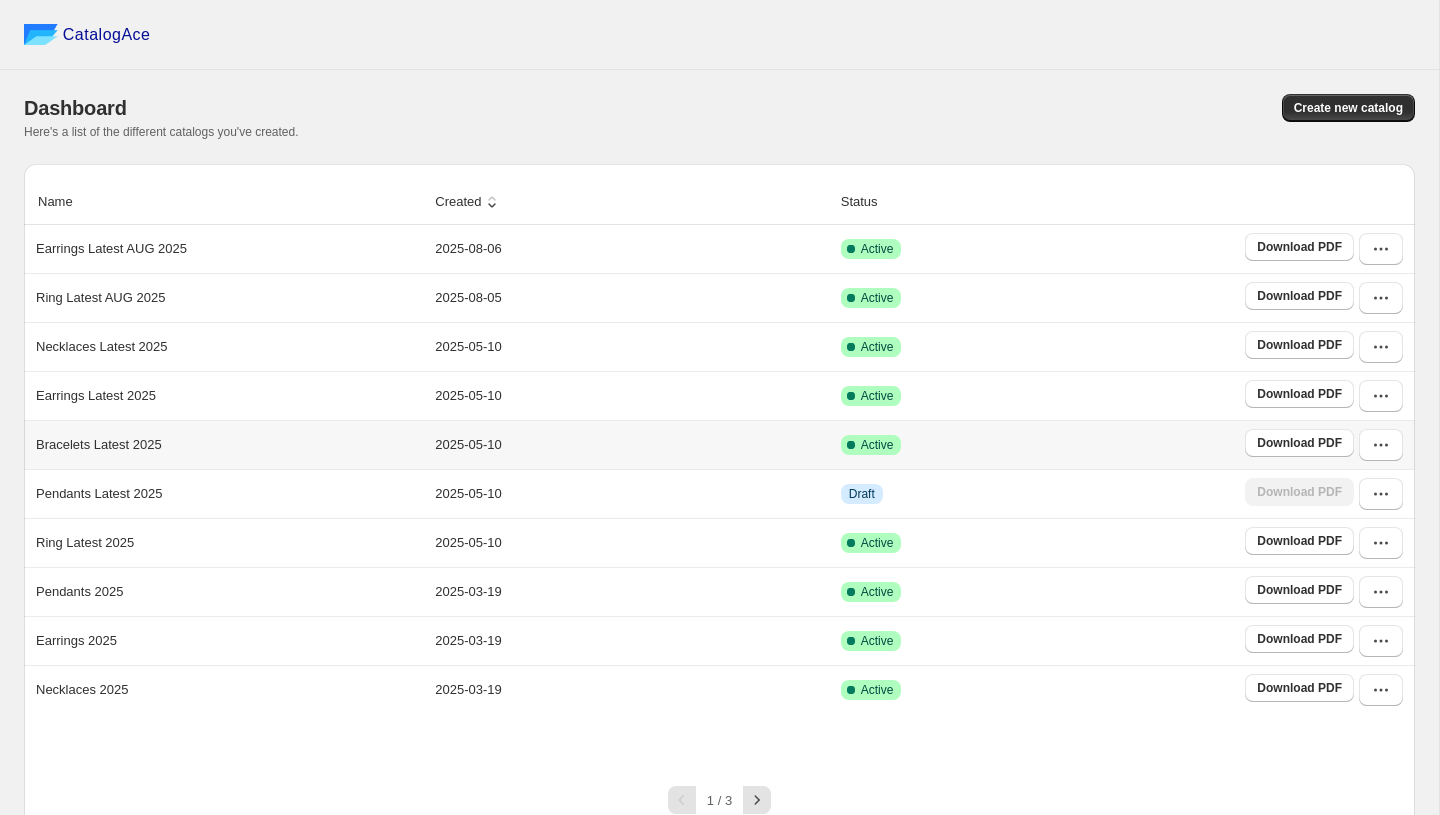 scroll, scrollTop: 0, scrollLeft: 0, axis: both 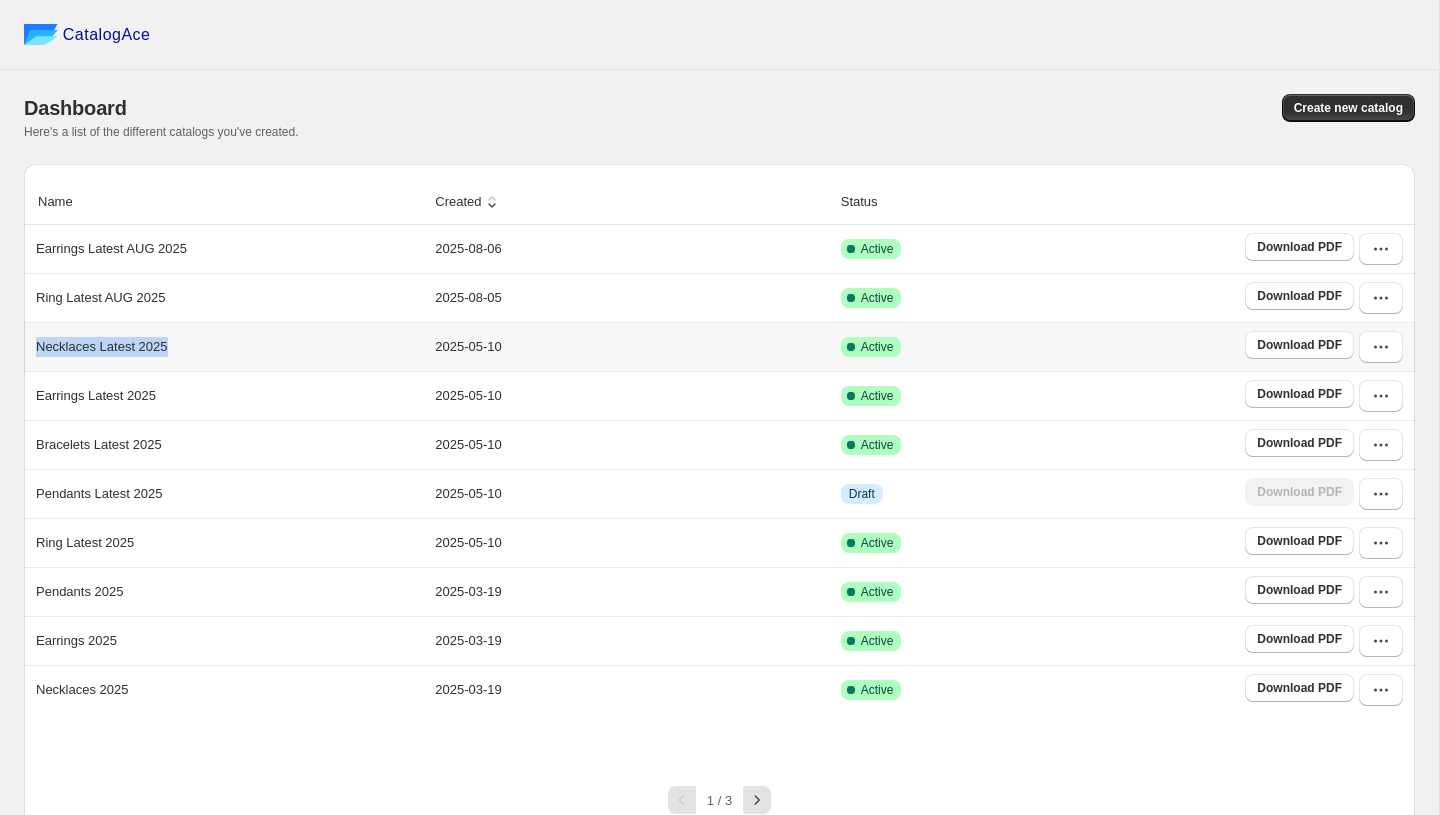 drag, startPoint x: 197, startPoint y: 350, endPoint x: 34, endPoint y: 341, distance: 163.24828 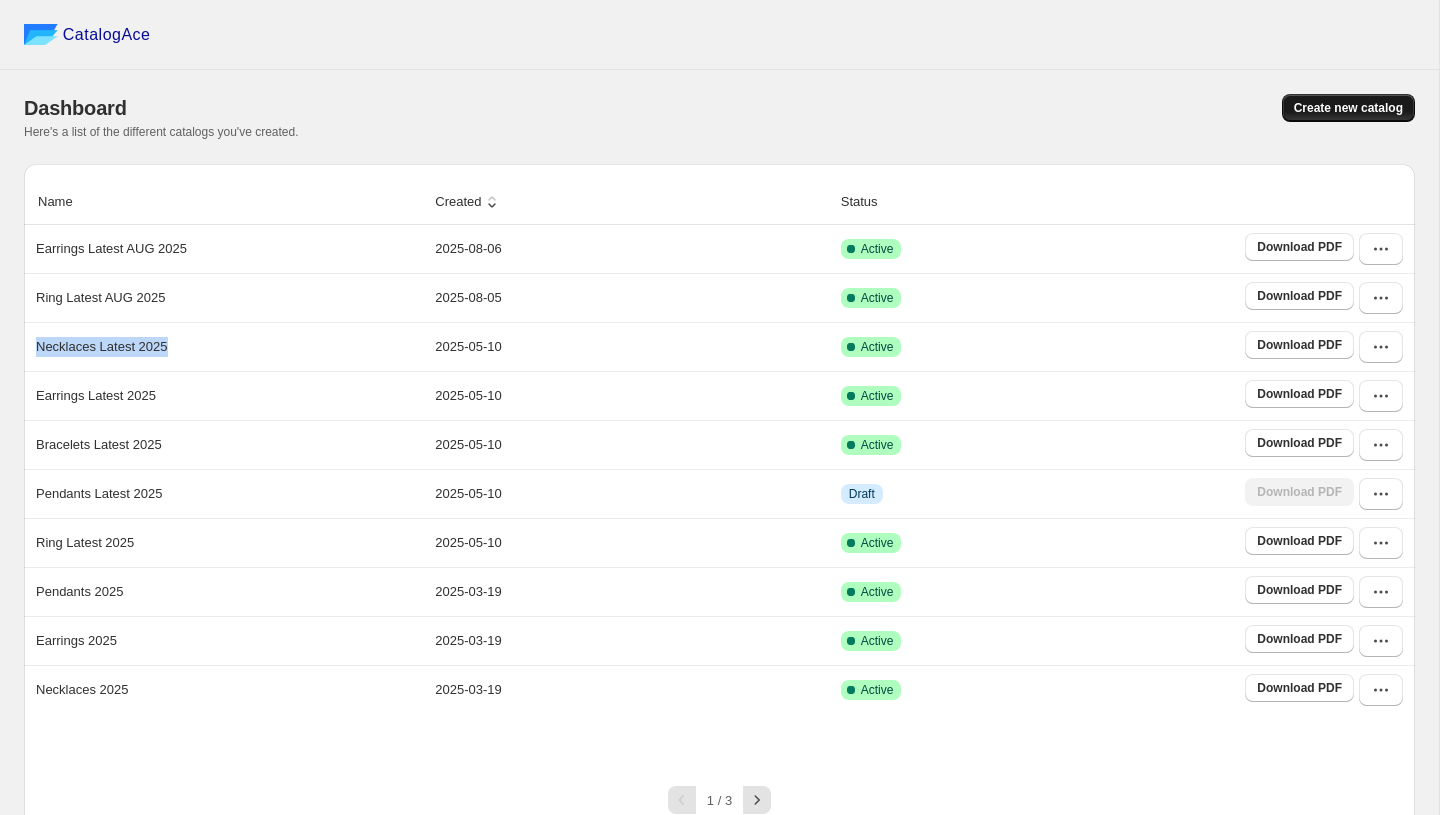 click on "Create new catalog" at bounding box center (1348, 108) 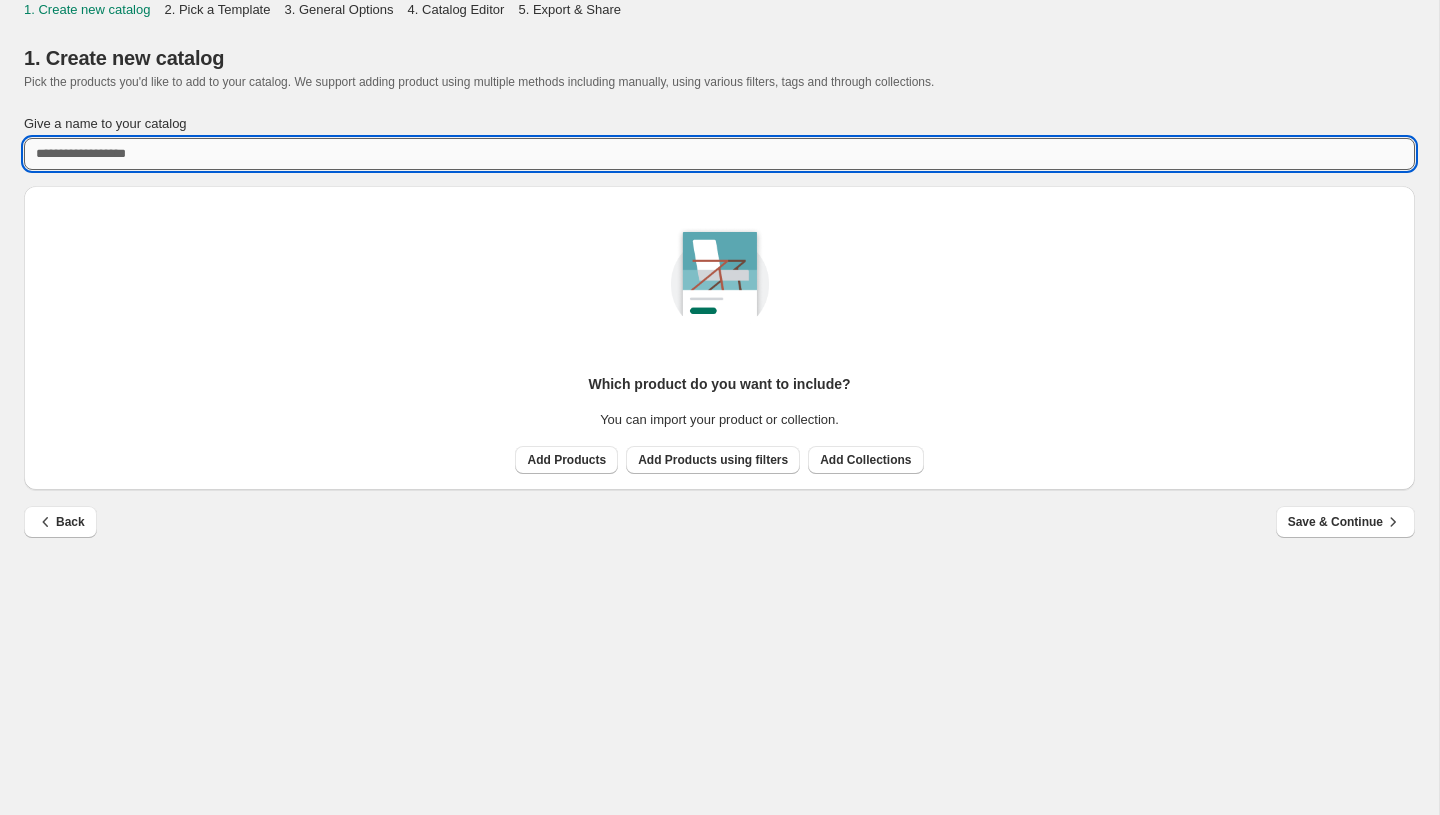 click on "Give a name to your catalog" at bounding box center (719, 154) 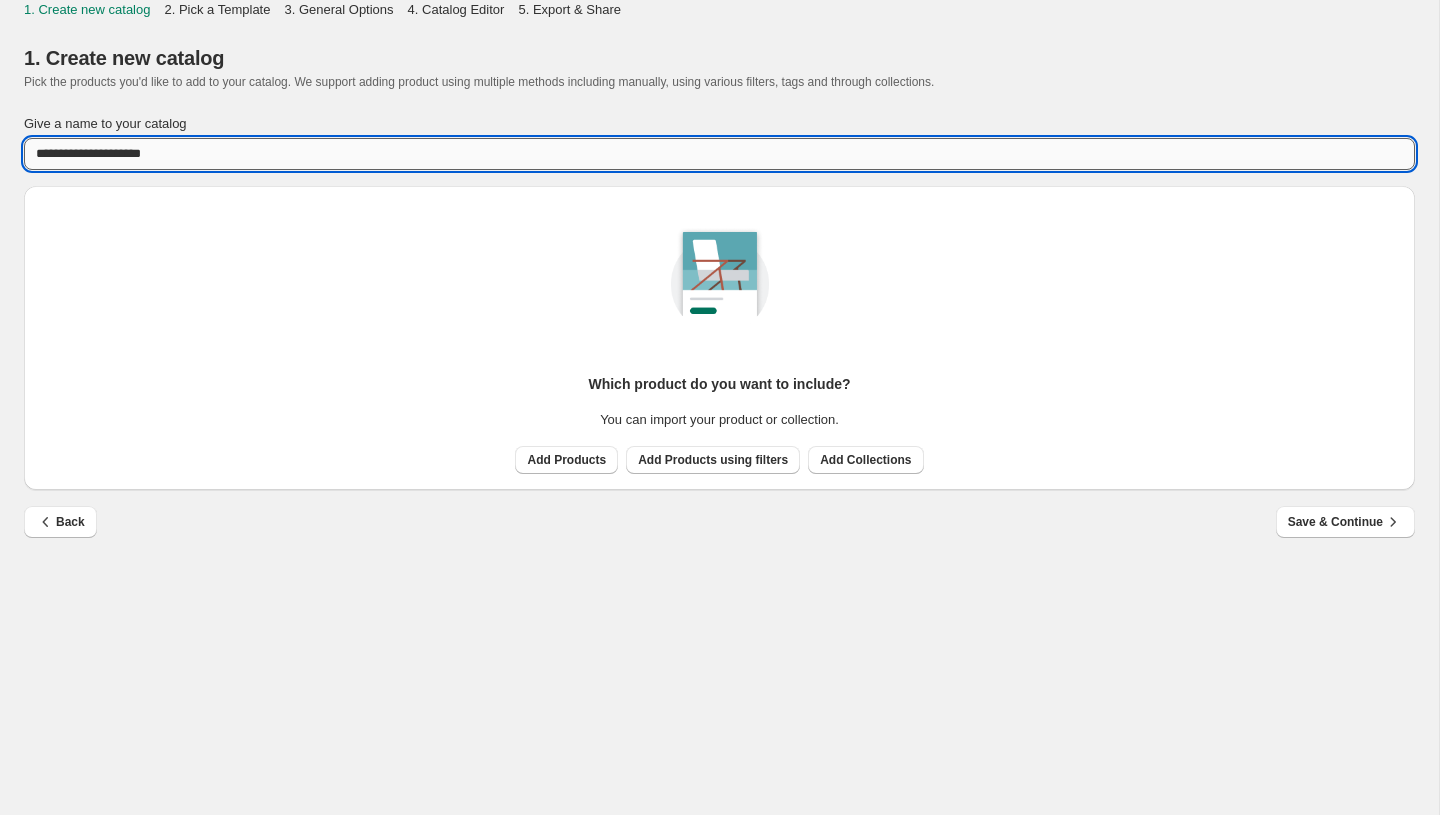 click on "**********" at bounding box center (719, 154) 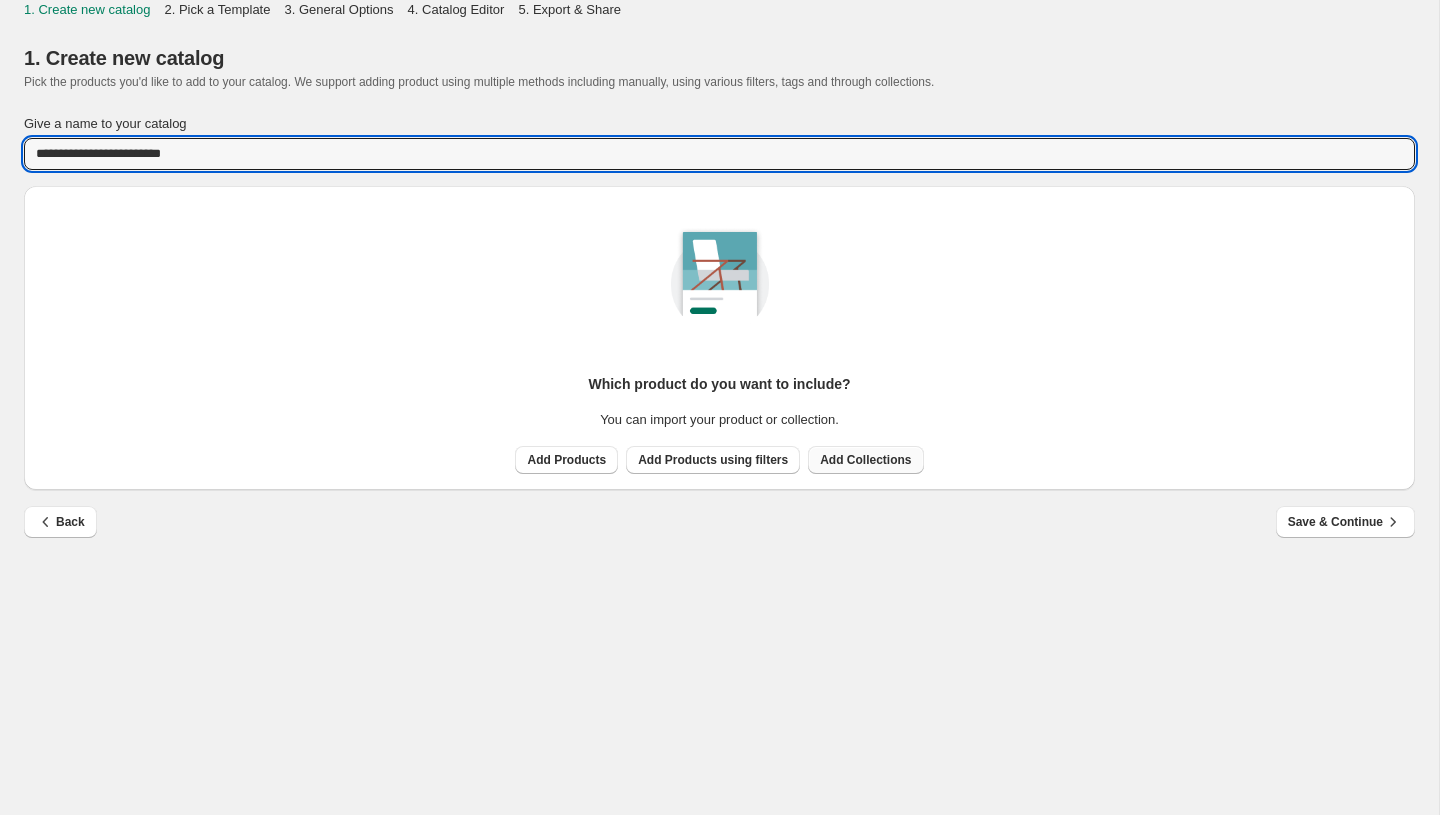 type on "**********" 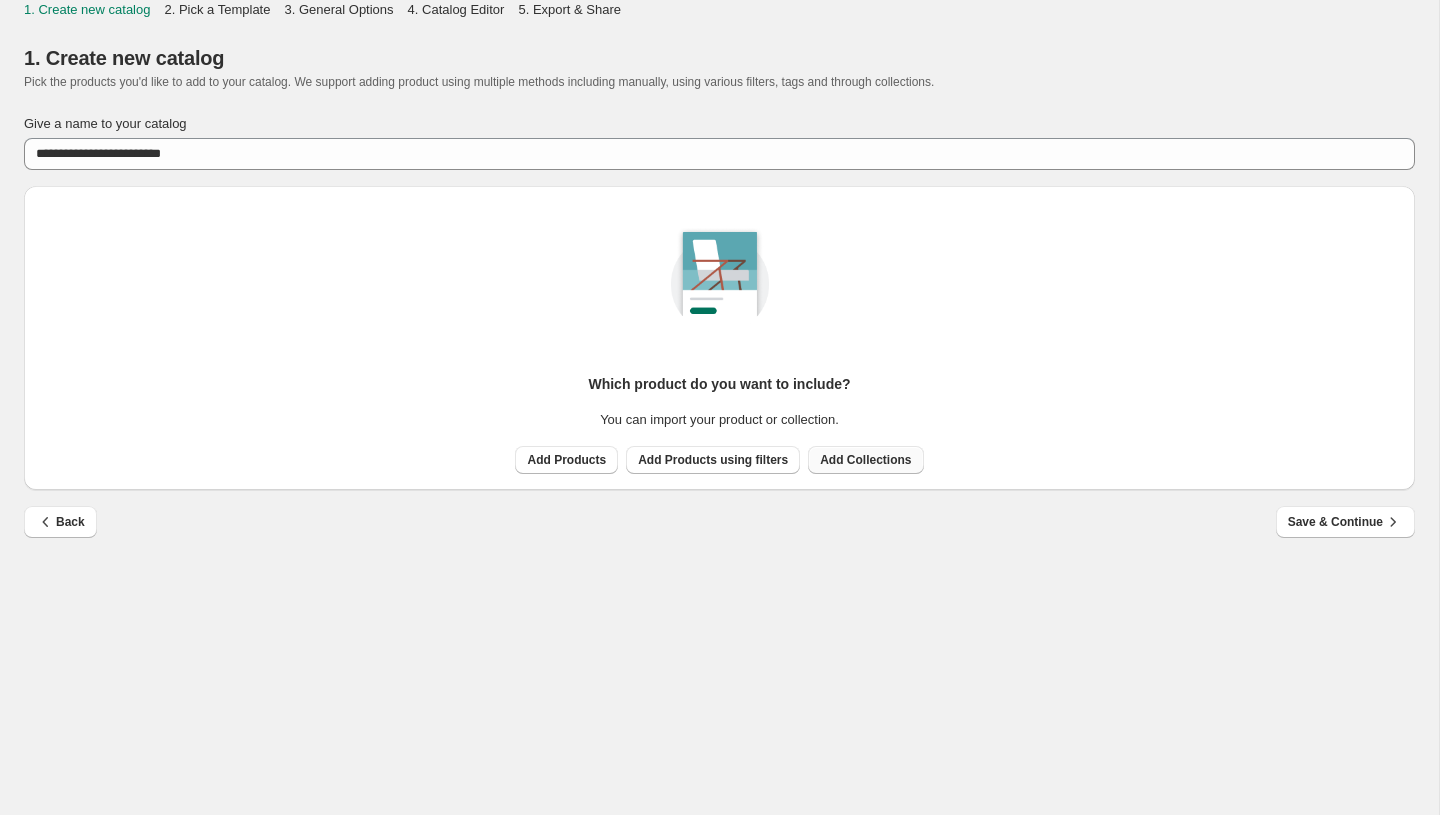 click on "Add Collections" at bounding box center [865, 460] 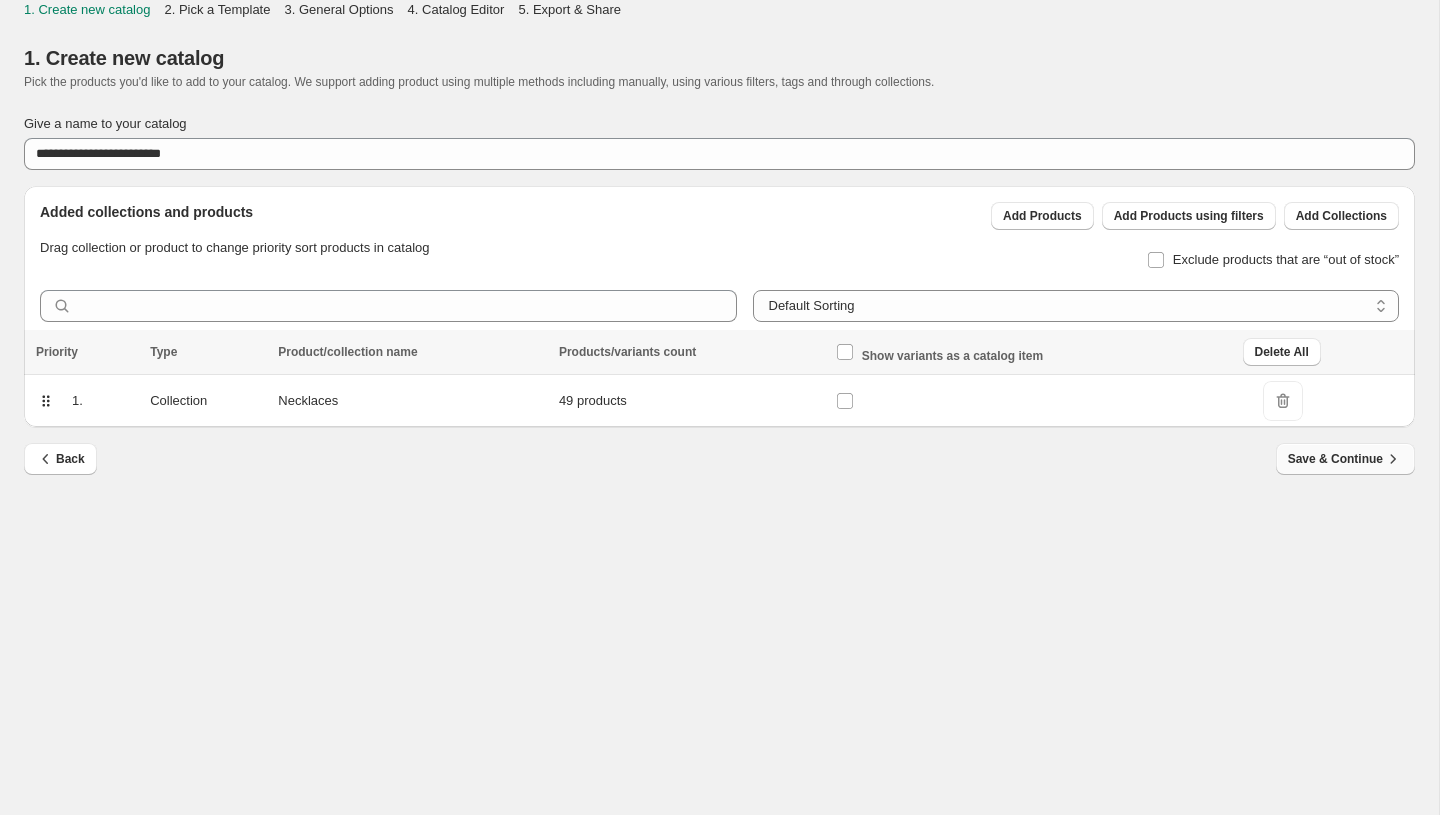 click on "Save & Continue" at bounding box center (1345, 459) 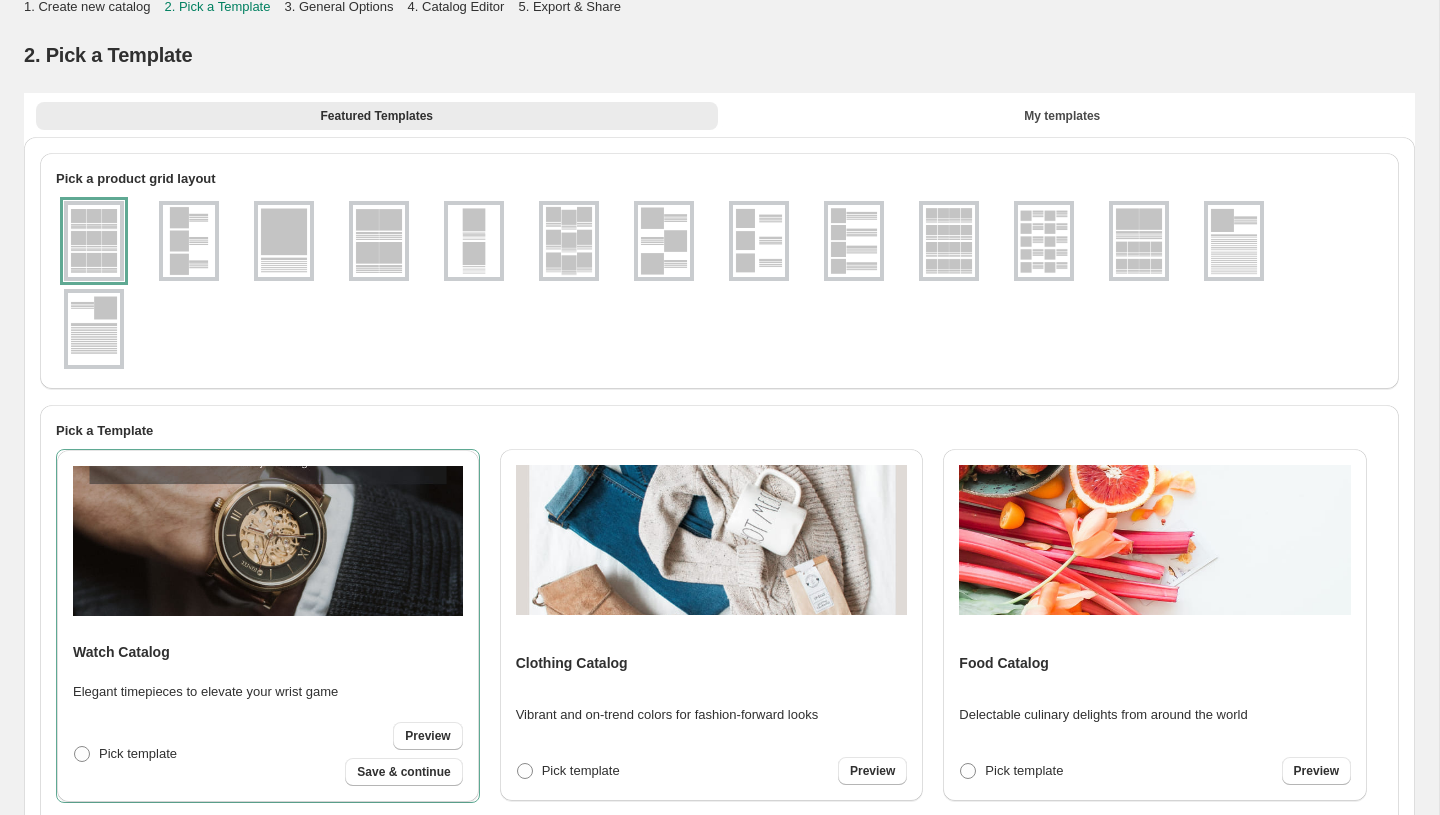 scroll, scrollTop: 562, scrollLeft: 0, axis: vertical 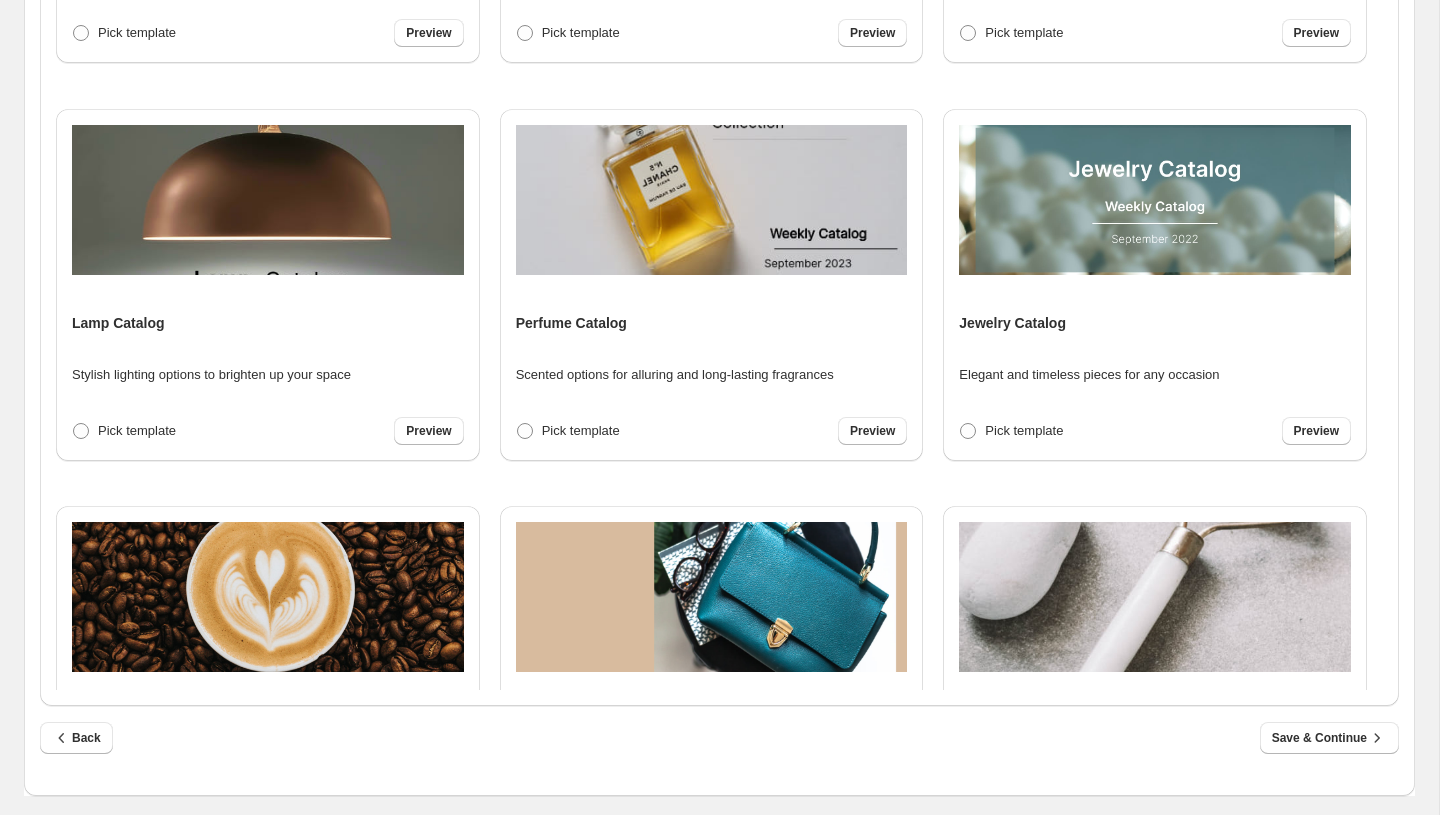 click on "Pick template" at bounding box center [1024, 430] 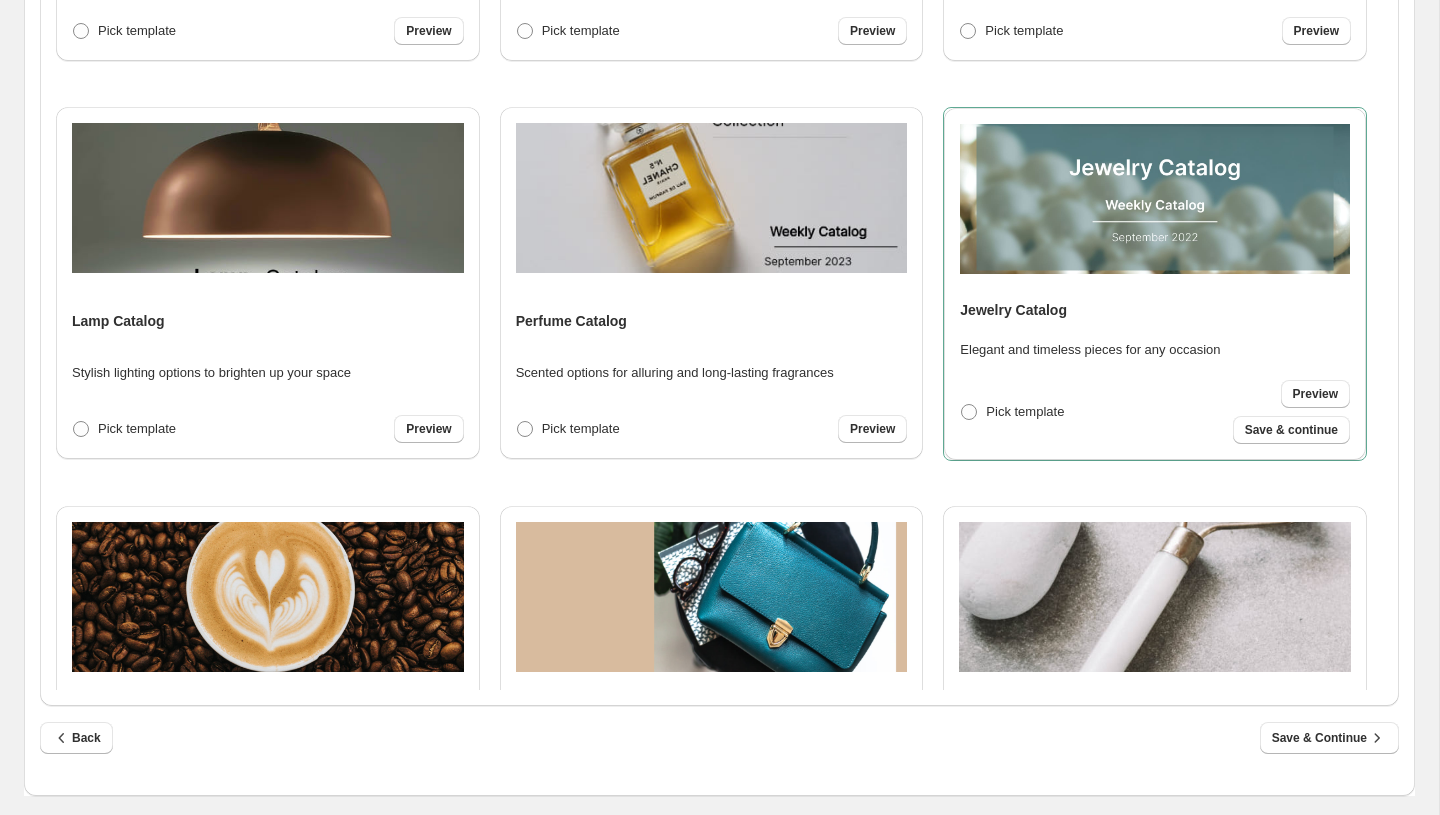 scroll, scrollTop: 974, scrollLeft: 0, axis: vertical 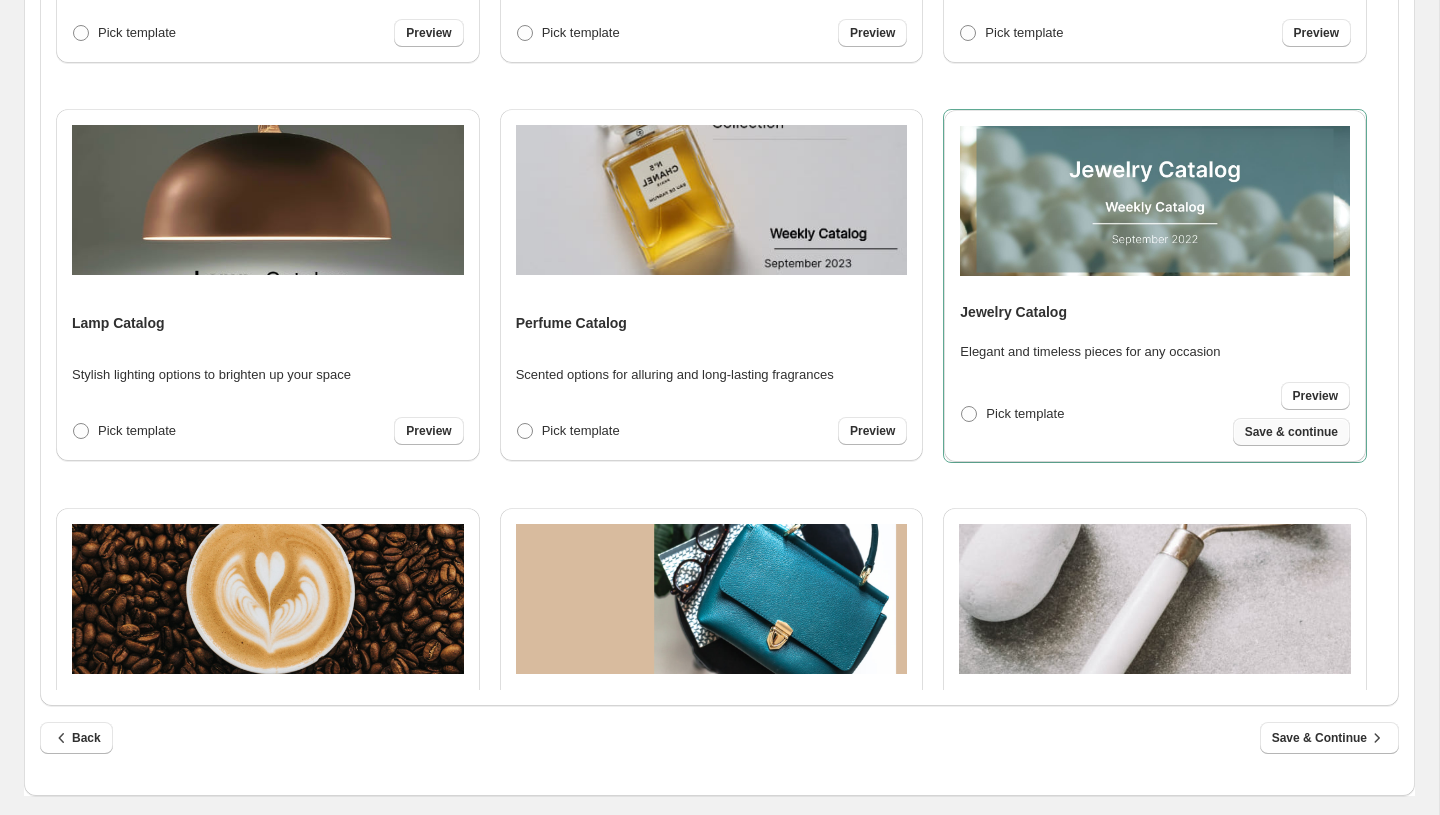 click on "Save & continue" at bounding box center (1291, 432) 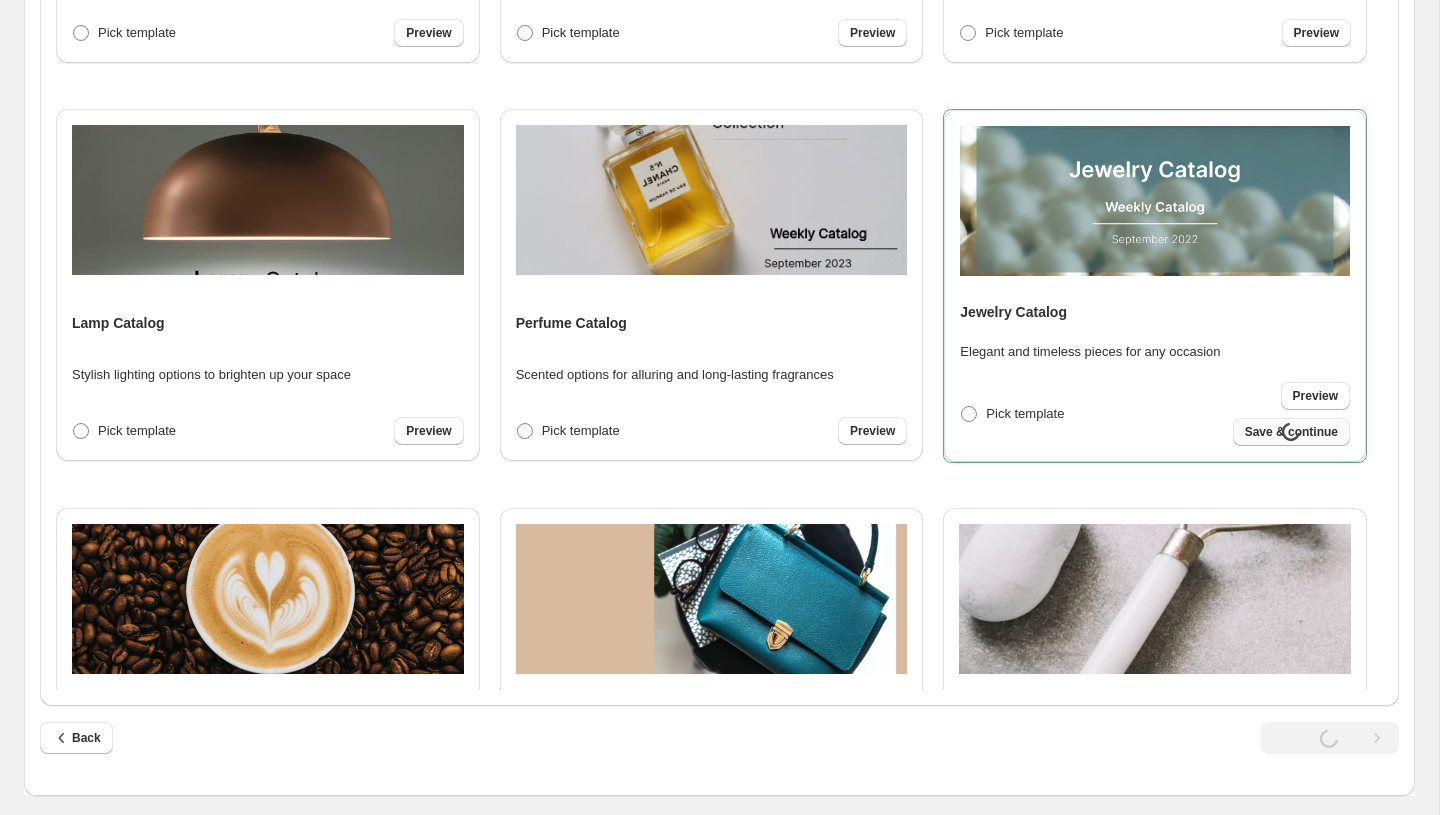 select on "**********" 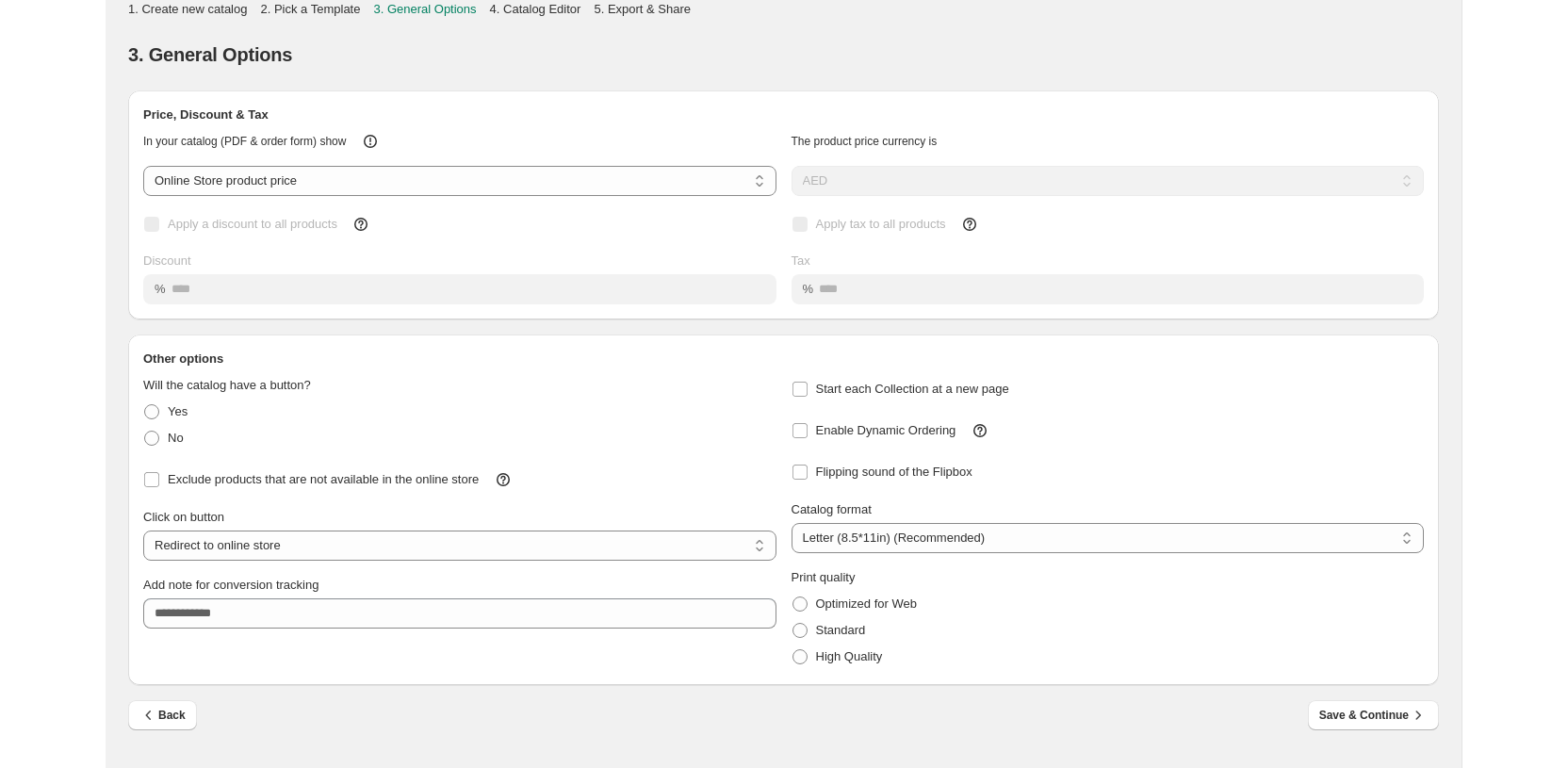 scroll, scrollTop: 0, scrollLeft: 0, axis: both 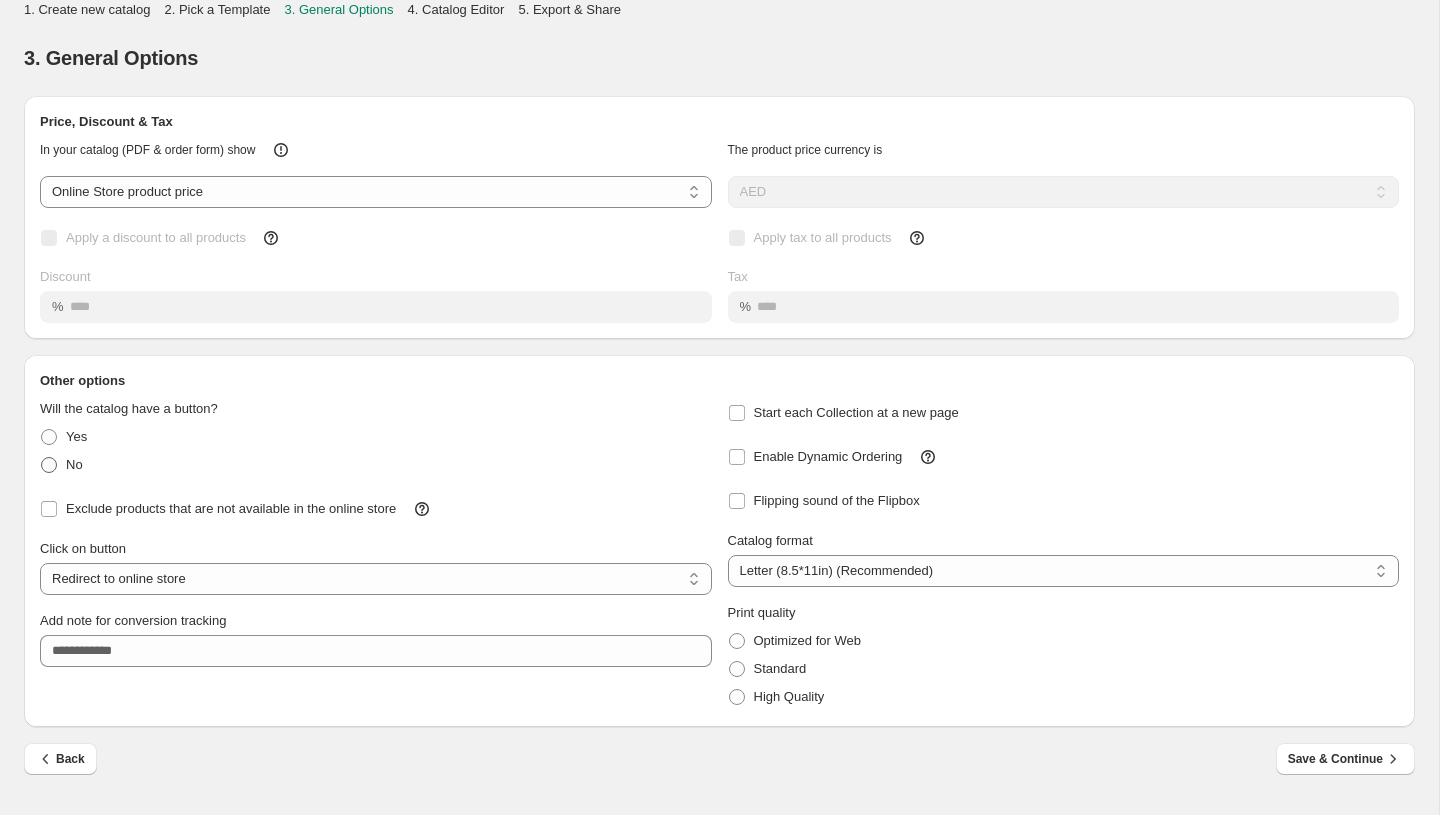 click on "No" at bounding box center (74, 464) 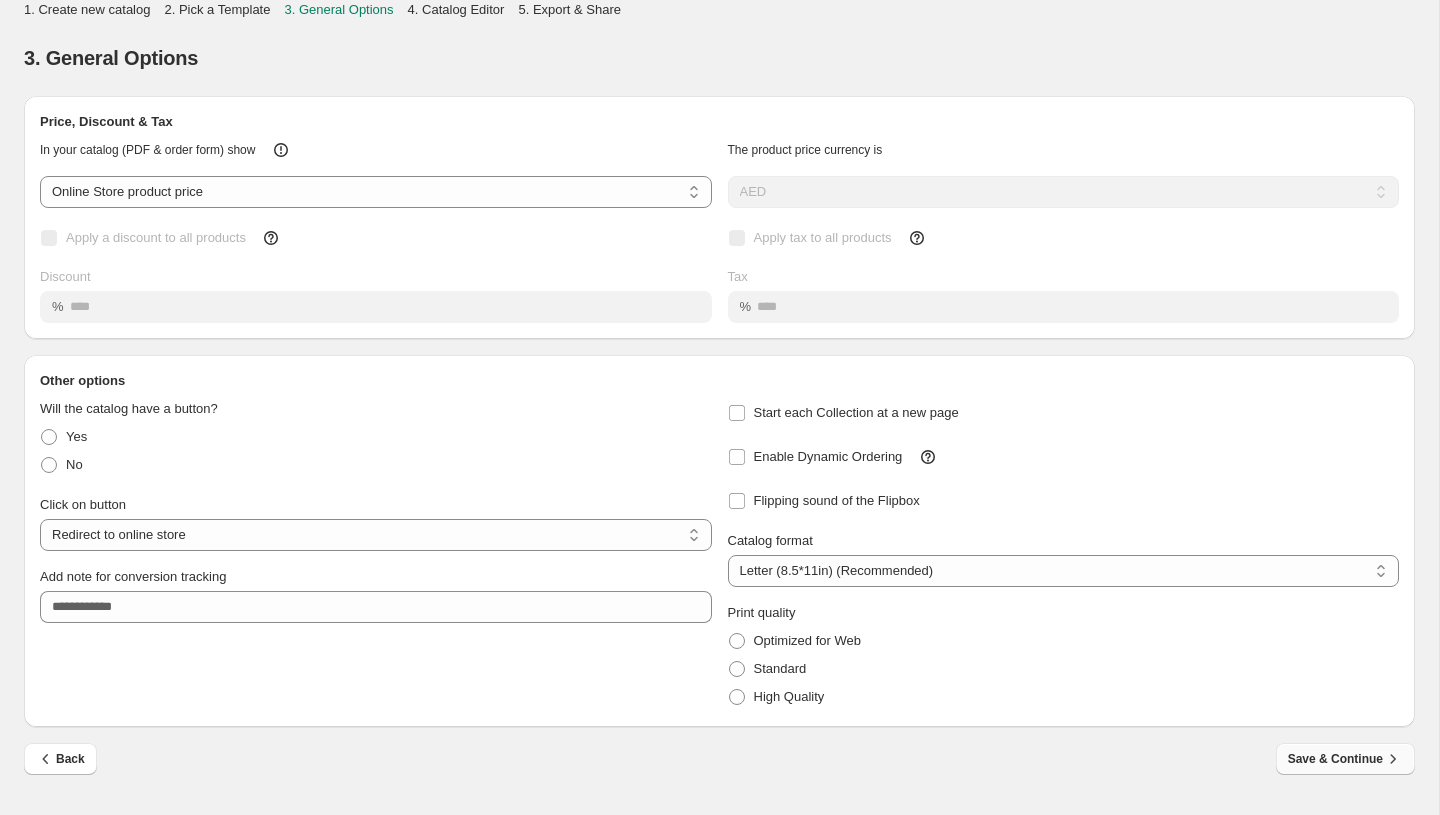 click on "Save & Continue" at bounding box center [1345, 759] 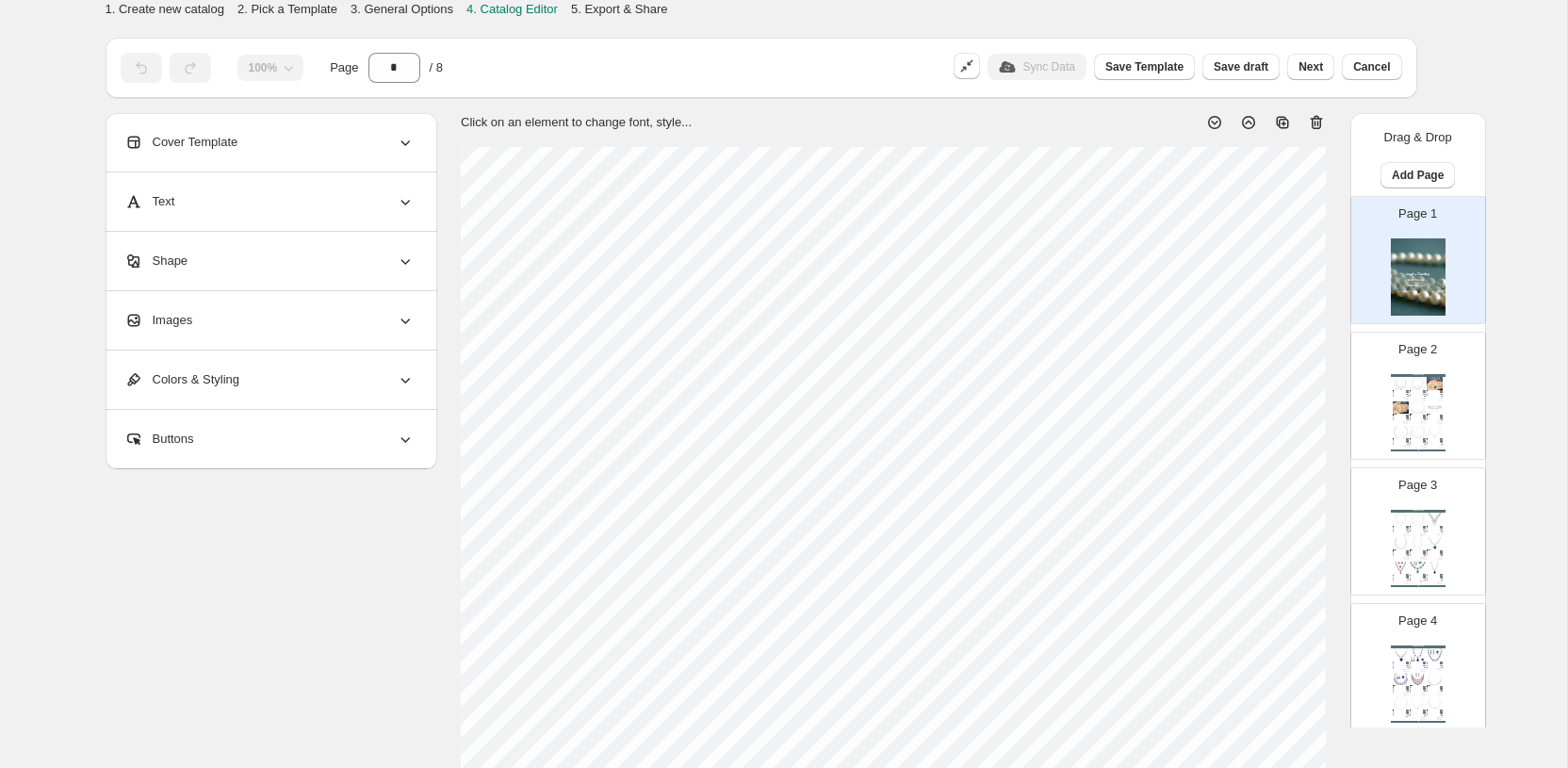 click at bounding box center [1418, 277] 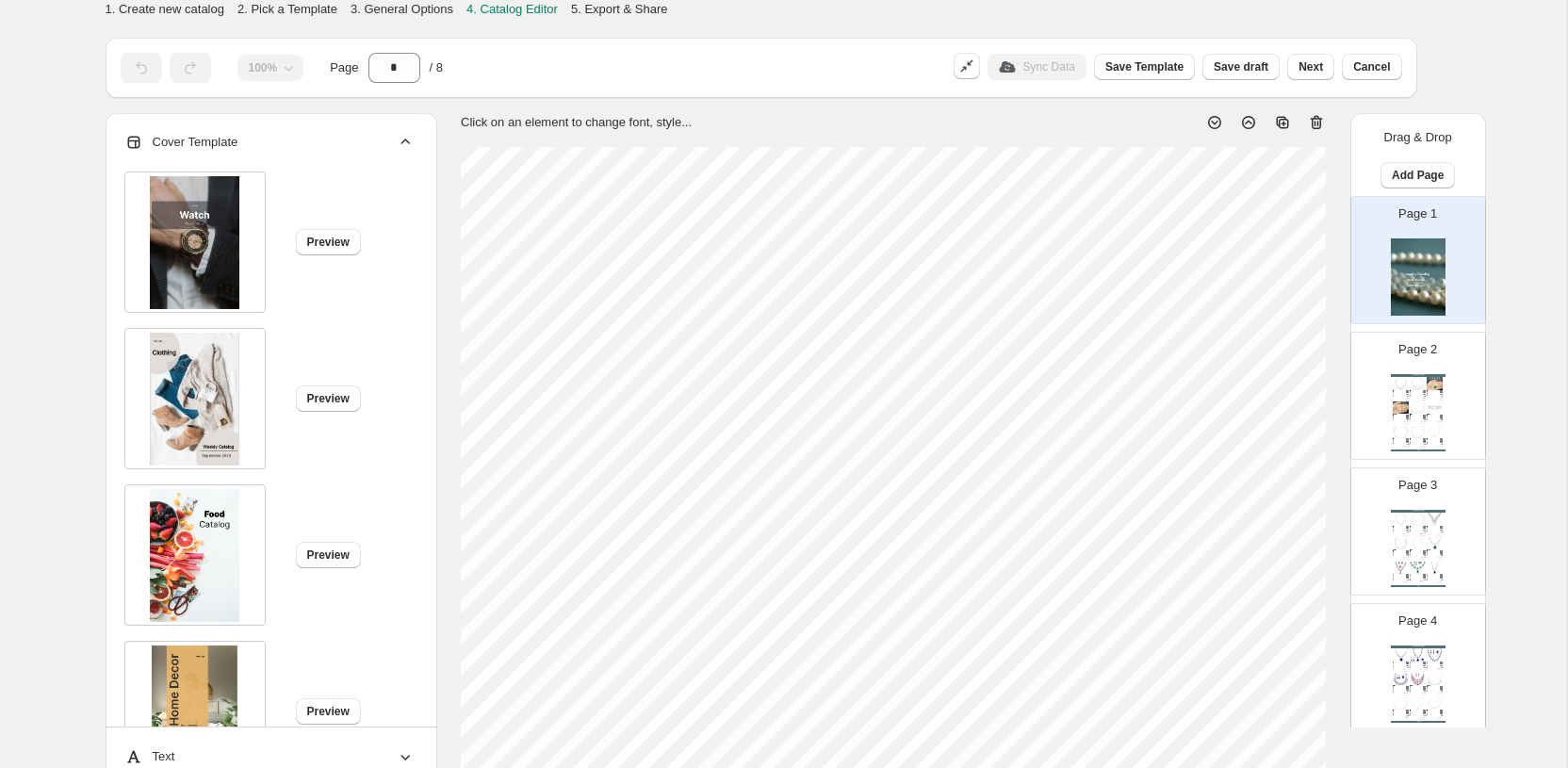 click 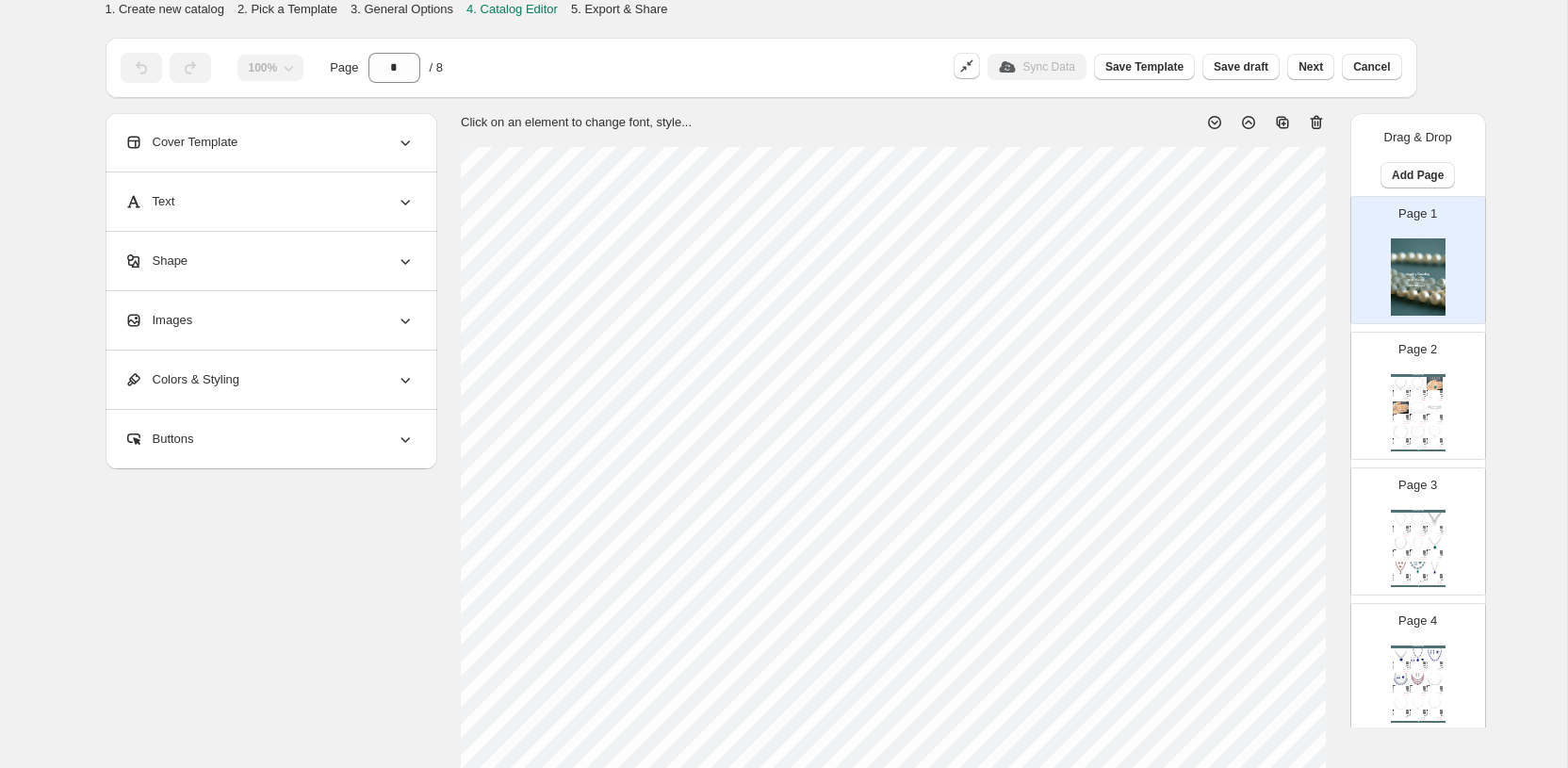 click on "Shape" at bounding box center (270, 261) 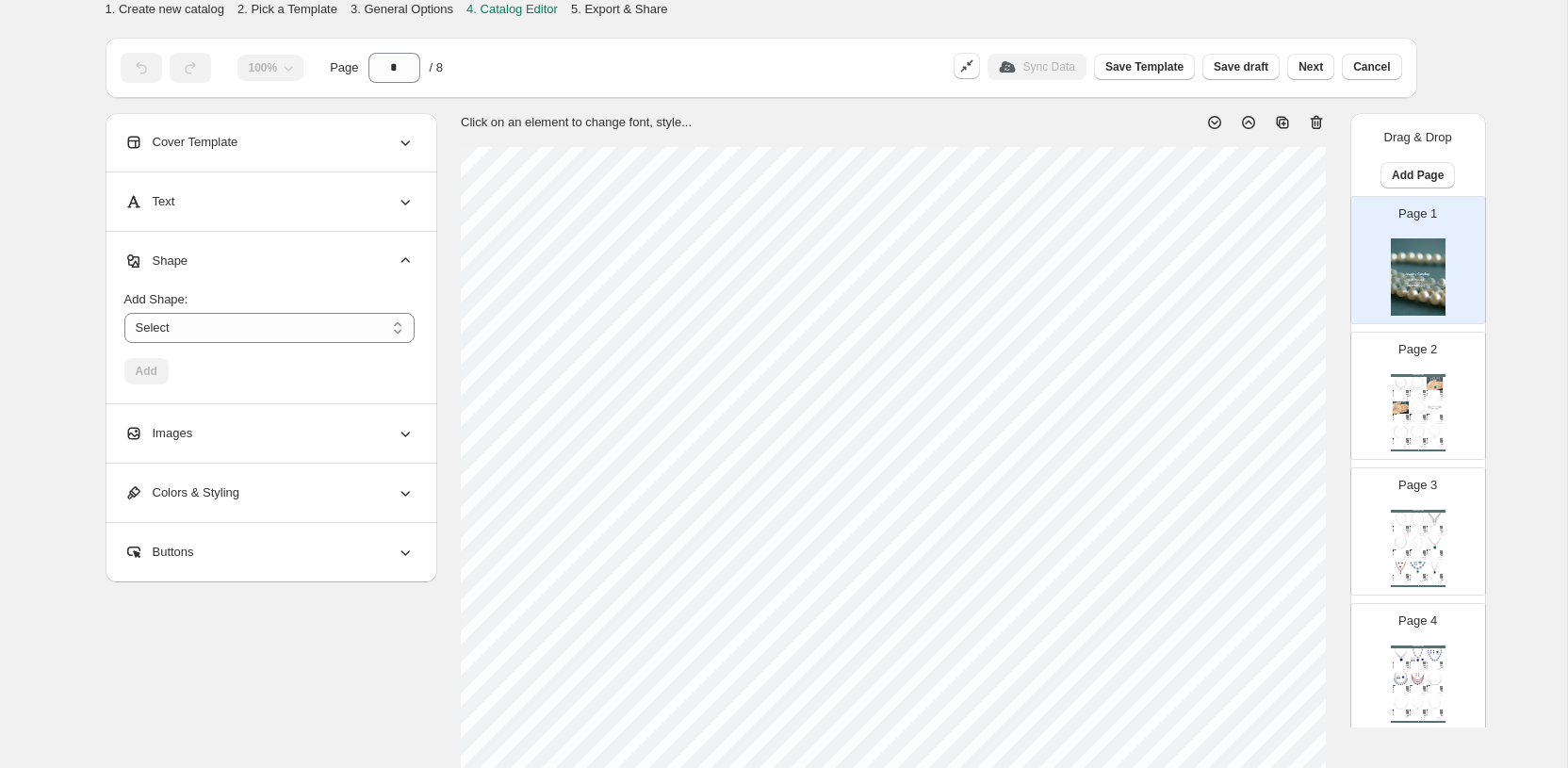 click 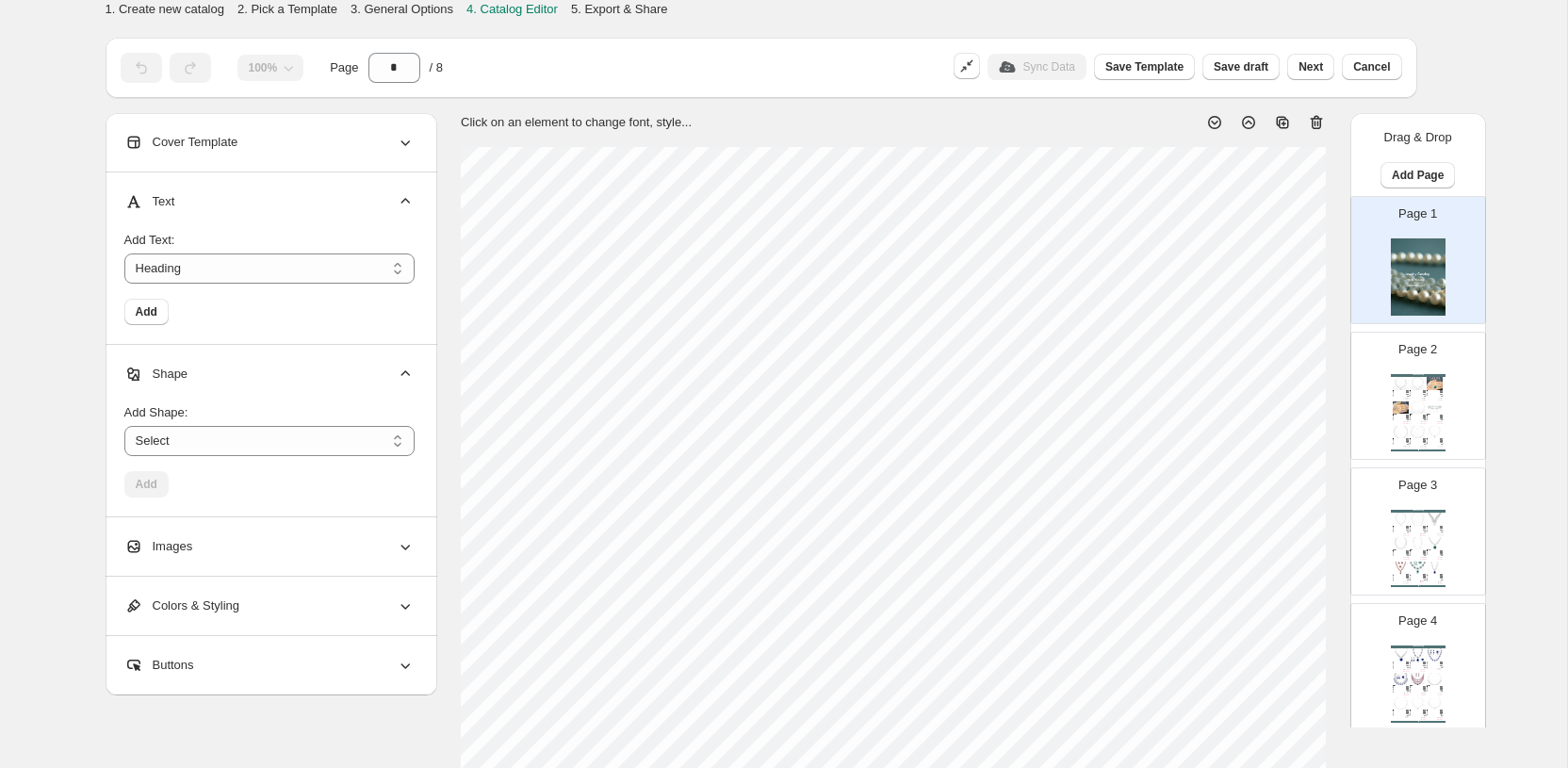 click on "Add Text: ******* Heading Add" at bounding box center (270, 270) 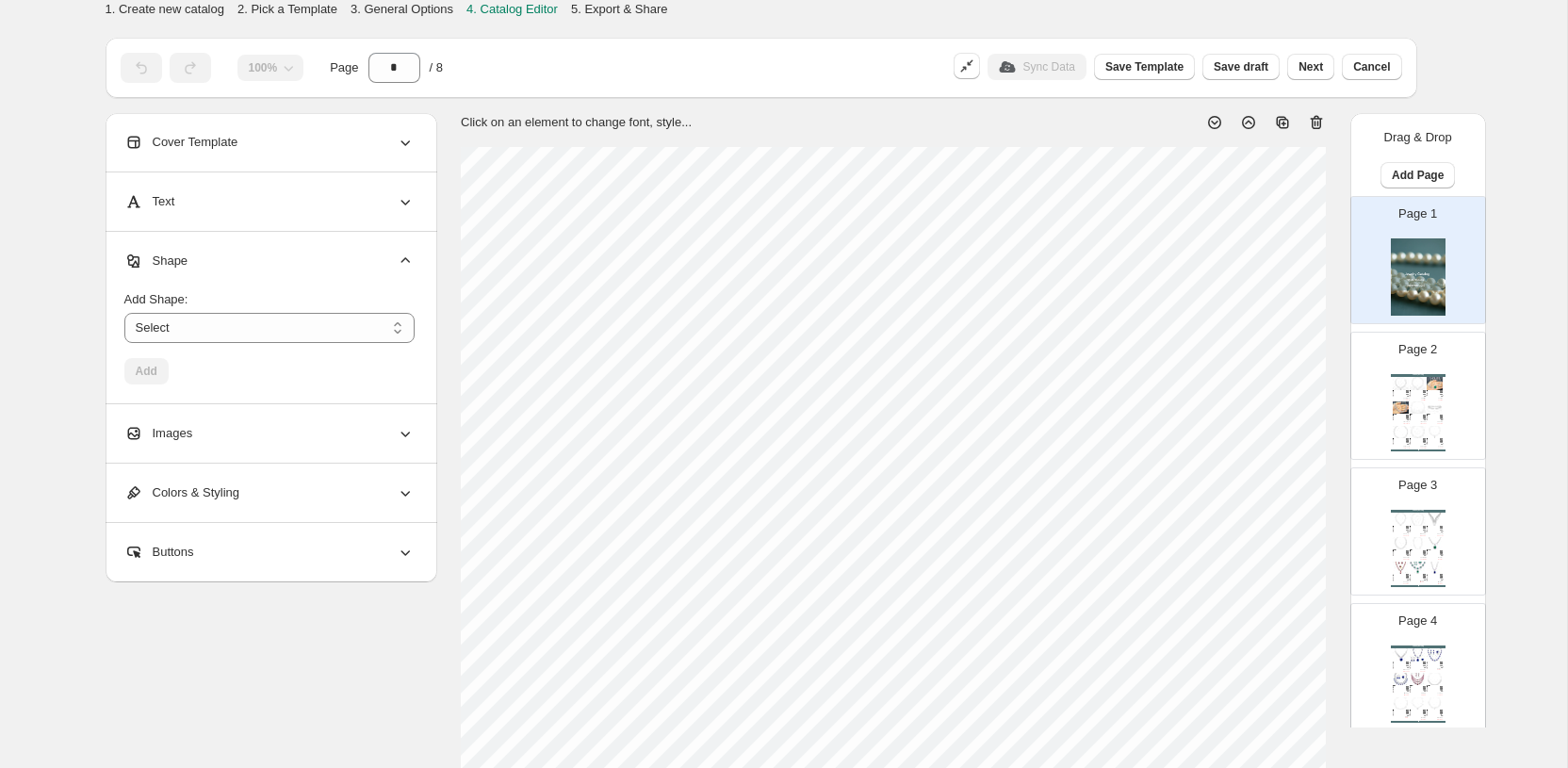 click on "Shape" at bounding box center (270, 261) 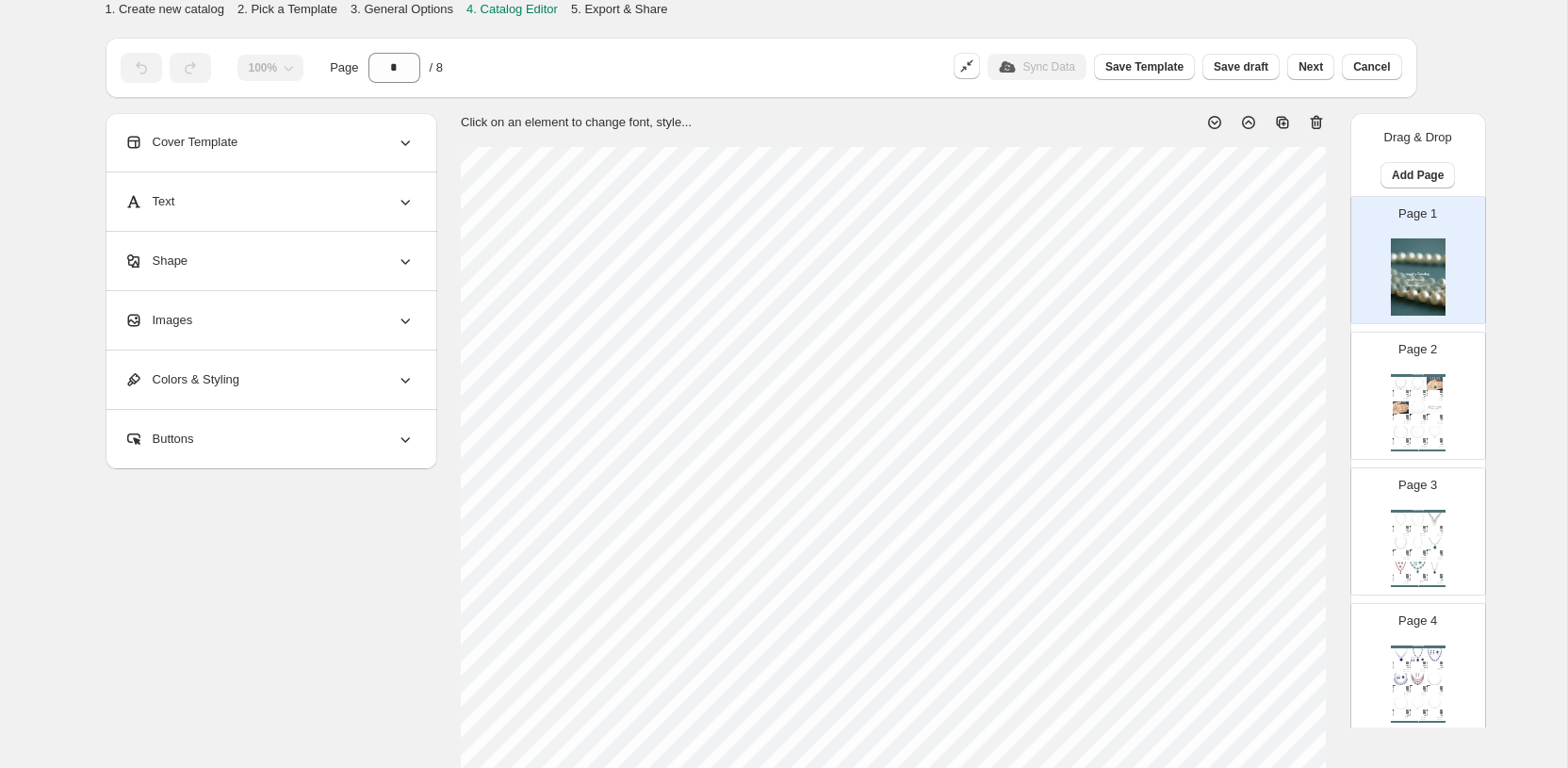 click 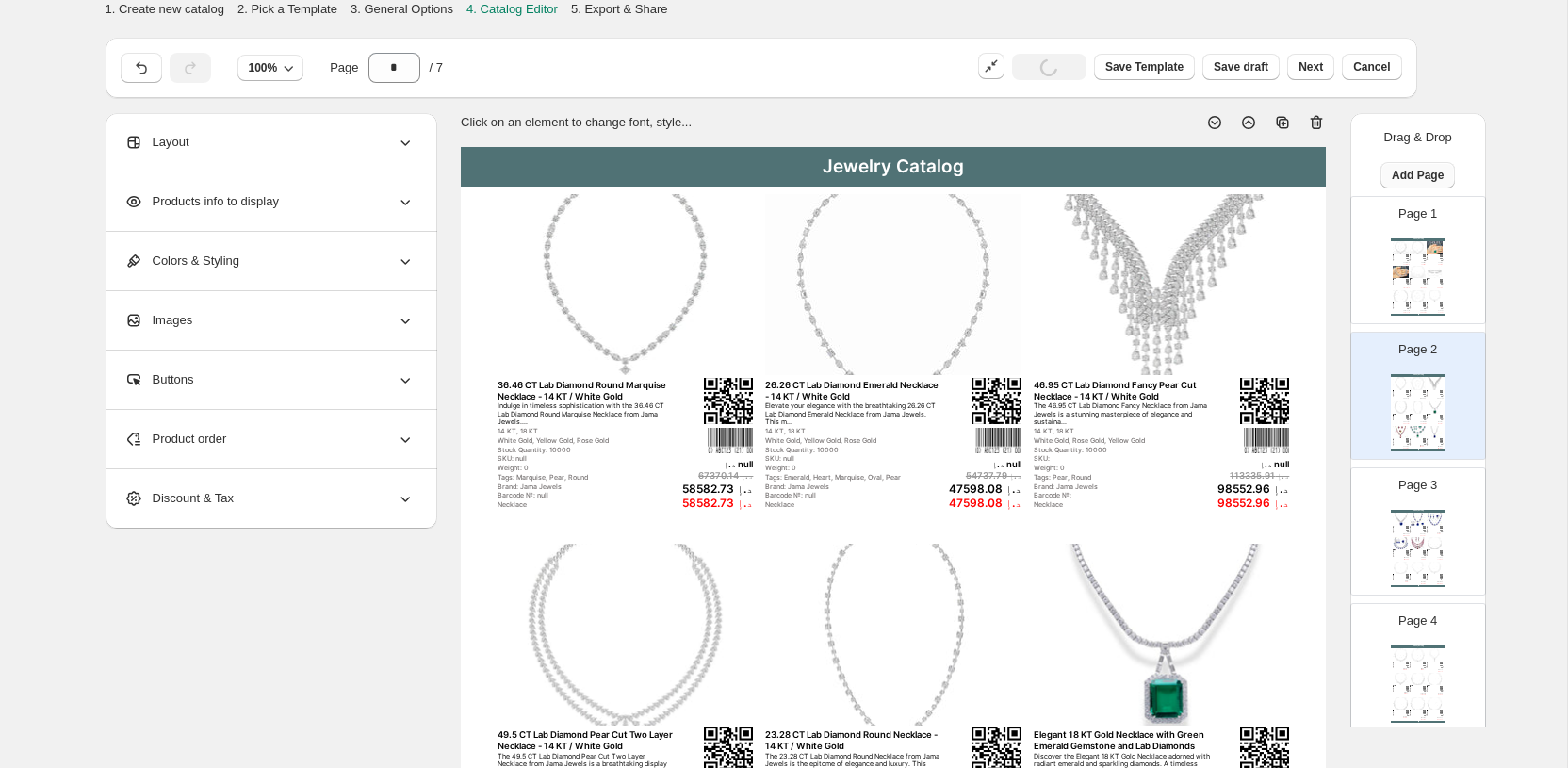click on "Add Page" at bounding box center (1417, 175) 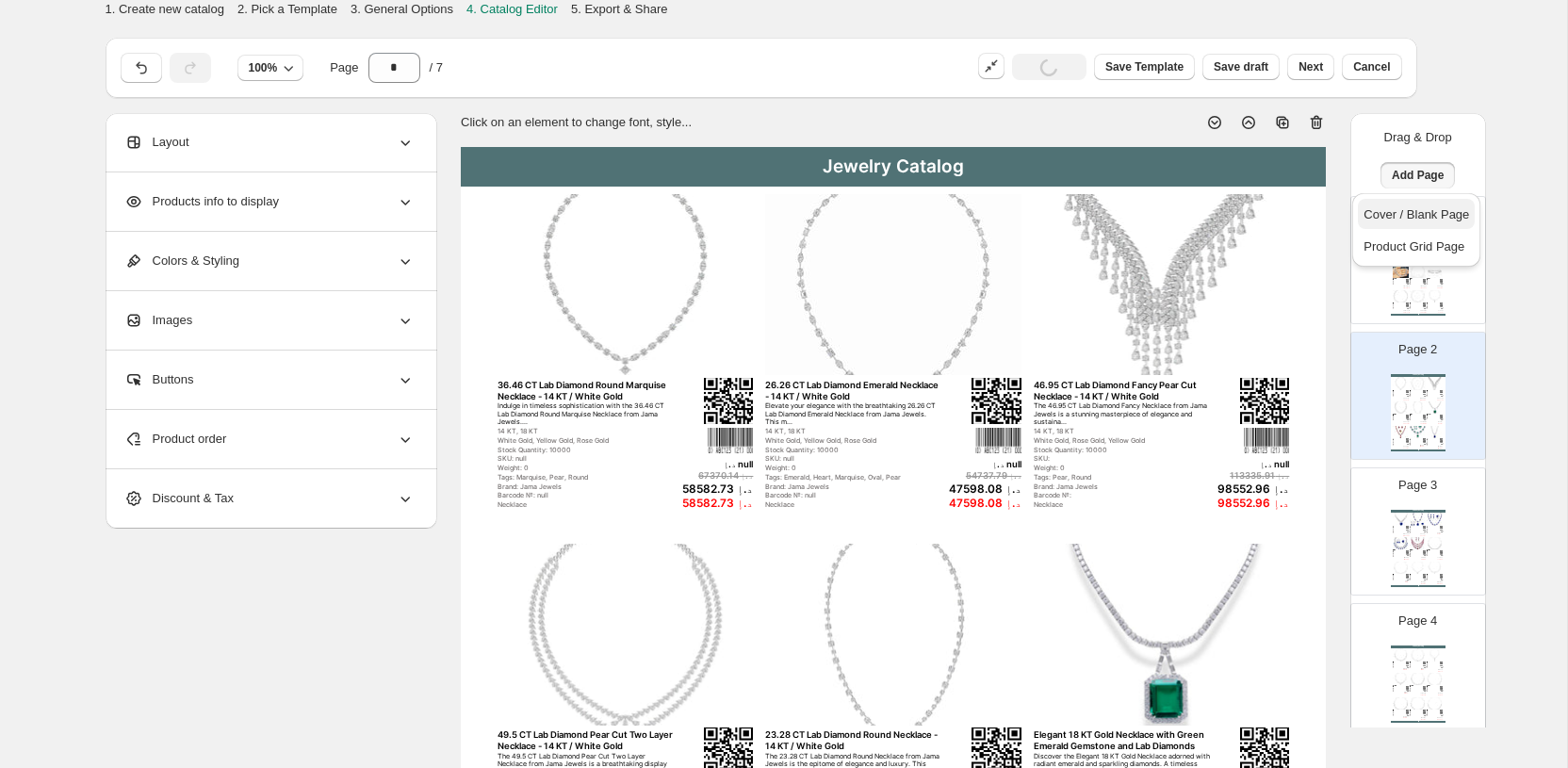 click on "Cover / Blank Page" at bounding box center [1416, 214] 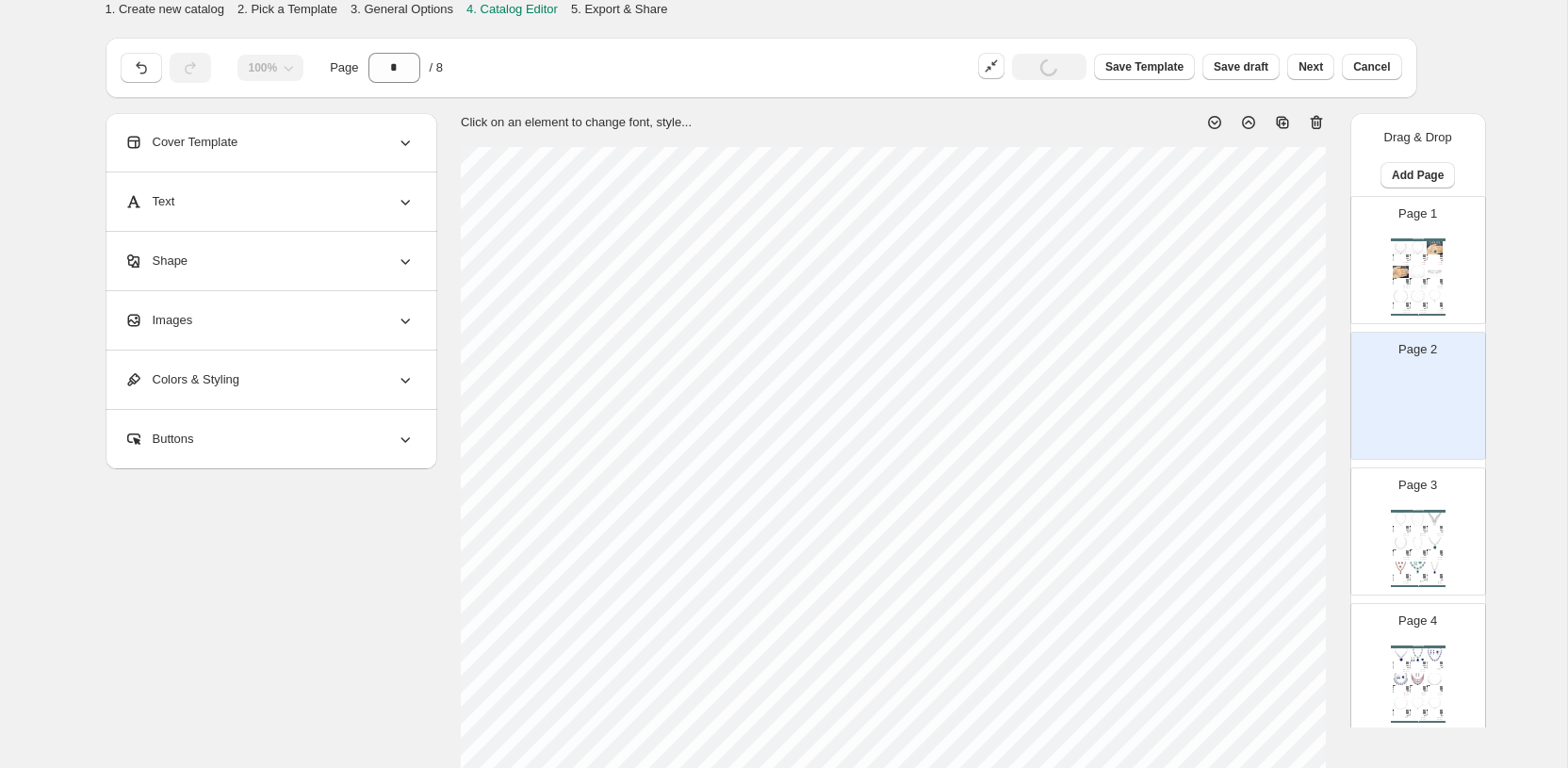 click at bounding box center [1418, 413] 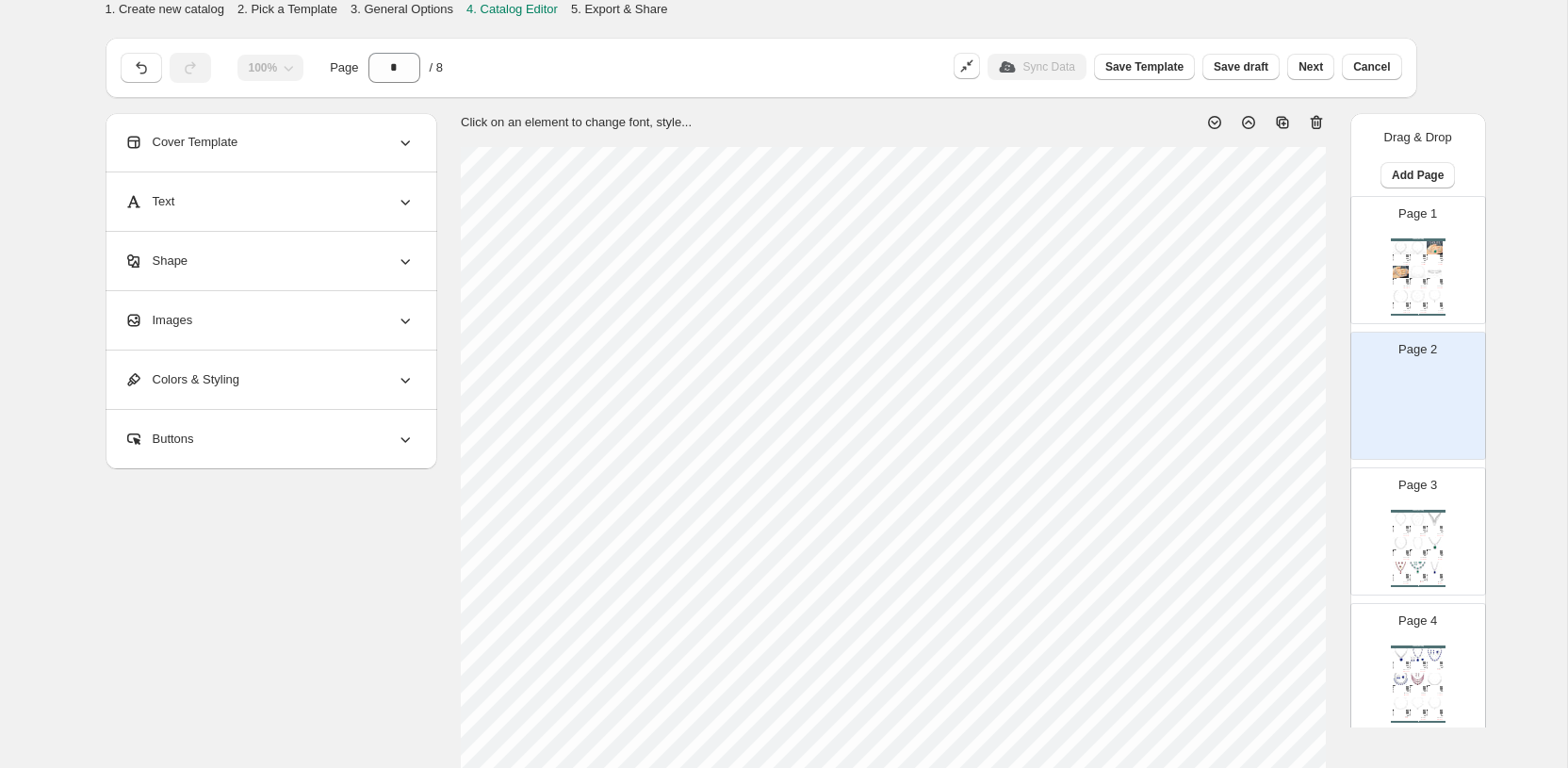 click at bounding box center [1418, 413] 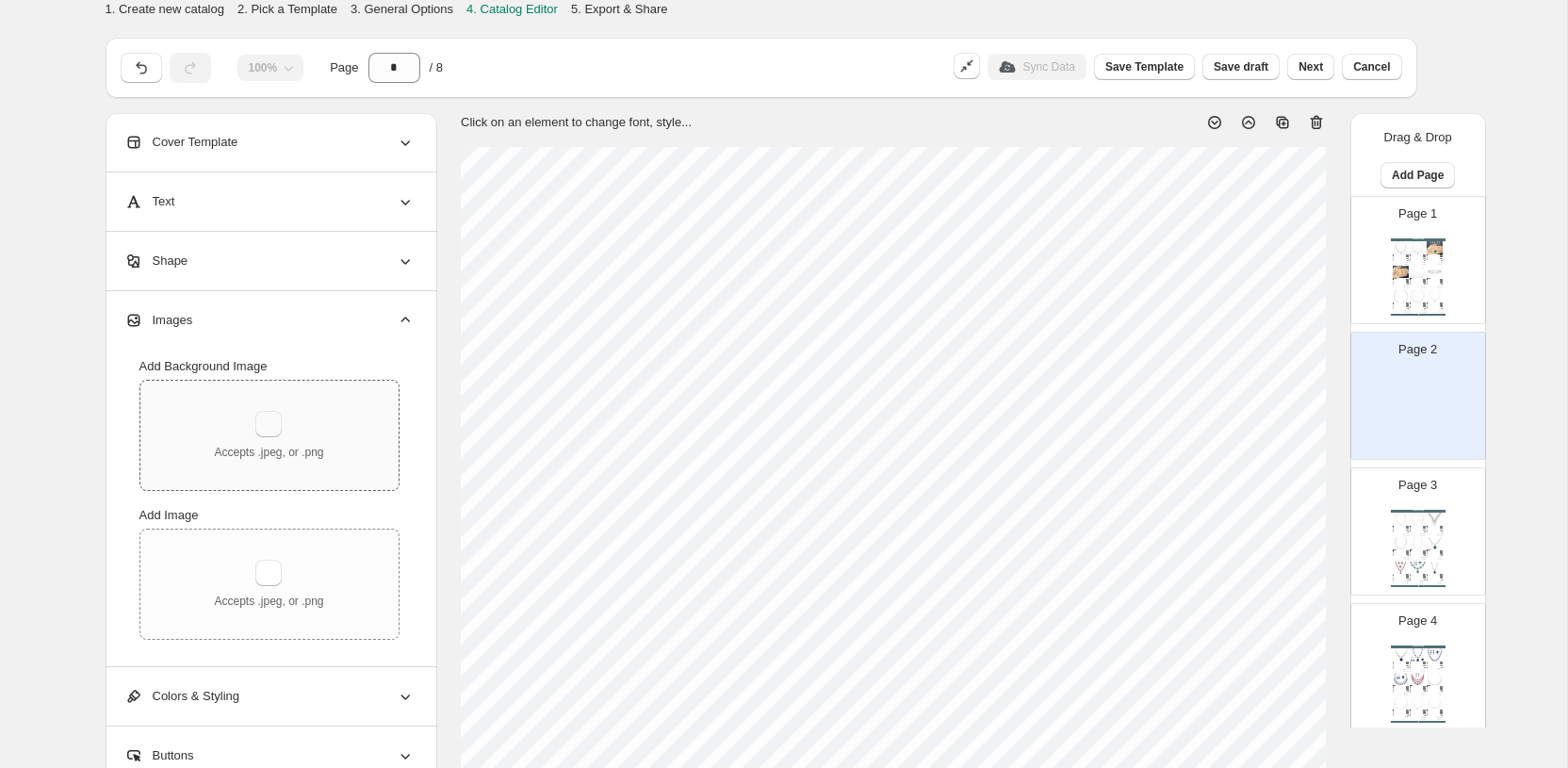 click at bounding box center [269, 424] 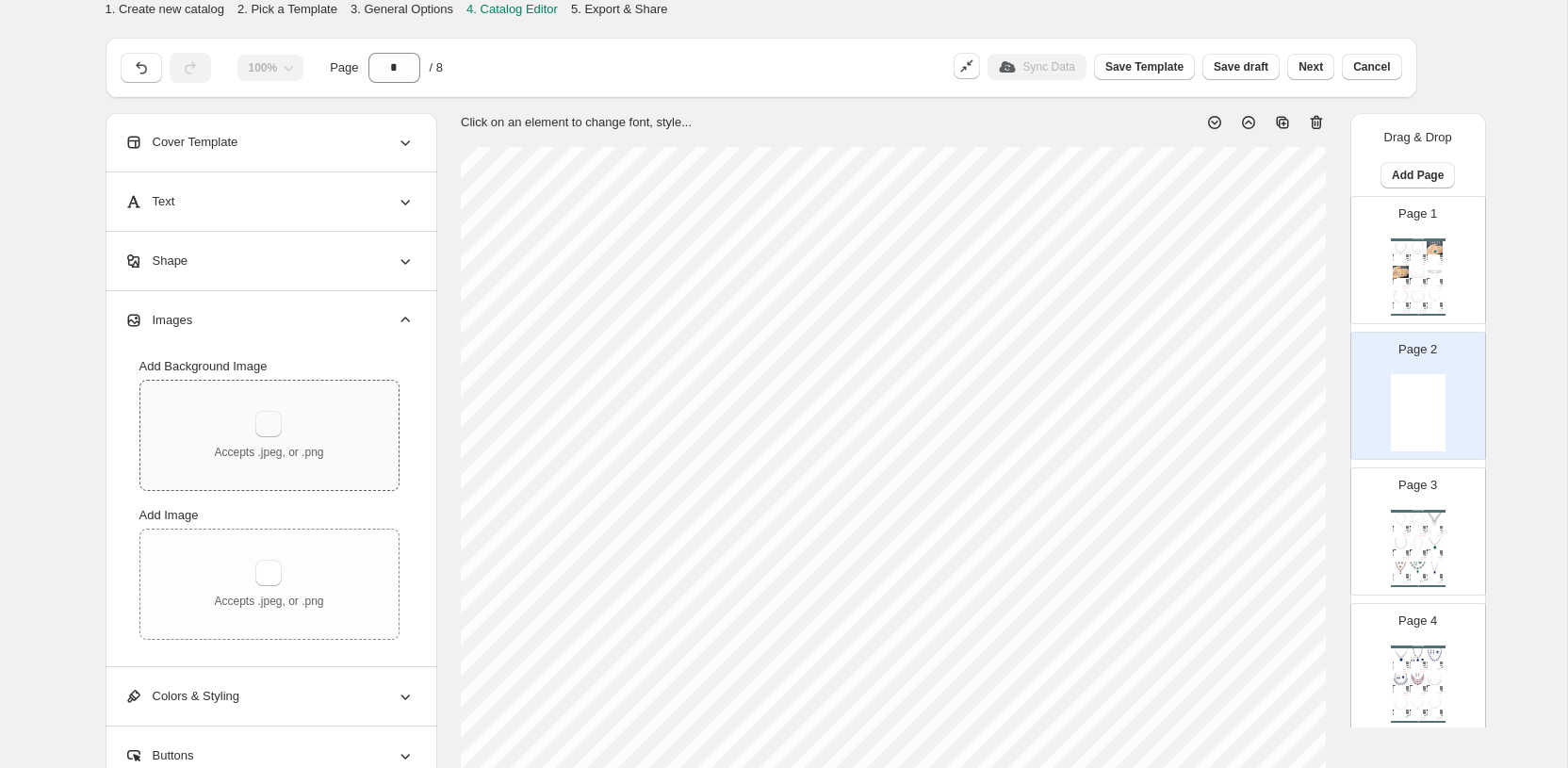 click at bounding box center [269, 424] 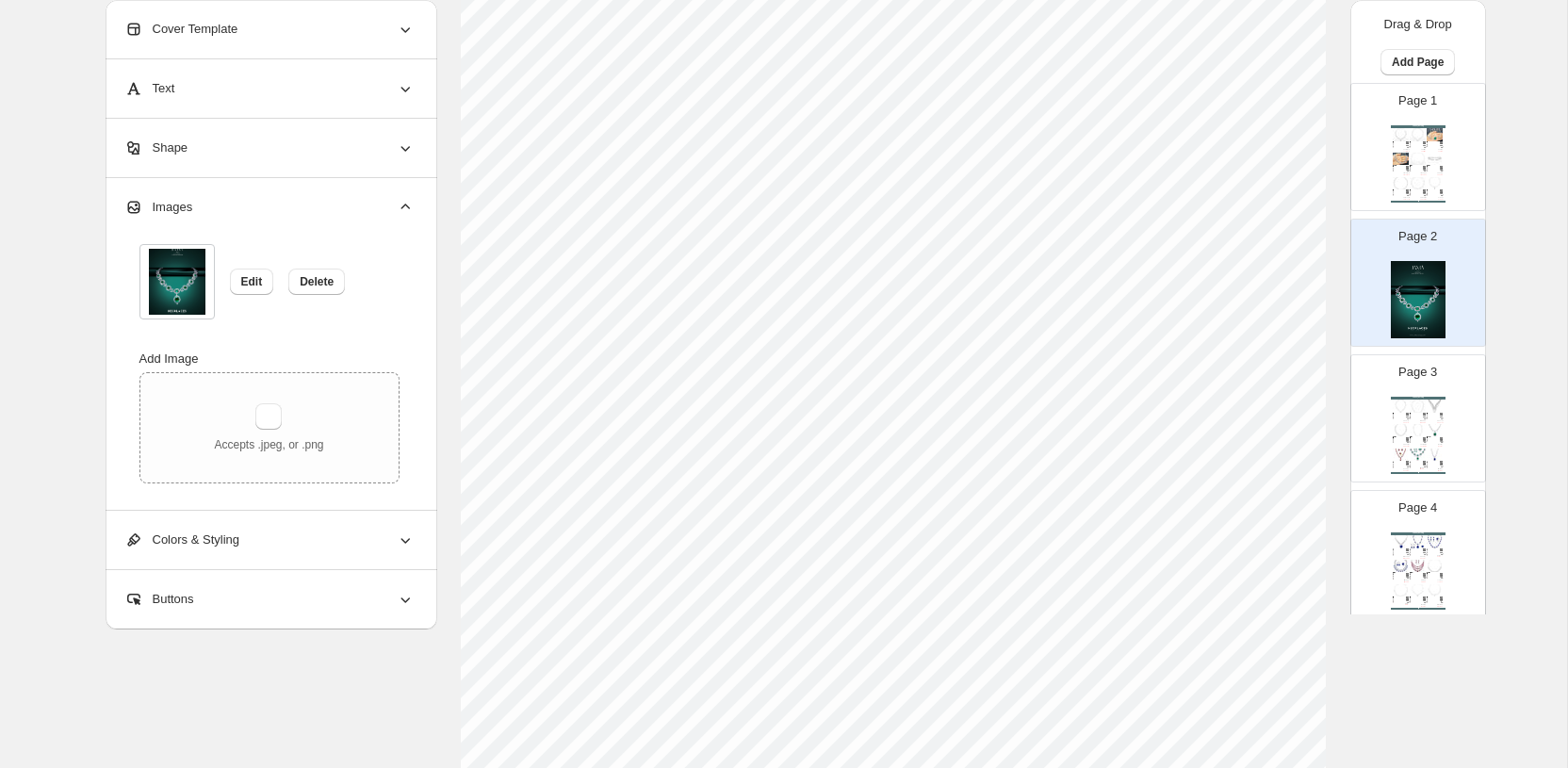 scroll, scrollTop: 0, scrollLeft: 0, axis: both 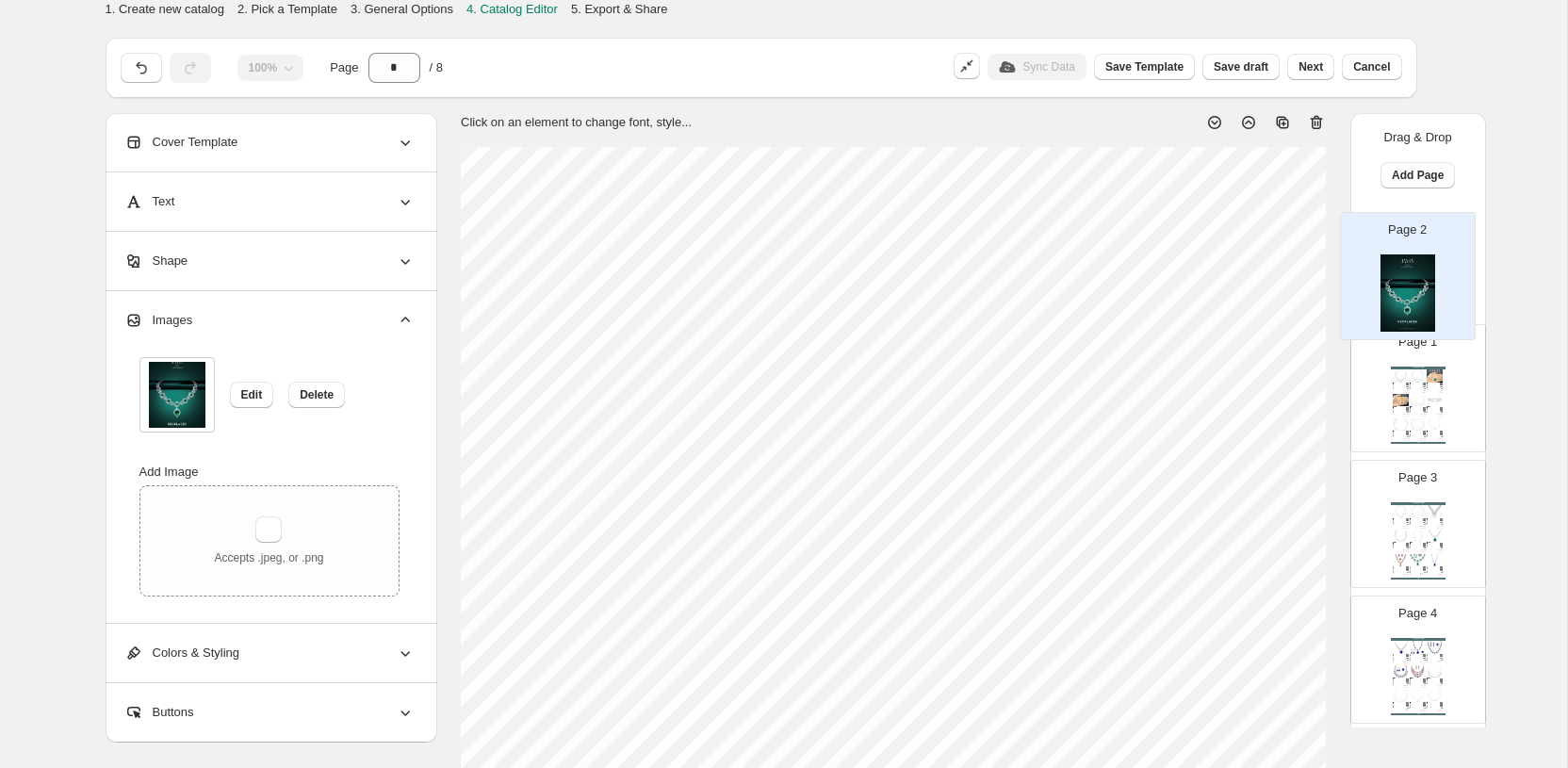 drag, startPoint x: 1410, startPoint y: 401, endPoint x: 1409, endPoint y: 273, distance: 128.00391 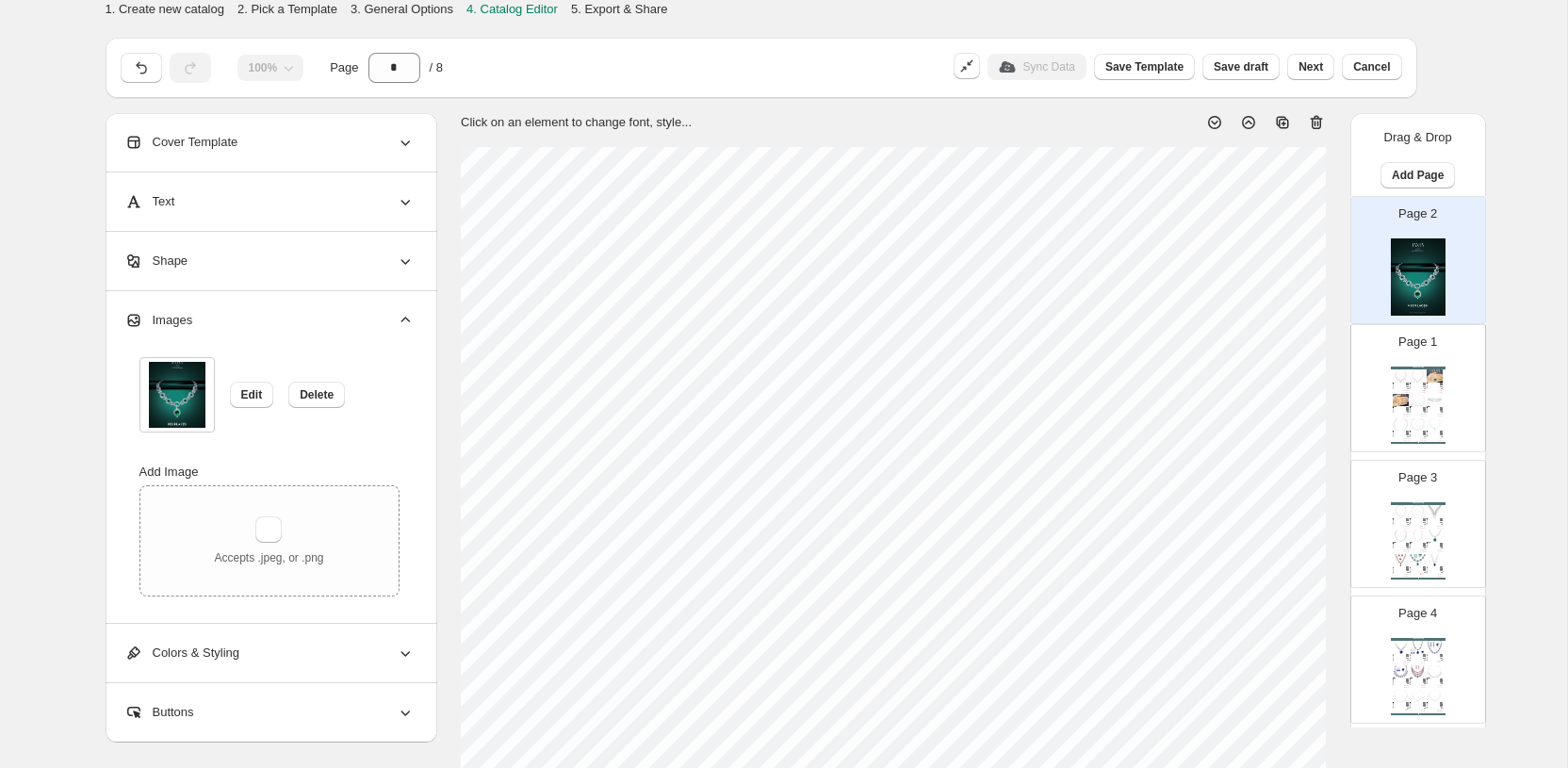 select on "**********" 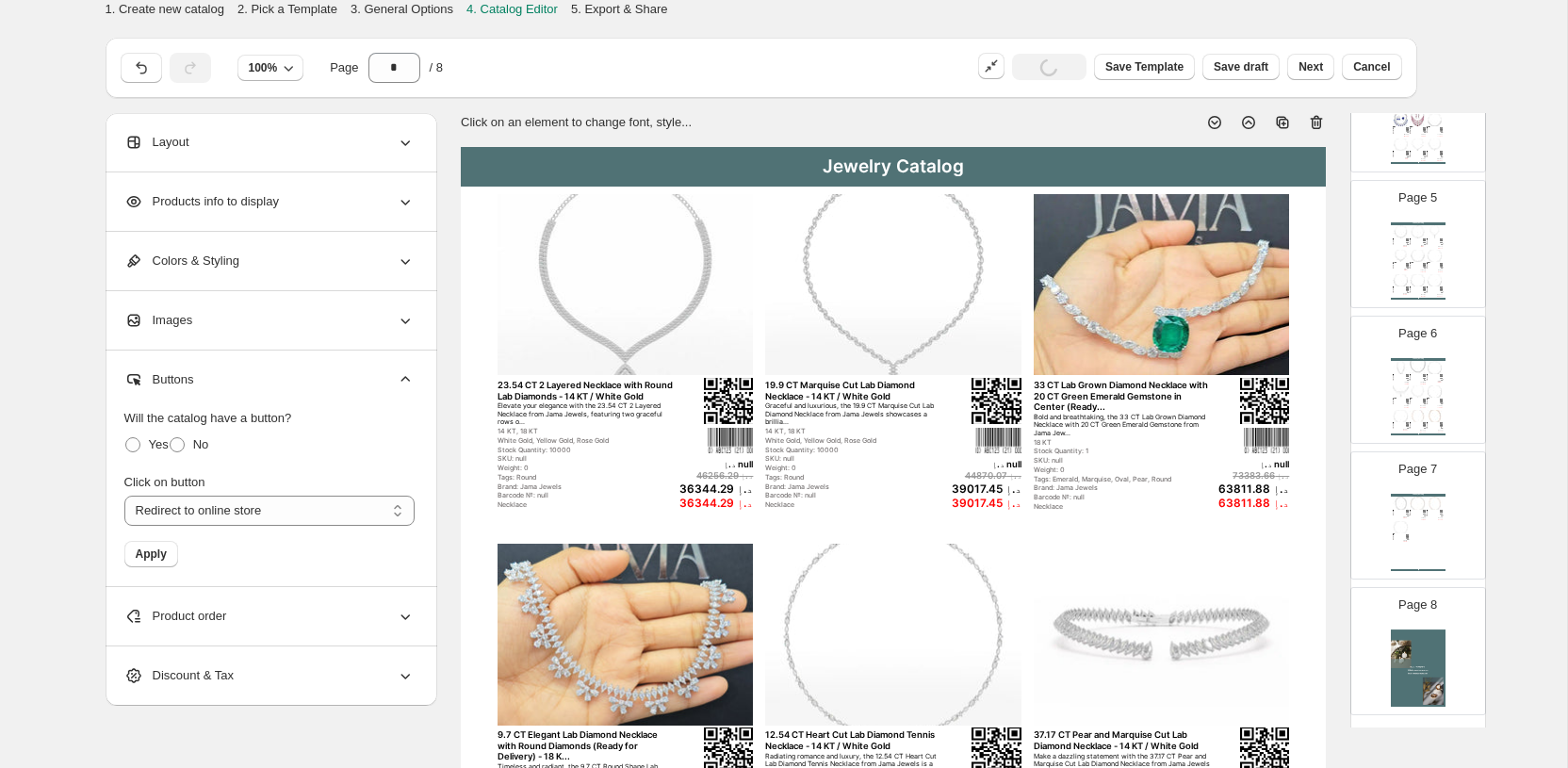 scroll, scrollTop: 596, scrollLeft: 0, axis: vertical 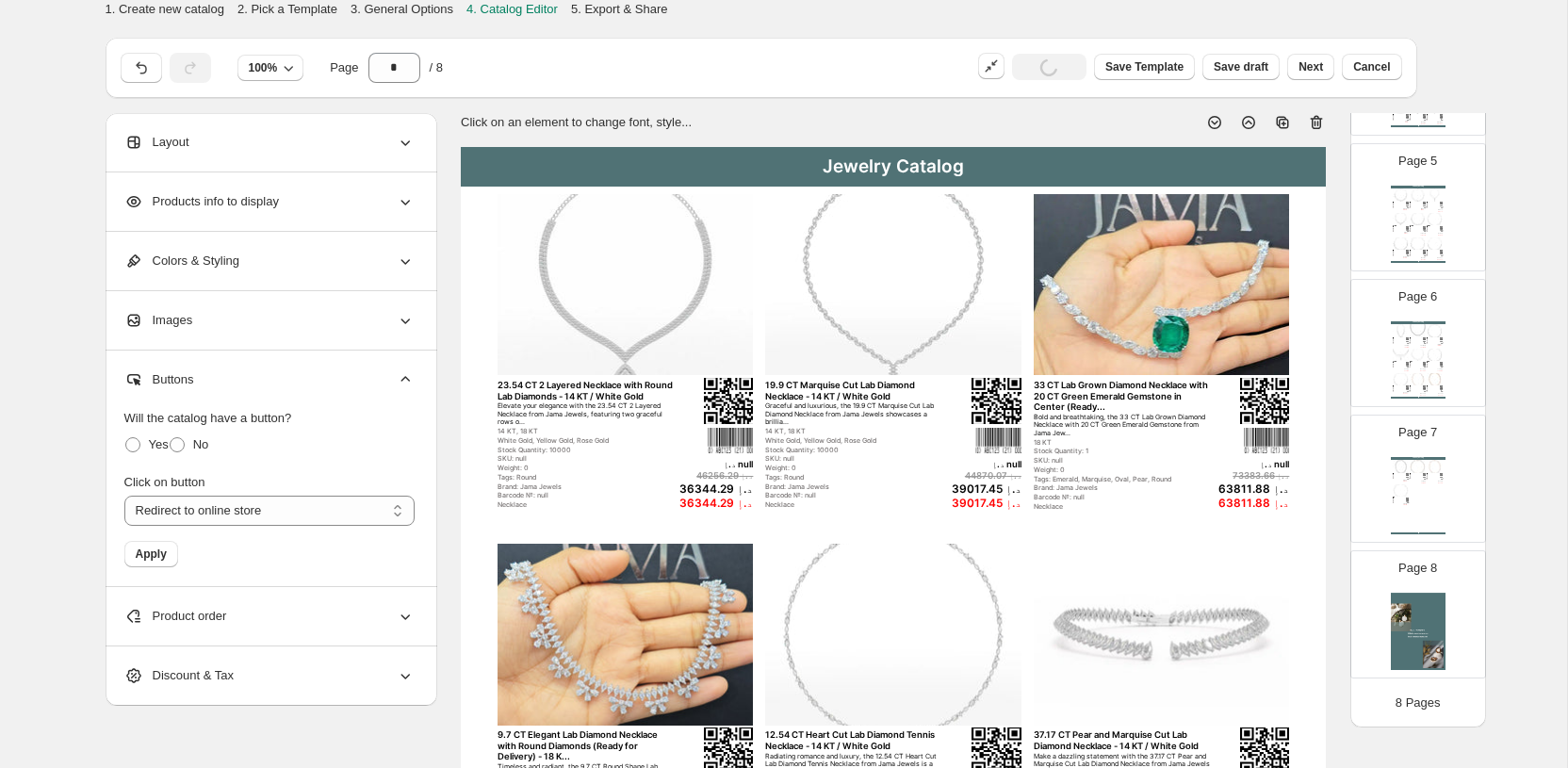 click at bounding box center (1418, 631) 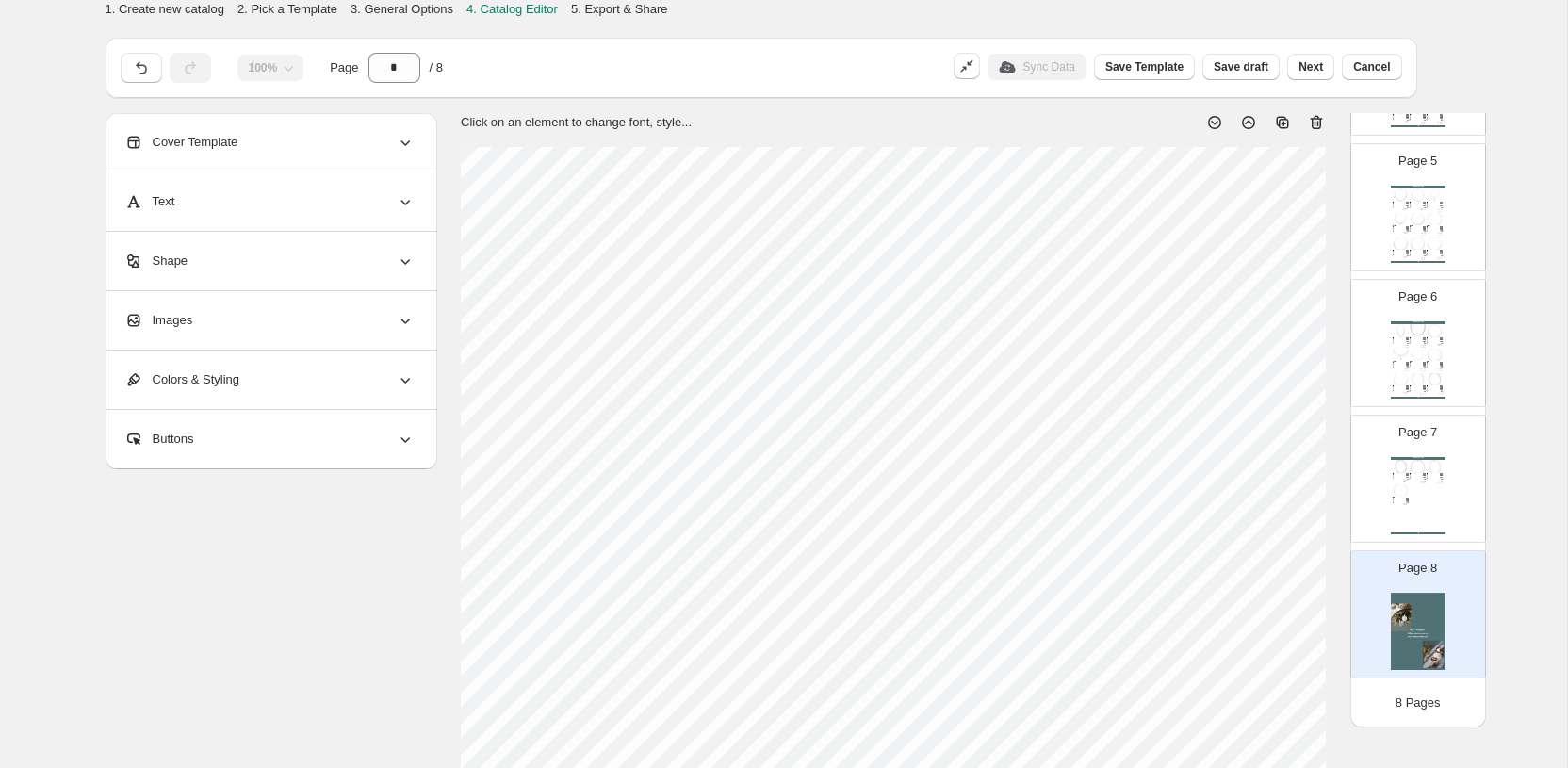click on "Click on an element to change font, style..." at bounding box center [893, 690] 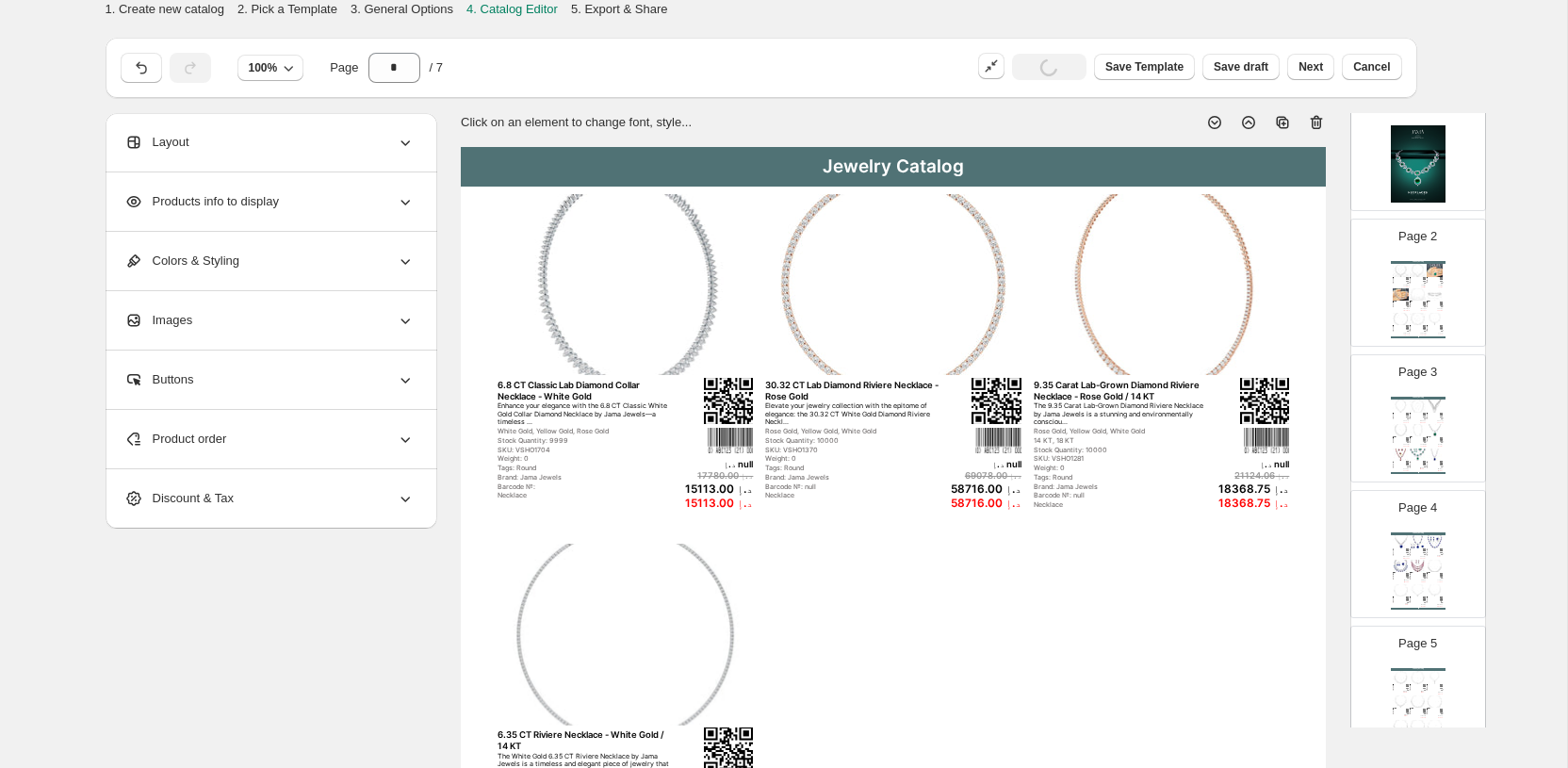 scroll, scrollTop: 0, scrollLeft: 0, axis: both 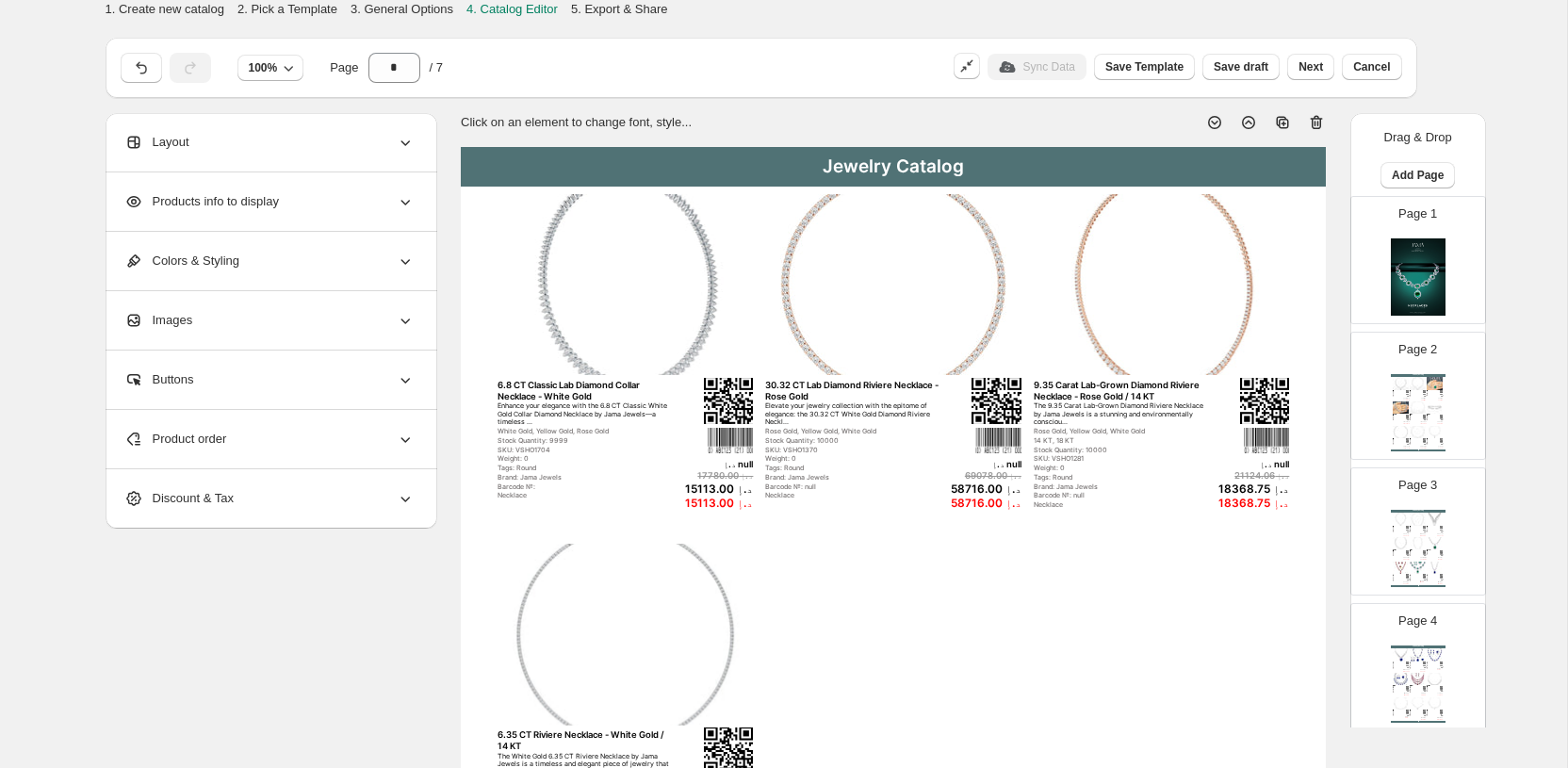 click on "Add Page" at bounding box center (1411, 168) 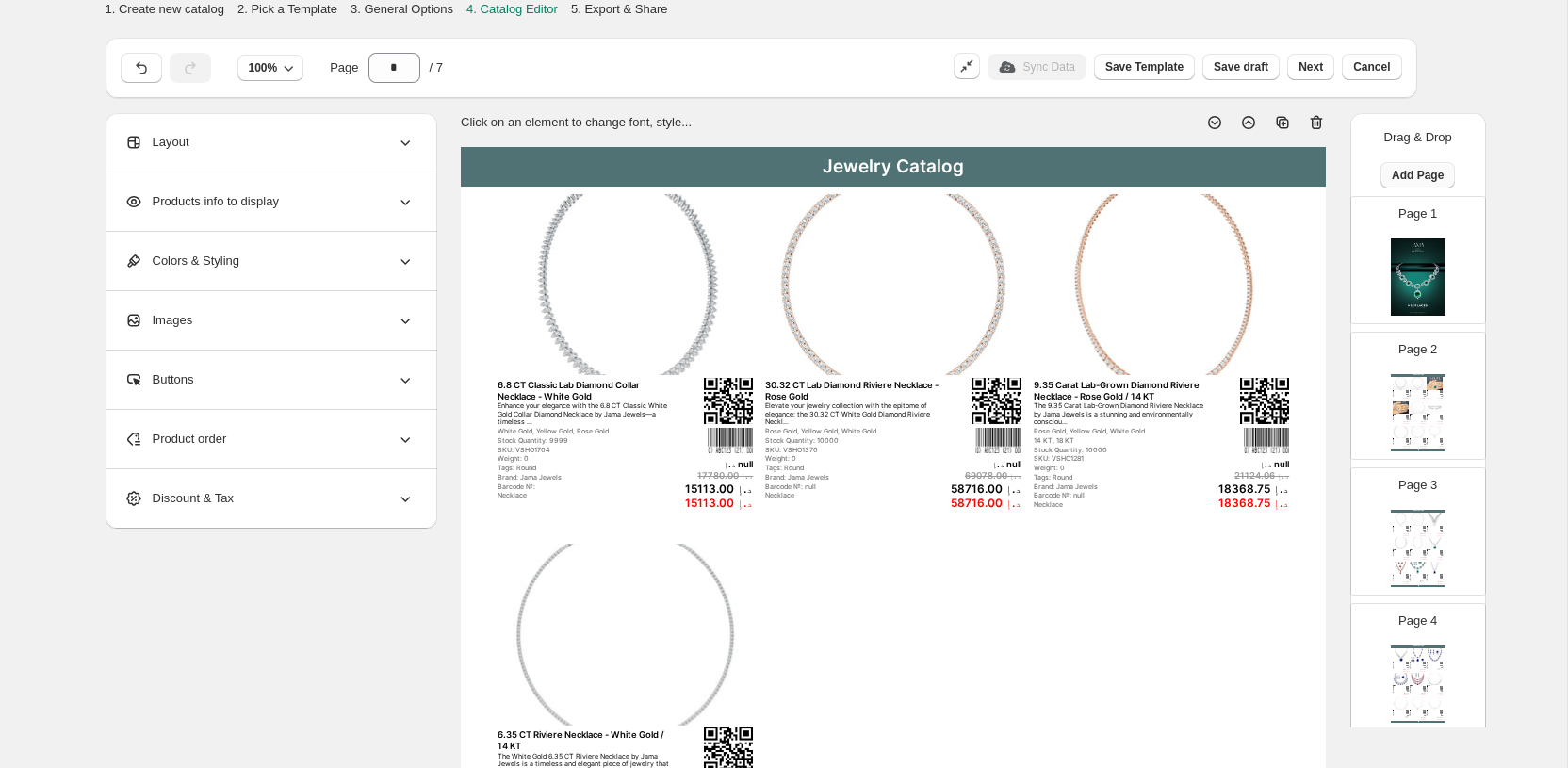 click on "Add Page" at bounding box center (1417, 175) 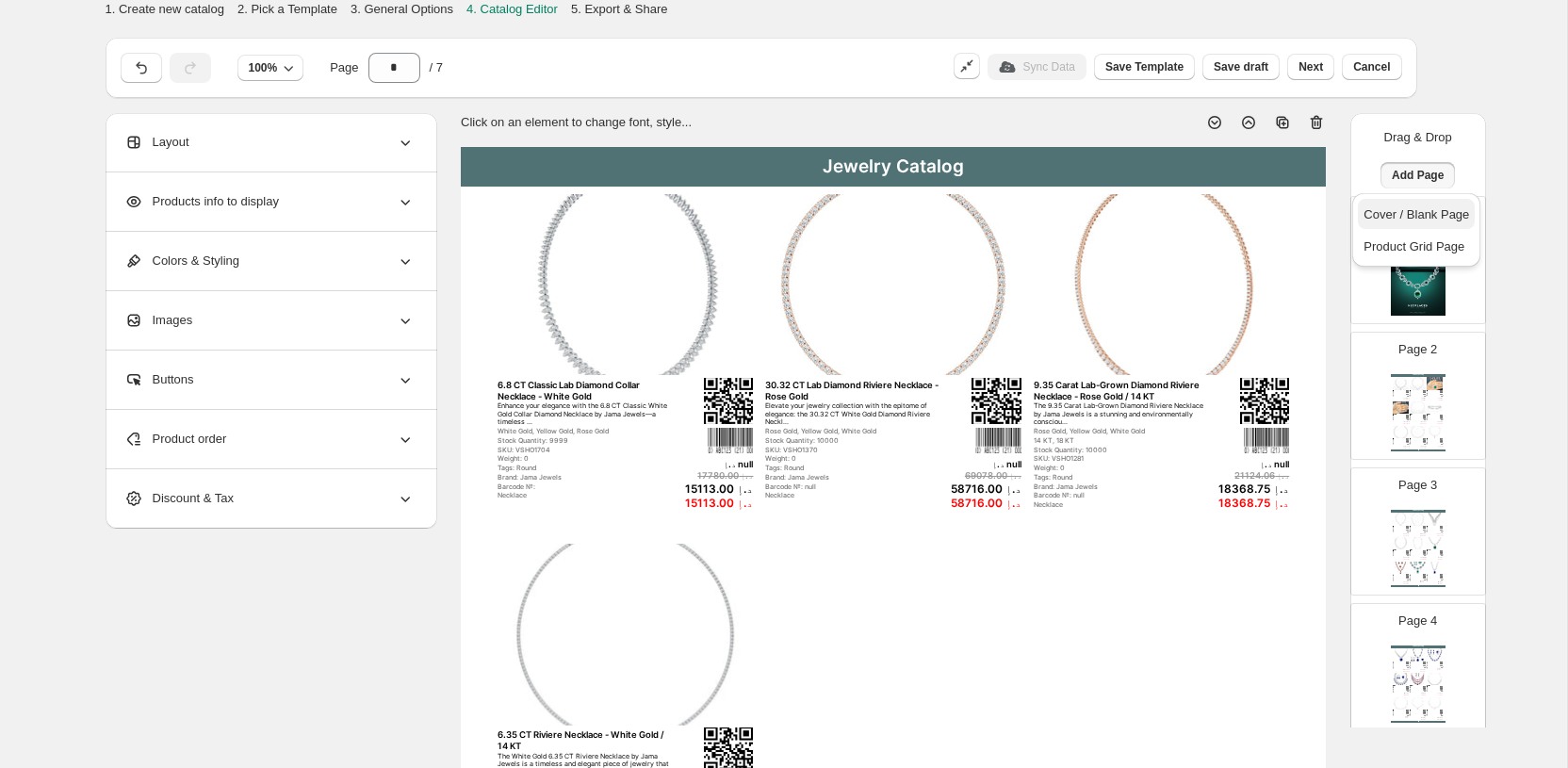 click on "Cover / Blank Page" at bounding box center (1416, 214) 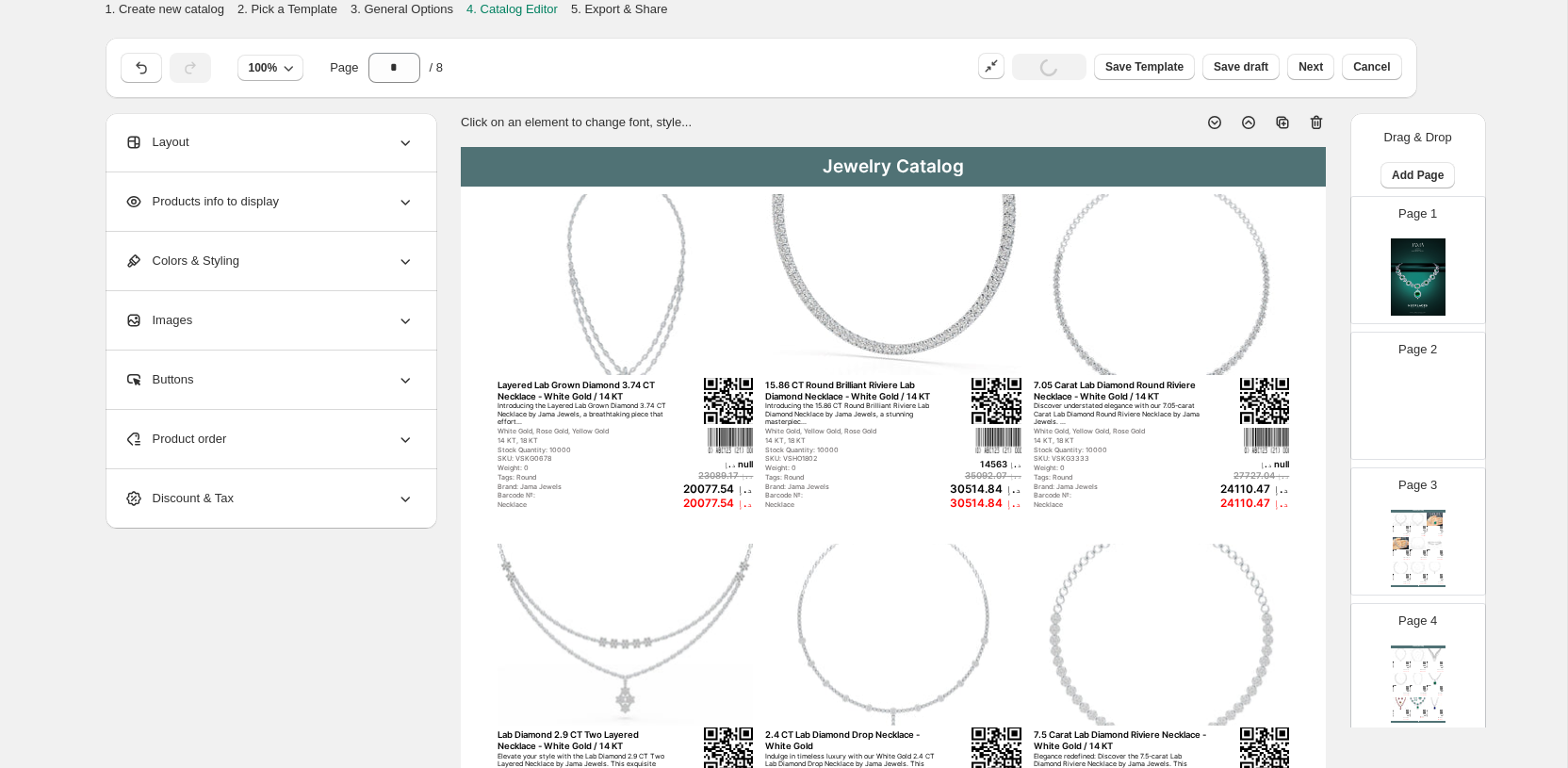 click at bounding box center [1418, 413] 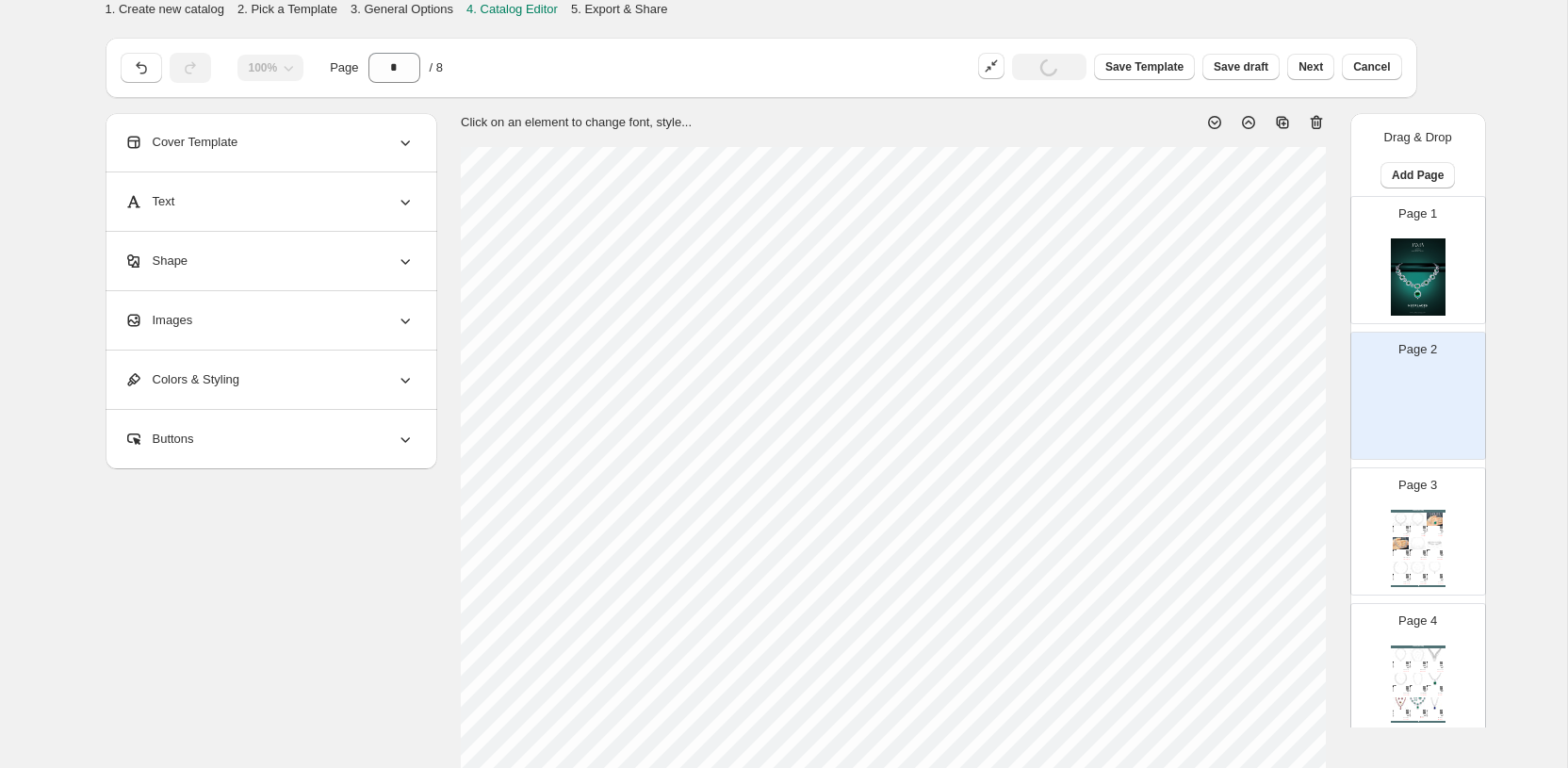 click on "Images" at bounding box center (270, 320) 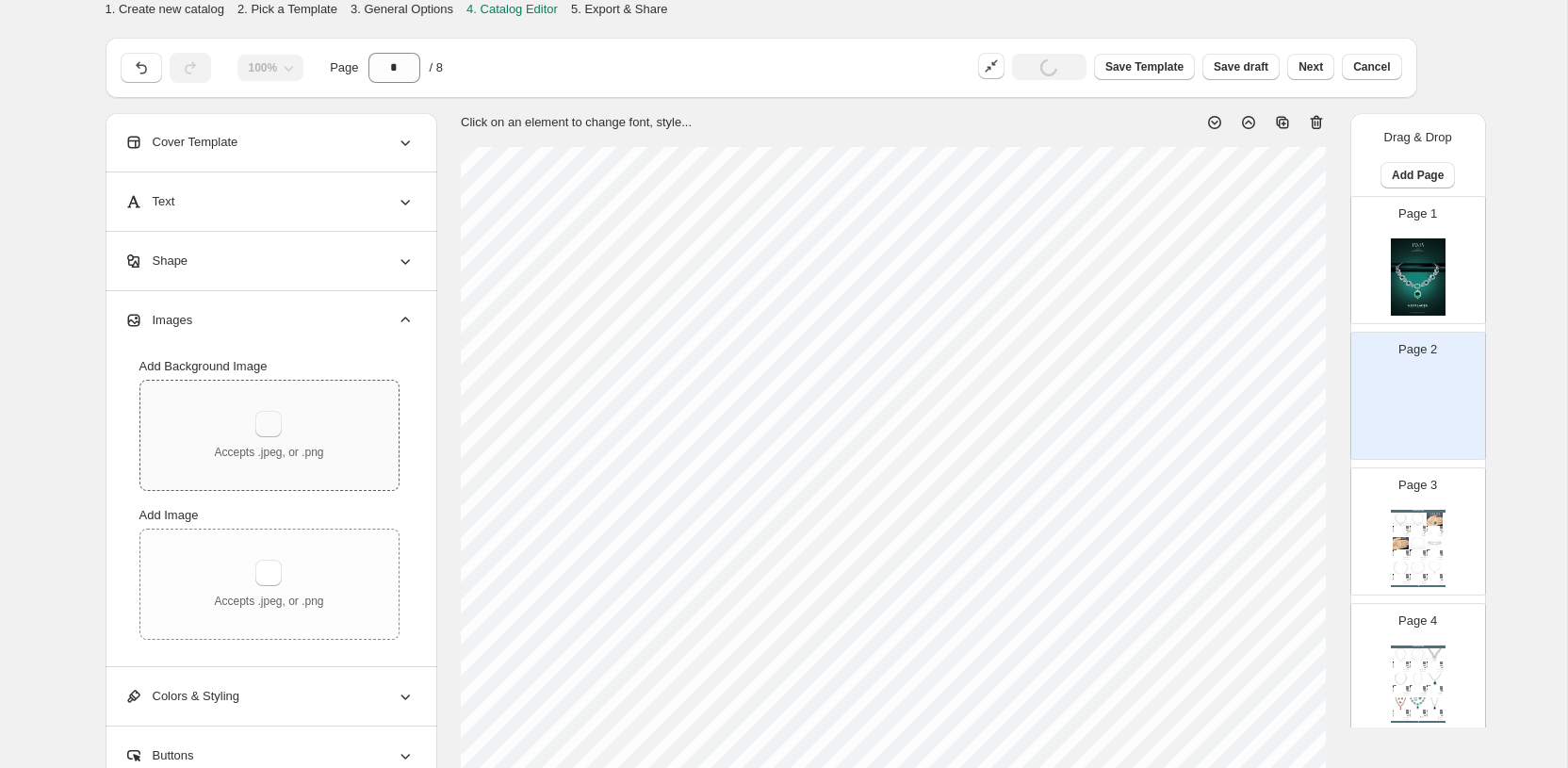 click at bounding box center [269, 424] 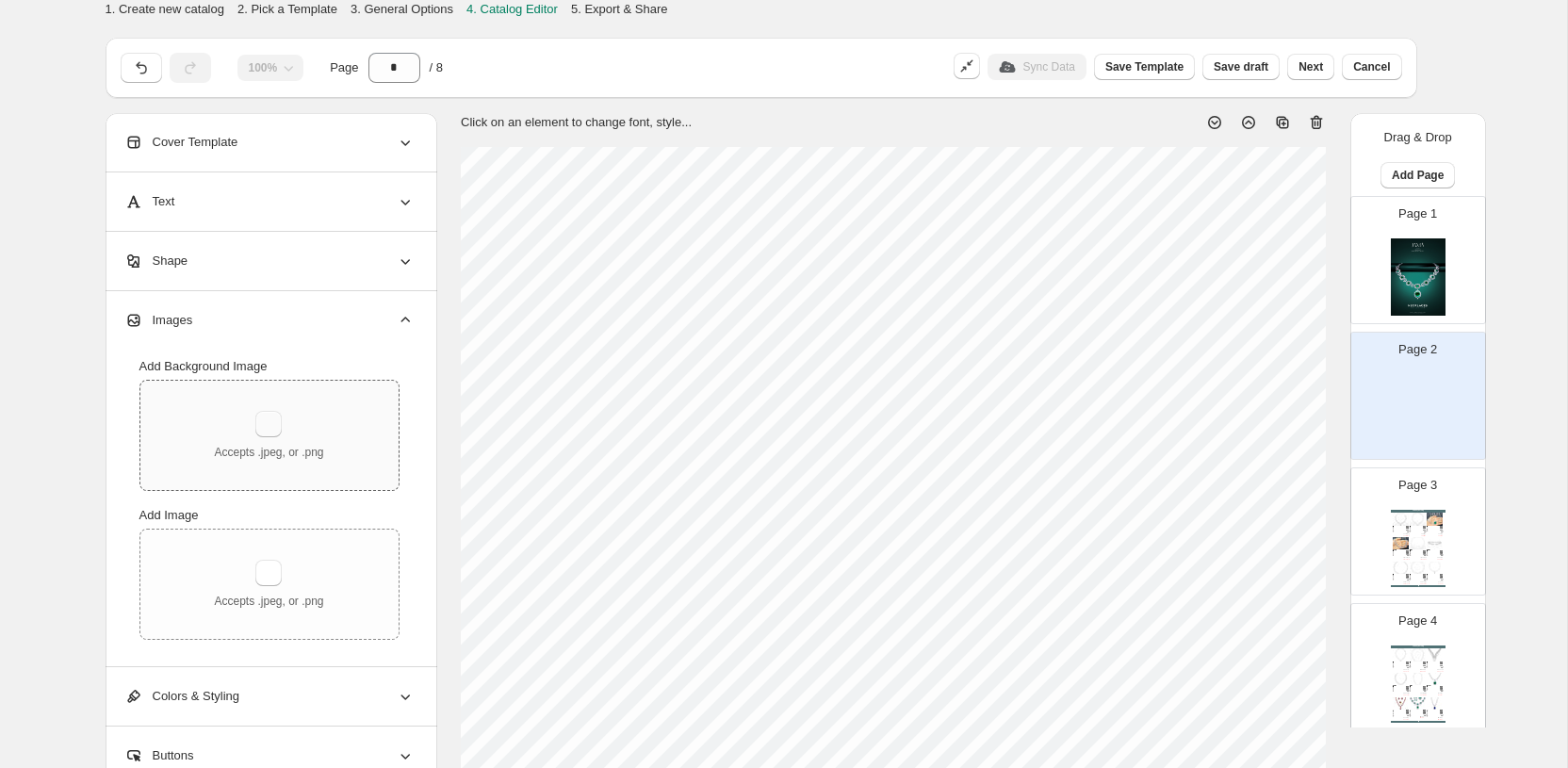 type on "**********" 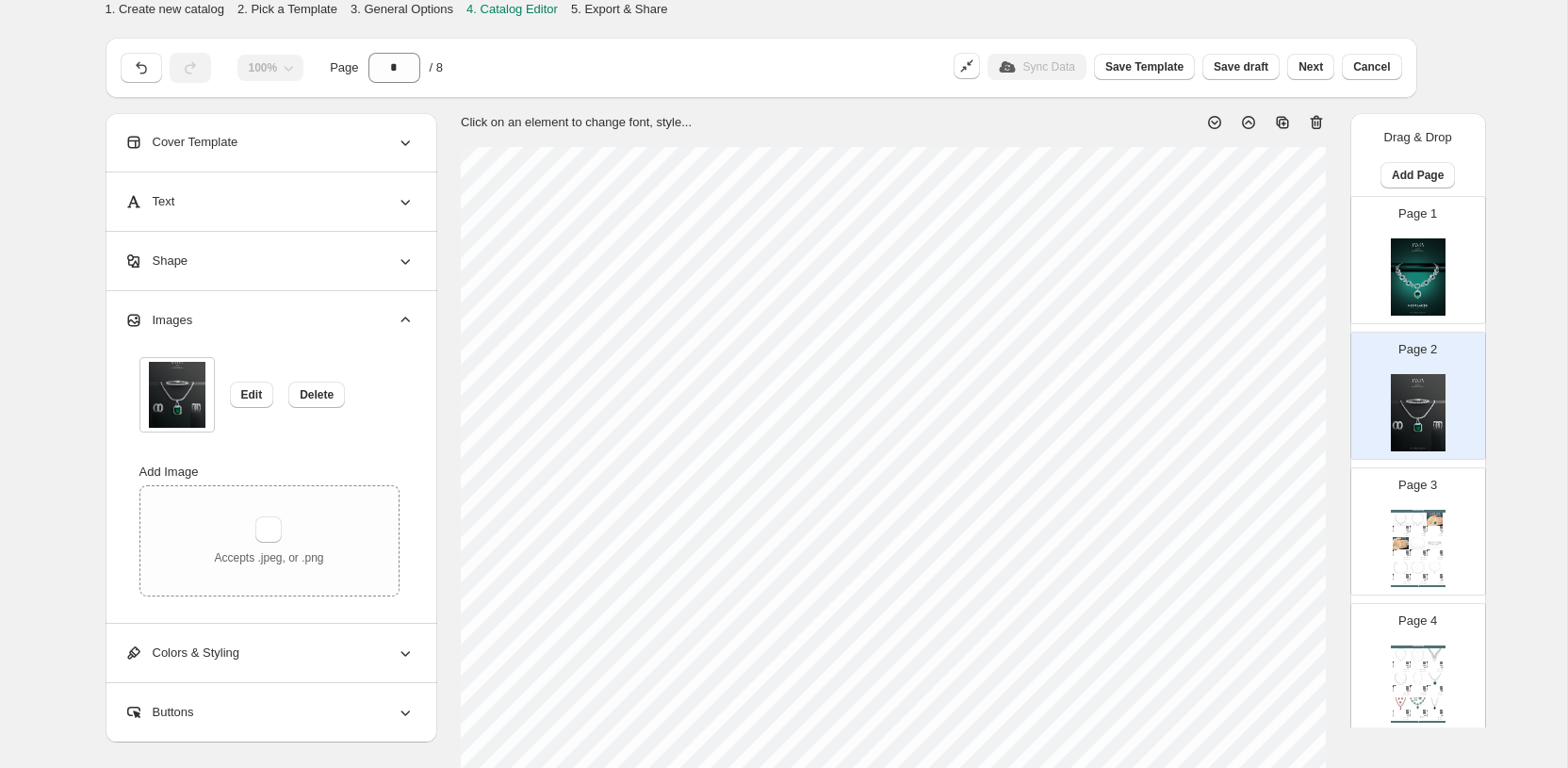 click on "**********" at bounding box center (776, 679) 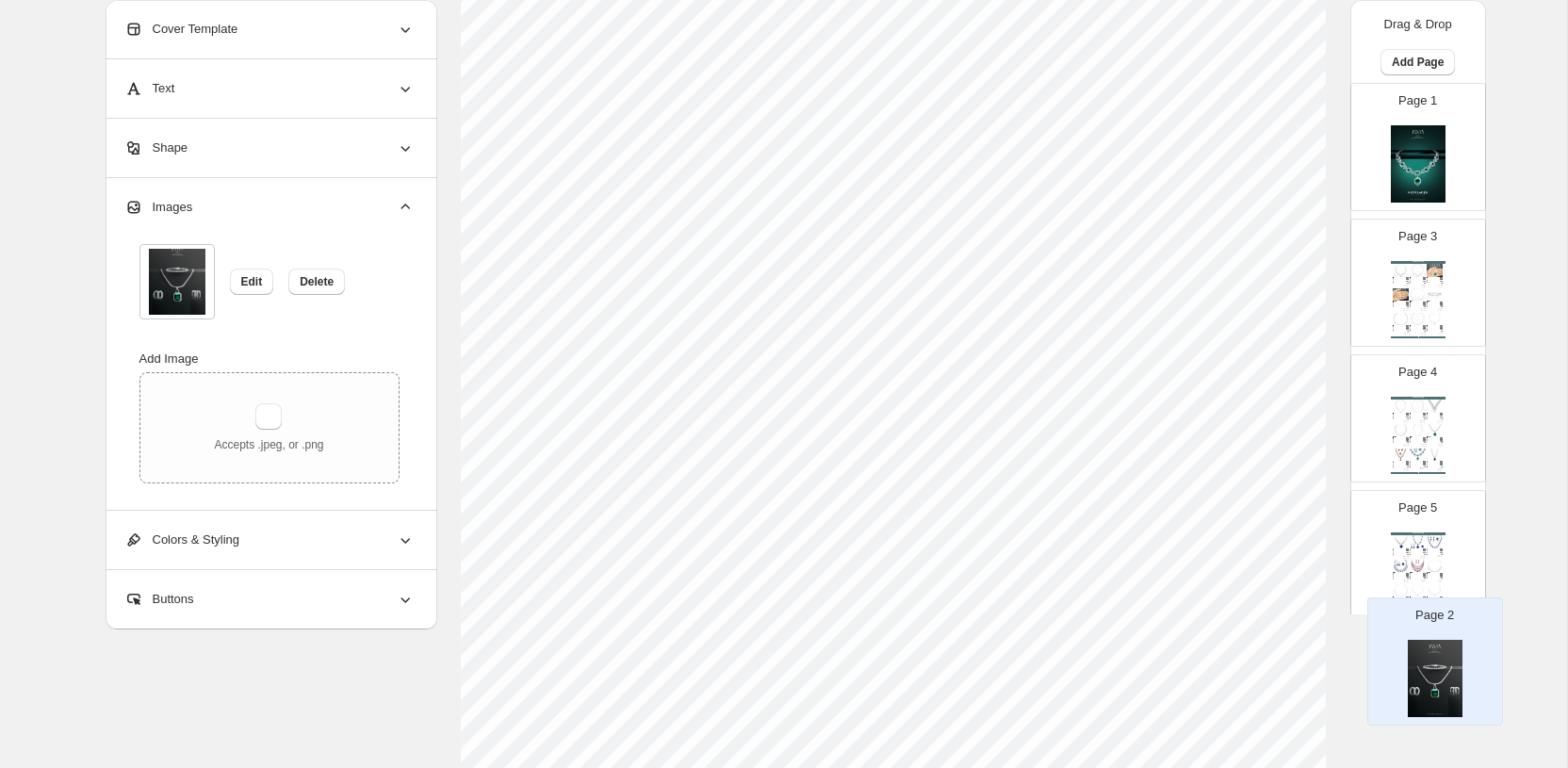 scroll, scrollTop: 390, scrollLeft: 0, axis: vertical 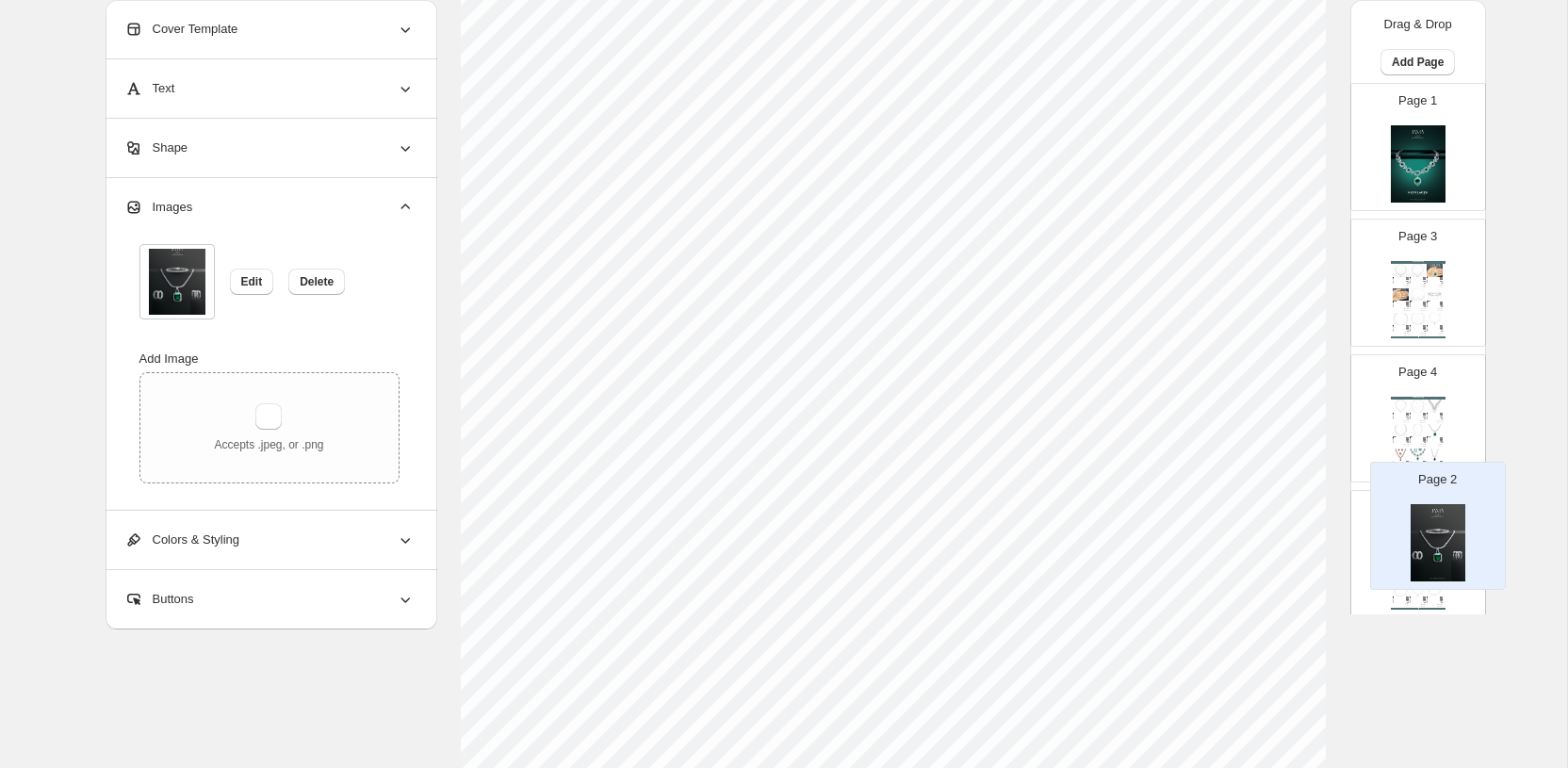 drag, startPoint x: 1431, startPoint y: 415, endPoint x: 1451, endPoint y: 551, distance: 137.4627 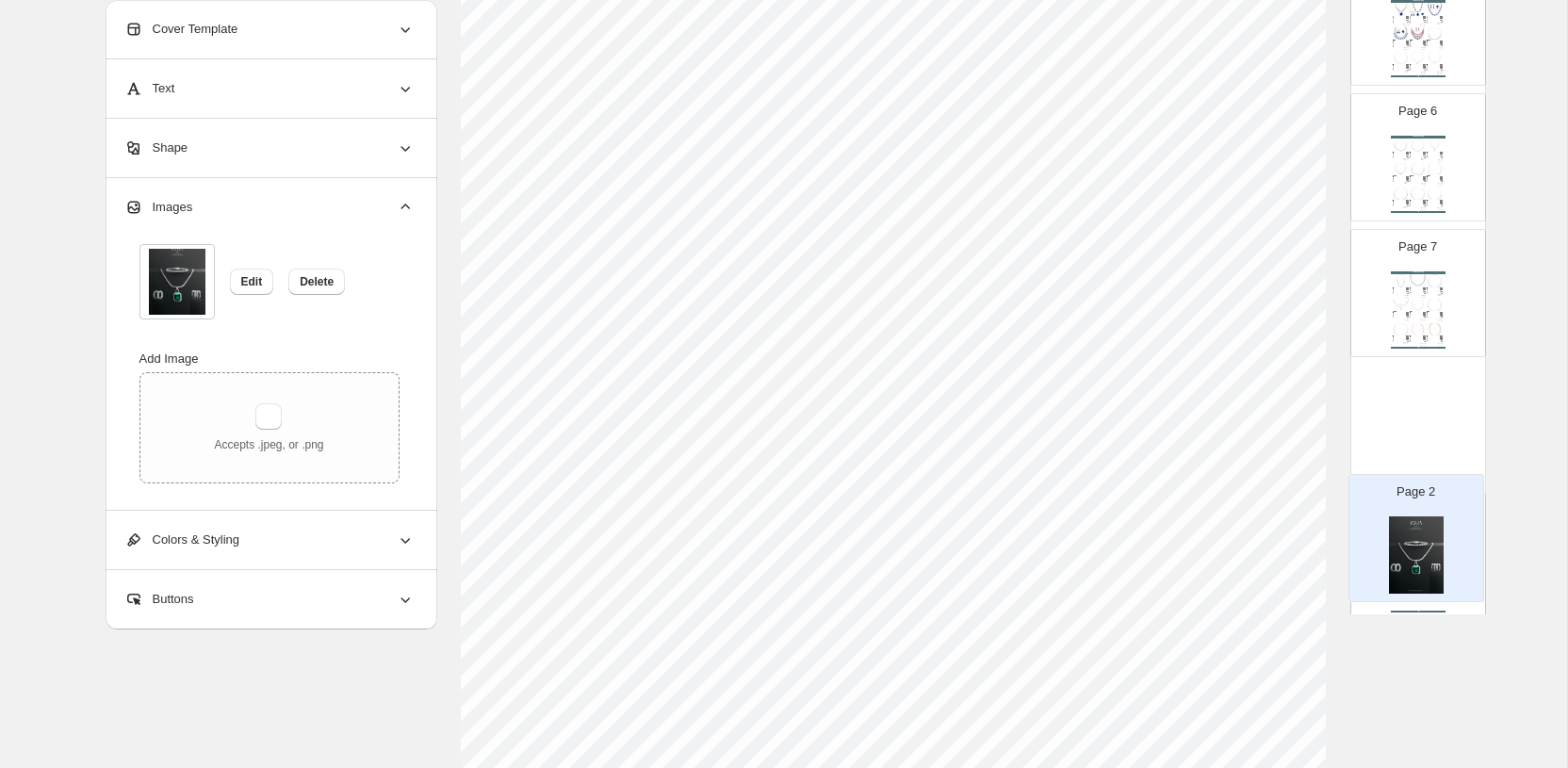 scroll, scrollTop: 588, scrollLeft: 0, axis: vertical 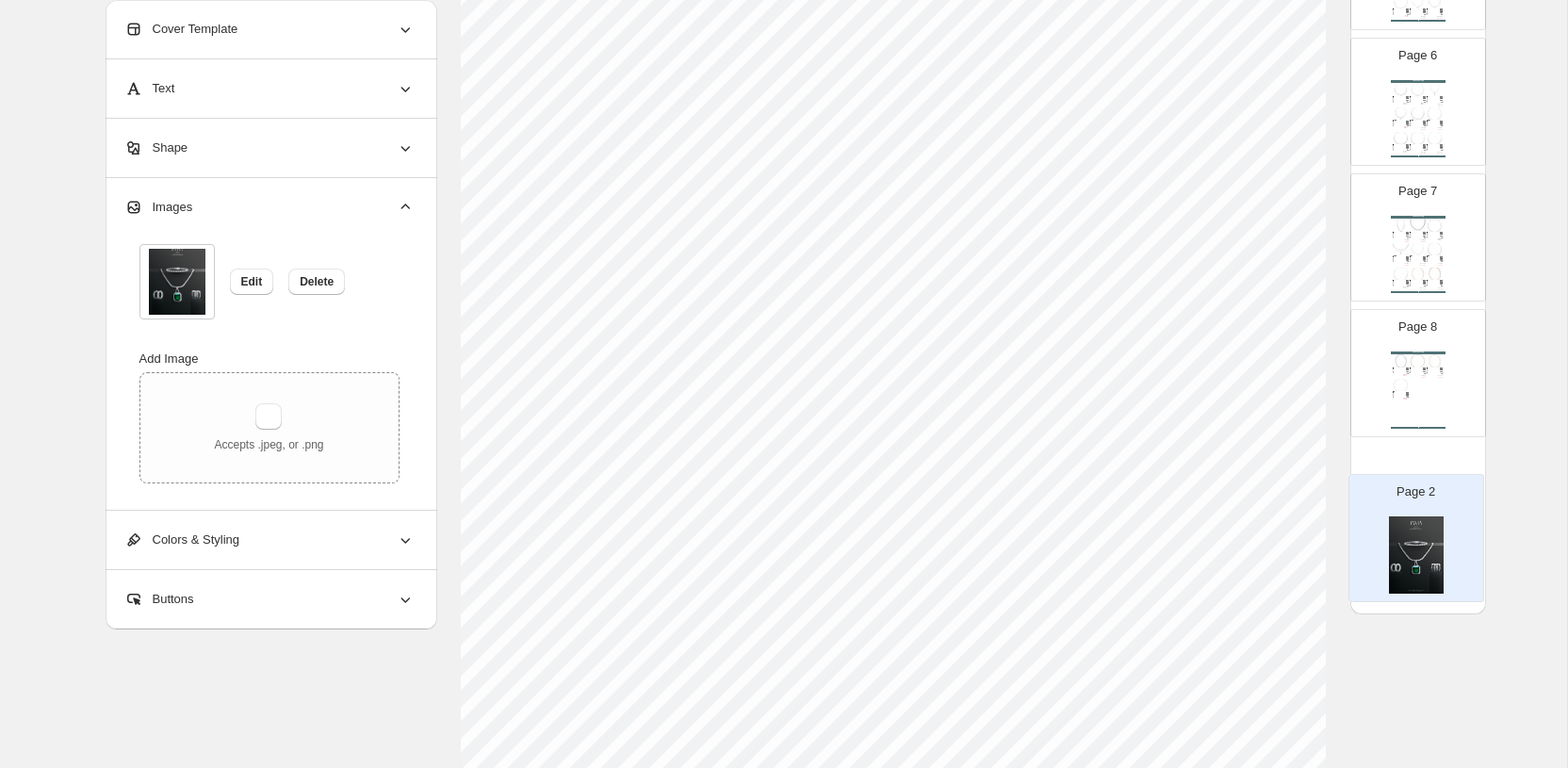 drag, startPoint x: 1430, startPoint y: 279, endPoint x: 1429, endPoint y: 541, distance: 262.0019 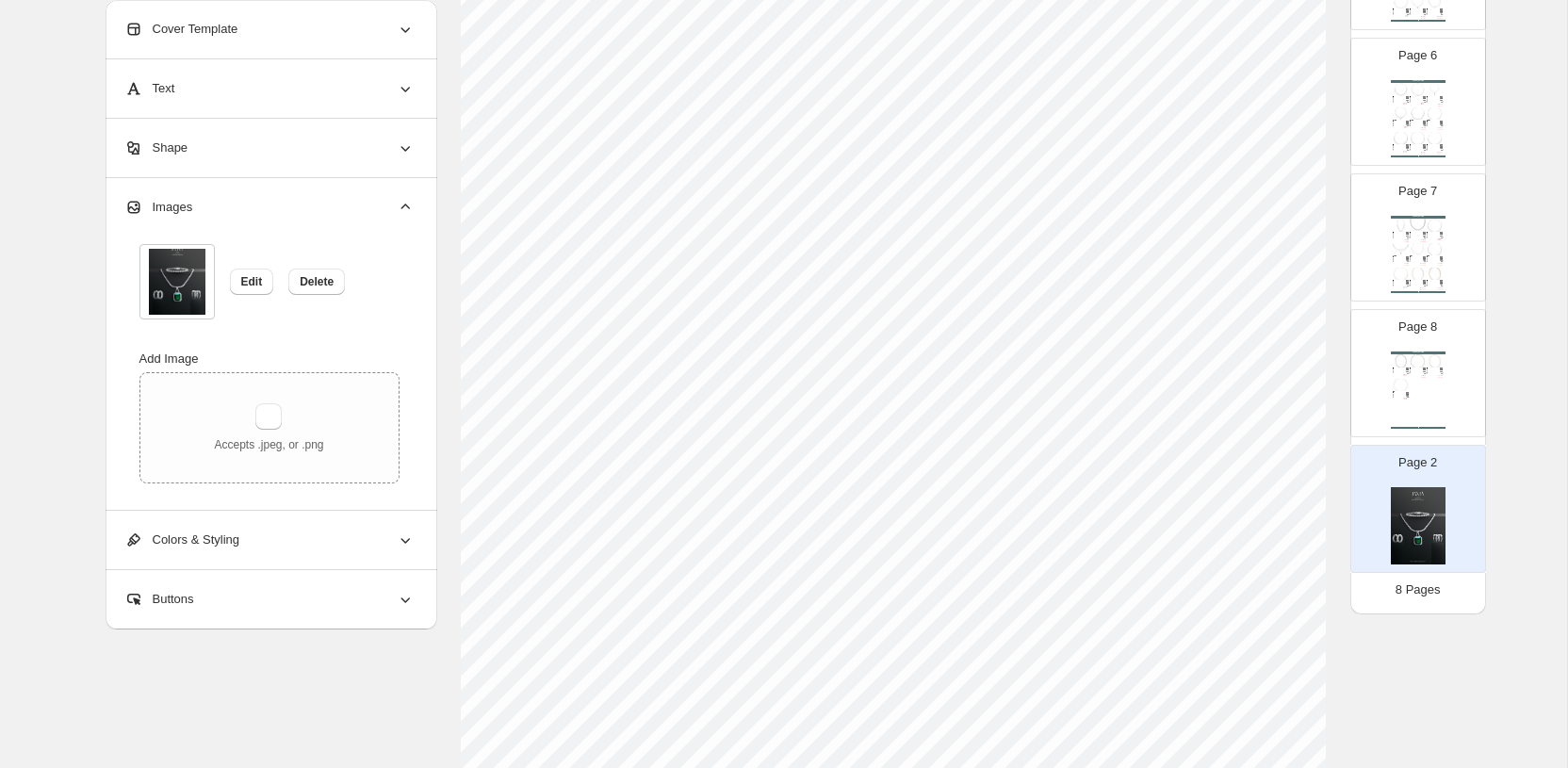 select on "**********" 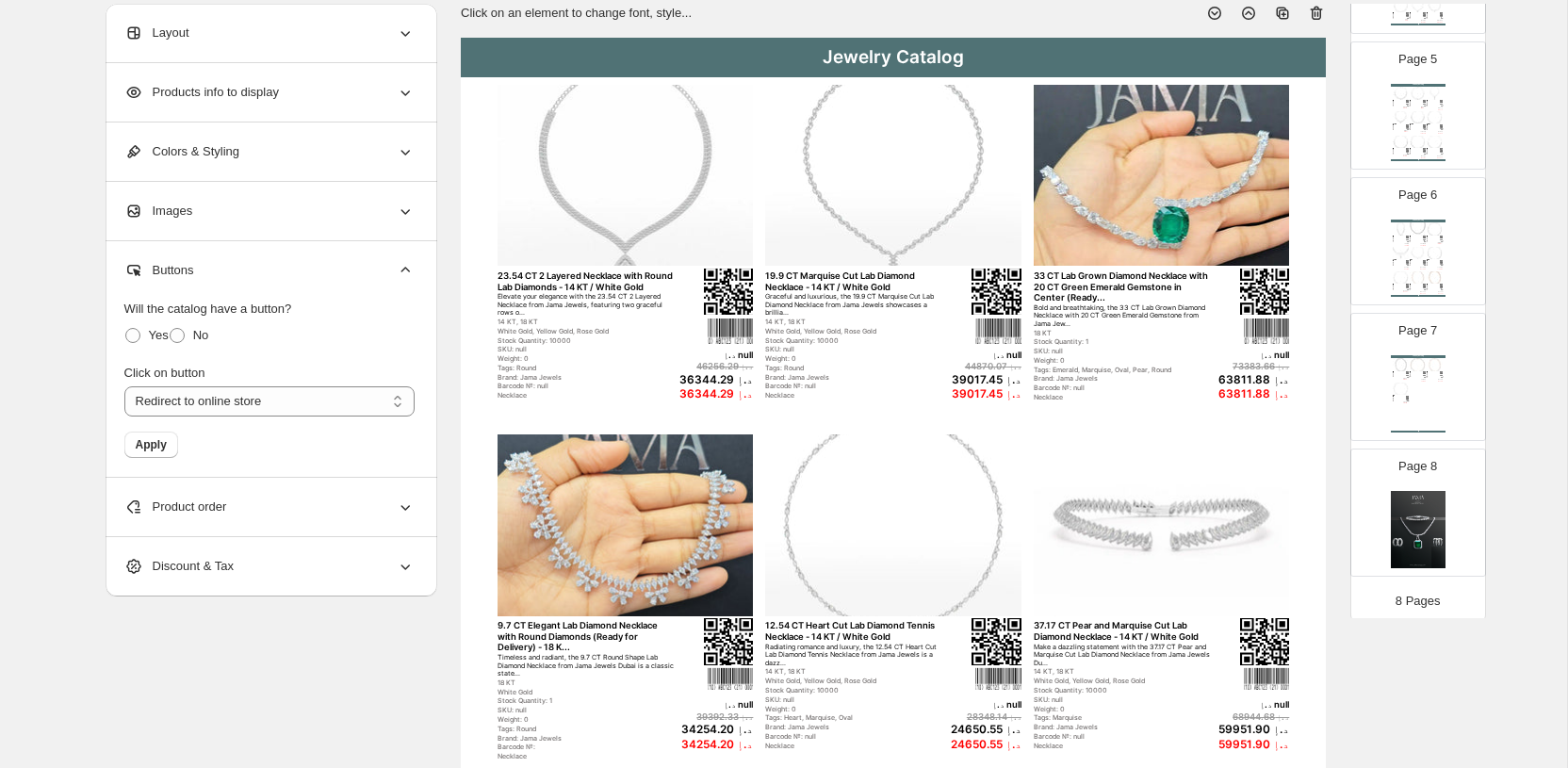 scroll, scrollTop: 0, scrollLeft: 0, axis: both 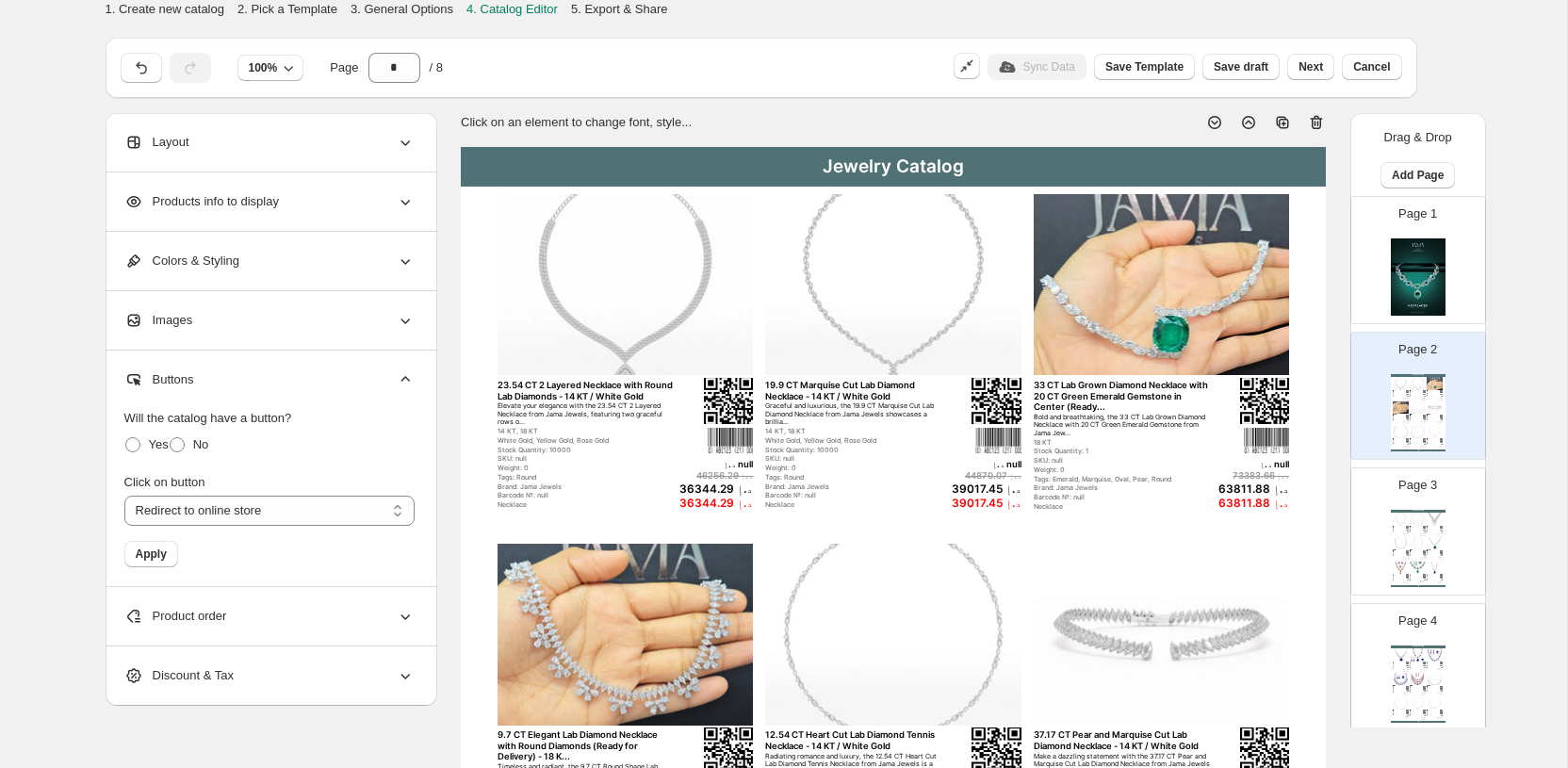 click on "Page 2" at bounding box center [1417, 350] 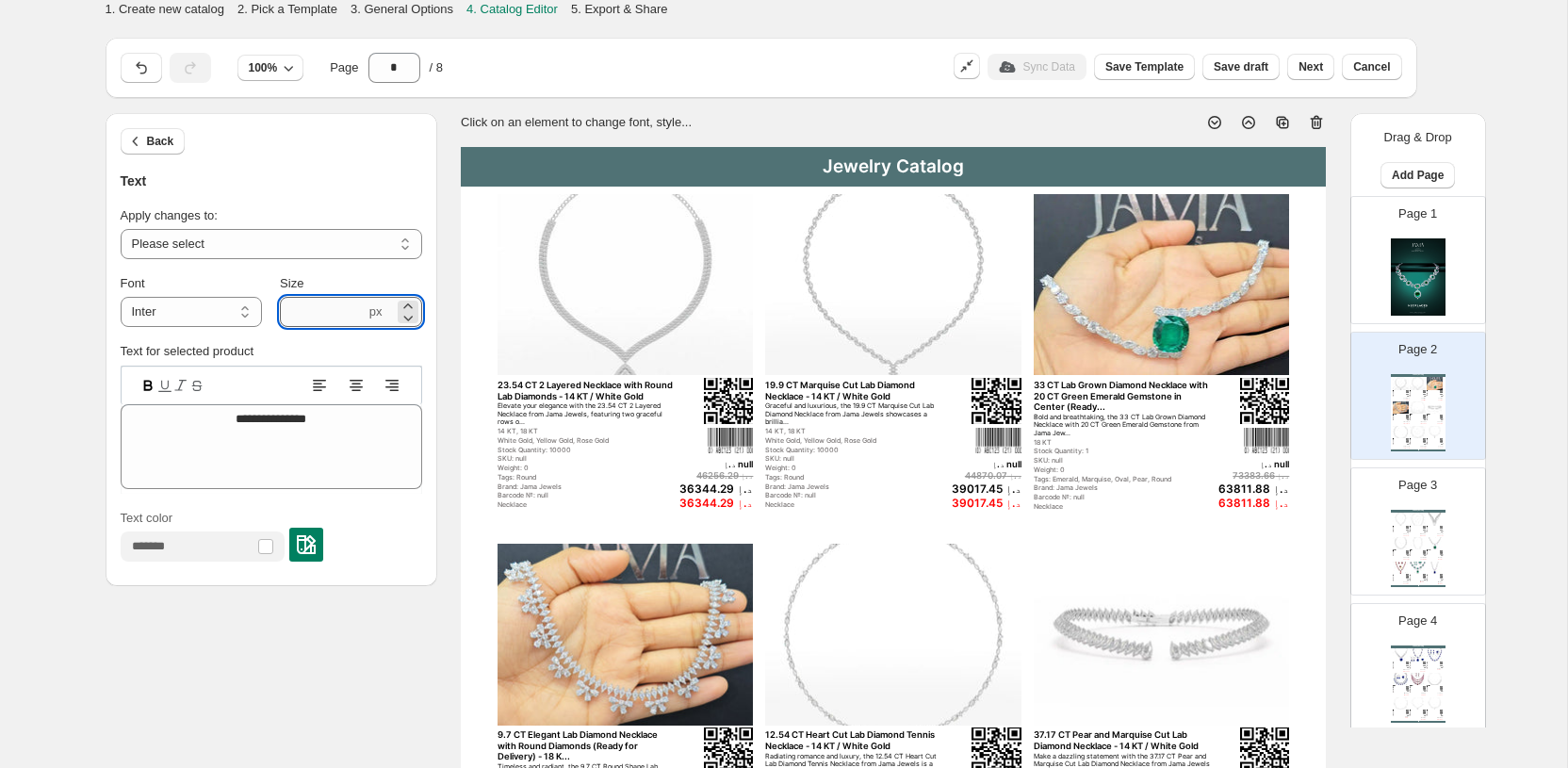 click on "****" at bounding box center (322, 312) 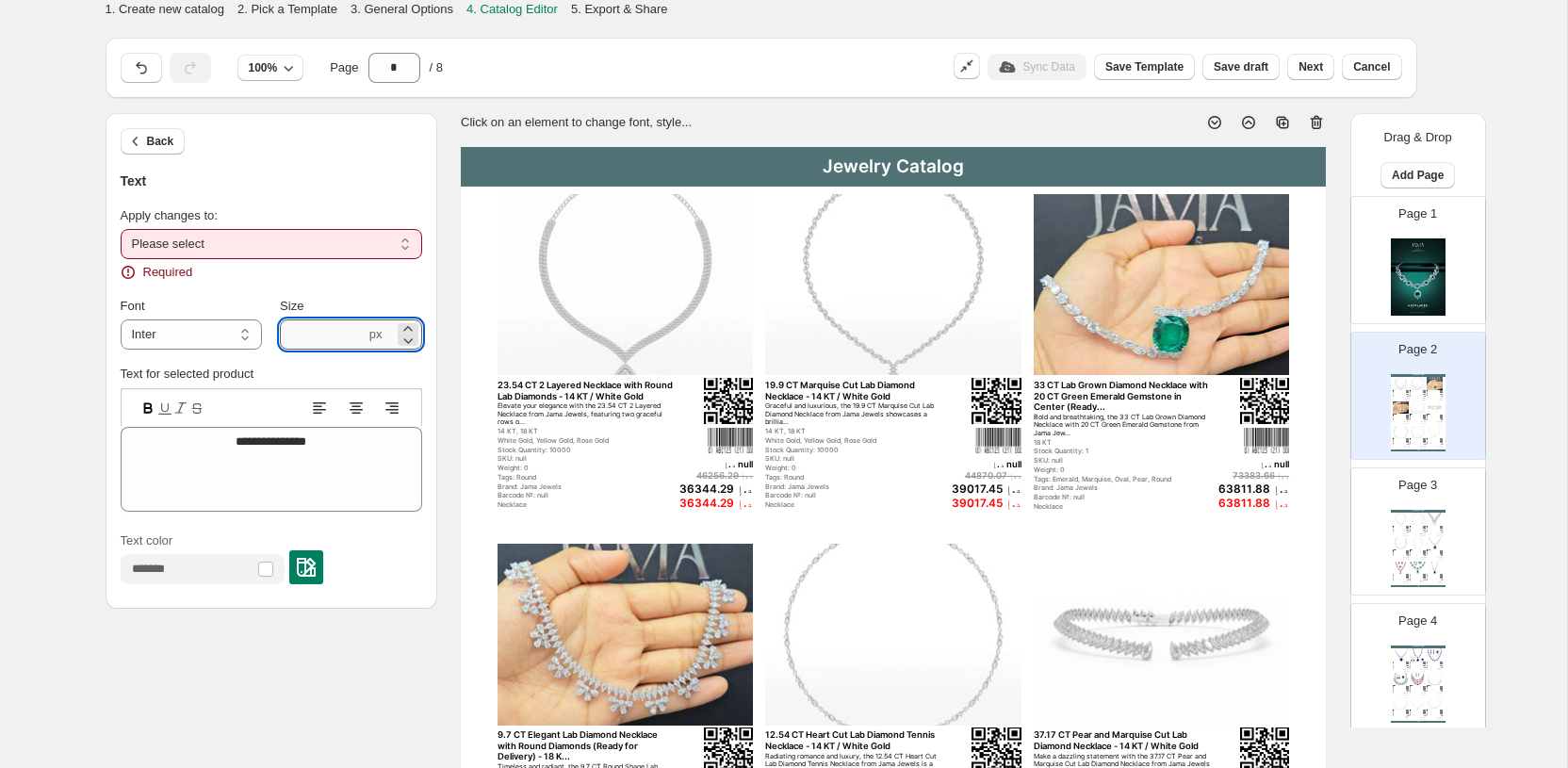 type on "****" 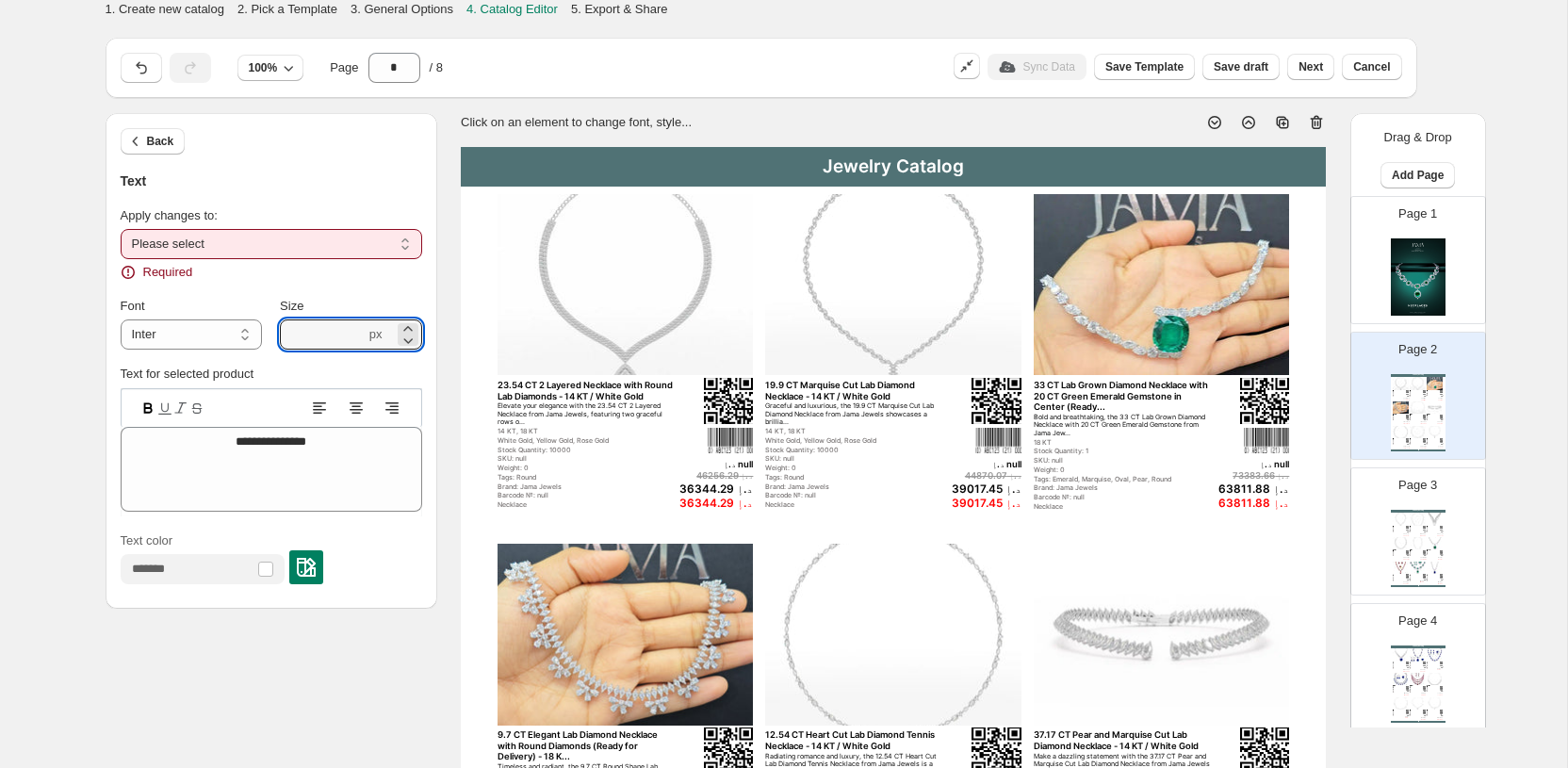 click on "**********" at bounding box center [271, 244] 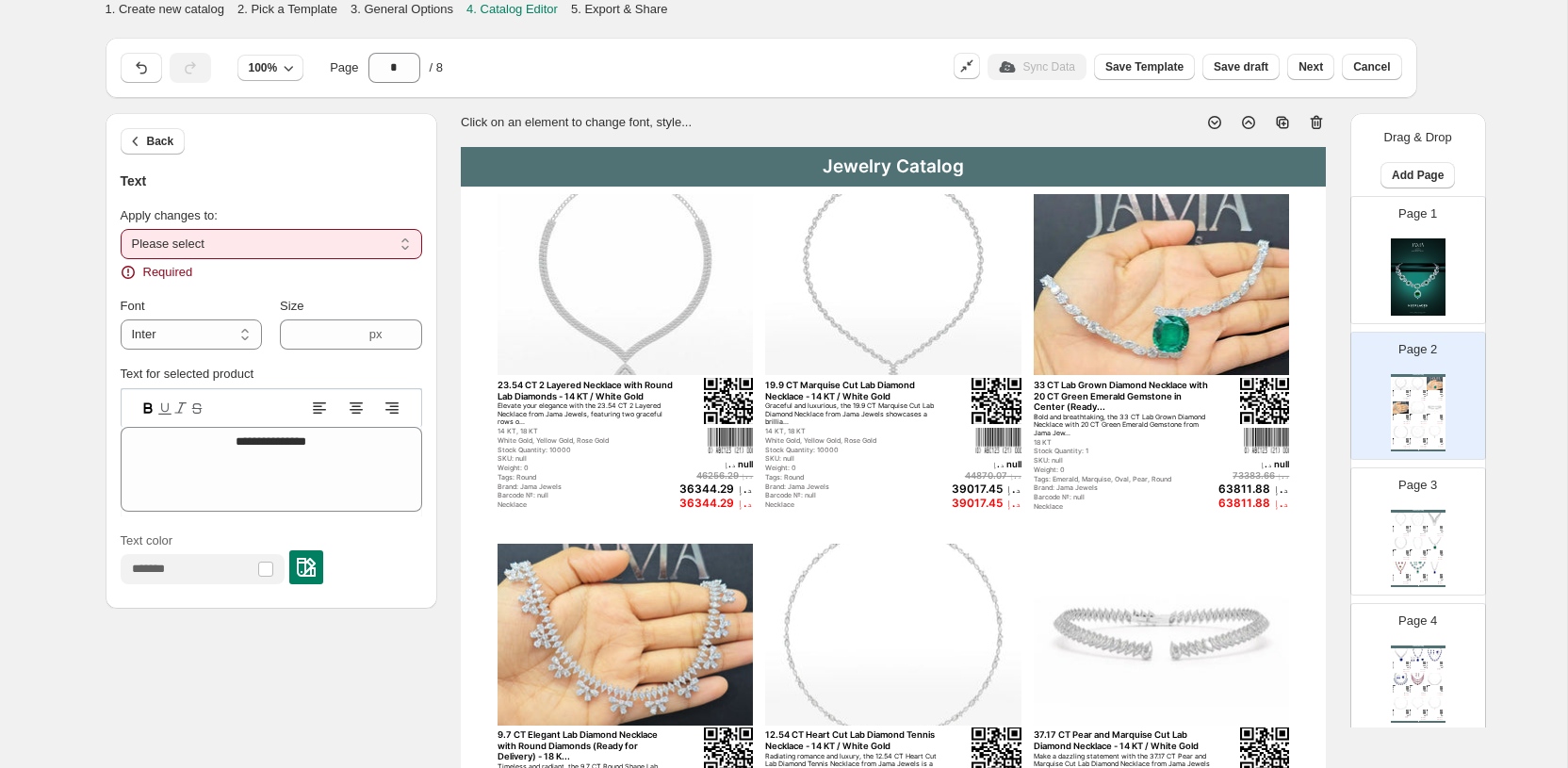 select on "**********" 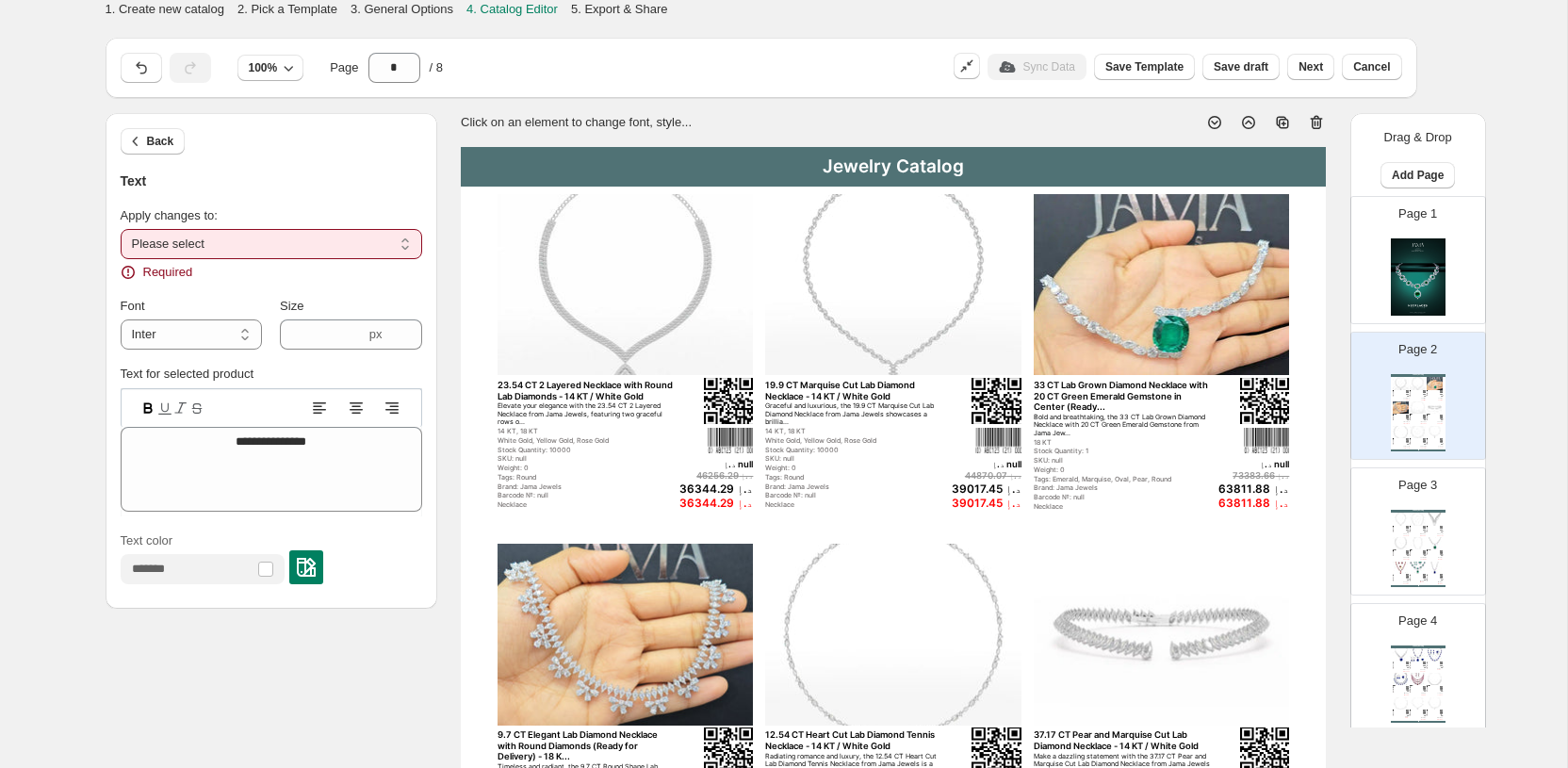 click on "**********" at bounding box center (271, 244) 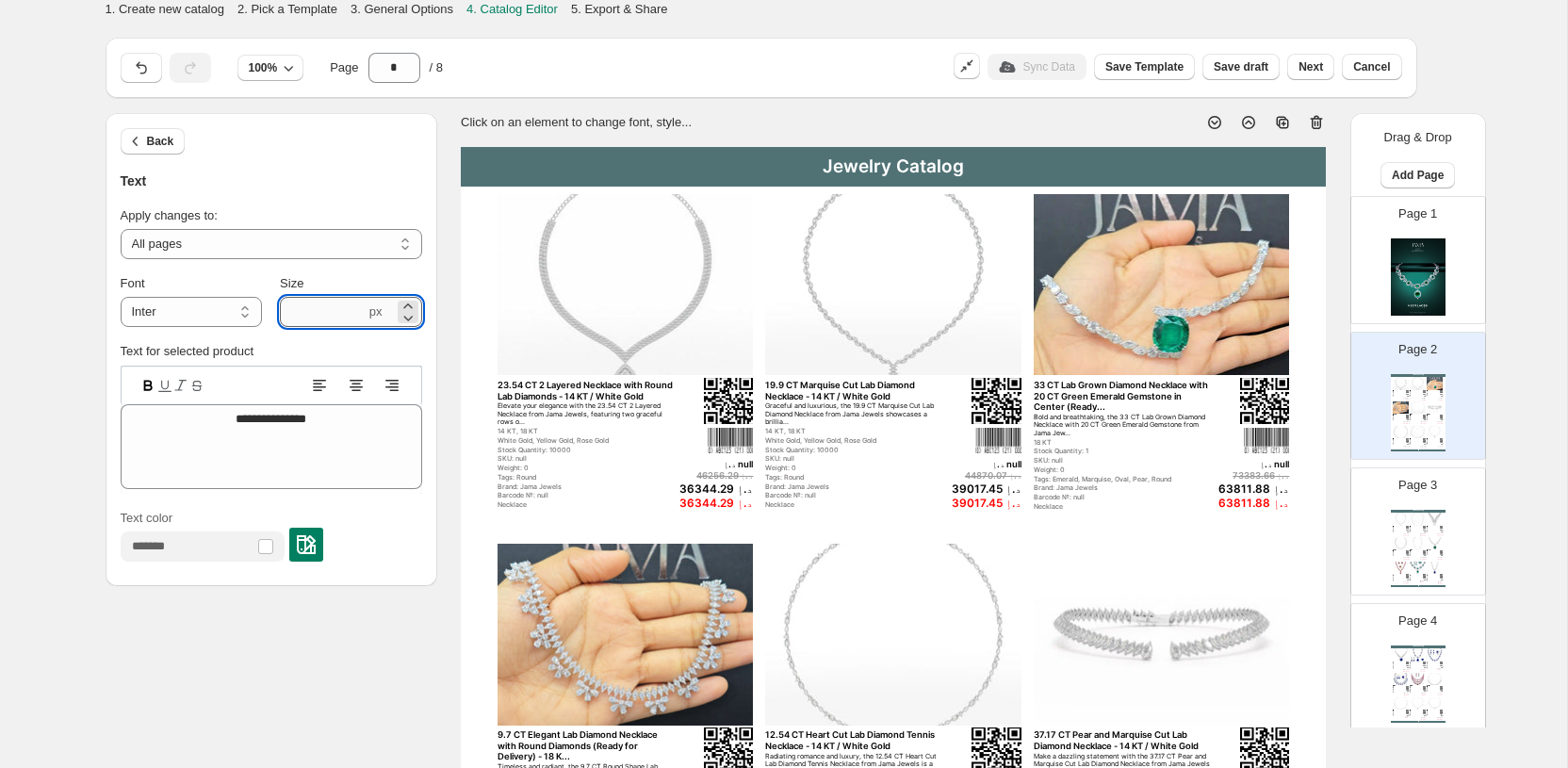 click on "****" at bounding box center (322, 312) 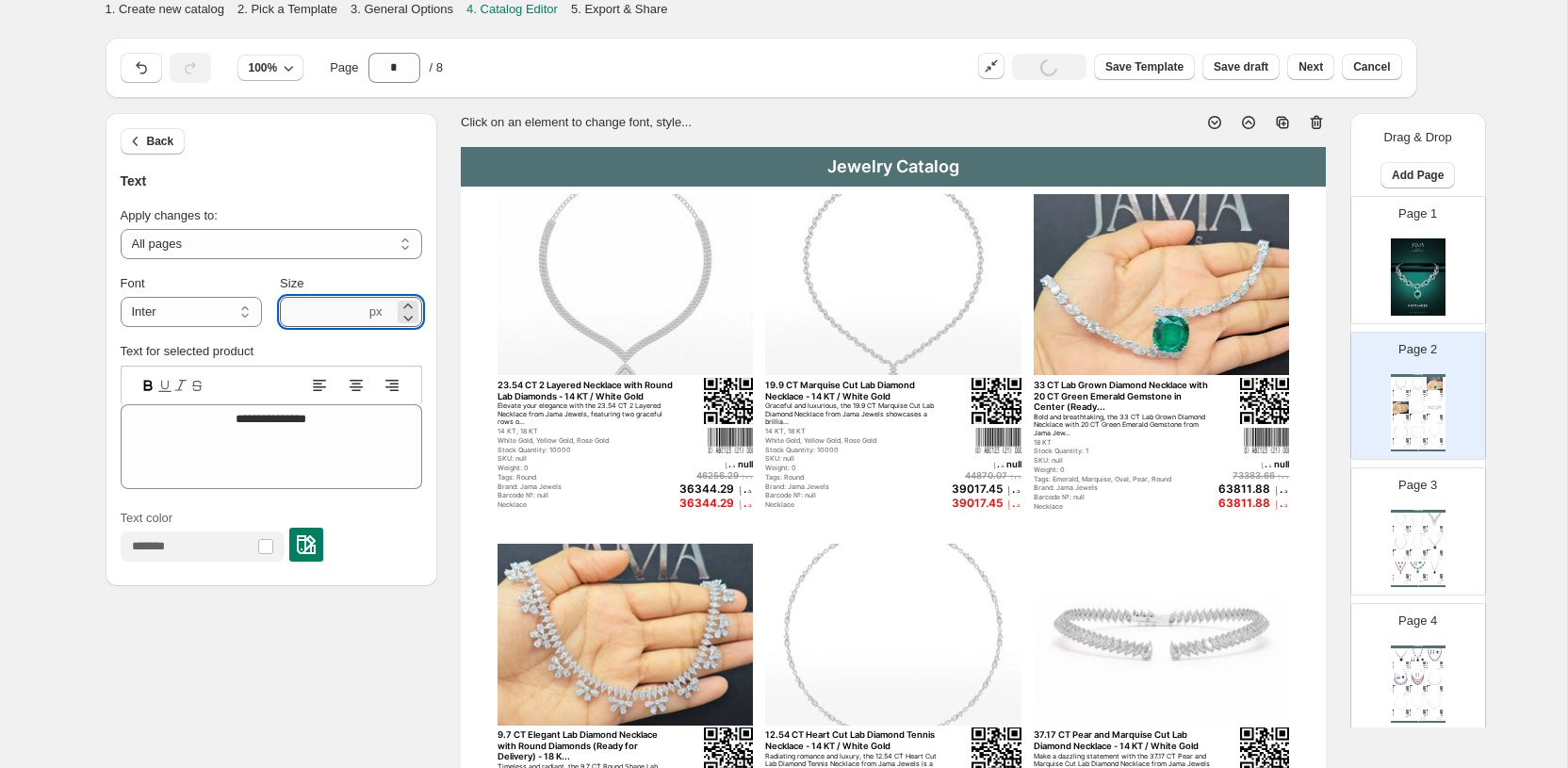 click on "****" at bounding box center [322, 312] 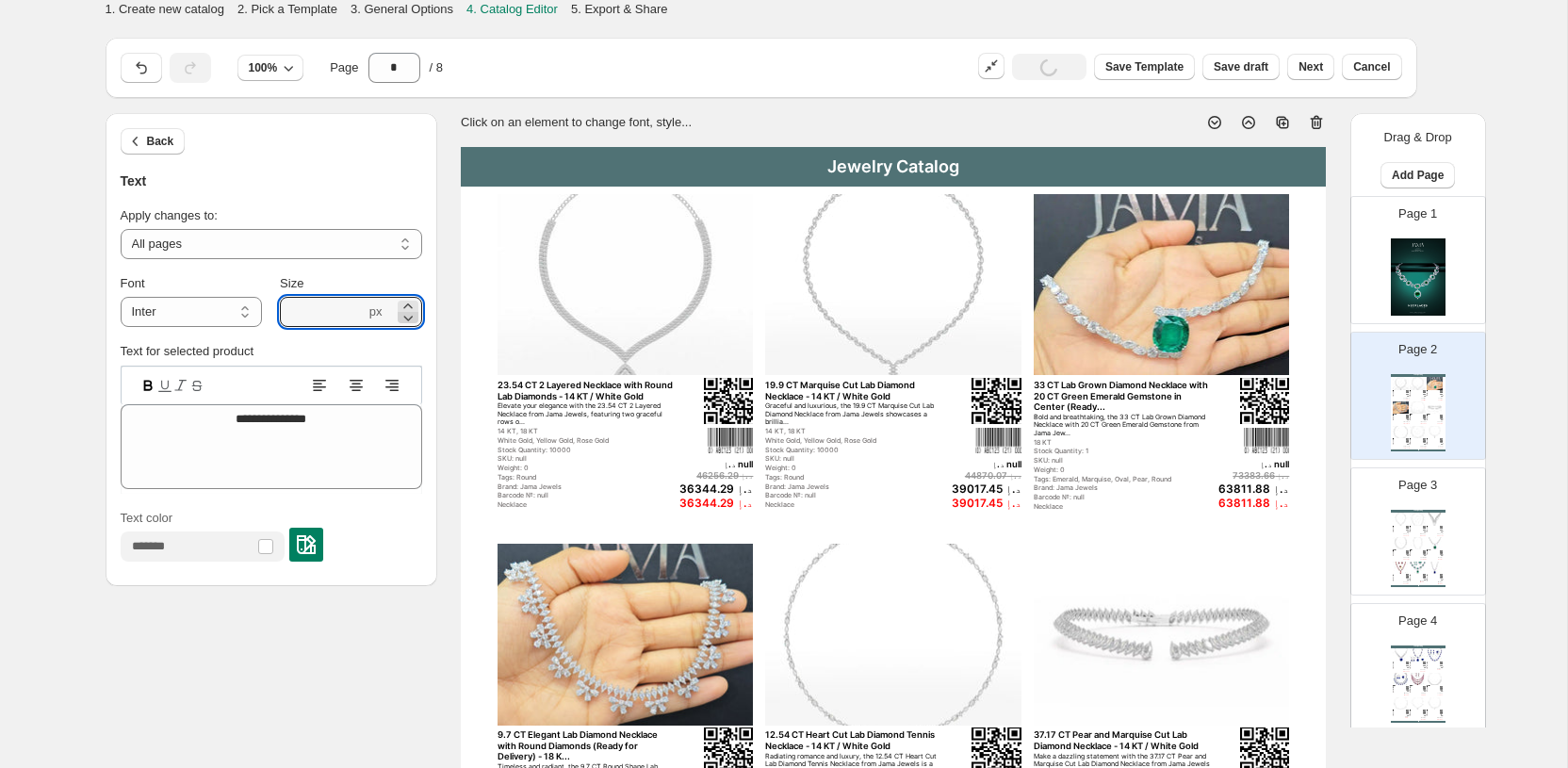 click 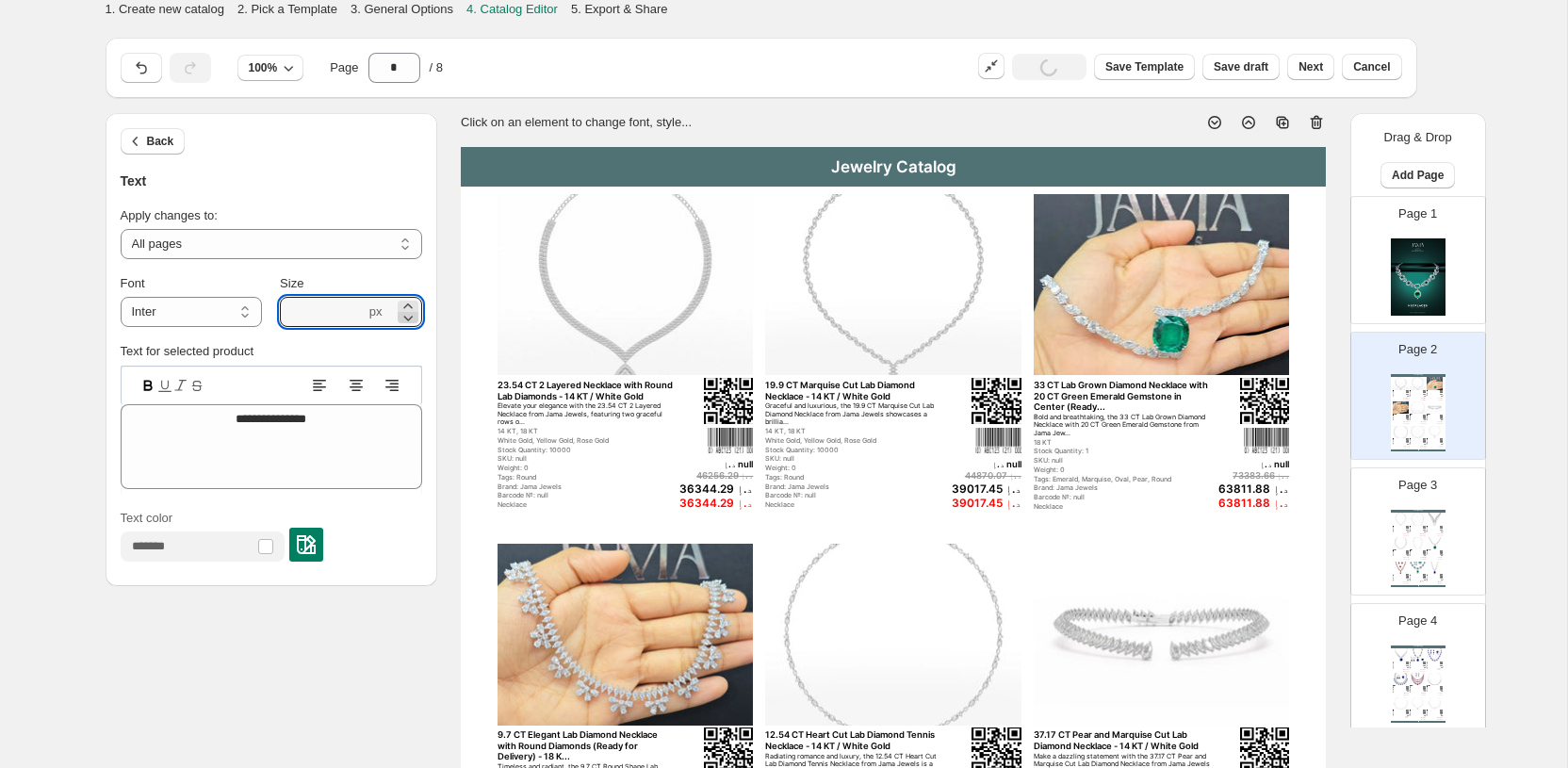 click 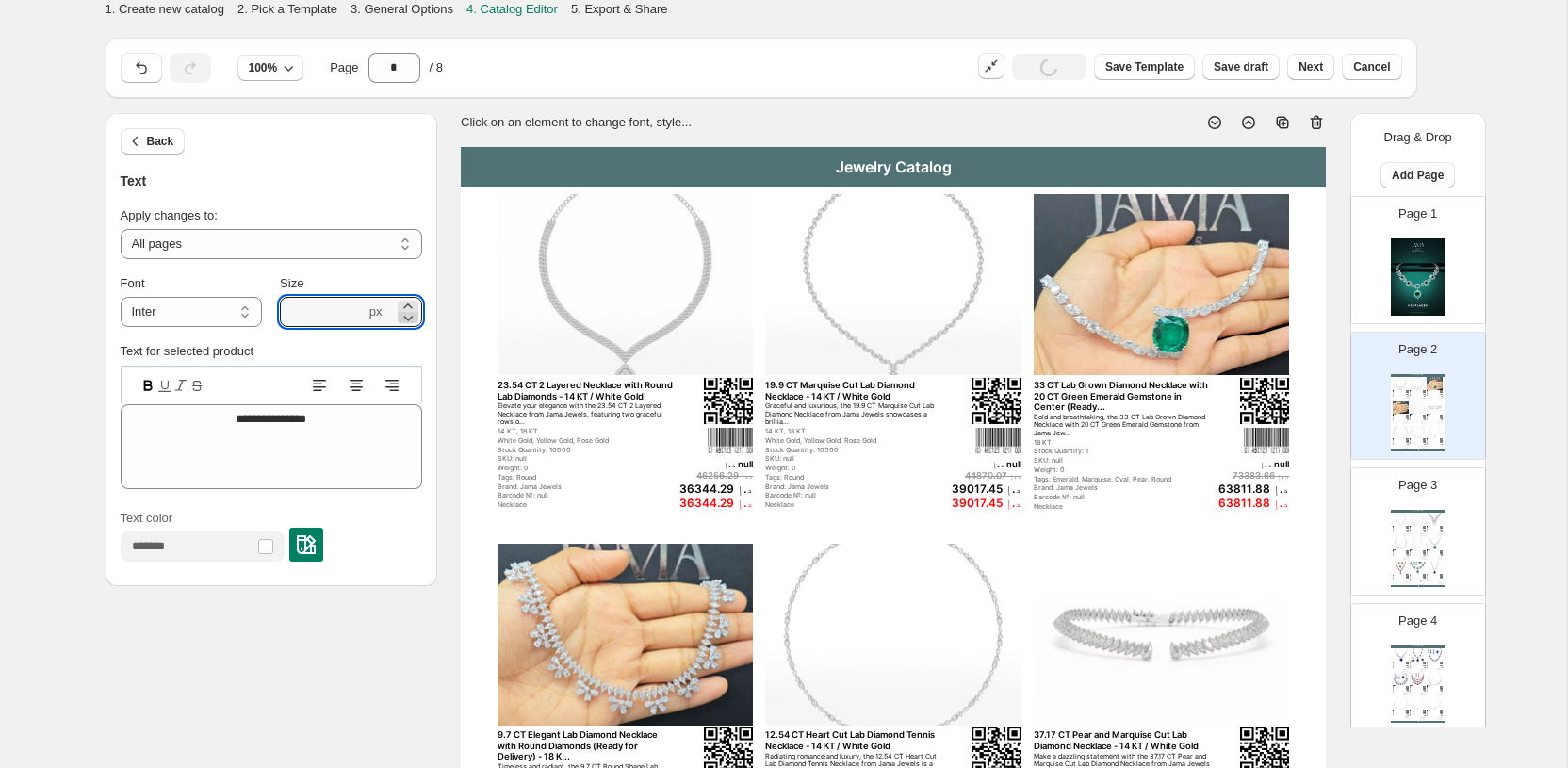 click 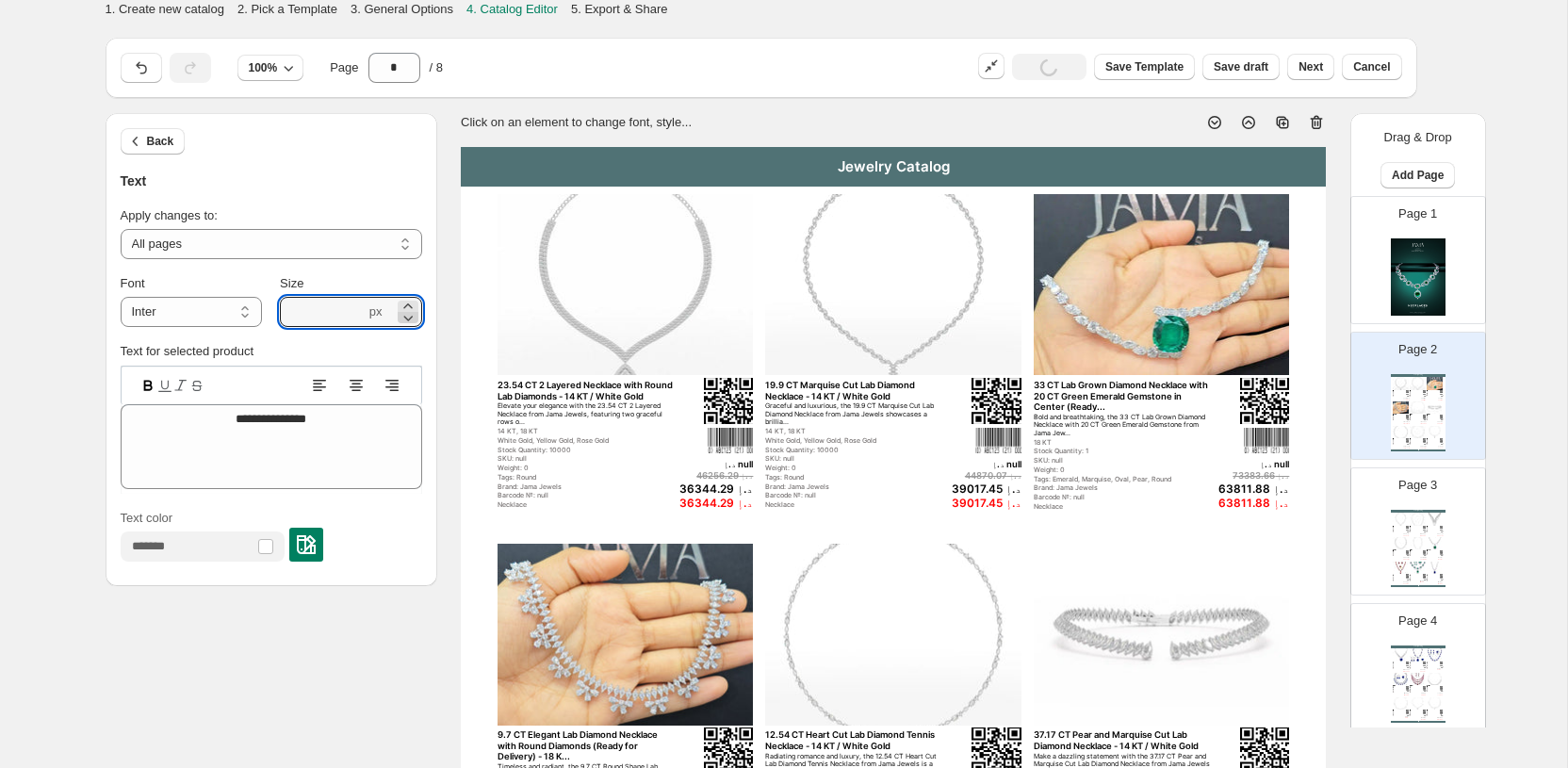 click 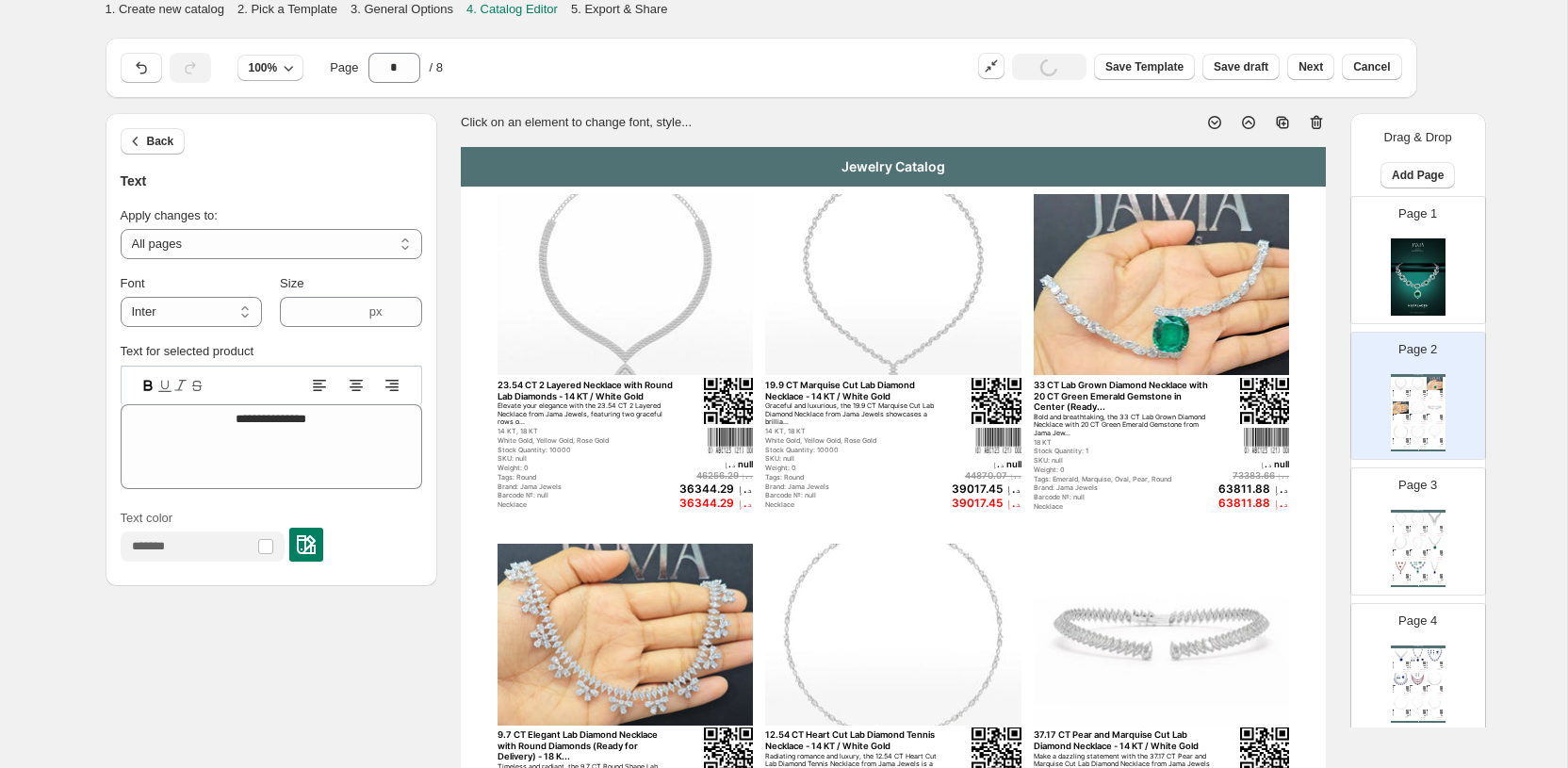 click on "**********" at bounding box center (271, 415) 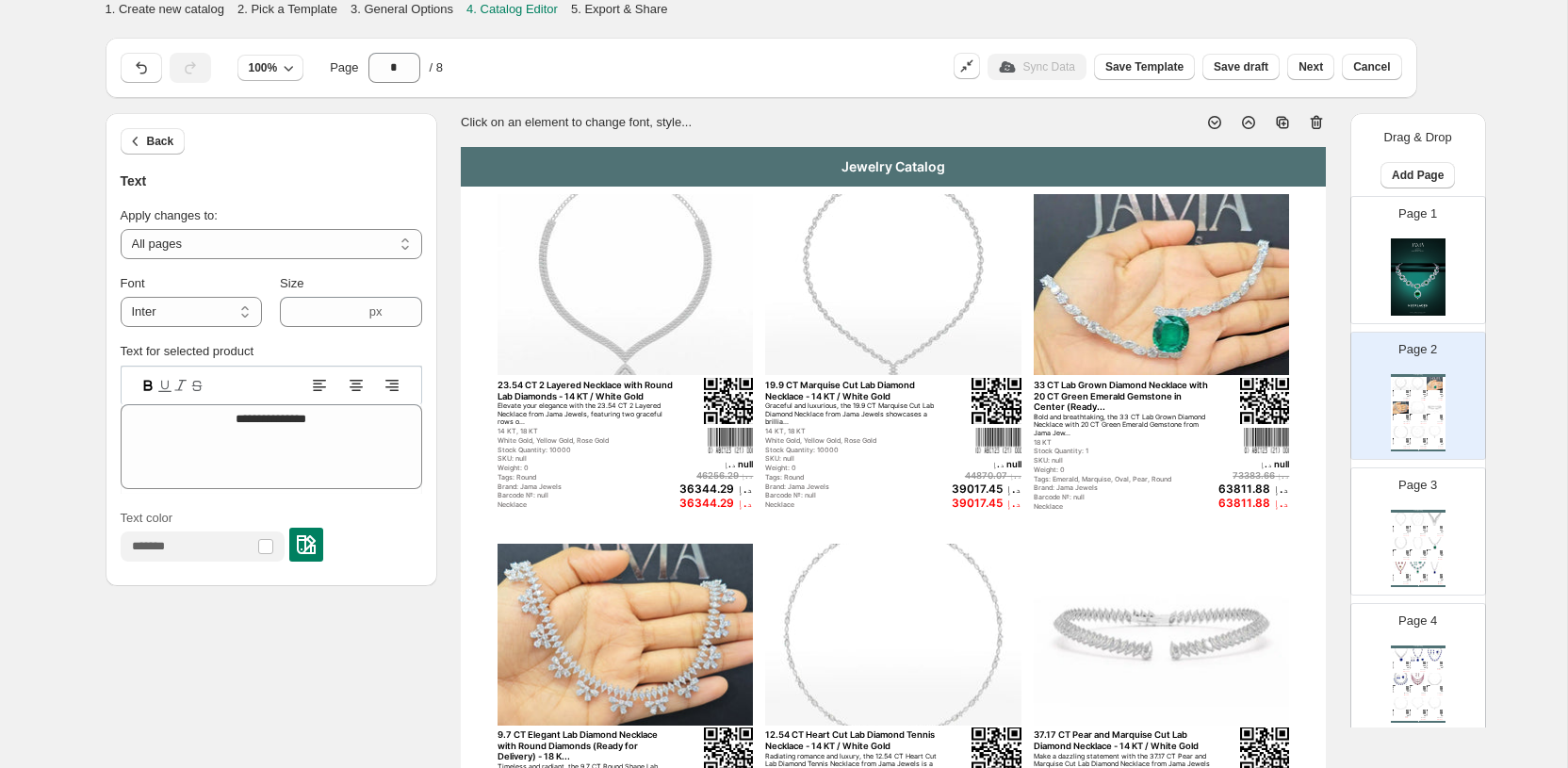 click on "Page 2" at bounding box center (1417, 350) 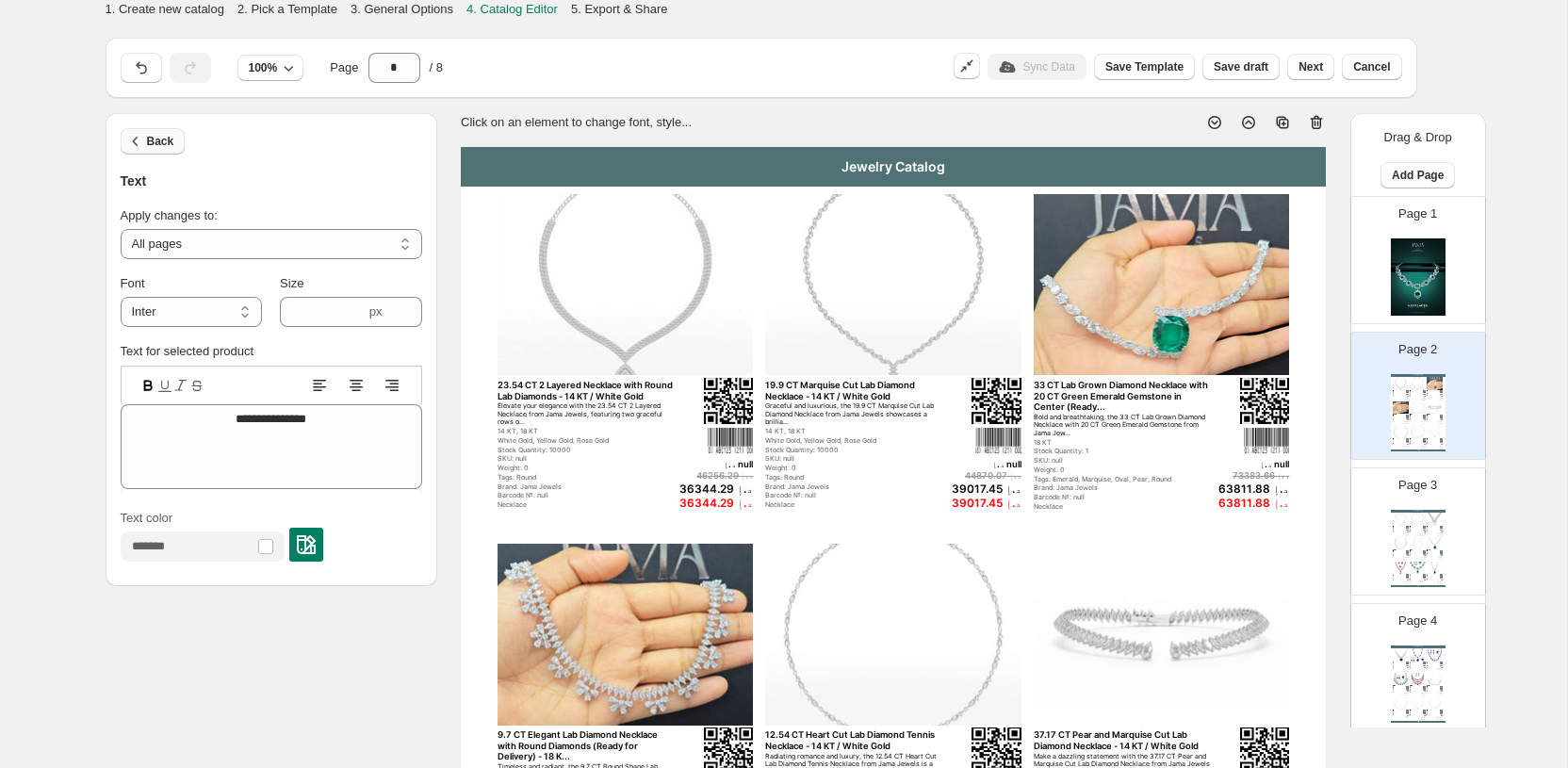 click on "Back" at bounding box center [160, 141] 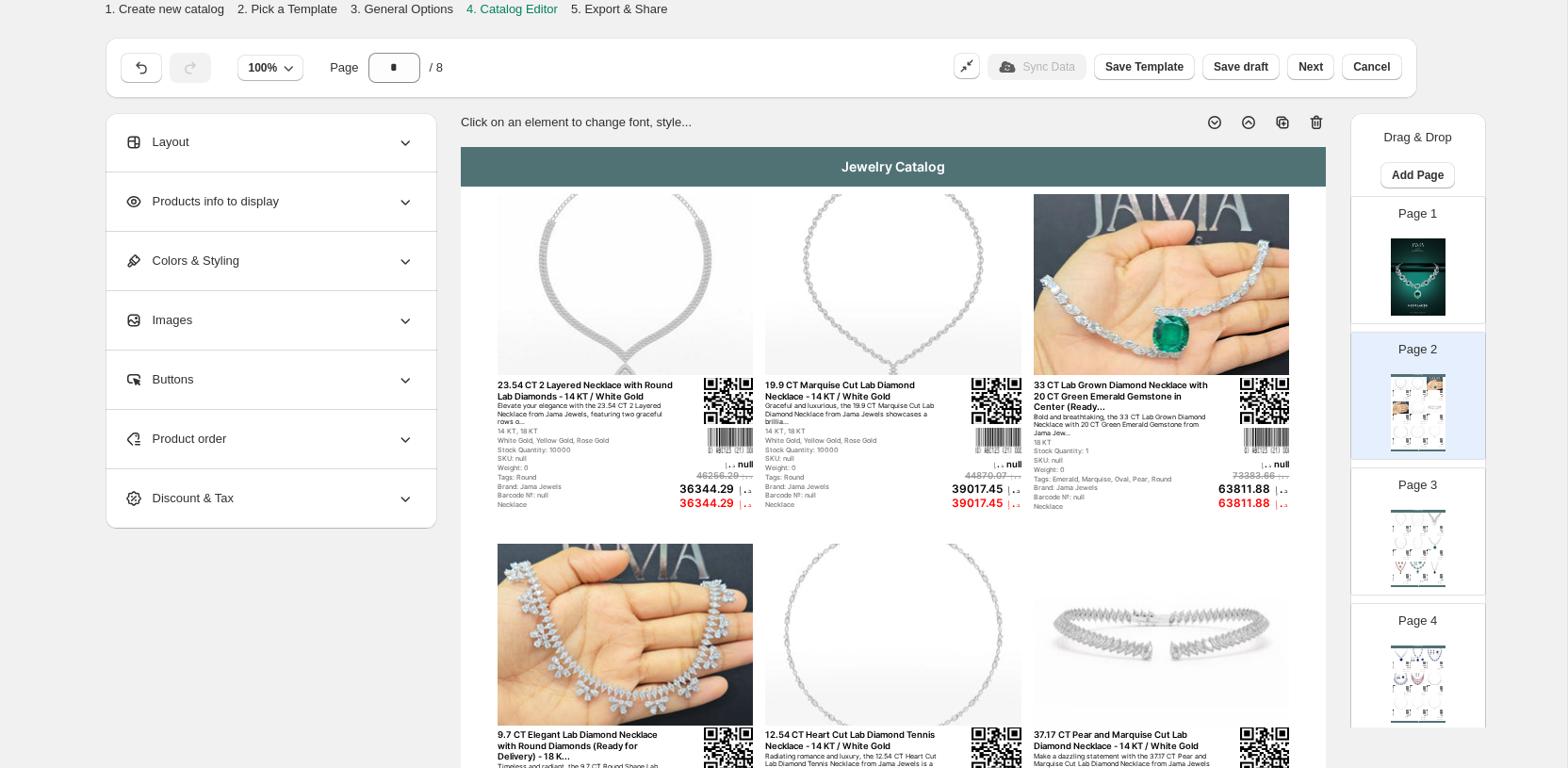 click on "Layout" at bounding box center (156, 142) 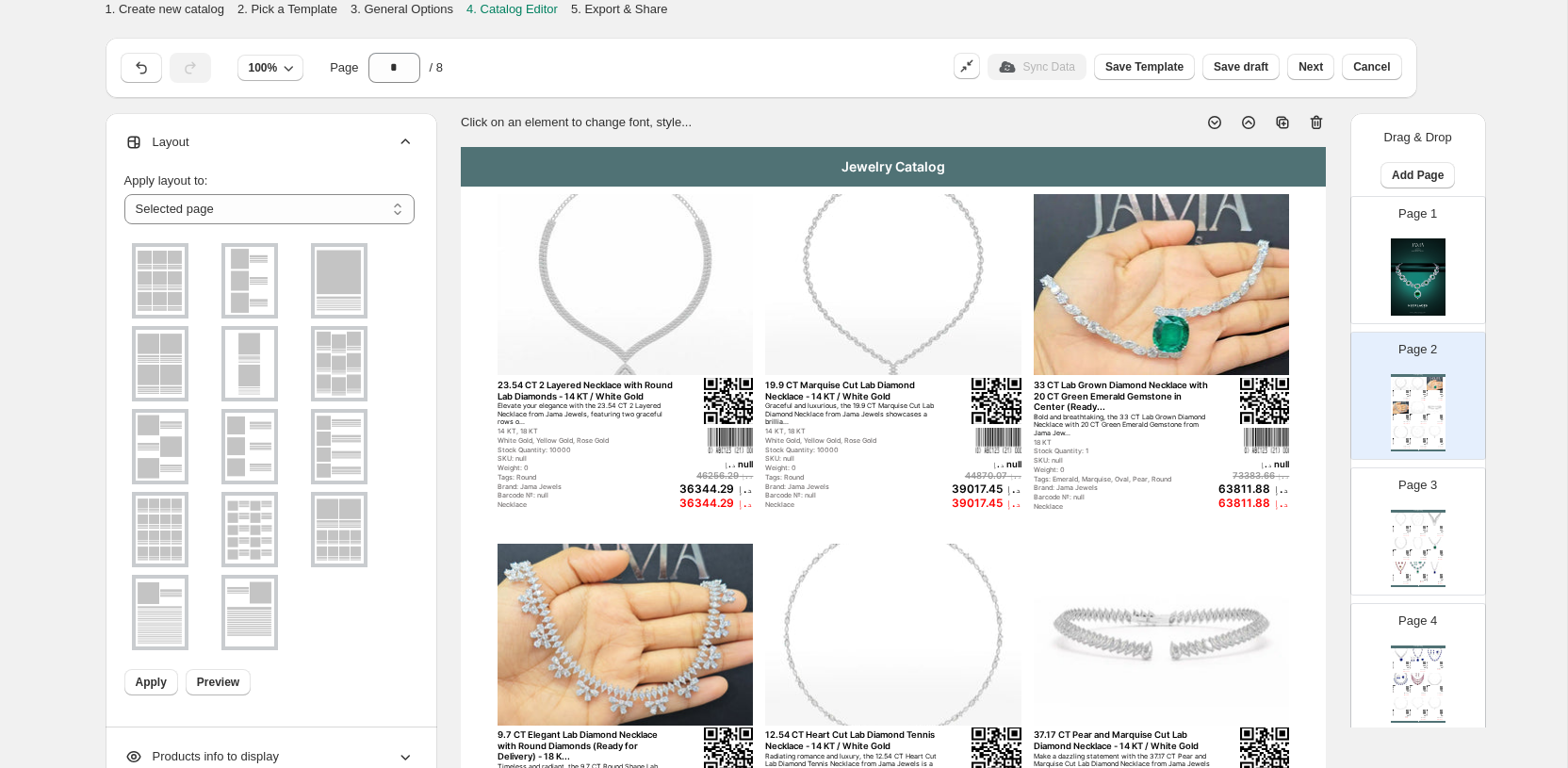 click on "Layout" at bounding box center [270, 142] 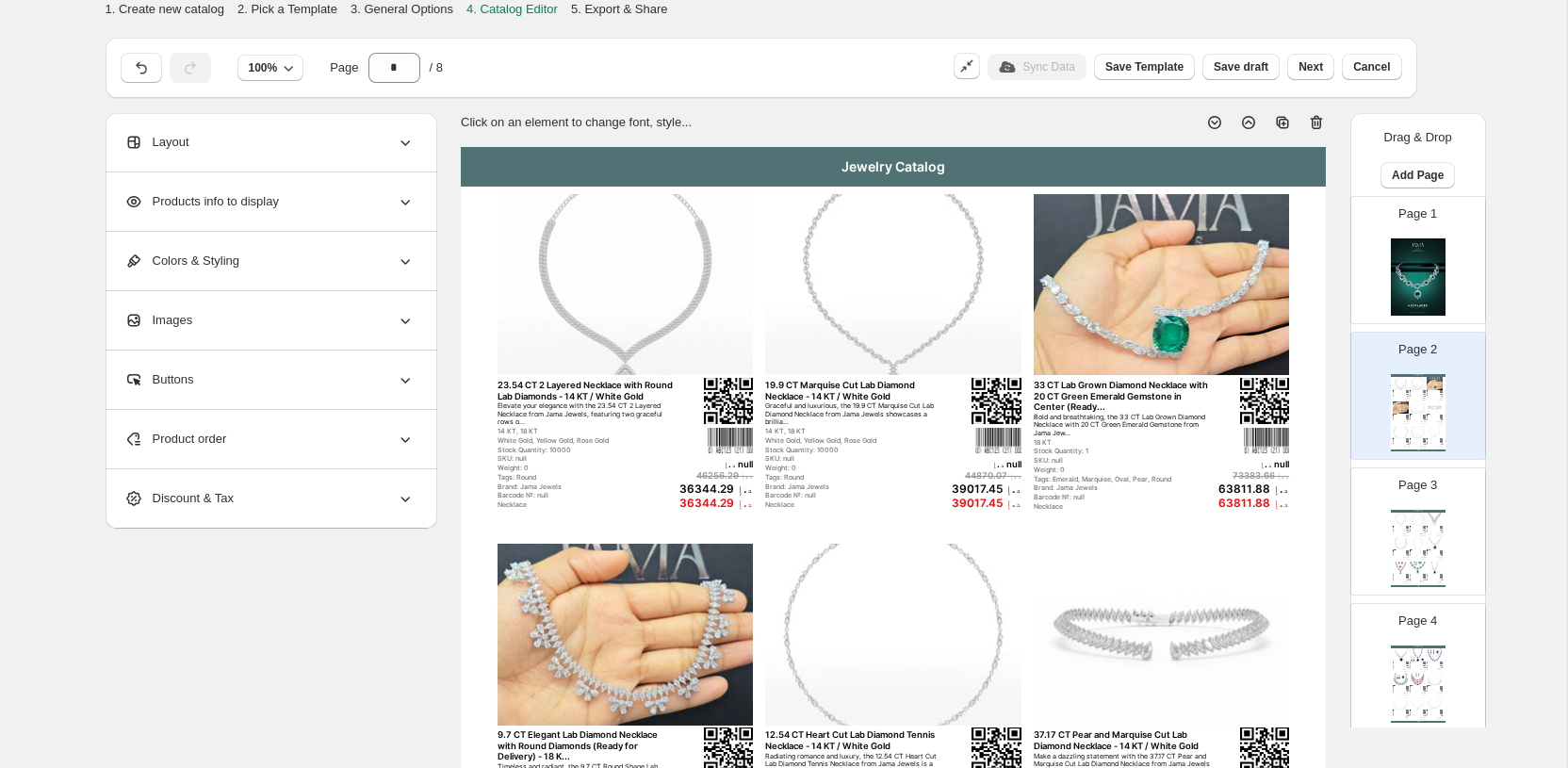click on "Products info to display" at bounding box center [270, 202] 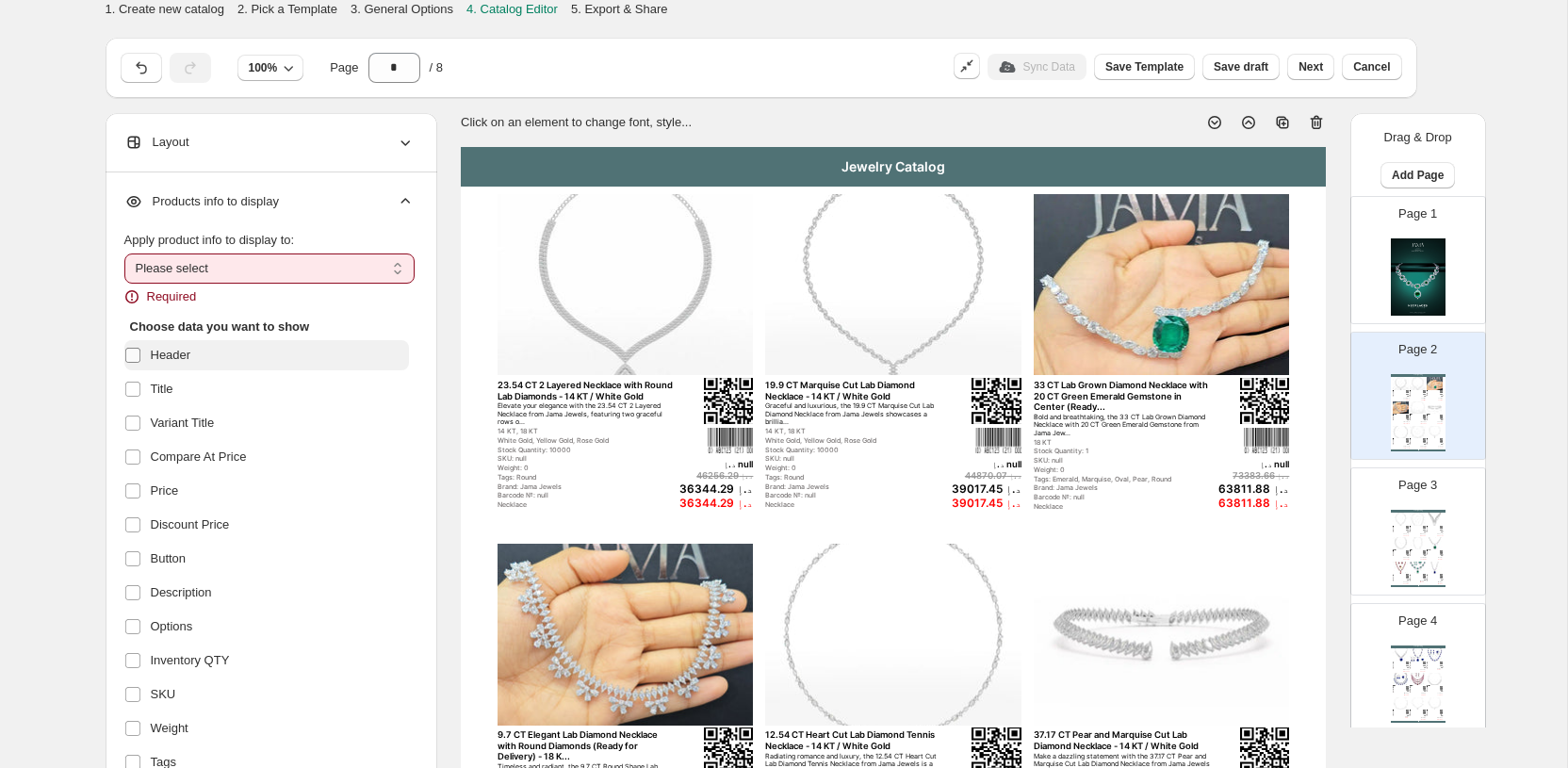 click on "Choose data you want to show" at bounding box center (267, 327) 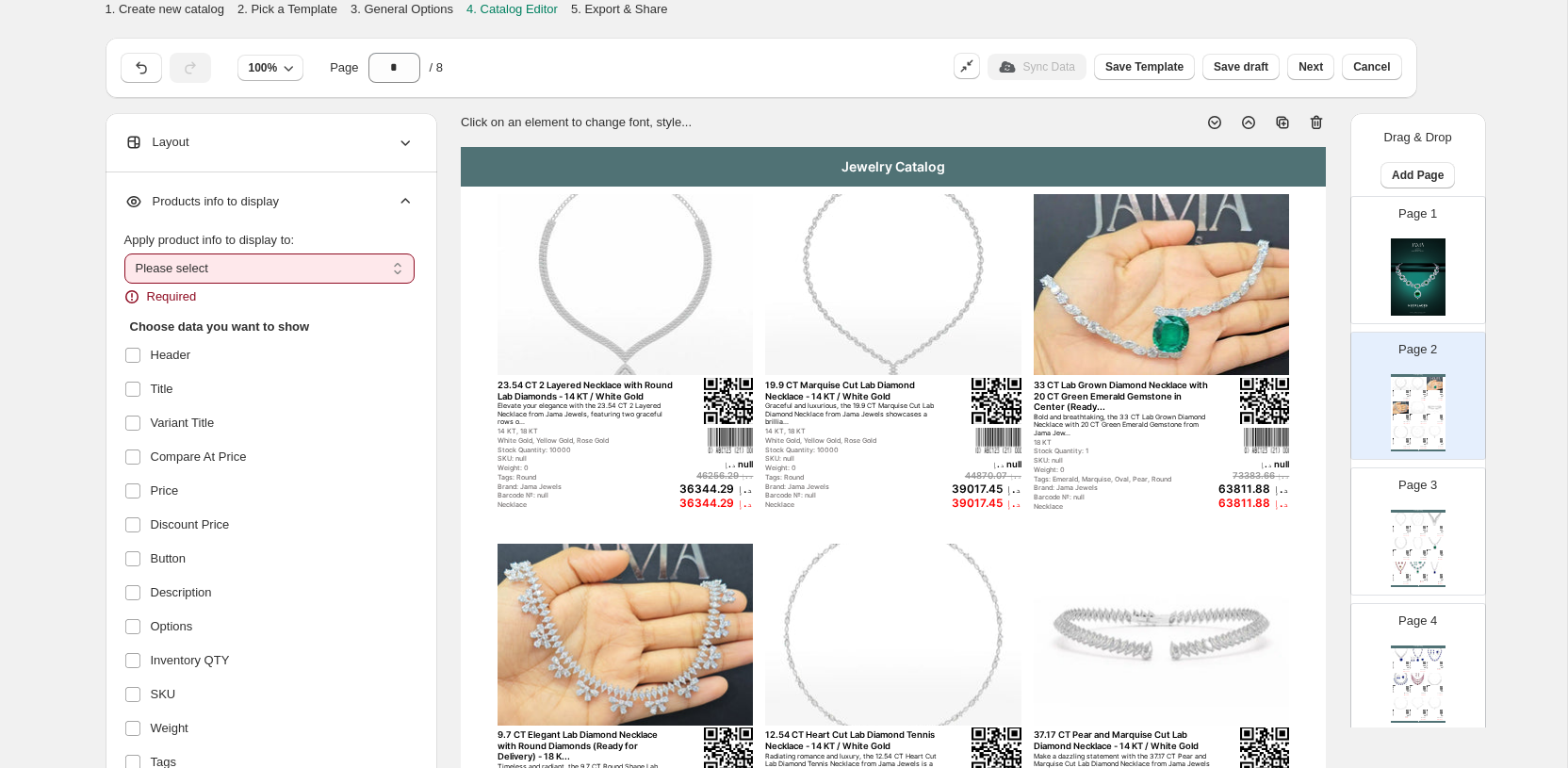 click on "**********" at bounding box center [270, 269] 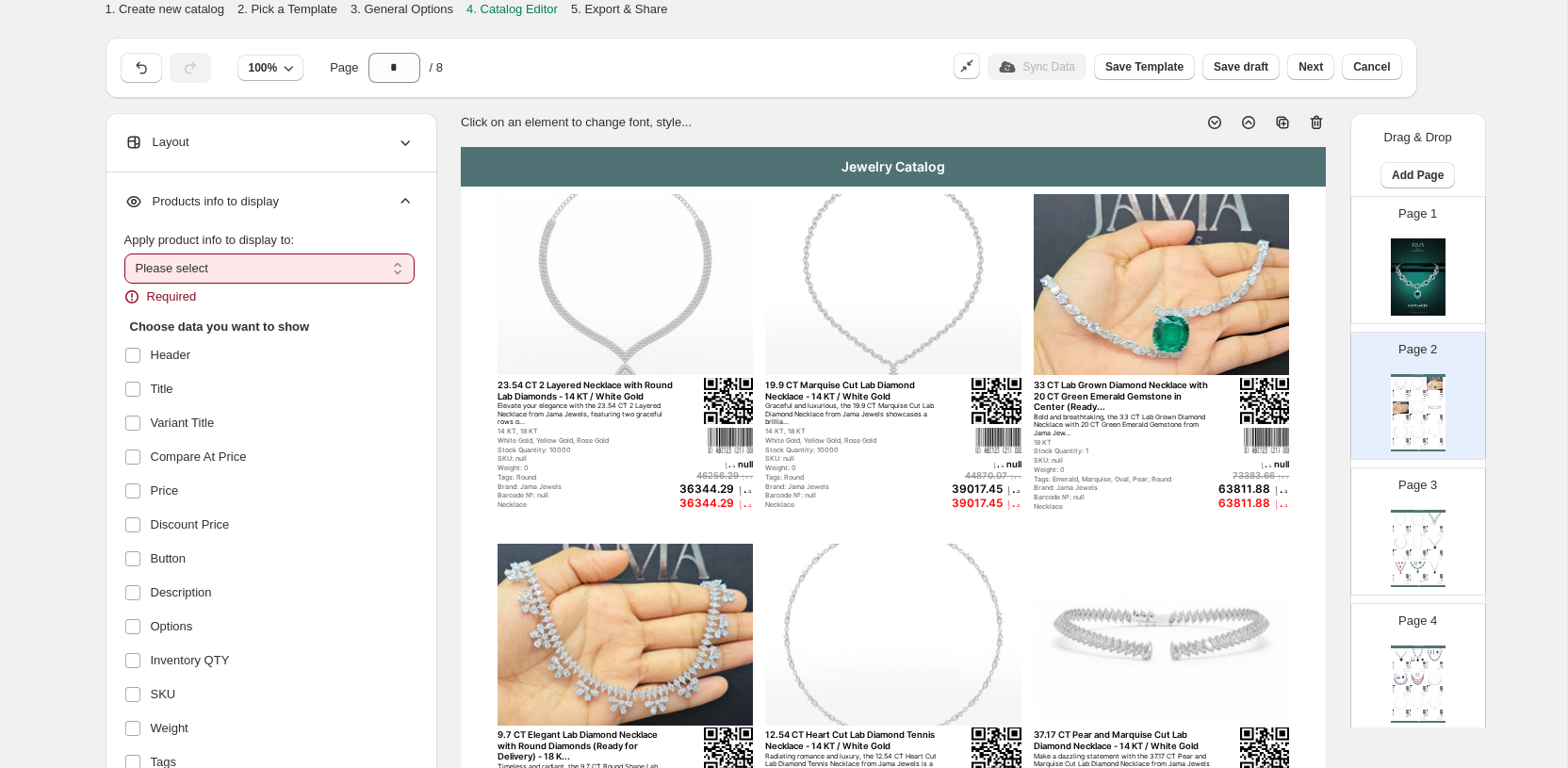 select on "*********" 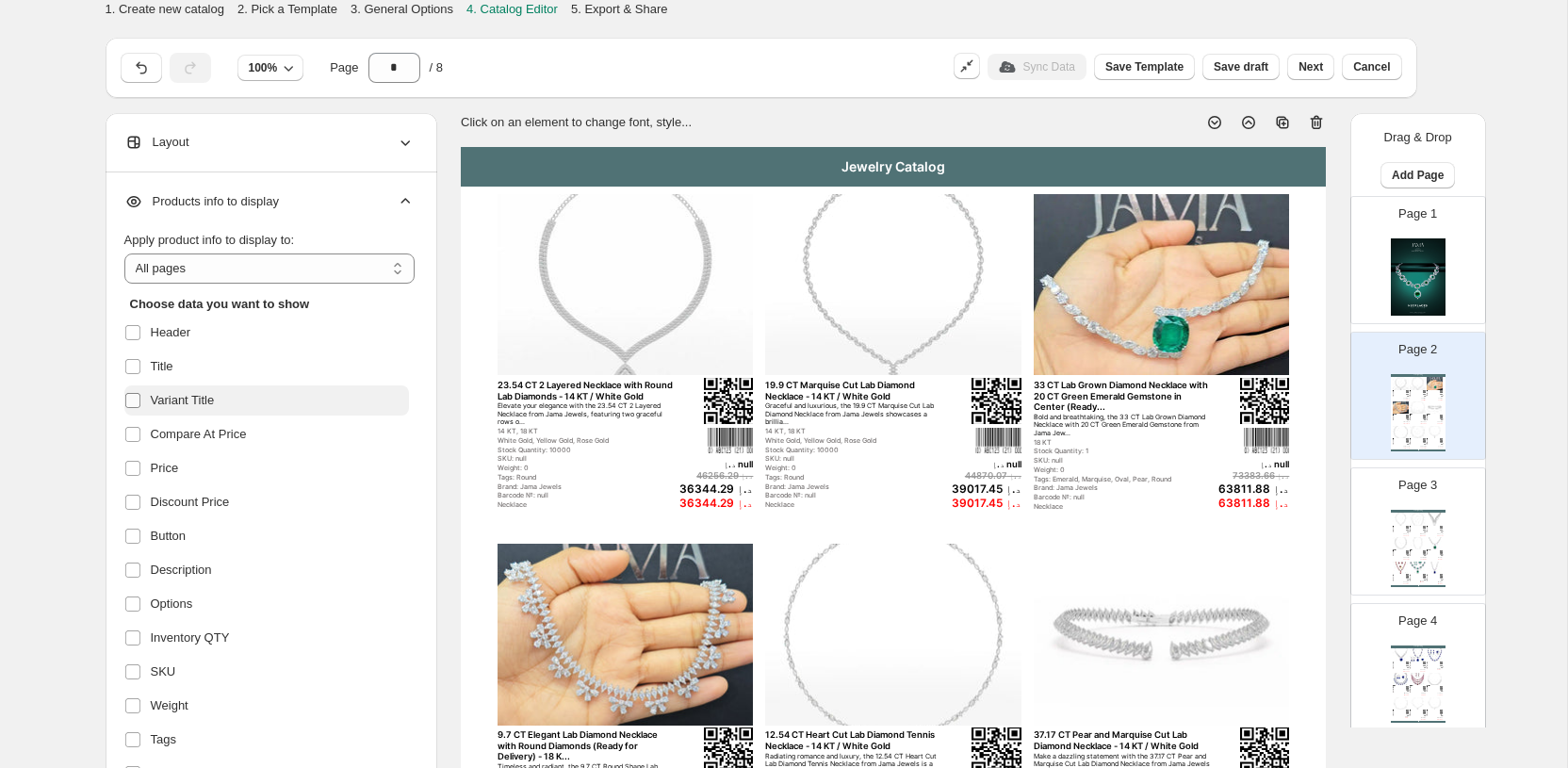 click at bounding box center (137, 400) 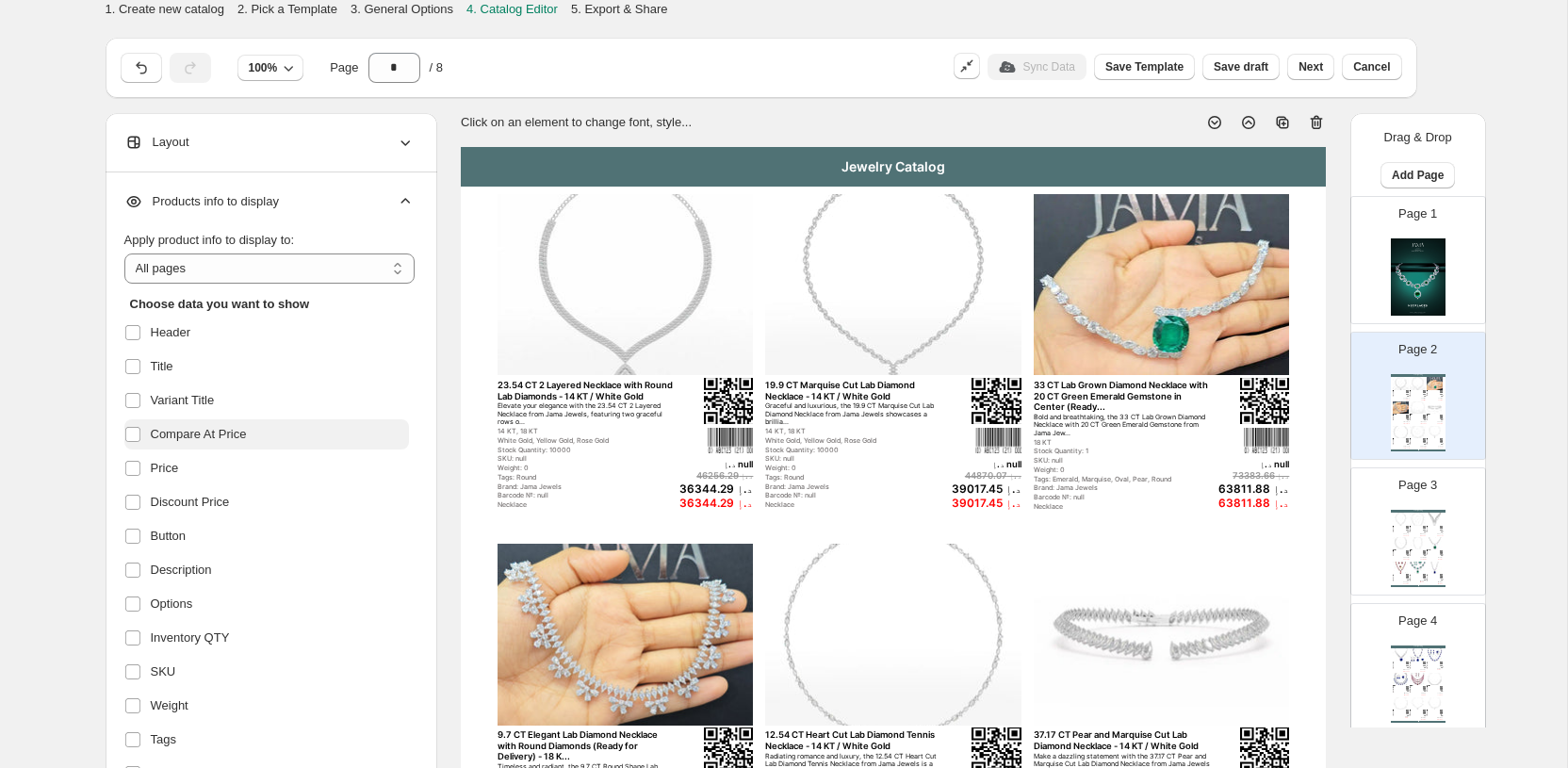 click on "Compare At Price" at bounding box center [199, 434] 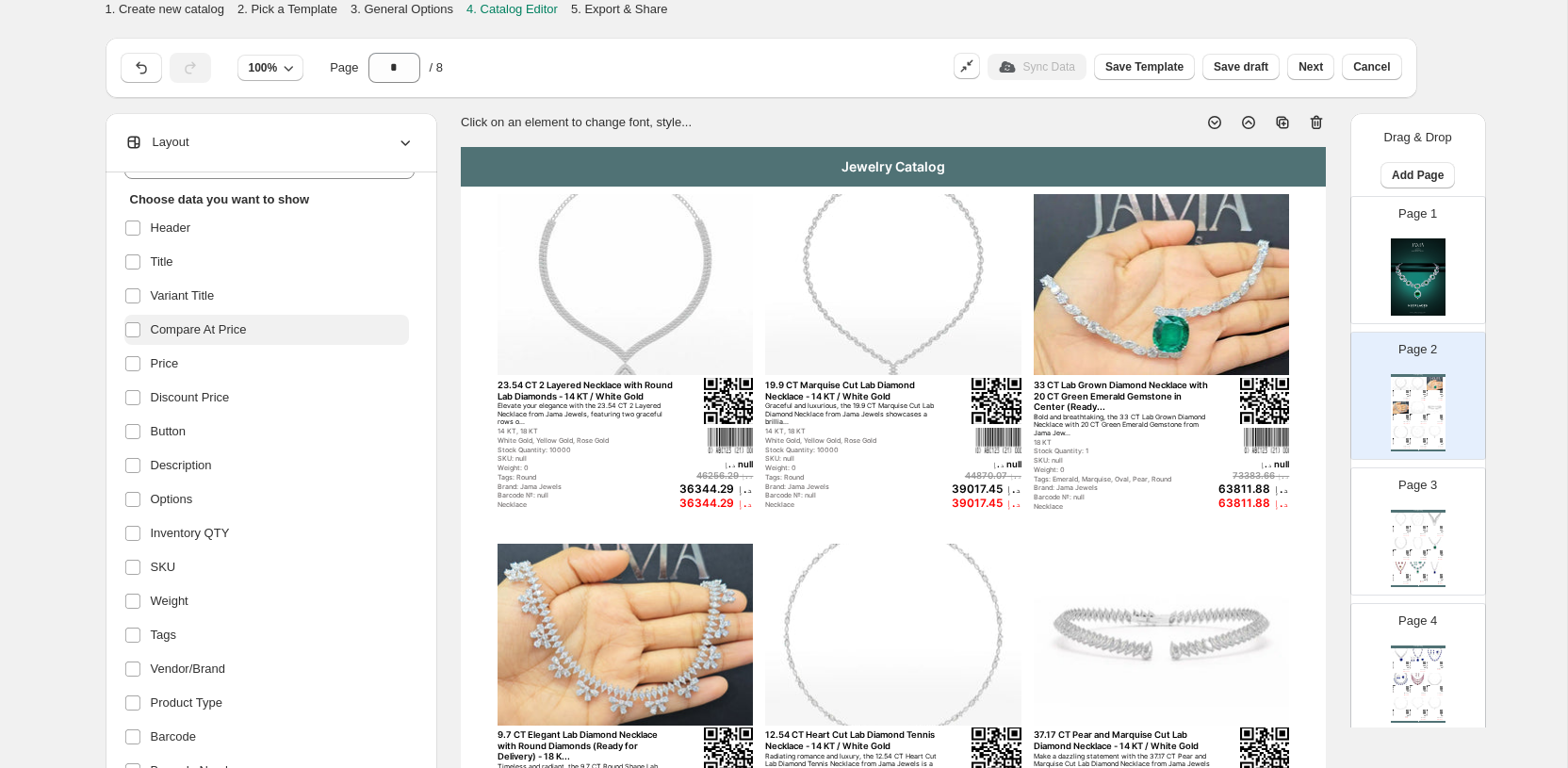 scroll, scrollTop: 106, scrollLeft: 0, axis: vertical 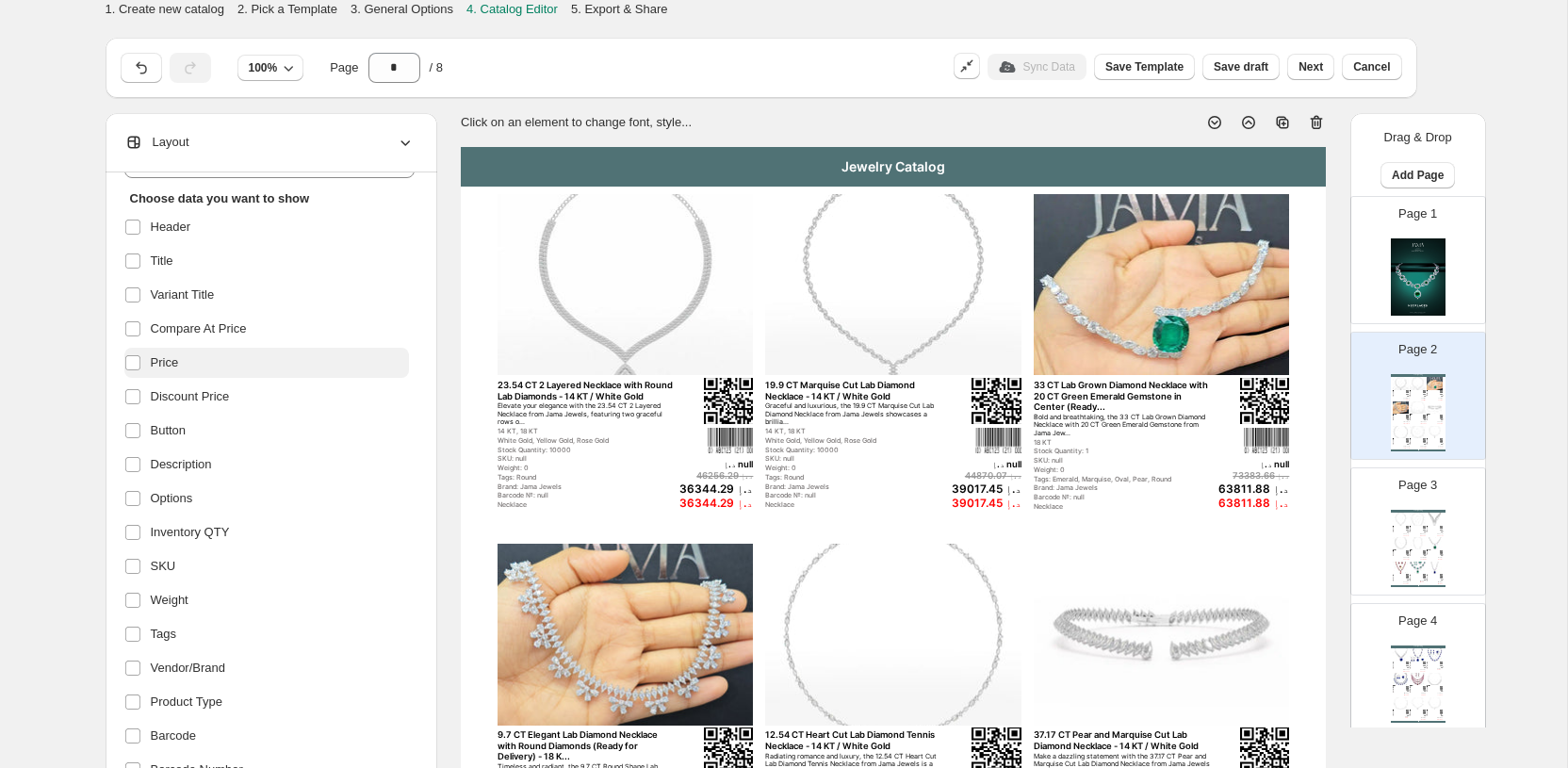 click on "Price" at bounding box center (267, 363) 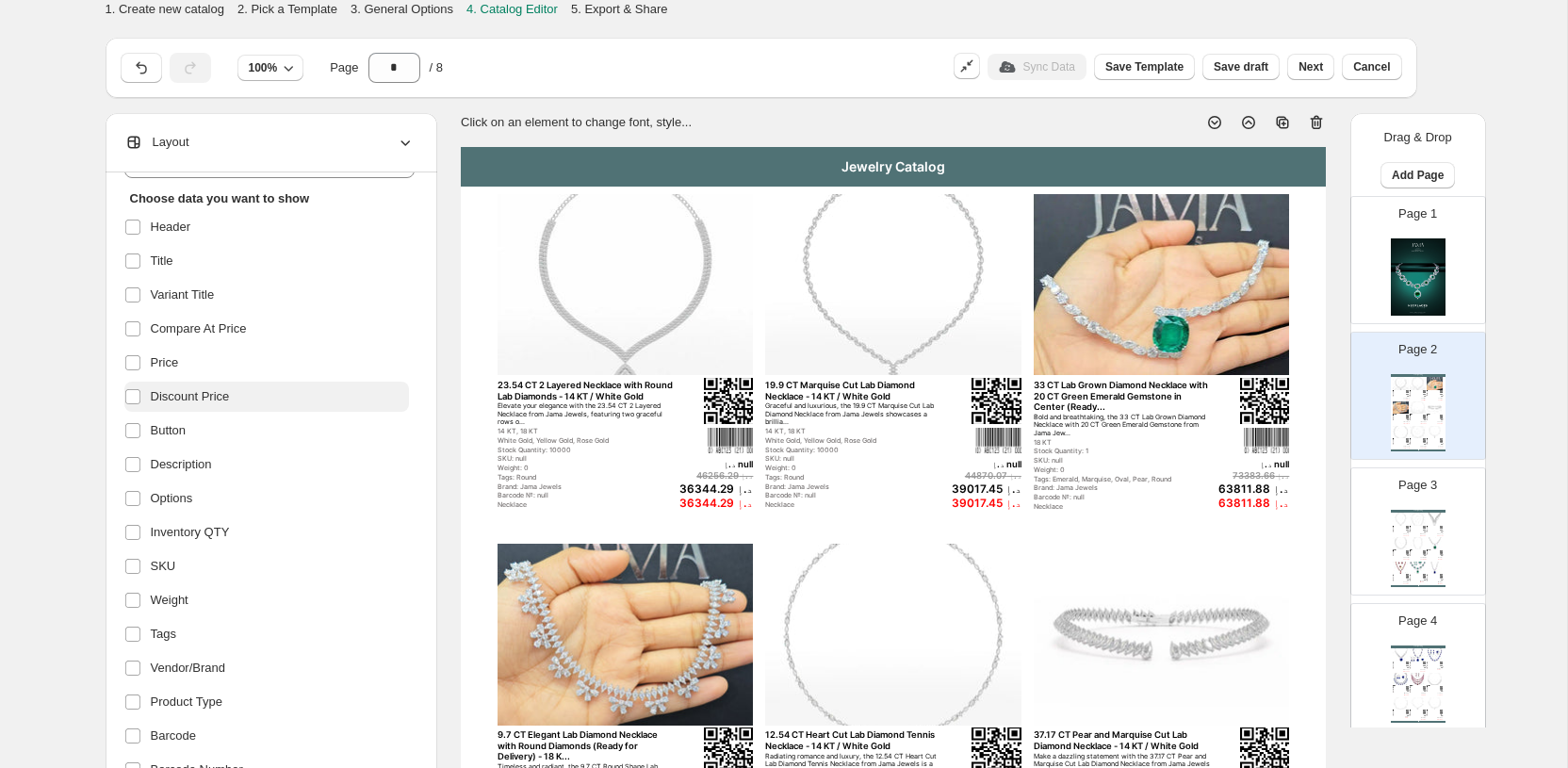 click on "Discount Price" at bounding box center [190, 397] 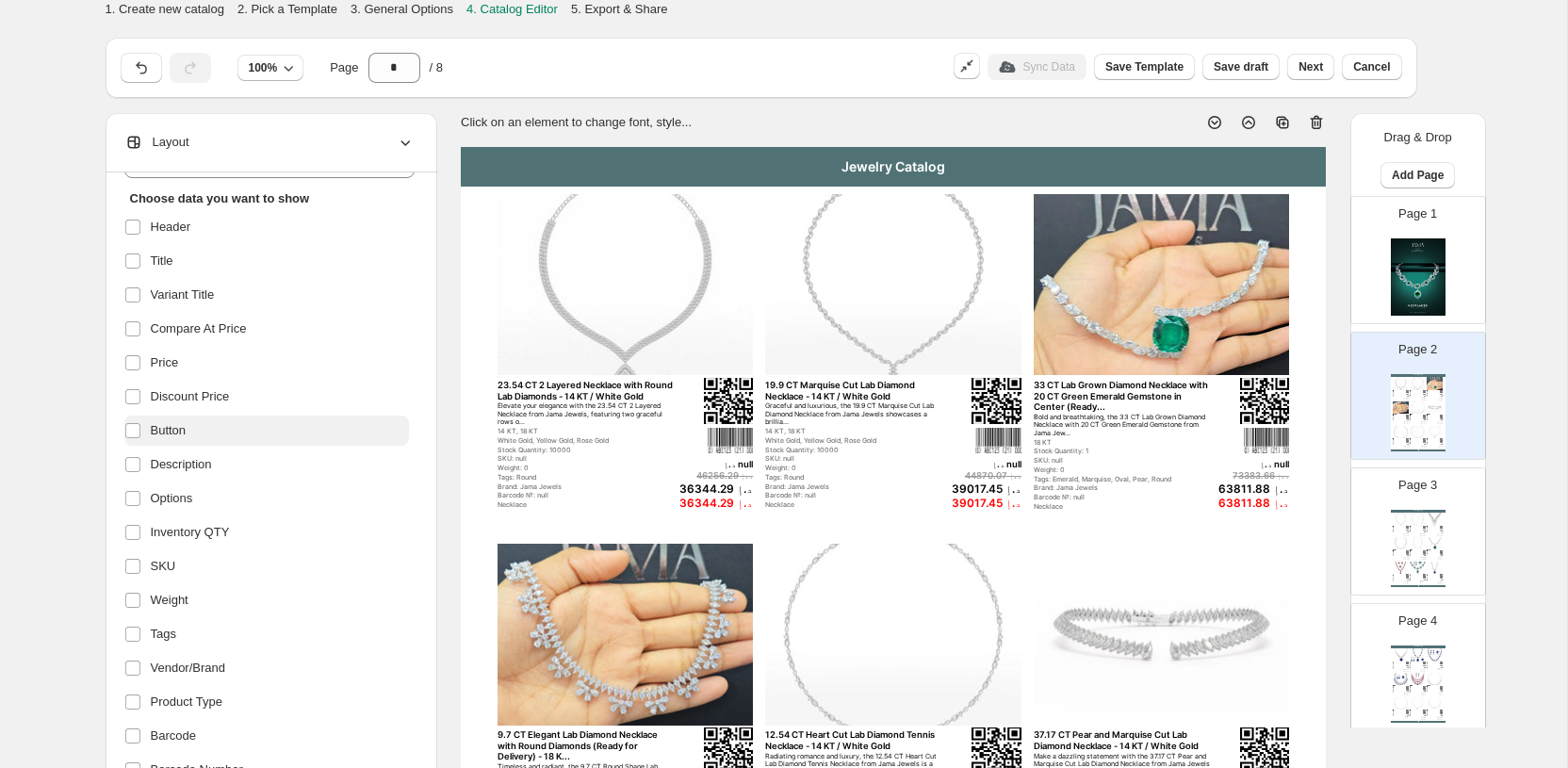 click on "Button" at bounding box center [169, 431] 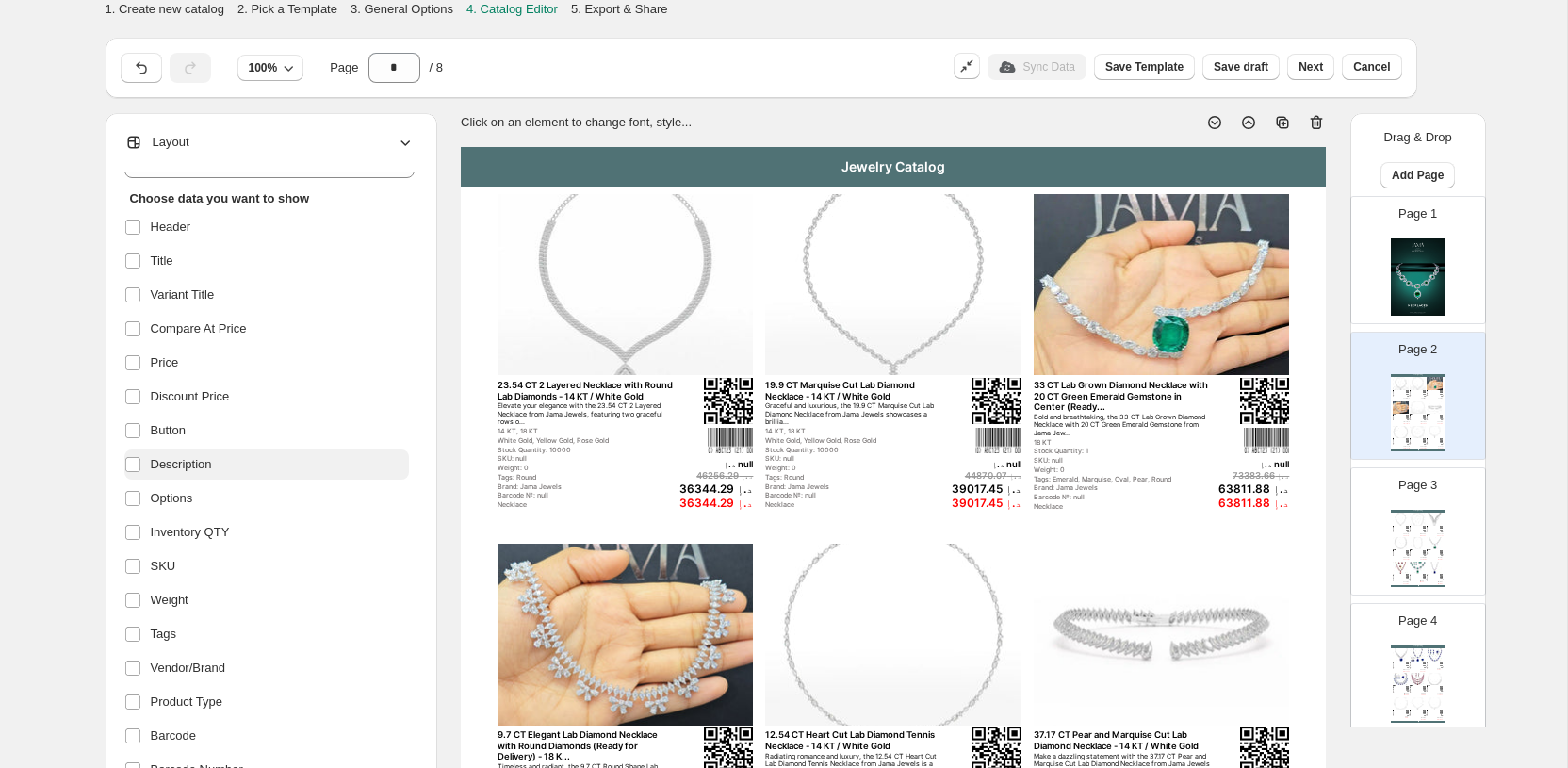 click on "Description" at bounding box center (181, 465) 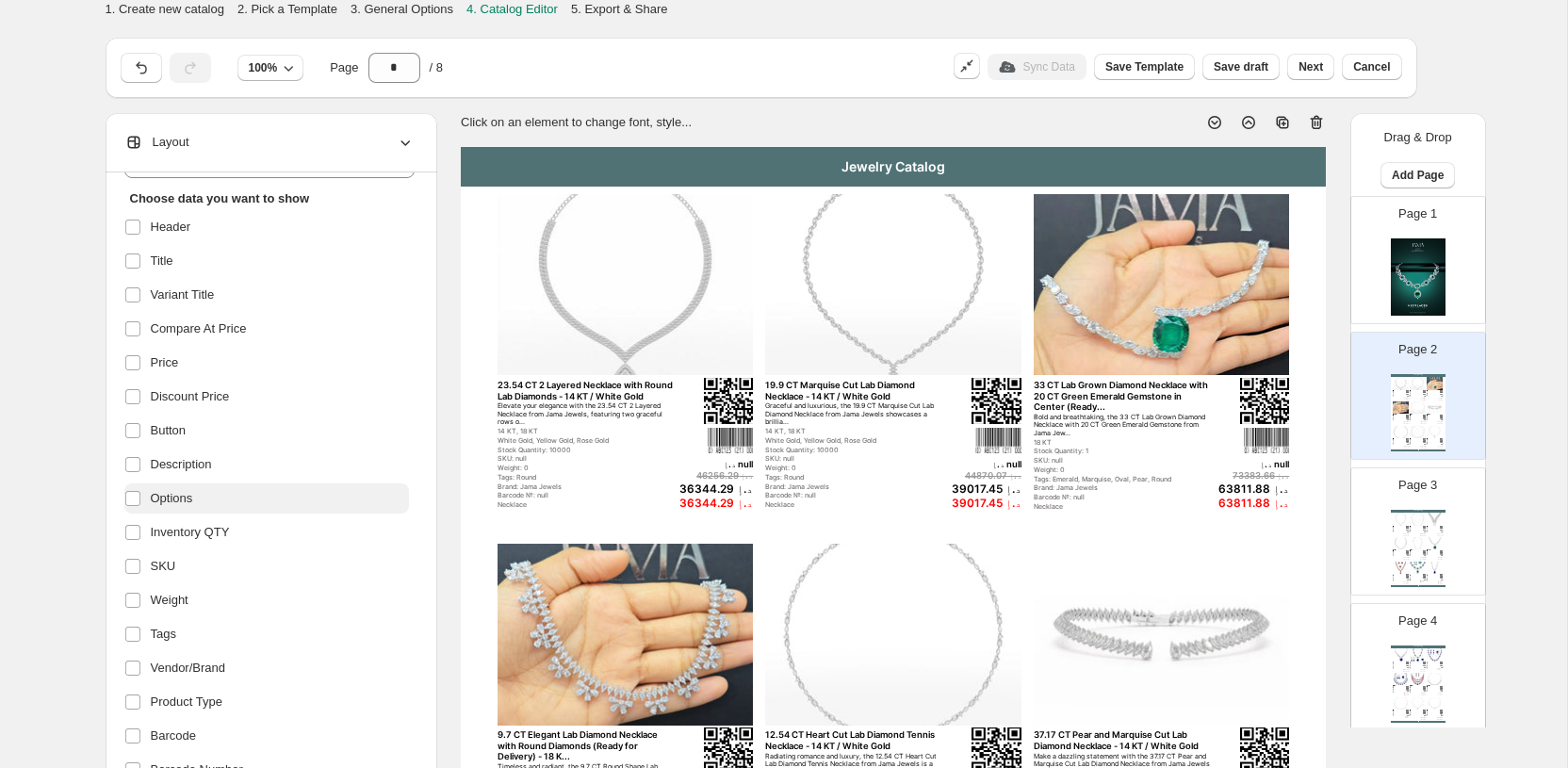 click on "Options" at bounding box center [172, 498] 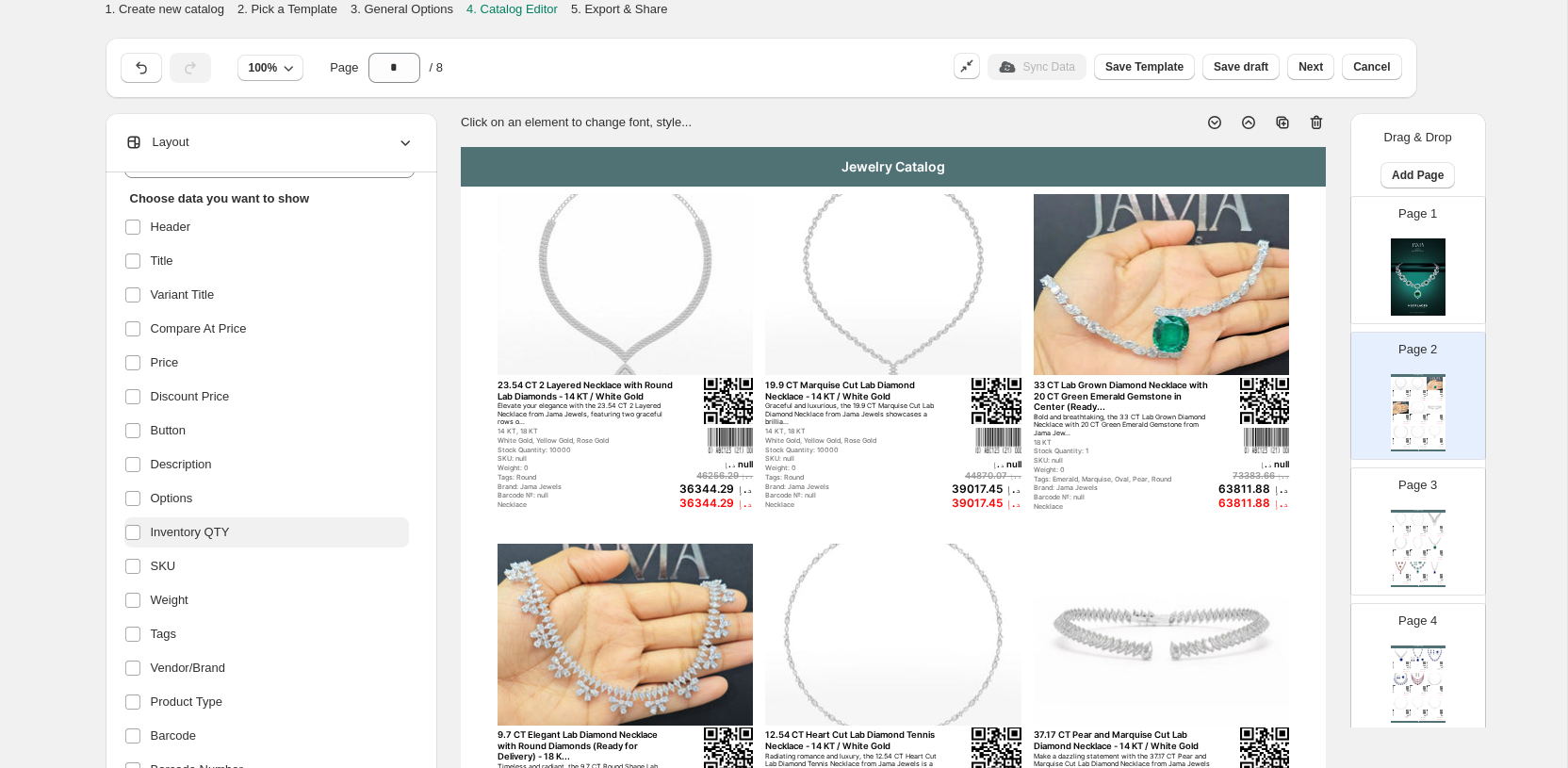 click on "Inventory QTY" at bounding box center (190, 532) 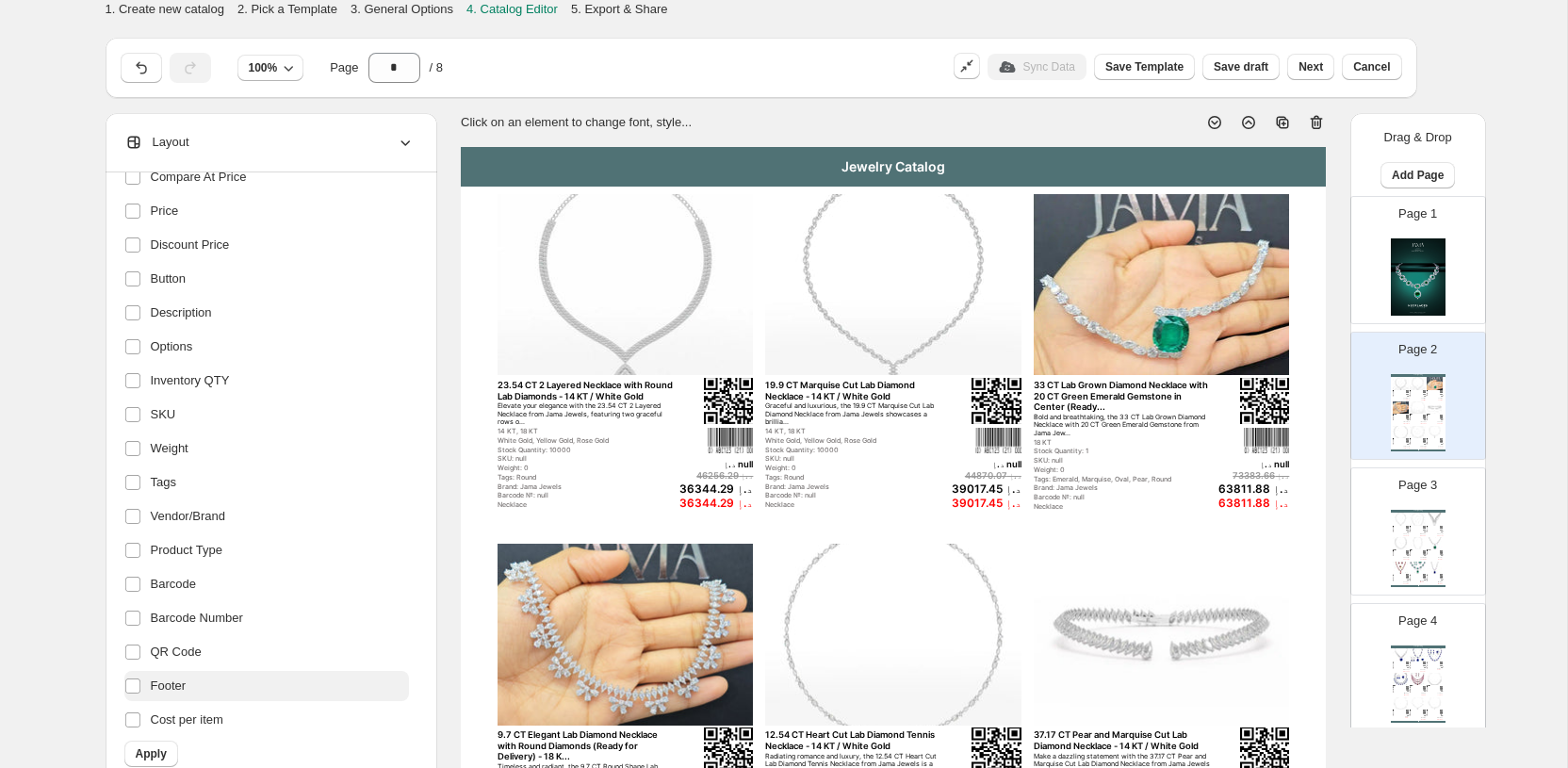 click on "Footer" at bounding box center [267, 686] 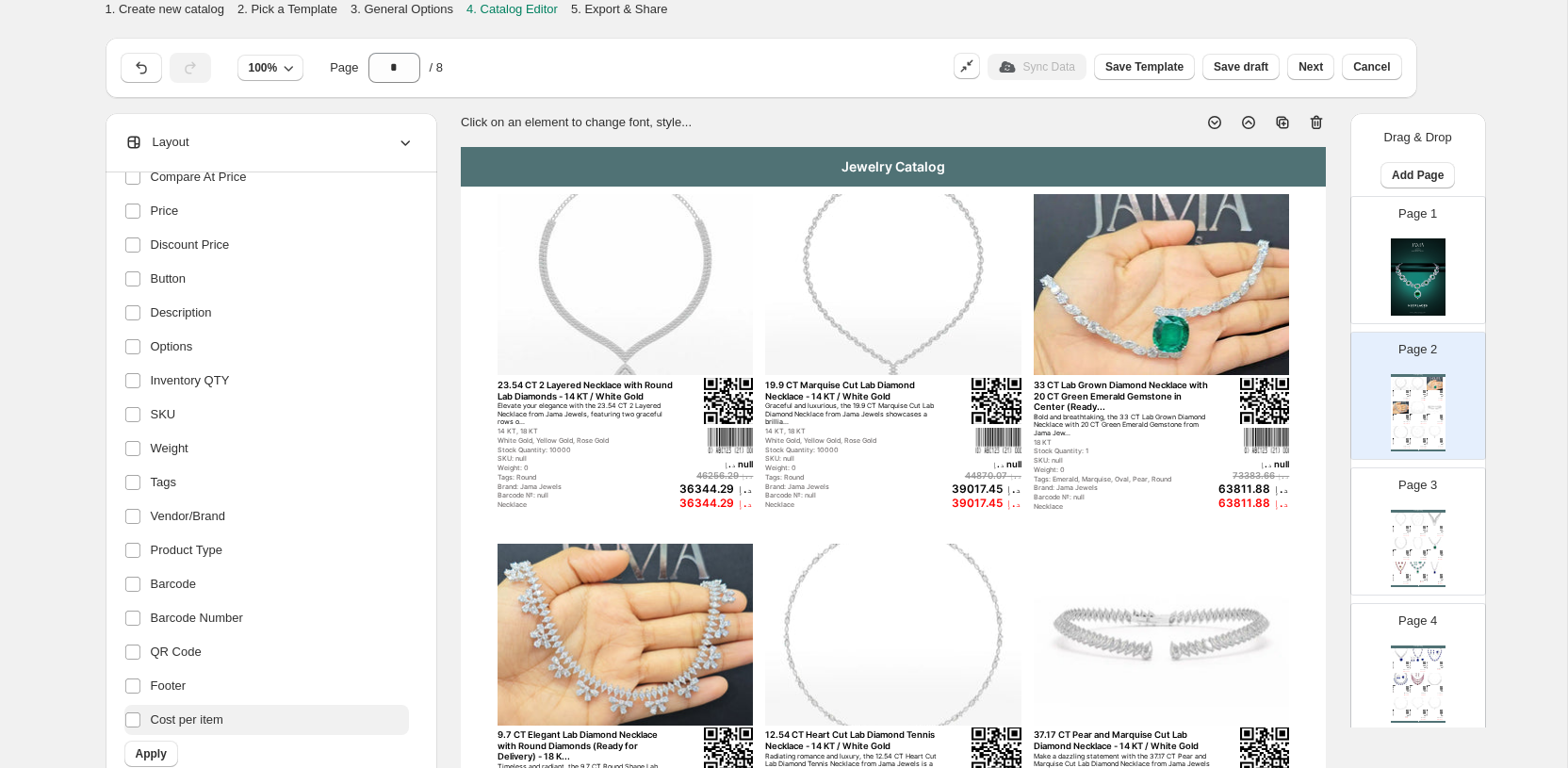 click on "Cost per item" at bounding box center [187, 720] 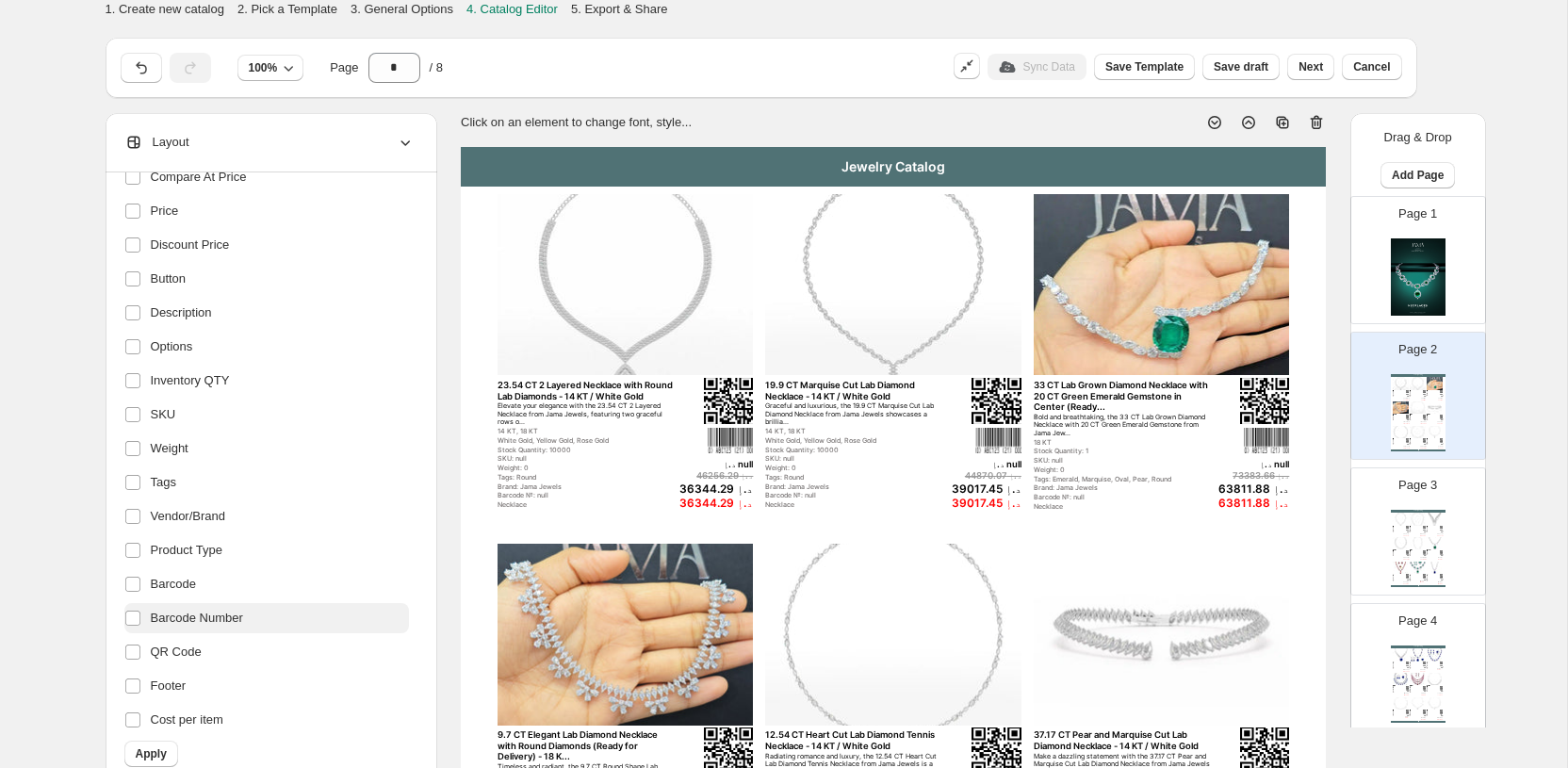 click on "Barcode Number" at bounding box center (197, 618) 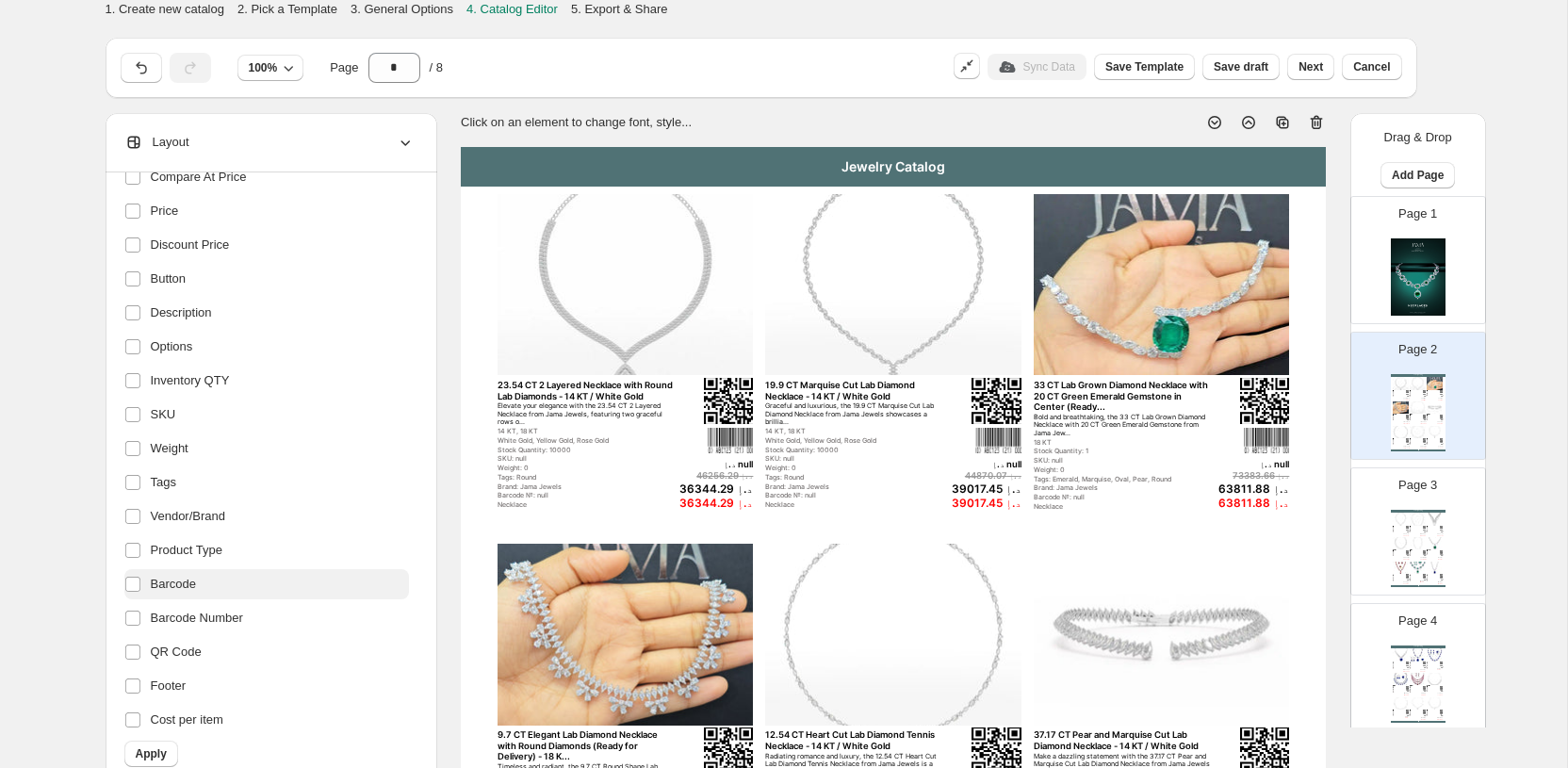 click on "Barcode" at bounding box center (267, 584) 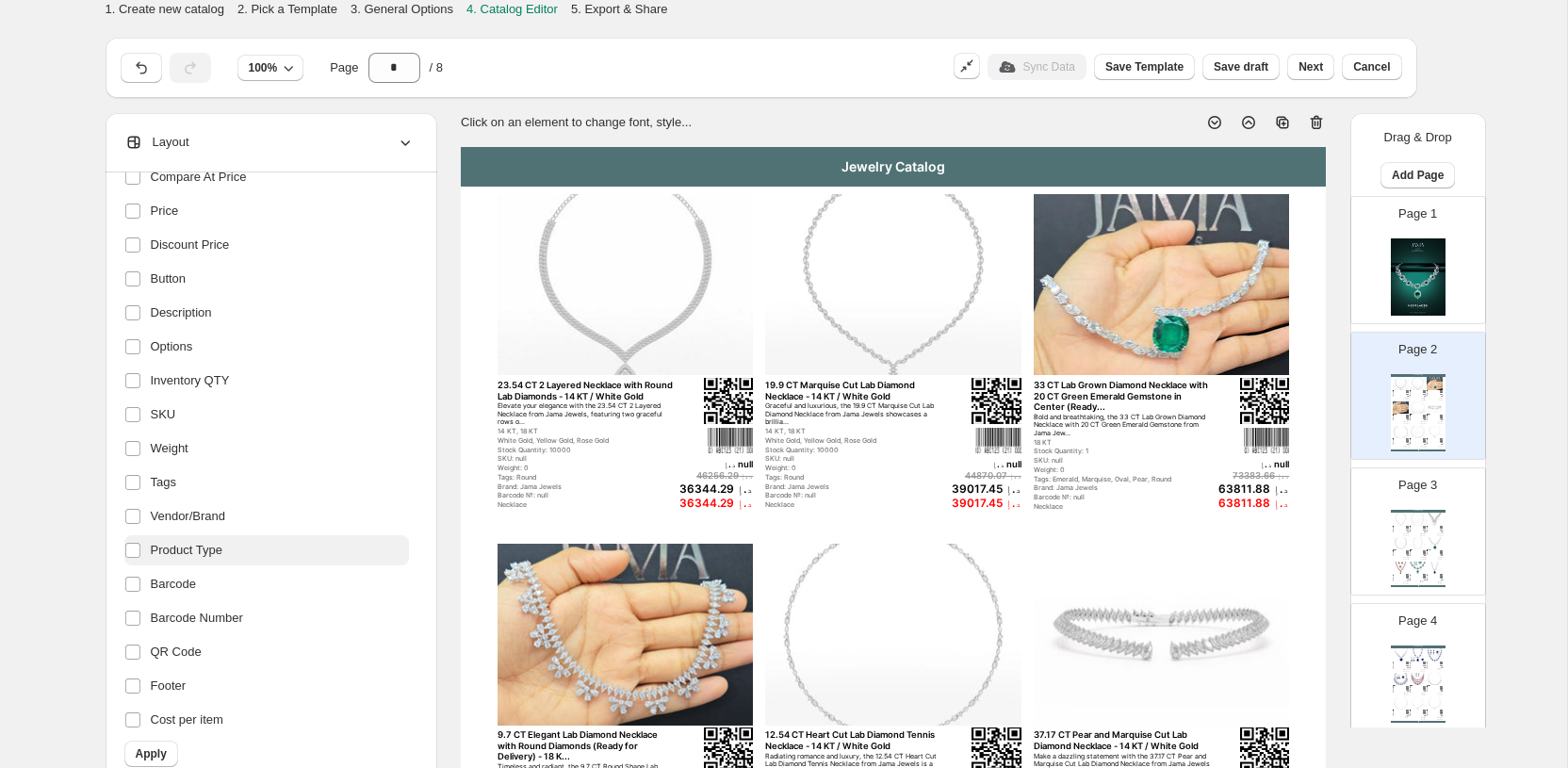 click on "Product Type" at bounding box center (187, 550) 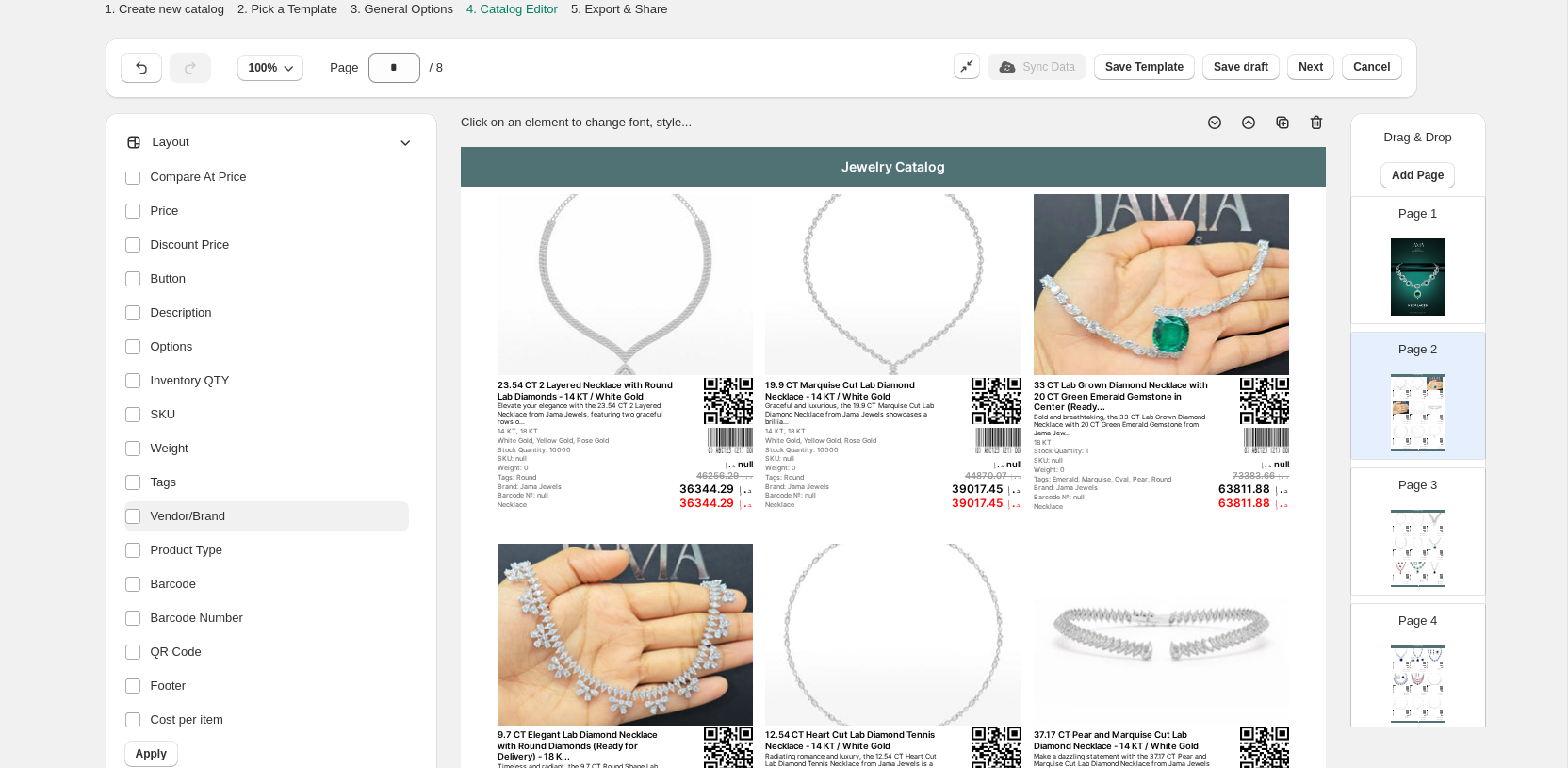 click on "Vendor/Brand" at bounding box center [267, 516] 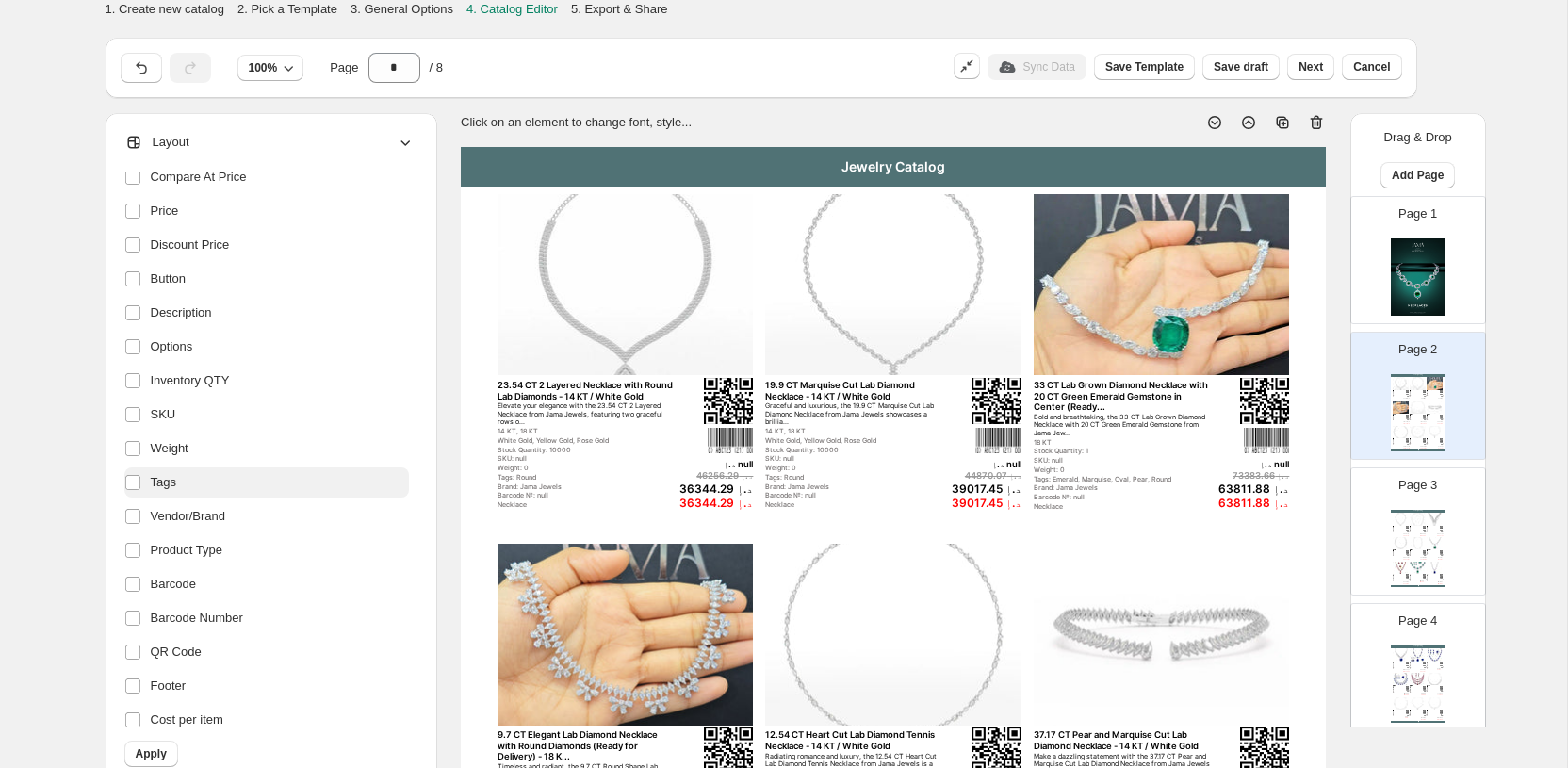 click on "Tags" at bounding box center [267, 482] 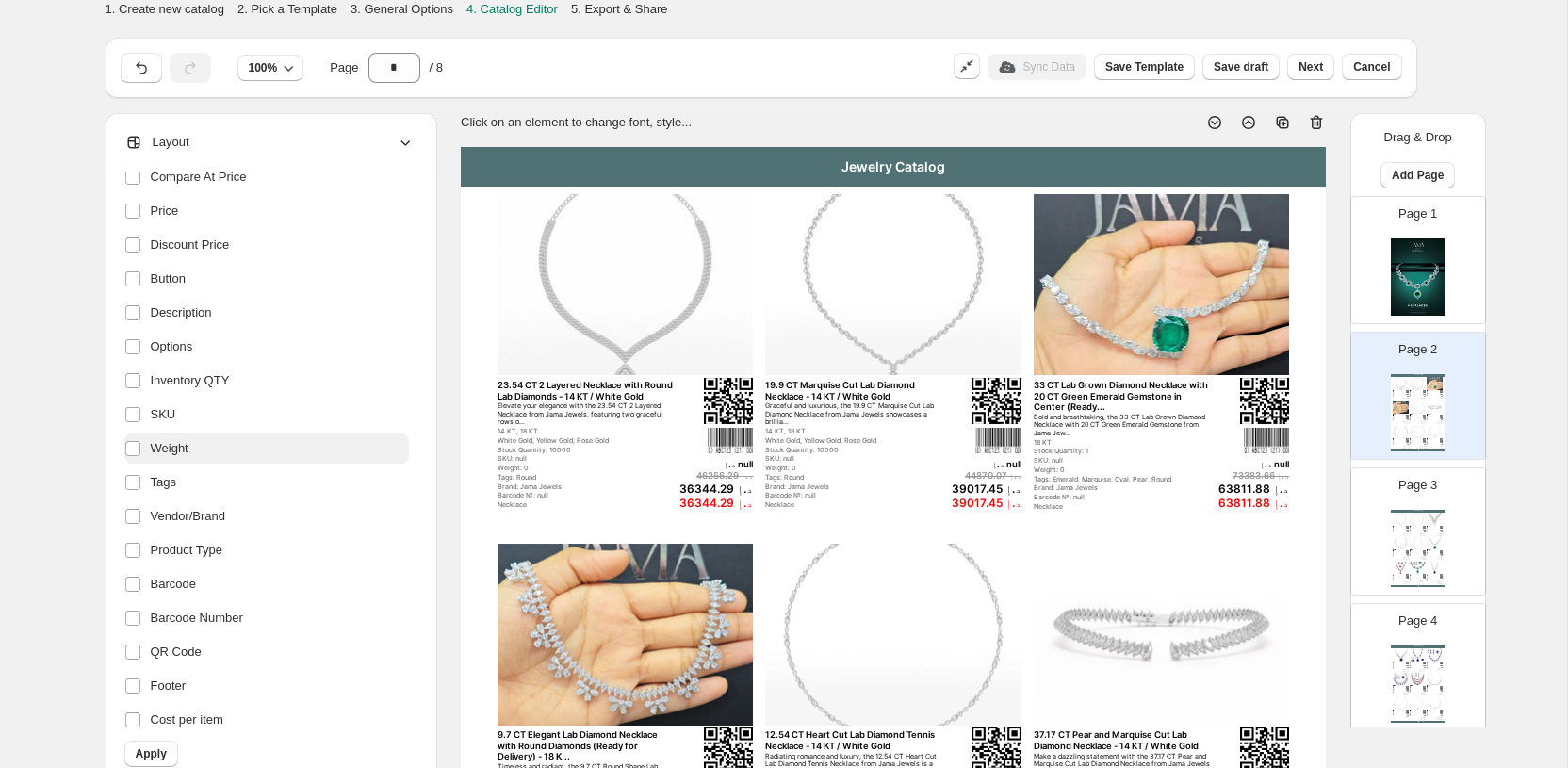 click on "Weight" at bounding box center (267, 449) 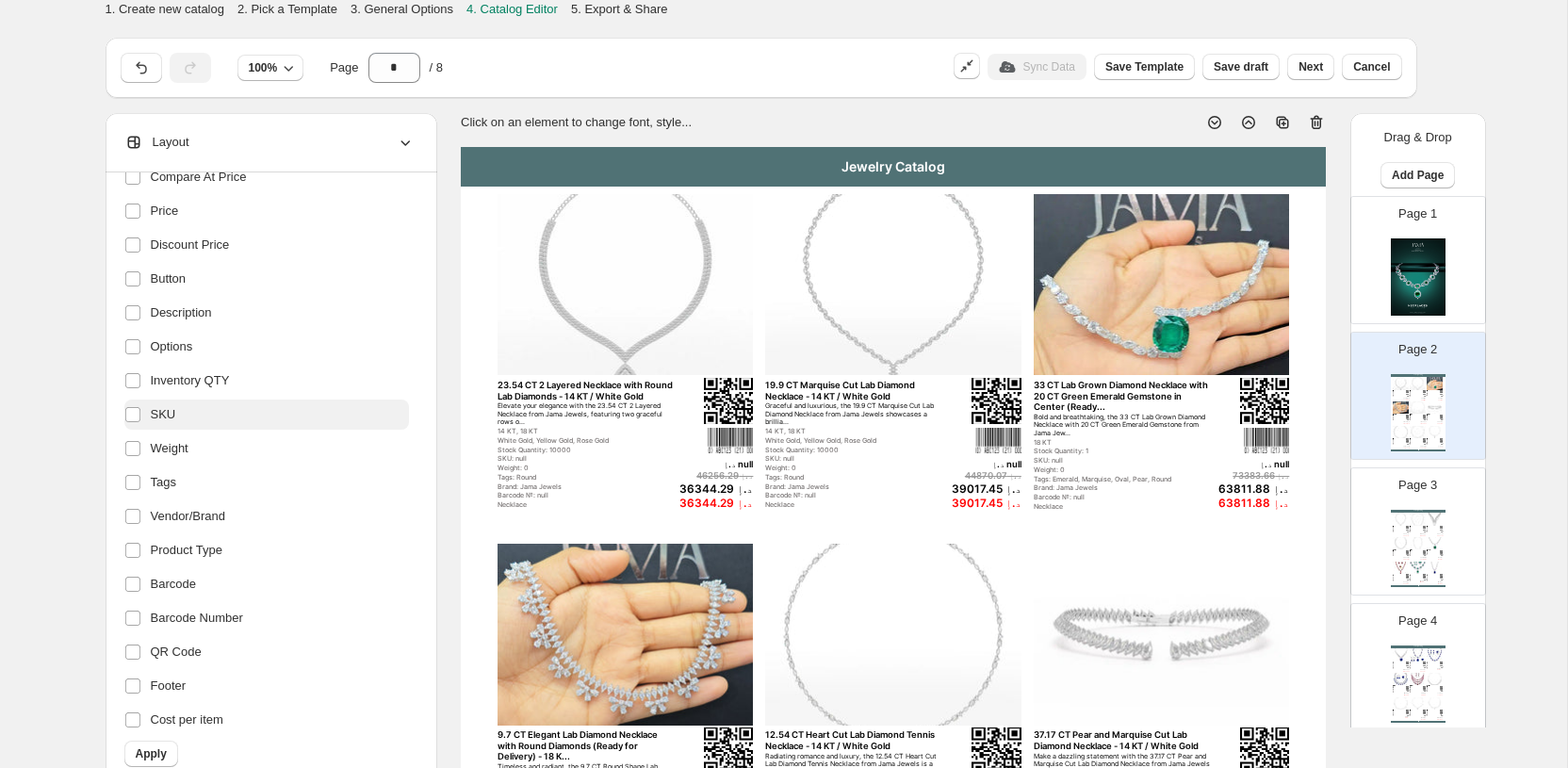 click on "SKU" at bounding box center (267, 415) 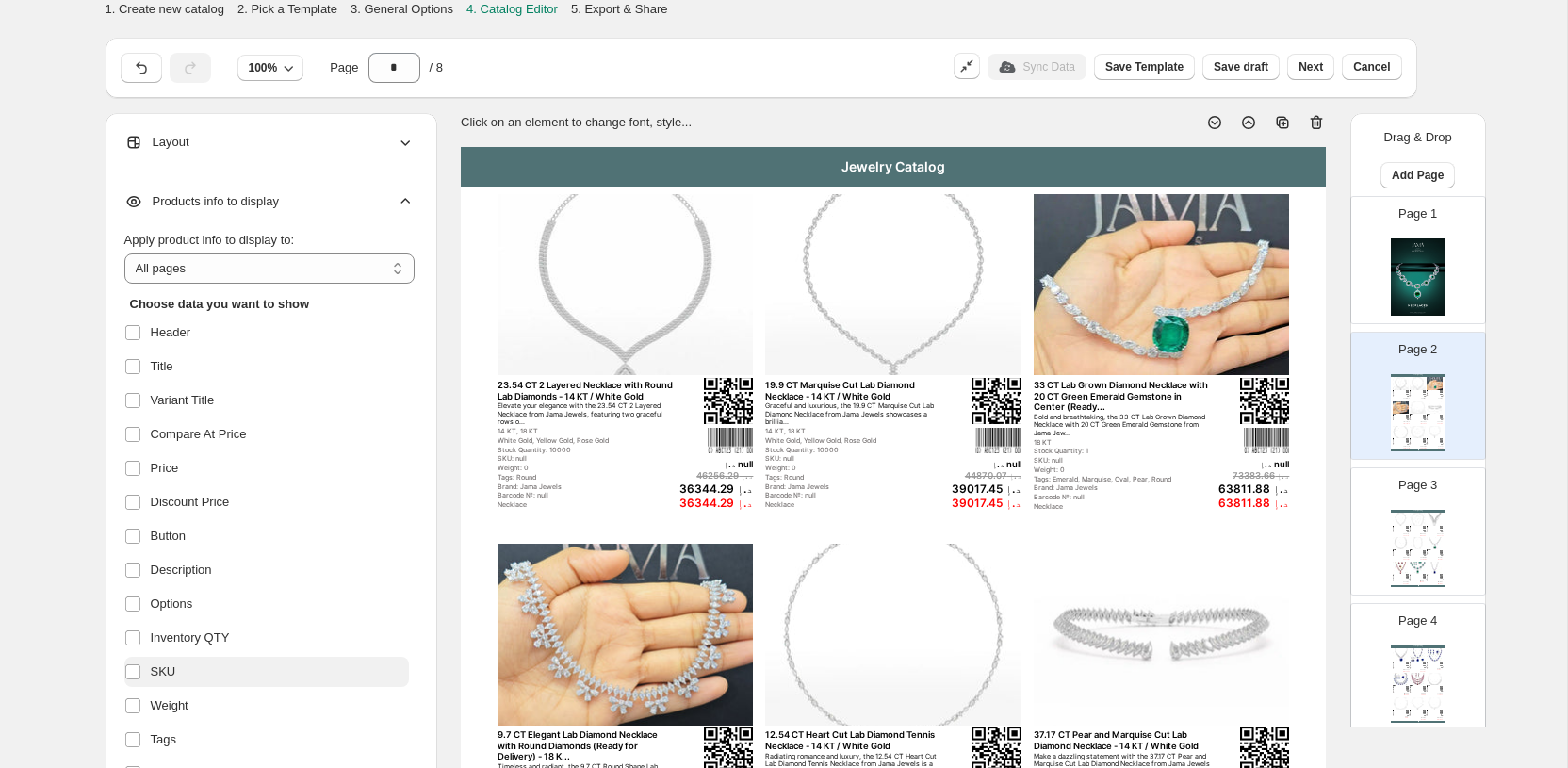 scroll, scrollTop: 257, scrollLeft: 0, axis: vertical 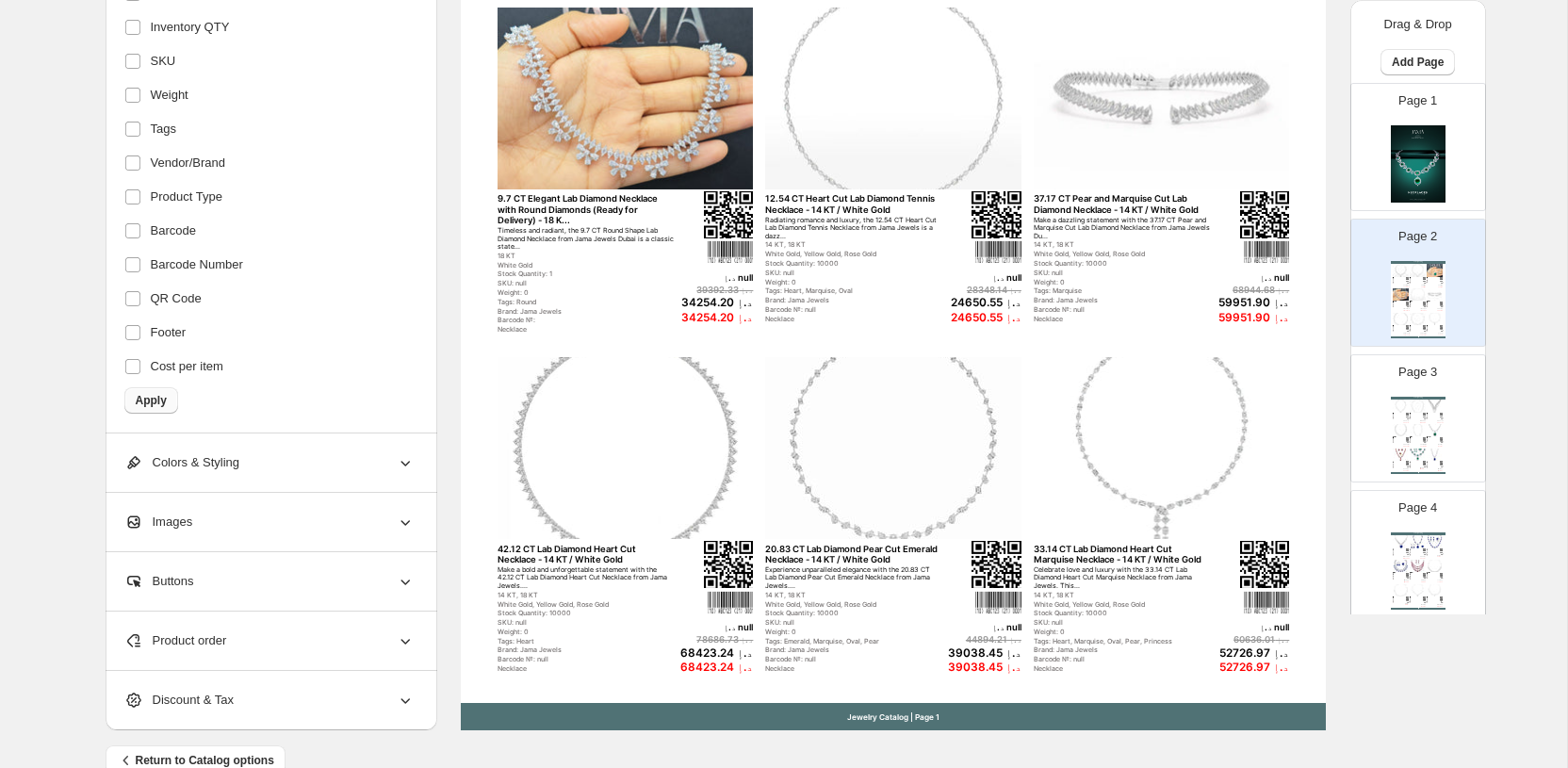 click on "Apply" at bounding box center (151, 400) 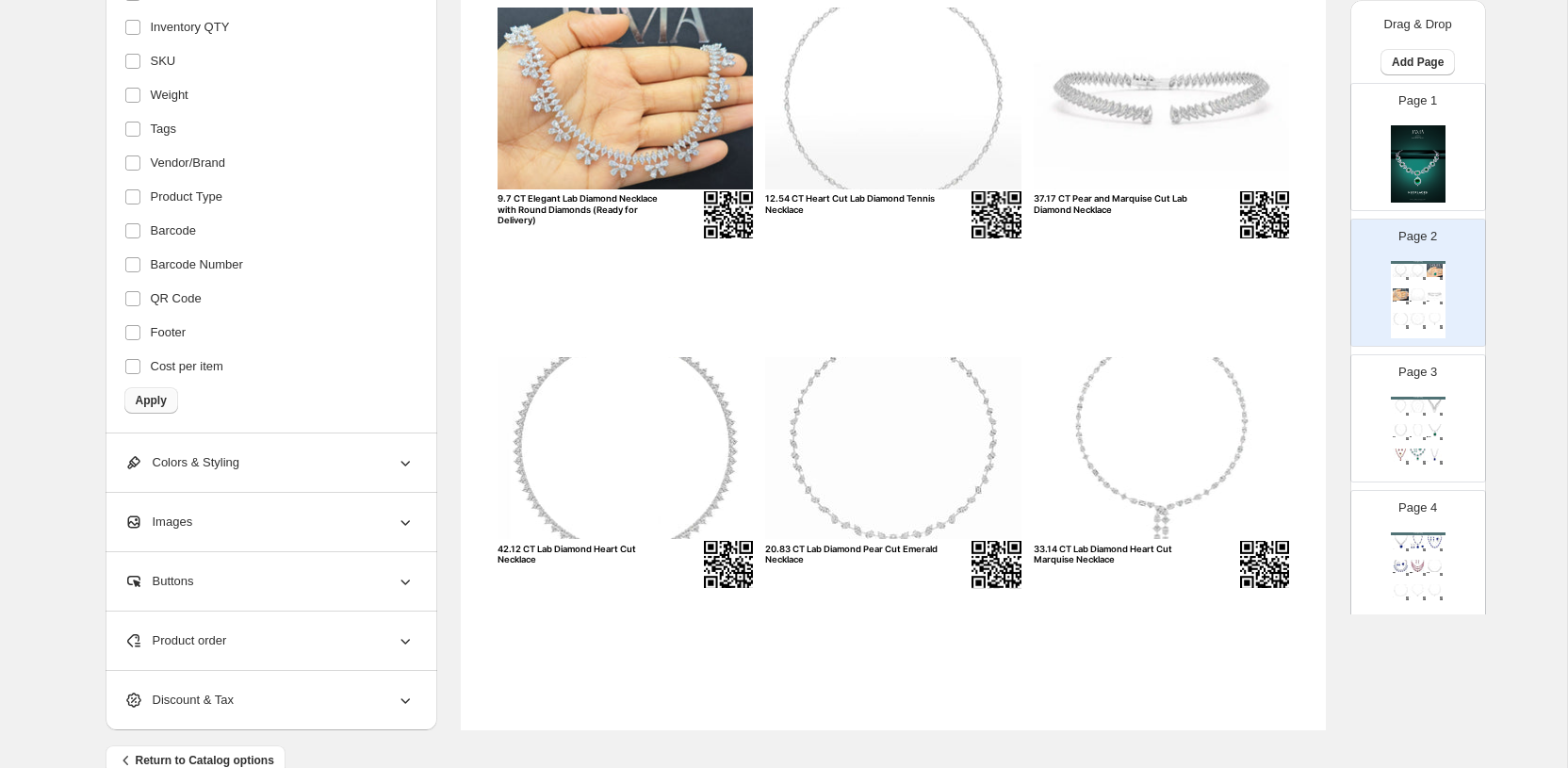 scroll, scrollTop: 0, scrollLeft: 0, axis: both 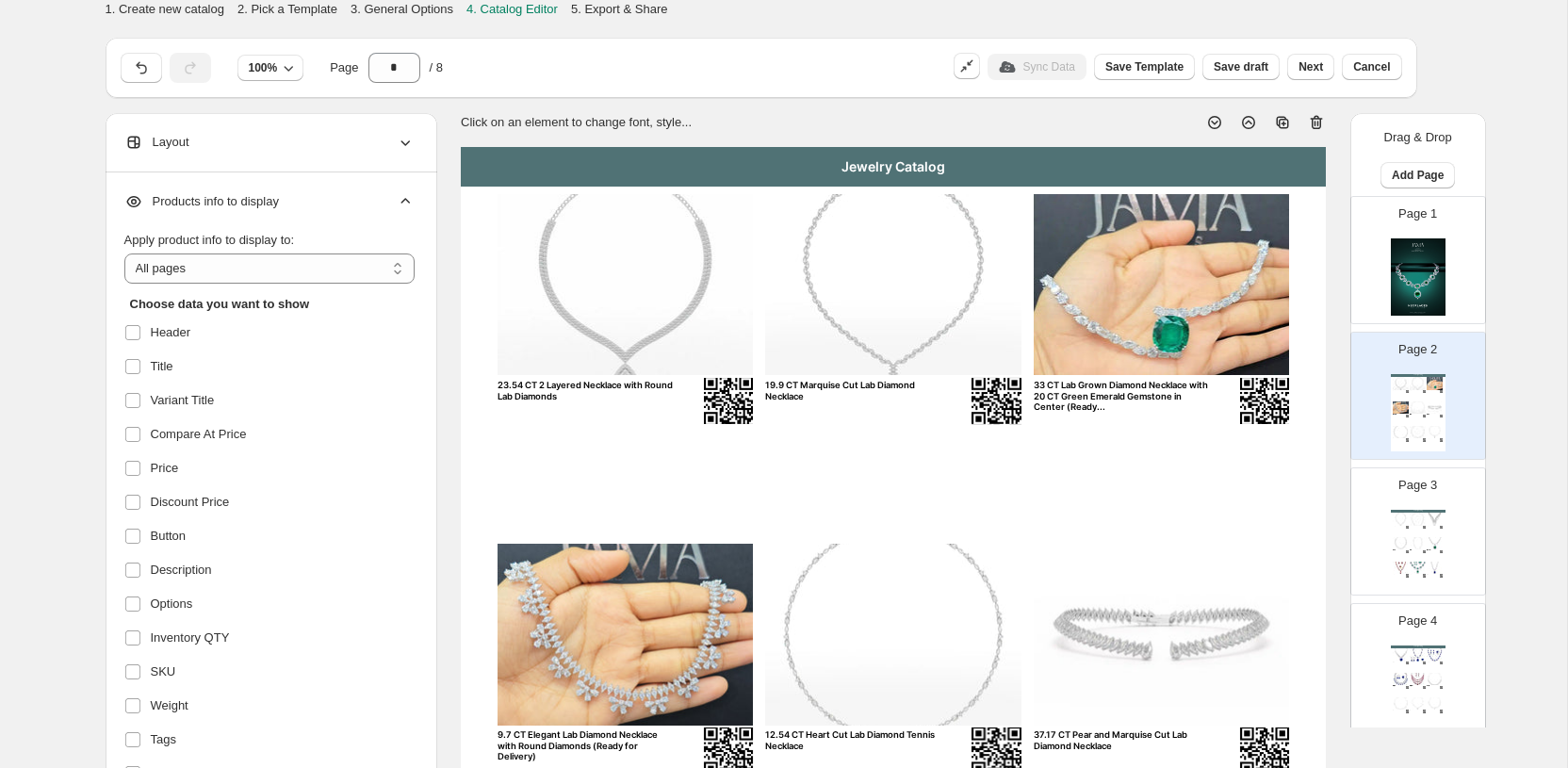 click 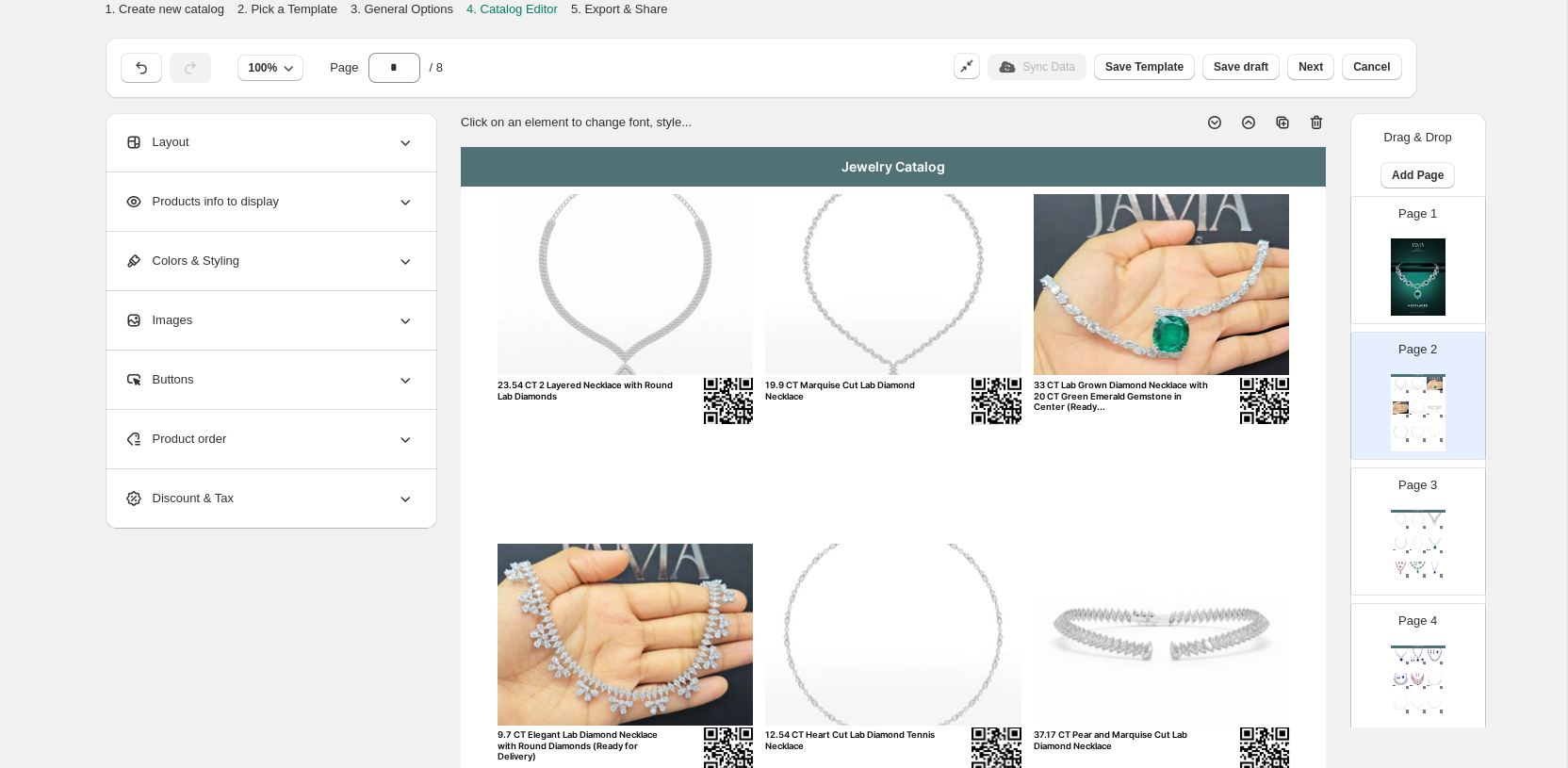 click 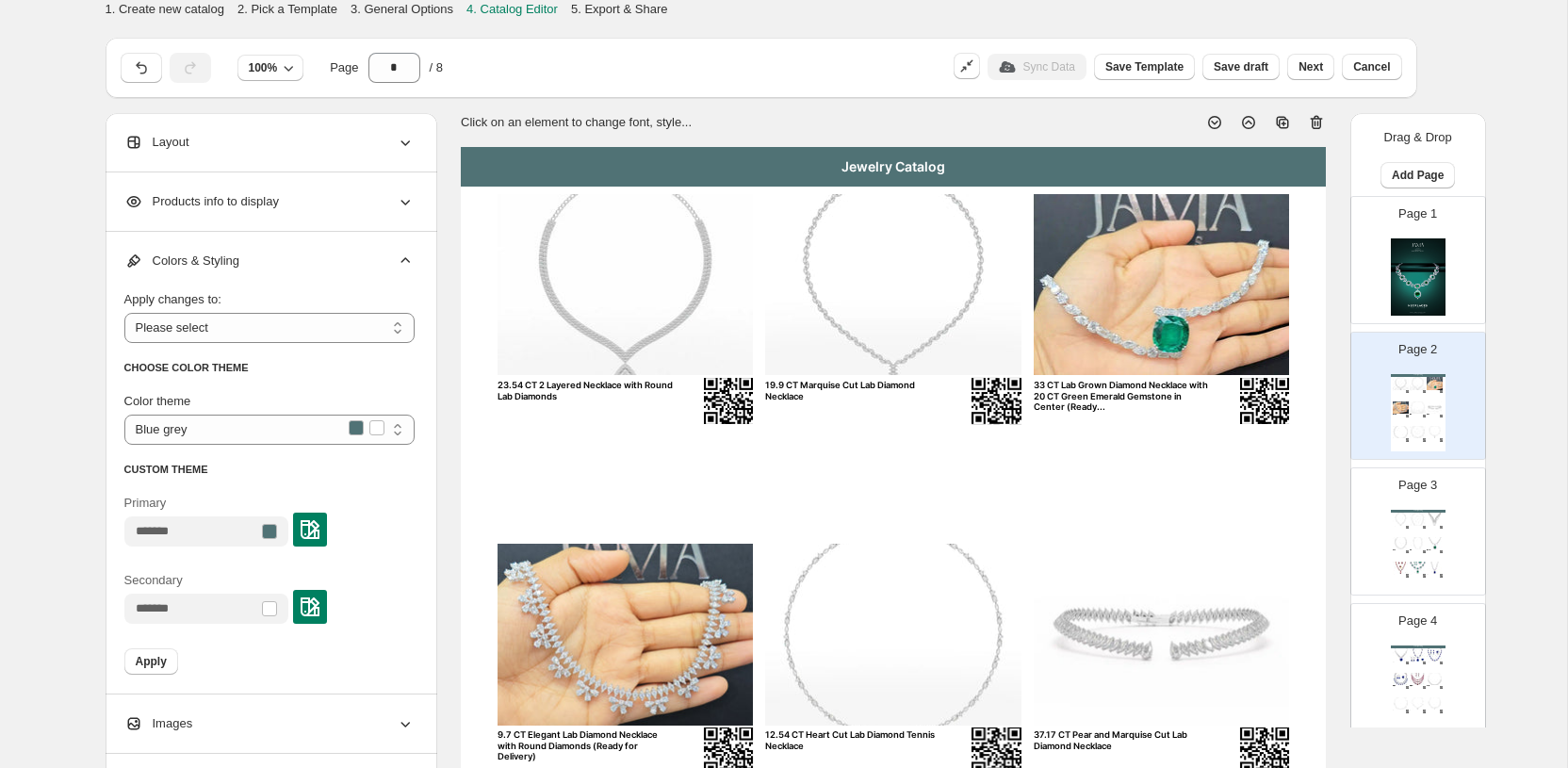 click at bounding box center [270, 531] 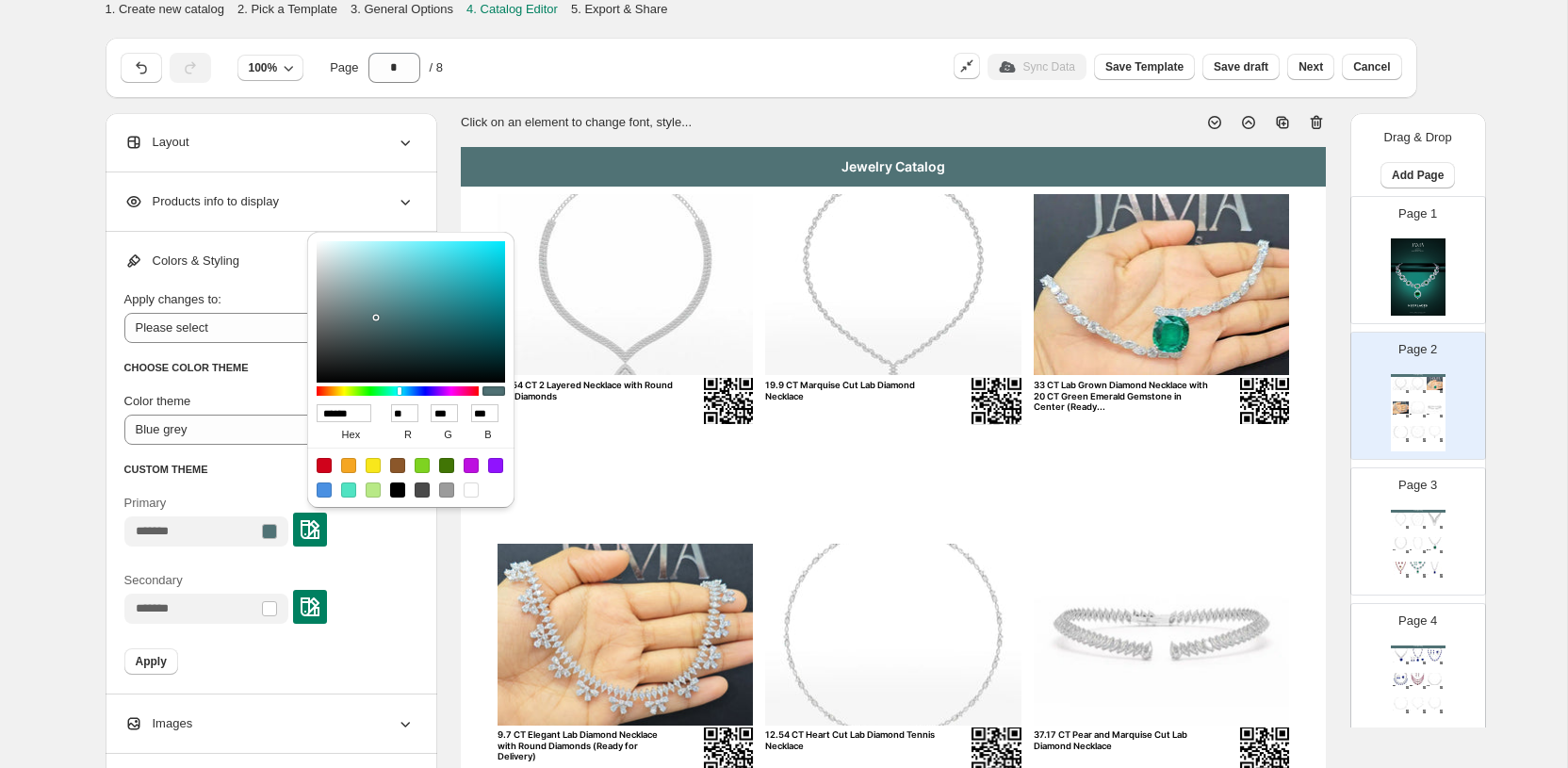 click on "******" at bounding box center (344, 413) 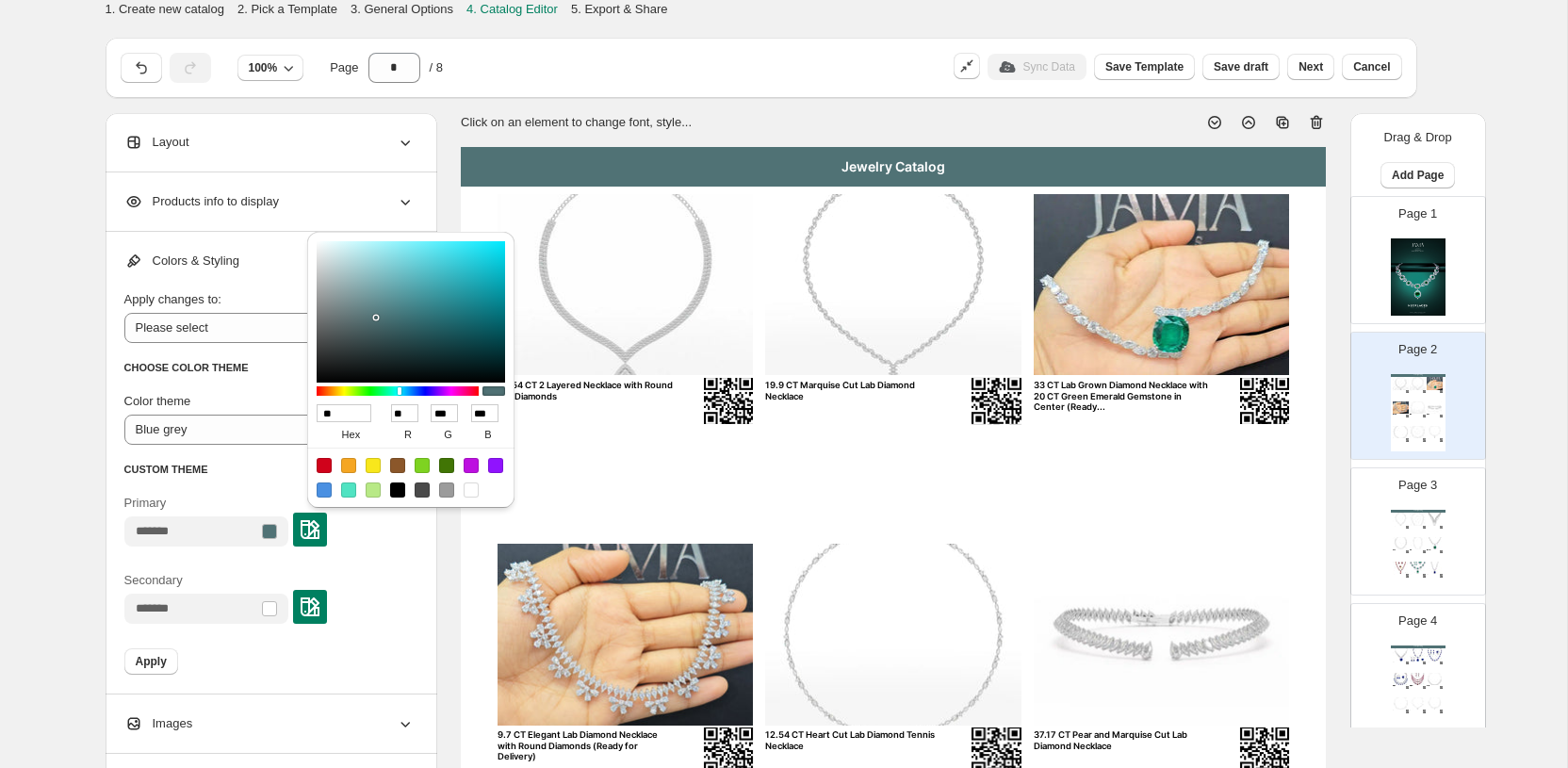 type on "***" 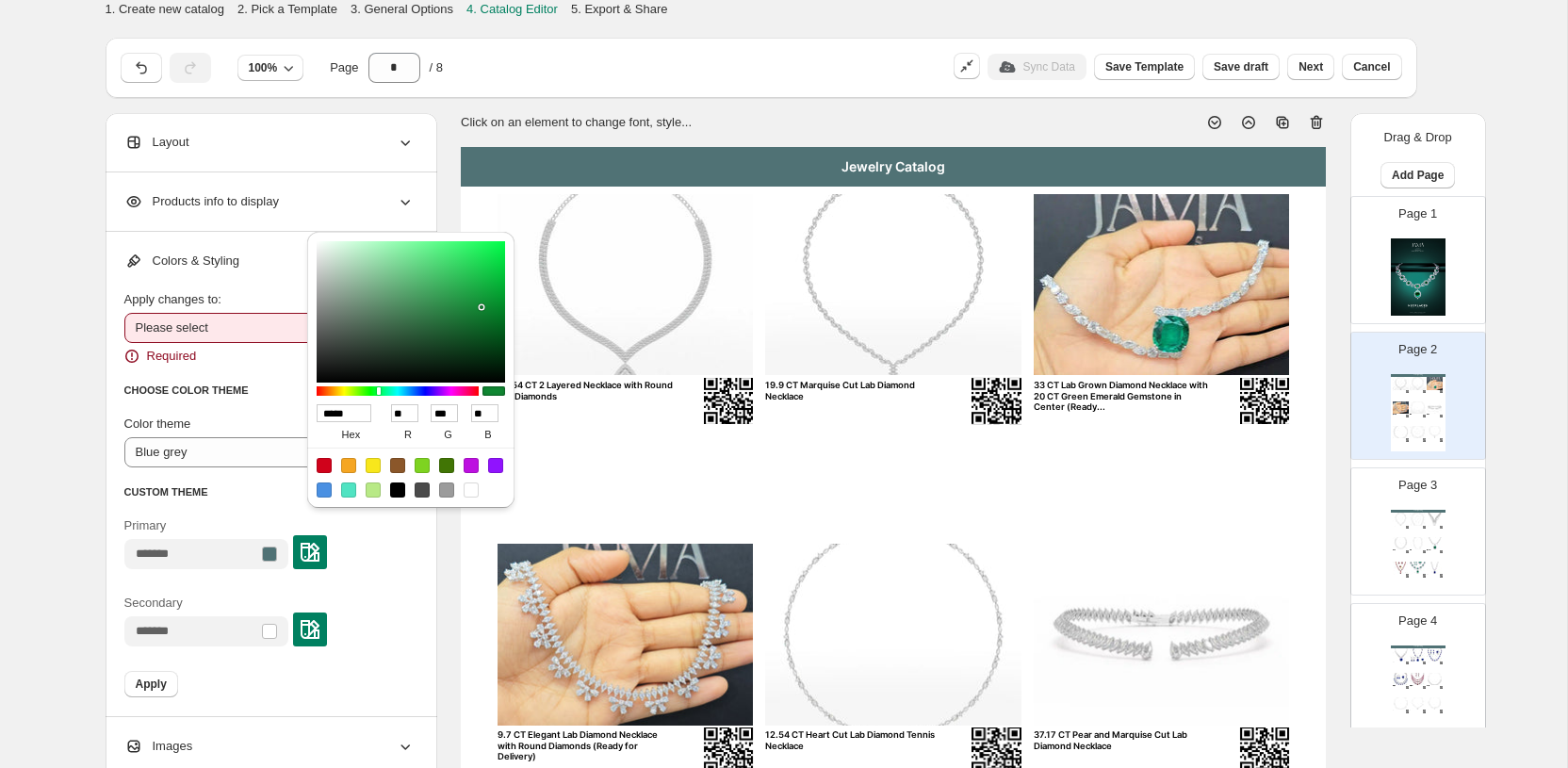 type on "******" 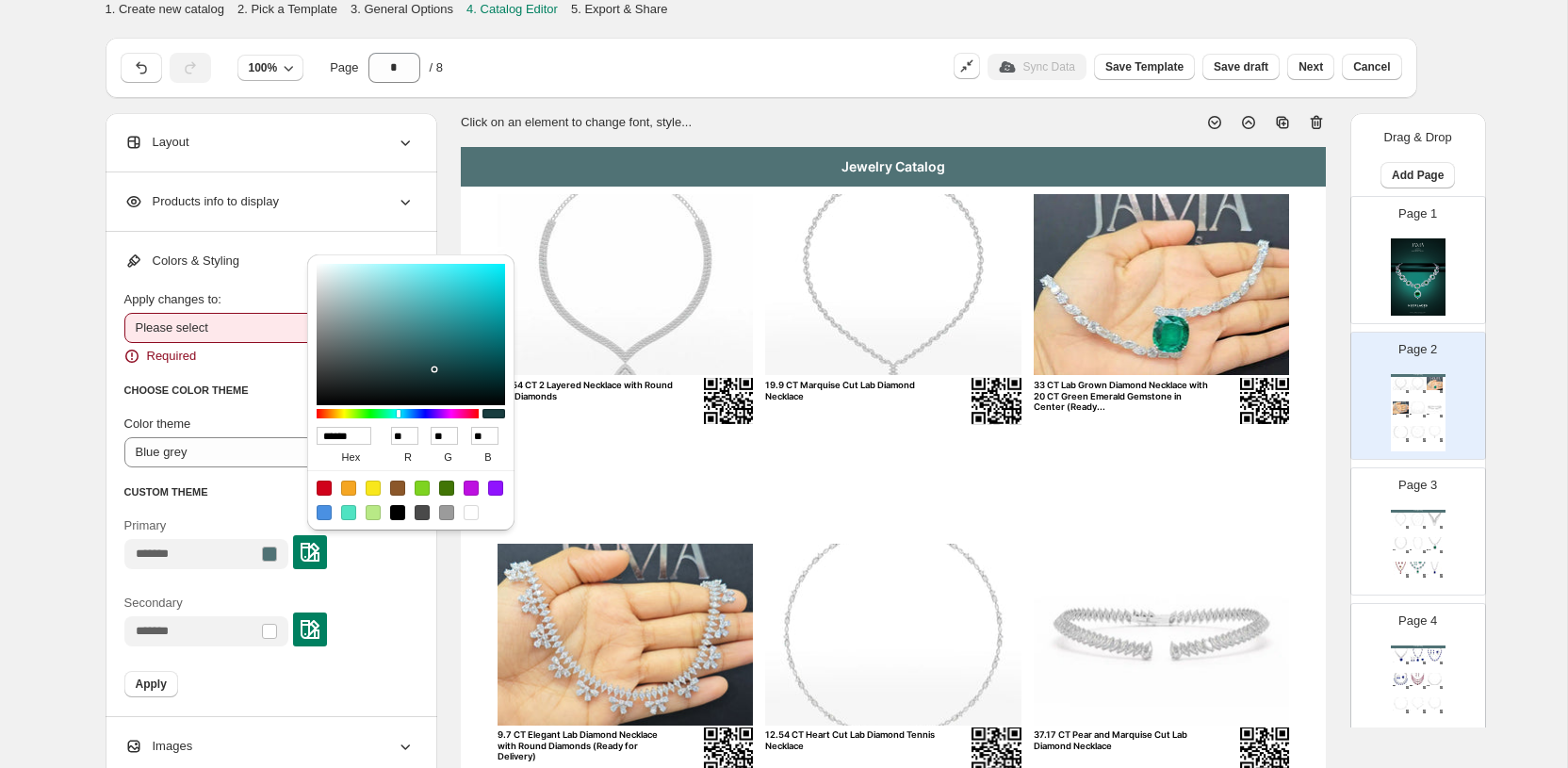 click on "**********" at bounding box center (270, 328) 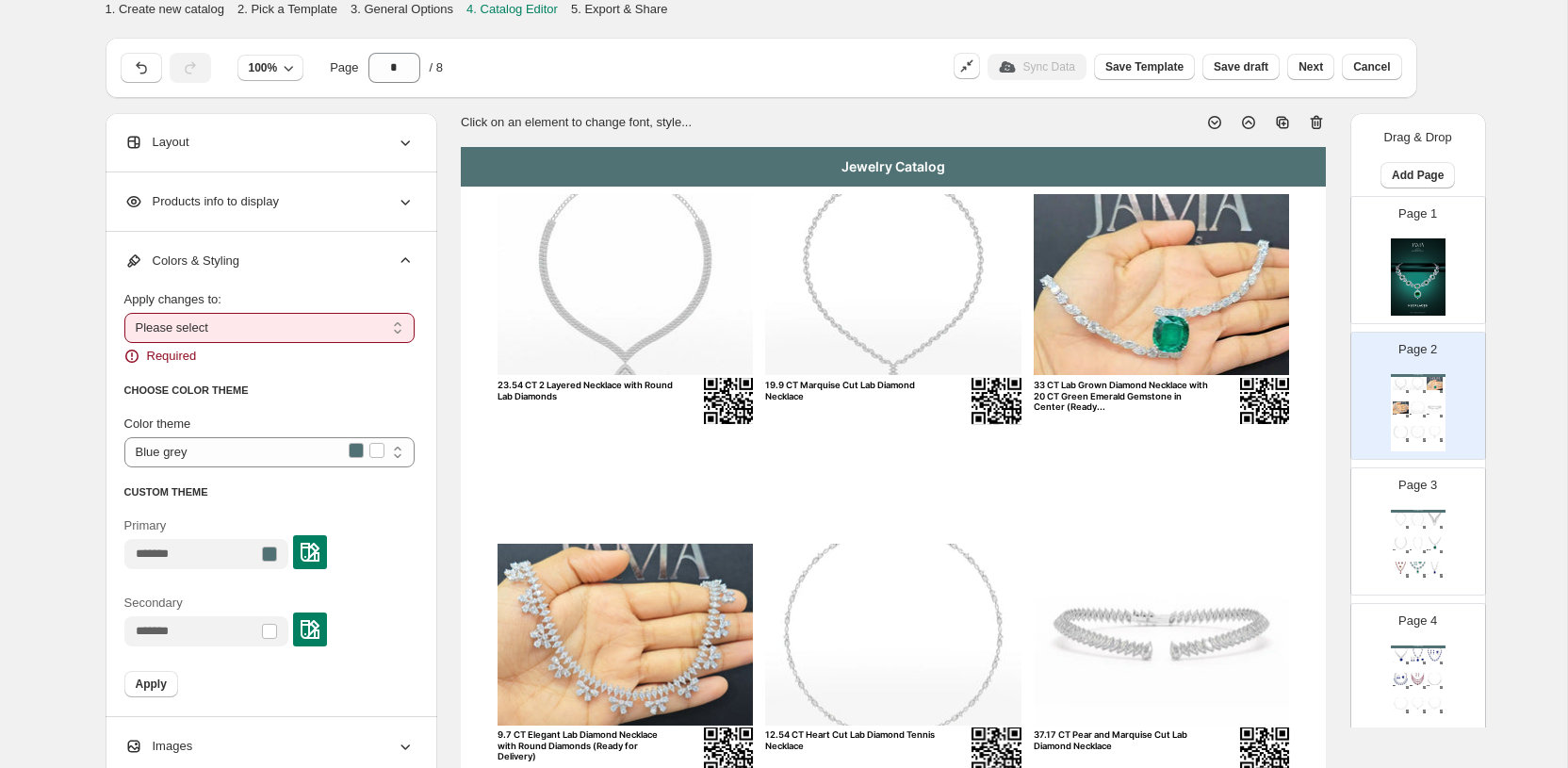select on "**********" 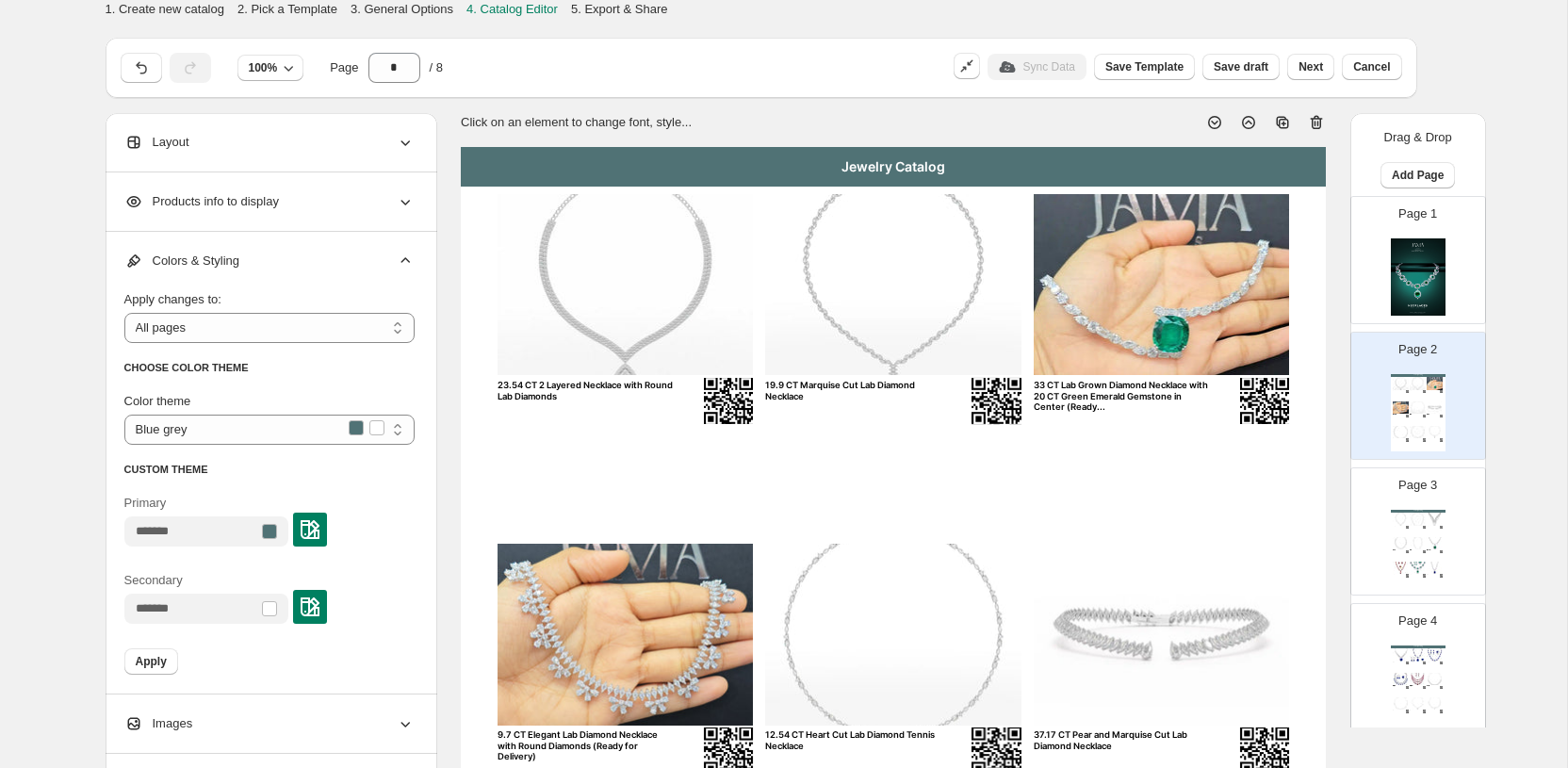 click at bounding box center [310, 530] 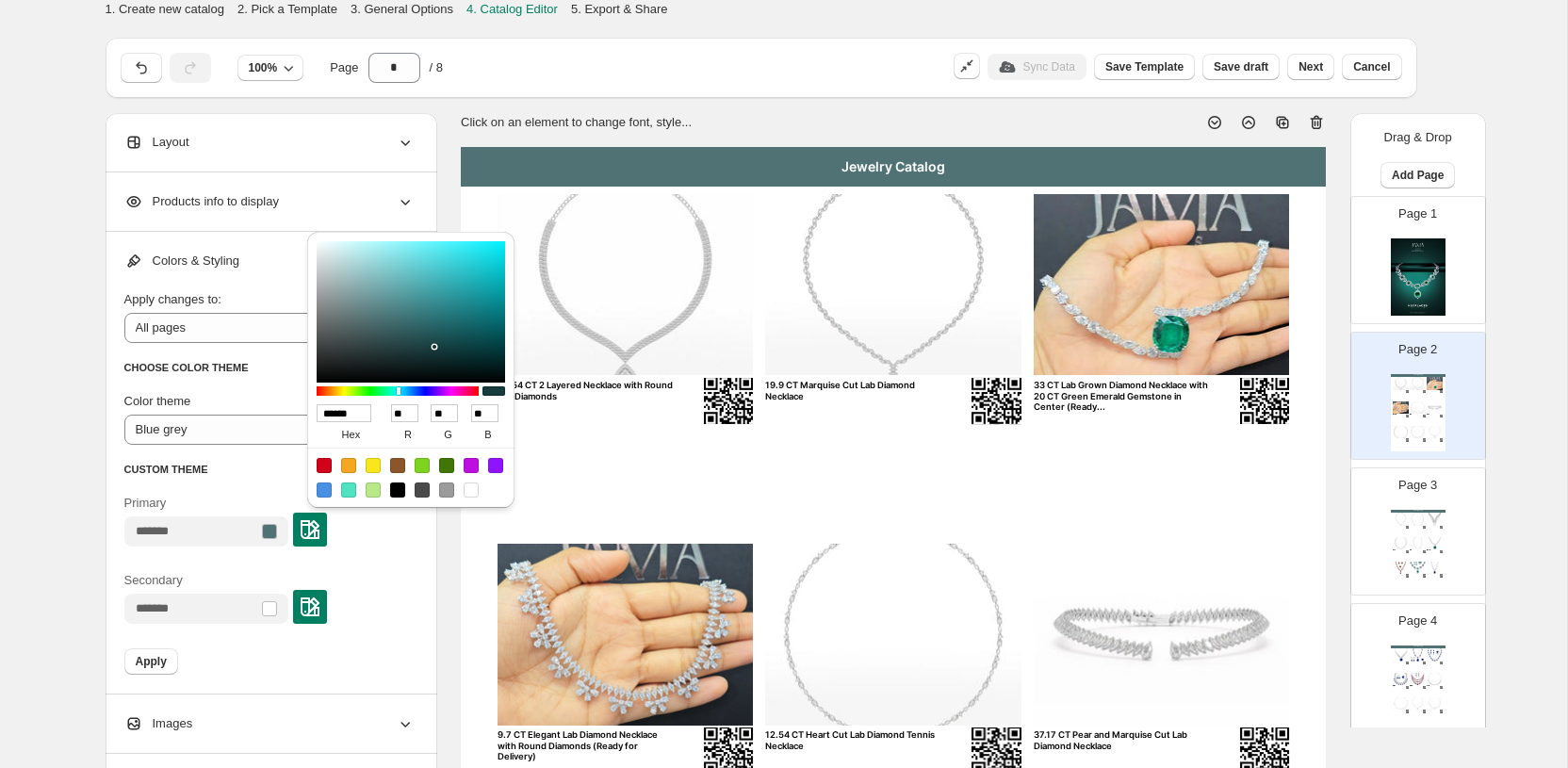 click on "b" at bounding box center (488, 434) 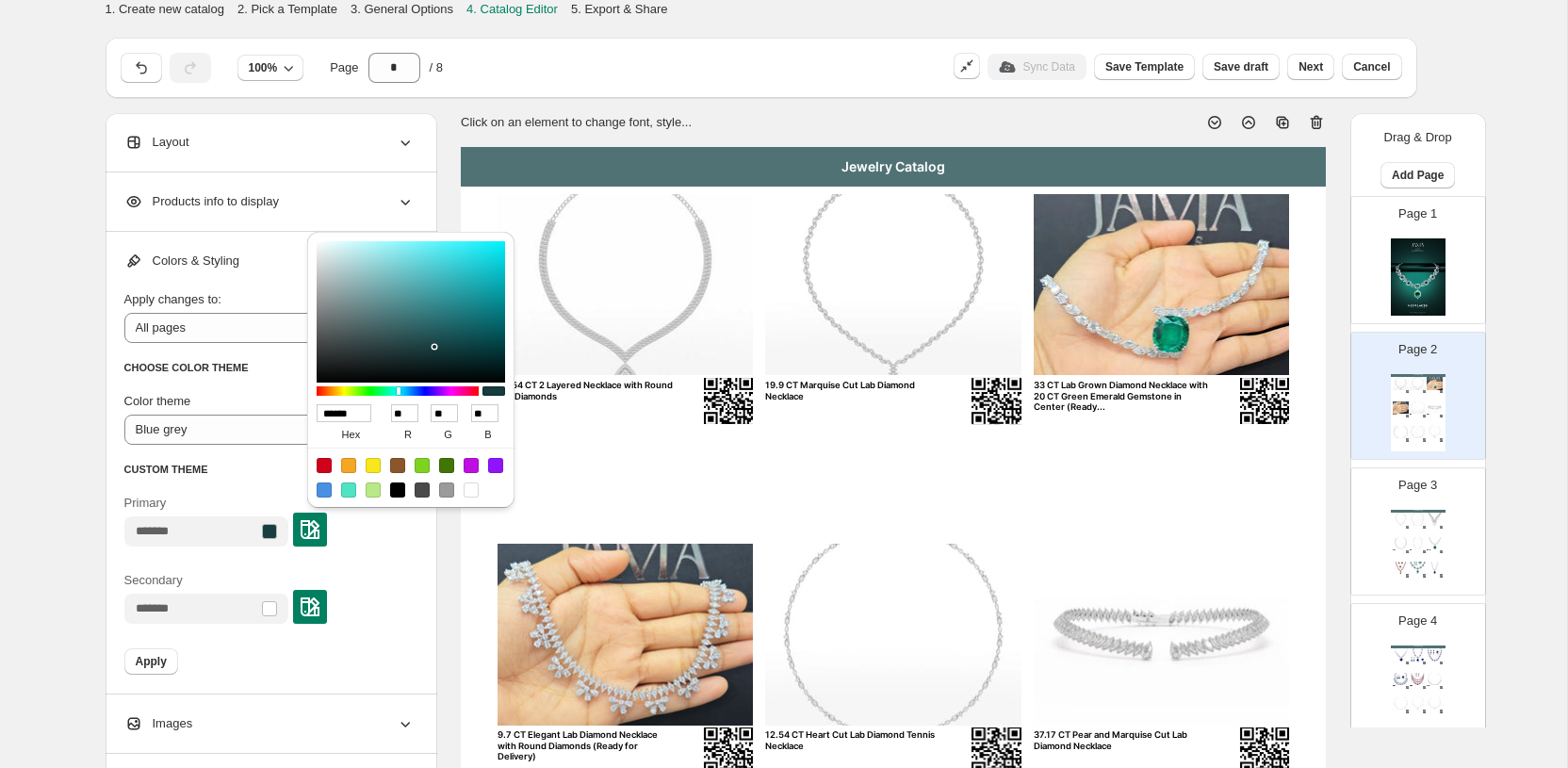 click on "**********" at bounding box center [271, 463] 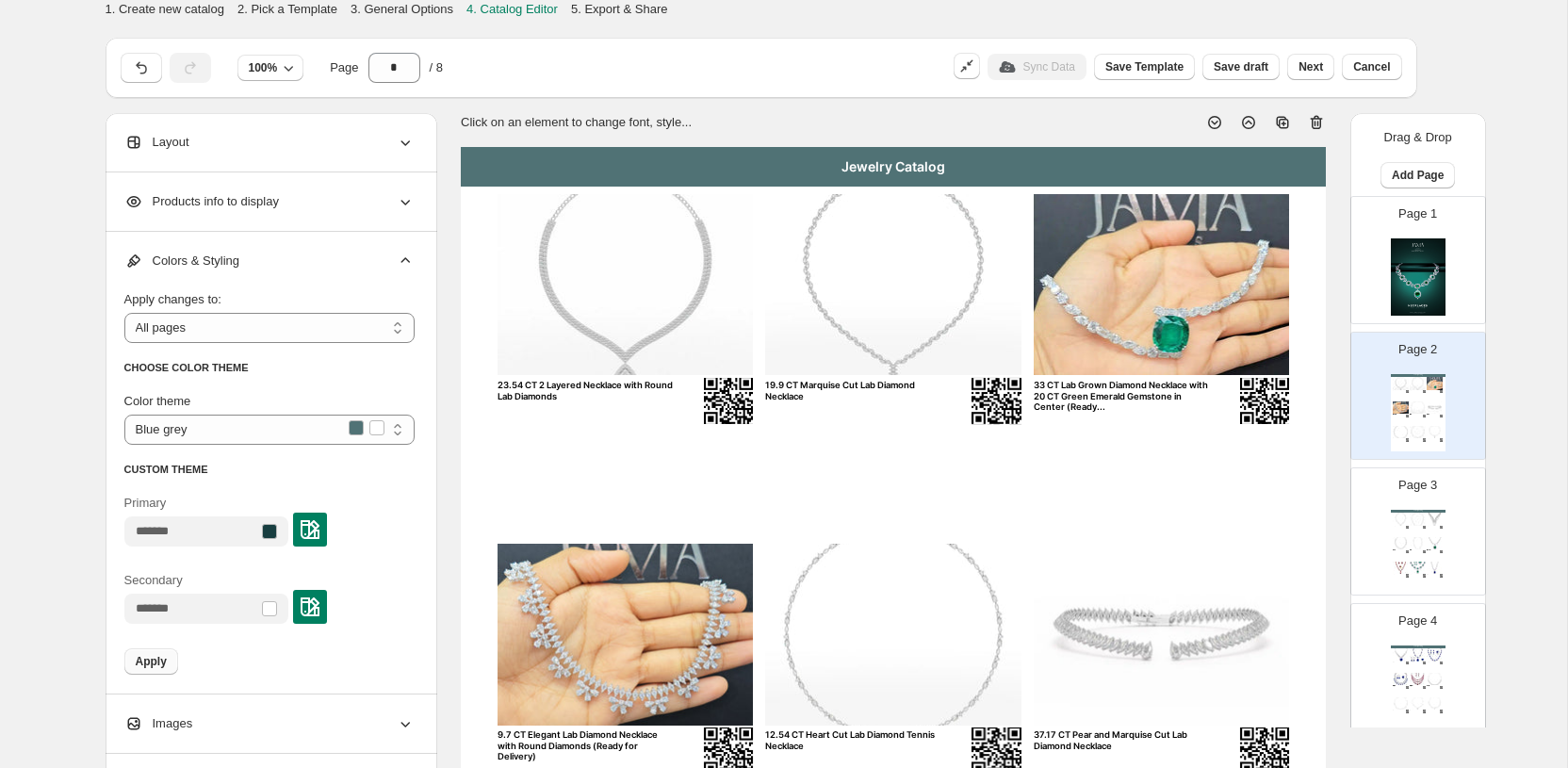 click on "Apply" at bounding box center [151, 662] 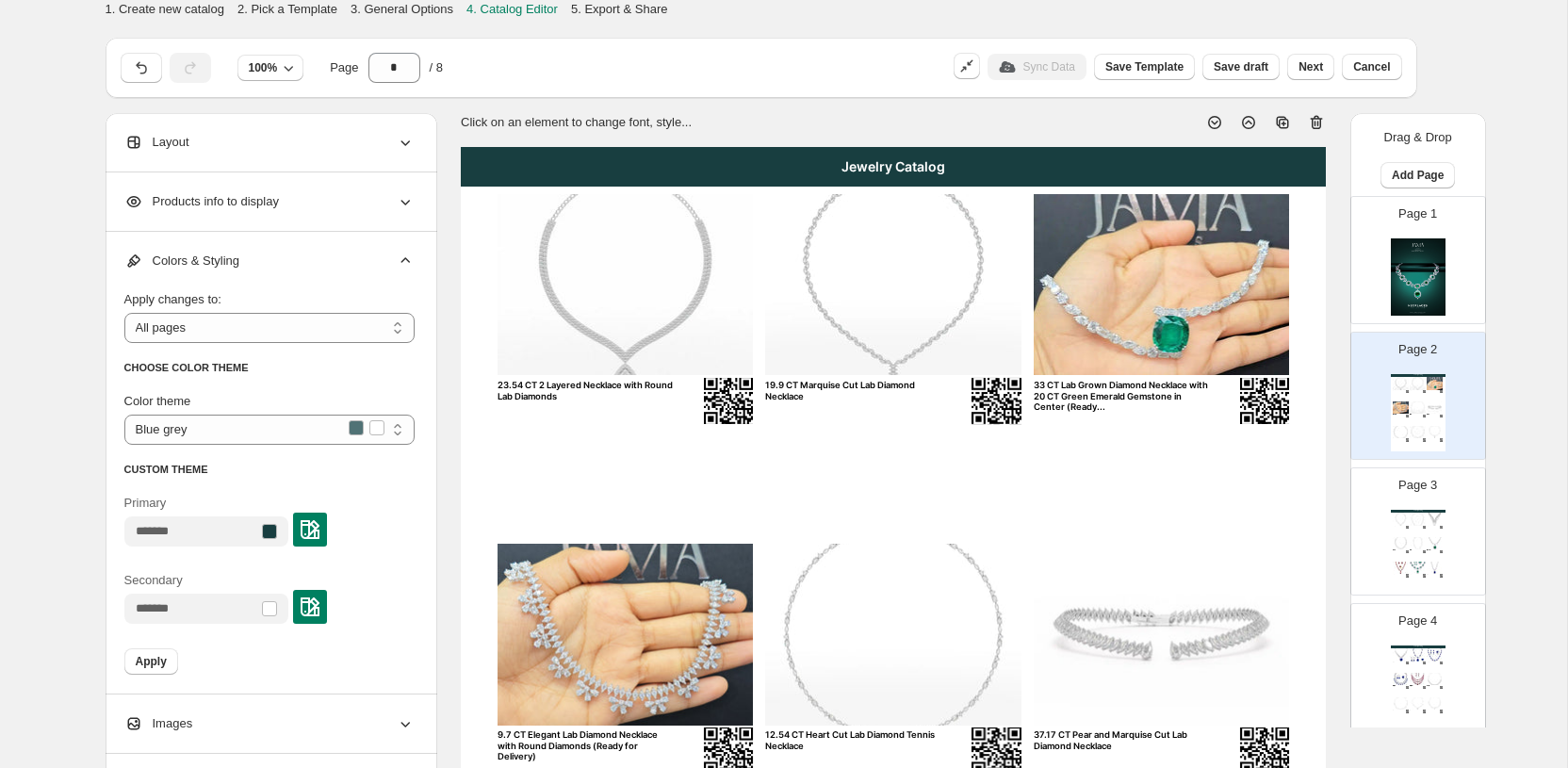 click 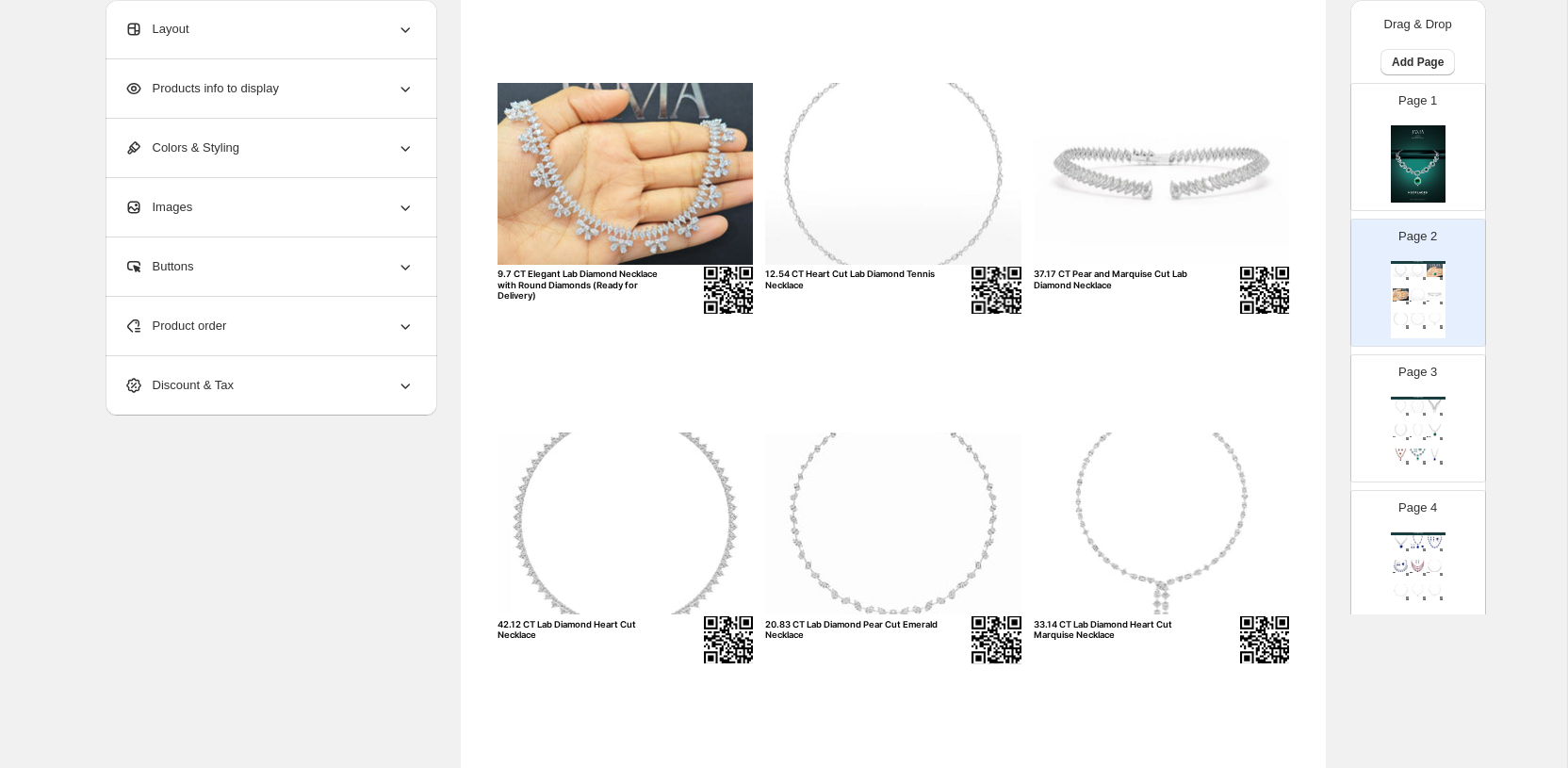 scroll, scrollTop: 575, scrollLeft: 0, axis: vertical 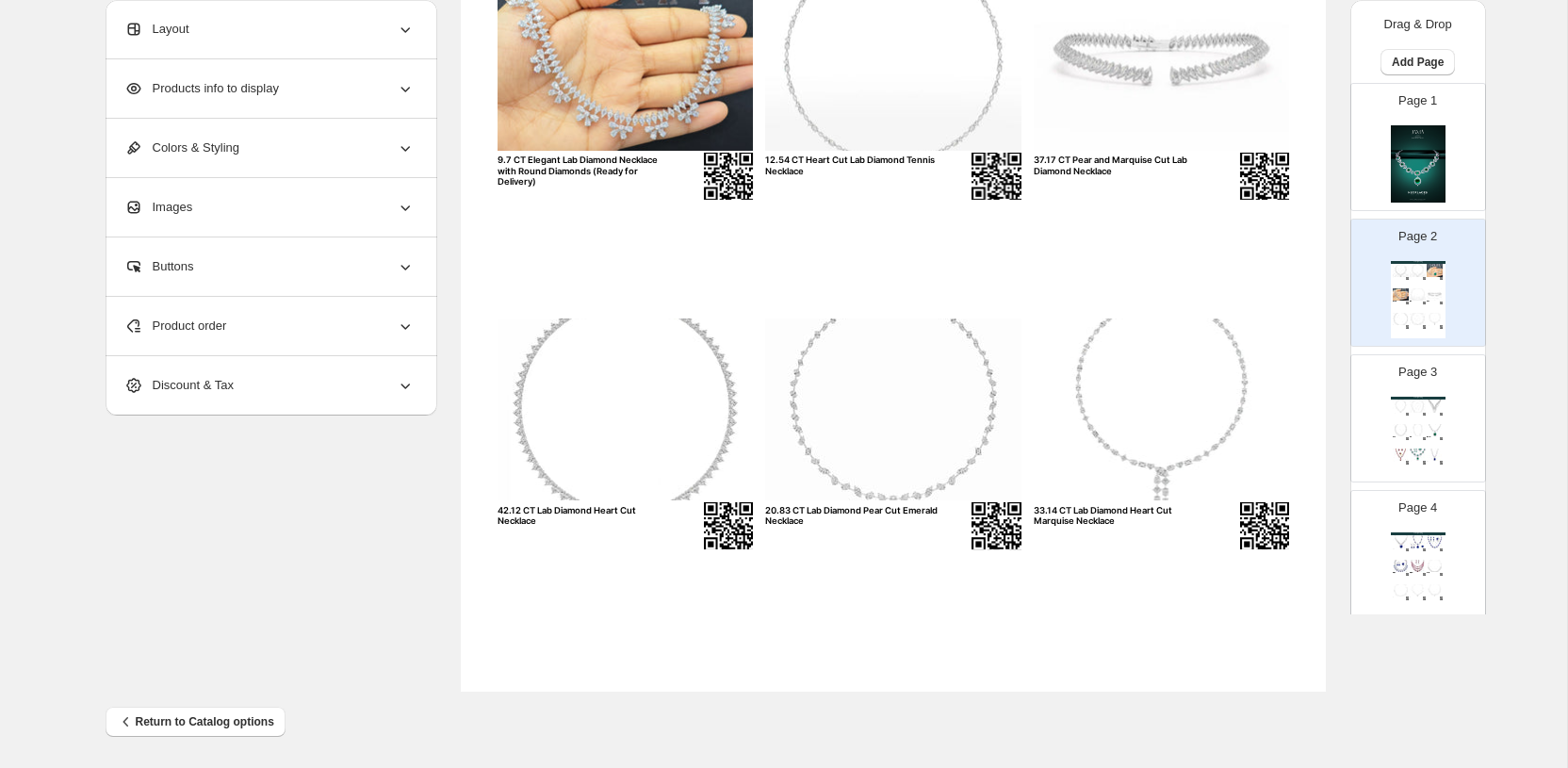 click at bounding box center (1407, 414) 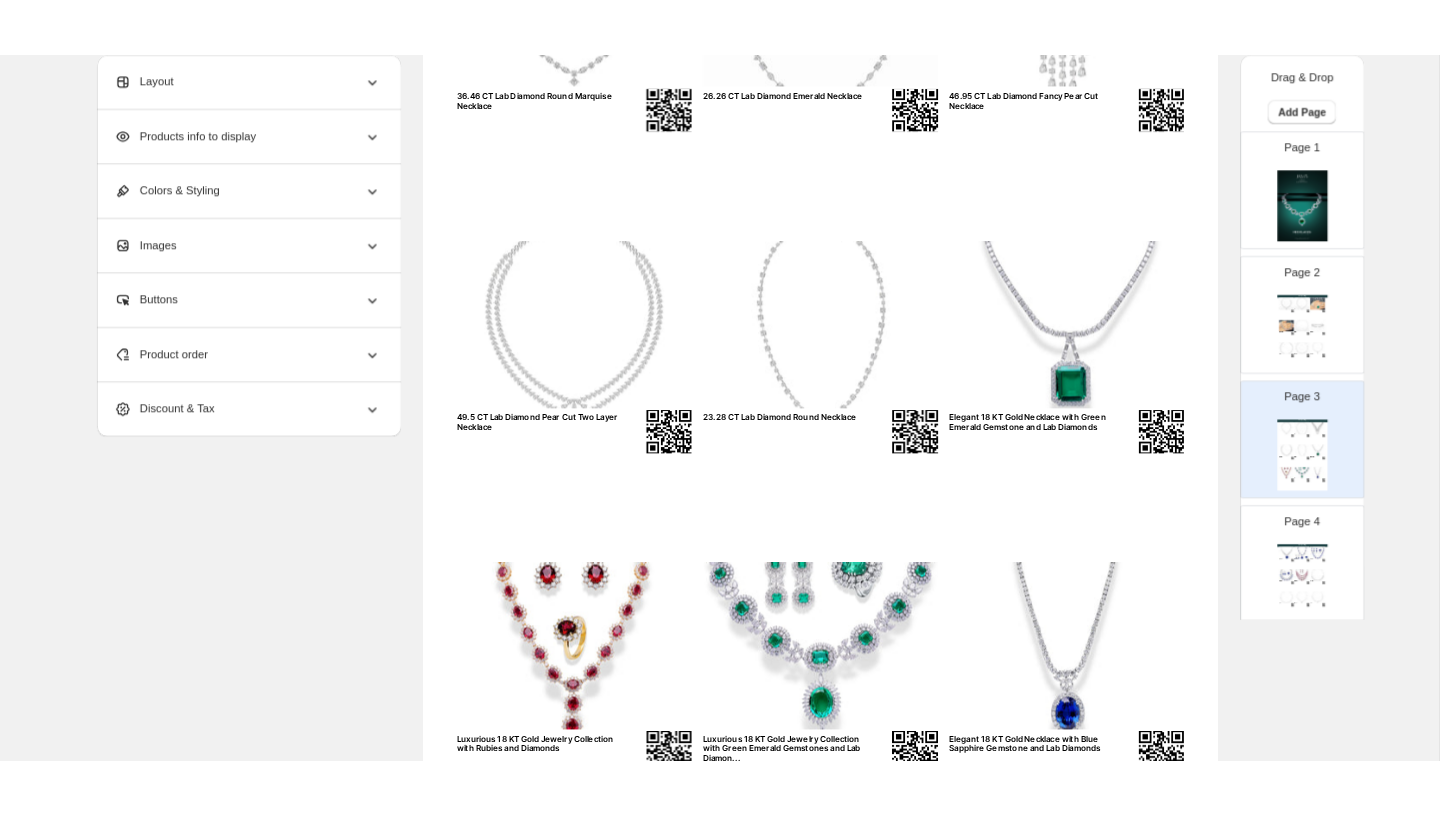 scroll, scrollTop: 0, scrollLeft: 0, axis: both 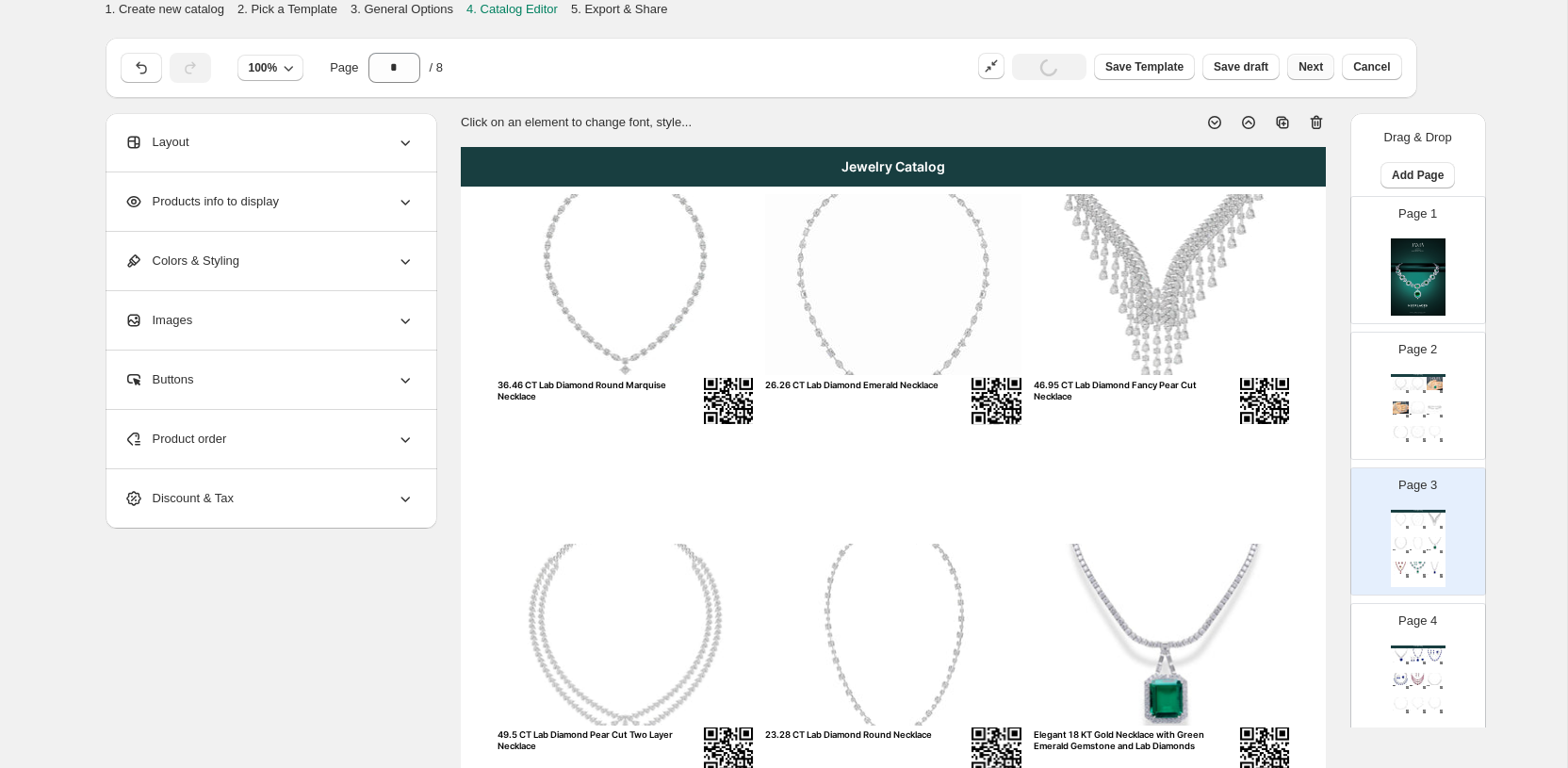click on "Next" at bounding box center [1311, 67] 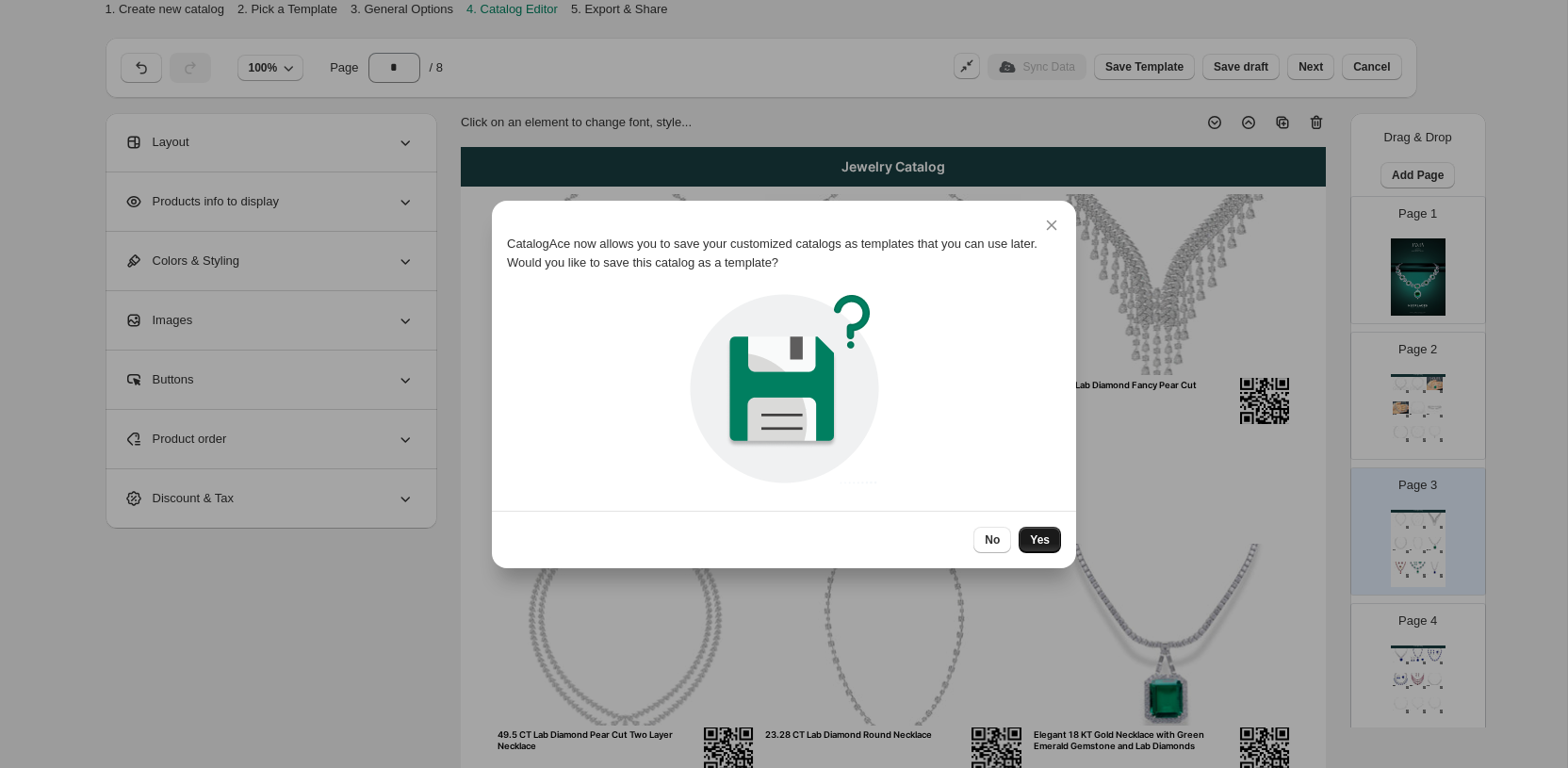 click on "Yes" at bounding box center [1039, 540] 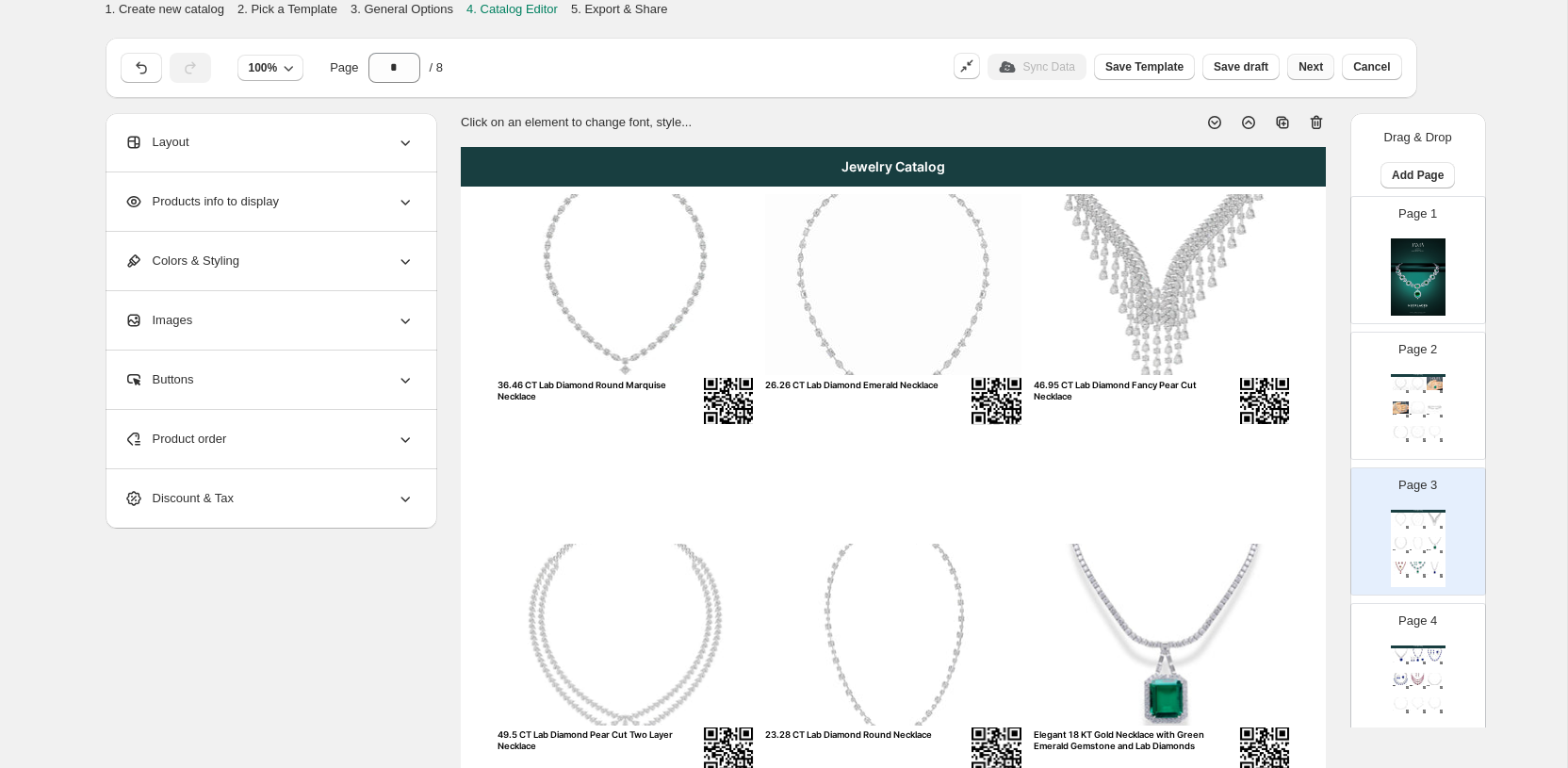 click on "Next" at bounding box center (1311, 67) 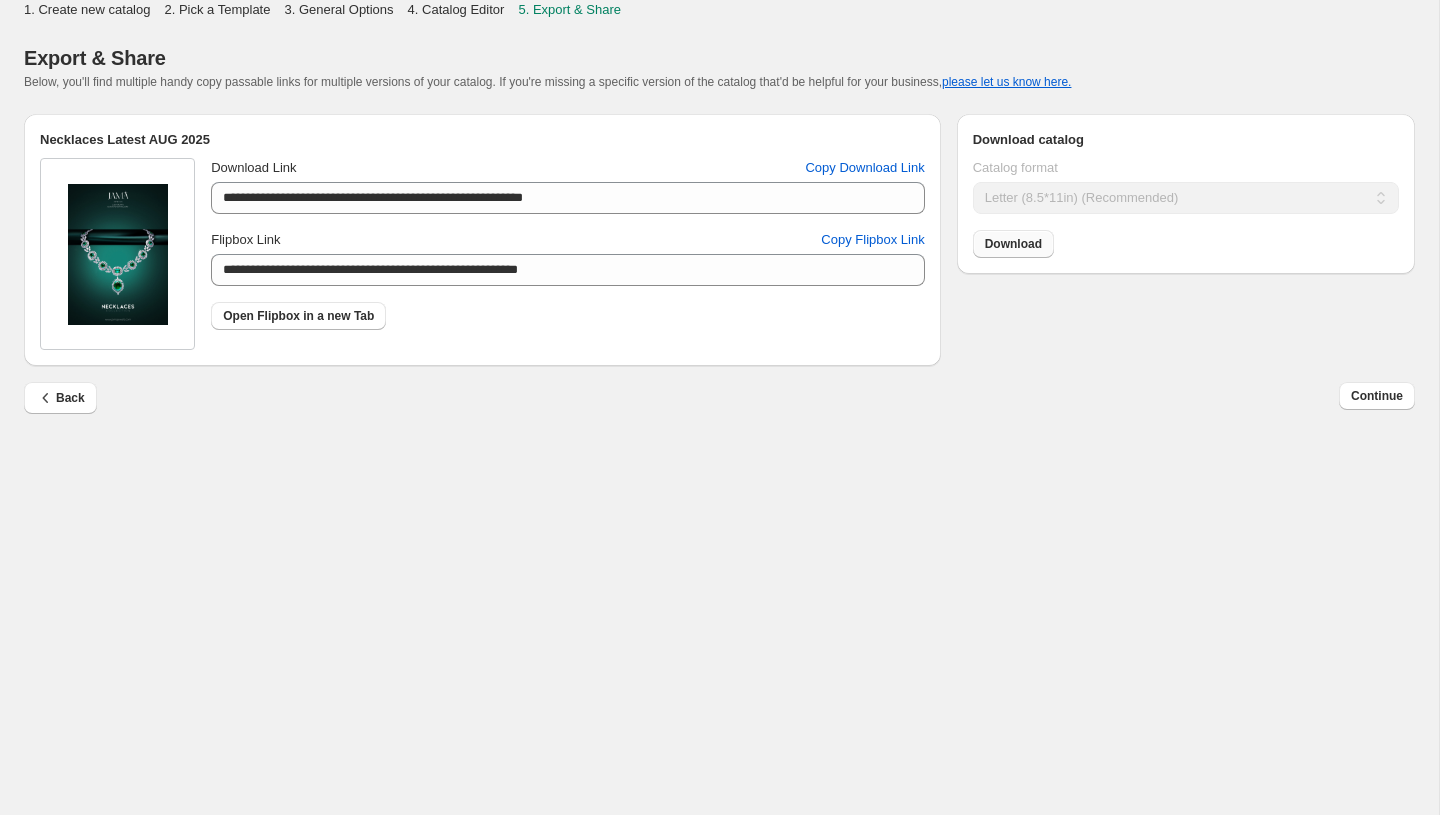 click on "Download" at bounding box center [1013, 244] 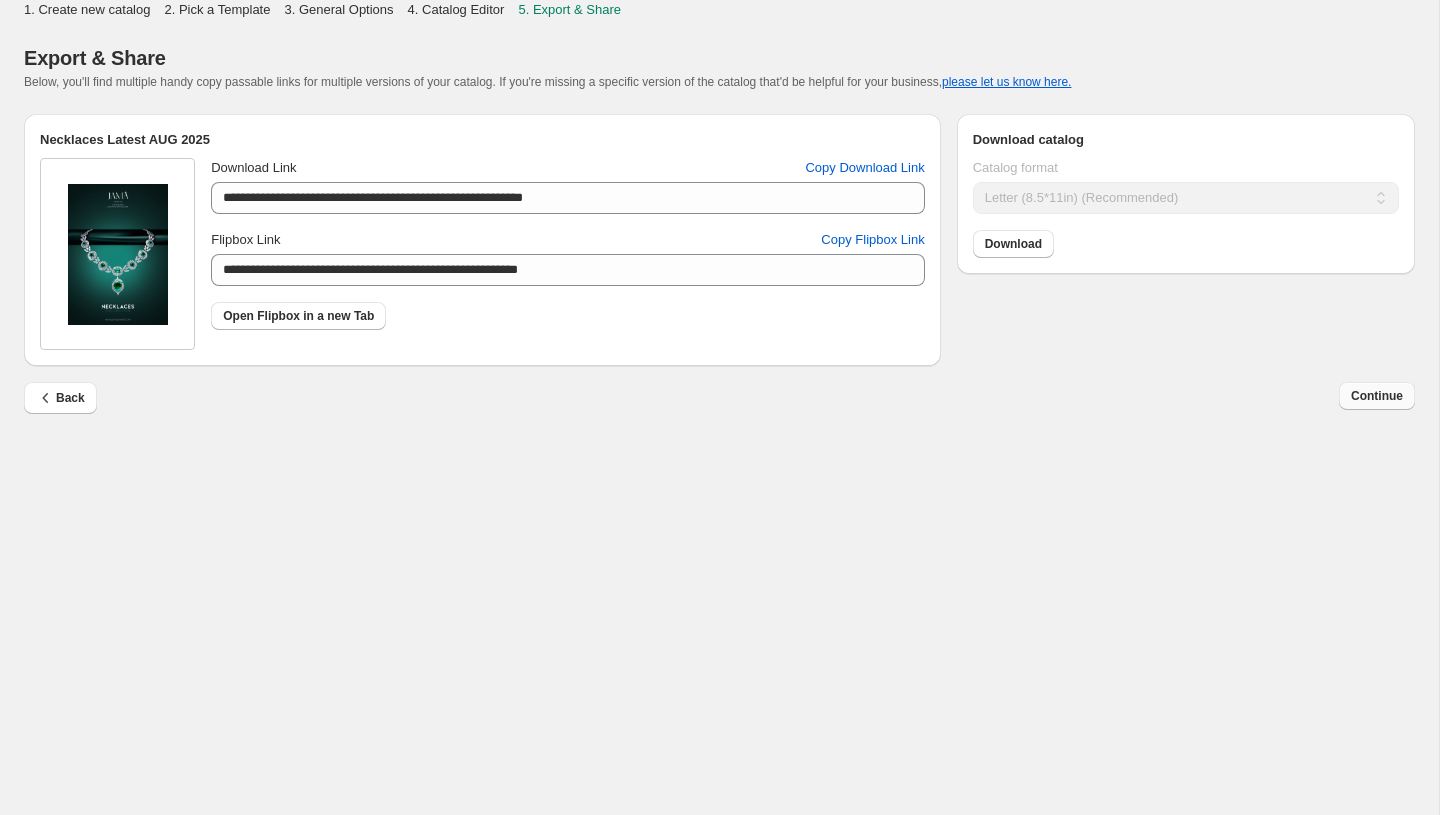 click on "Continue" at bounding box center (1377, 396) 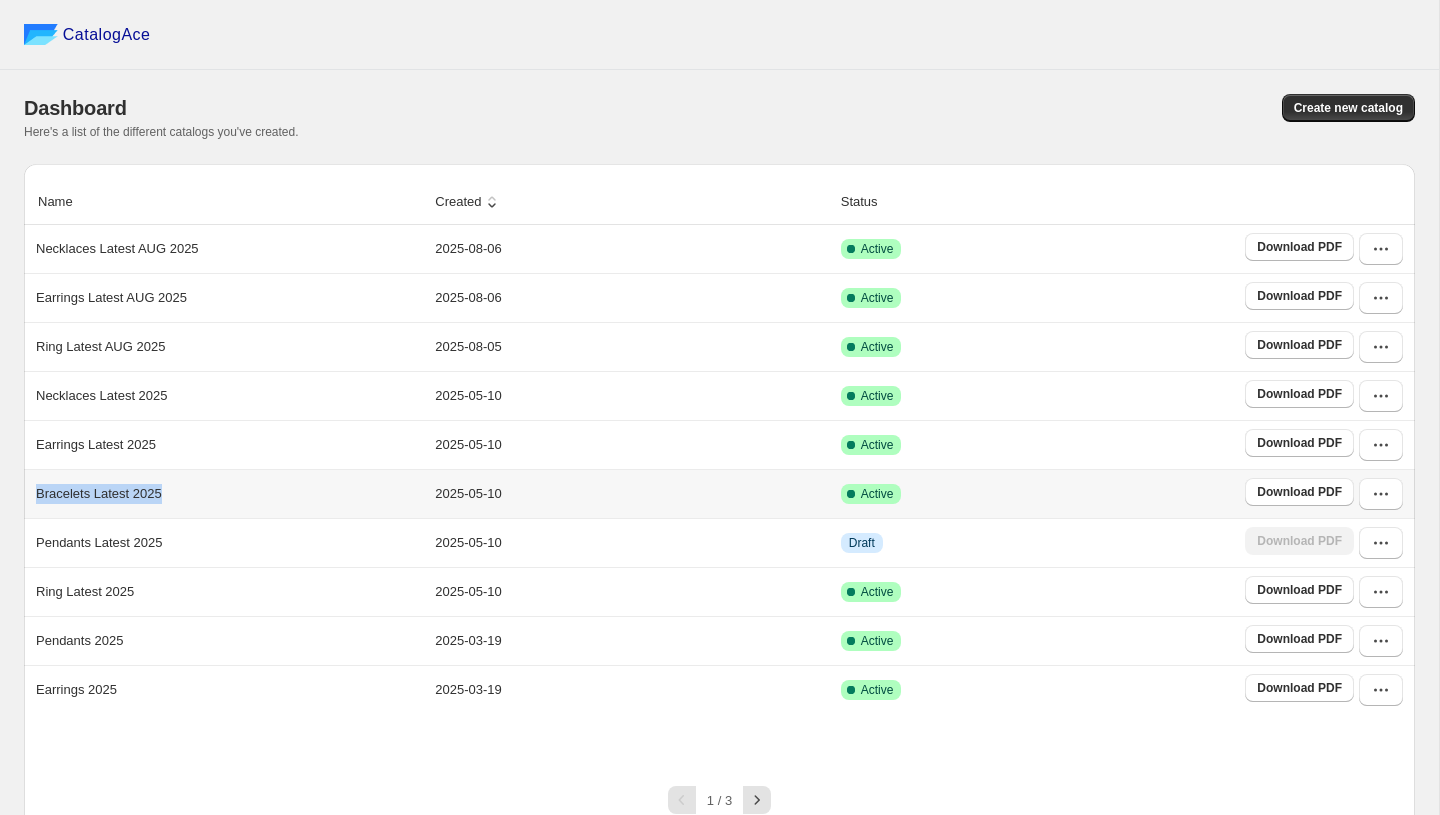 drag, startPoint x: 203, startPoint y: 489, endPoint x: 38, endPoint y: 493, distance: 165.04848 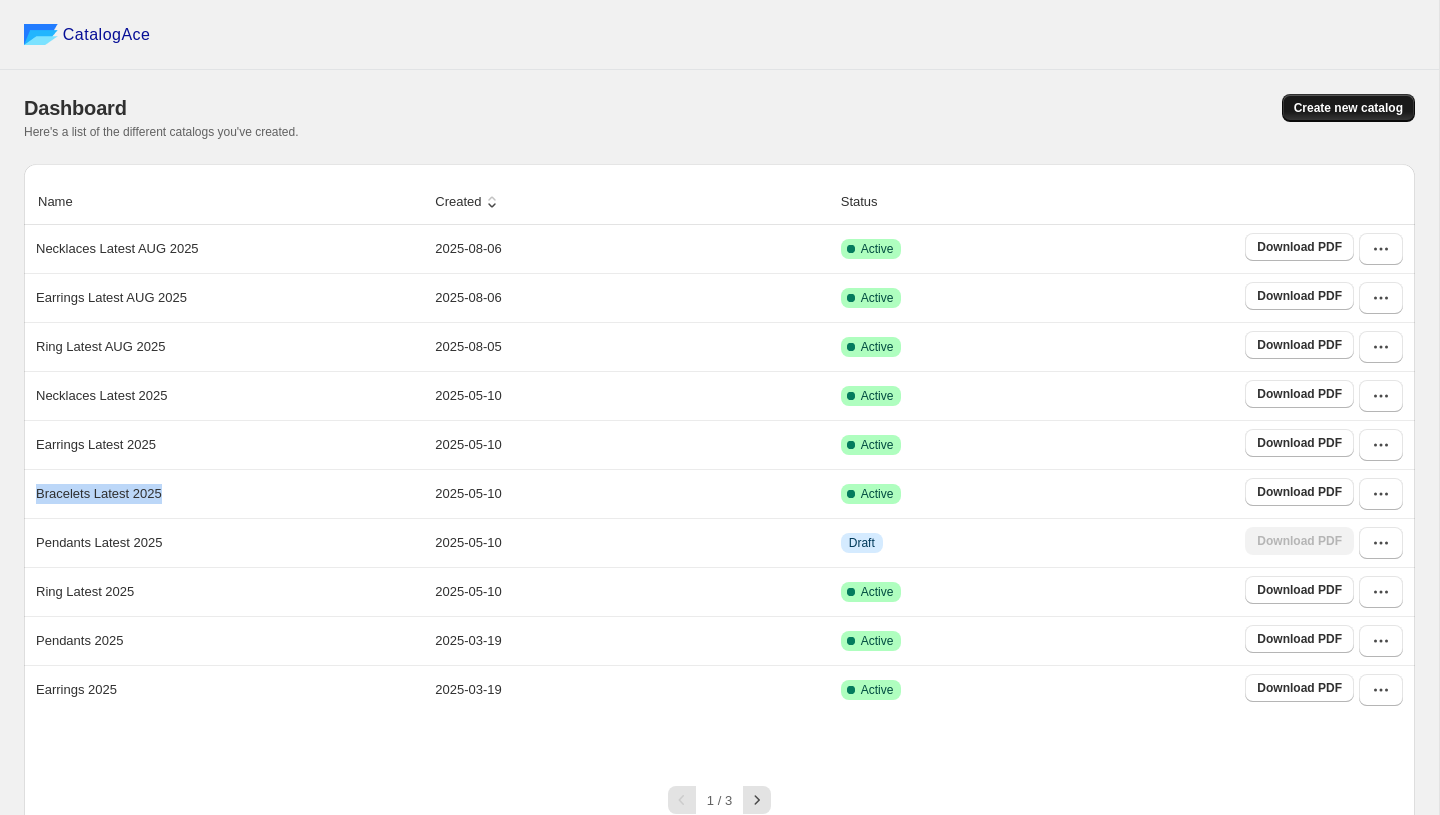 click on "Create new catalog" at bounding box center [1348, 108] 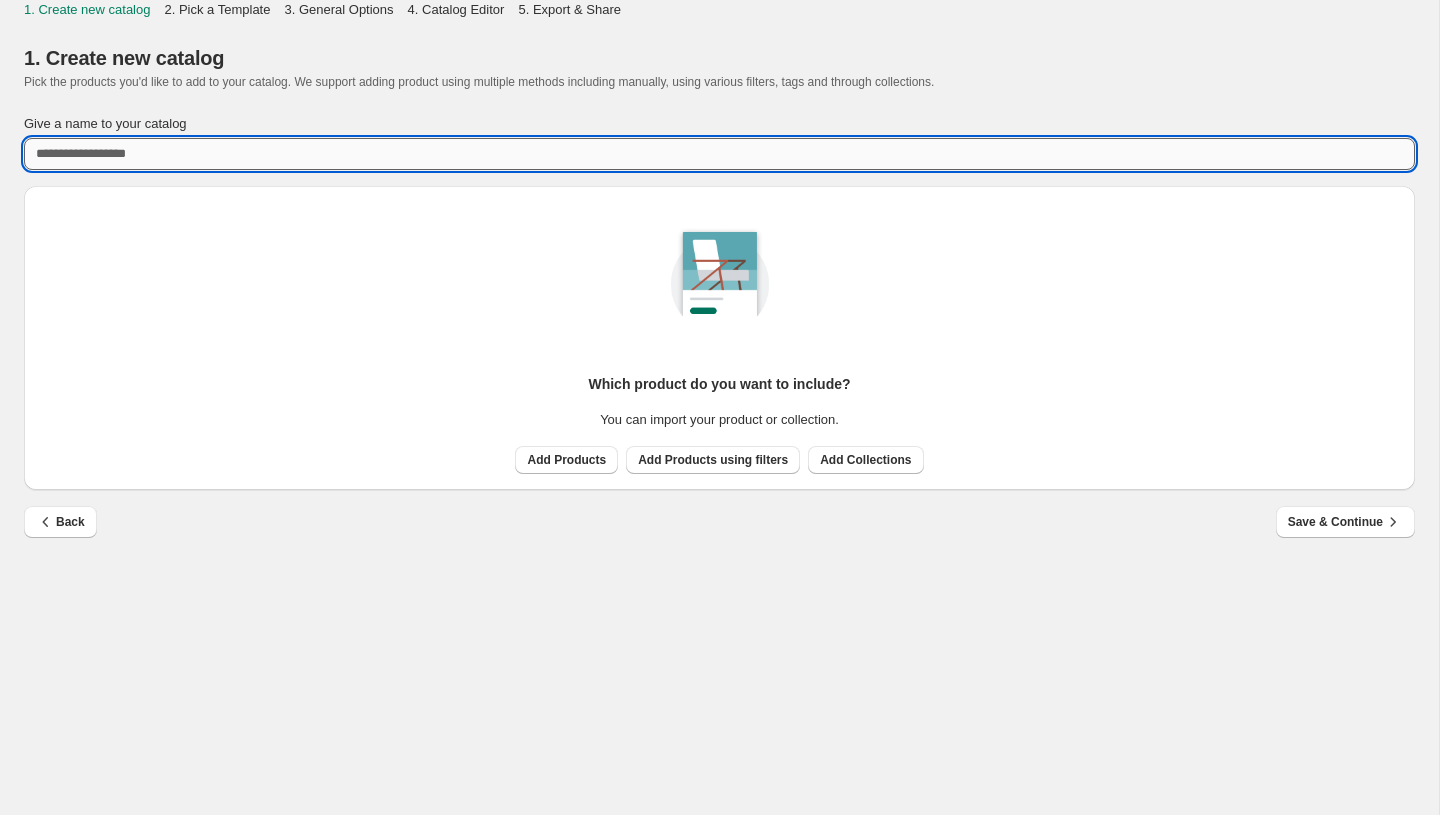 click on "Give a name to your catalog" at bounding box center [719, 154] 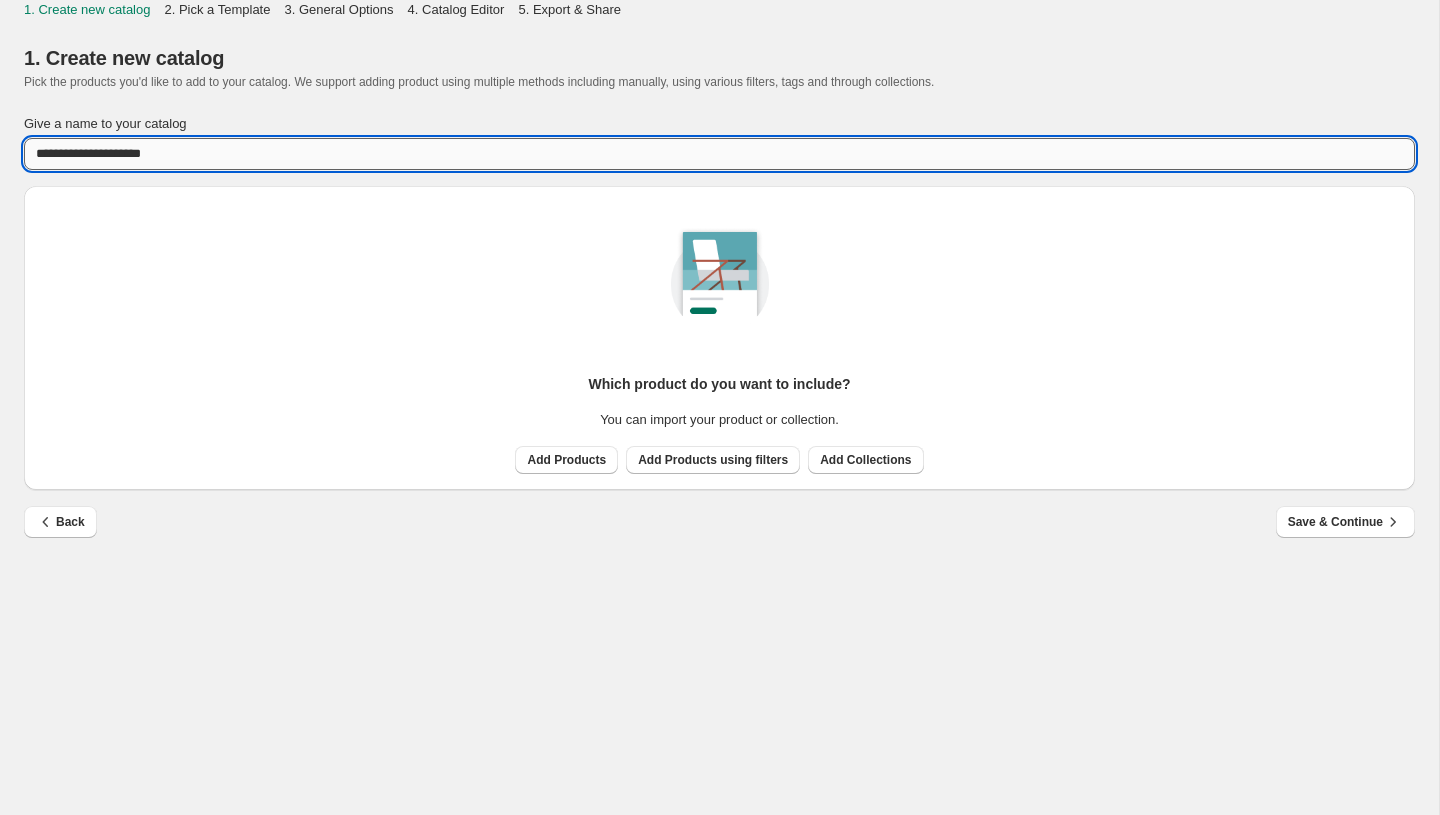 click on "**********" at bounding box center (719, 154) 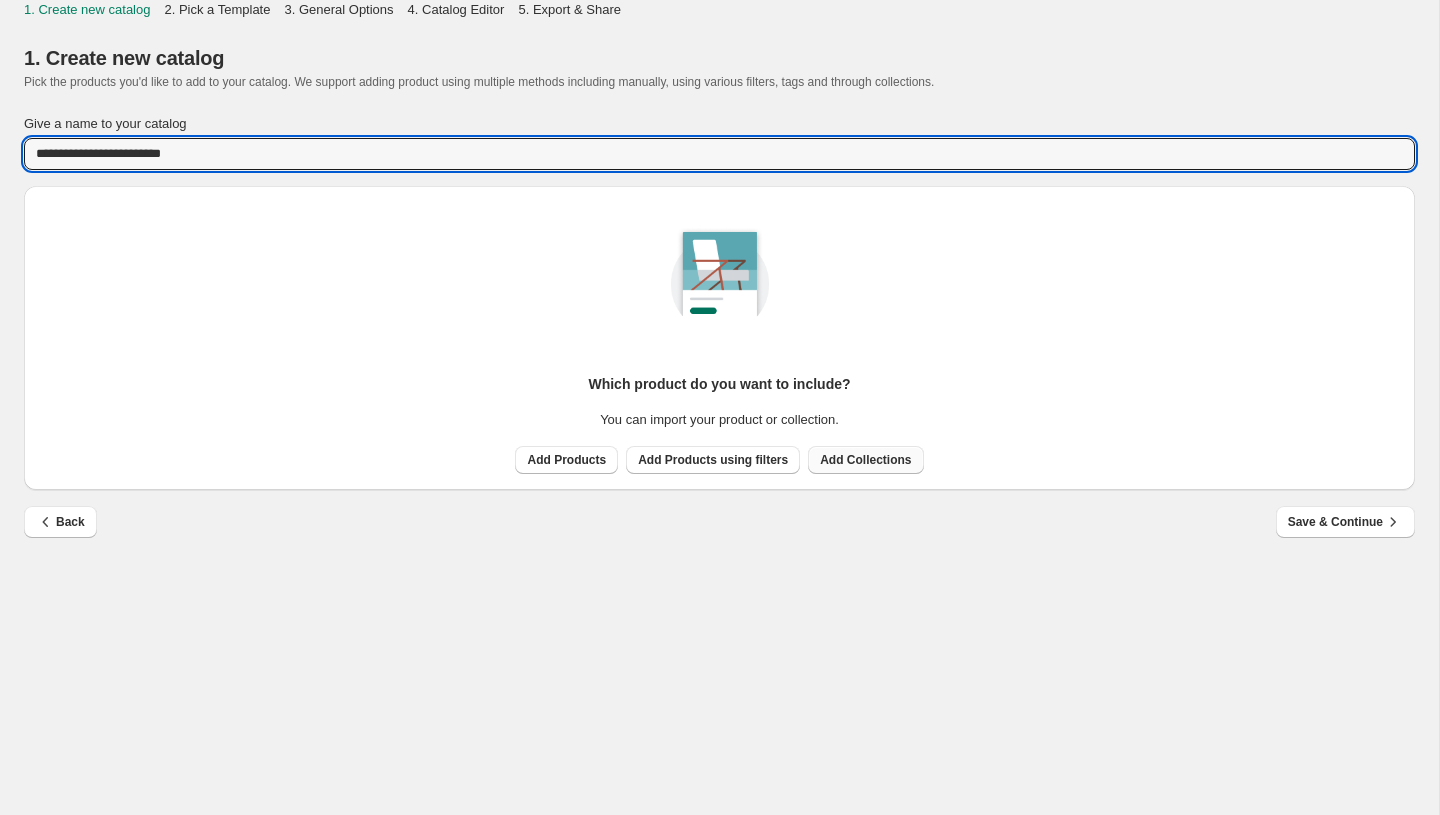 type on "**********" 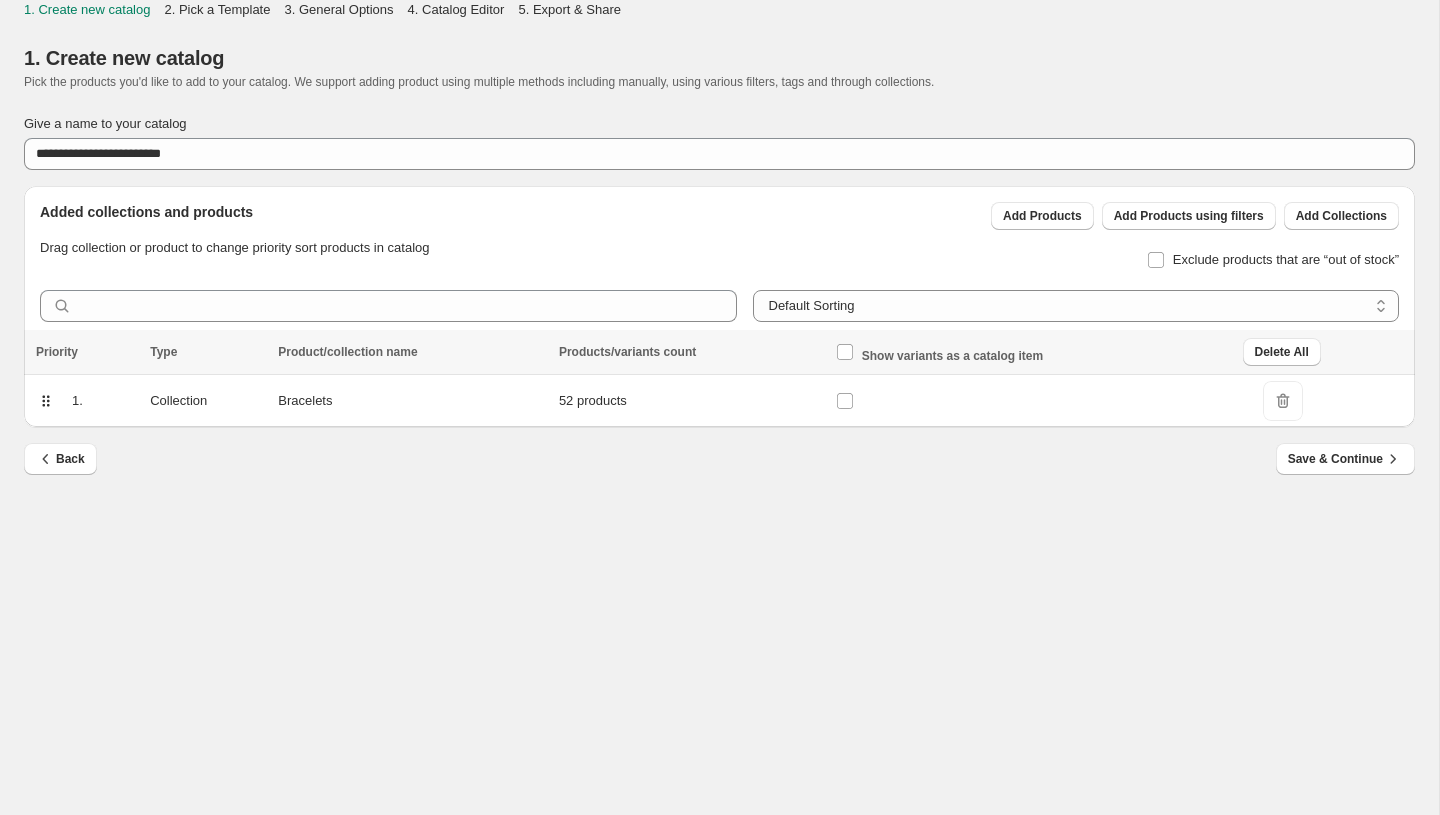 click on "Back Save & Continue" at bounding box center [719, 472] 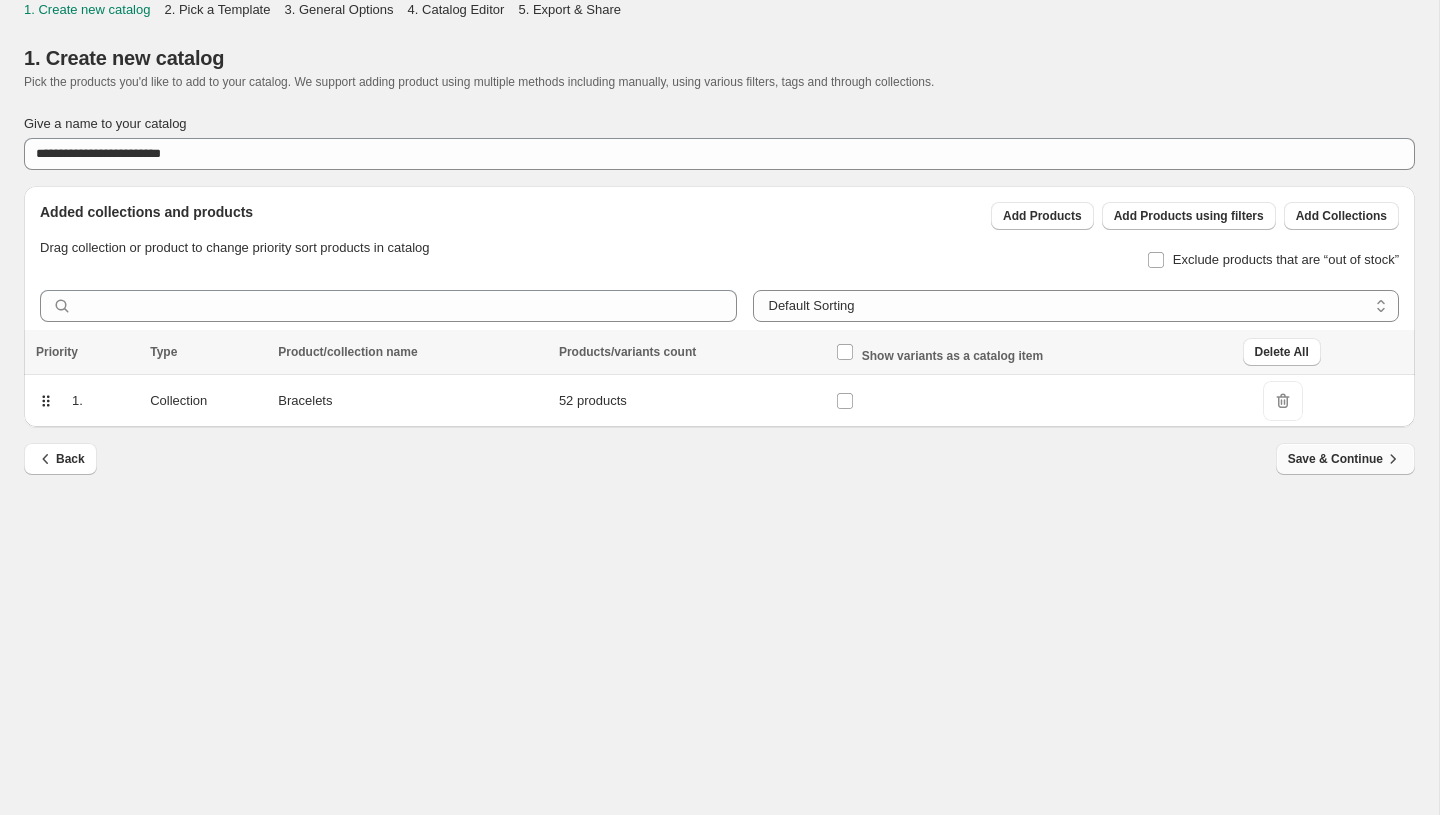 click on "Save & Continue" at bounding box center (1345, 459) 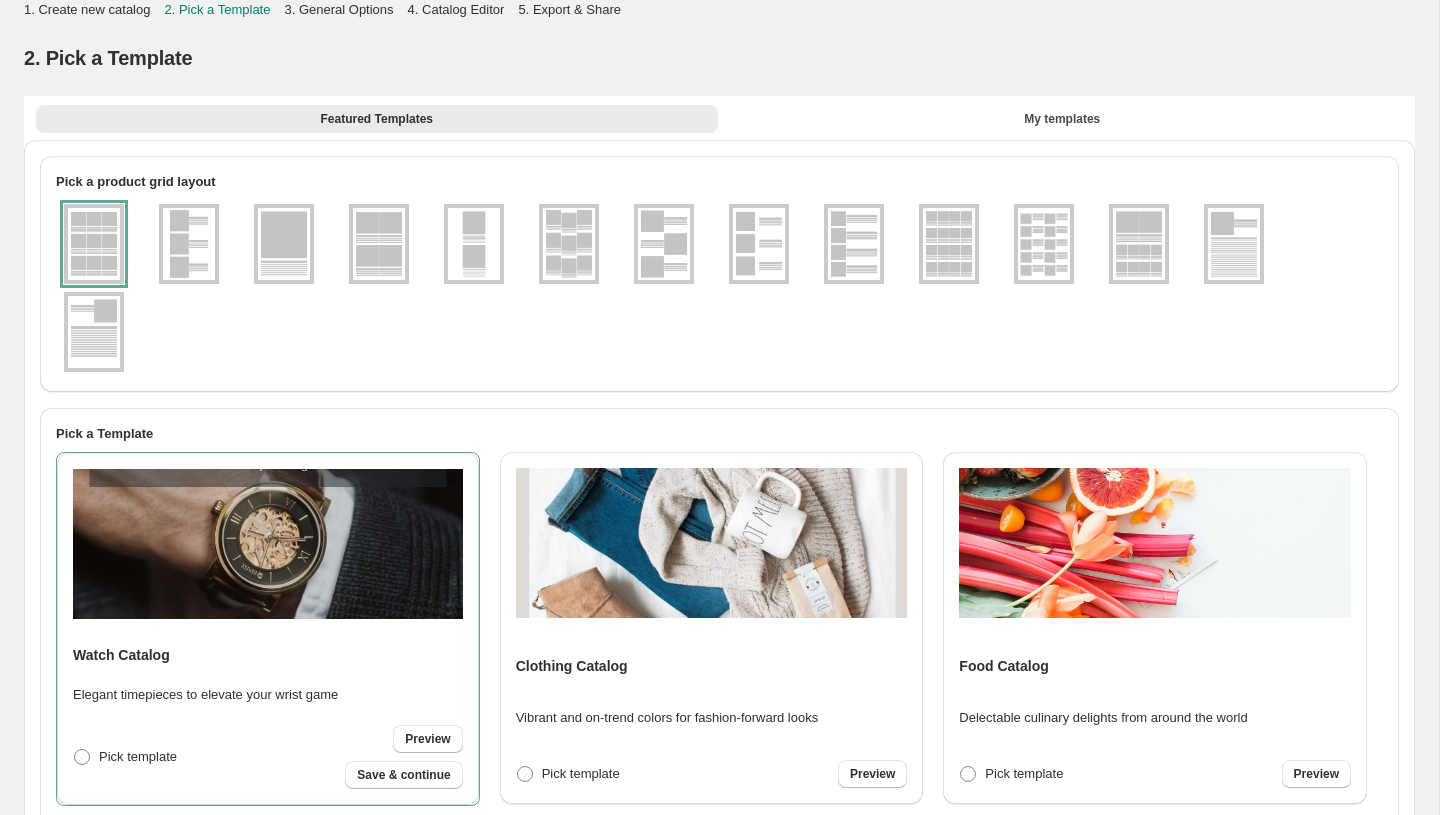 click at bounding box center (949, 244) 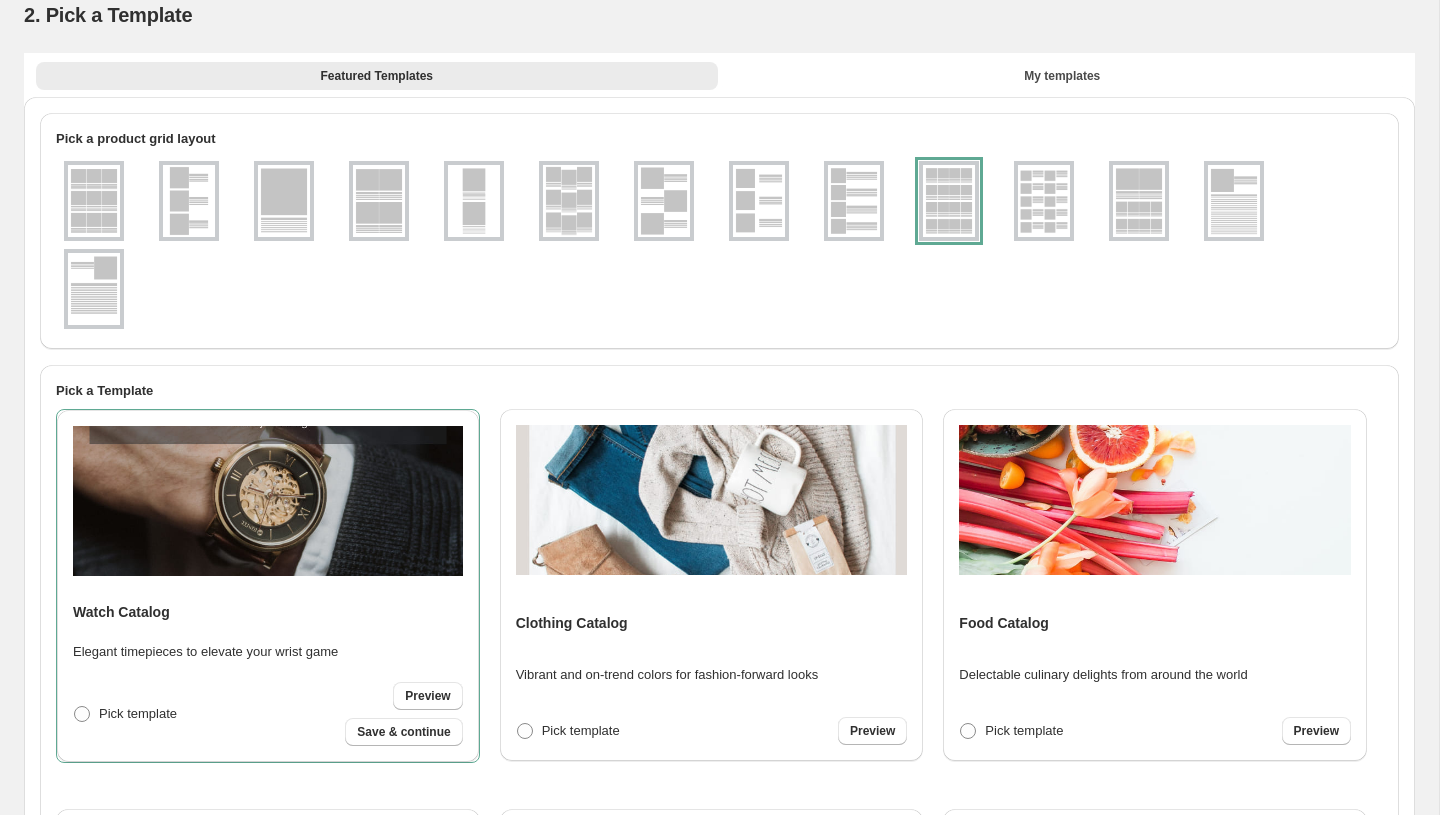 scroll, scrollTop: 562, scrollLeft: 0, axis: vertical 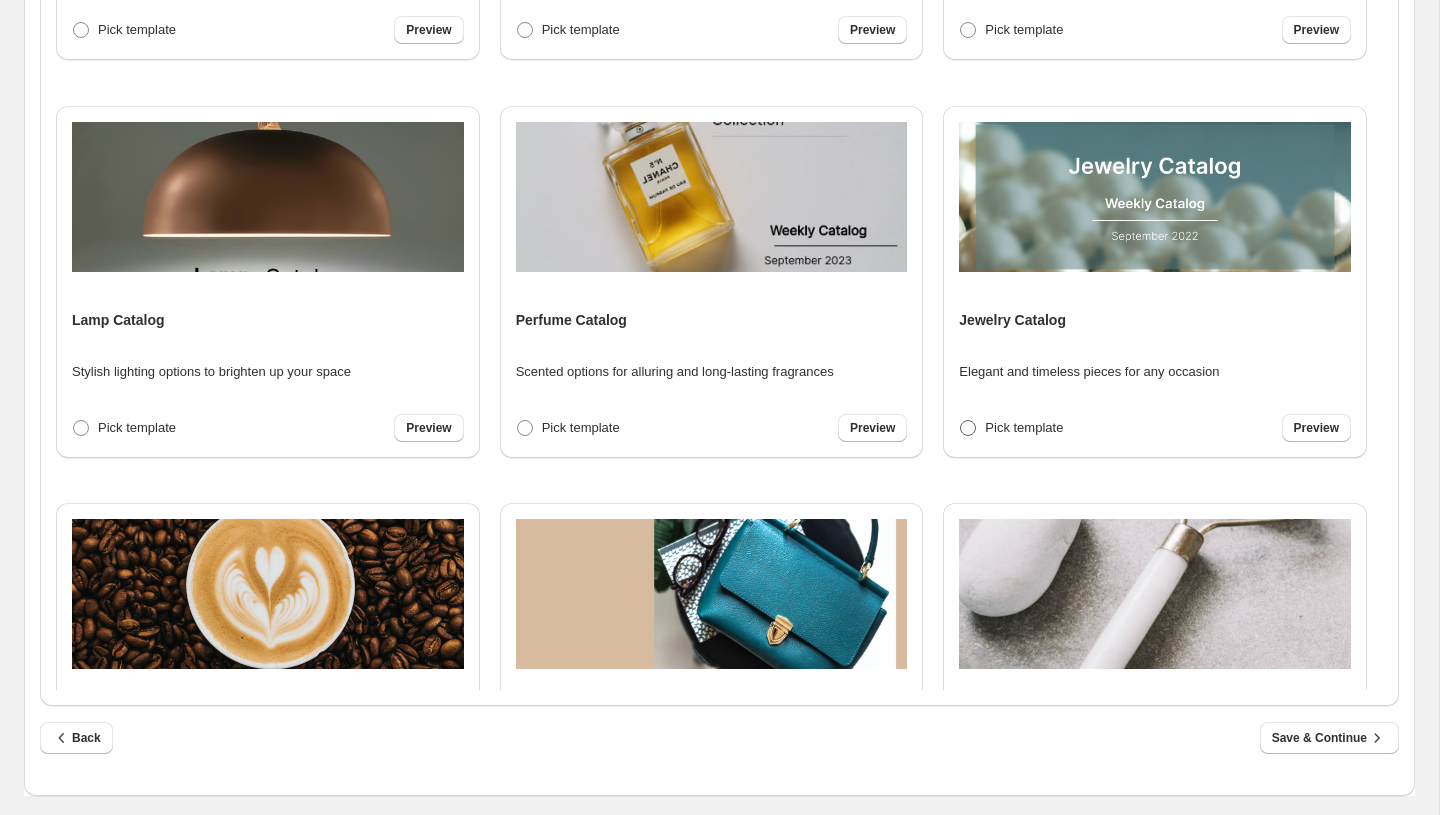 click on "Pick template" at bounding box center [1024, 427] 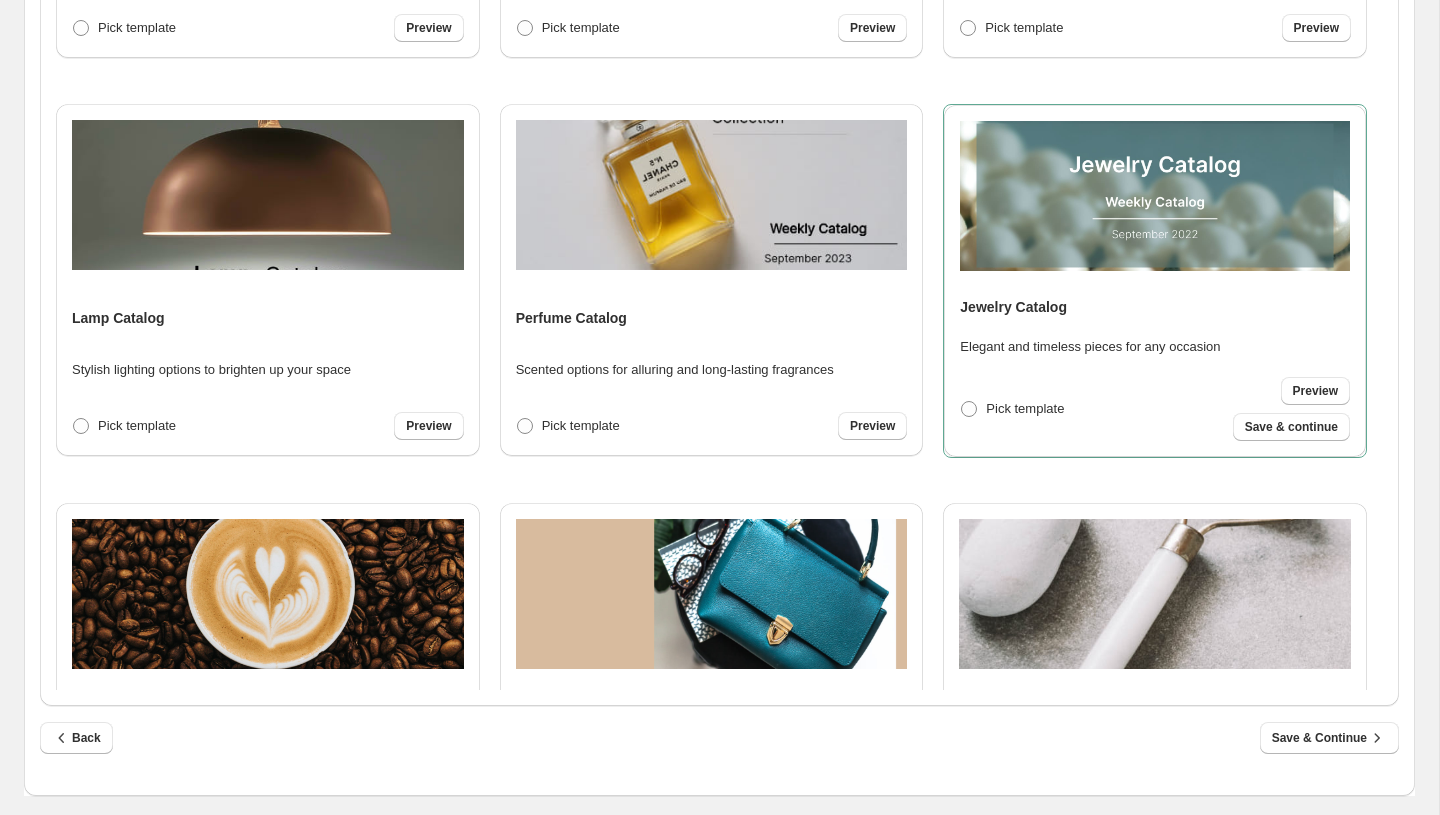 scroll, scrollTop: 977, scrollLeft: 0, axis: vertical 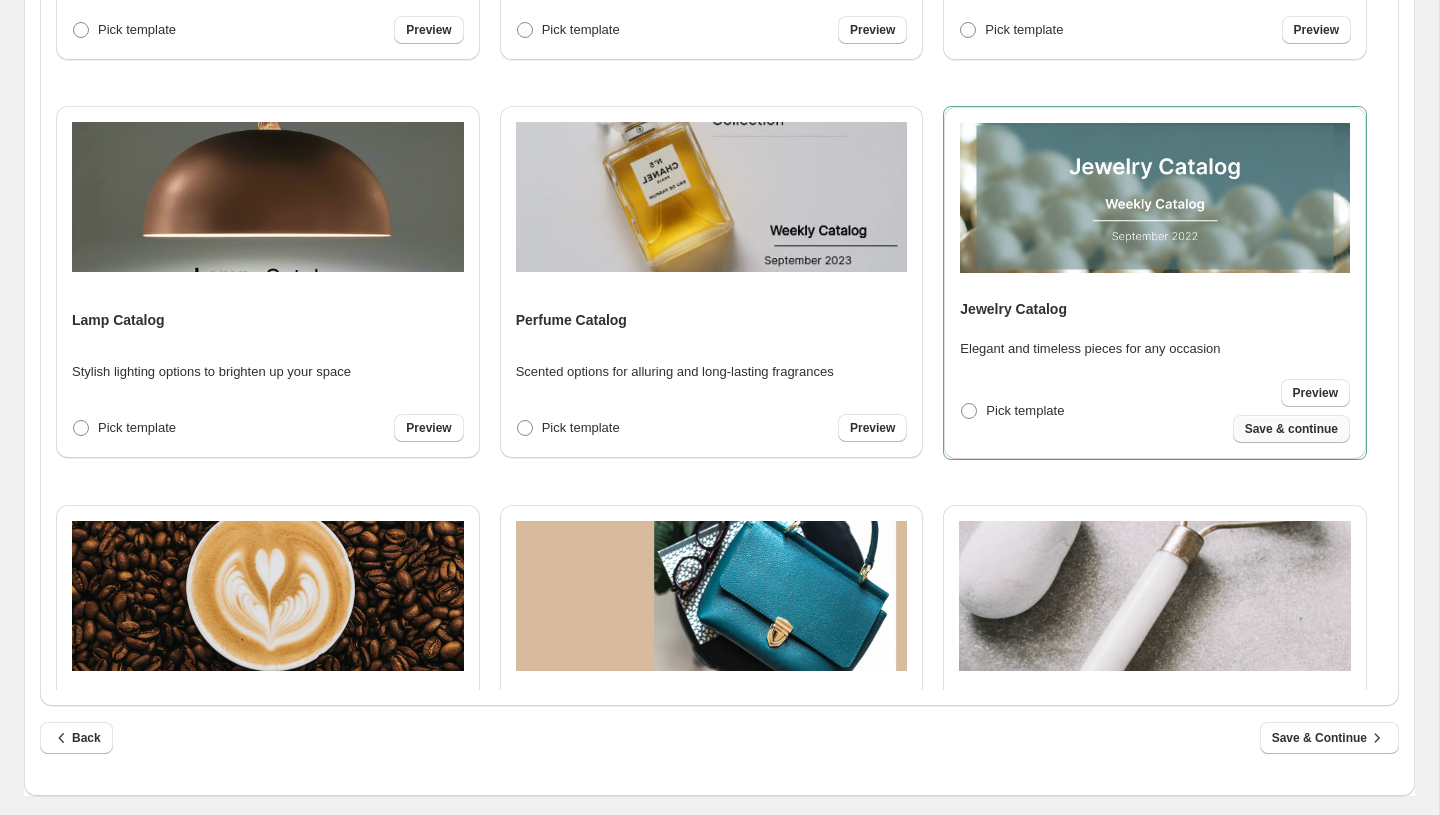 click on "Save & continue" at bounding box center (1291, 429) 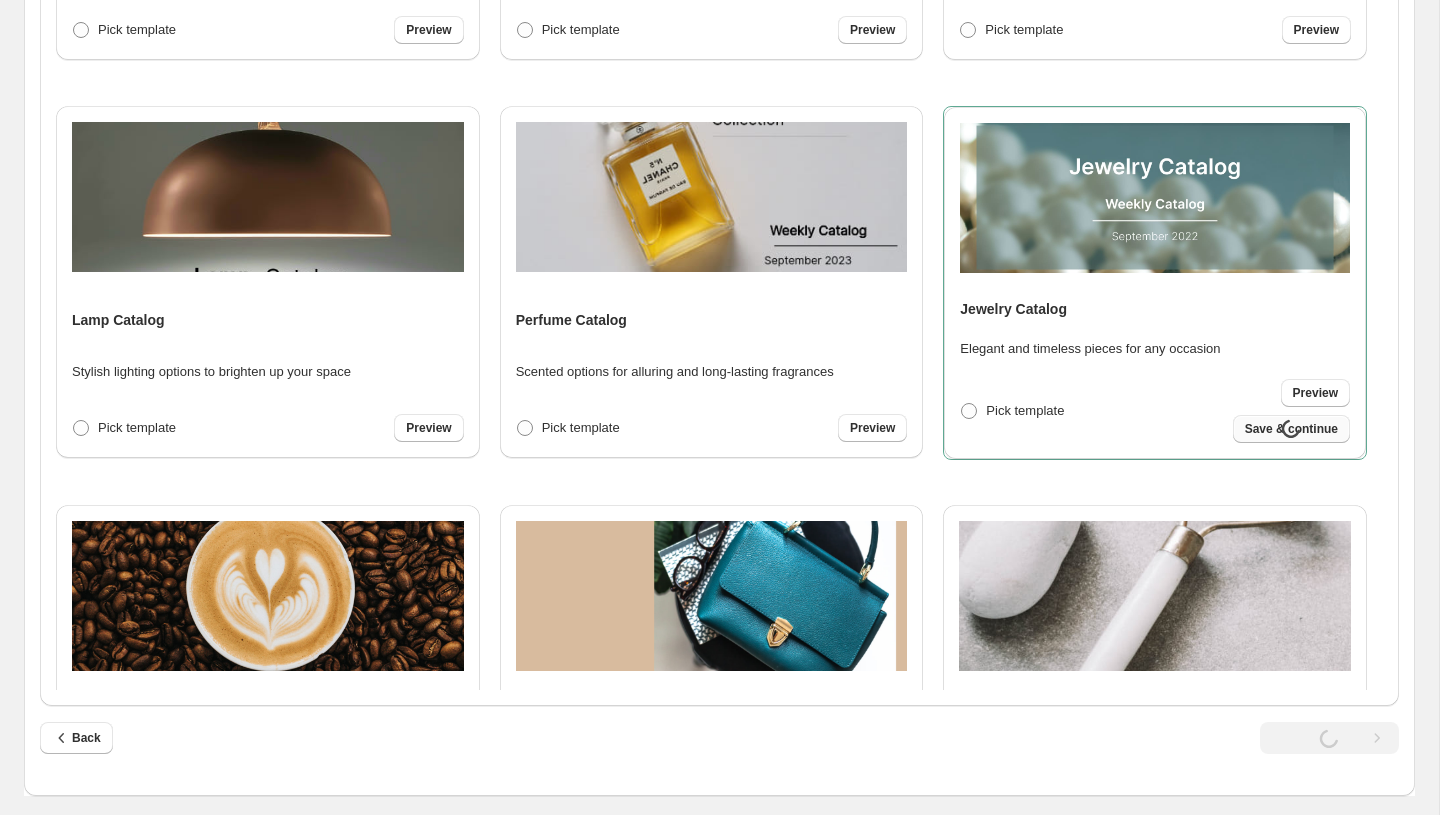 select on "**********" 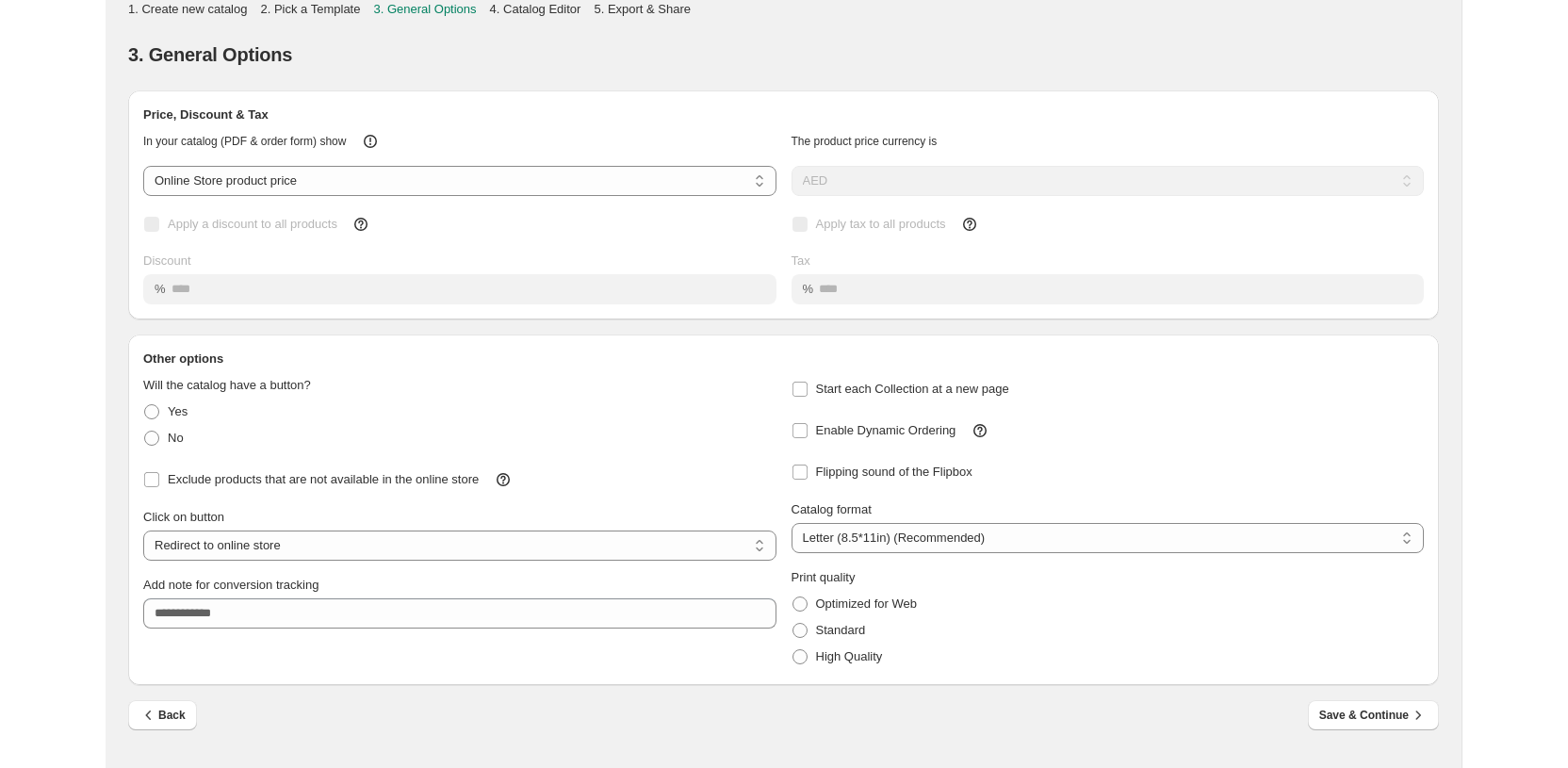 scroll, scrollTop: 0, scrollLeft: 0, axis: both 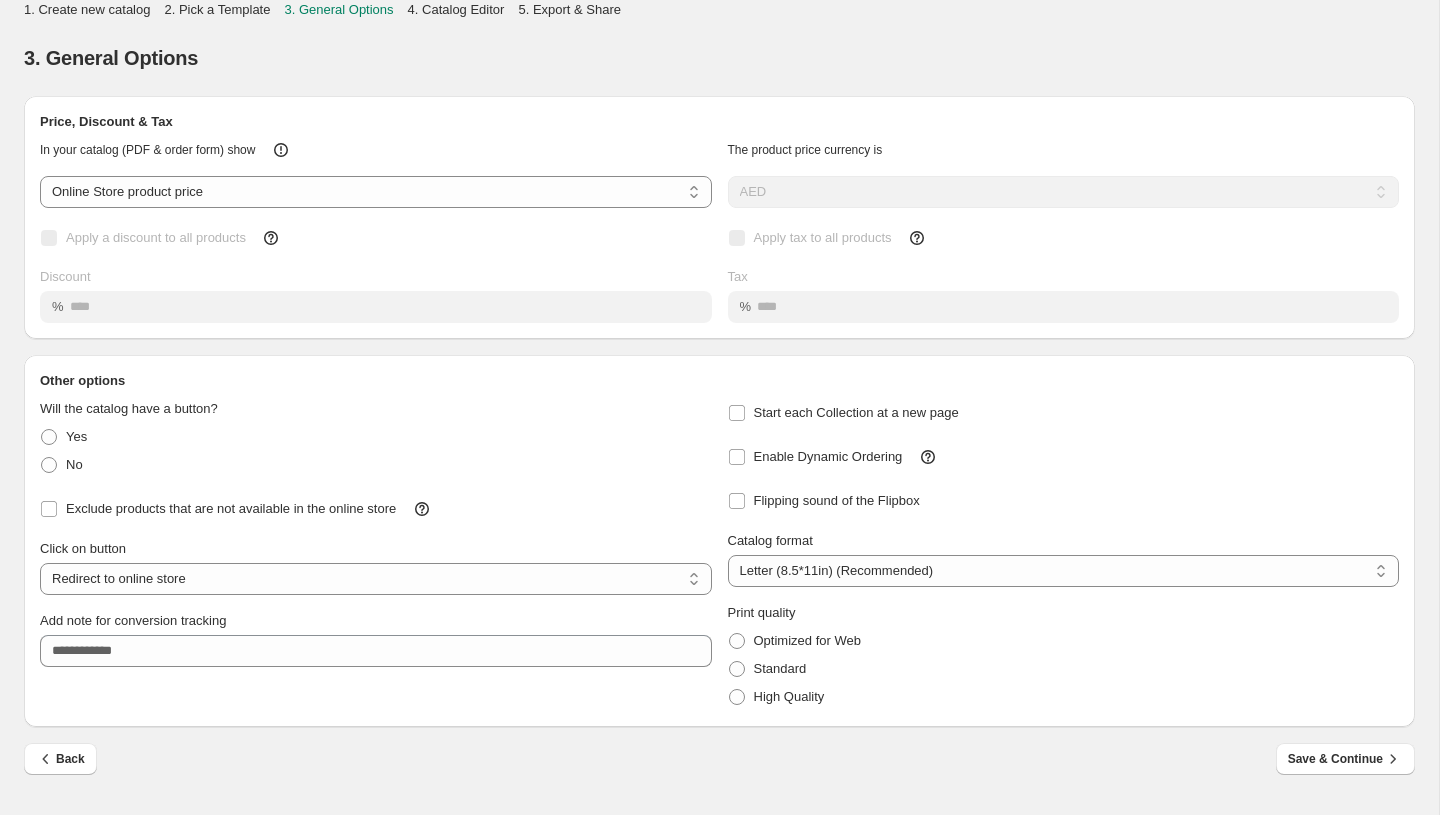 click on "No" at bounding box center (376, 465) 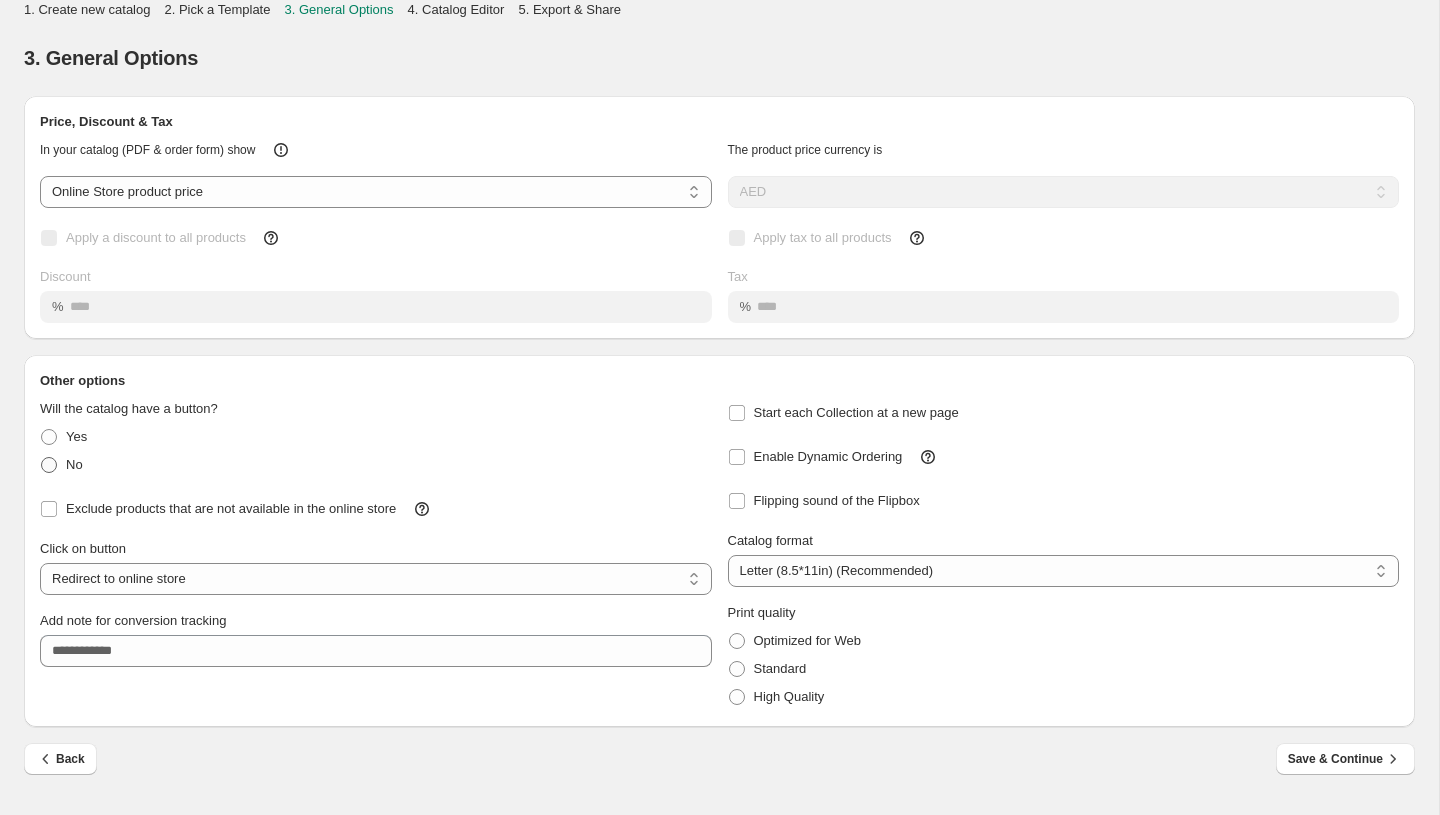 click on "No" at bounding box center (74, 464) 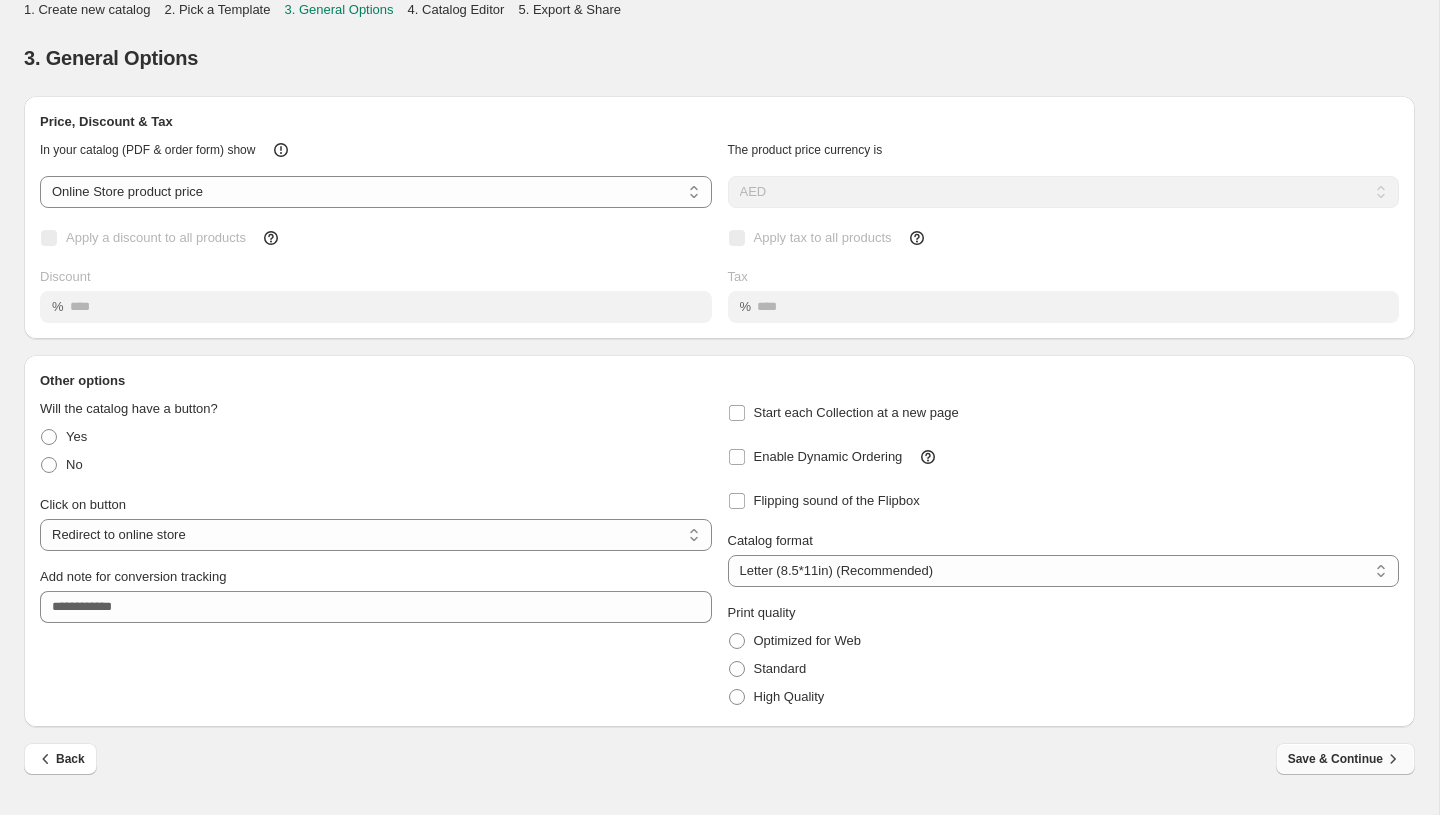 click on "Save & Continue" at bounding box center (1345, 759) 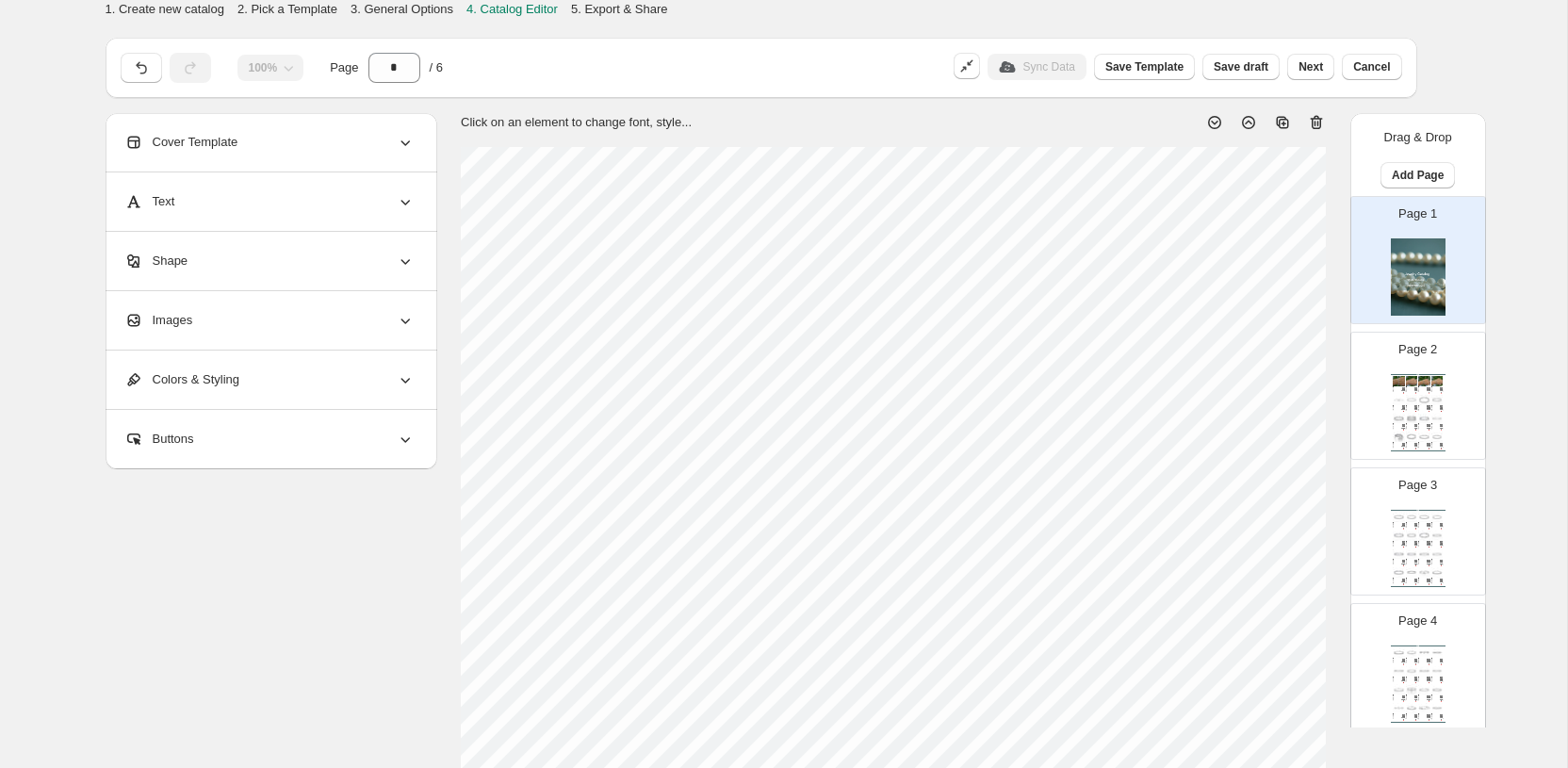 click on "Jewelry Catalog 9.9 CT Multi Shape Lab Grown Diamo... Make a bold statement with this 9.9 CT Multi Shape Lab ... 14 KT White Gold 7" Stock Quantity:  1 SKU:  null Weight:  0 Tags:  Asscher, Emerald, Marquise... Brand:  Jama Jewels Barcode №:  null Bracelet د.إ null د.إ 19989.09 د.إ 17381.82 د.إ 17381.82 Bracelet with 3.4 CT Lab Grown Dia... Make a bold statement with this stunning bracelet featu... 18 KT White Gold 7" Stock Quantity:  1 SKU:  null Weight:  0 Tags:  Round Brand:  Jama Jewels Barcode №:  null Bracelet د.إ null د.إ 10278.11 د.إ 8937.49 د.إ 8937.49 Bracelet with 3.24 CT Lab Grown Di... Elevate your style with this elegant bracelet adorned w... 18 KT White Gold 7" Stock Quantity:  1 SKU:  null Weight:  0 Tags:  Round Brand:  Jama Jewels Barcode №:  null Bracelet د.إ null د.إ 10259.73 د.إ 8921.51 د.إ 8921.51 Bracelet with 3.23 CT Lab Grown Di... Adorn your wrist with timeless charm in this Bracelet f... 18 KT White Gold 7" Stock Quantity:  1 SKU:  null Weight:  0 18 KT" at bounding box center (1418, 413) 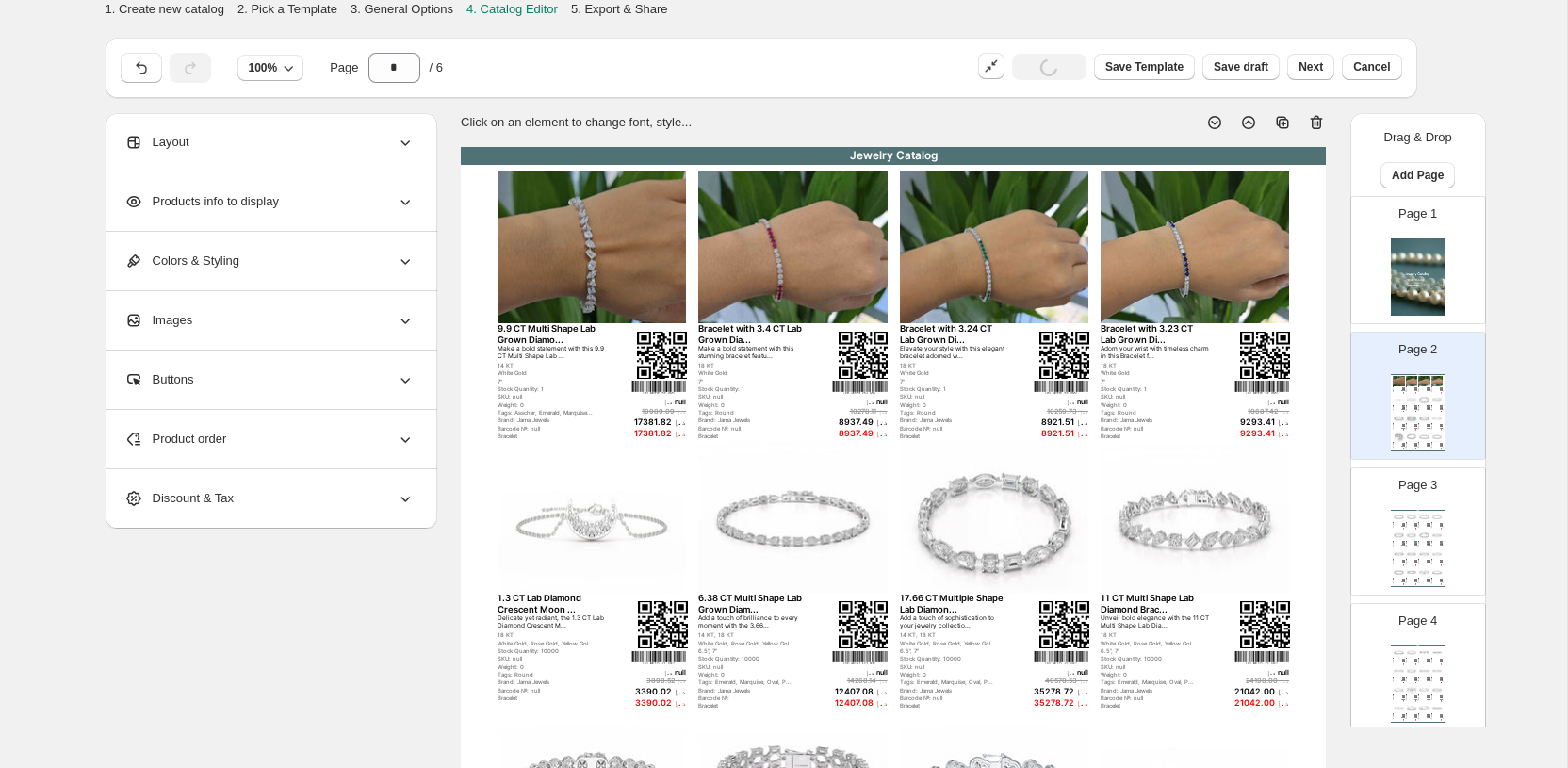 click at bounding box center (1418, 277) 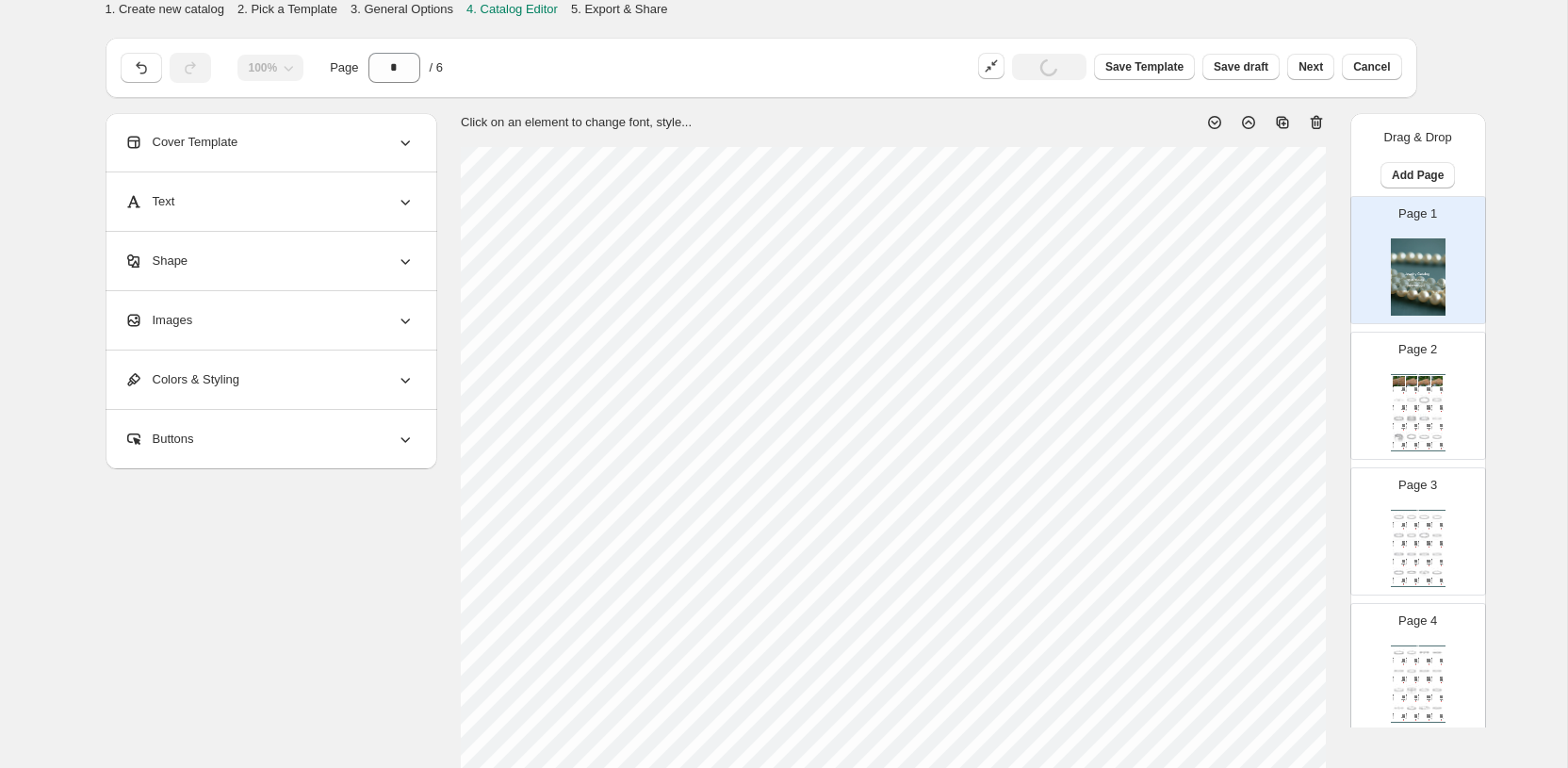 click 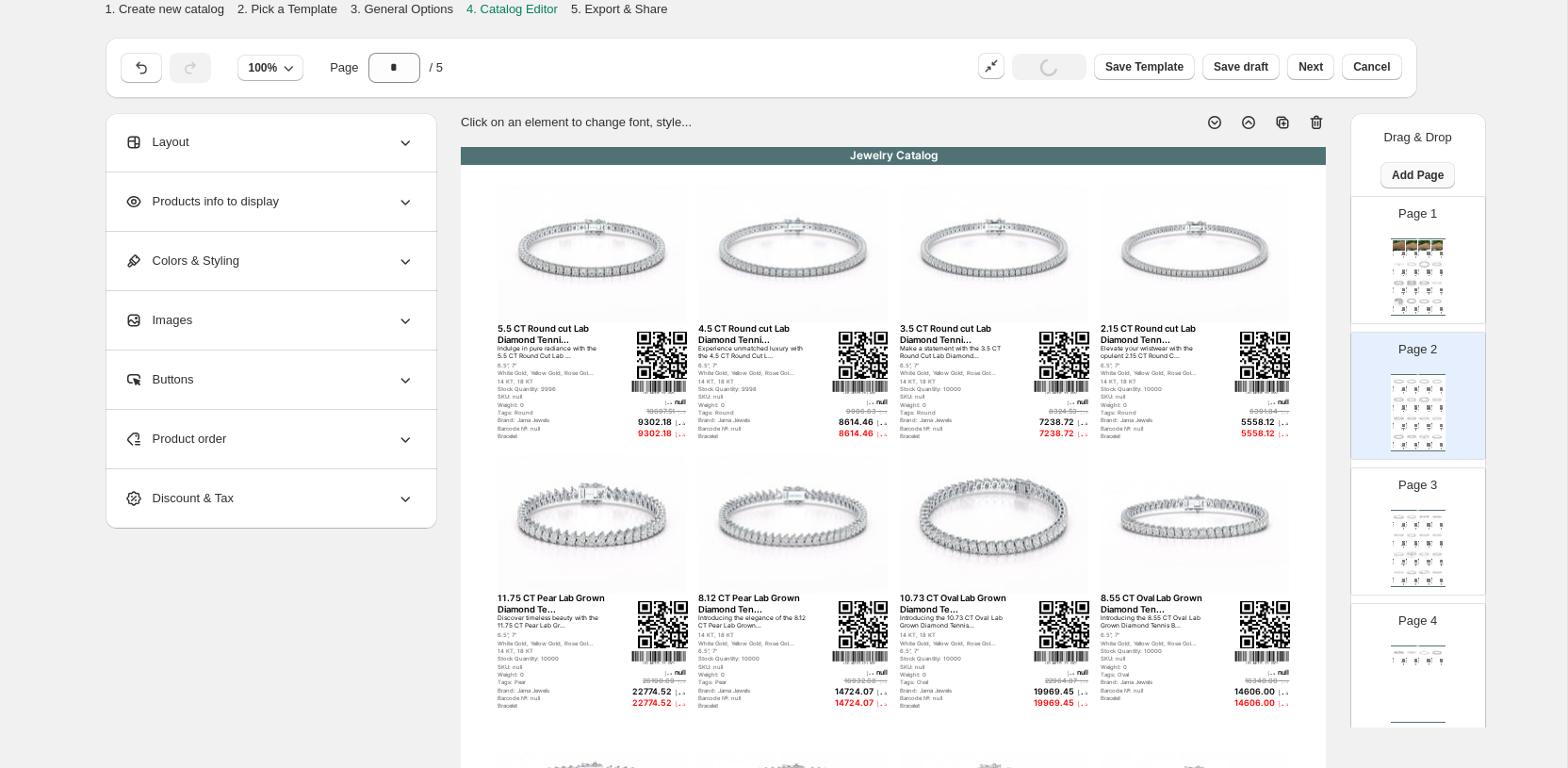 click on "Add Page" at bounding box center [1417, 175] 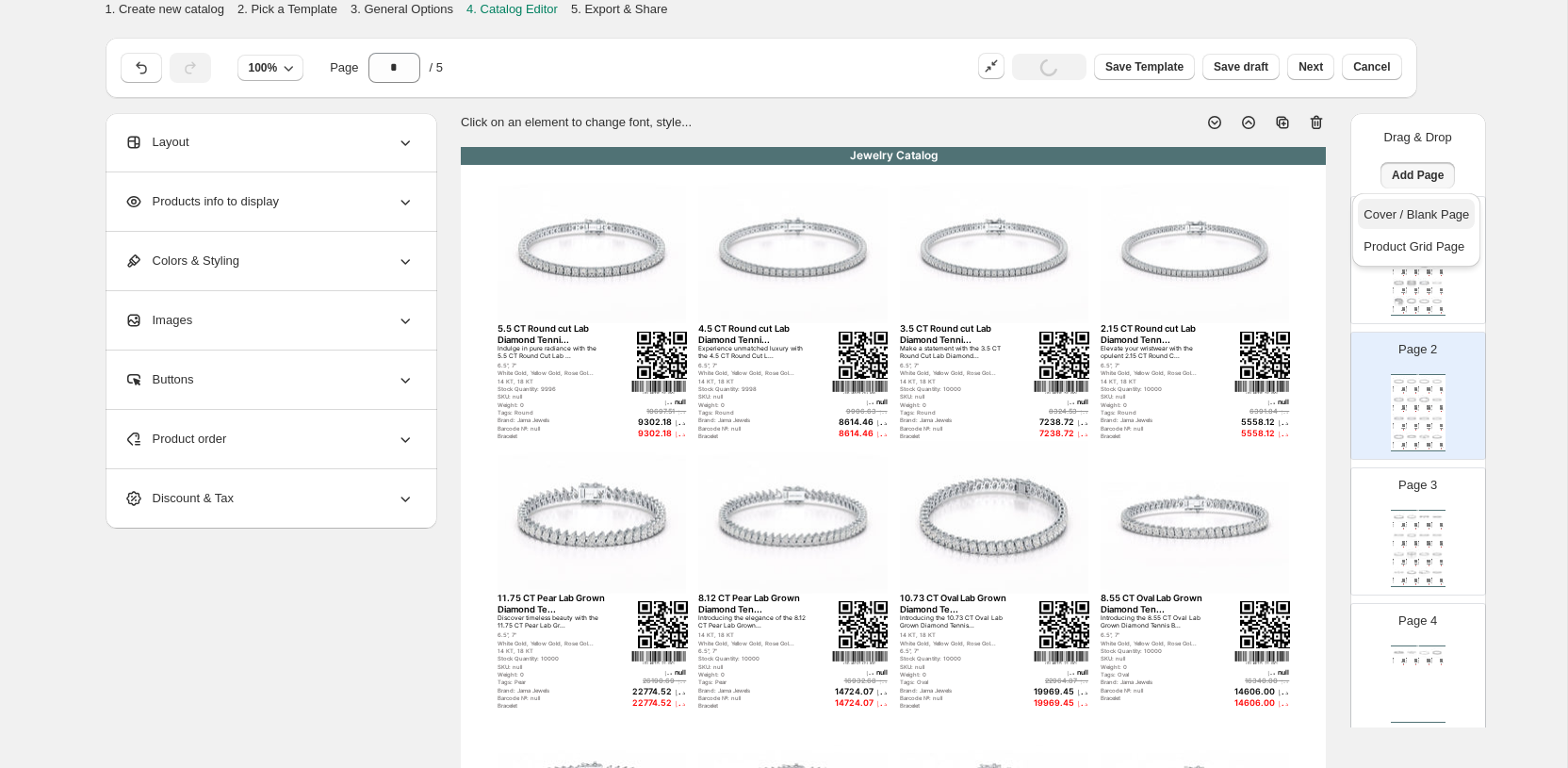 click on "Cover / Blank Page" at bounding box center [1416, 214] 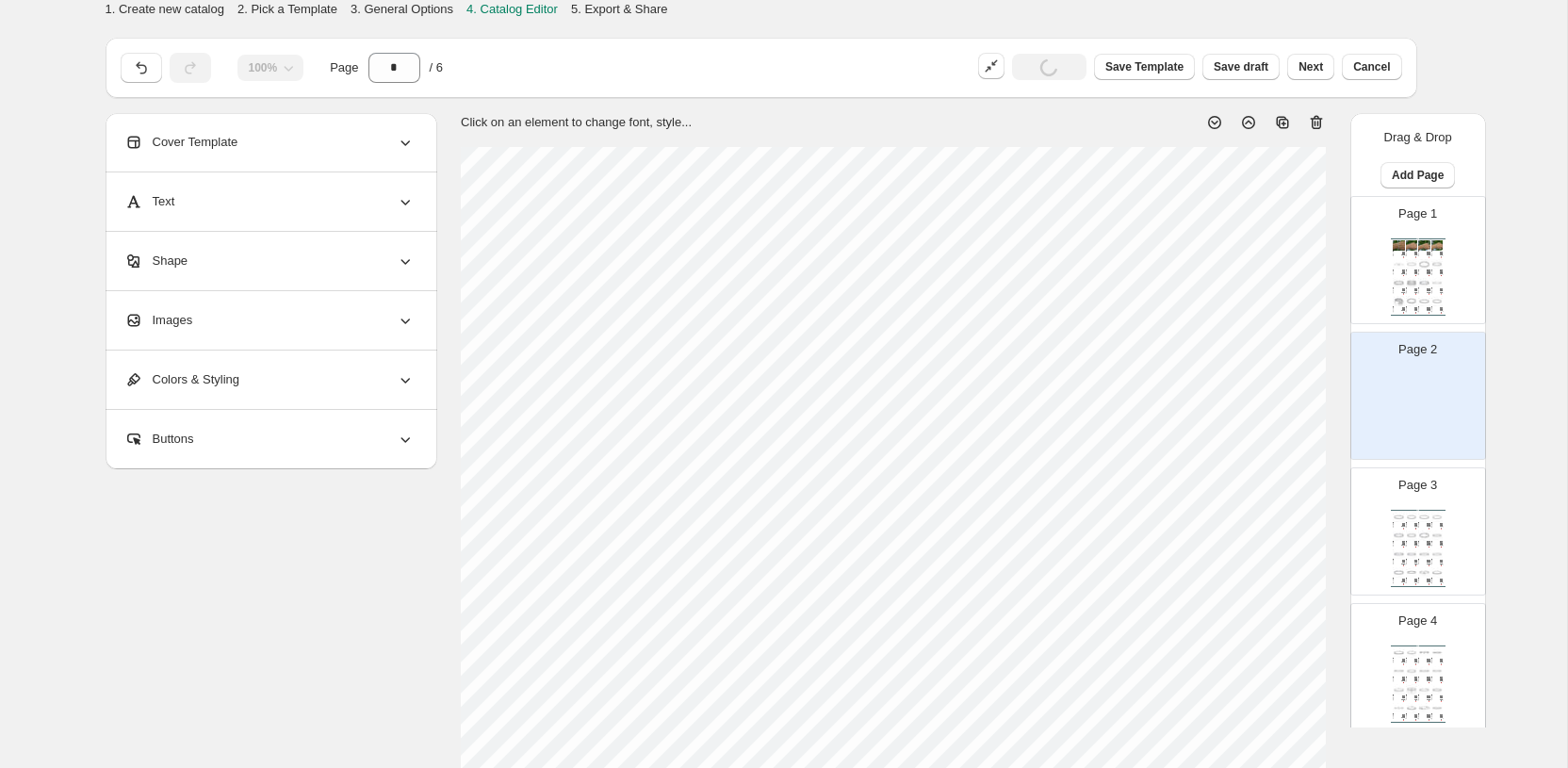 click on "Images" at bounding box center (270, 320) 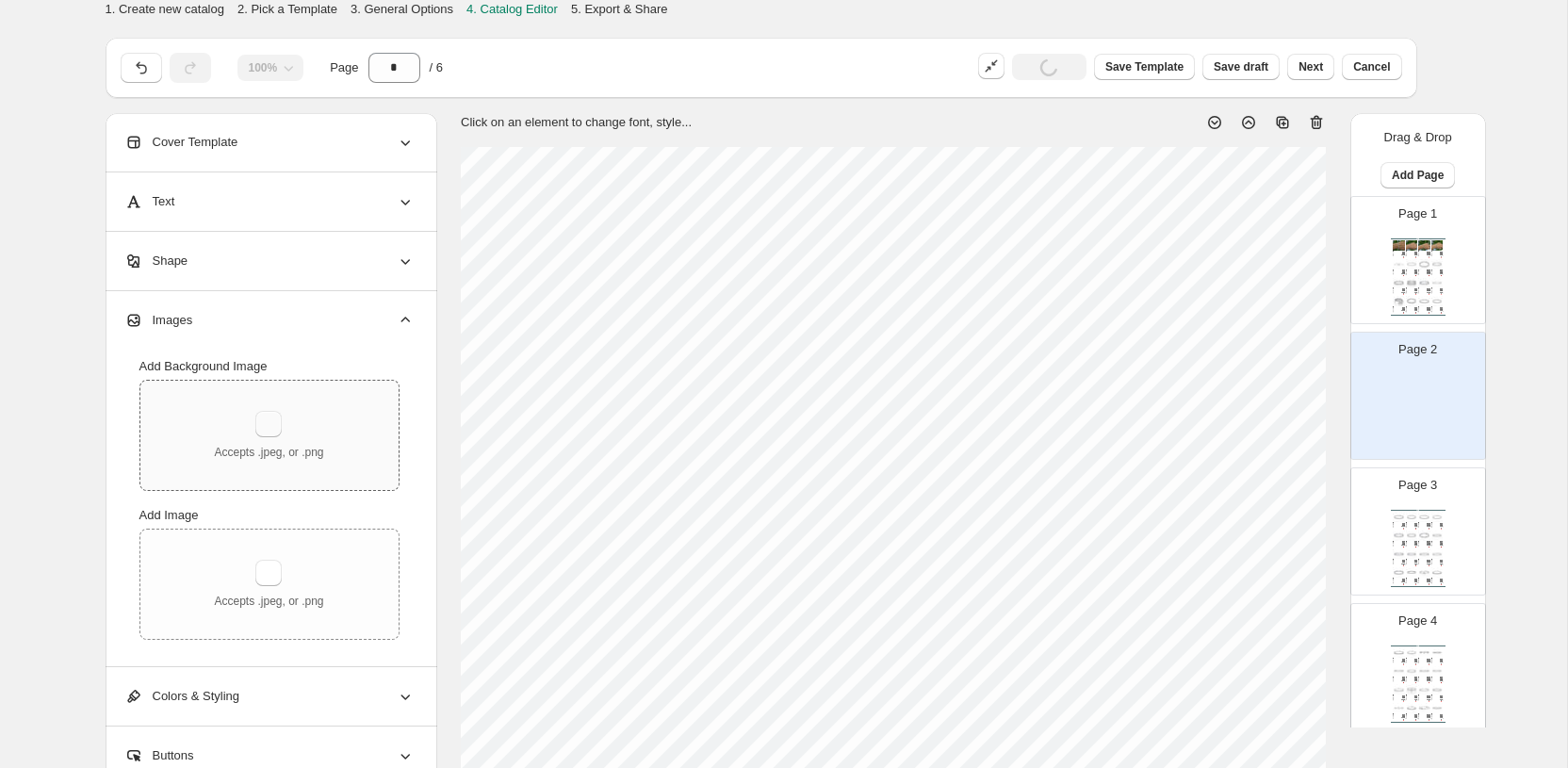 click at bounding box center [269, 424] 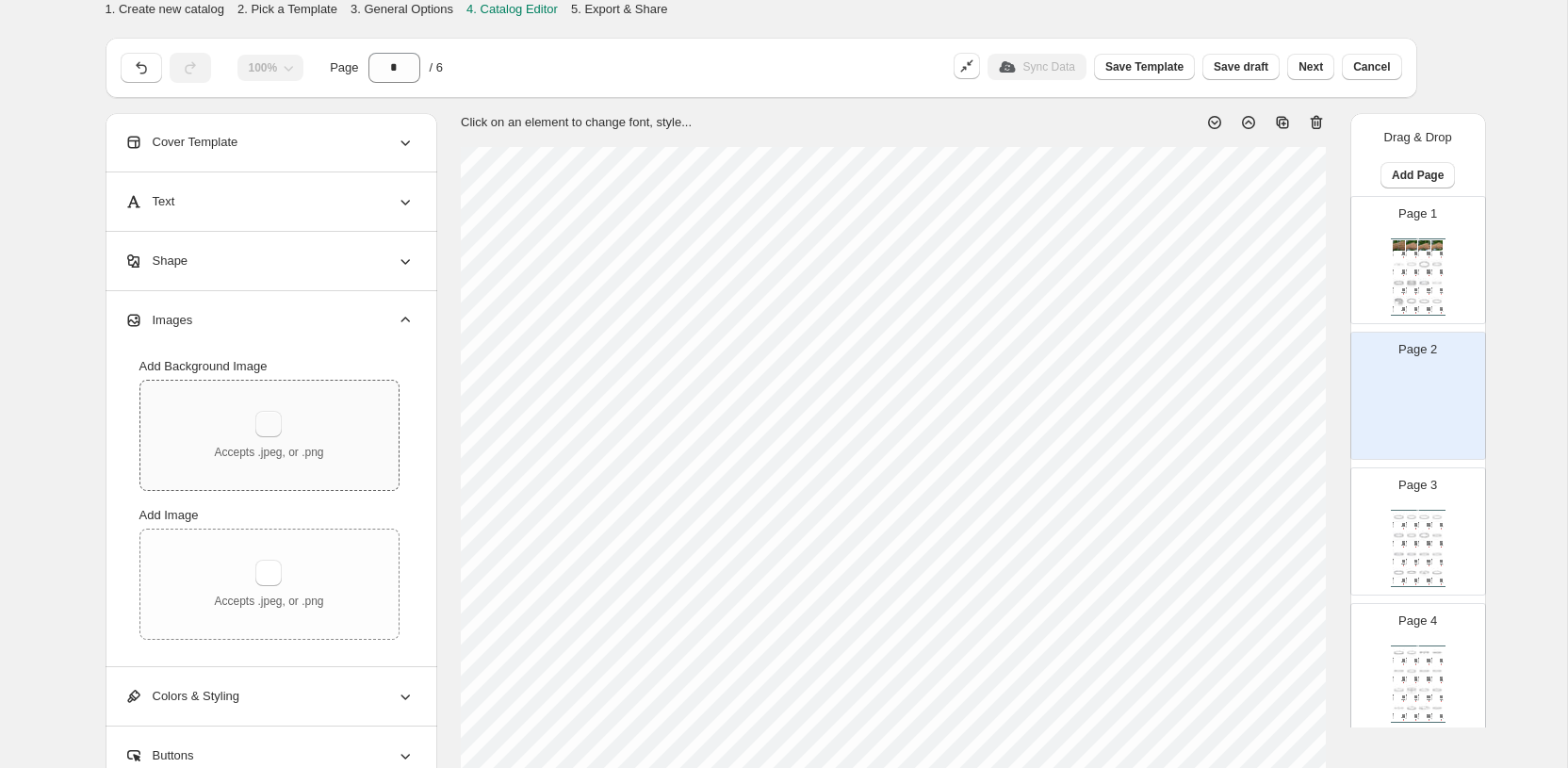 type on "**********" 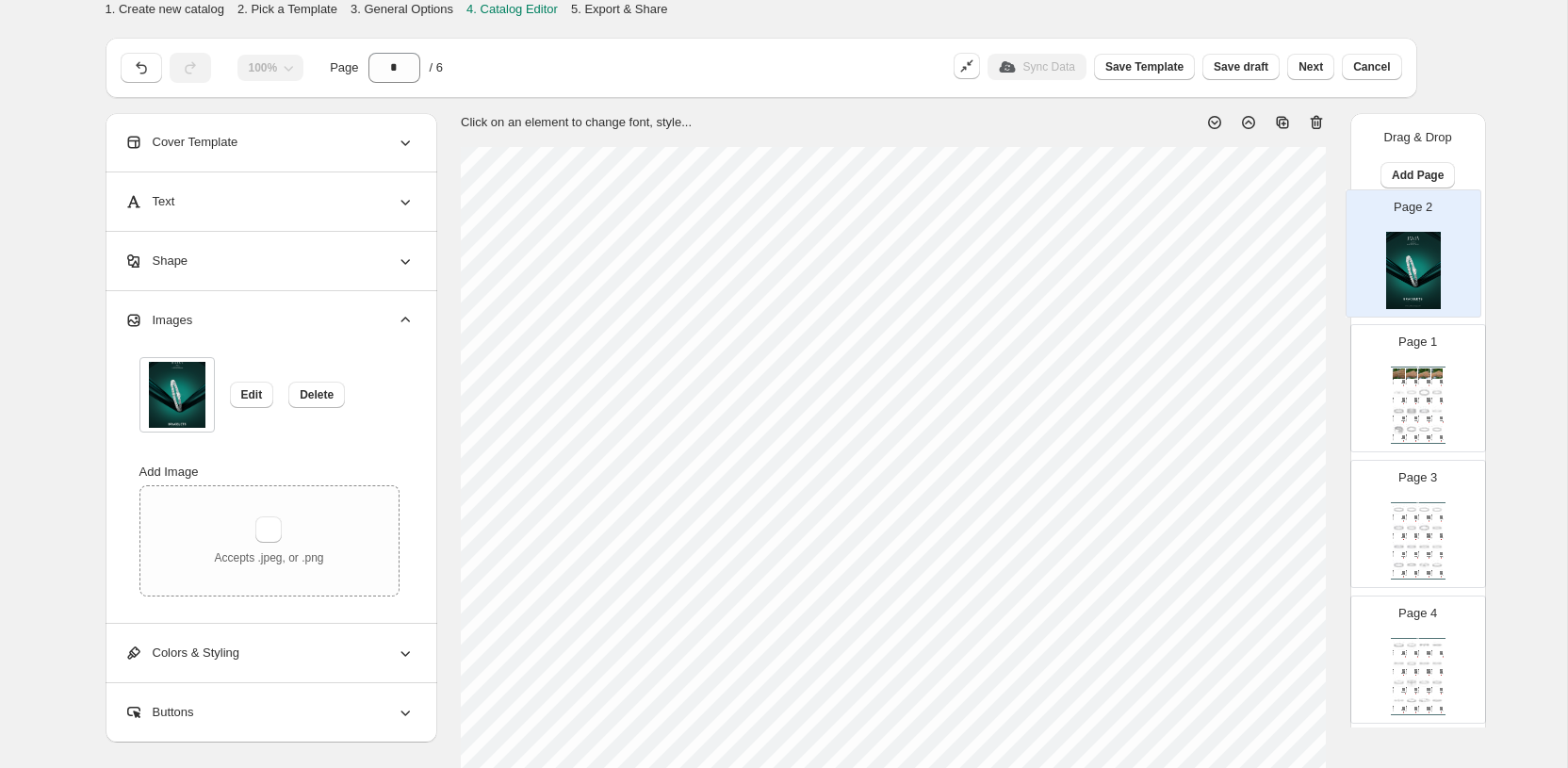 click on "Page 1 Jewelry Catalog 9.9 CT Multi Shape Lab Grown Diamo... Make a bold statement with this 9.9 CT Multi Shape Lab ... 14 KT White Gold 7" Stock Quantity:  1 SKU:  null Weight:  0 Tags:  Asscher, Emerald, Marquise... Brand:  Jama Jewels Barcode №:  null Bracelet د.إ null د.إ 19989.09 د.إ 17381.82 د.إ 17381.82 Bracelet with 3.4 CT Lab Grown Dia... Make a bold statement with this stunning bracelet featu... 18 KT White Gold 7" Stock Quantity:  1 SKU:  null Weight:  0 Tags:  Round Brand:  Jama Jewels Barcode №:  null Bracelet د.إ null د.إ 10278.11 د.إ 8937.49 د.إ 8937.49 Bracelet with 3.24 CT Lab Grown Di... Elevate your style with this elegant bracelet adorned w... 18 KT White Gold 7" Stock Quantity:  1 SKU:  null Weight:  0 Tags:  Round Brand:  Jama Jewels Barcode №:  null Bracelet د.إ null د.إ 10259.73 د.إ 8921.51 د.إ 8921.51 Bracelet with 3.23 CT Lab Grown Di... Adorn your wrist with timeless charm in this Bracelet f... 18 KT White Gold 7" Stock Quantity:  1 18KT" at bounding box center (1418, 599) 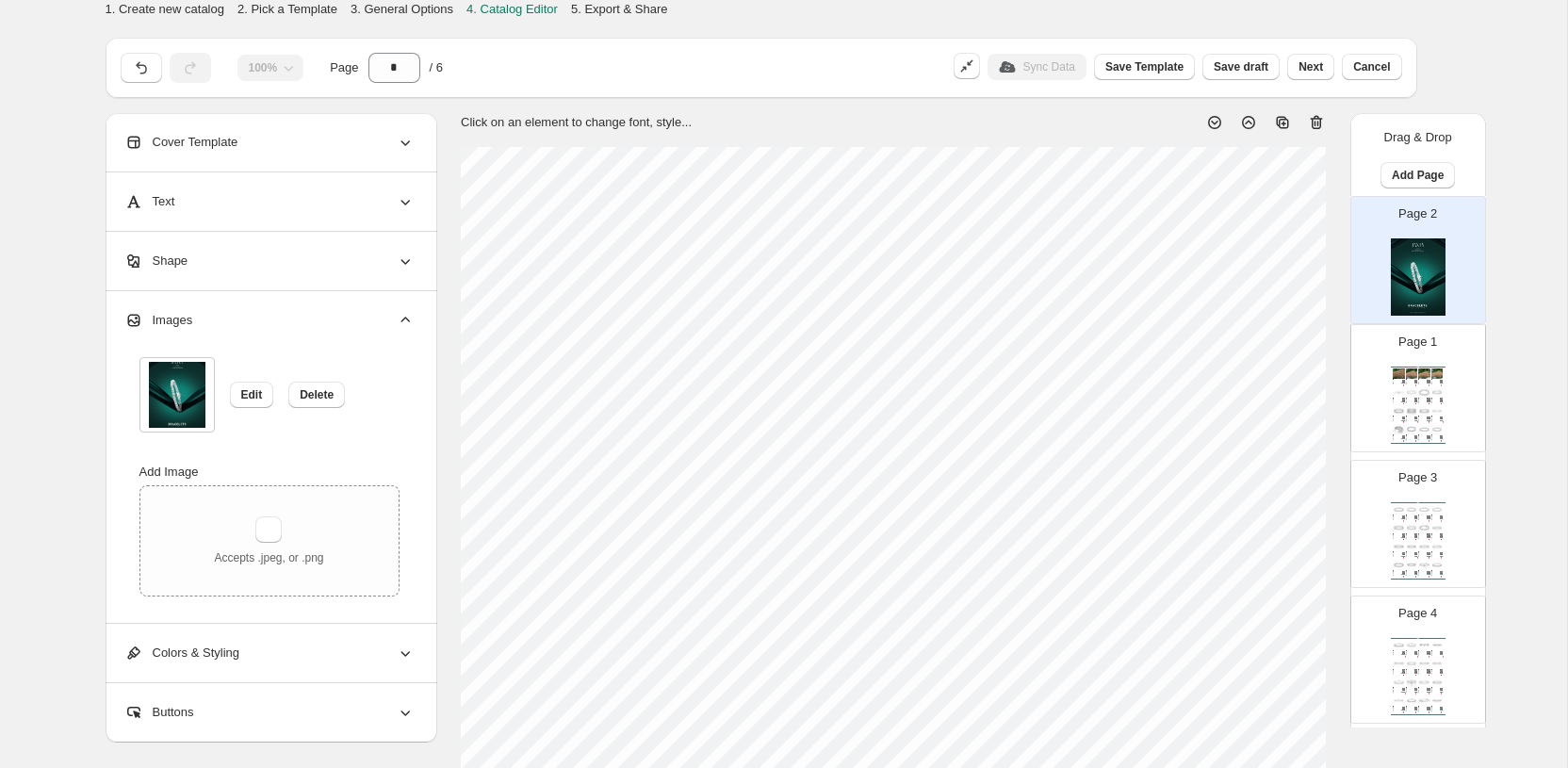 select on "**********" 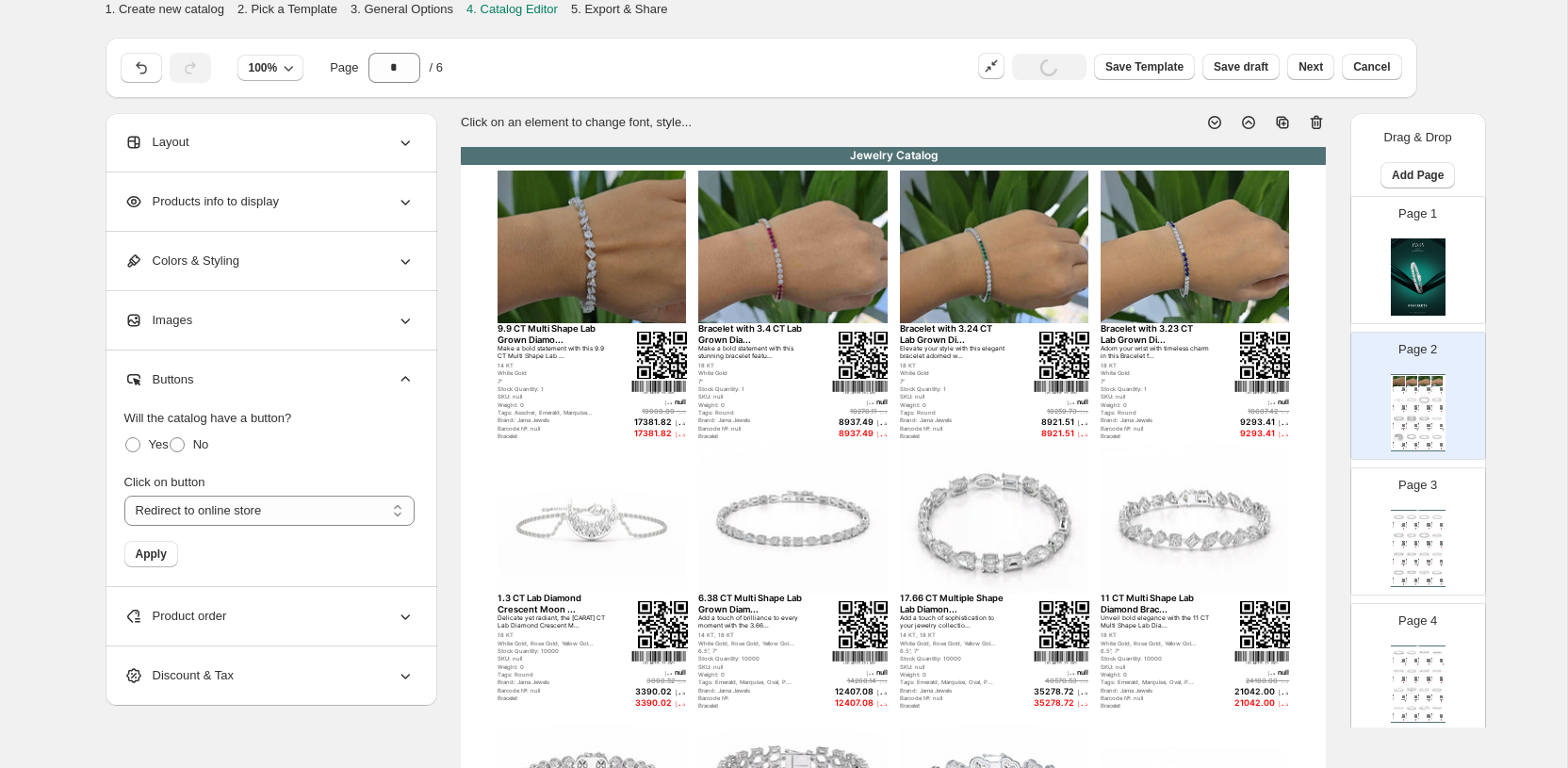 click on "Page 2" at bounding box center [1417, 350] 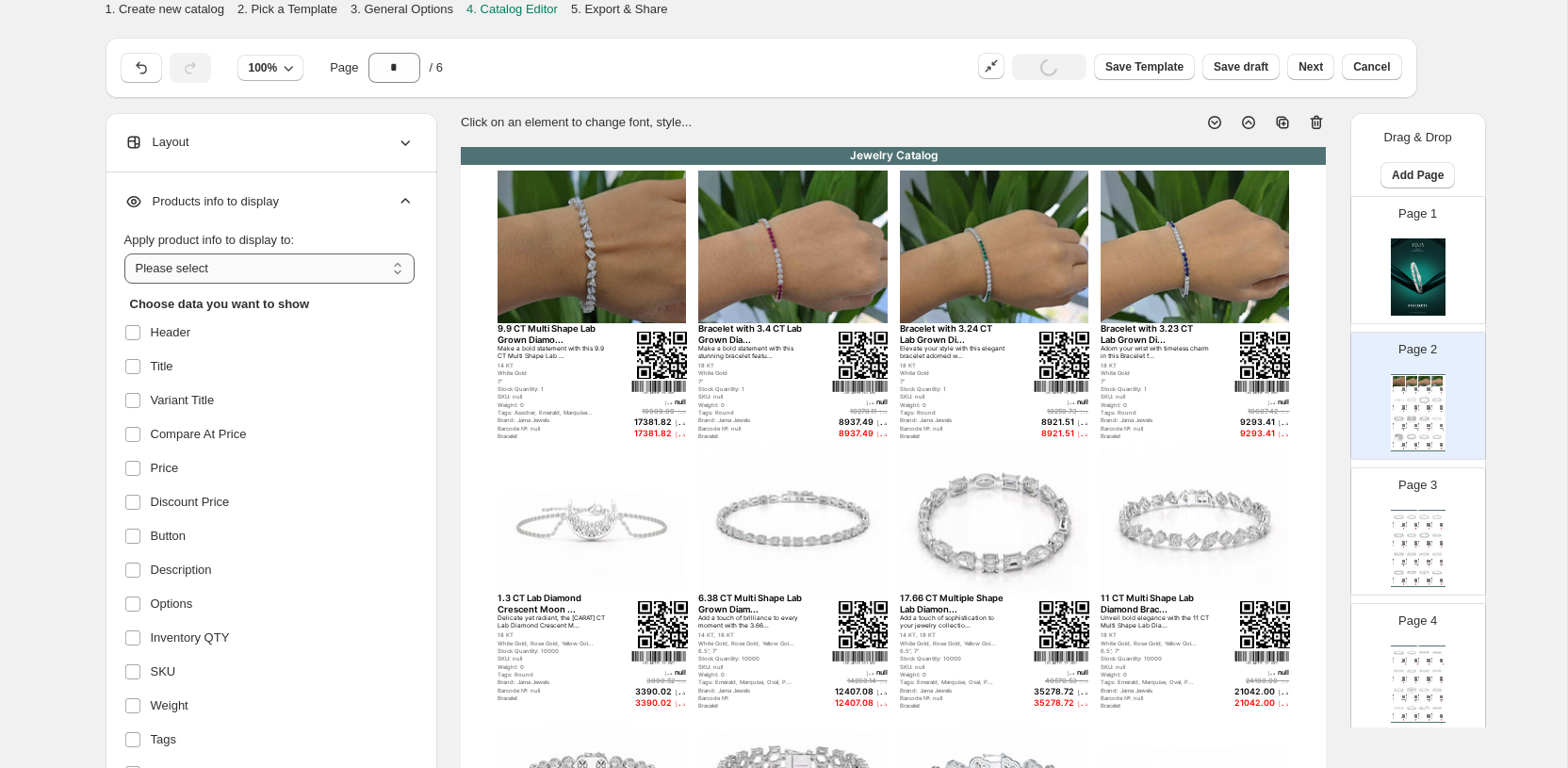 click on "**********" at bounding box center [270, 269] 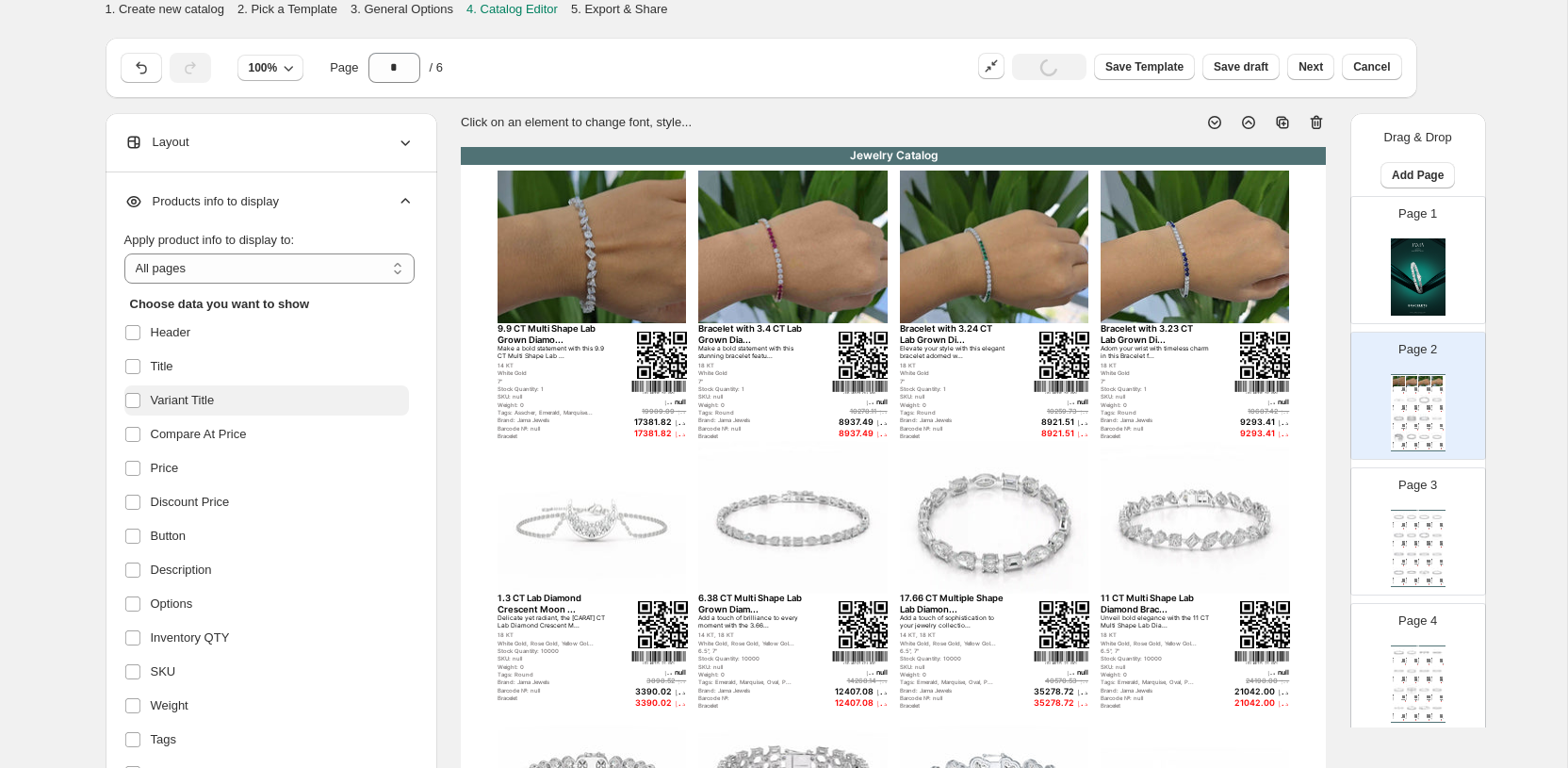 click on "Variant Title" at bounding box center [183, 400] 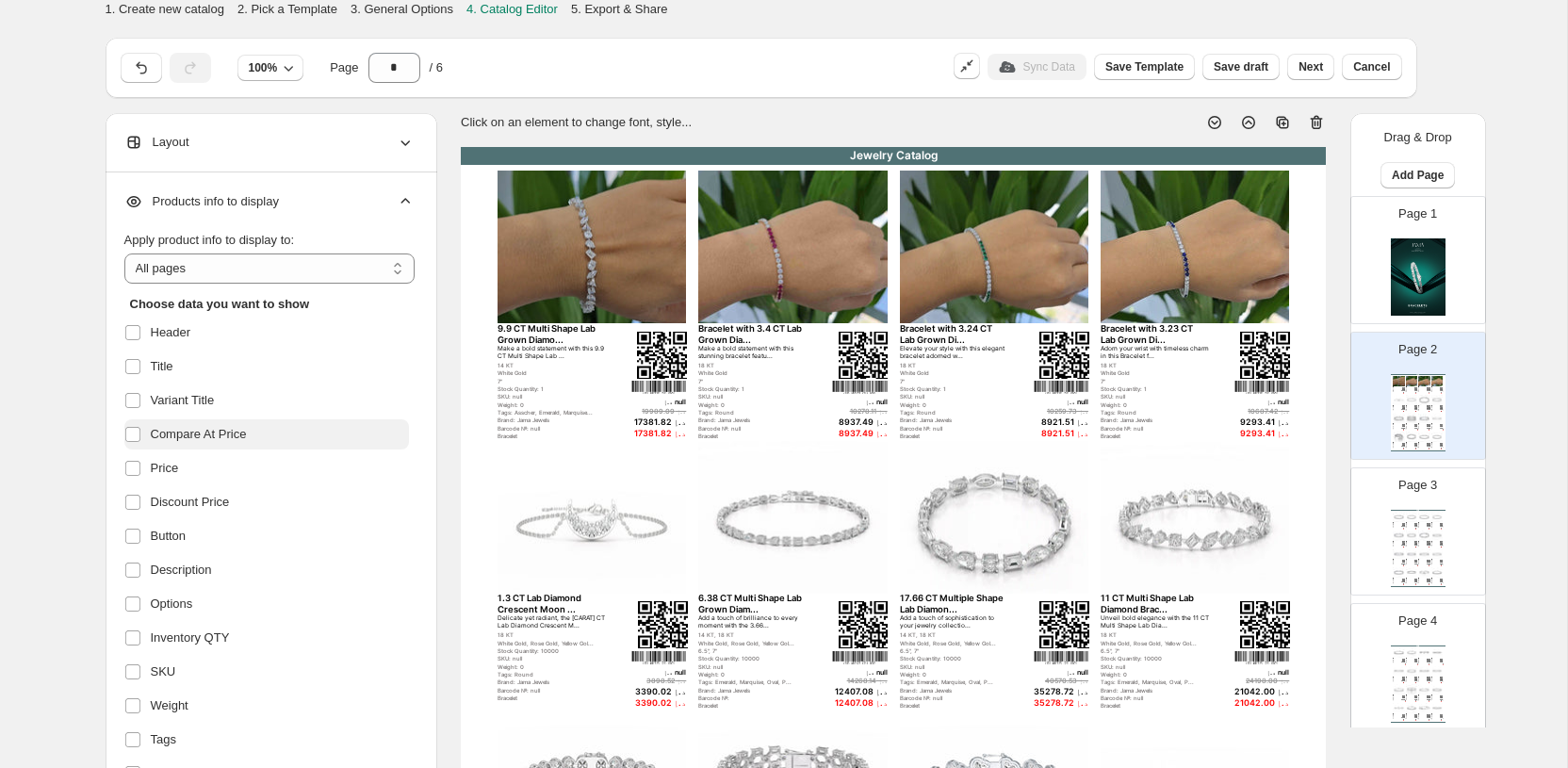 click on "Compare At Price" at bounding box center [199, 434] 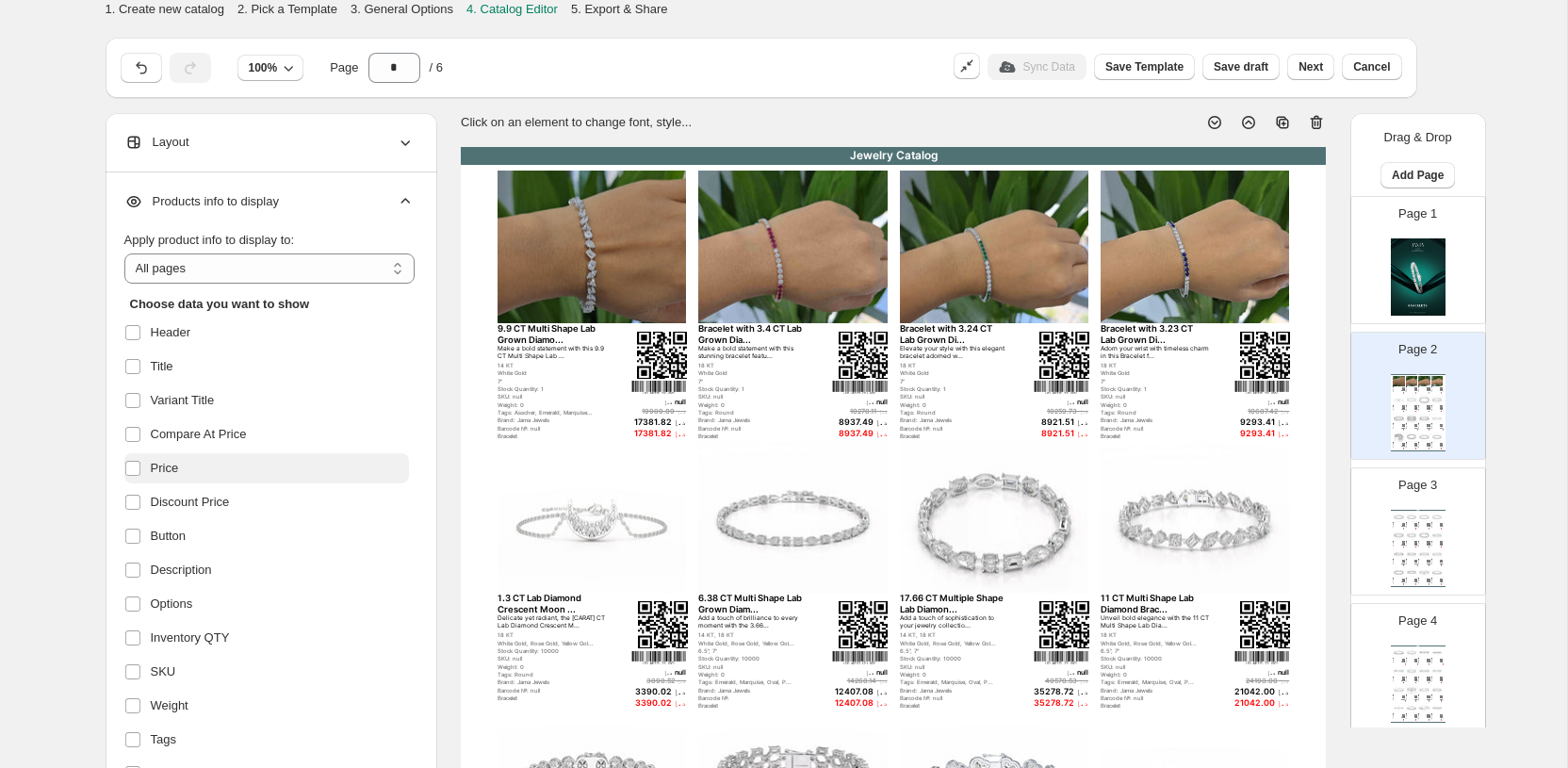 click on "Price" at bounding box center [165, 468] 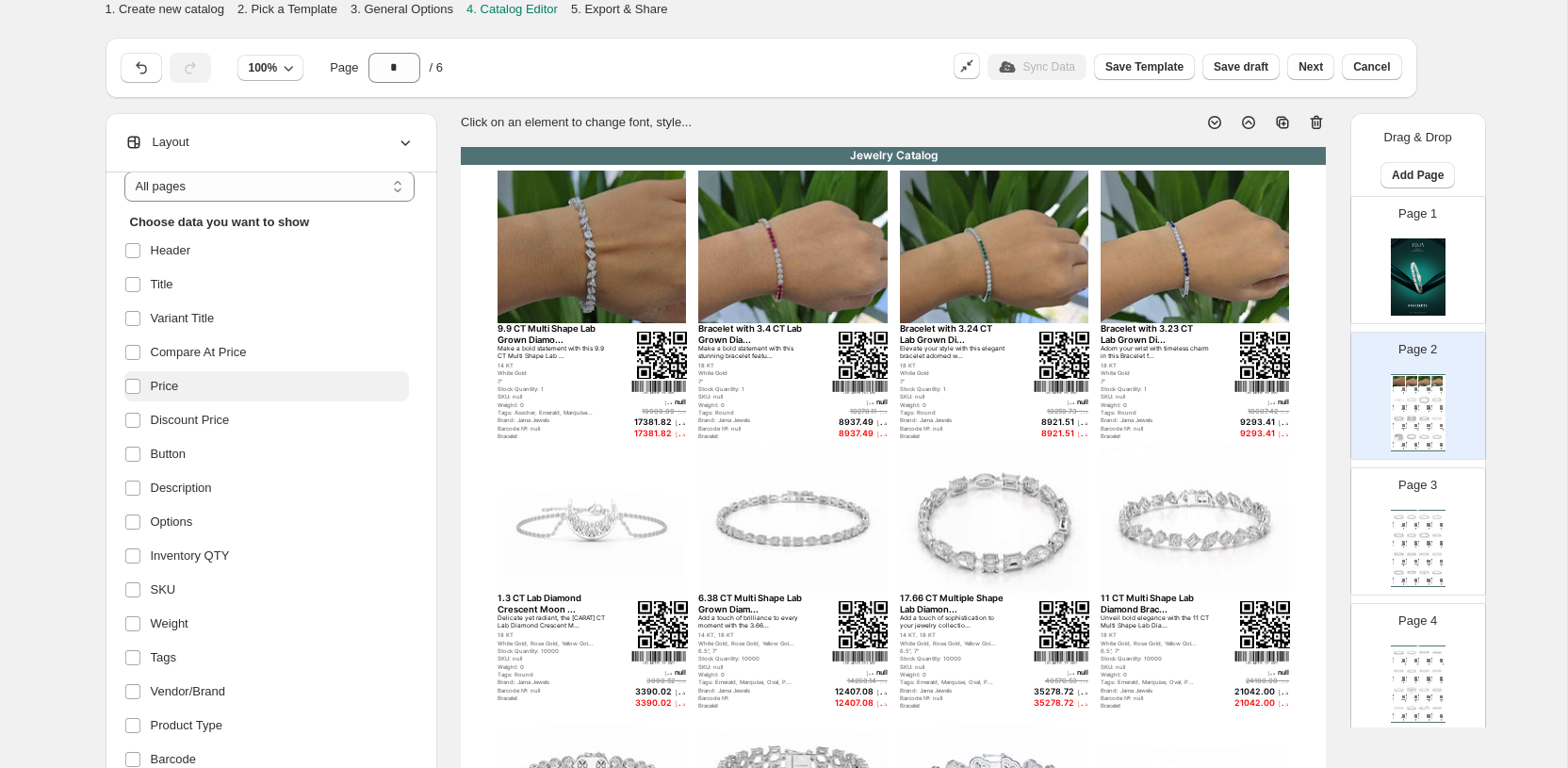 scroll, scrollTop: 119, scrollLeft: 0, axis: vertical 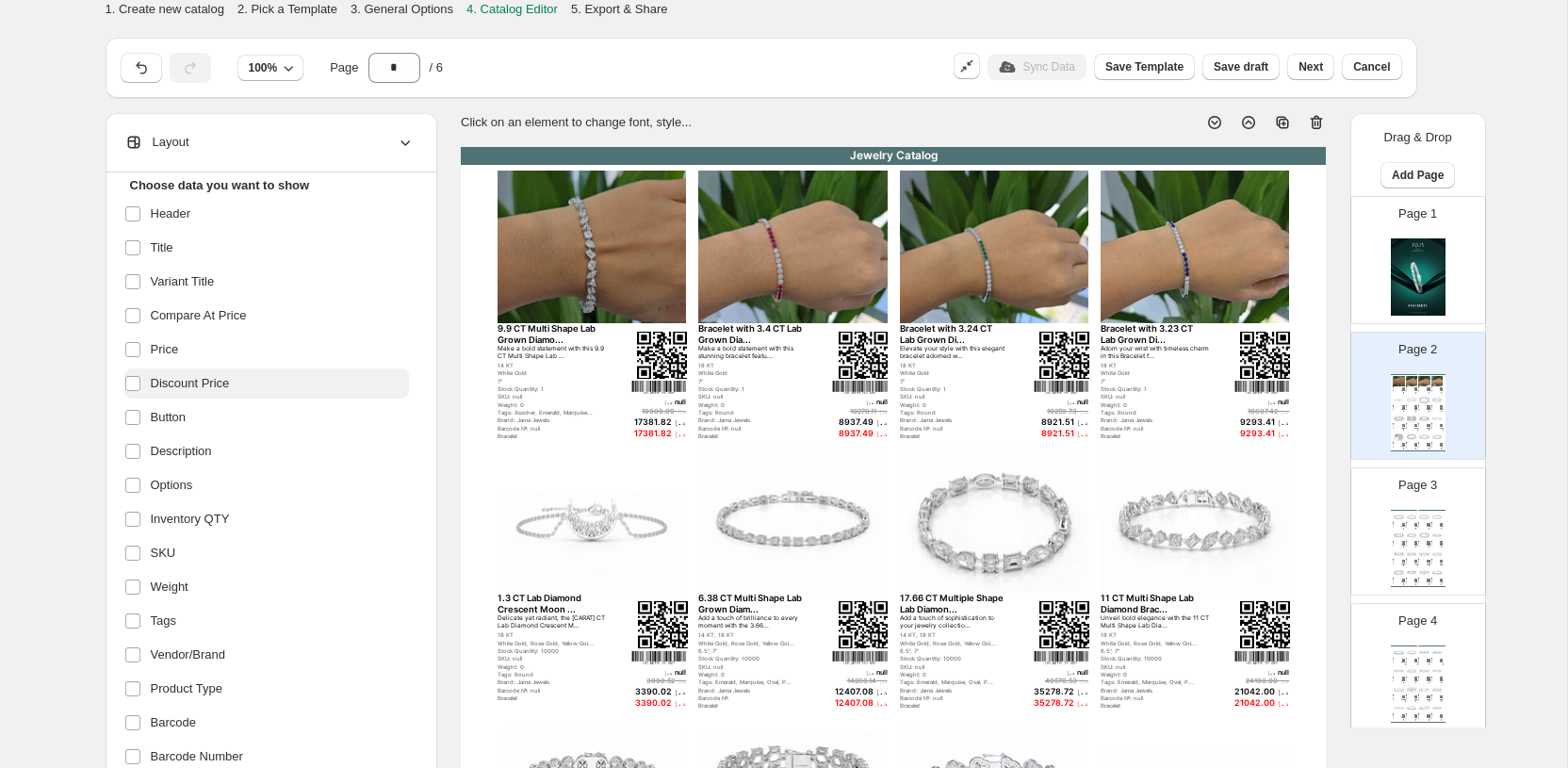 click on "Discount Price" at bounding box center (190, 384) 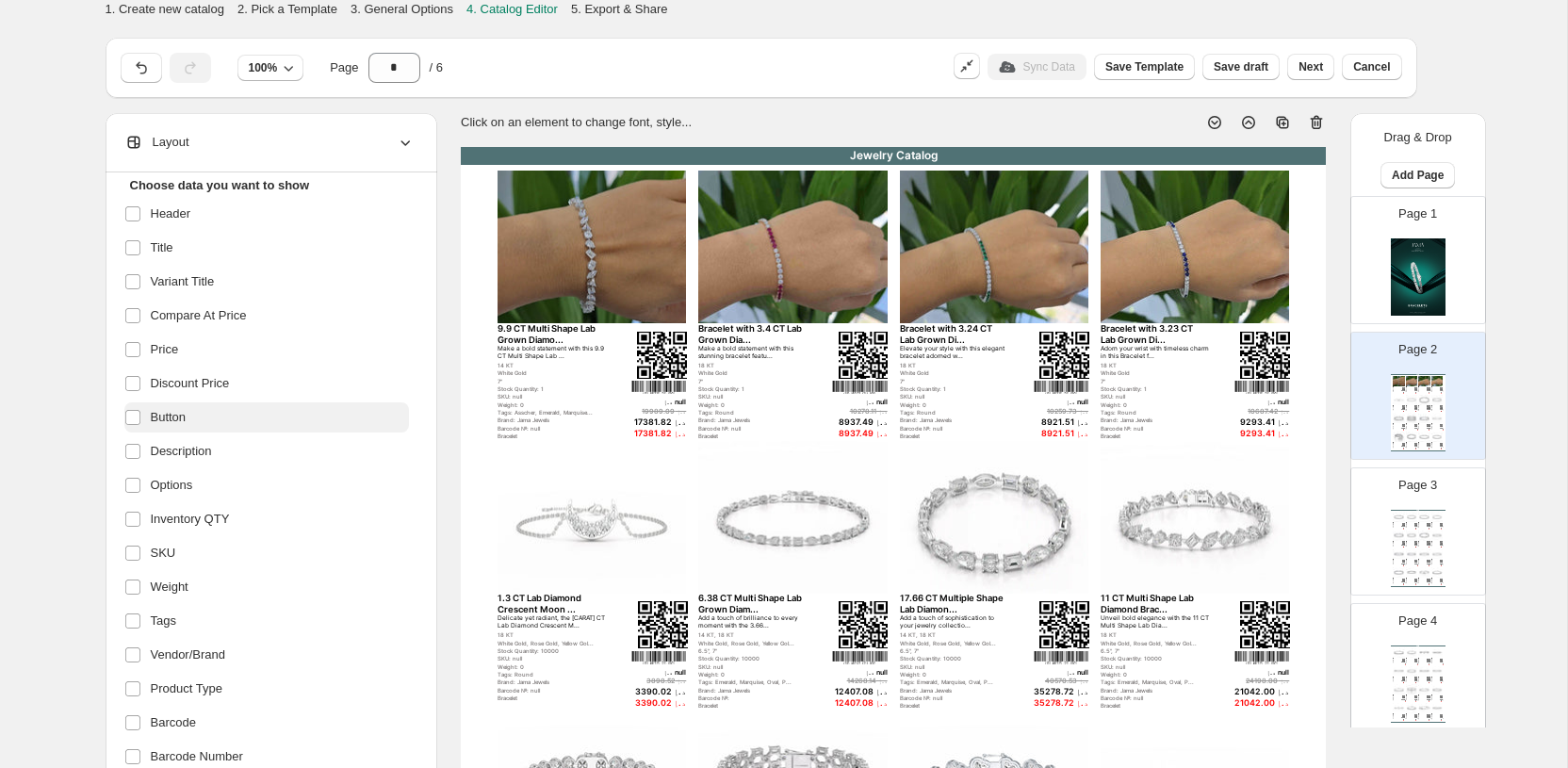 click on "Button" at bounding box center [267, 417] 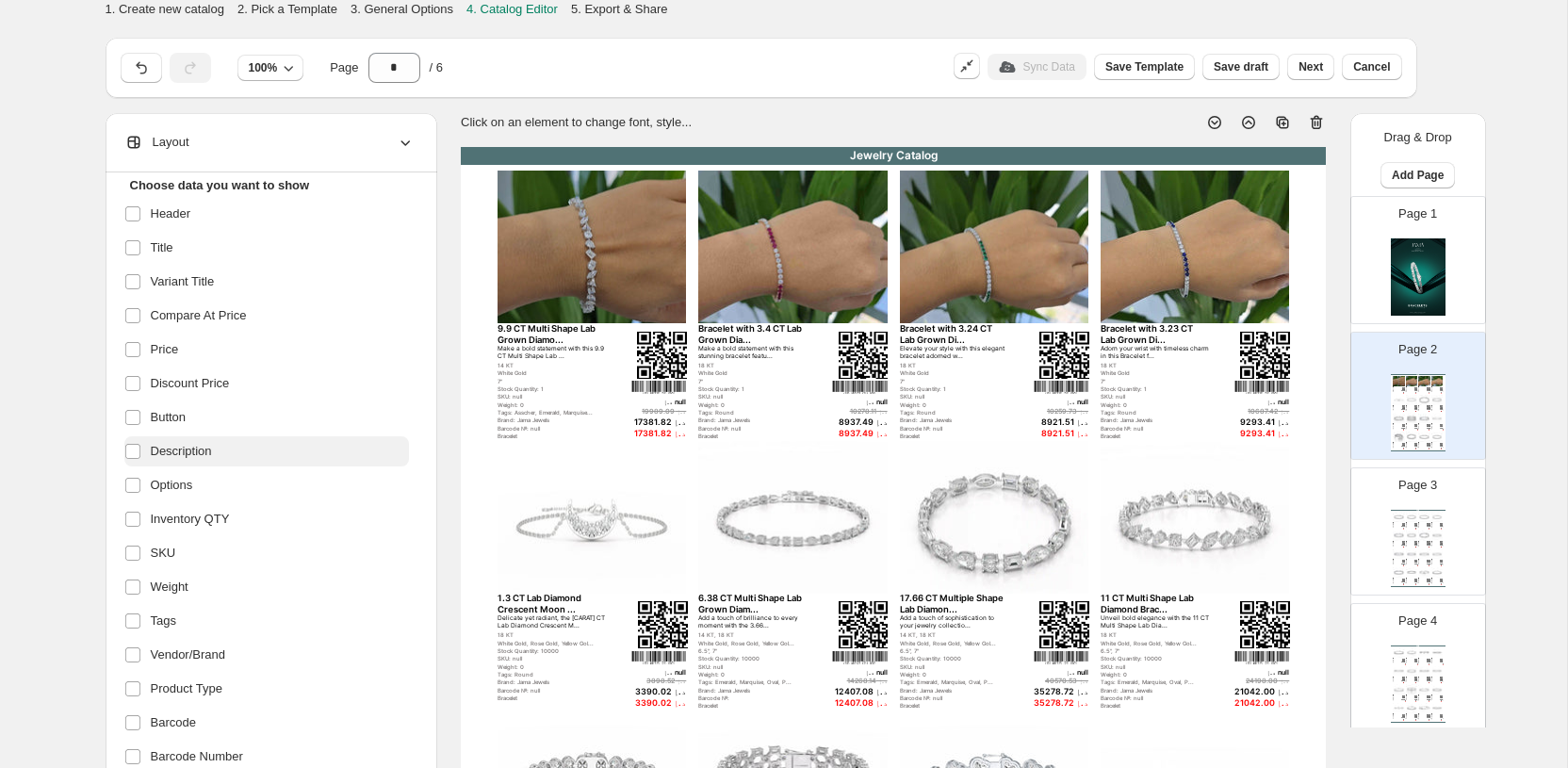 click on "Description" at bounding box center [181, 451] 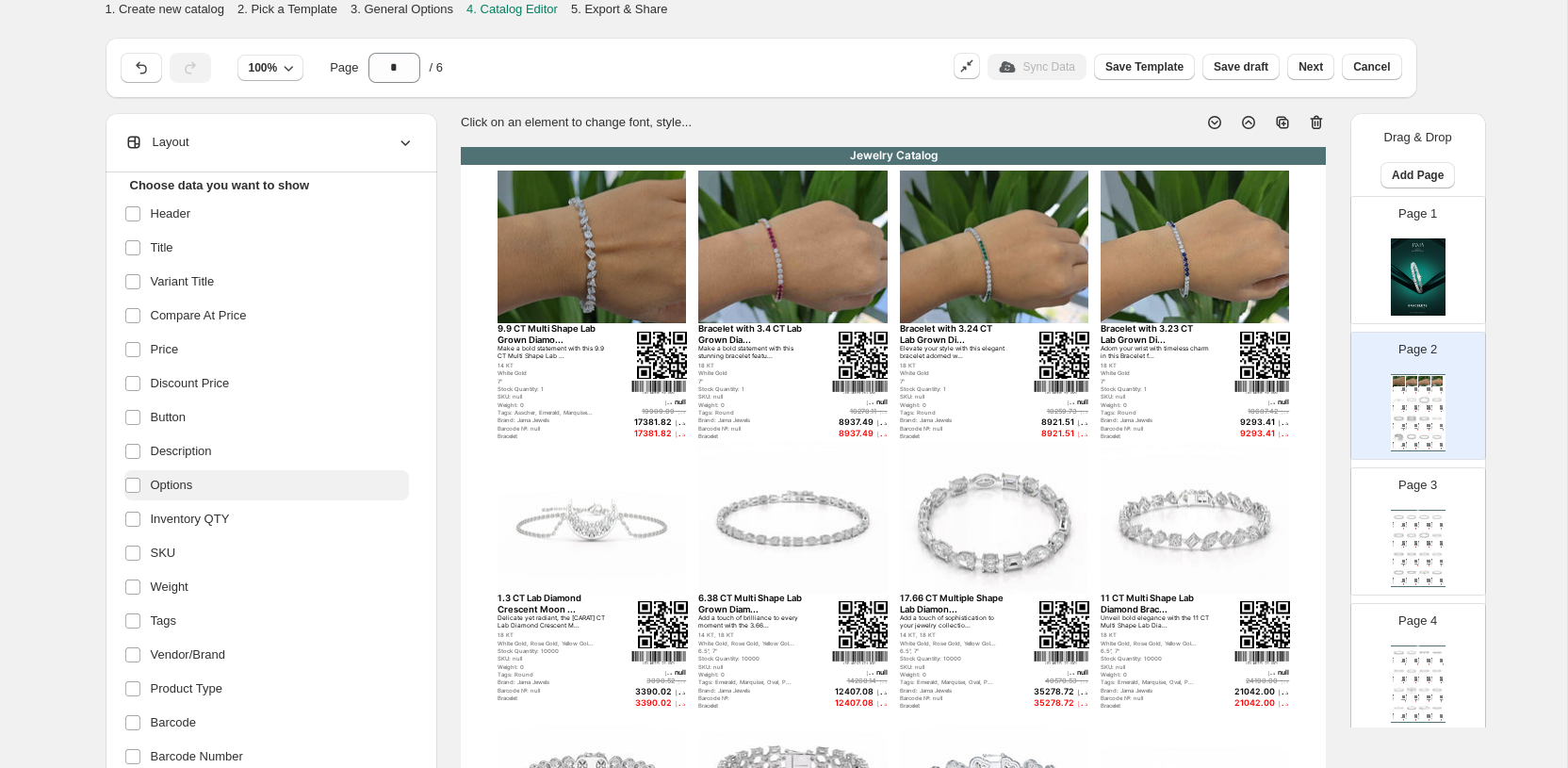 click on "Options" at bounding box center (172, 485) 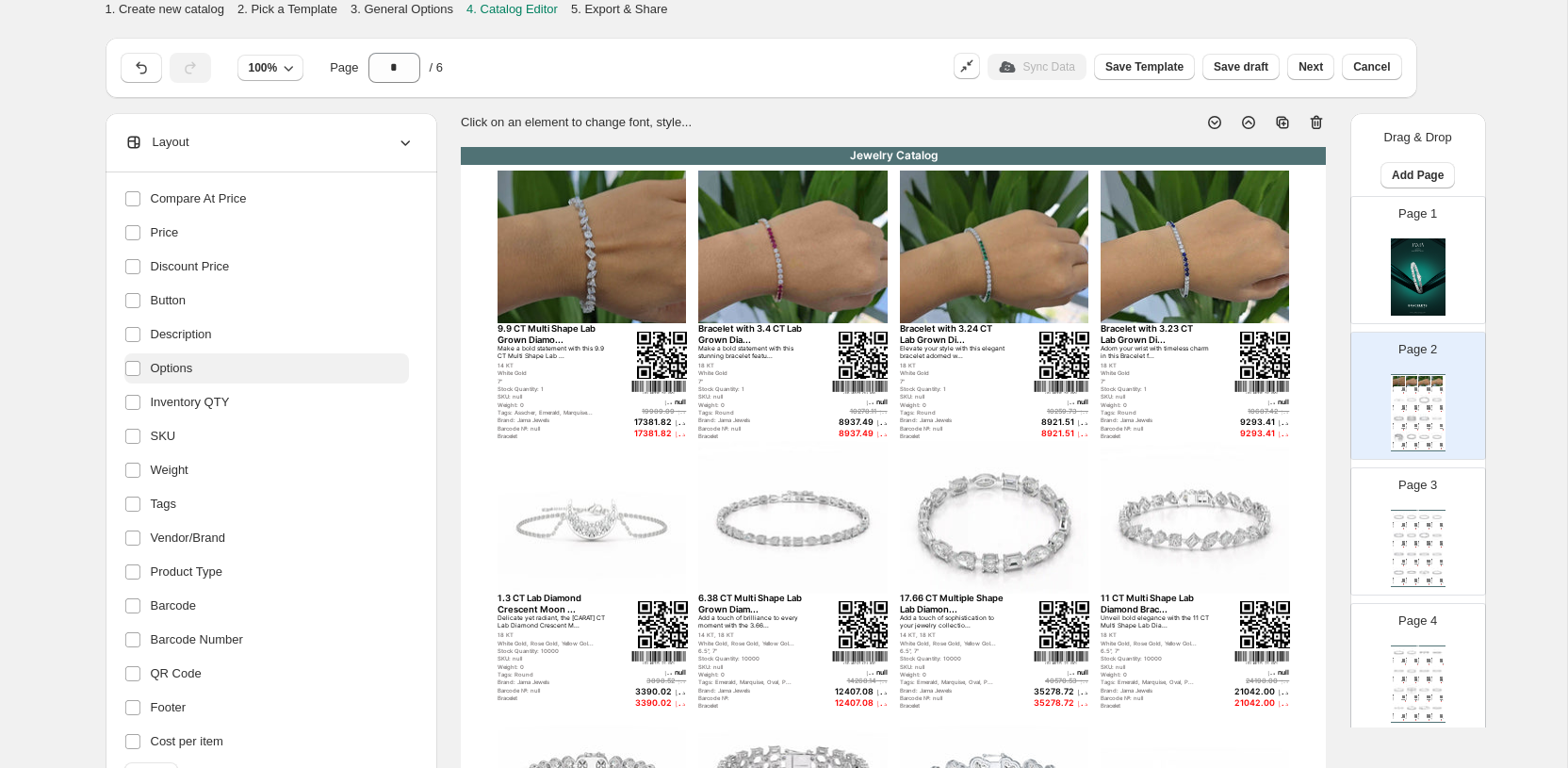 scroll, scrollTop: 257, scrollLeft: 0, axis: vertical 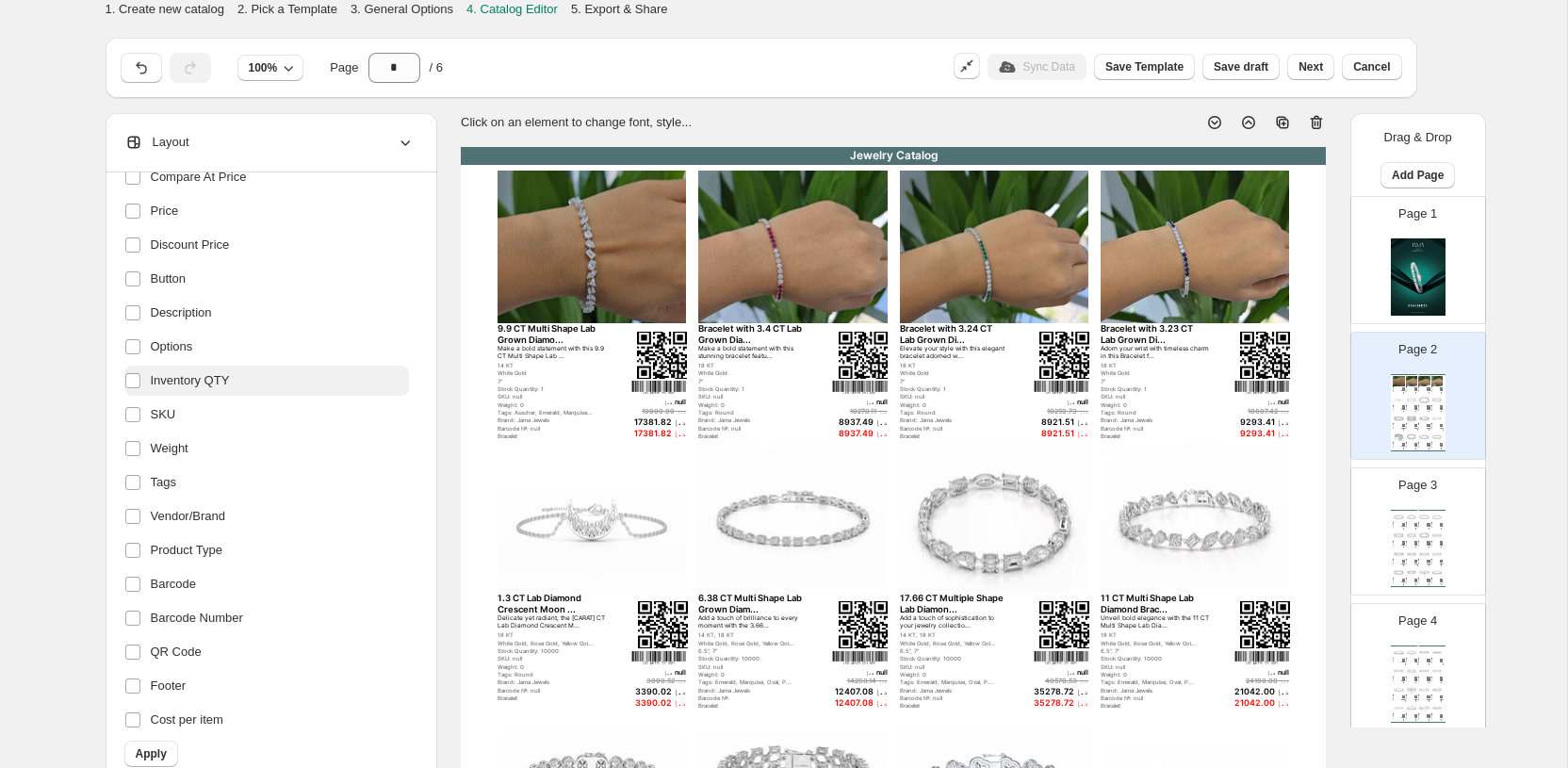 click on "Inventory QTY" at bounding box center (190, 381) 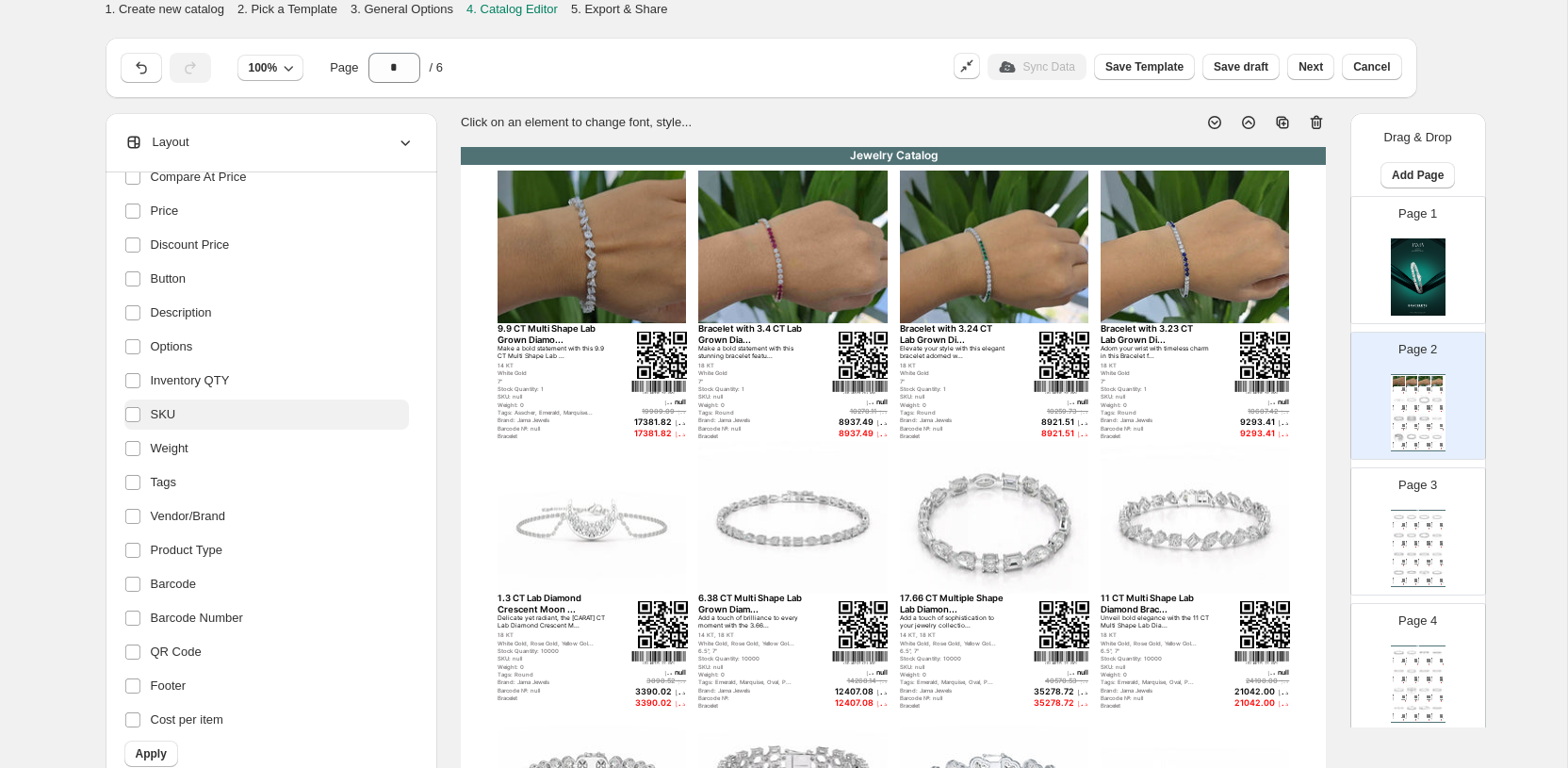 click on "SKU" at bounding box center (267, 415) 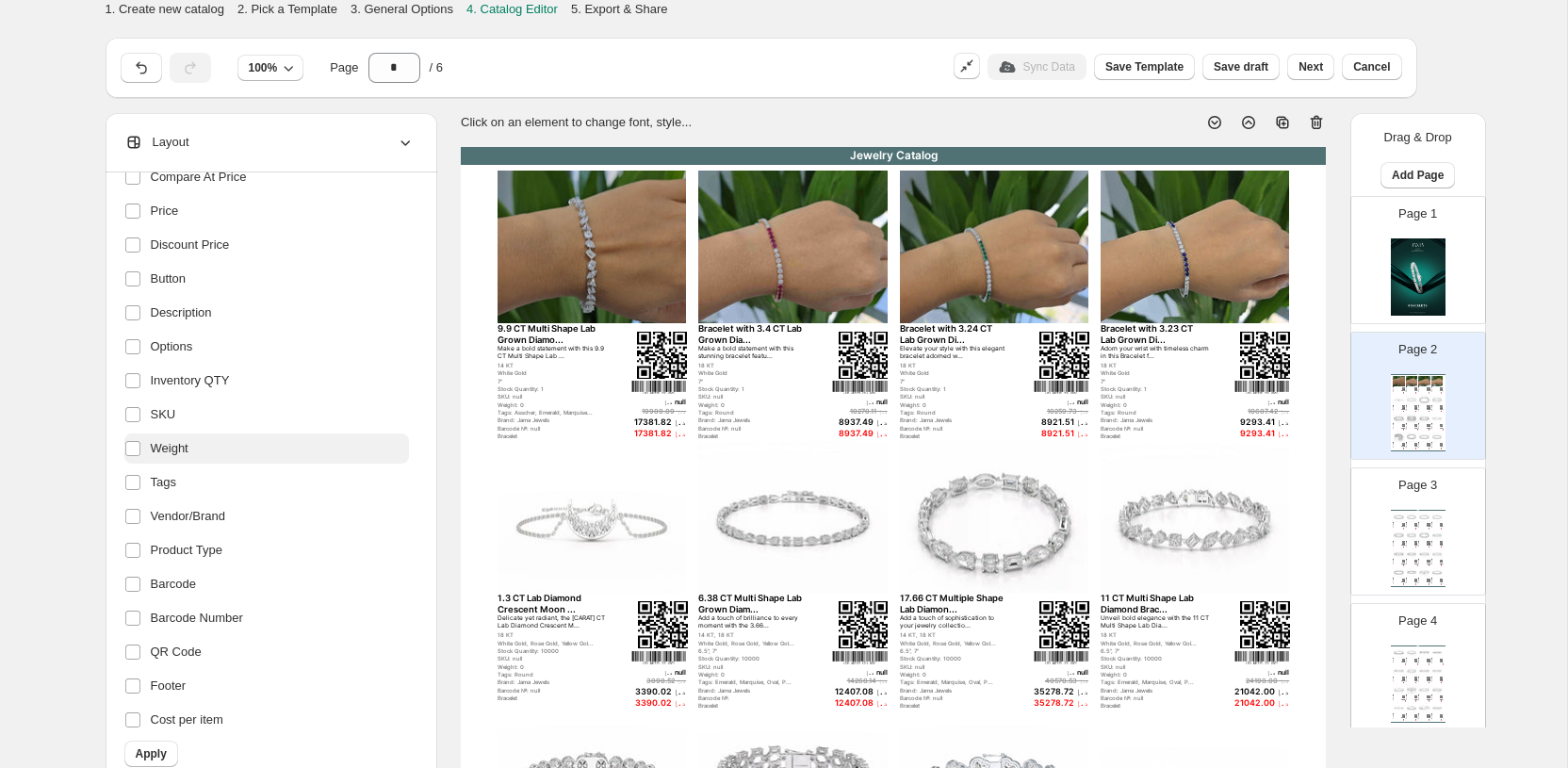 click on "Weight" at bounding box center (170, 449) 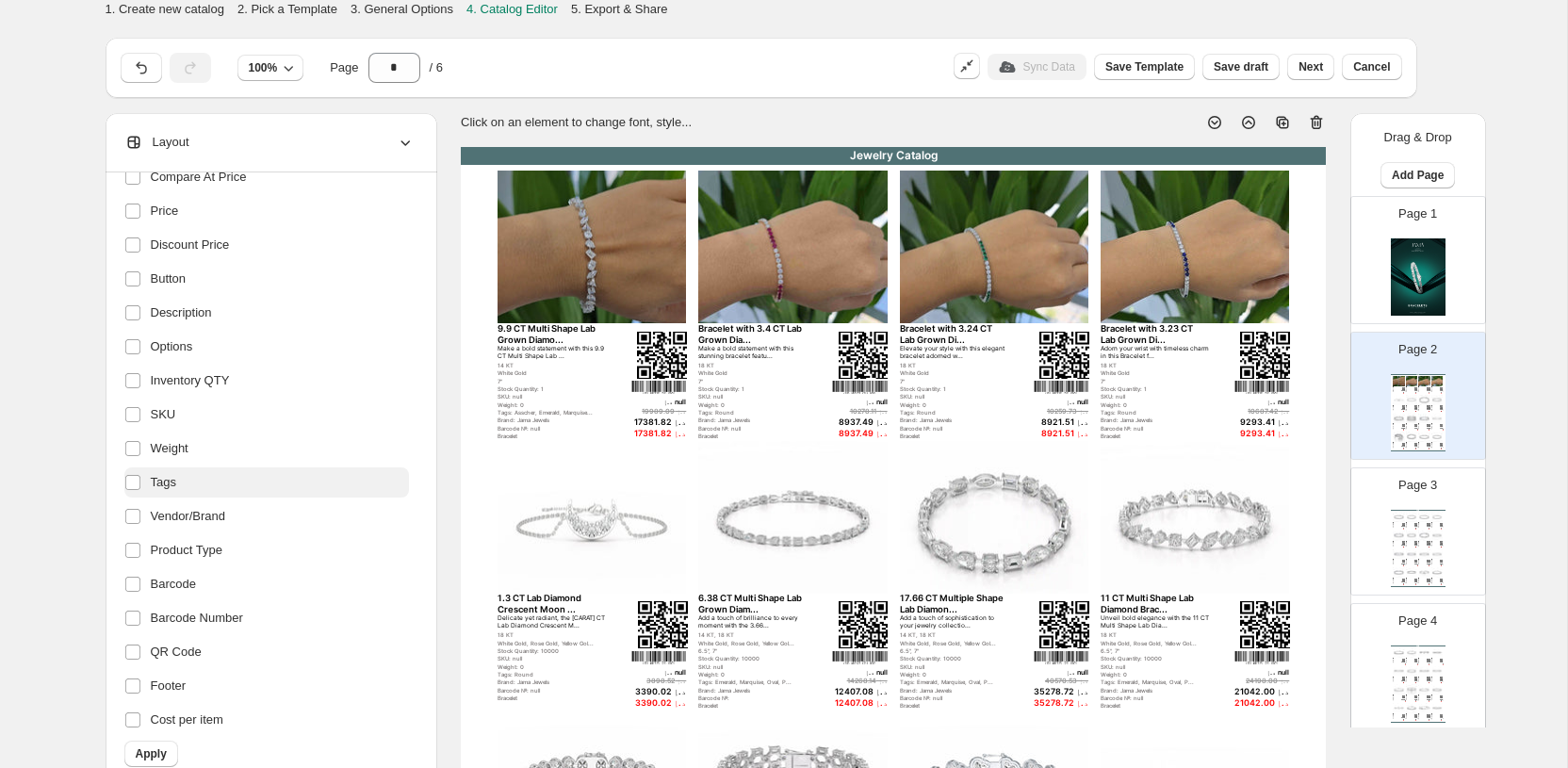 click on "Tags" at bounding box center [163, 482] 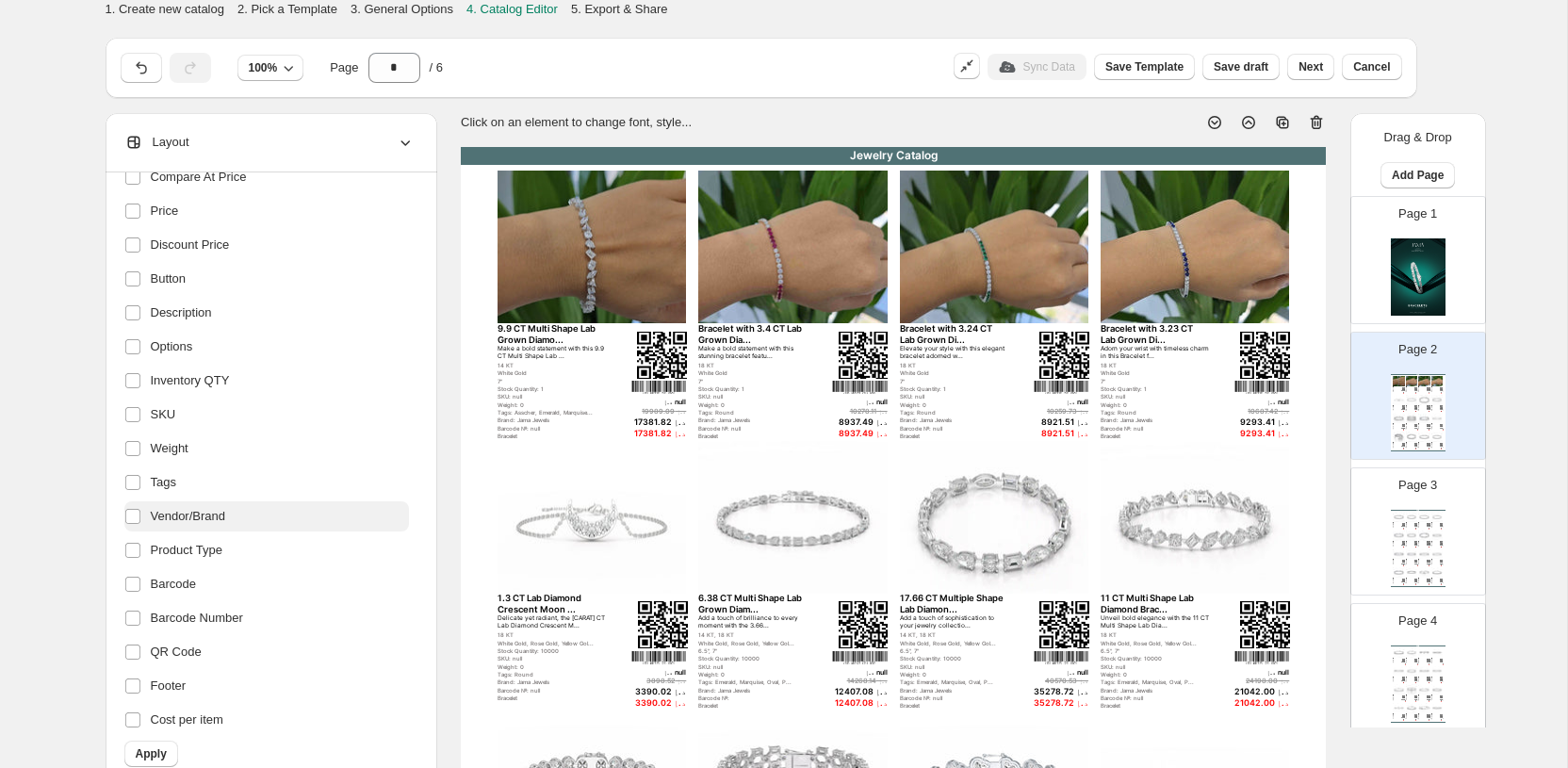 click on "Vendor/Brand" at bounding box center [188, 516] 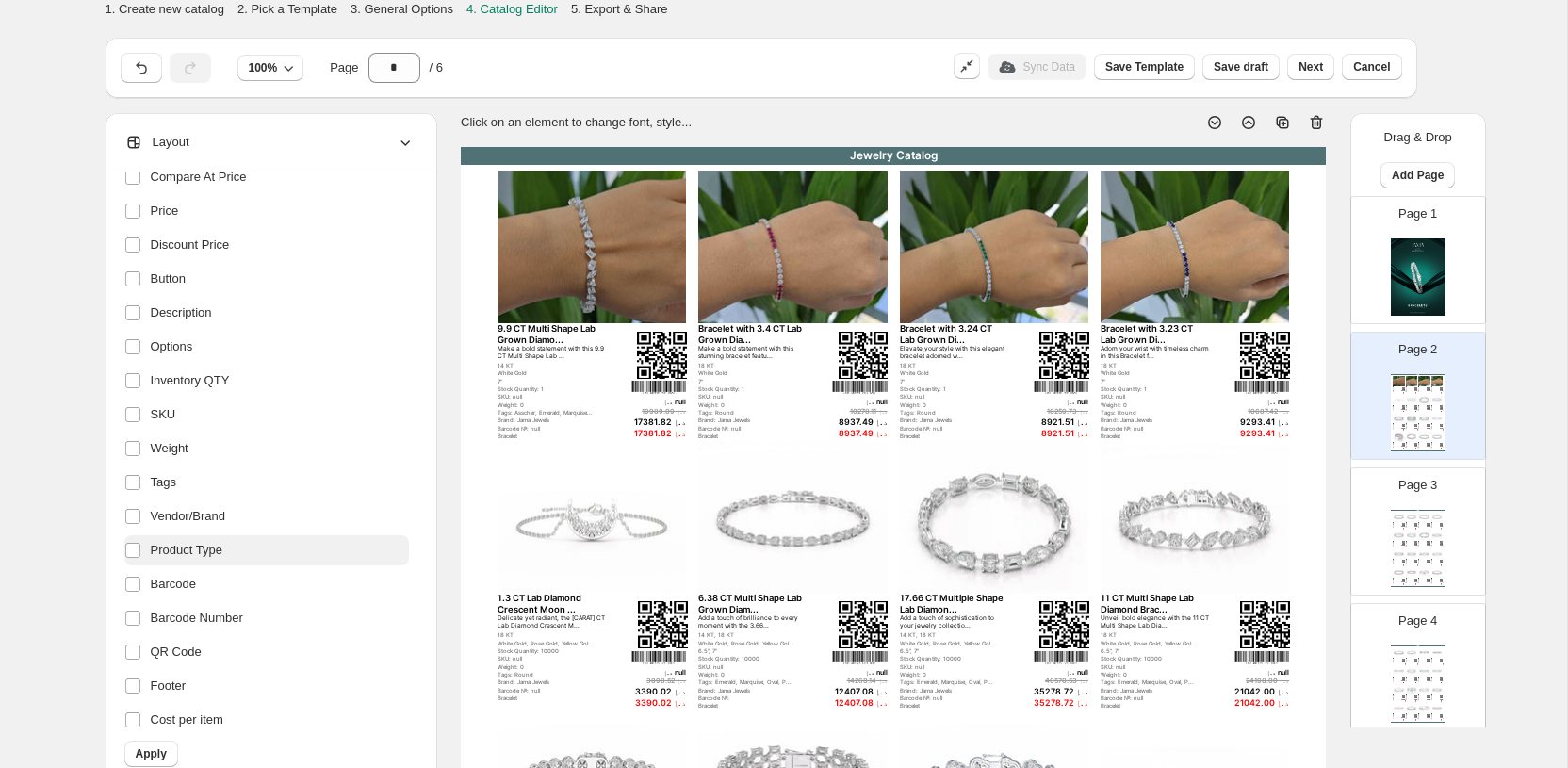 click on "Product Type" at bounding box center (187, 550) 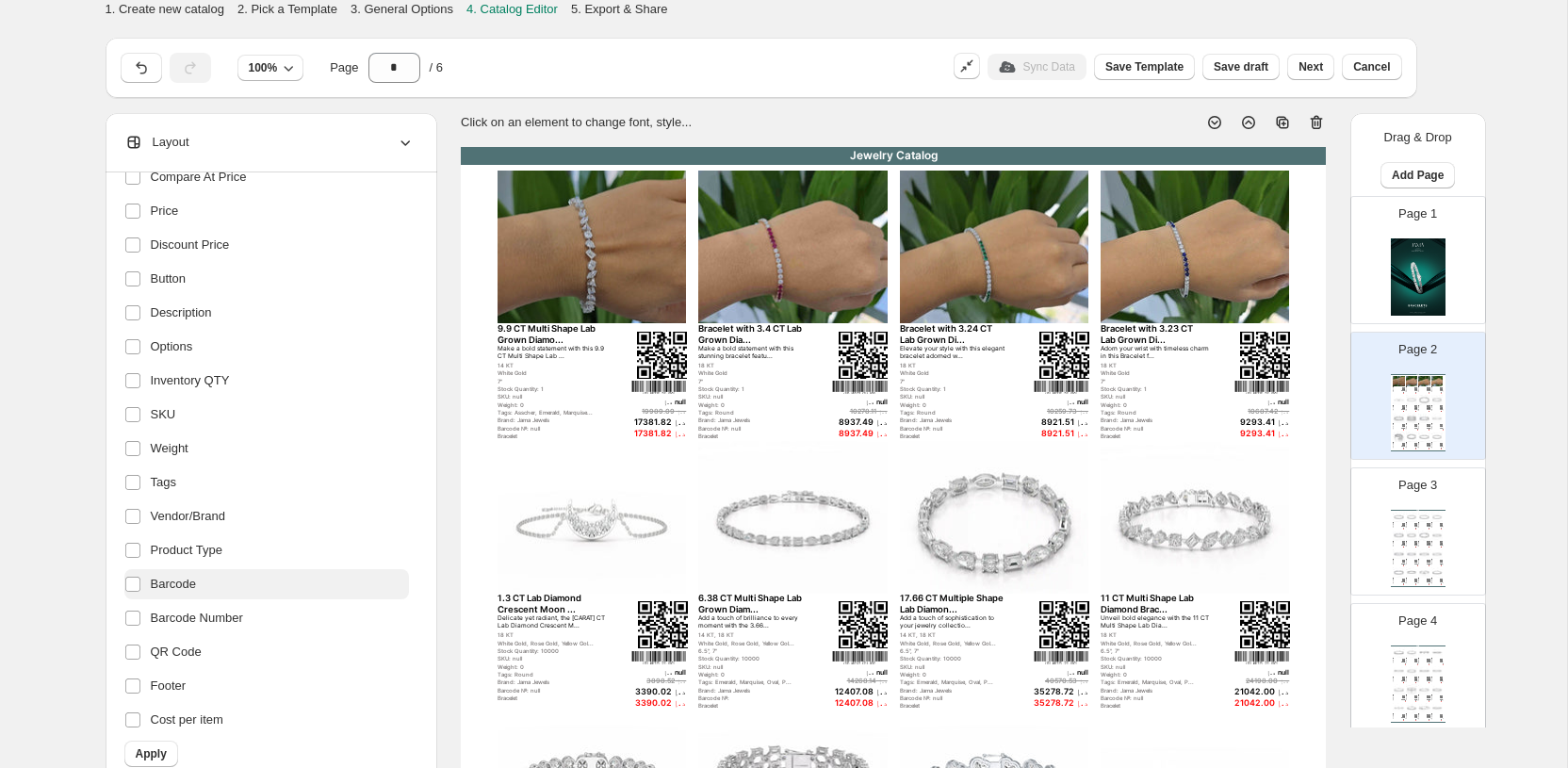 click on "Barcode" at bounding box center (173, 584) 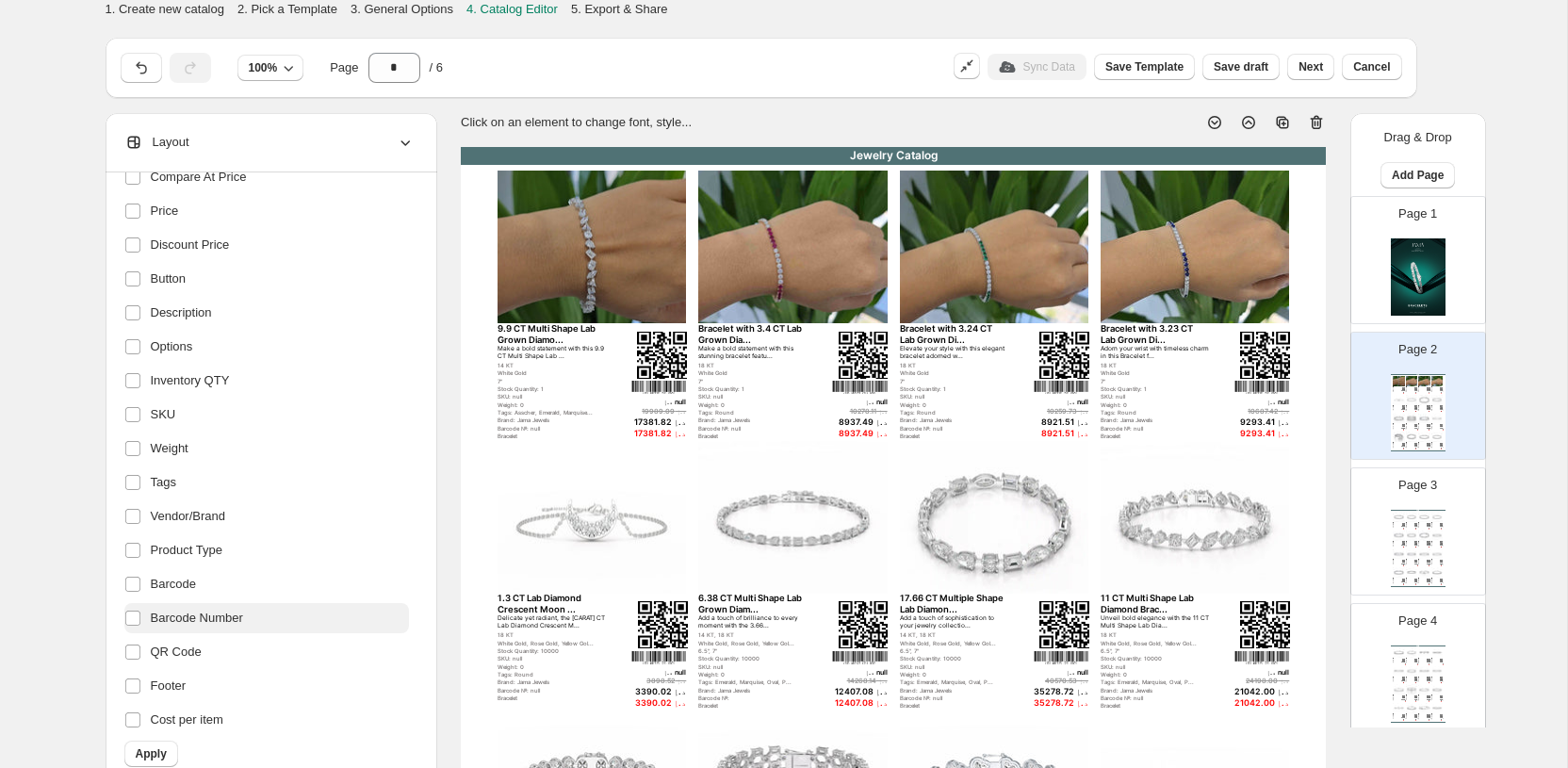 click on "Barcode Number" at bounding box center [197, 618] 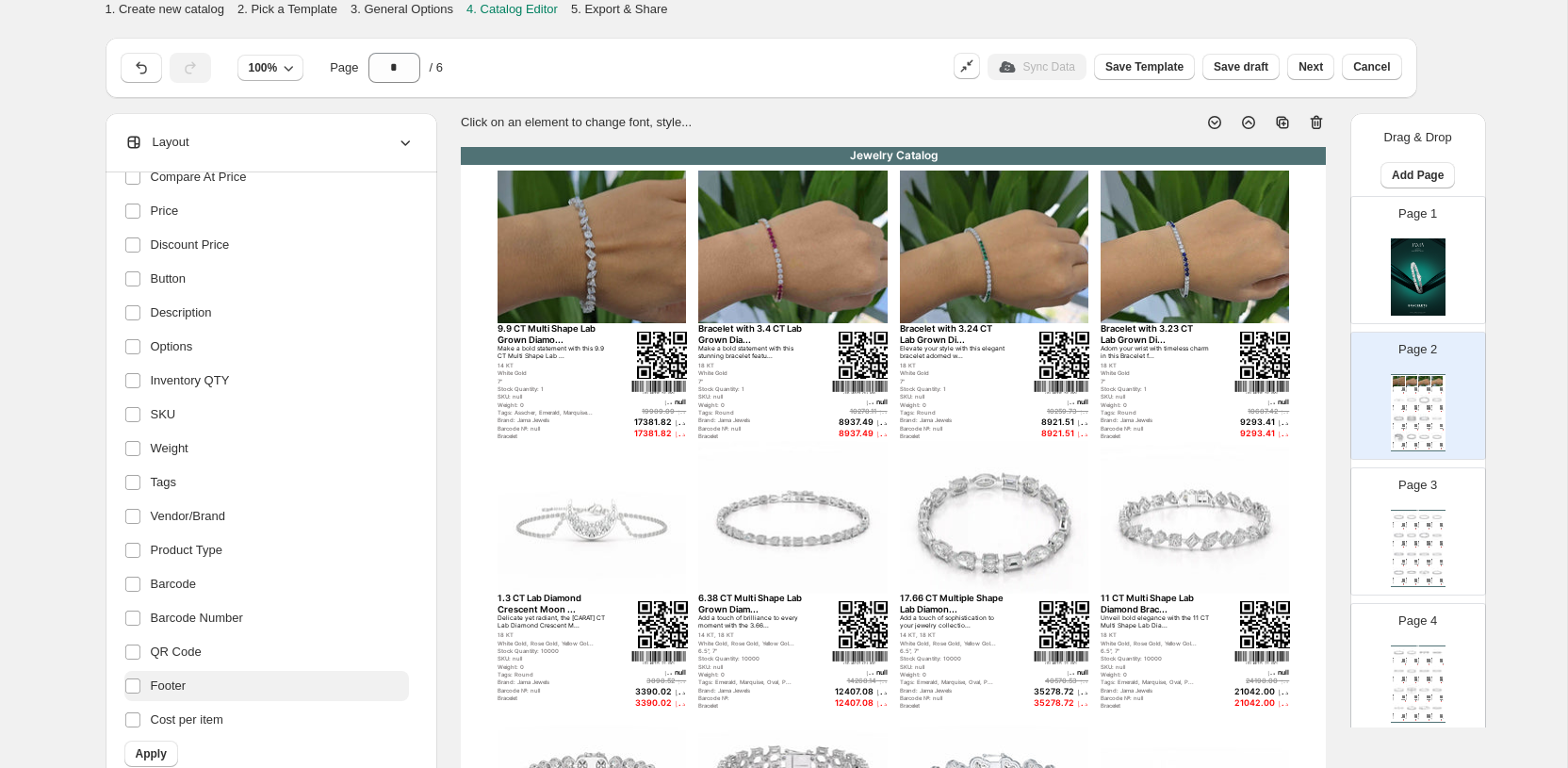 click on "Footer" at bounding box center (169, 686) 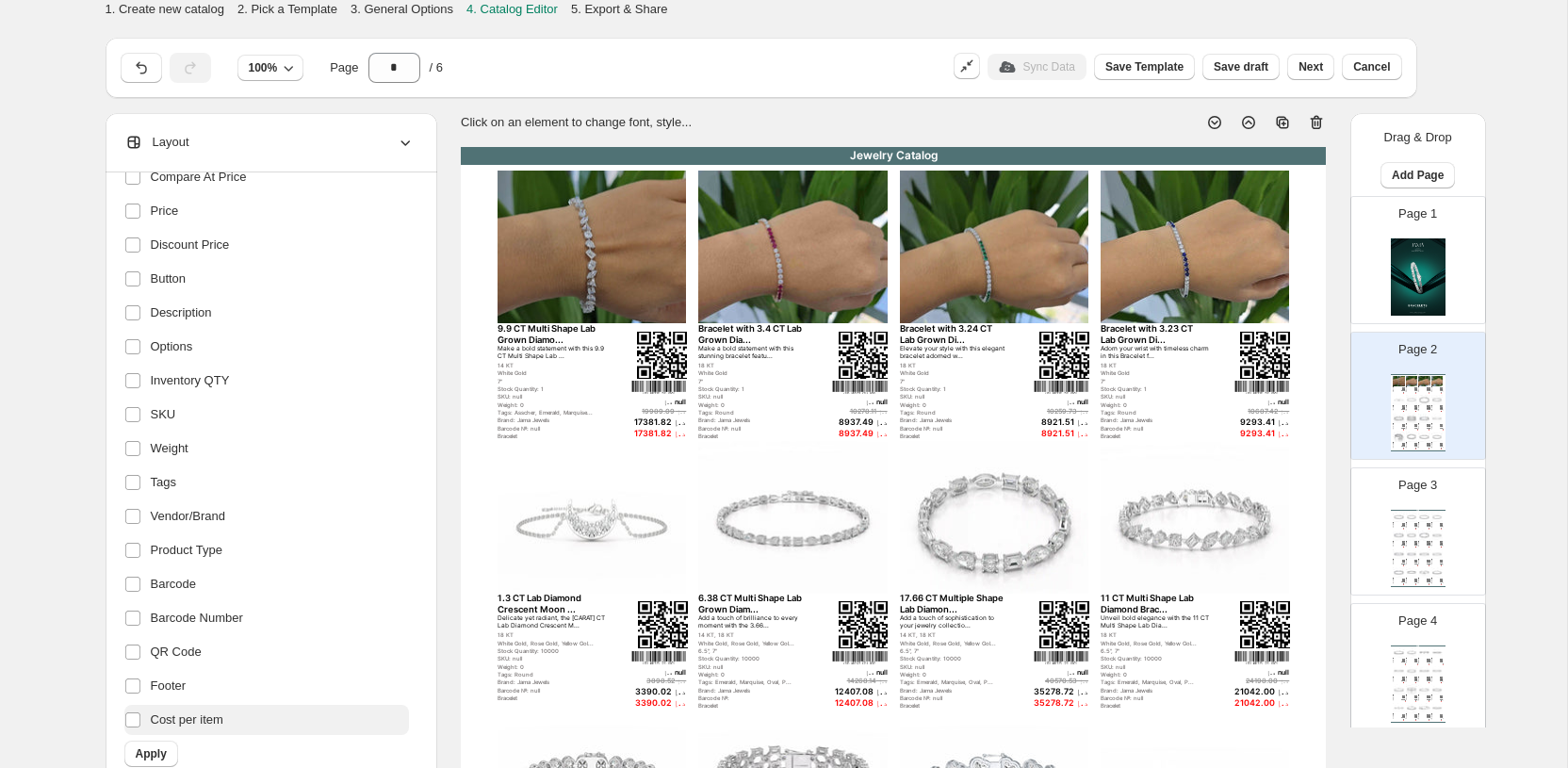 click on "Cost per item" at bounding box center [187, 720] 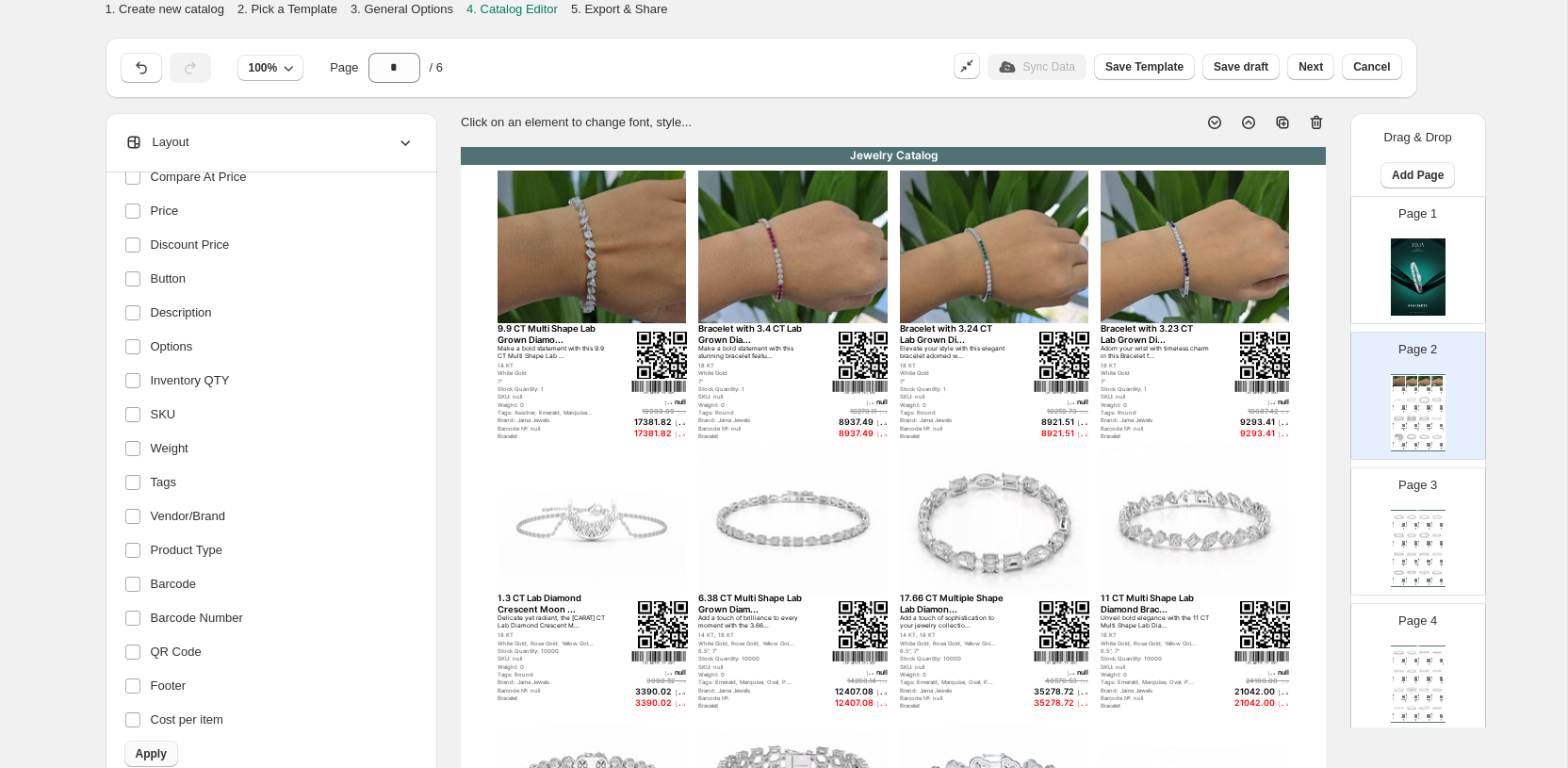 click on "Apply" at bounding box center (151, 754) 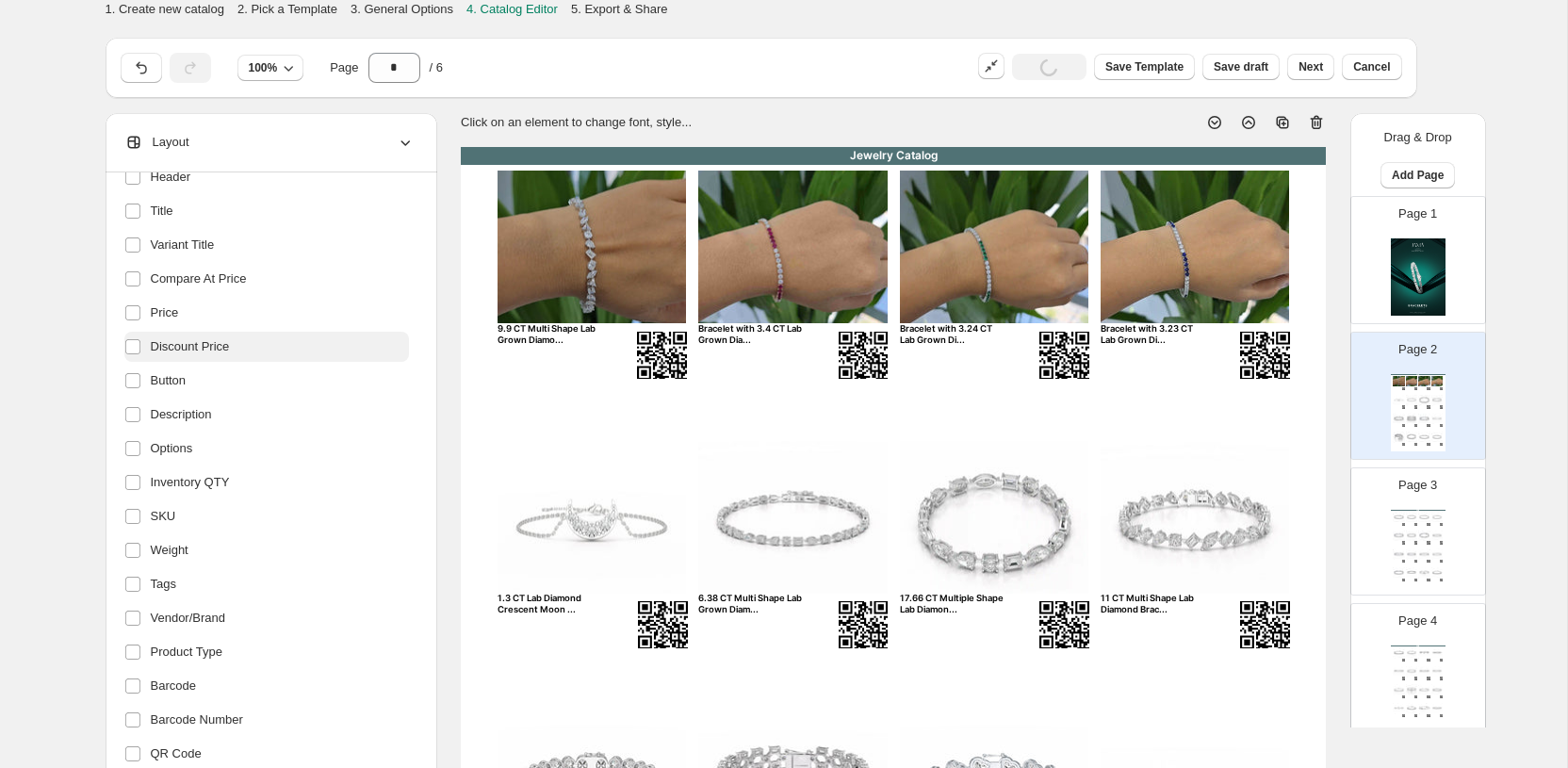 scroll, scrollTop: 0, scrollLeft: 0, axis: both 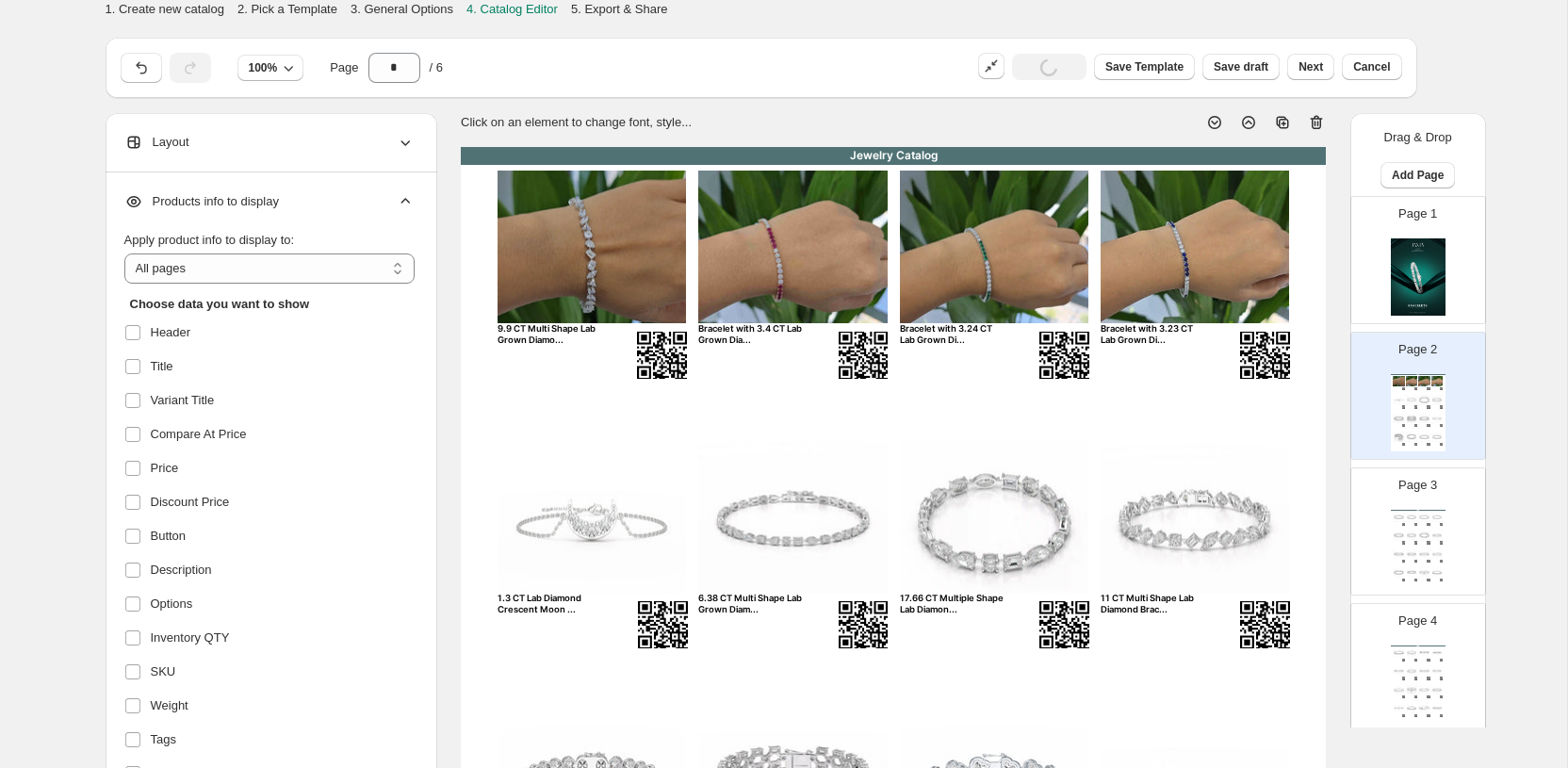 click 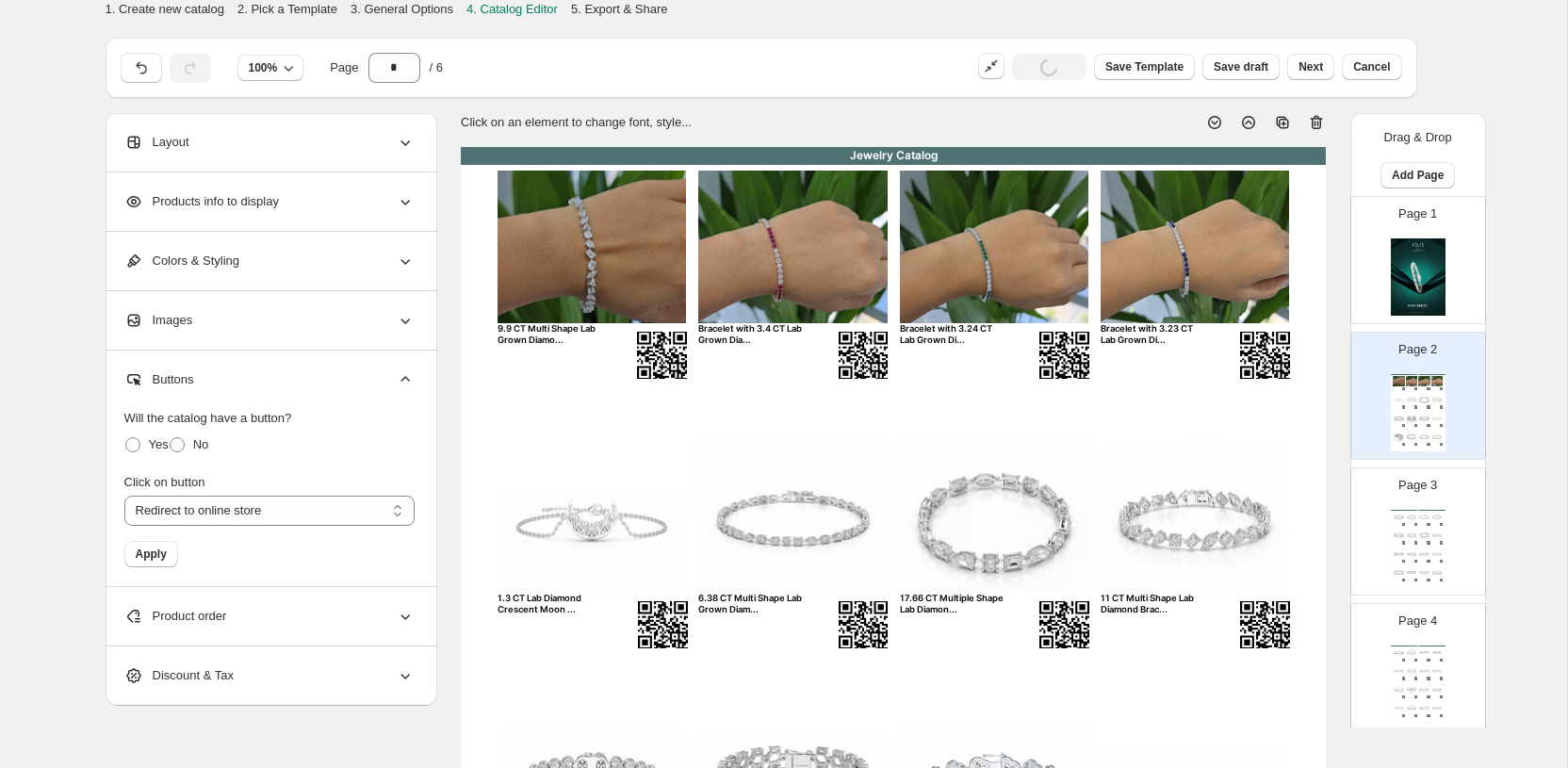 click 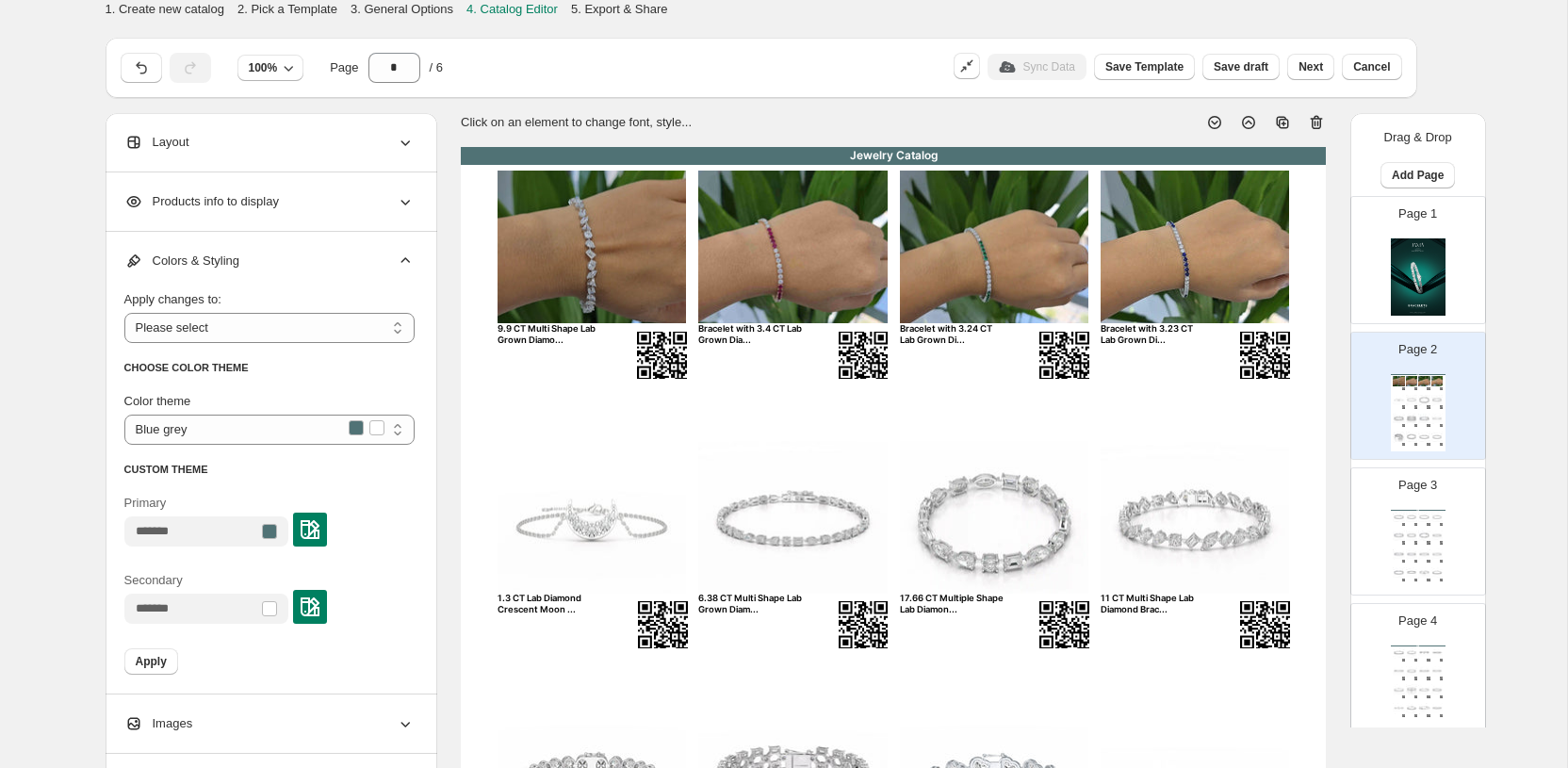 click at bounding box center (310, 530) 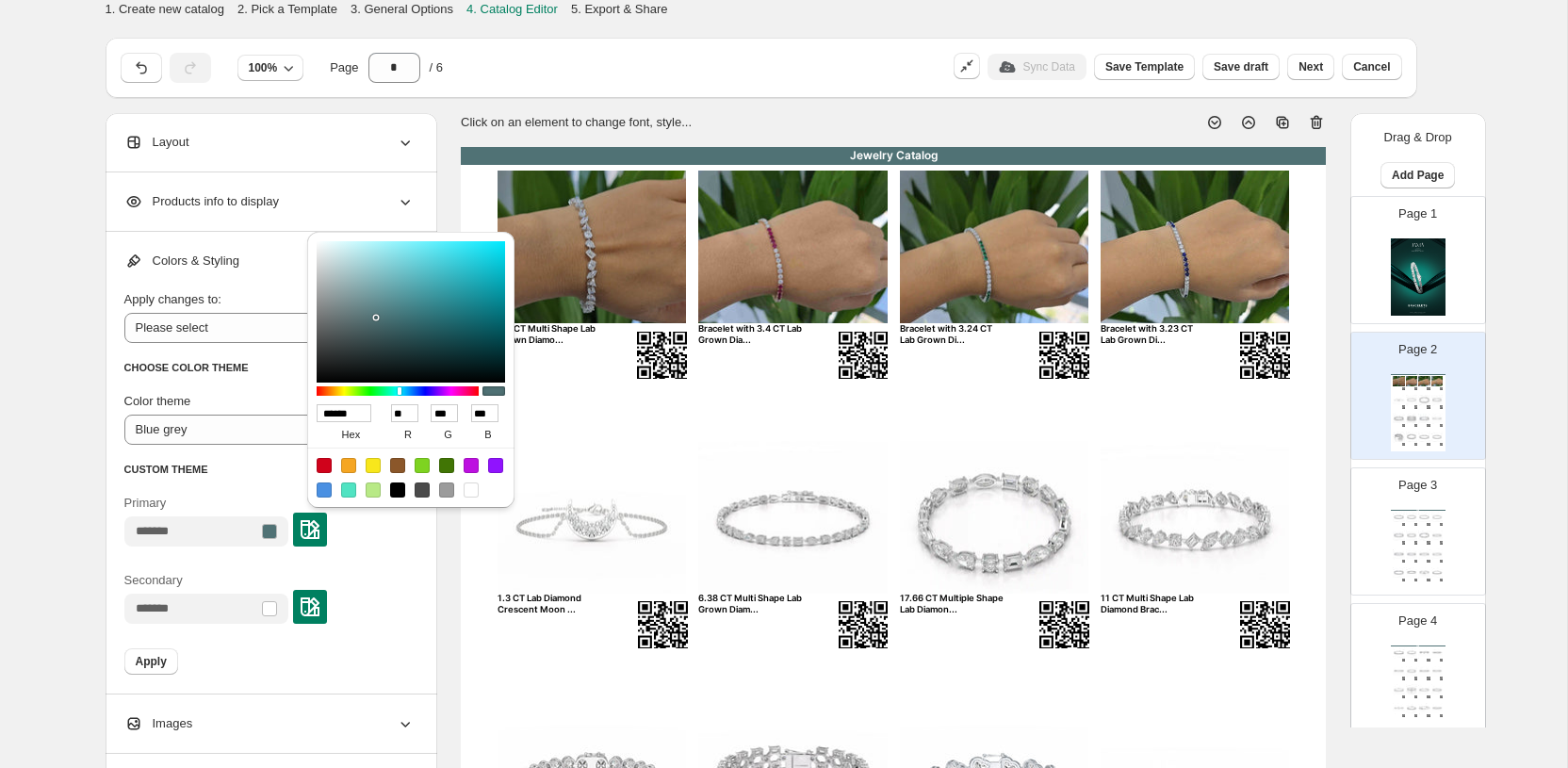 drag, startPoint x: 362, startPoint y: 415, endPoint x: 320, endPoint y: 418, distance: 42.107007 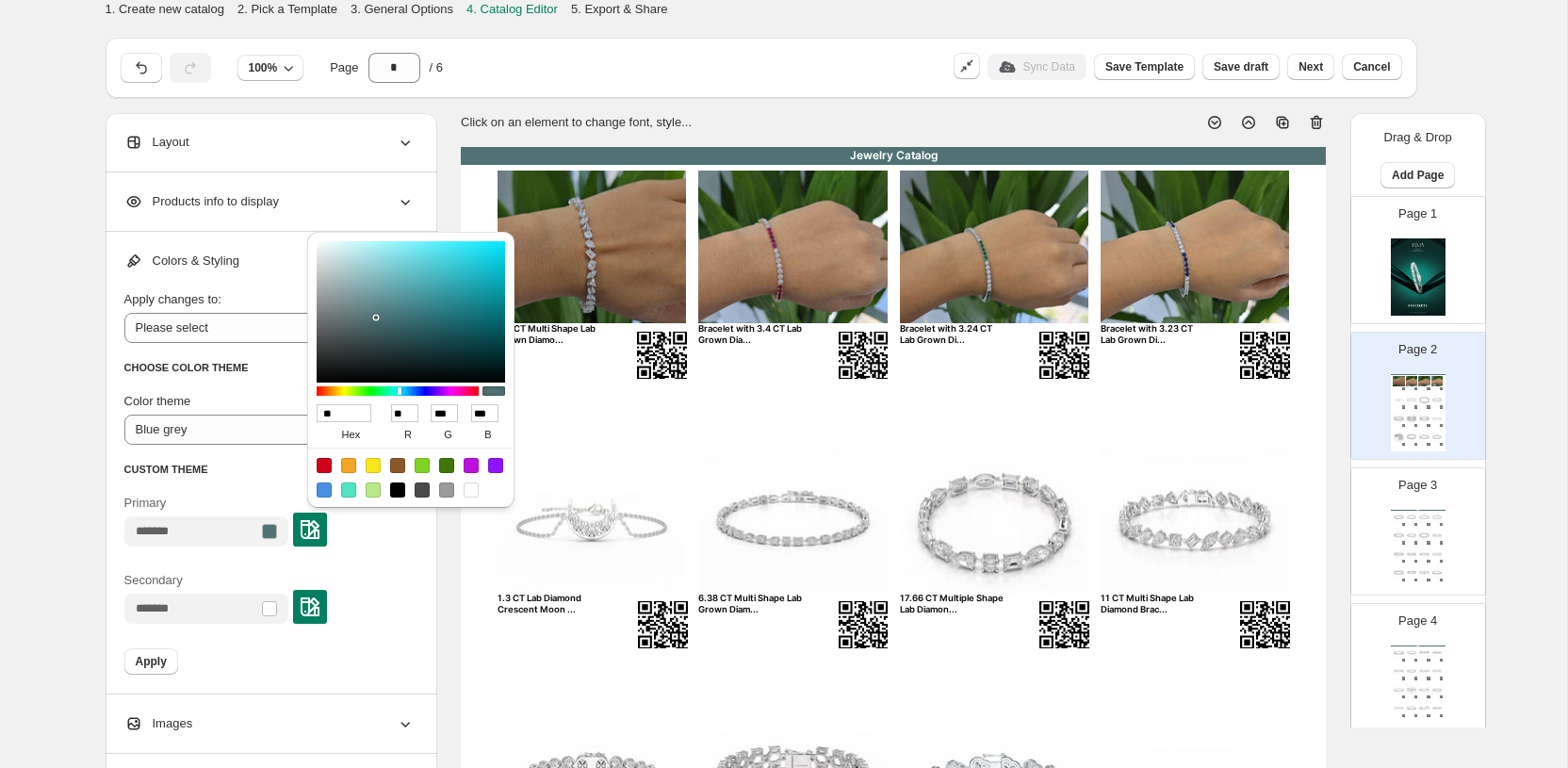 type on "***" 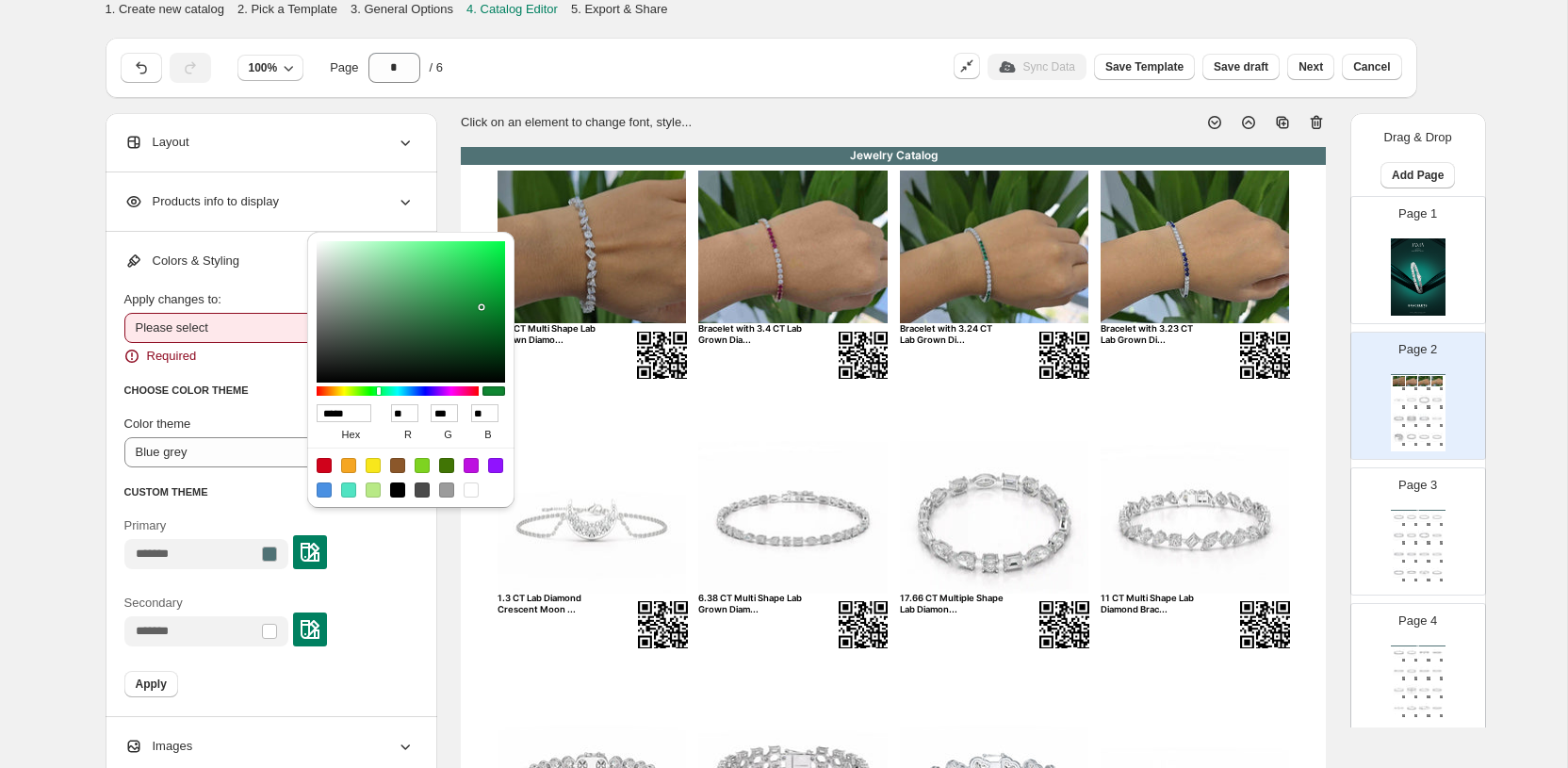 type on "******" 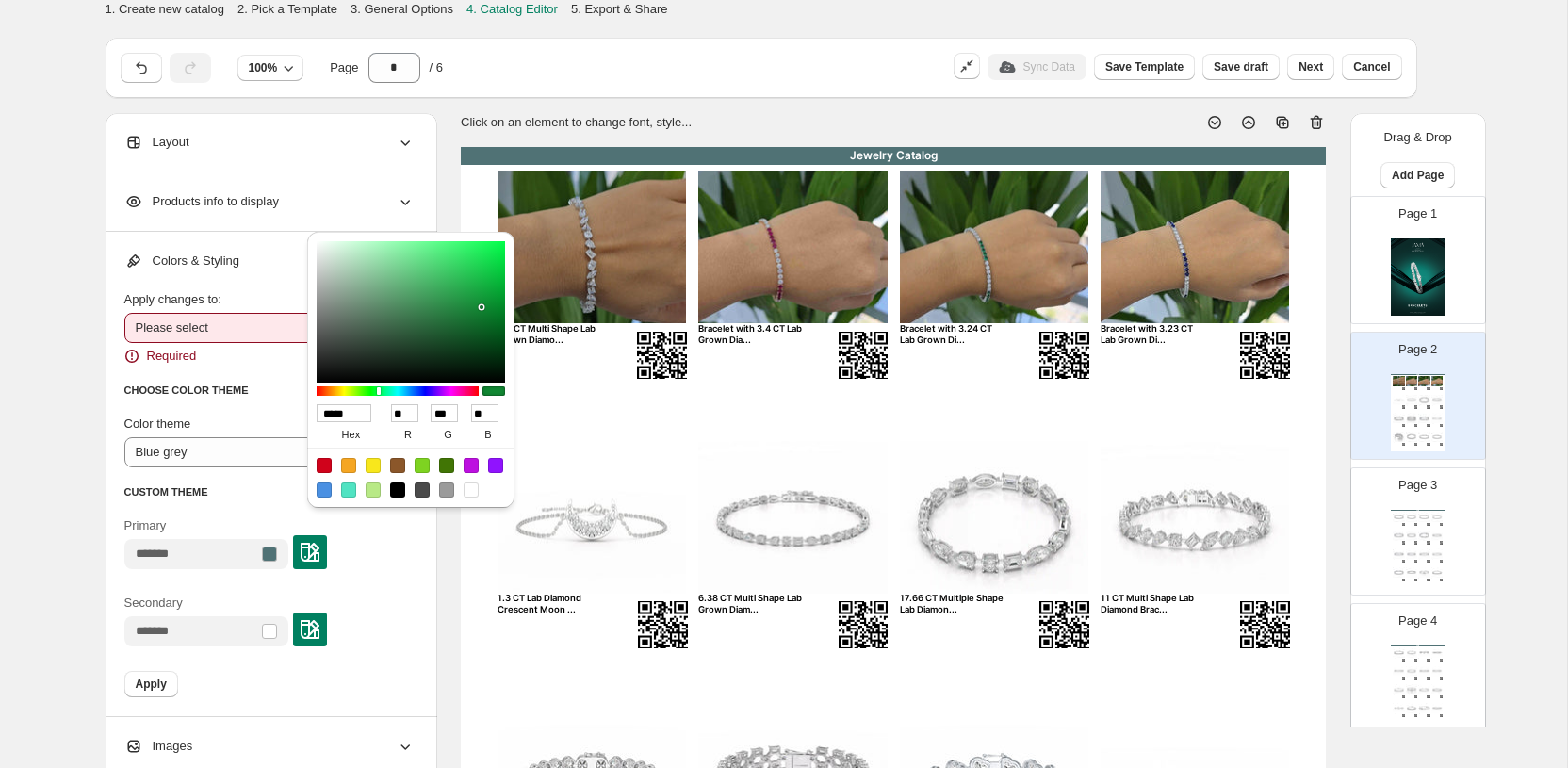 type on "**" 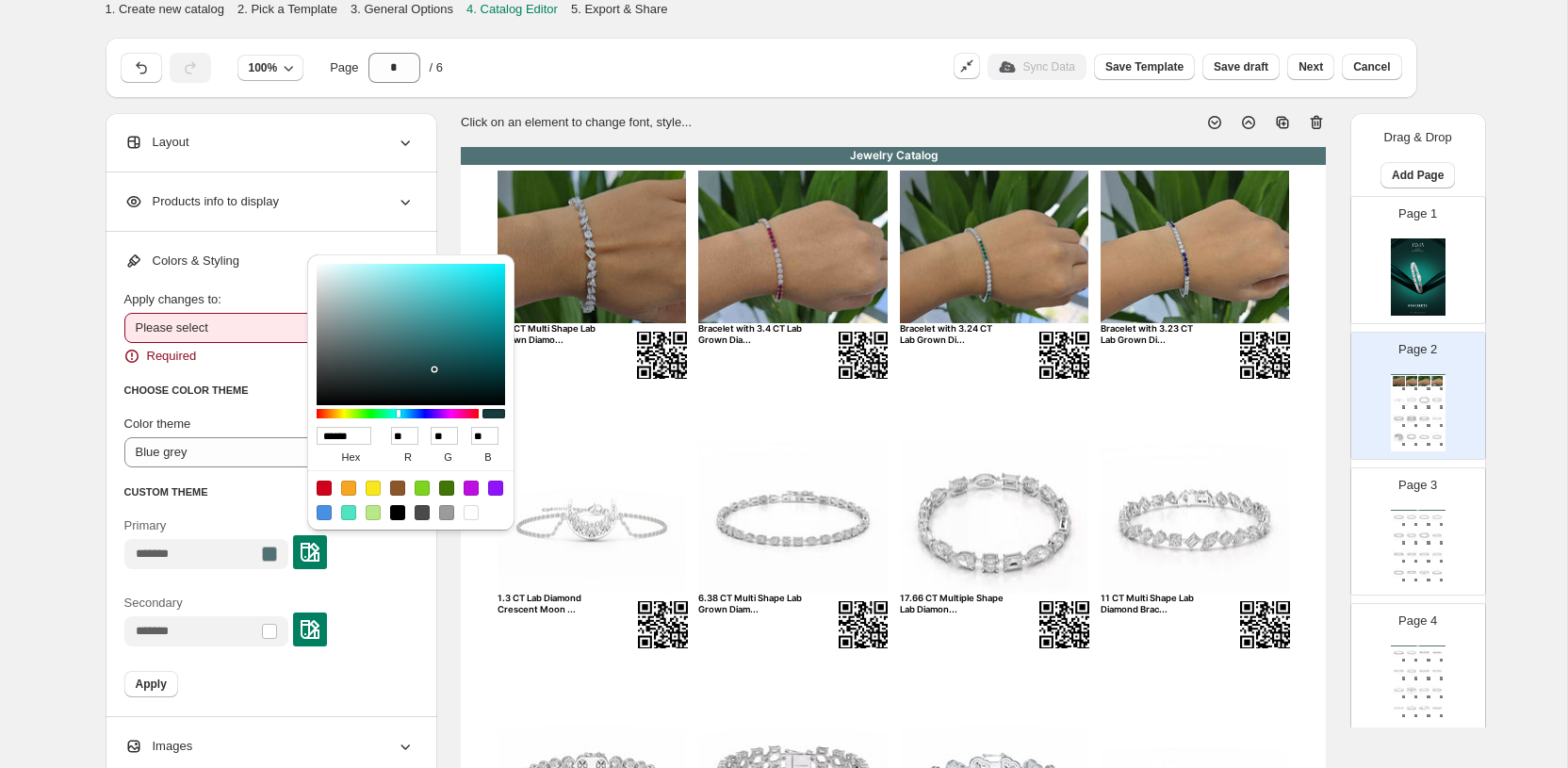 type on "******" 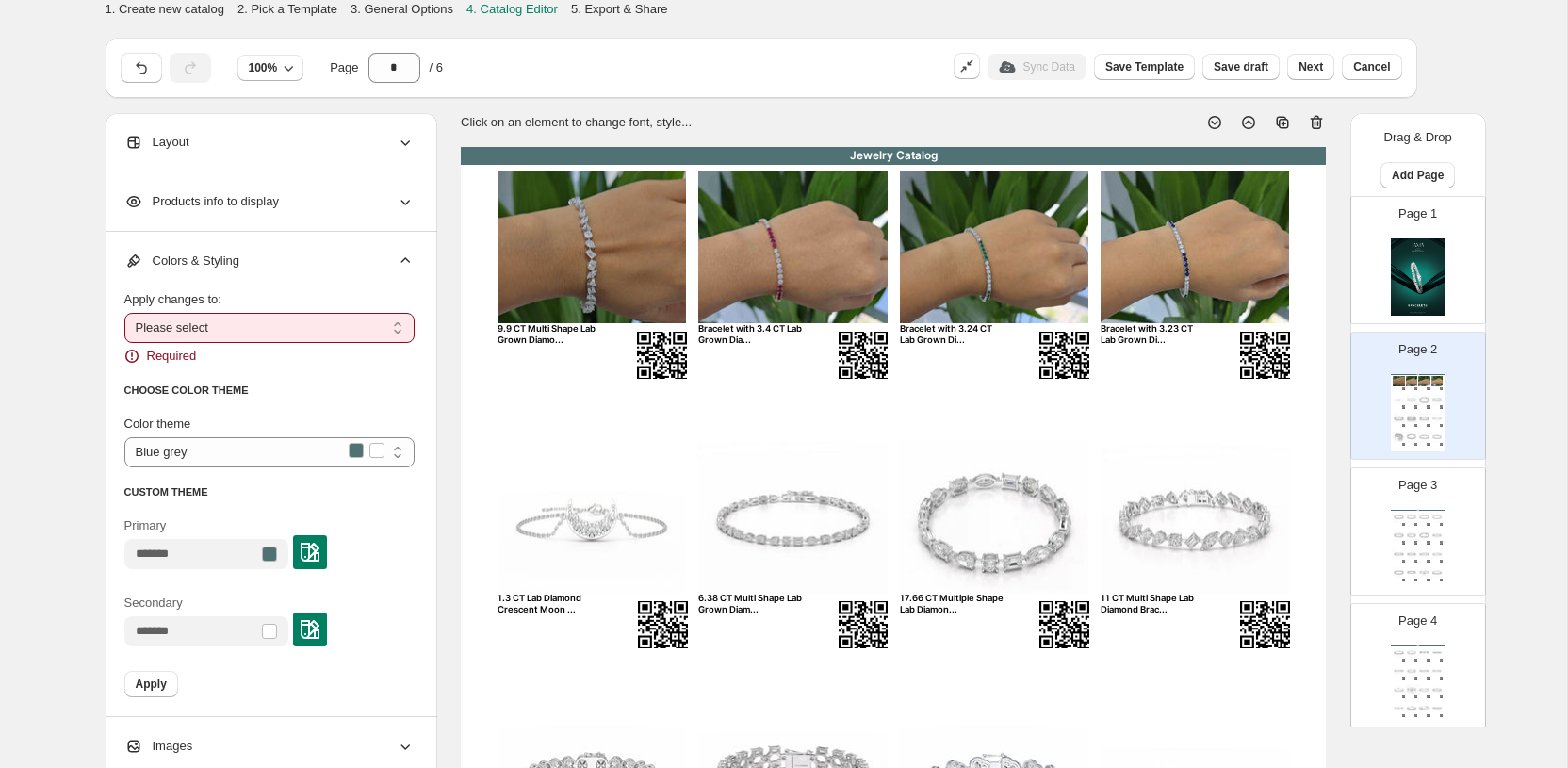 click on "**********" at bounding box center (270, 328) 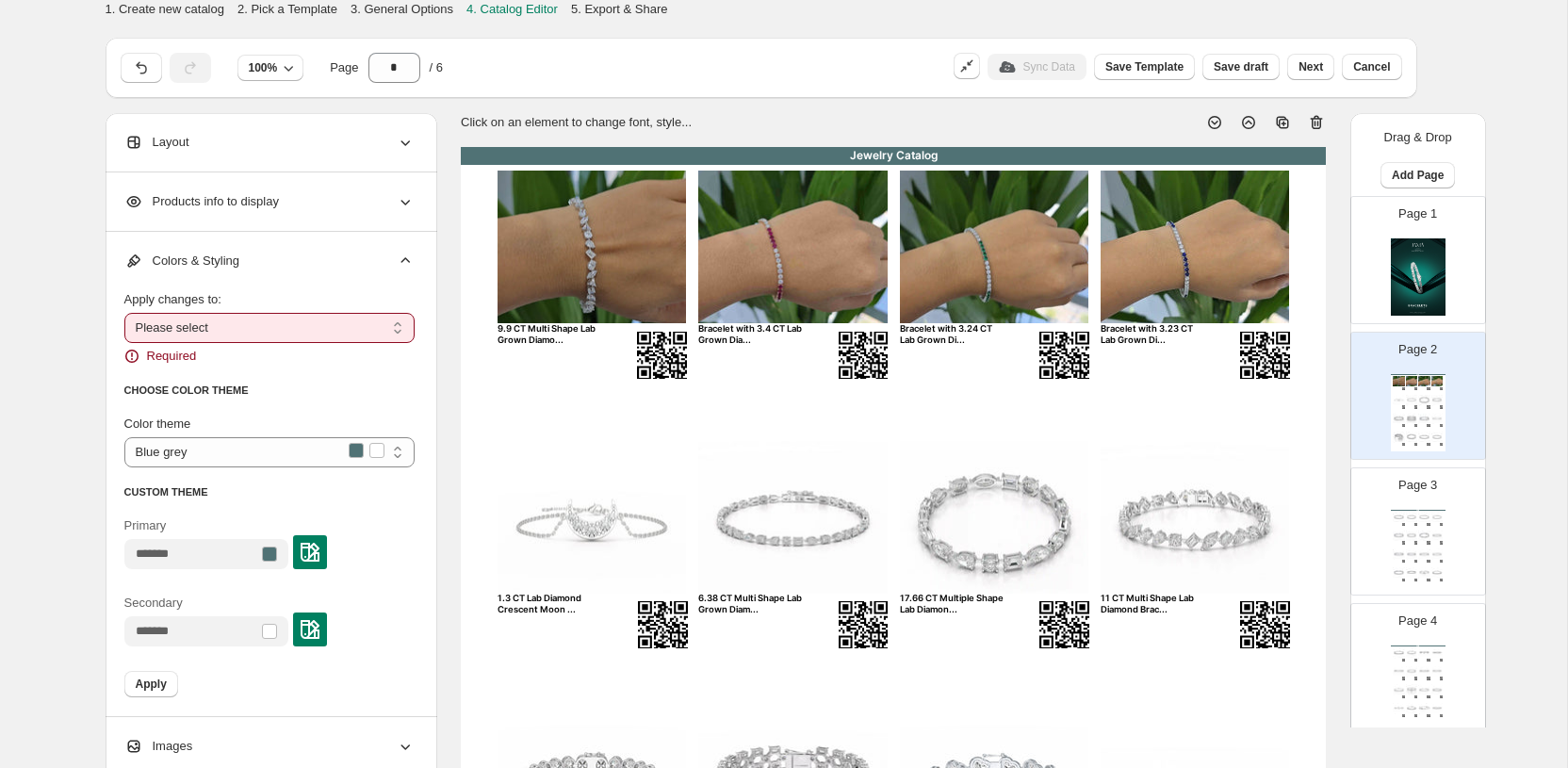 select on "**********" 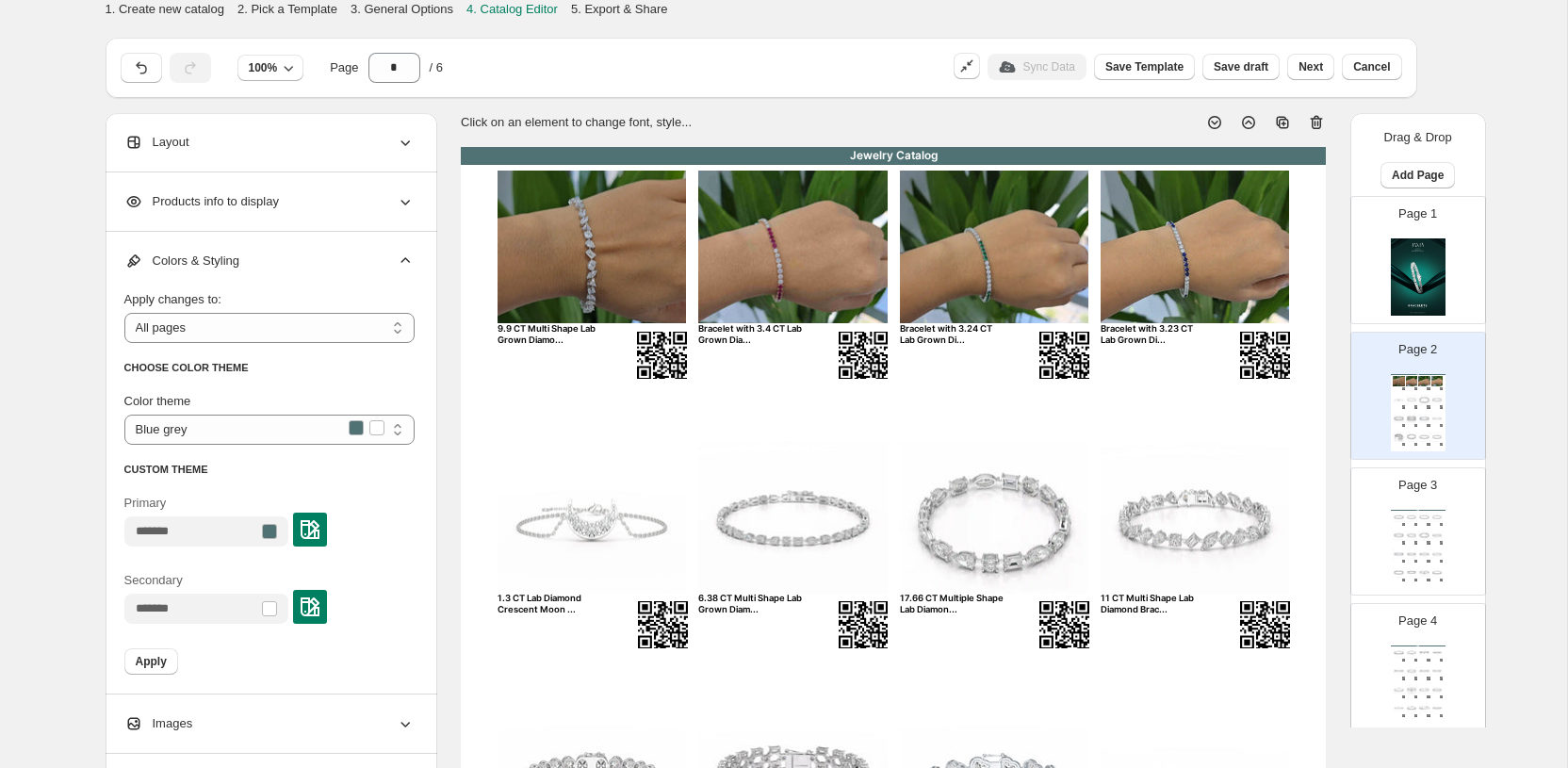 click at bounding box center [310, 530] 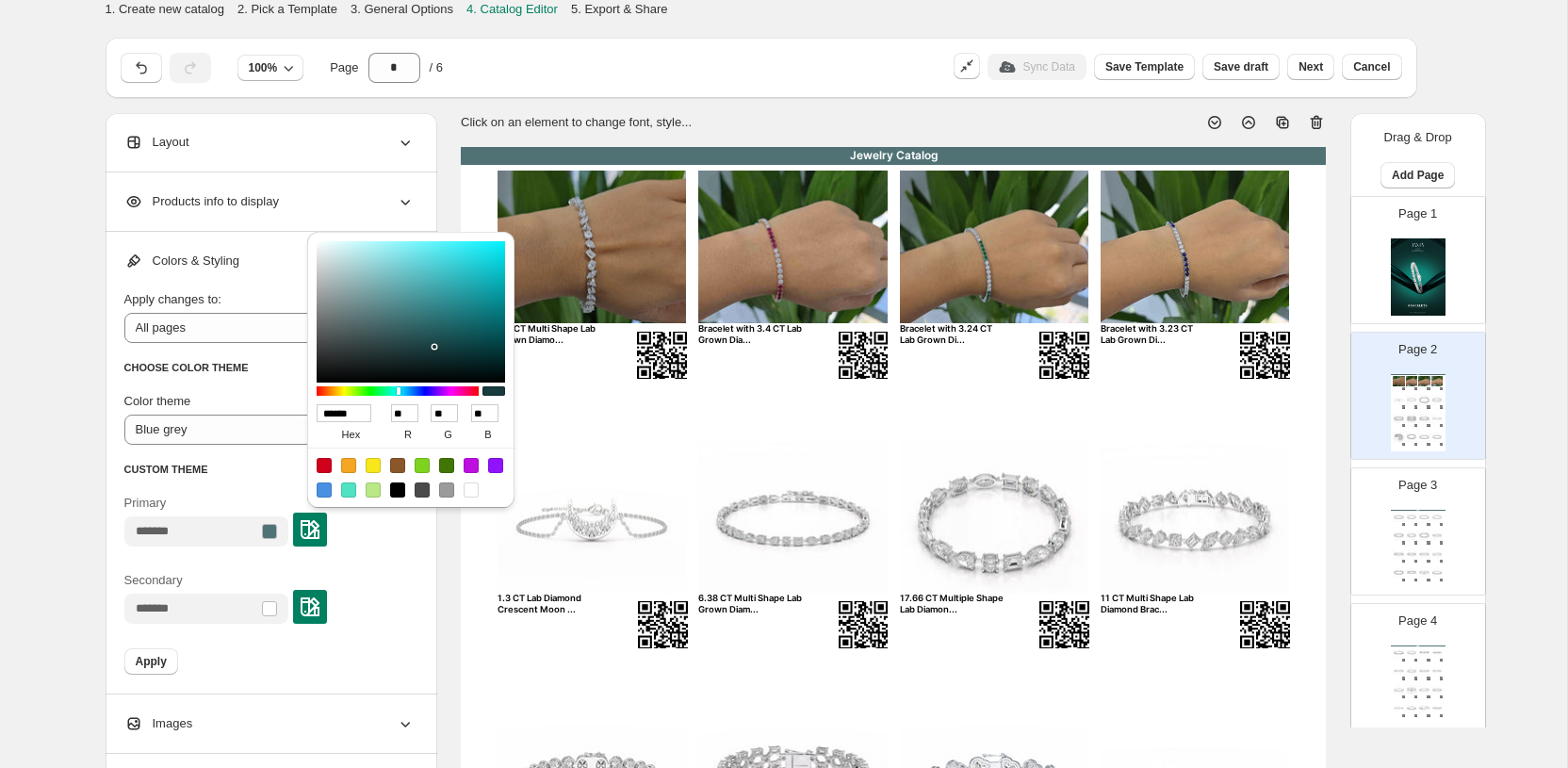 click on "CUSTOM THEME" at bounding box center (270, 469) 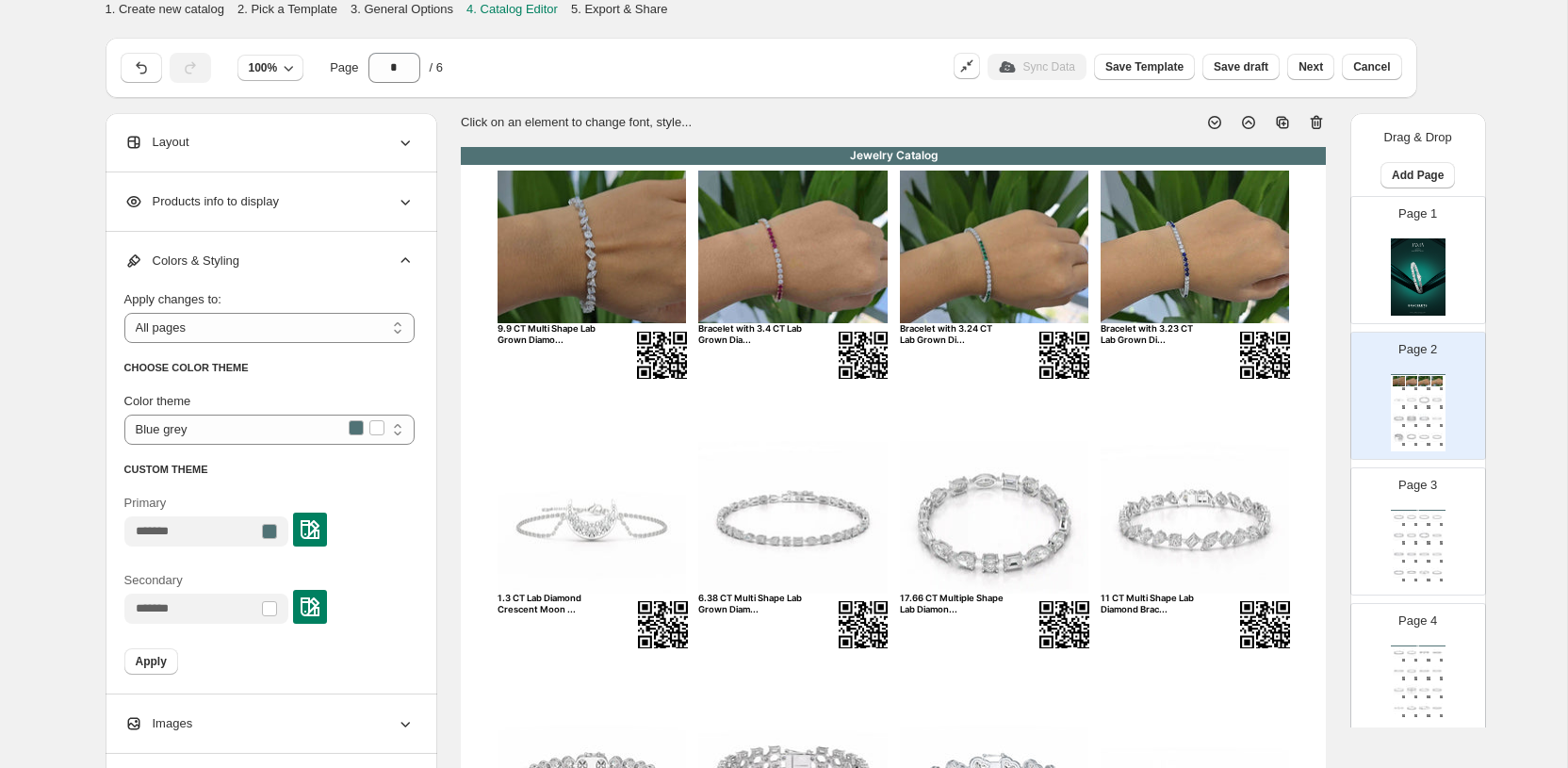 click at bounding box center [310, 530] 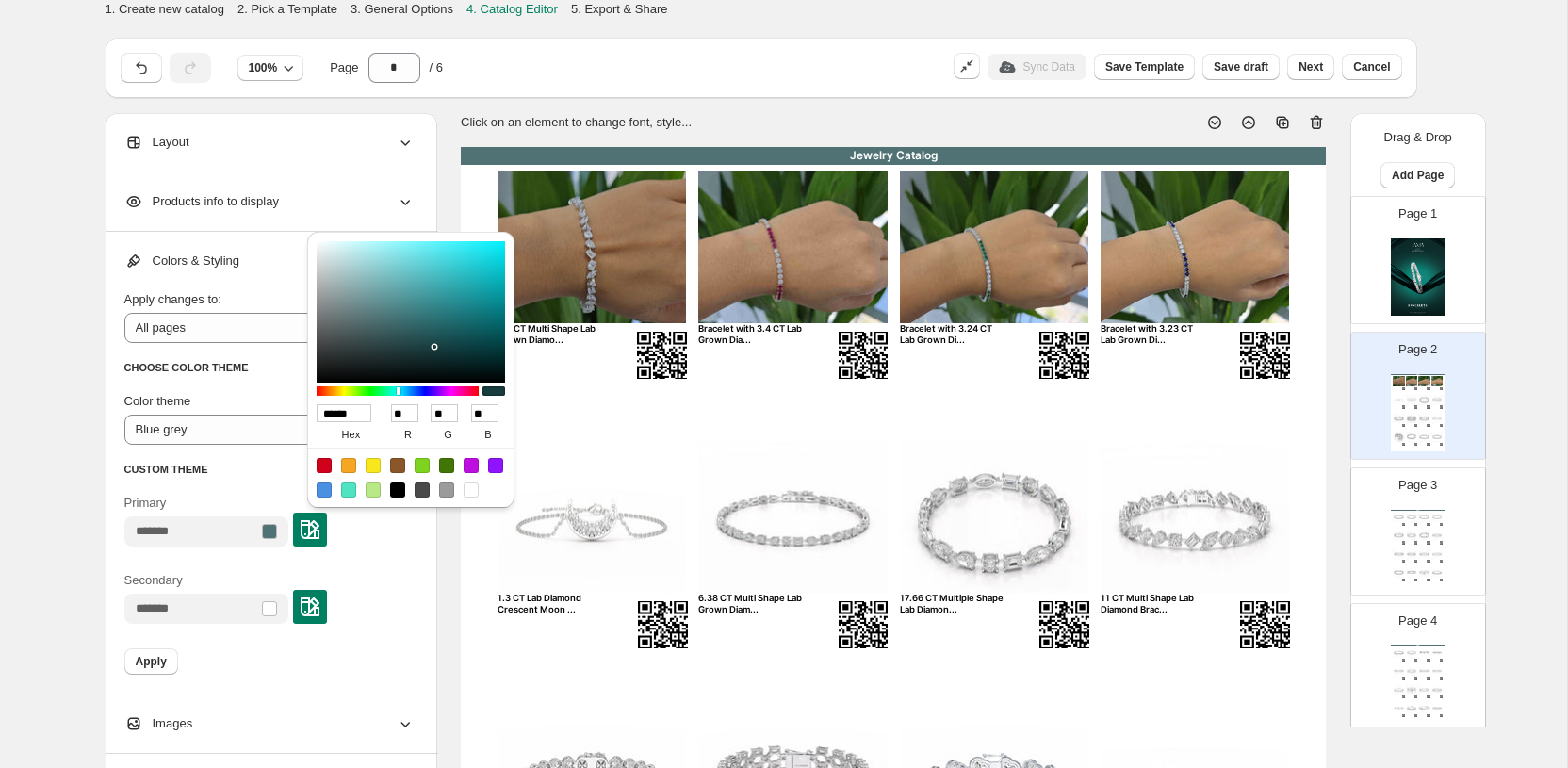 click on "******" at bounding box center [344, 413] 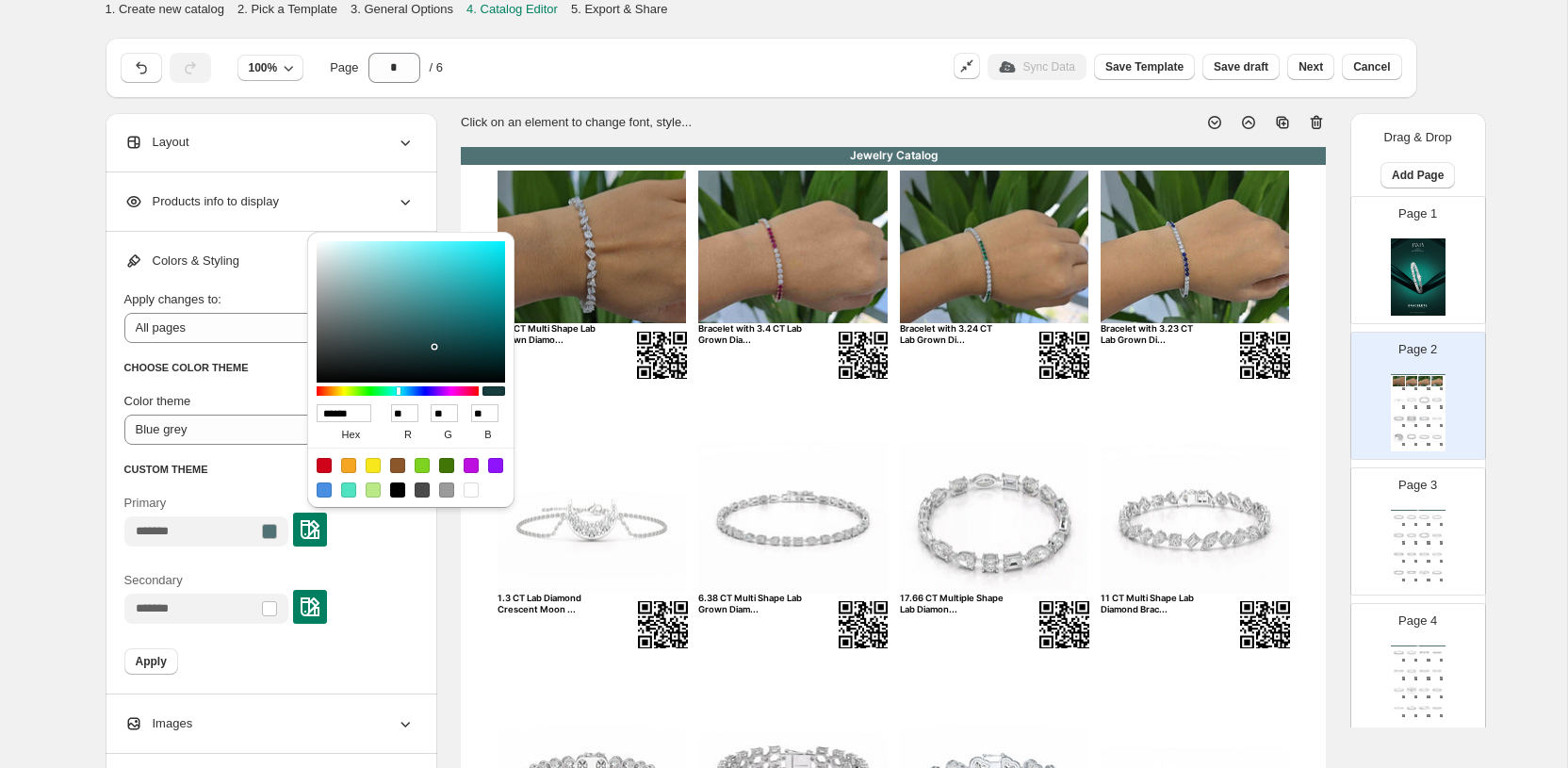 click on "Primary" at bounding box center (270, 520) 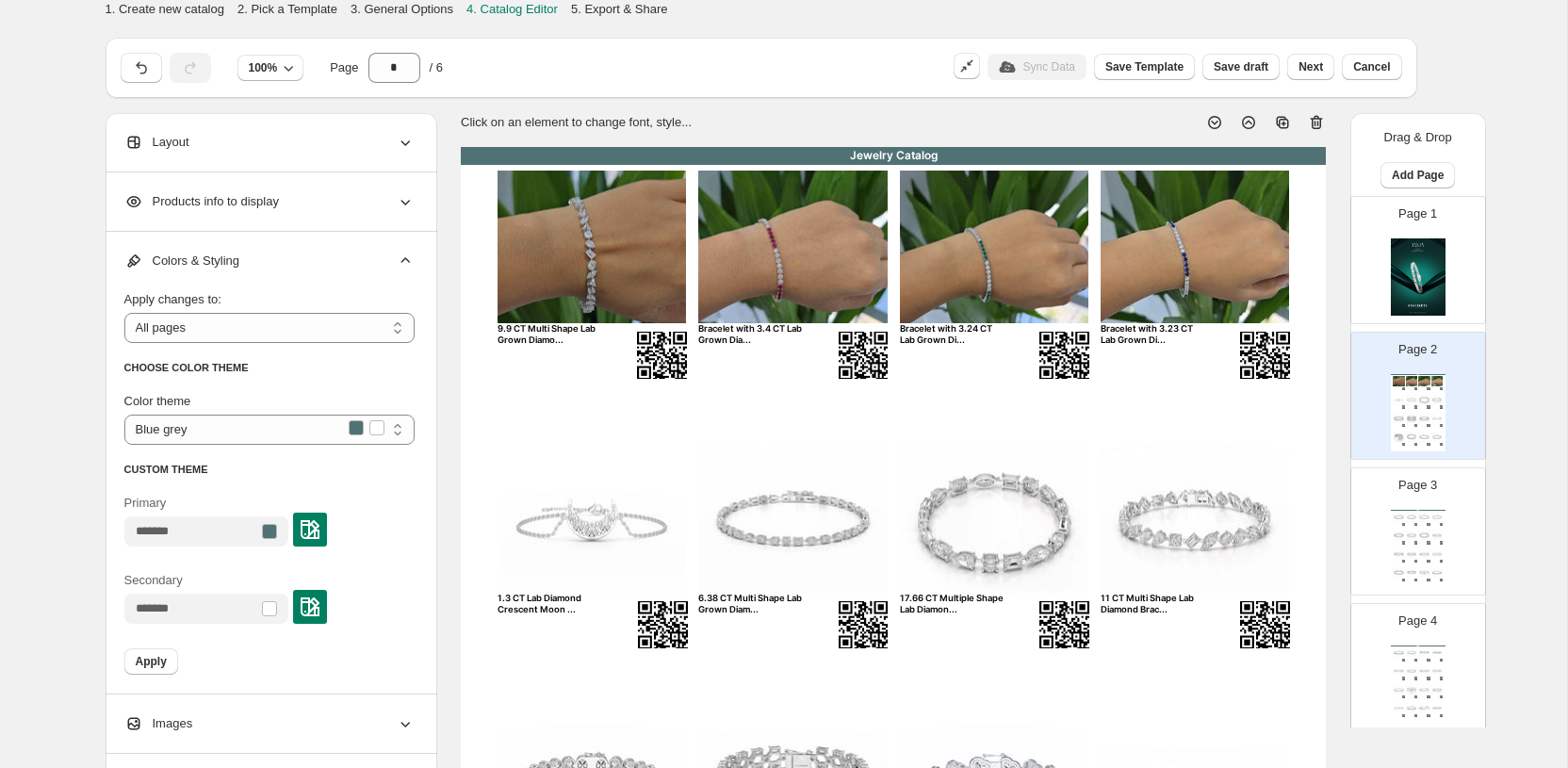 click at bounding box center [310, 530] 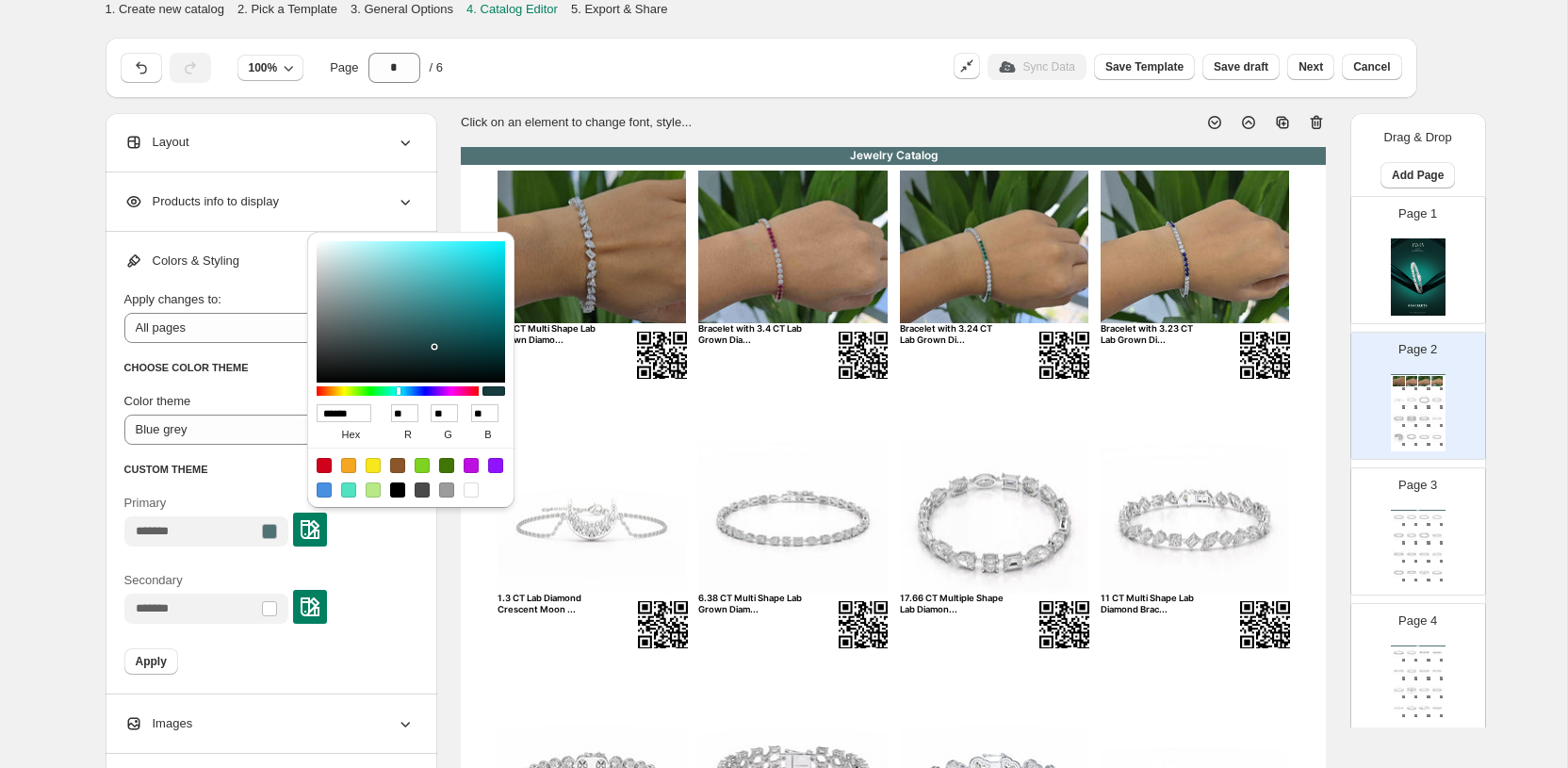 click on "******" at bounding box center [344, 413] 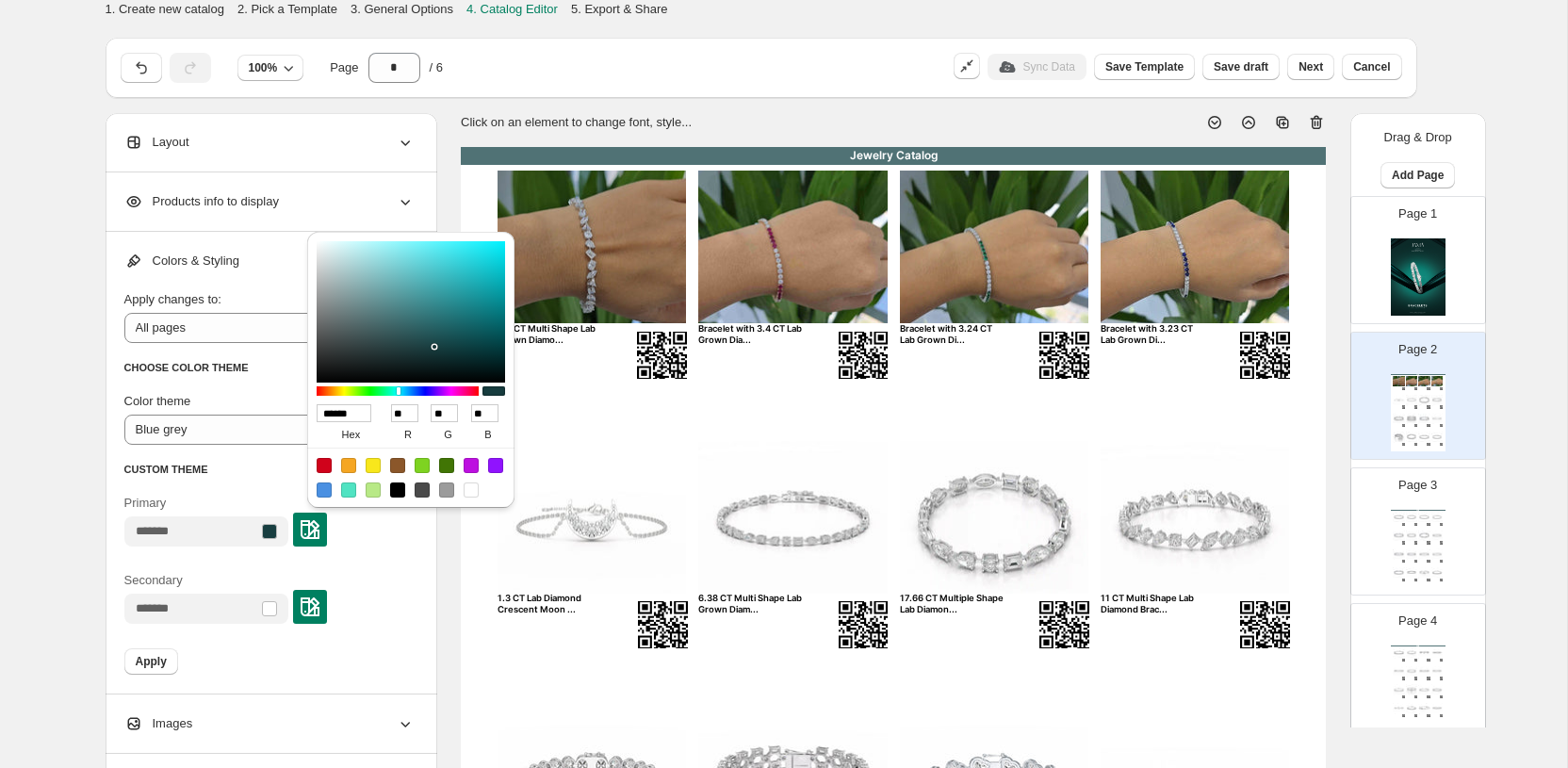 type on "******" 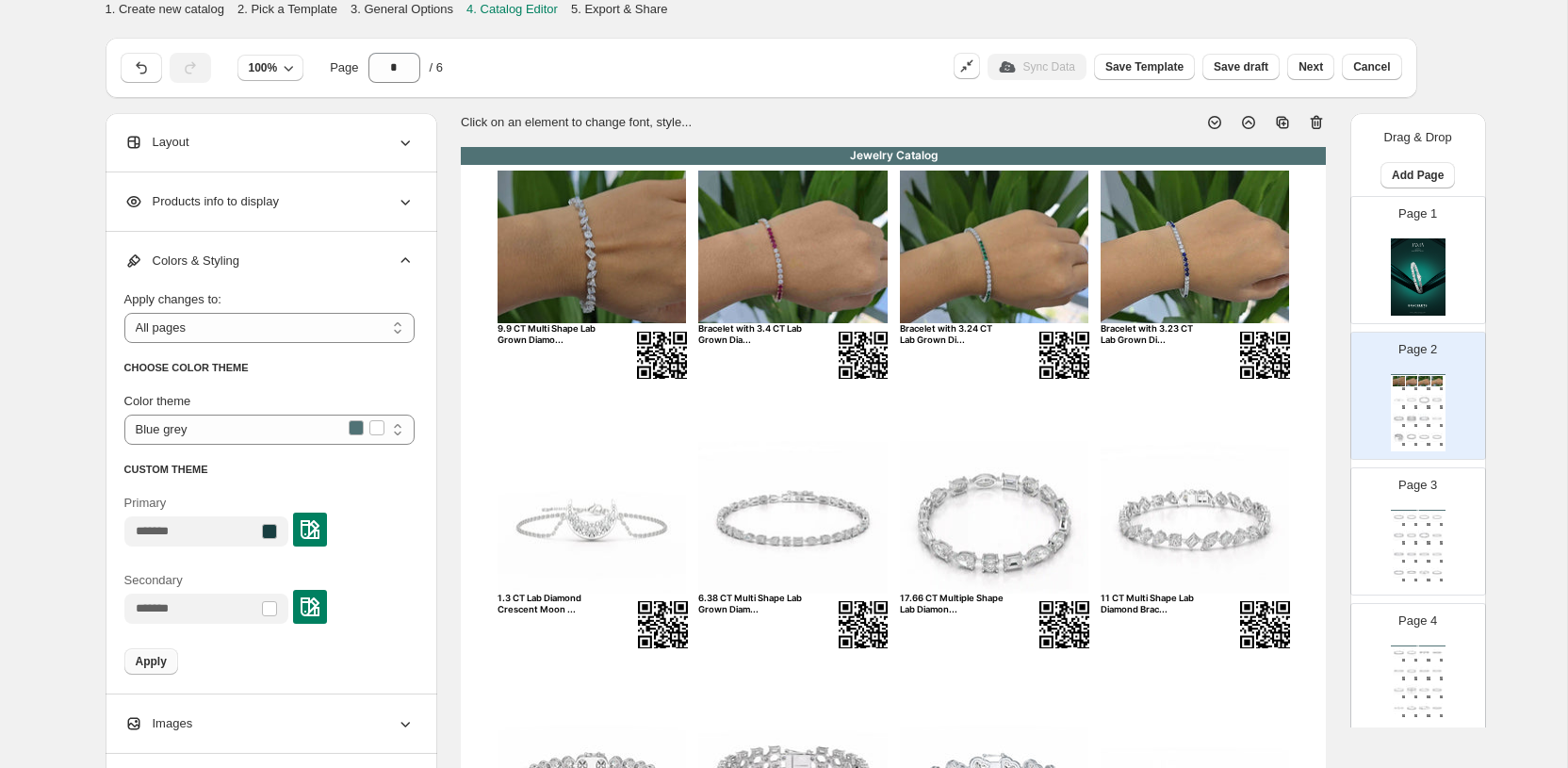 click on "Apply" at bounding box center (151, 662) 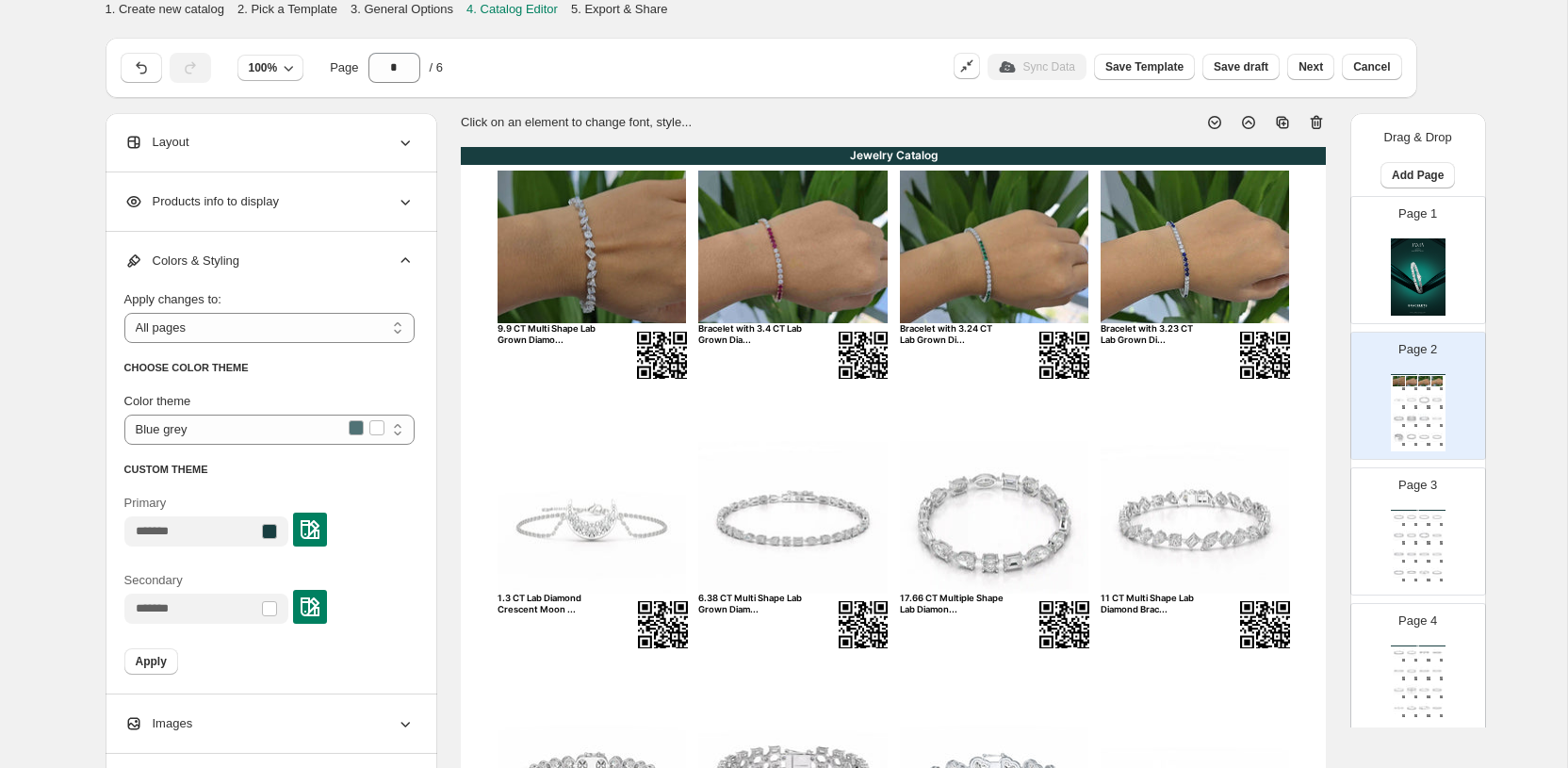 click on "Colors & Styling" at bounding box center [270, 261] 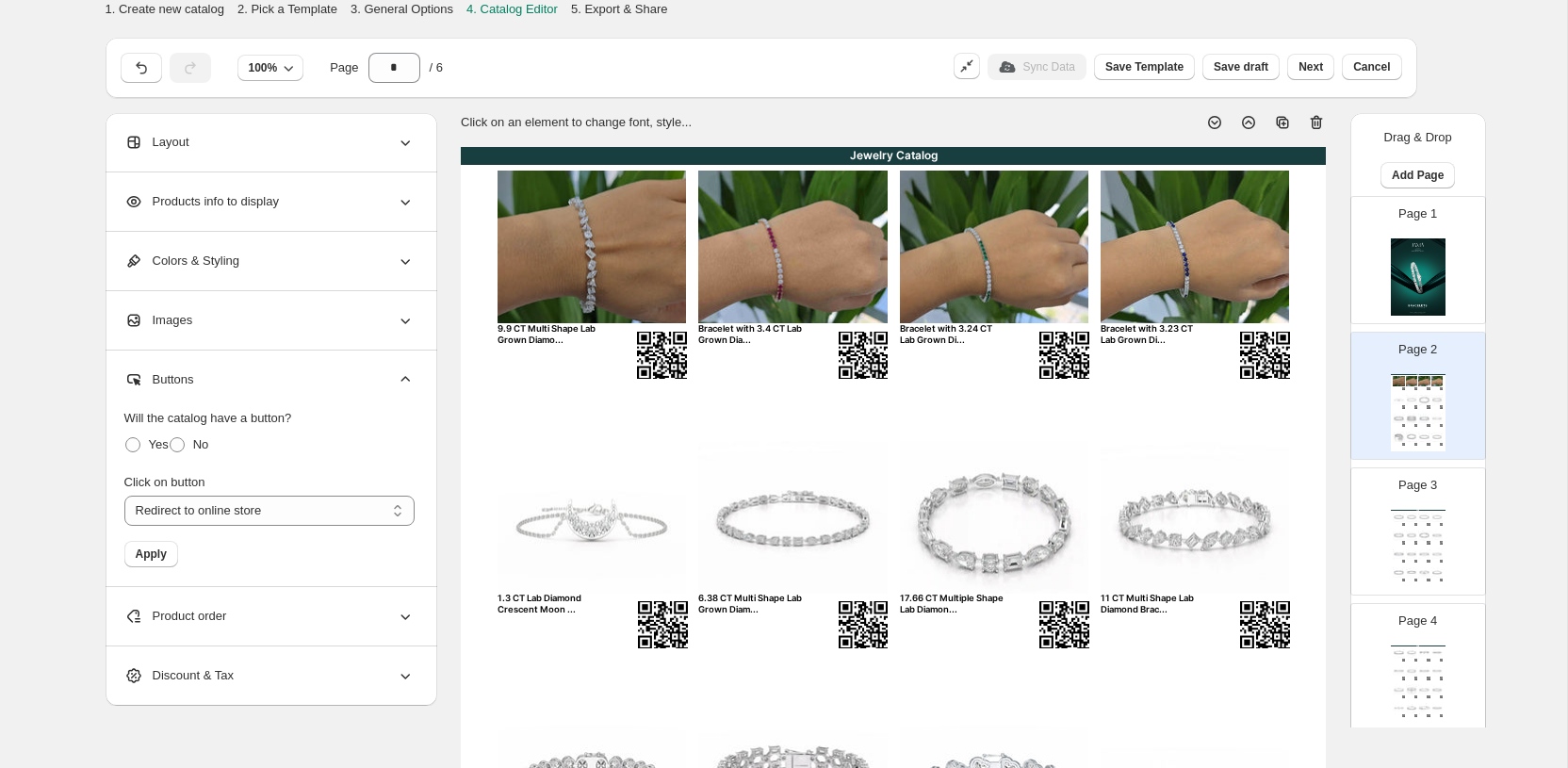 click 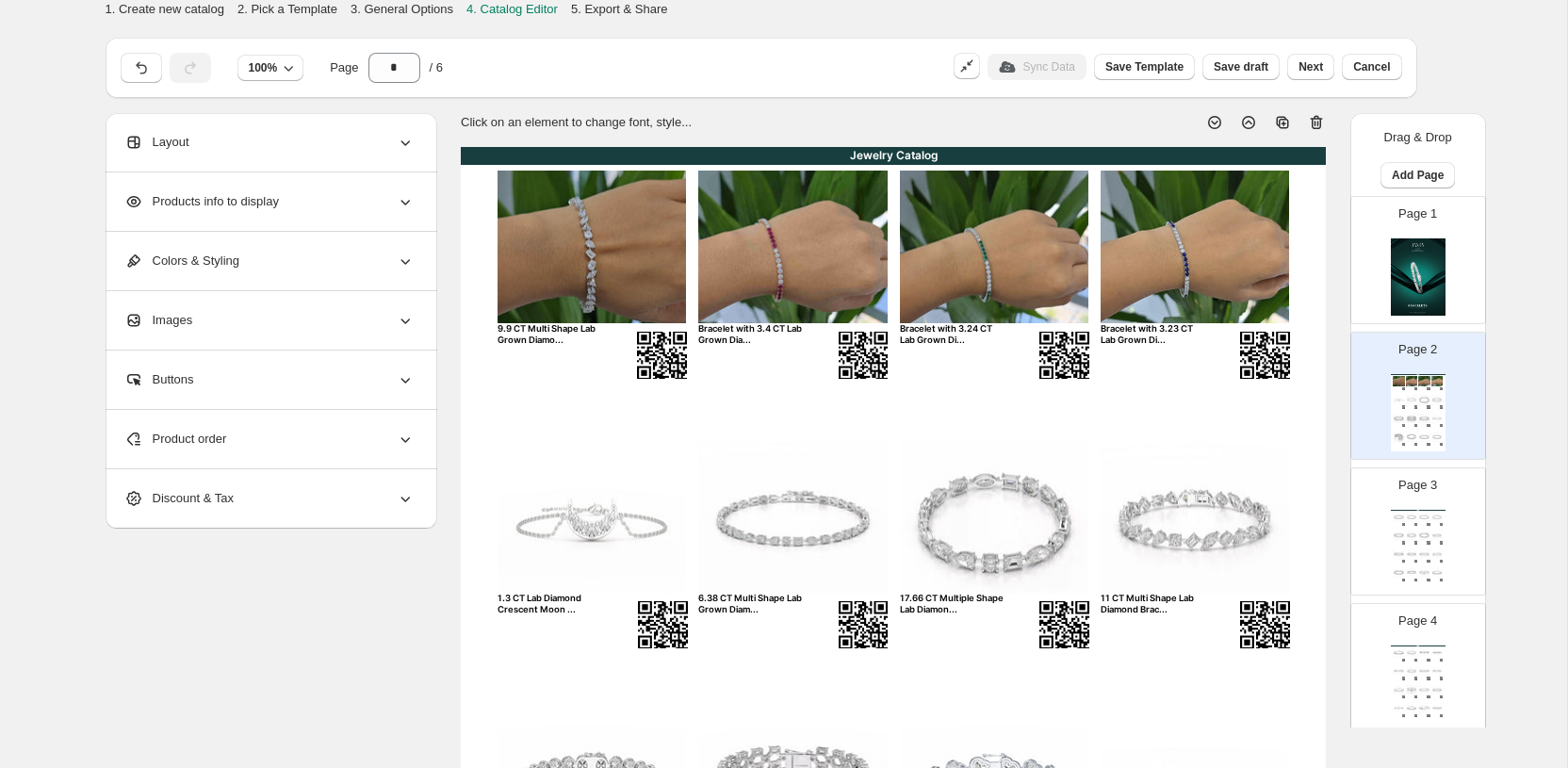 click on "Jewelry Catalog" at bounding box center [893, 155] 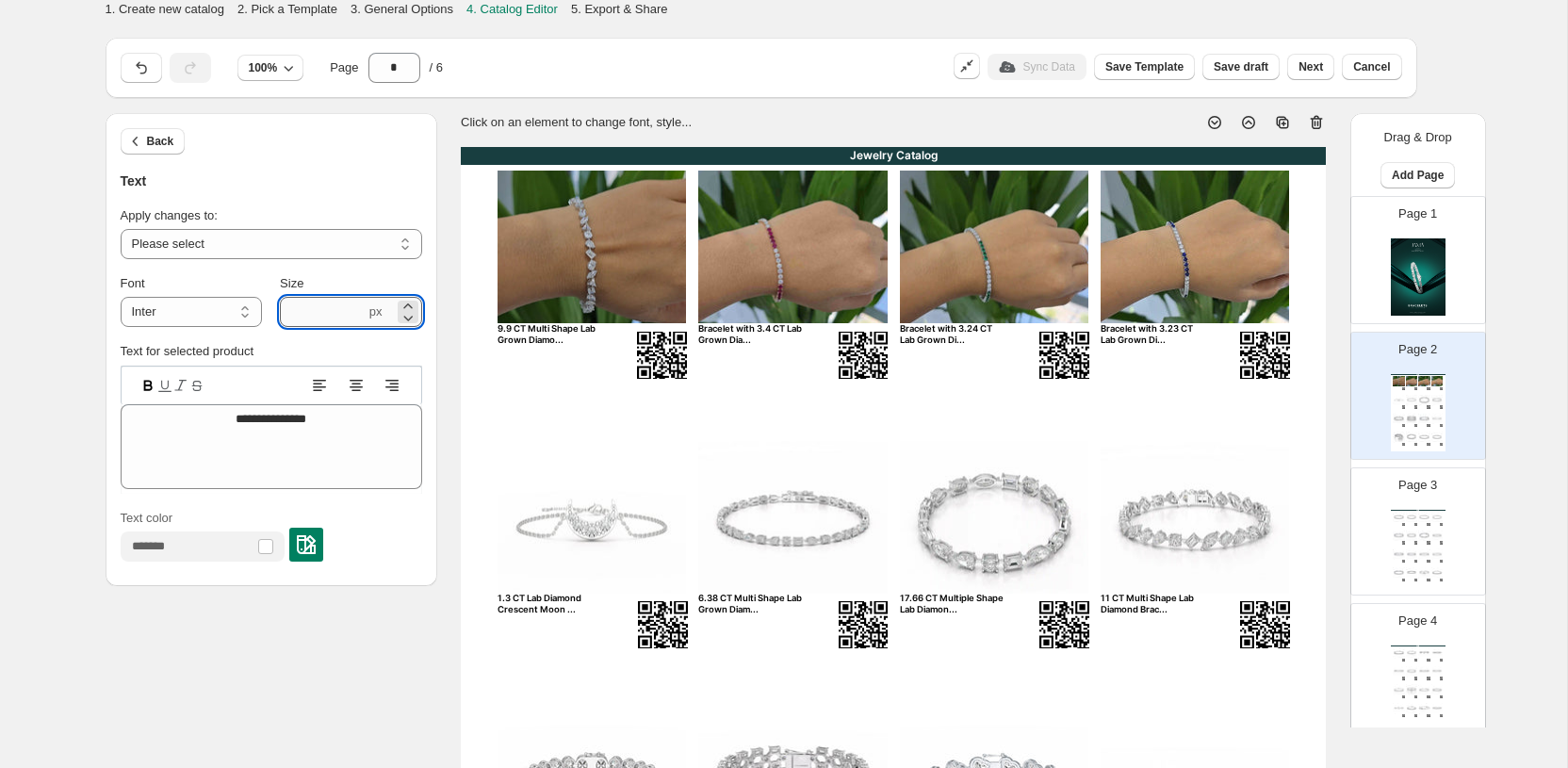 click on "****" at bounding box center (322, 312) 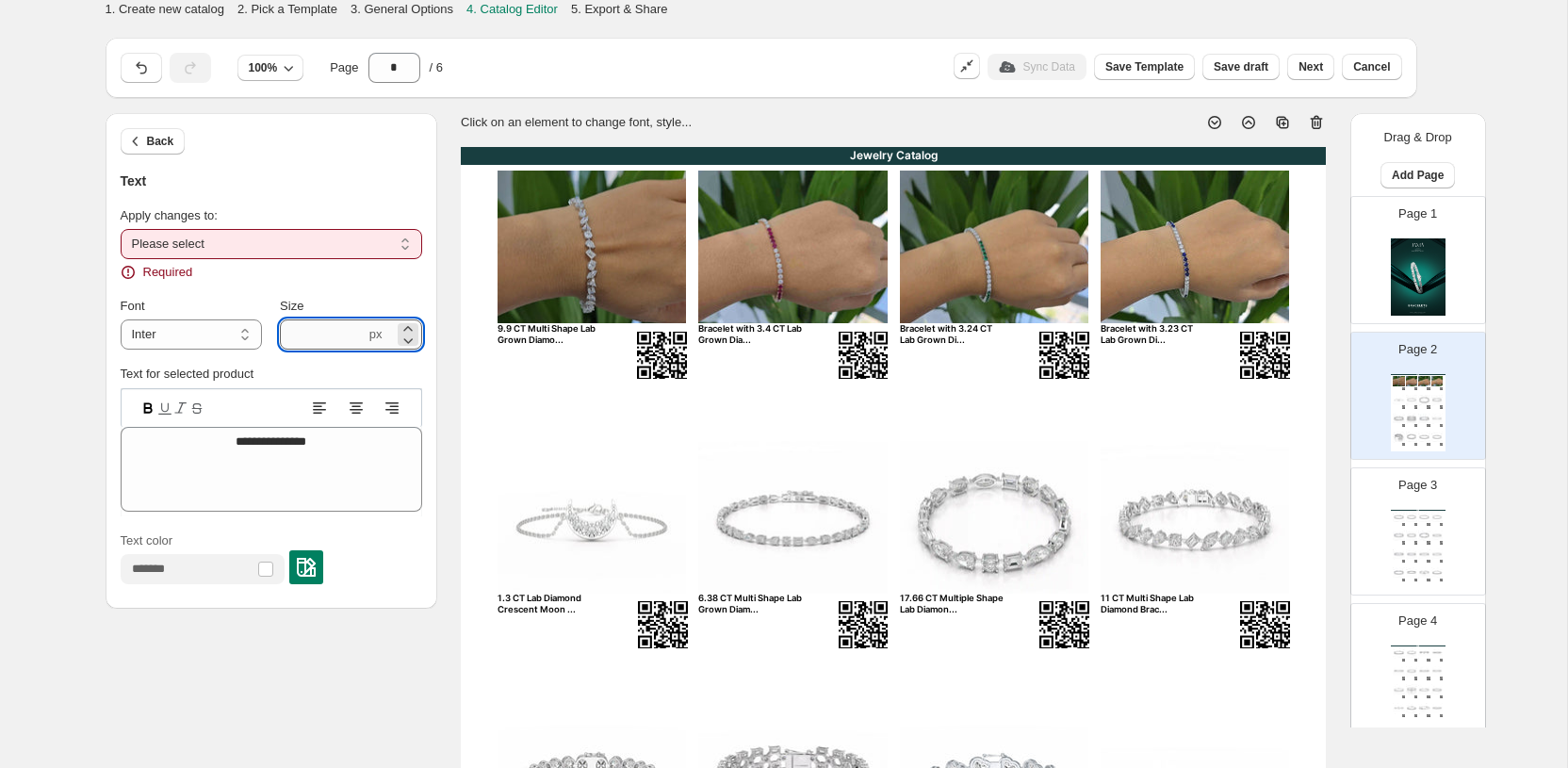 type on "****" 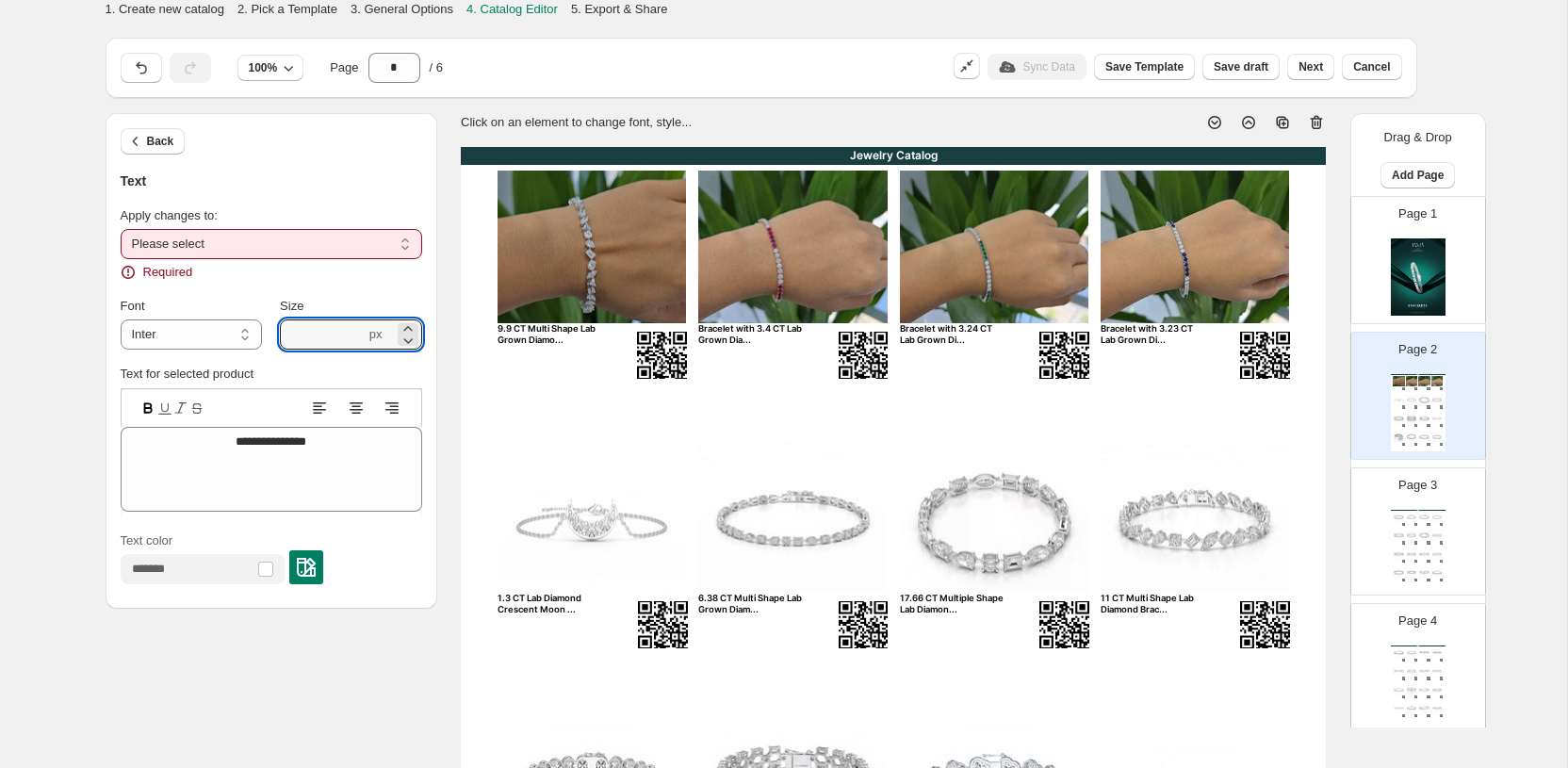 click on "**********" at bounding box center [271, 244] 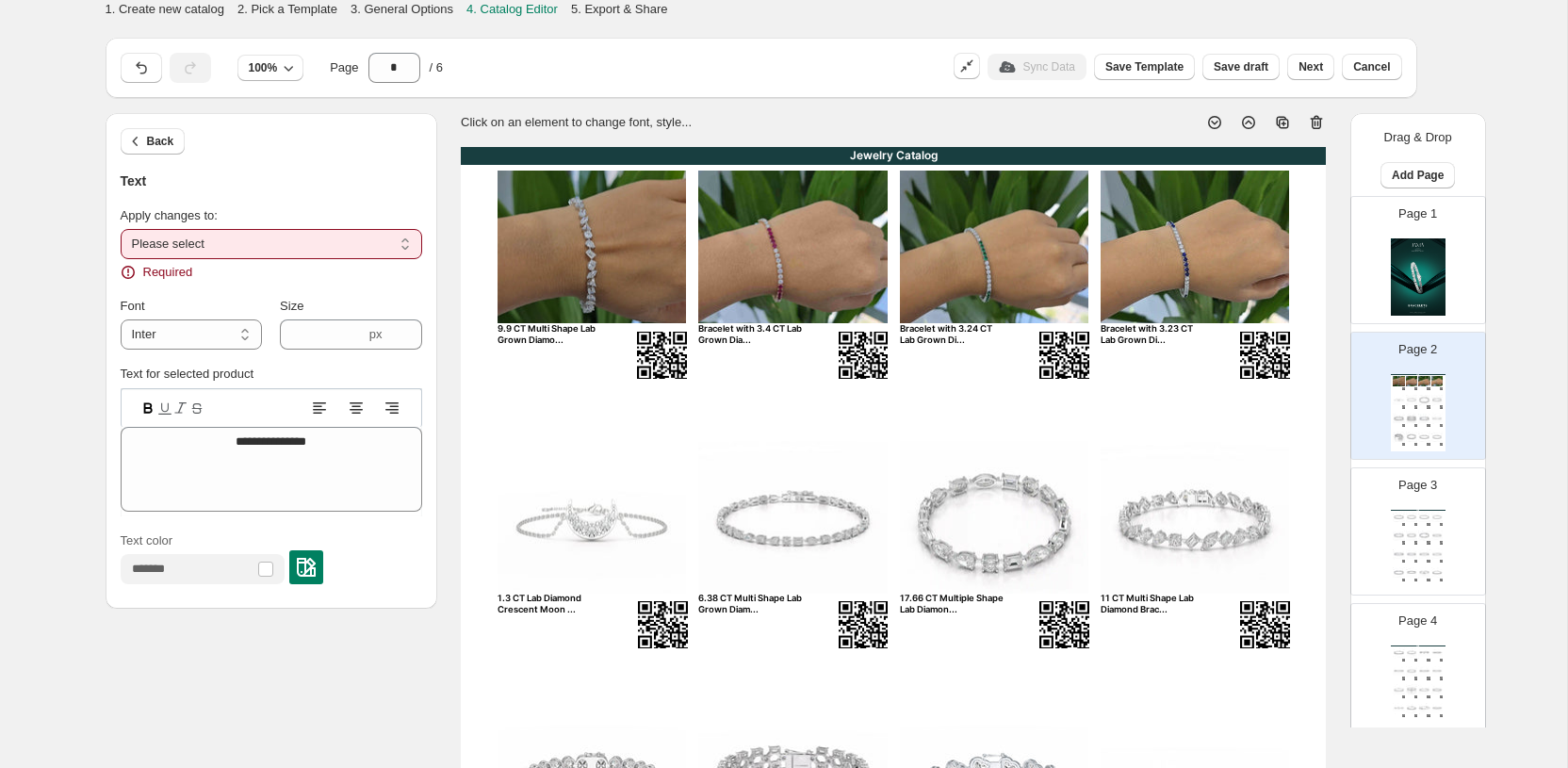 select on "**********" 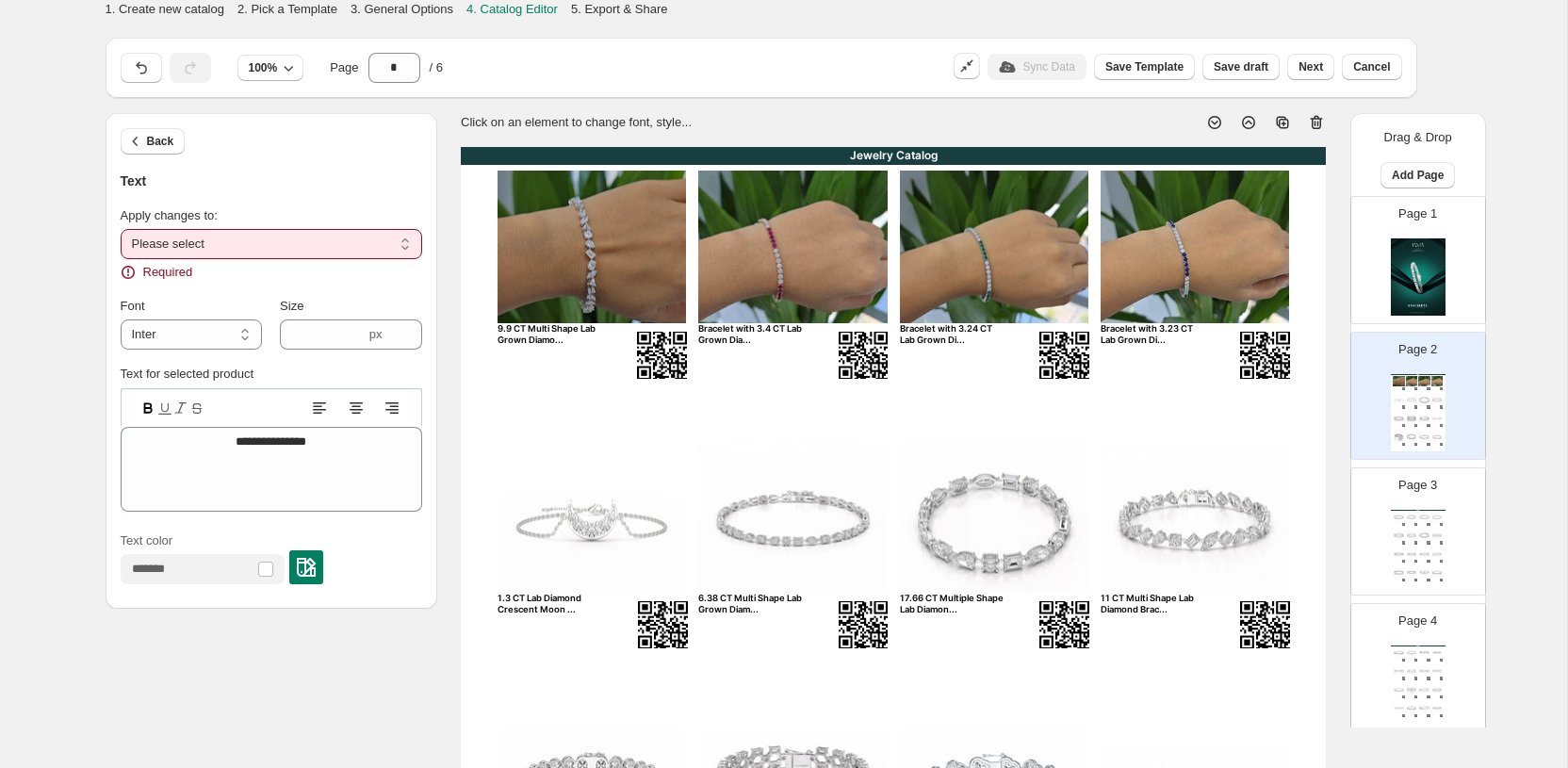 click on "**********" at bounding box center (271, 244) 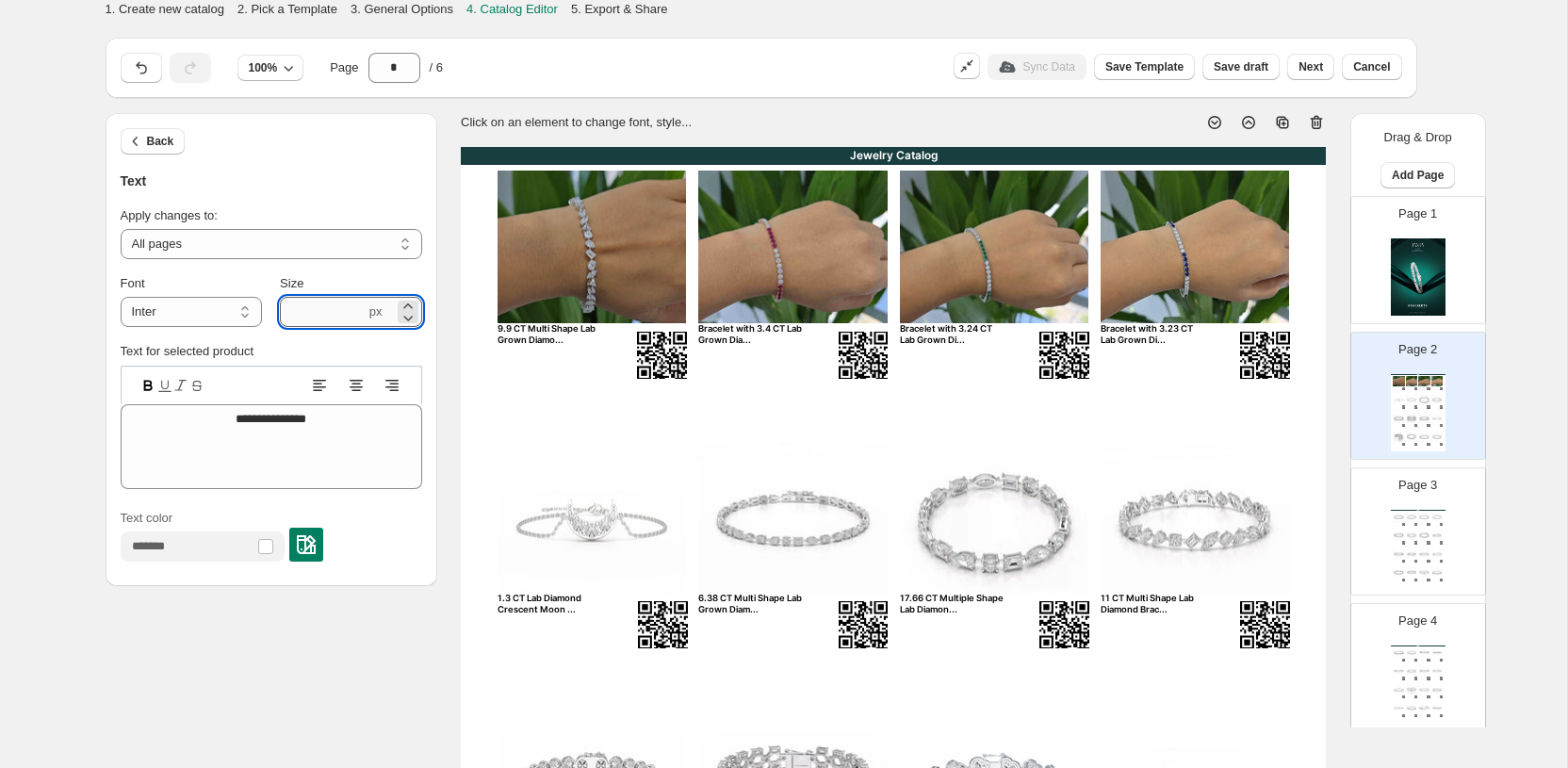 click on "****" at bounding box center [322, 312] 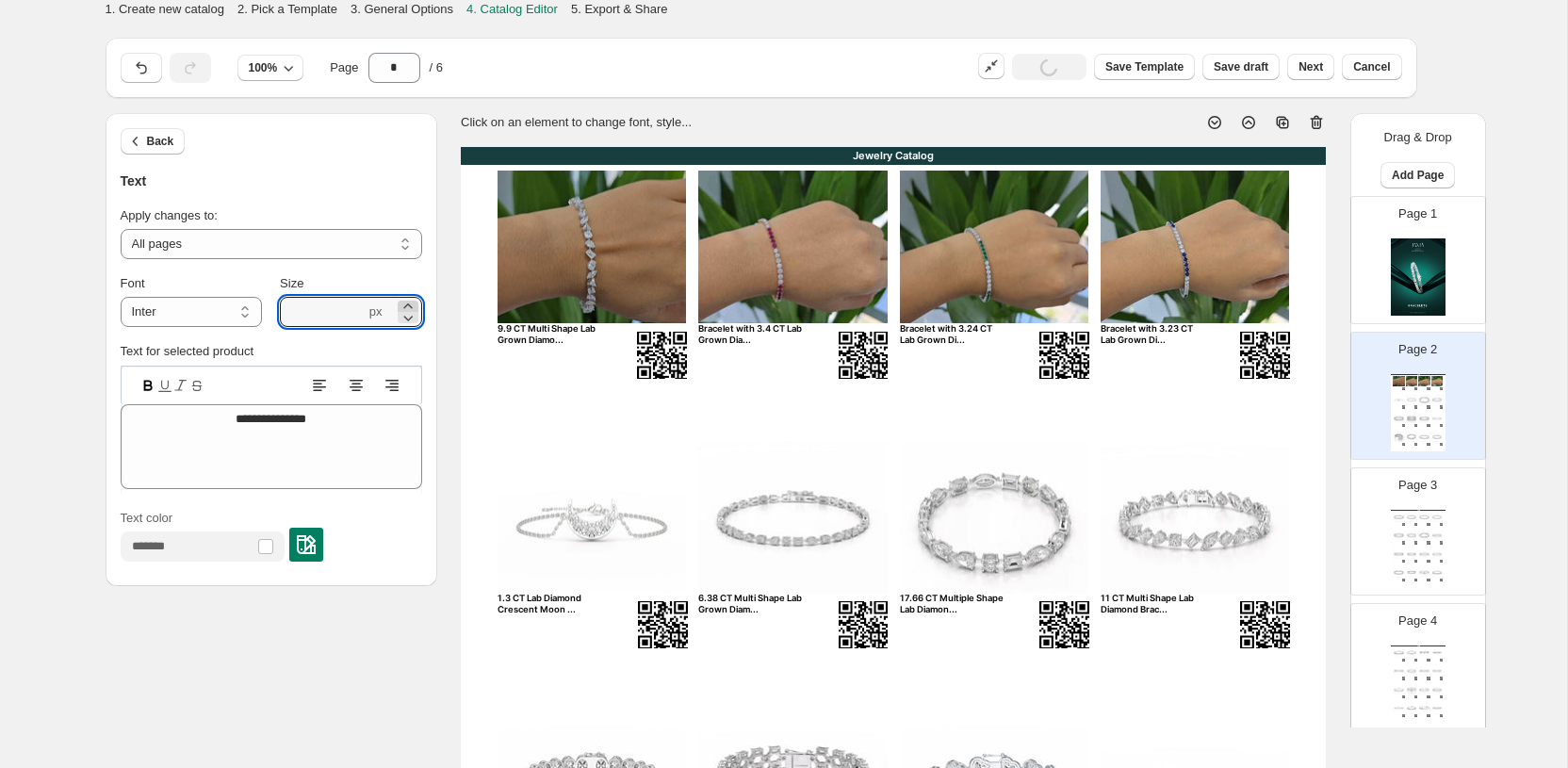 click 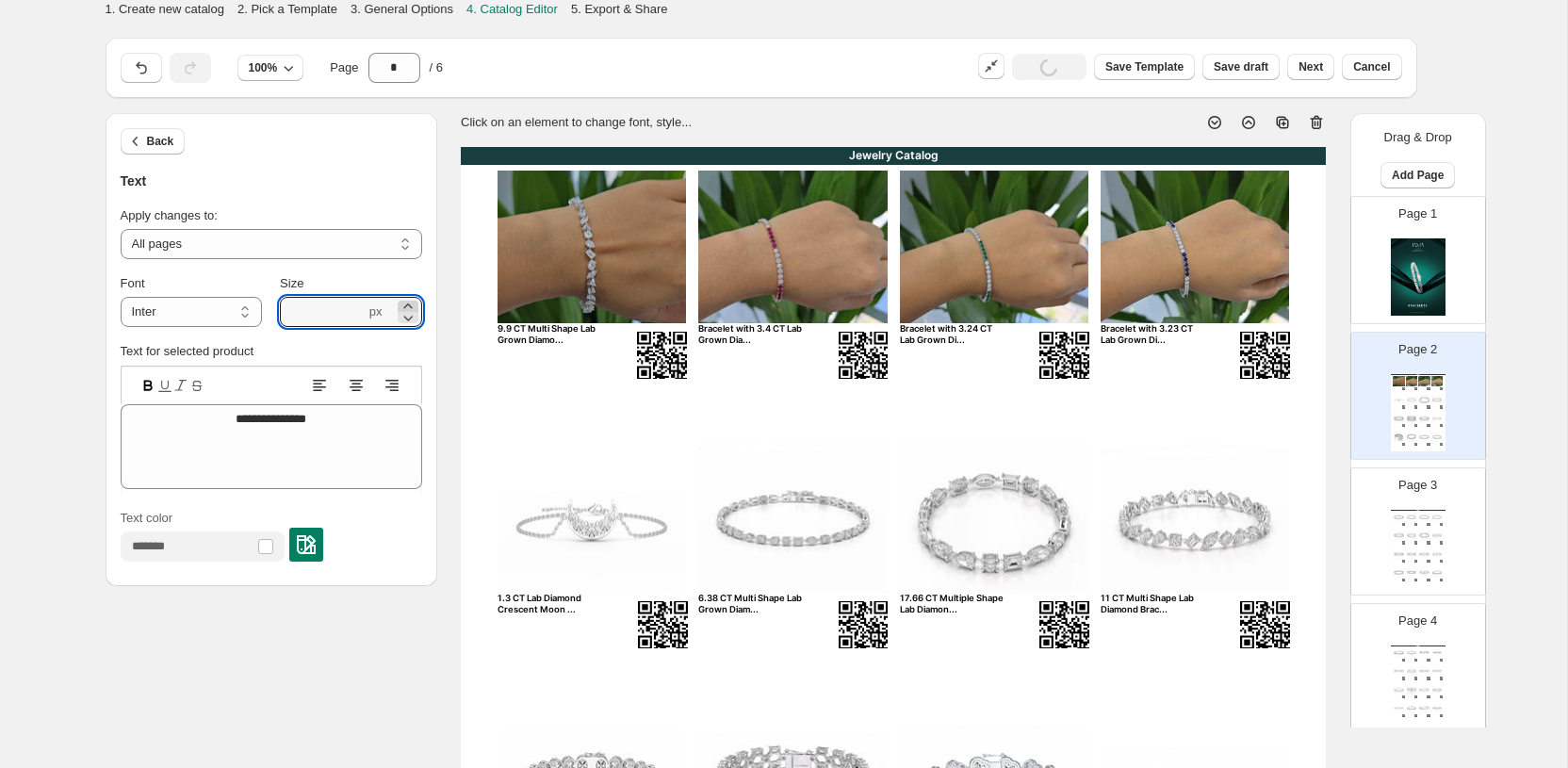 click 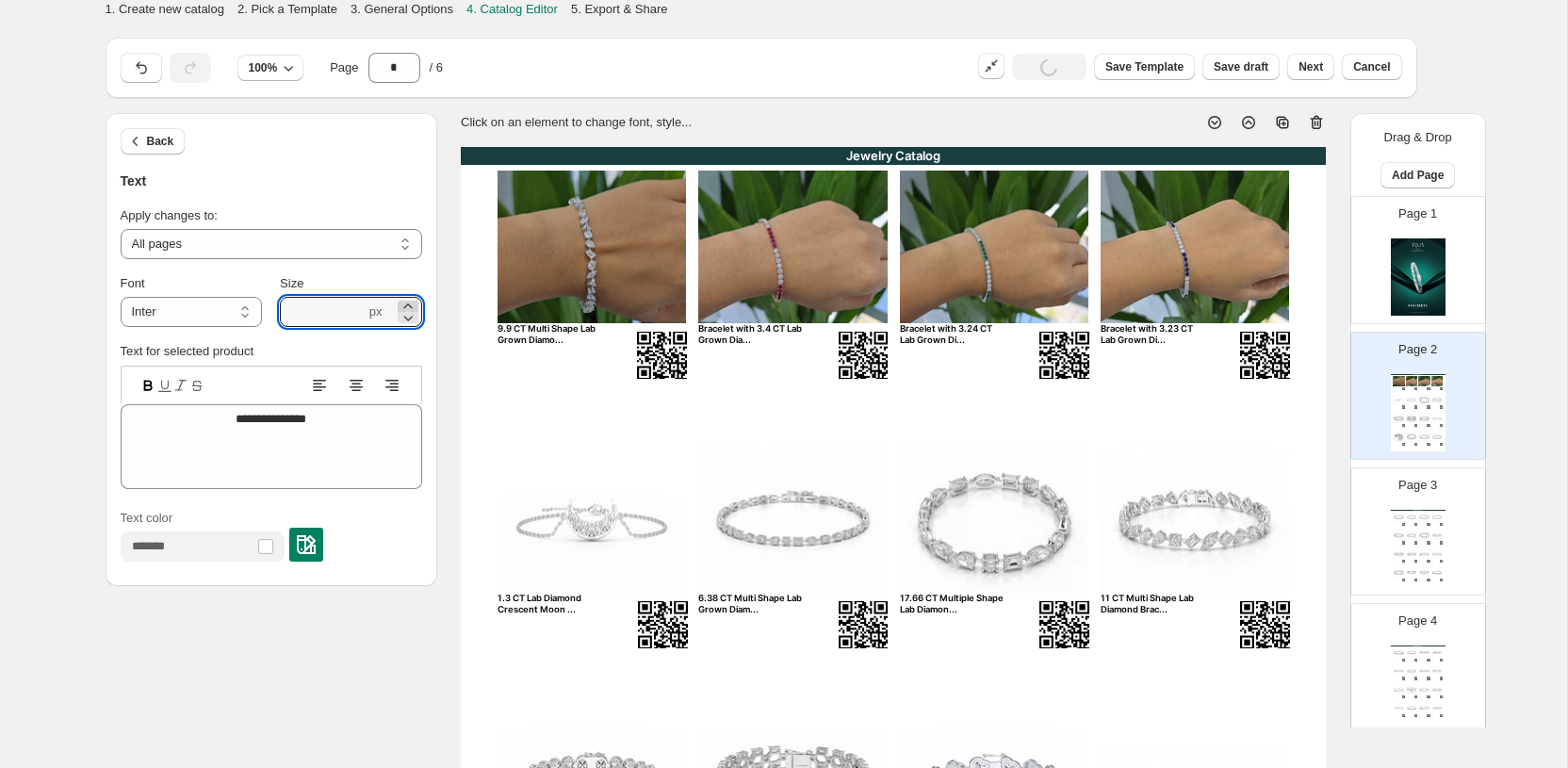click 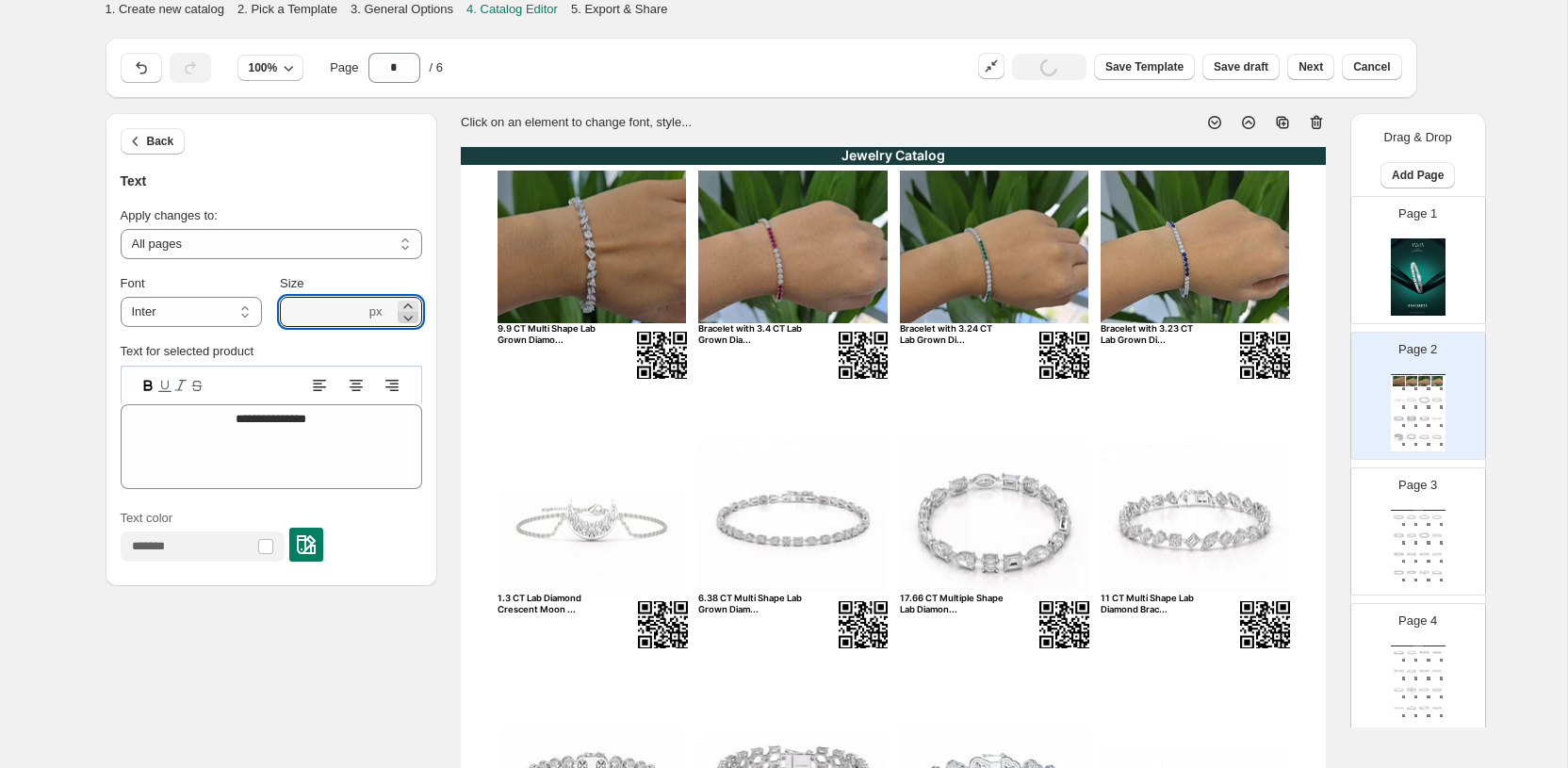 click 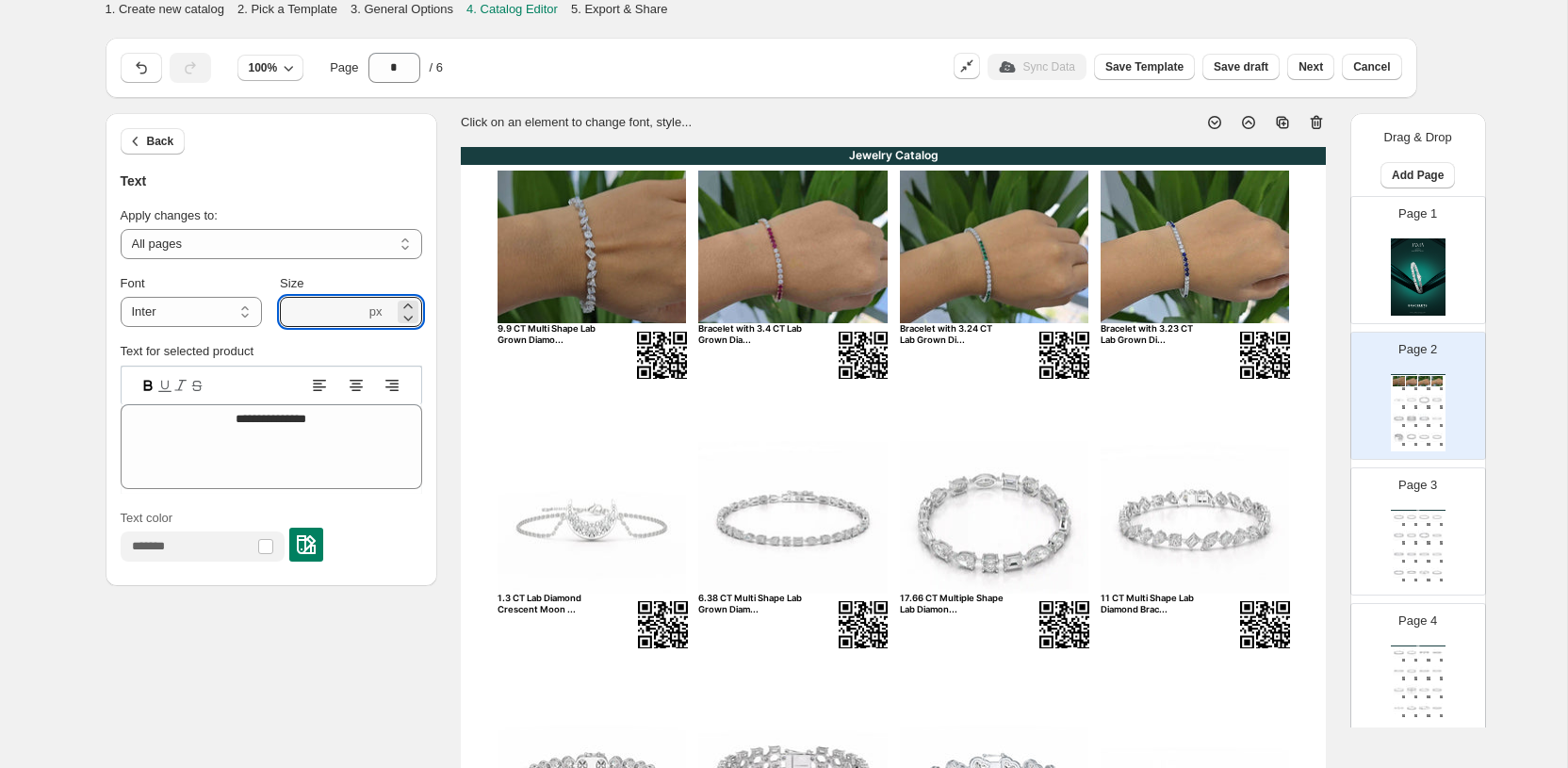 click on "Page 2 Jewelry Catalog 9.9 CT Multi Shape Lab Grown Diamo... Bracelet with 3.4 CT Lab Grown Dia... Bracelet with 3.24 CT Lab Grown Di... Bracelet with 3.23 CT Lab Grown Di... 1.3 CT  Lab Diamond Crescent Moon ... 6.38 CT Multi Shape Lab Grown Diam... 17.66 CT Multiple Shape Lab Diamon... 11 CT Multi Shape Lab Diamond Brac... 16 CT Lab Diamond Oval Cut Tennis ... 18.3 CT Multi Shape Lab Diamond Br... 17.4 CT Heart Shaped Lab Diamond B... 2.23 CT Multi Shape Simple Wear Br... 42.68 CT Multi Shape Lab Diamond B... 11.95 CT Emerald and Pear Cut Lab ... 7 CT Round cut Lab Diamond Tennis ... 6.5 CT Round cut Lab Diamond Tenni..." at bounding box center [1411, 388] 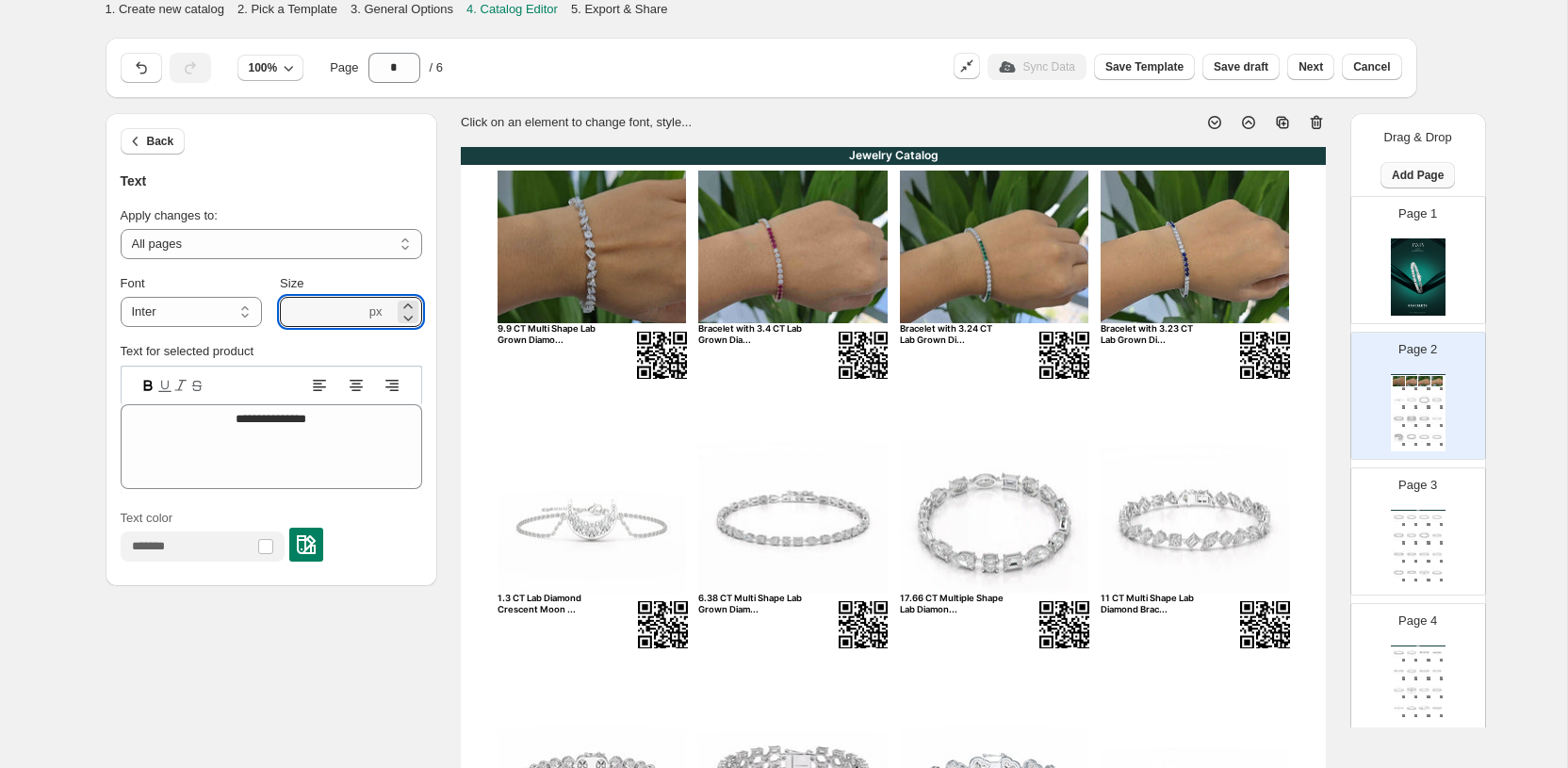 click on "Add Page" at bounding box center (1417, 175) 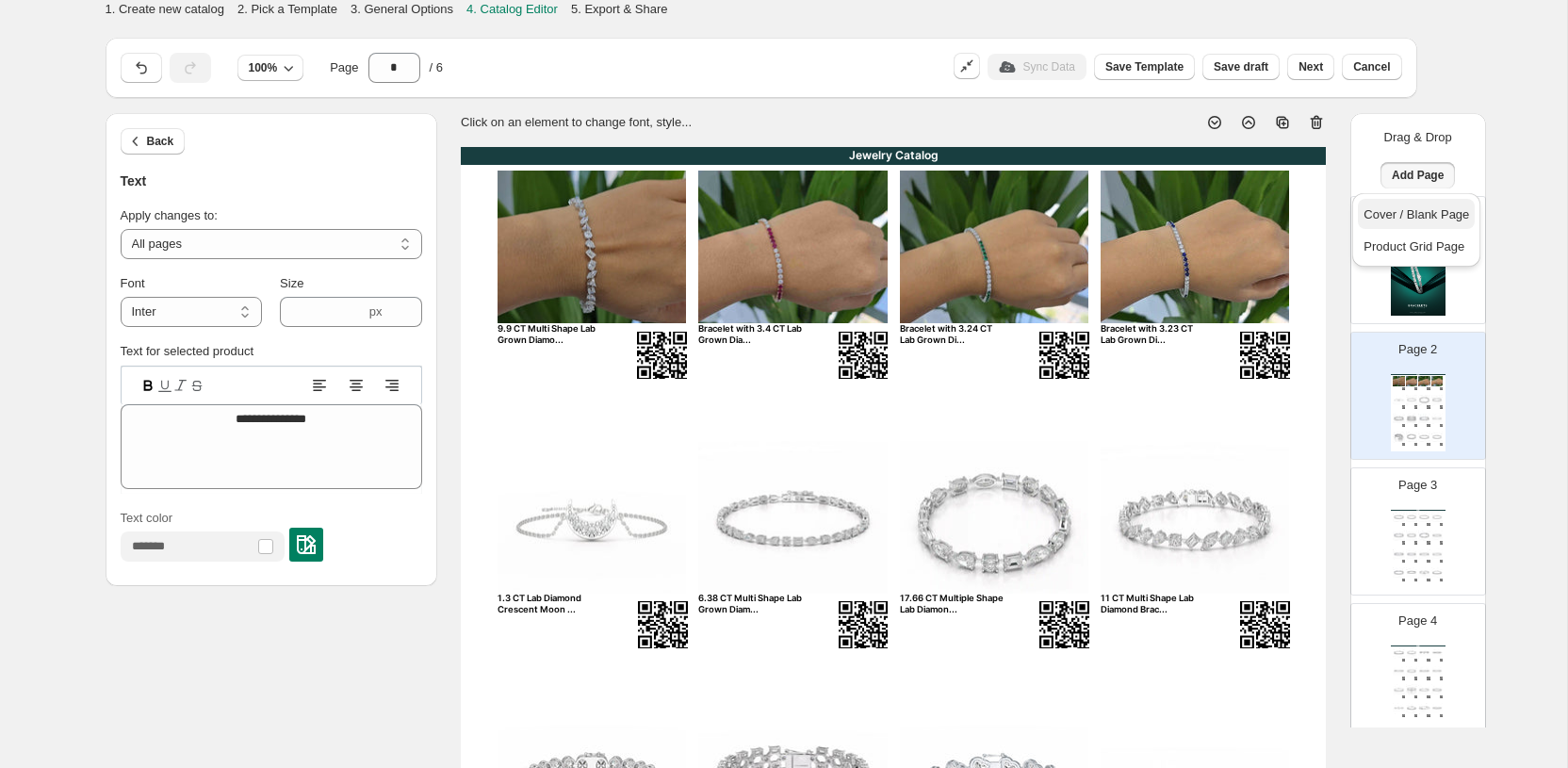 click on "Cover / Blank Page" at bounding box center [1416, 215] 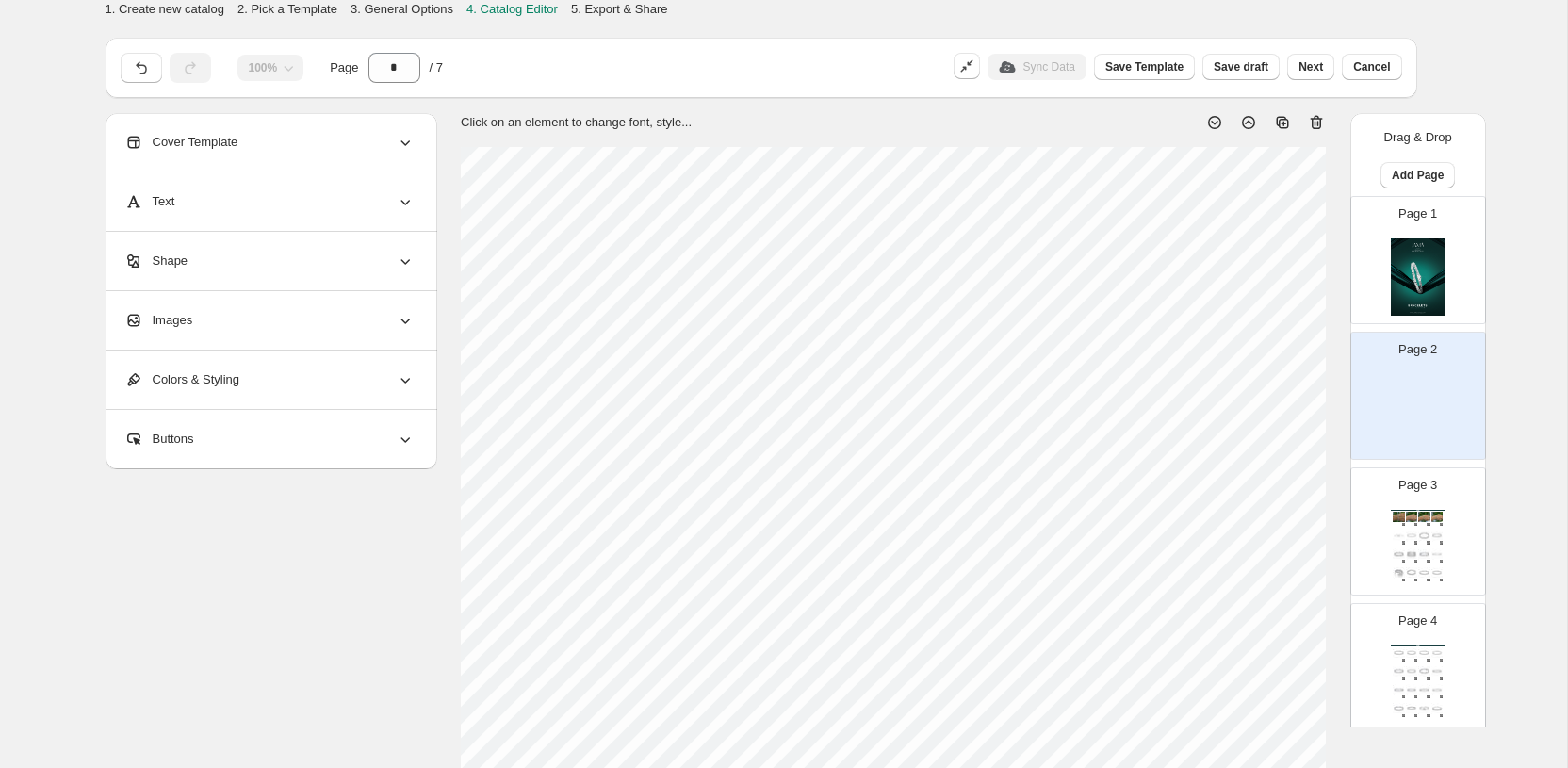 click on "Images" at bounding box center (270, 320) 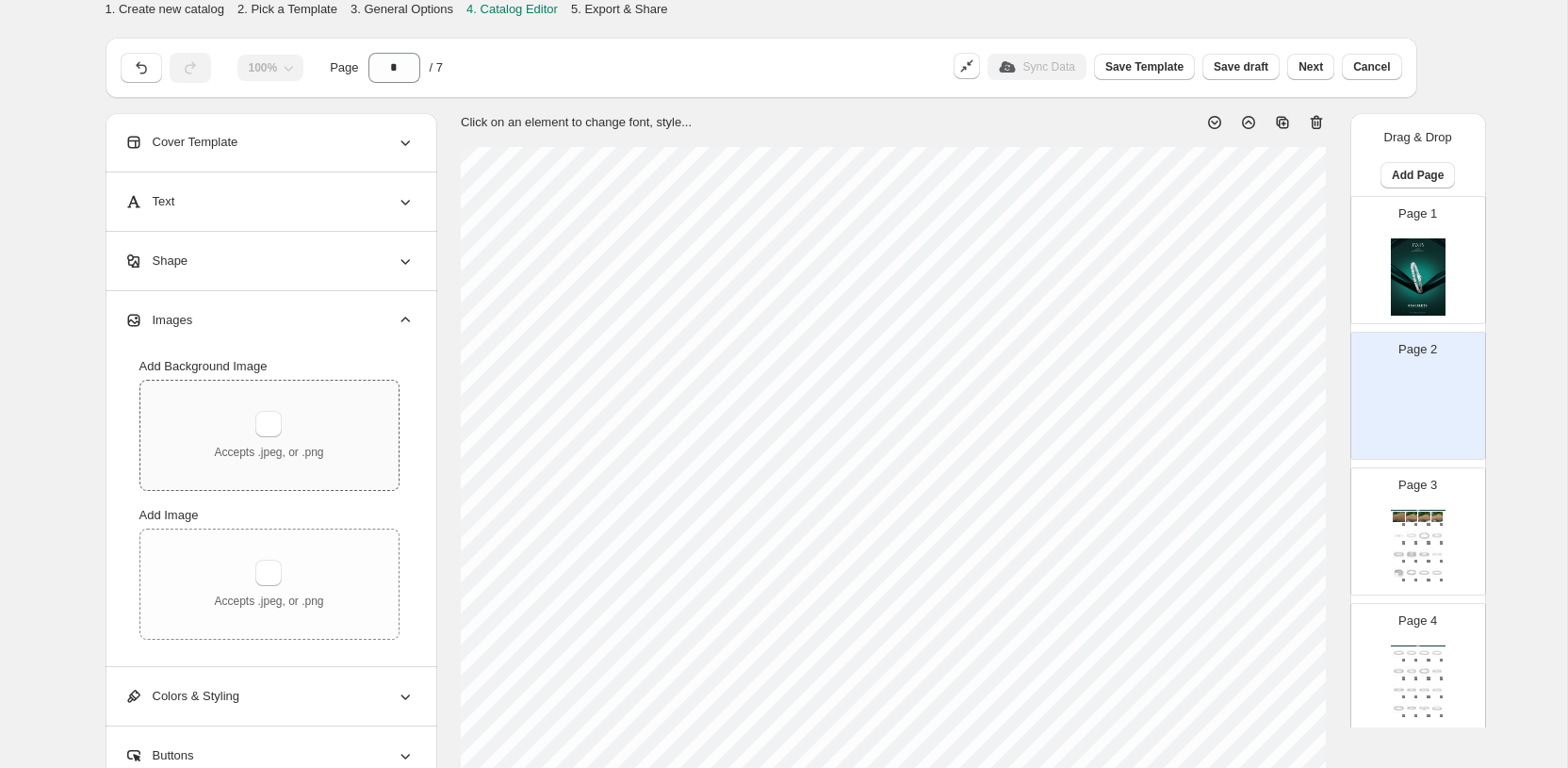 click on "Accepts .jpeg, or .png" at bounding box center [269, 435] 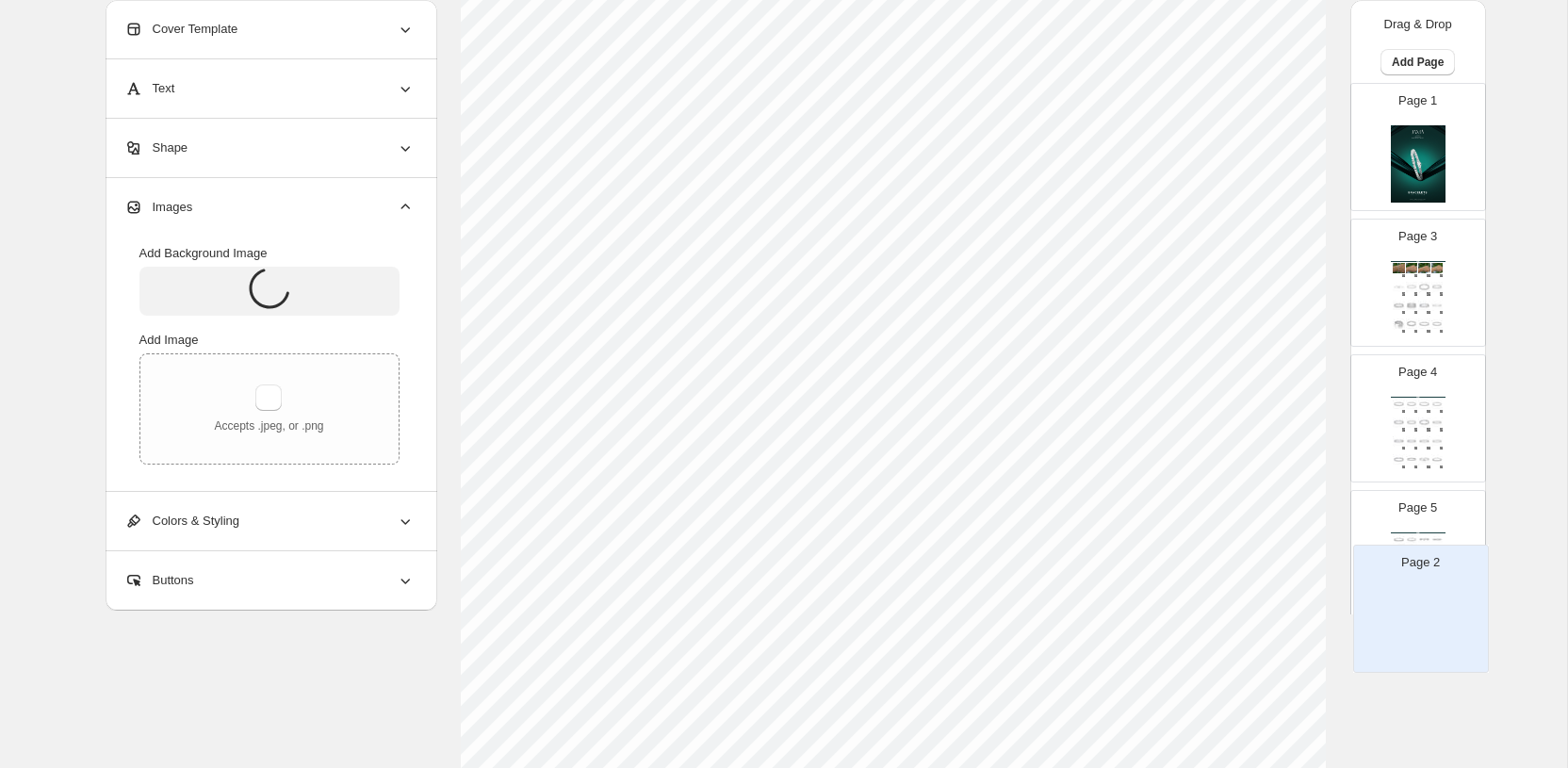 scroll, scrollTop: 252, scrollLeft: 0, axis: vertical 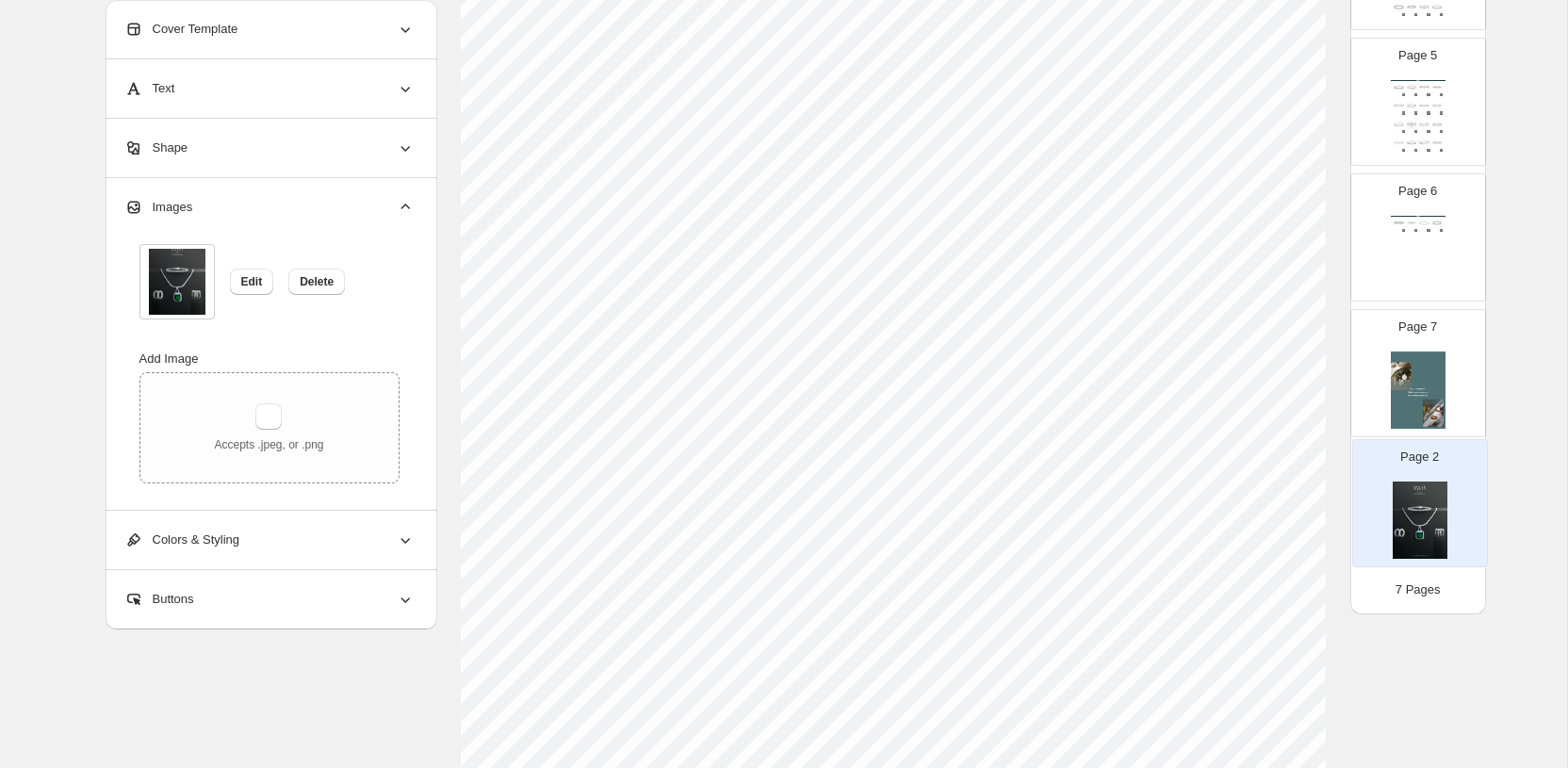 drag, startPoint x: 1413, startPoint y: 401, endPoint x: 1415, endPoint y: 515, distance: 114.01754 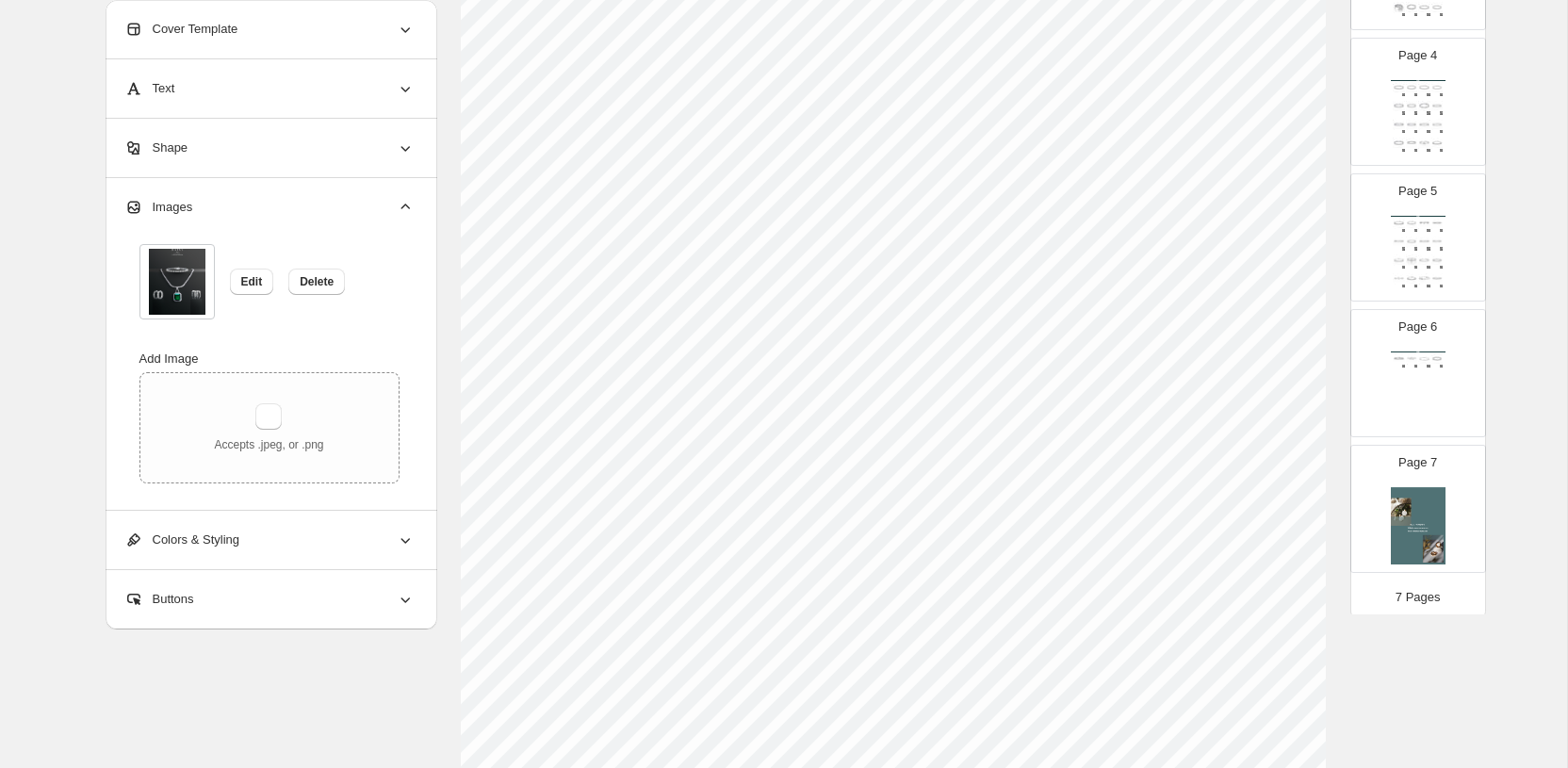 click at bounding box center (1418, 526) 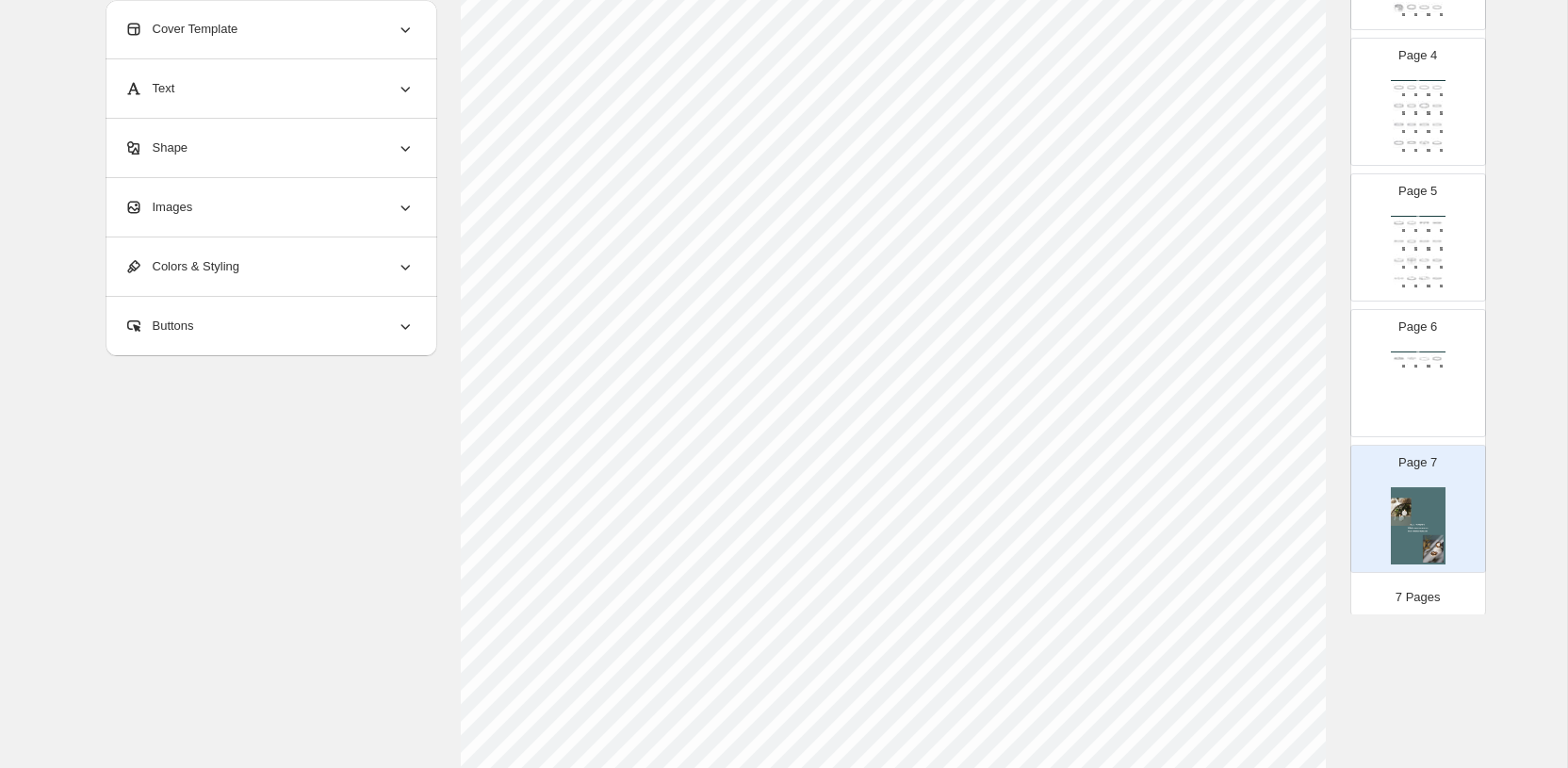 scroll, scrollTop: 0, scrollLeft: 0, axis: both 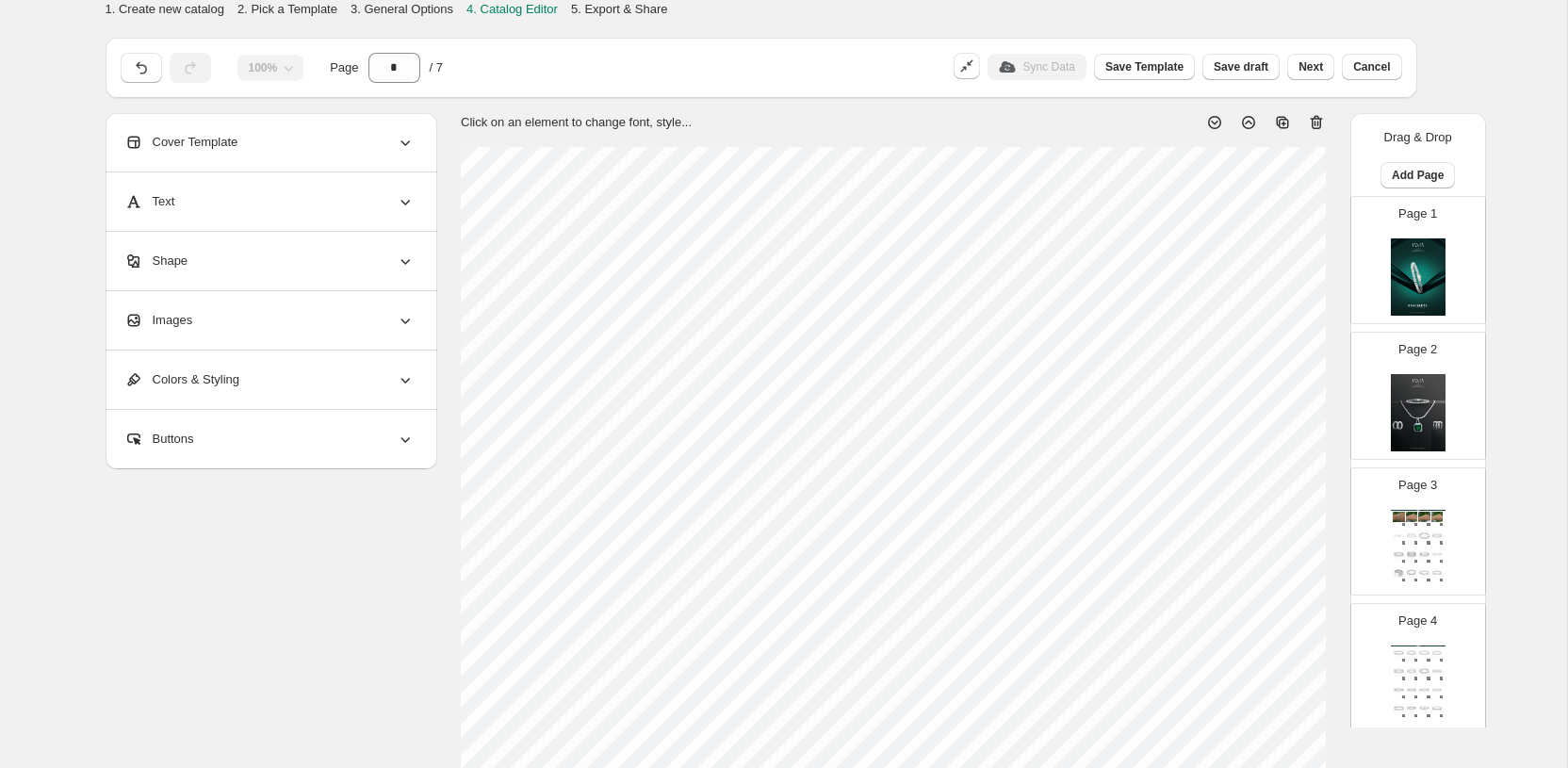 click 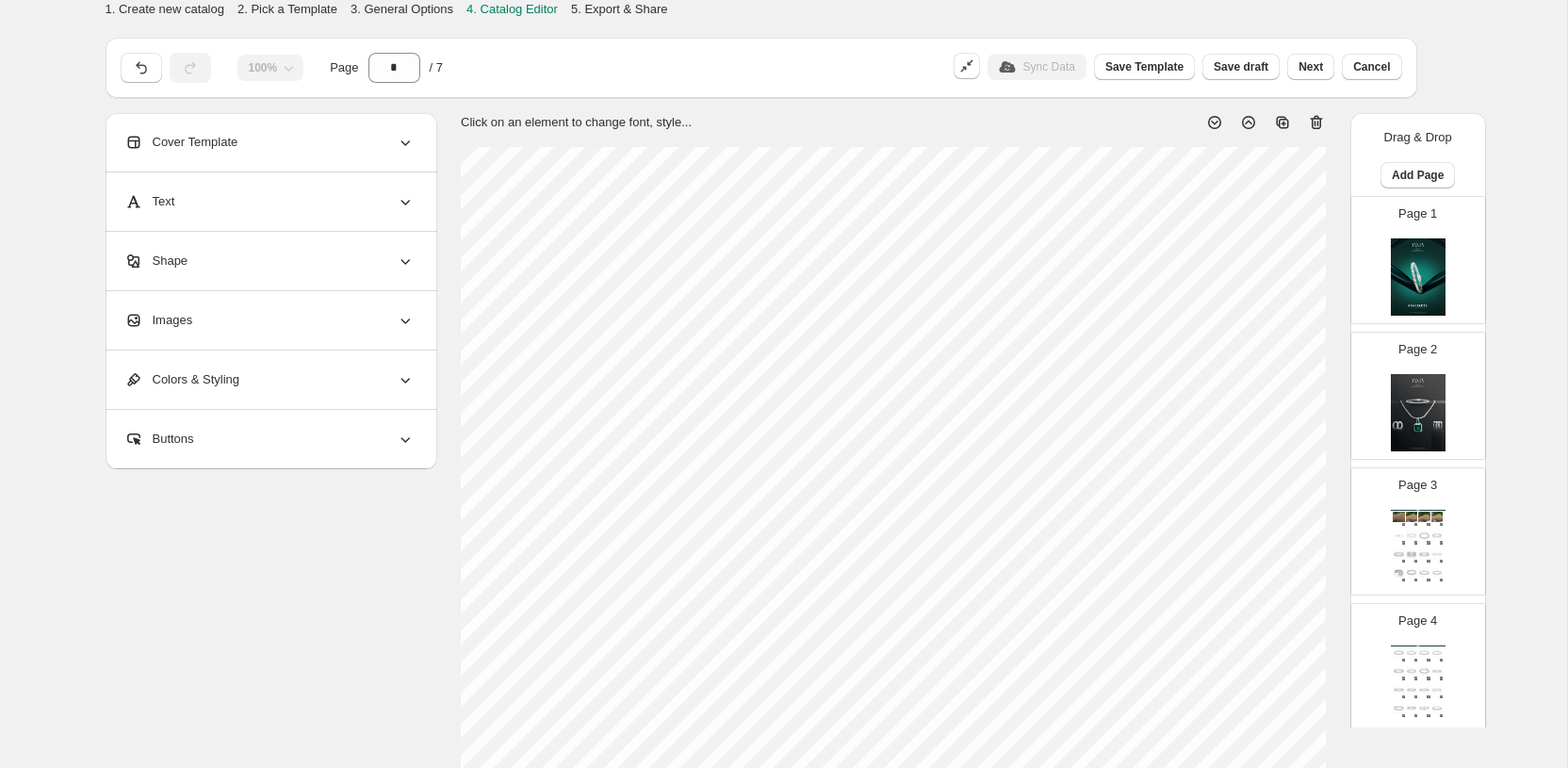 scroll, scrollTop: 460, scrollLeft: 0, axis: vertical 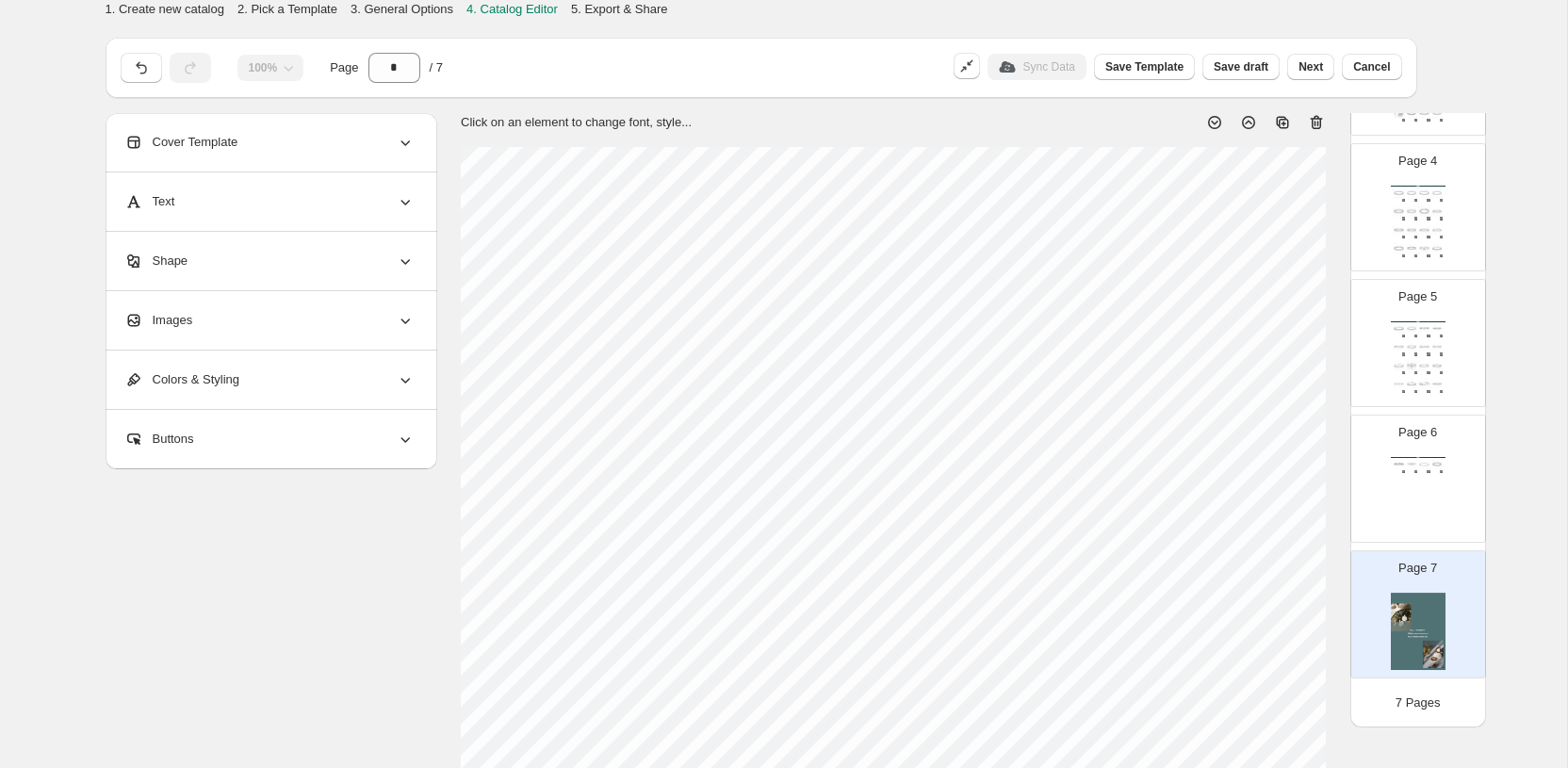 click at bounding box center [1412, 464] 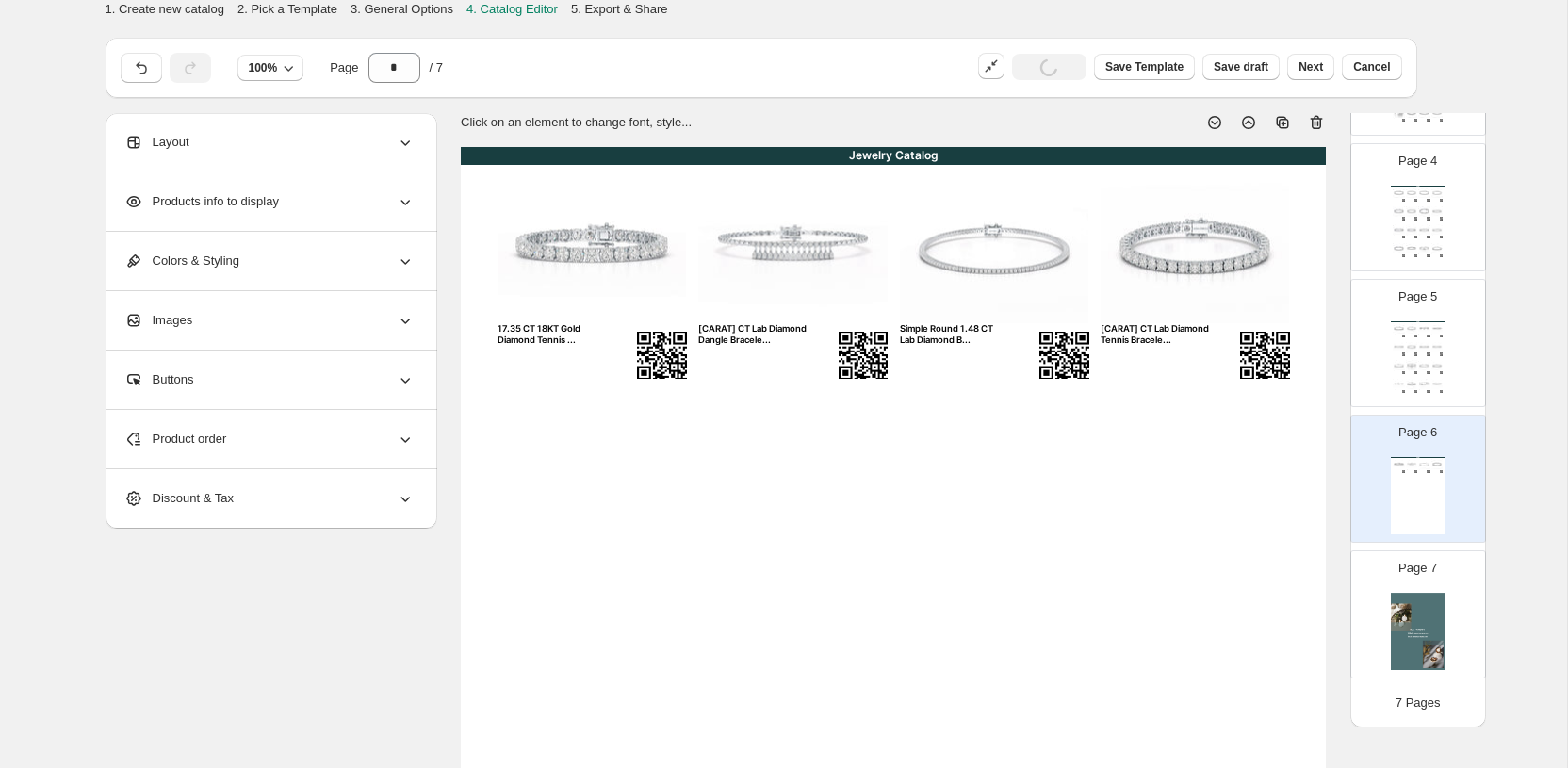 click at bounding box center [1418, 631] 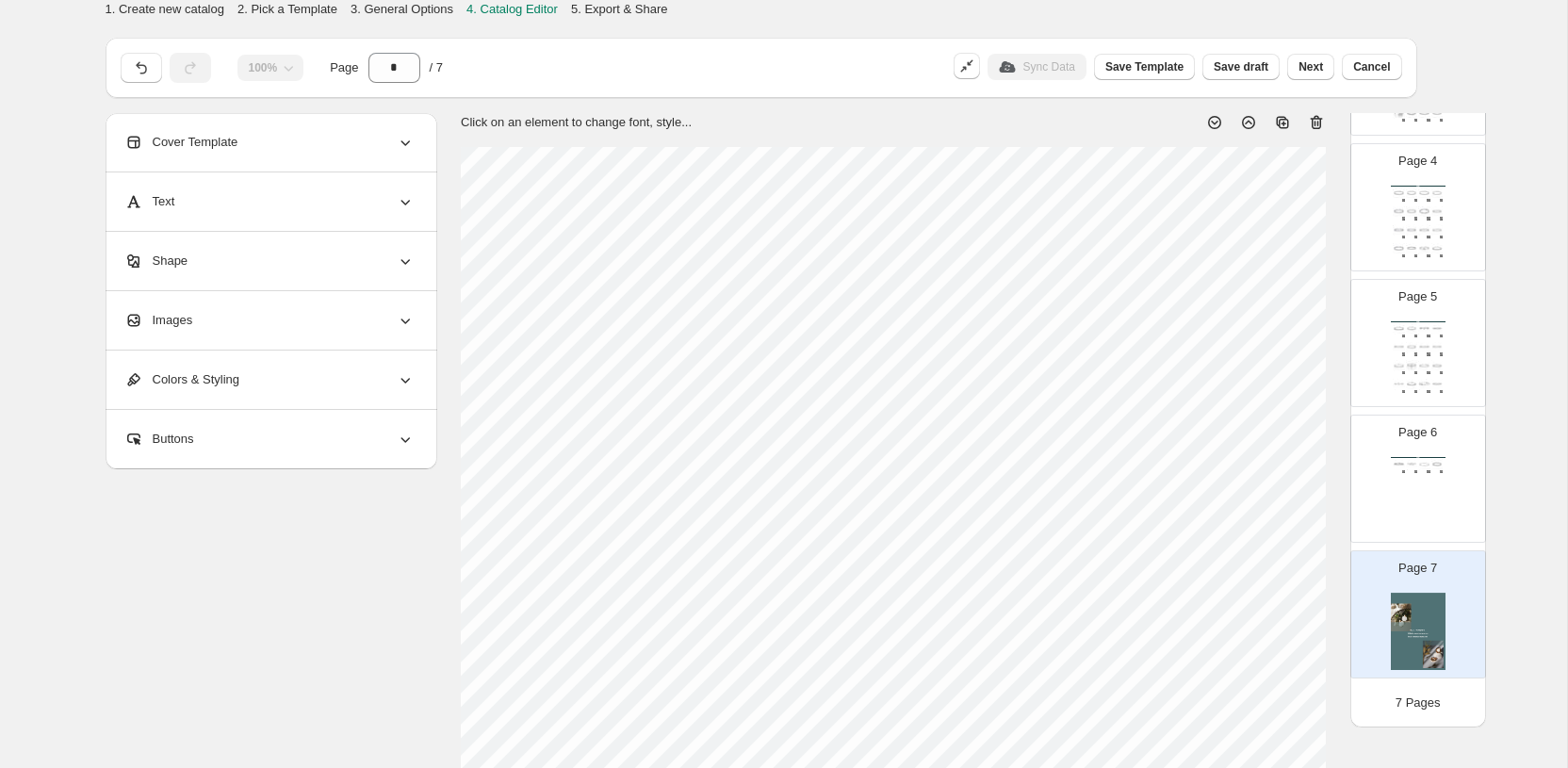 click 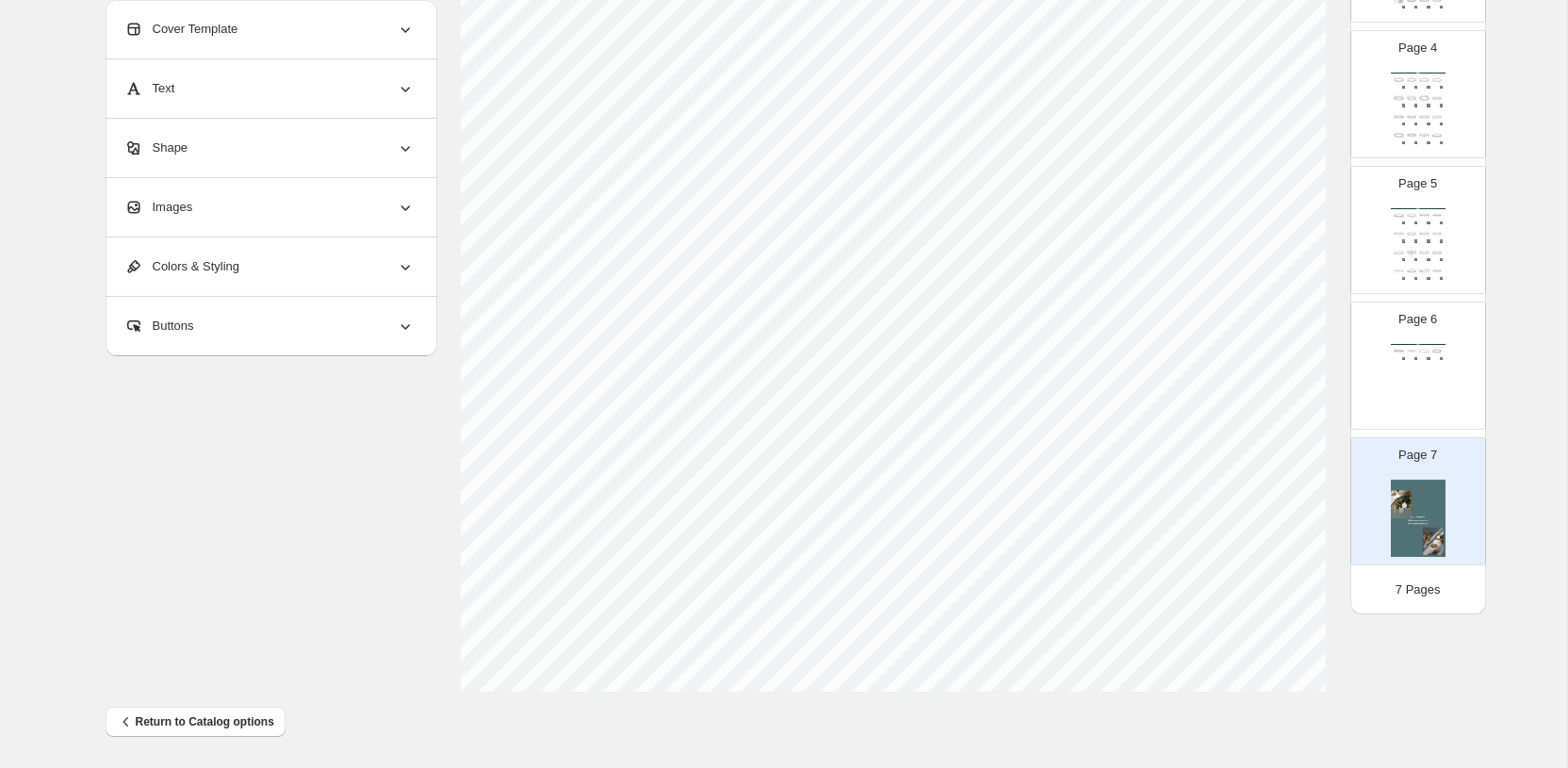 scroll, scrollTop: 0, scrollLeft: 0, axis: both 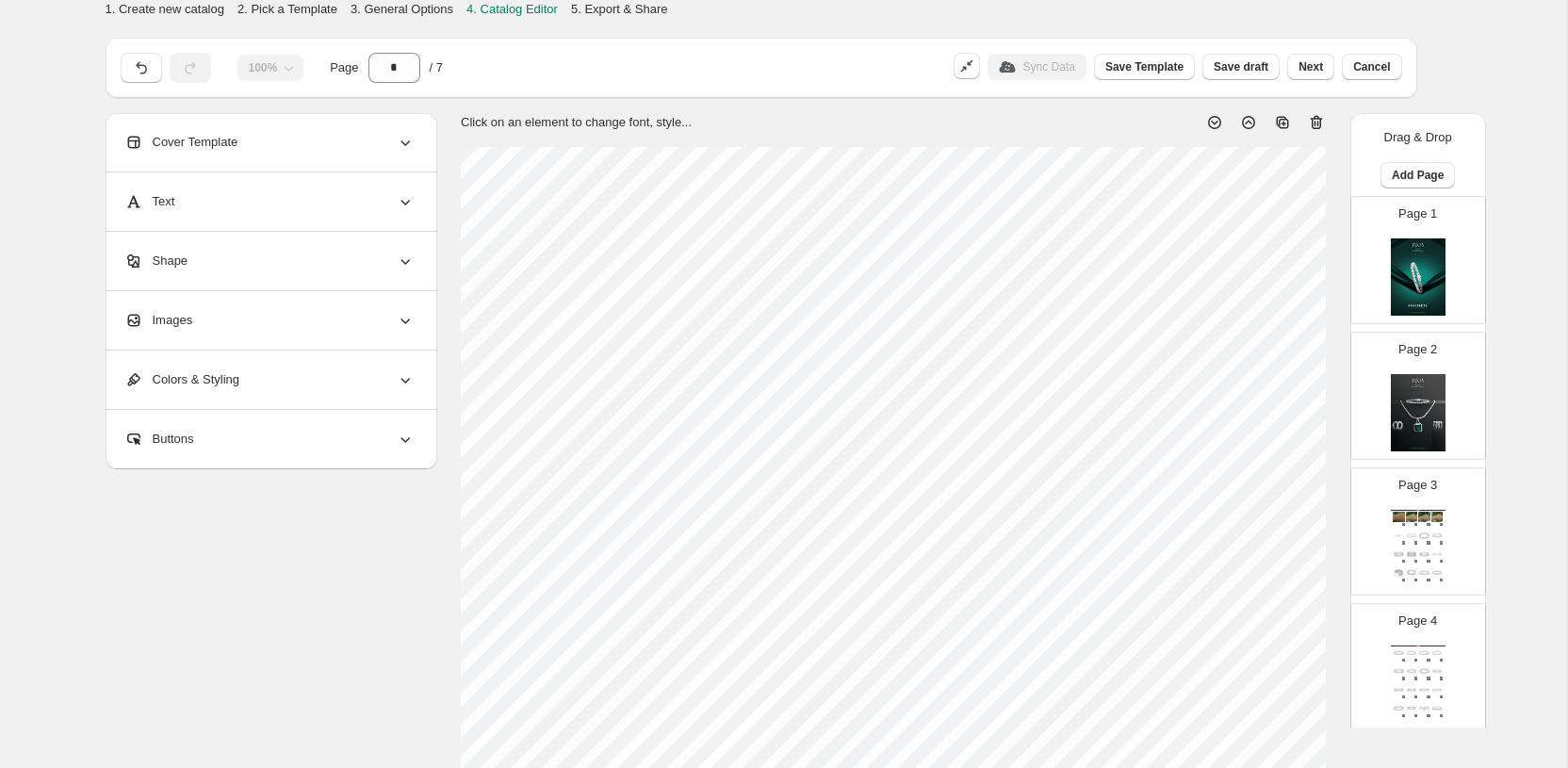click on "Page 2" at bounding box center (1411, 388) 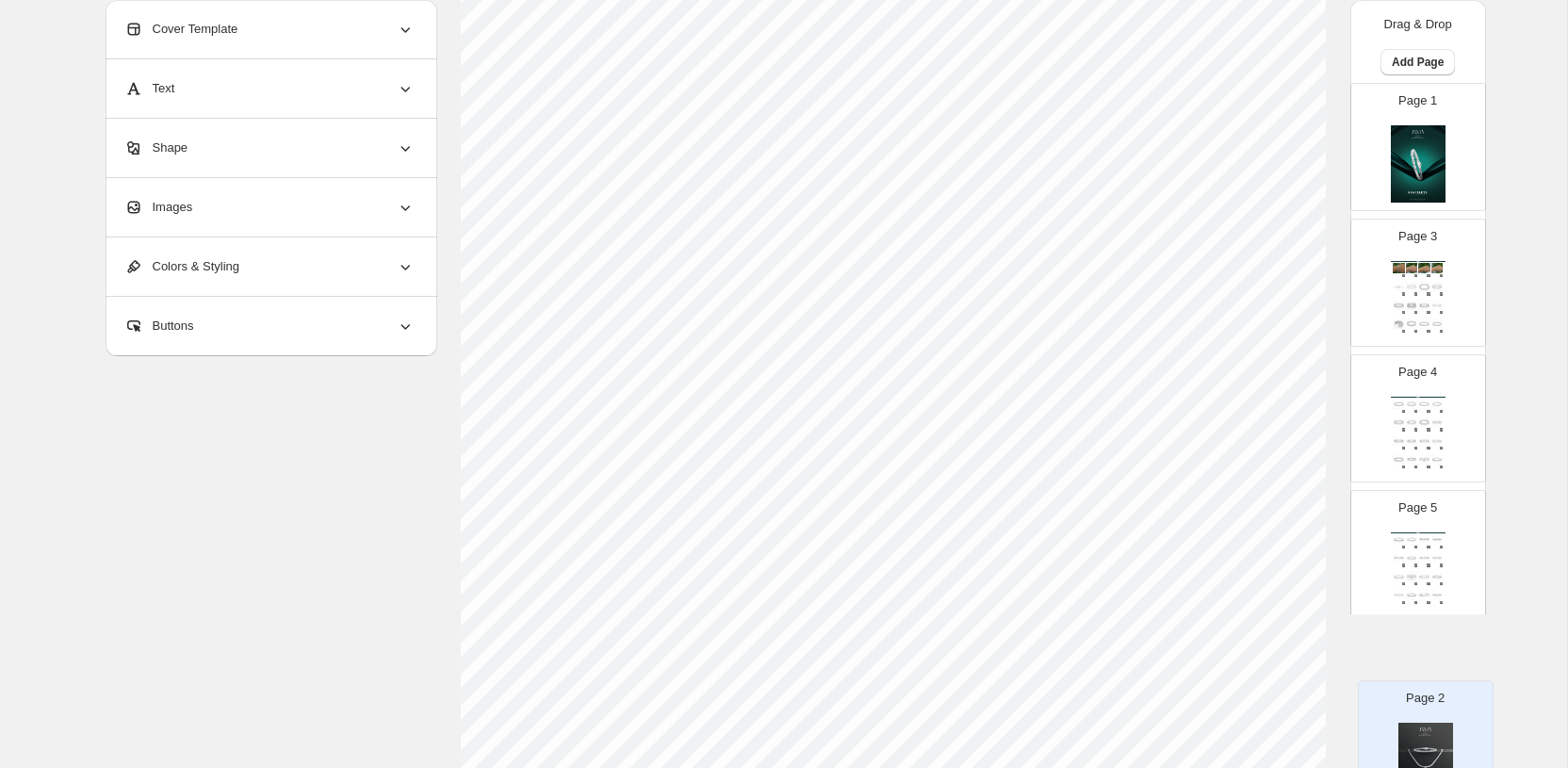 scroll, scrollTop: 575, scrollLeft: 0, axis: vertical 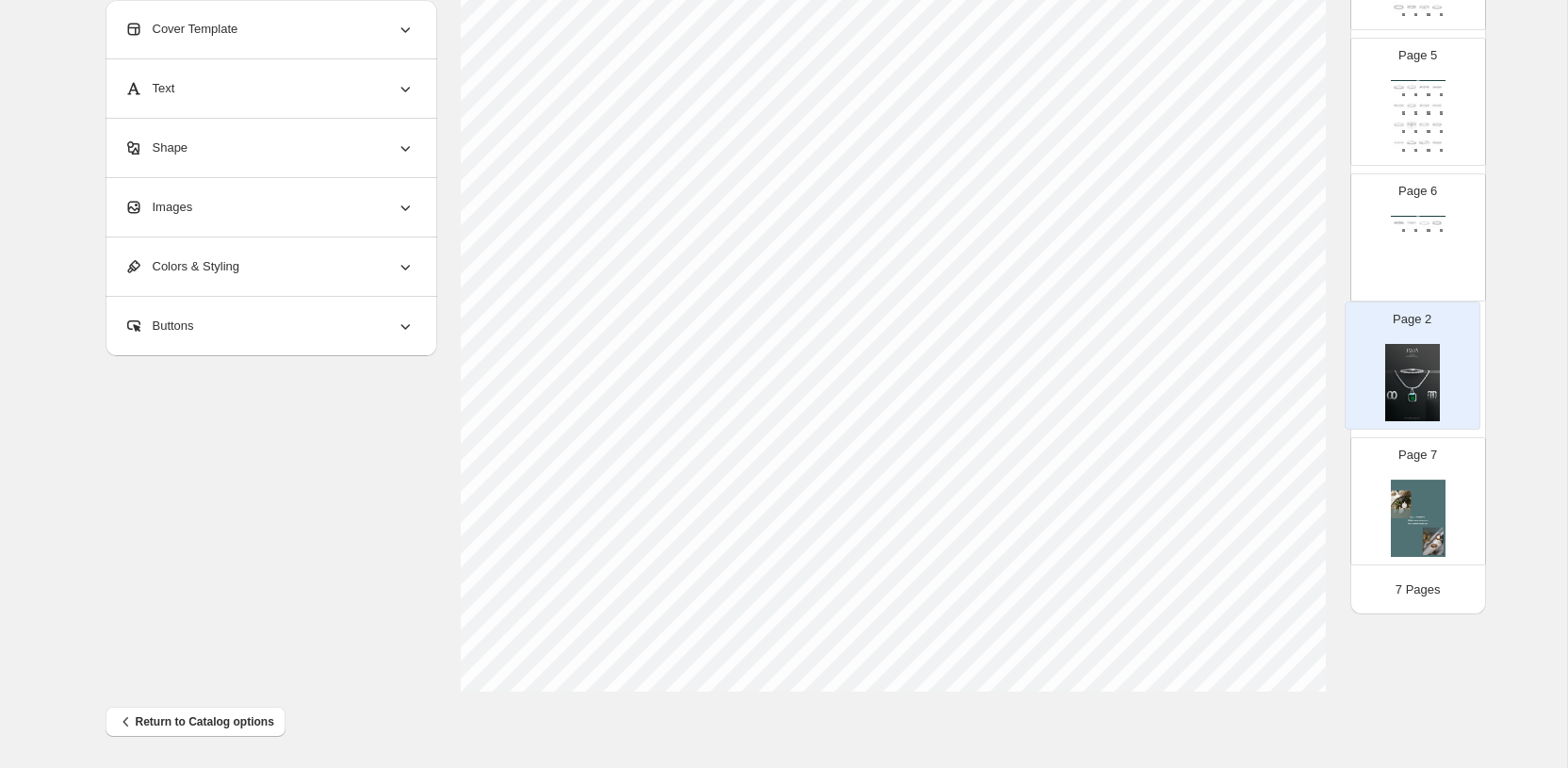 drag, startPoint x: 1412, startPoint y: 281, endPoint x: 1406, endPoint y: 368, distance: 87.20665 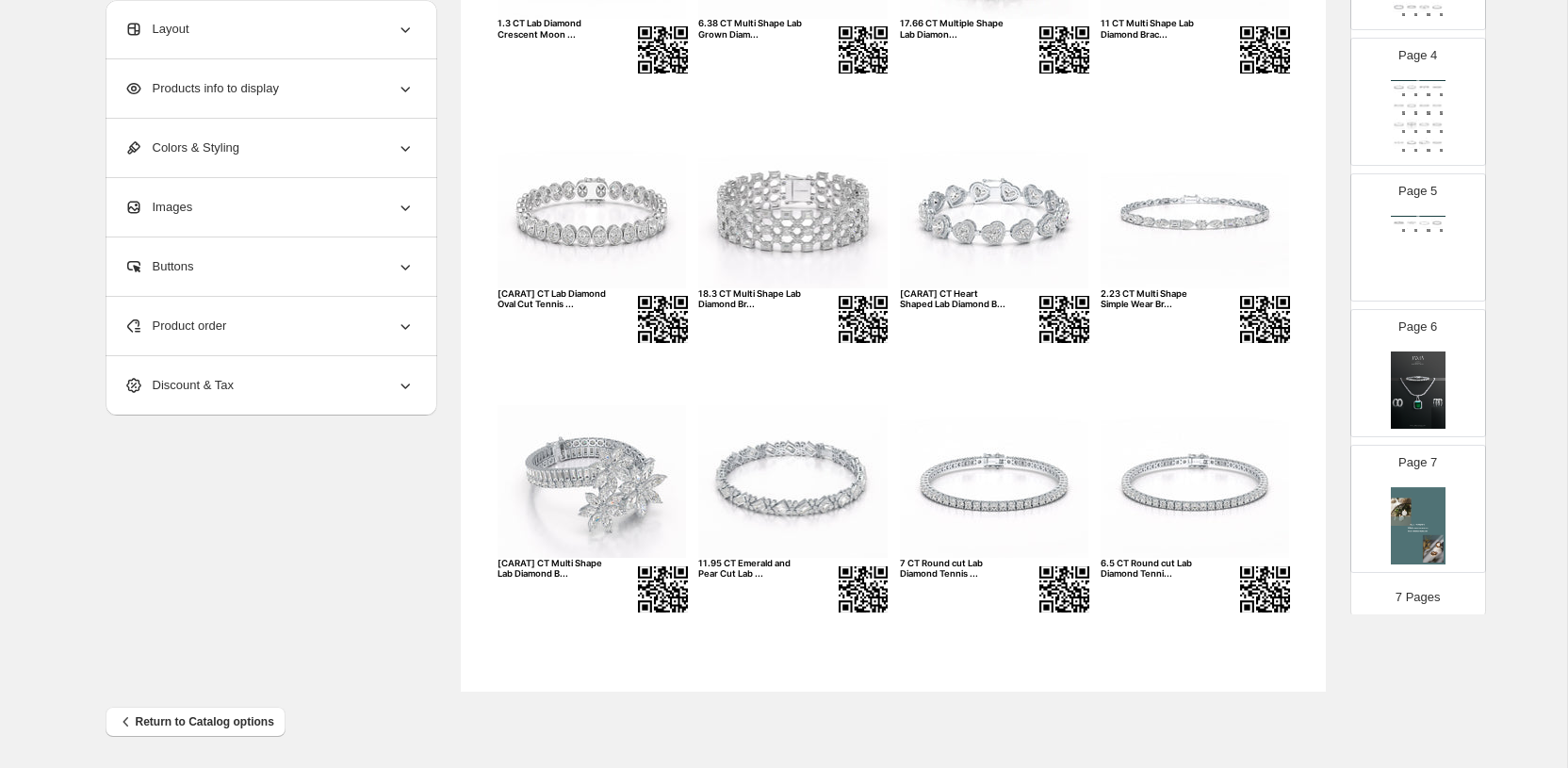 click at bounding box center [1418, 390] 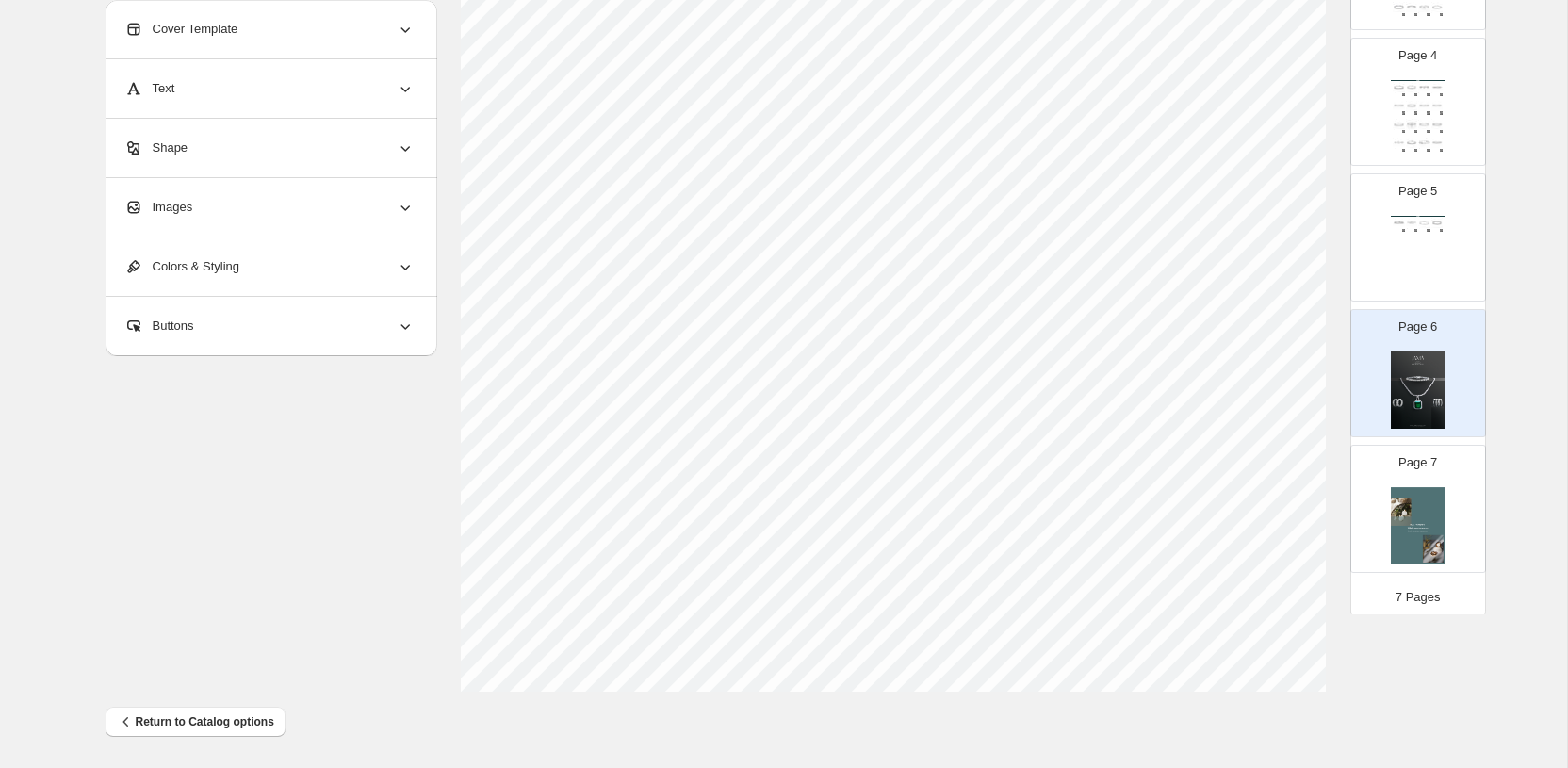 click at bounding box center [1418, 526] 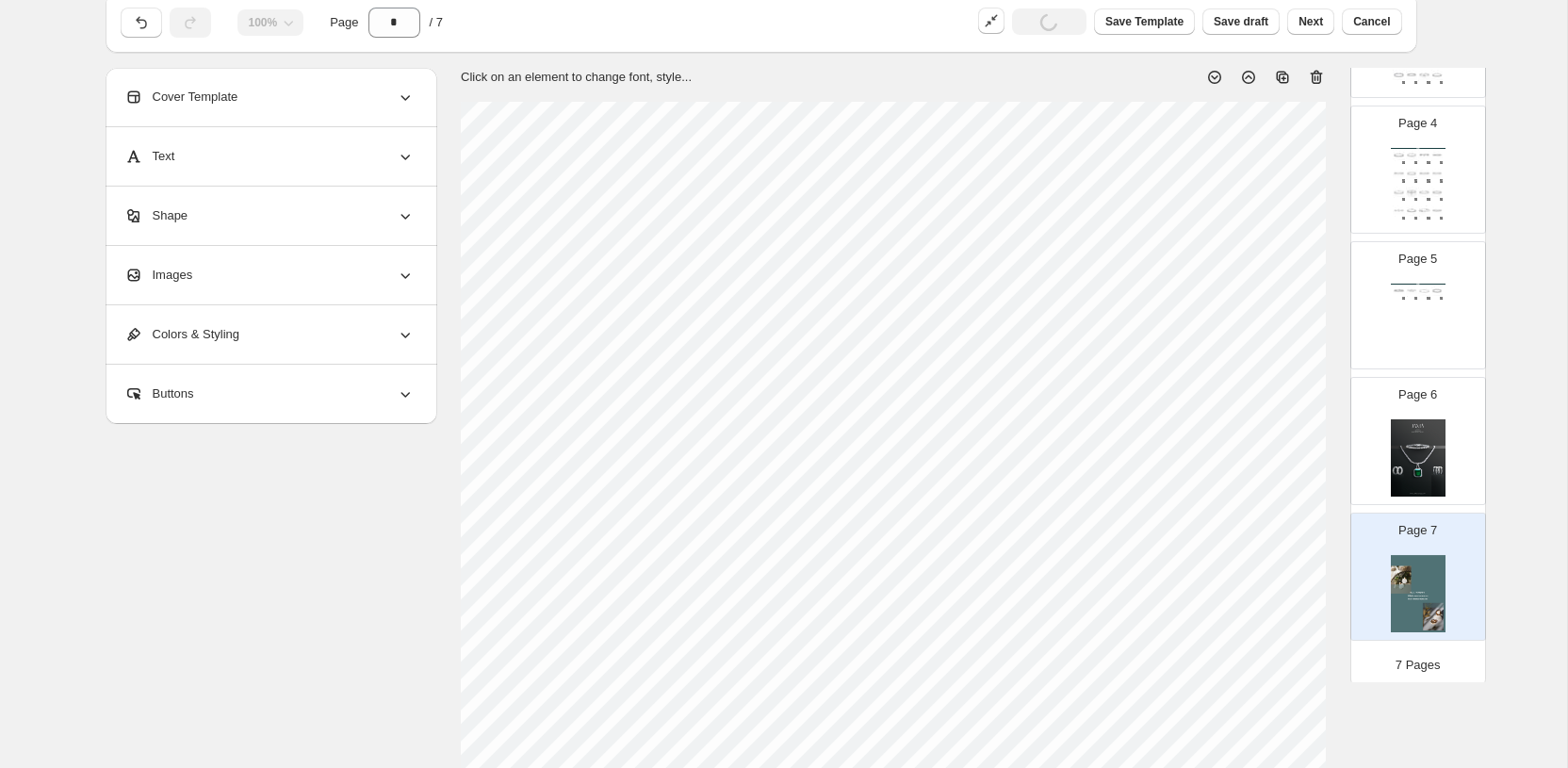 scroll, scrollTop: 0, scrollLeft: 0, axis: both 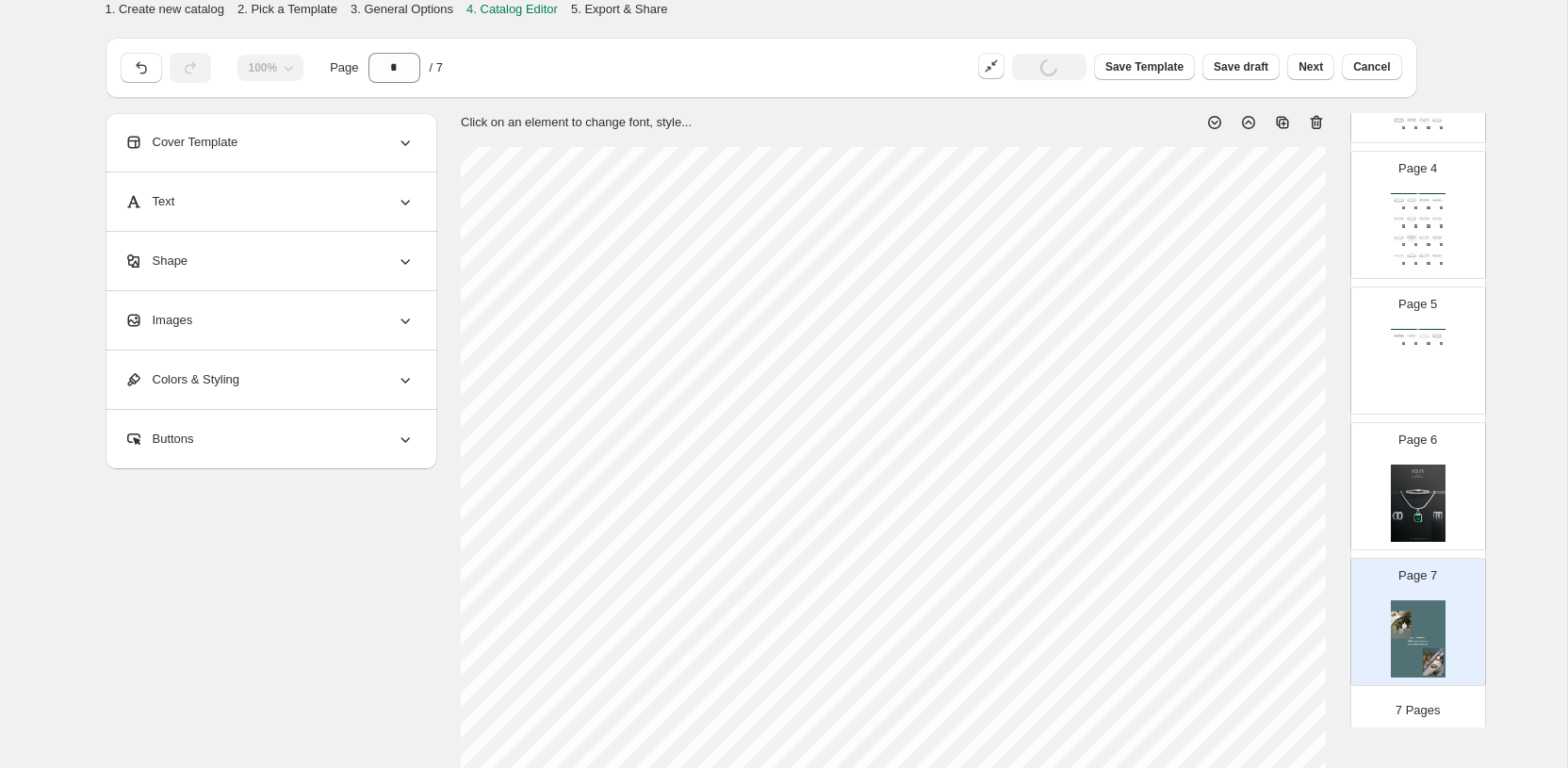 click 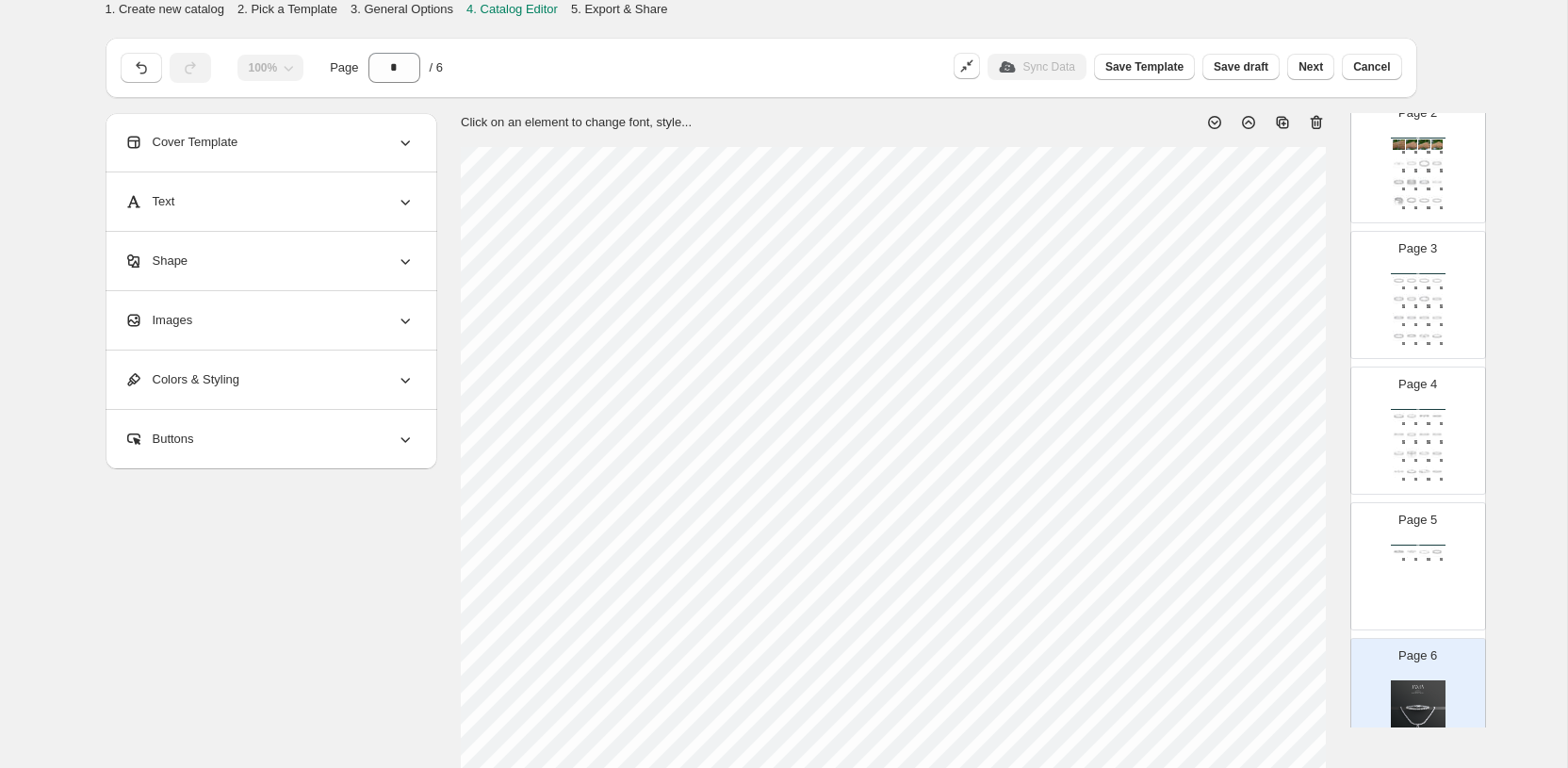scroll, scrollTop: 0, scrollLeft: 0, axis: both 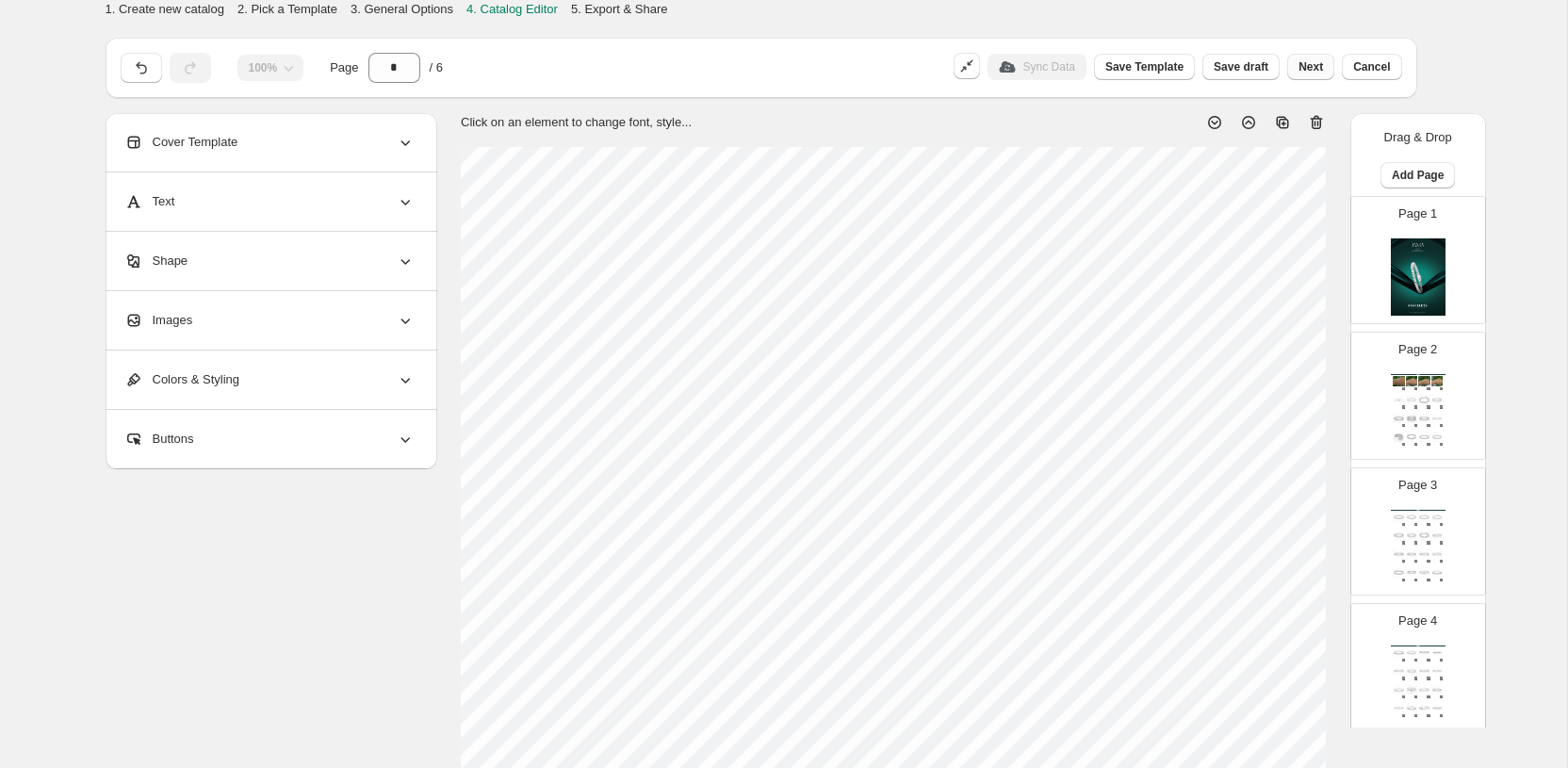 click on "Next" at bounding box center [1311, 67] 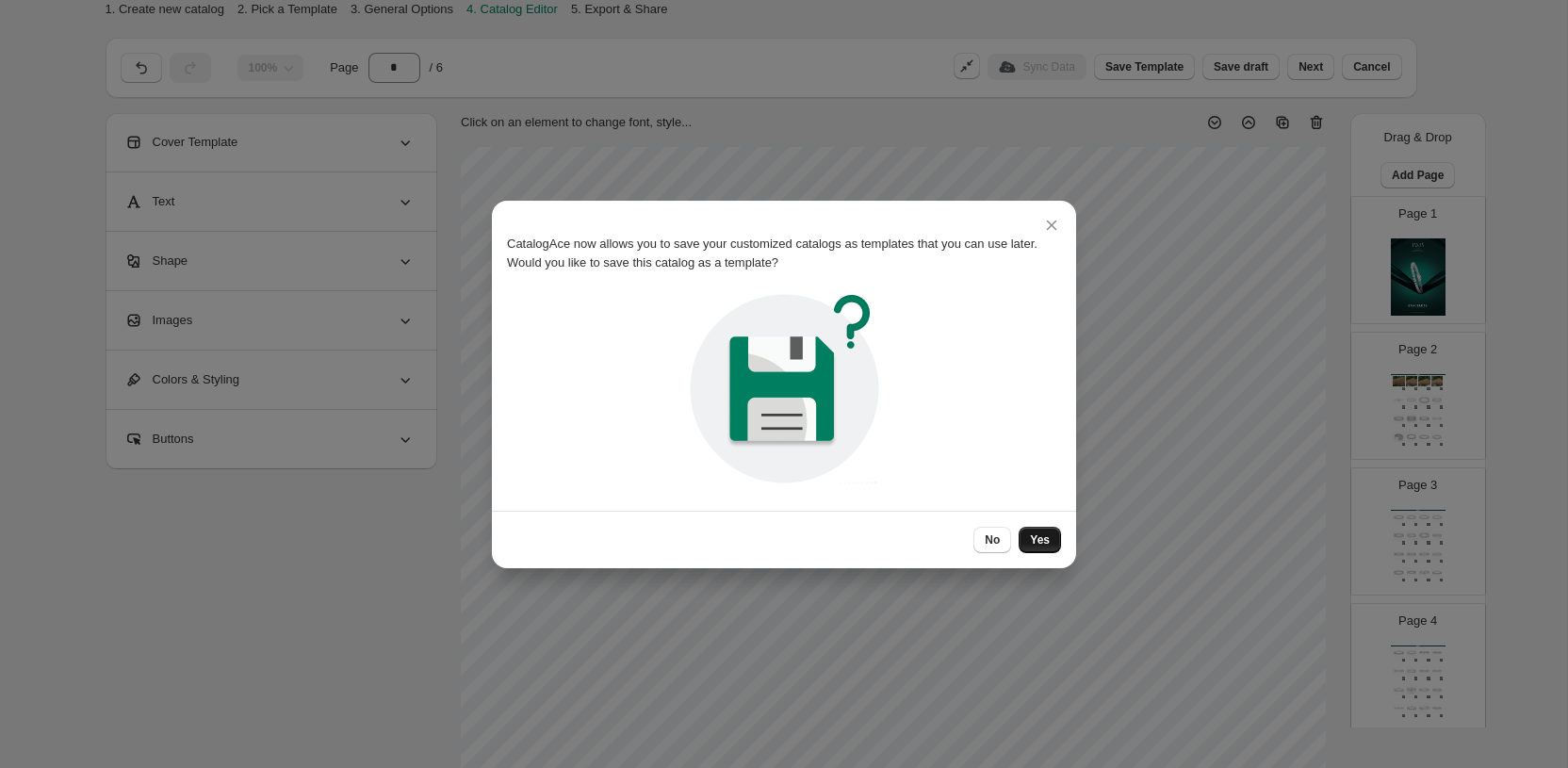 click on "Yes" at bounding box center [1039, 540] 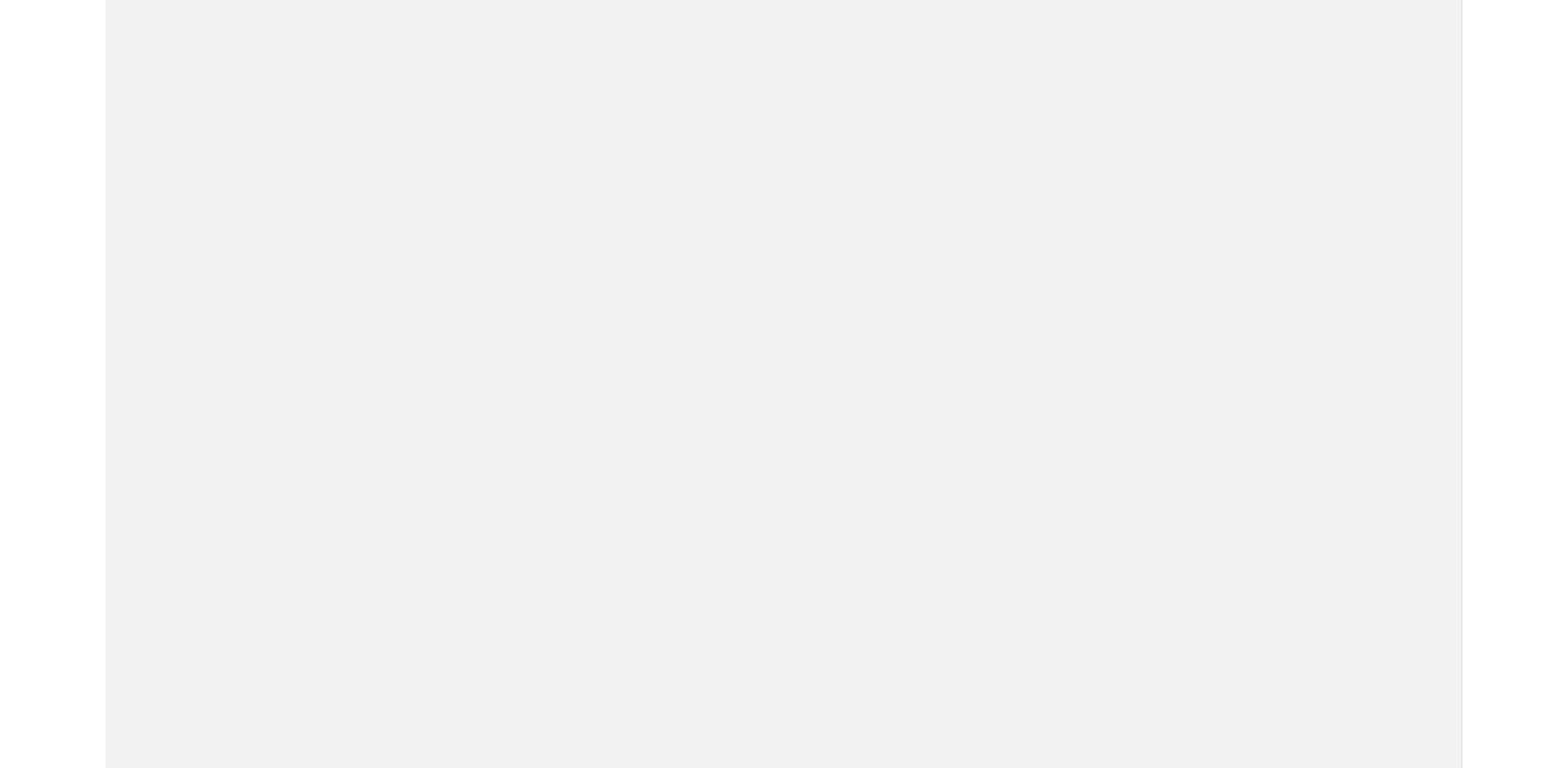 scroll, scrollTop: 0, scrollLeft: 0, axis: both 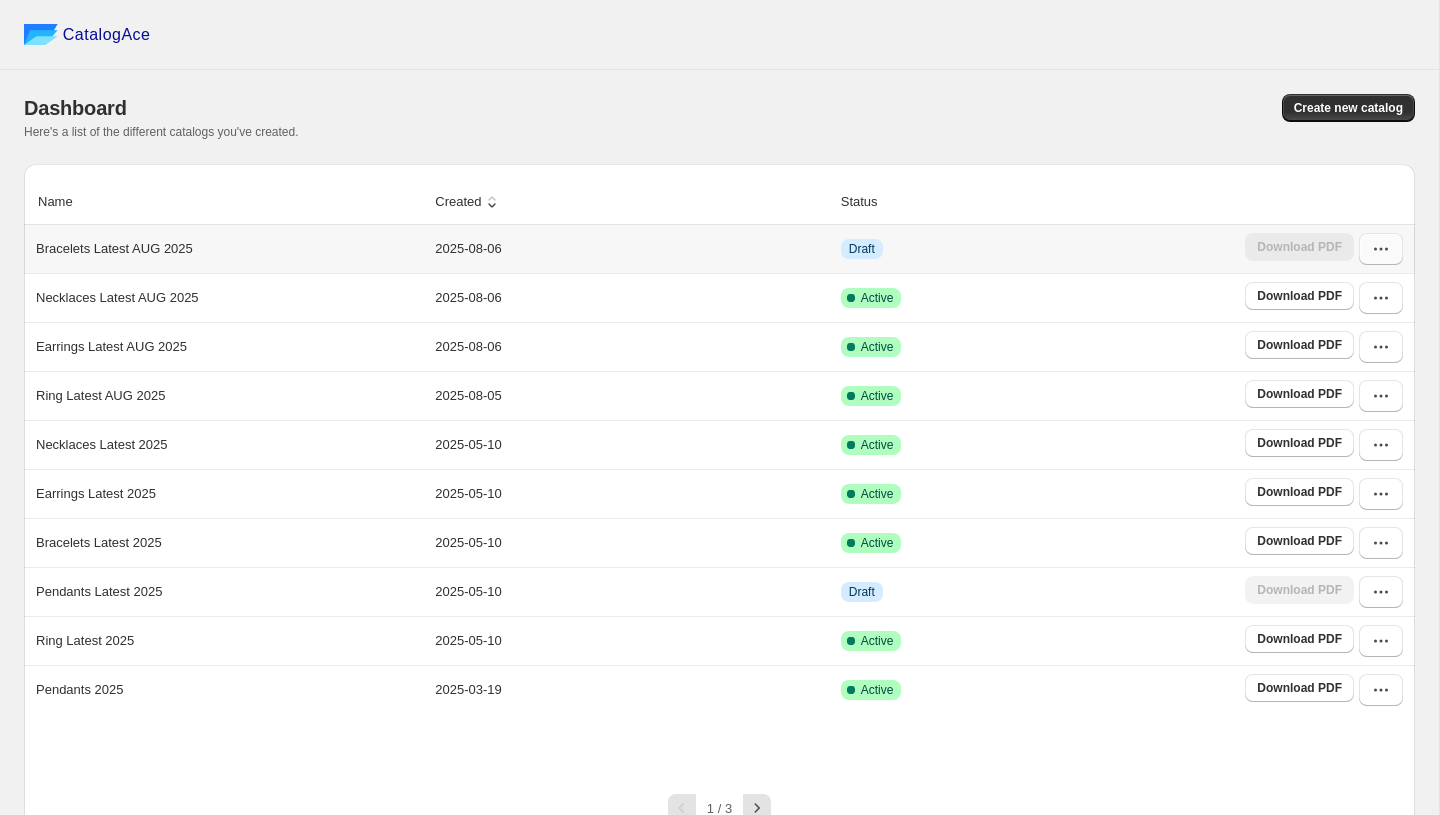 click 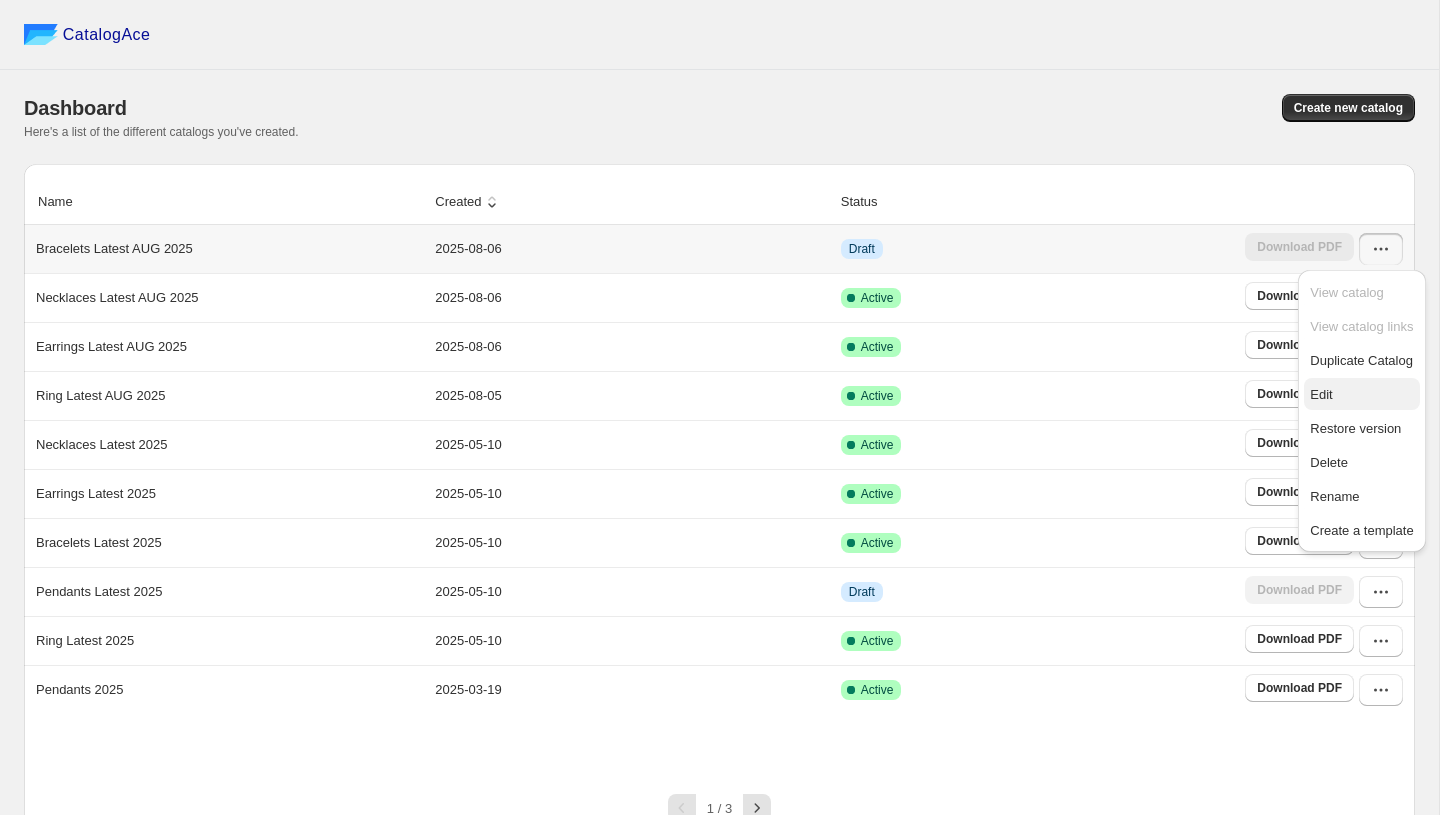 click on "Edit" at bounding box center [1361, 395] 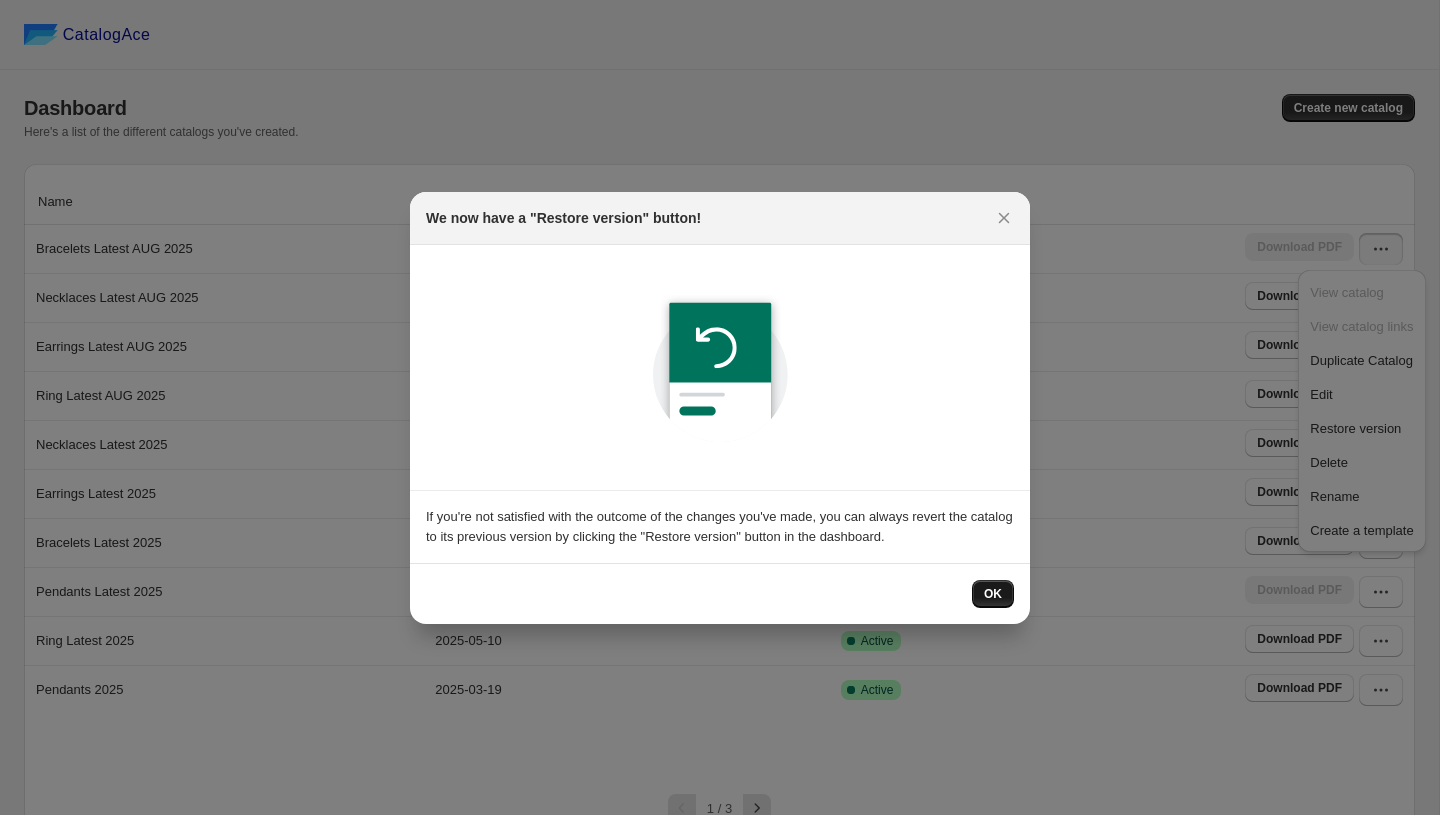 click on "OK" at bounding box center (993, 594) 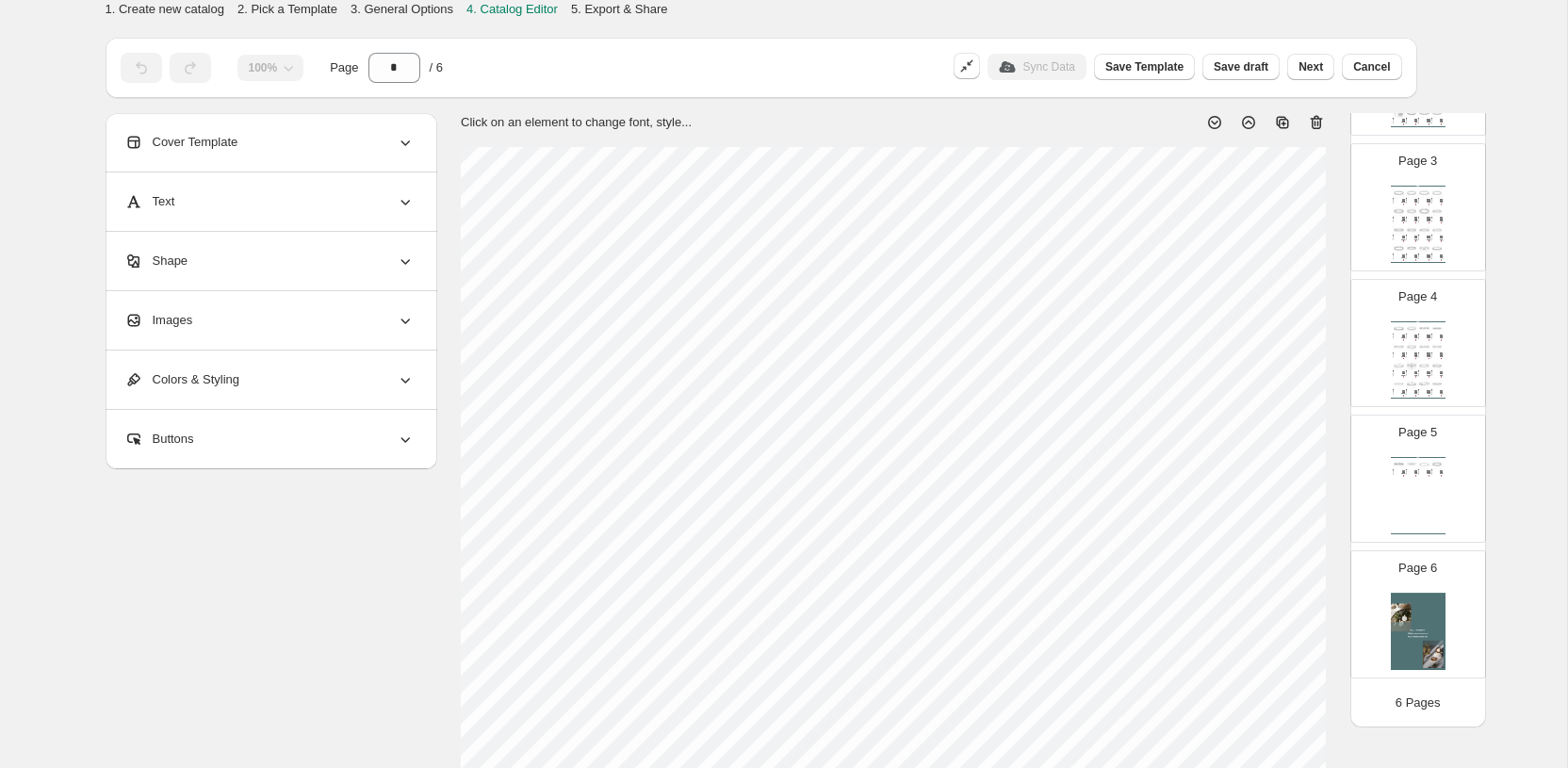 scroll, scrollTop: 0, scrollLeft: 0, axis: both 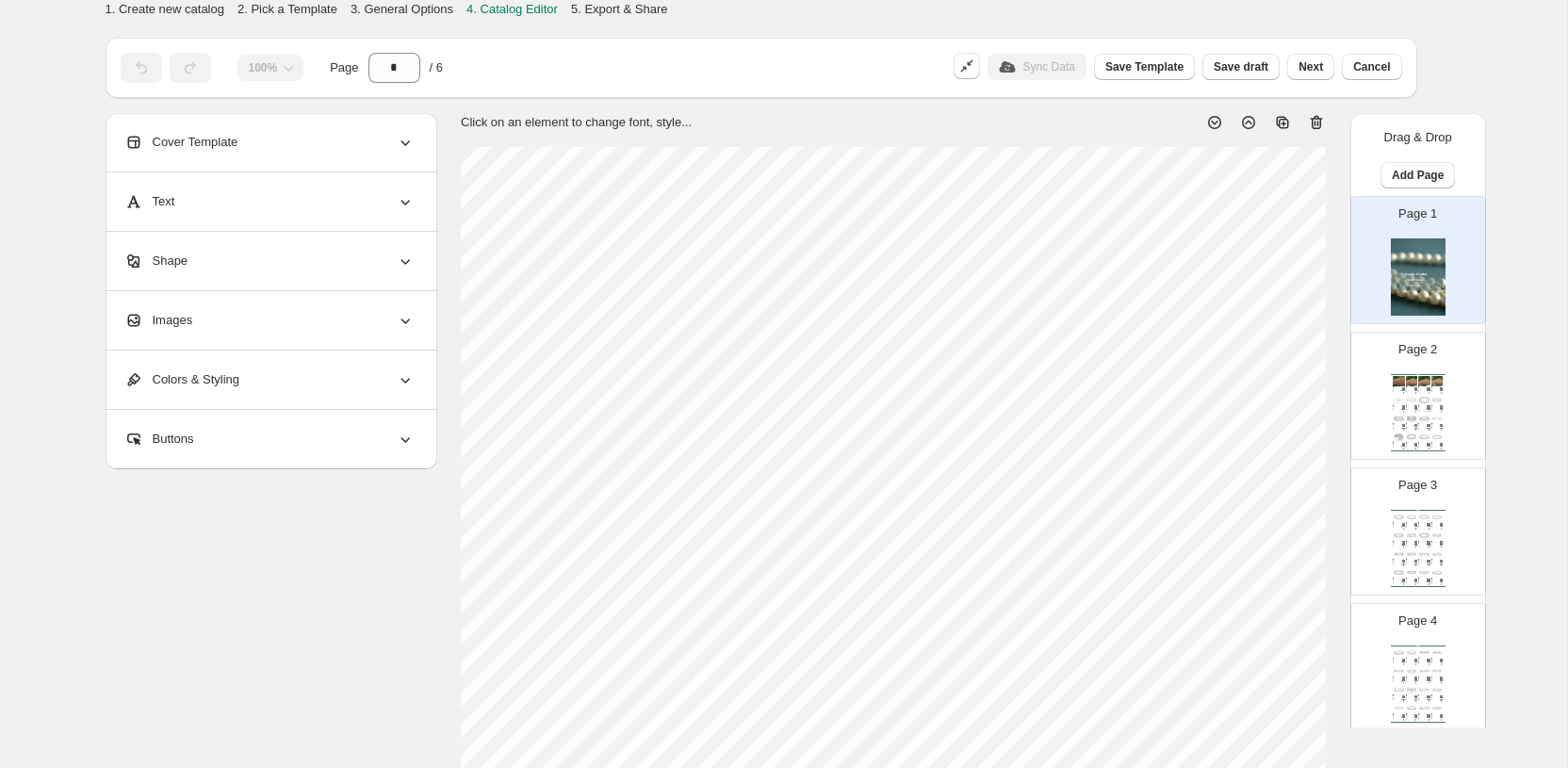 click at bounding box center (1418, 277) 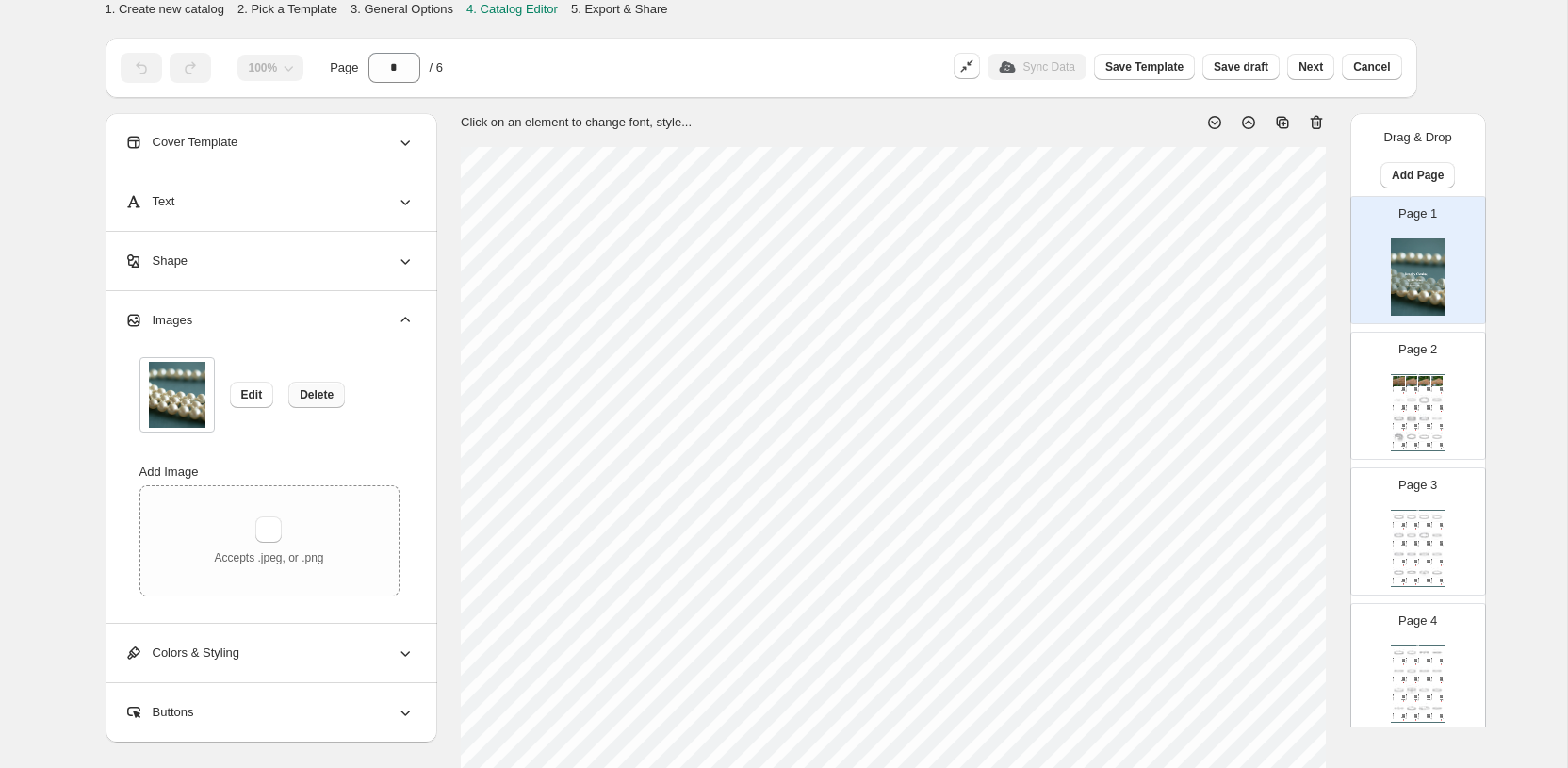 click on "Delete" at bounding box center (317, 395) 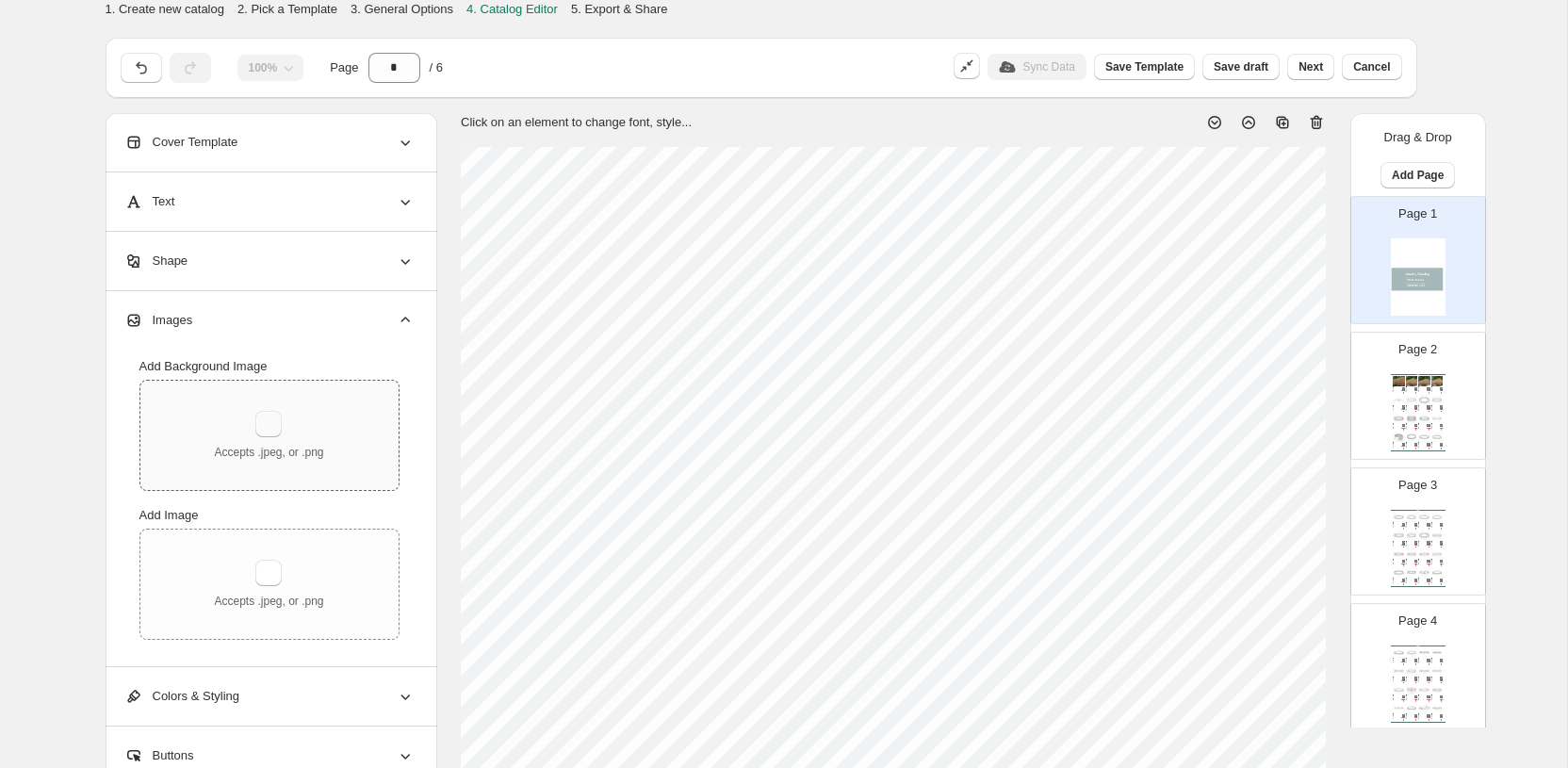 click at bounding box center [269, 424] 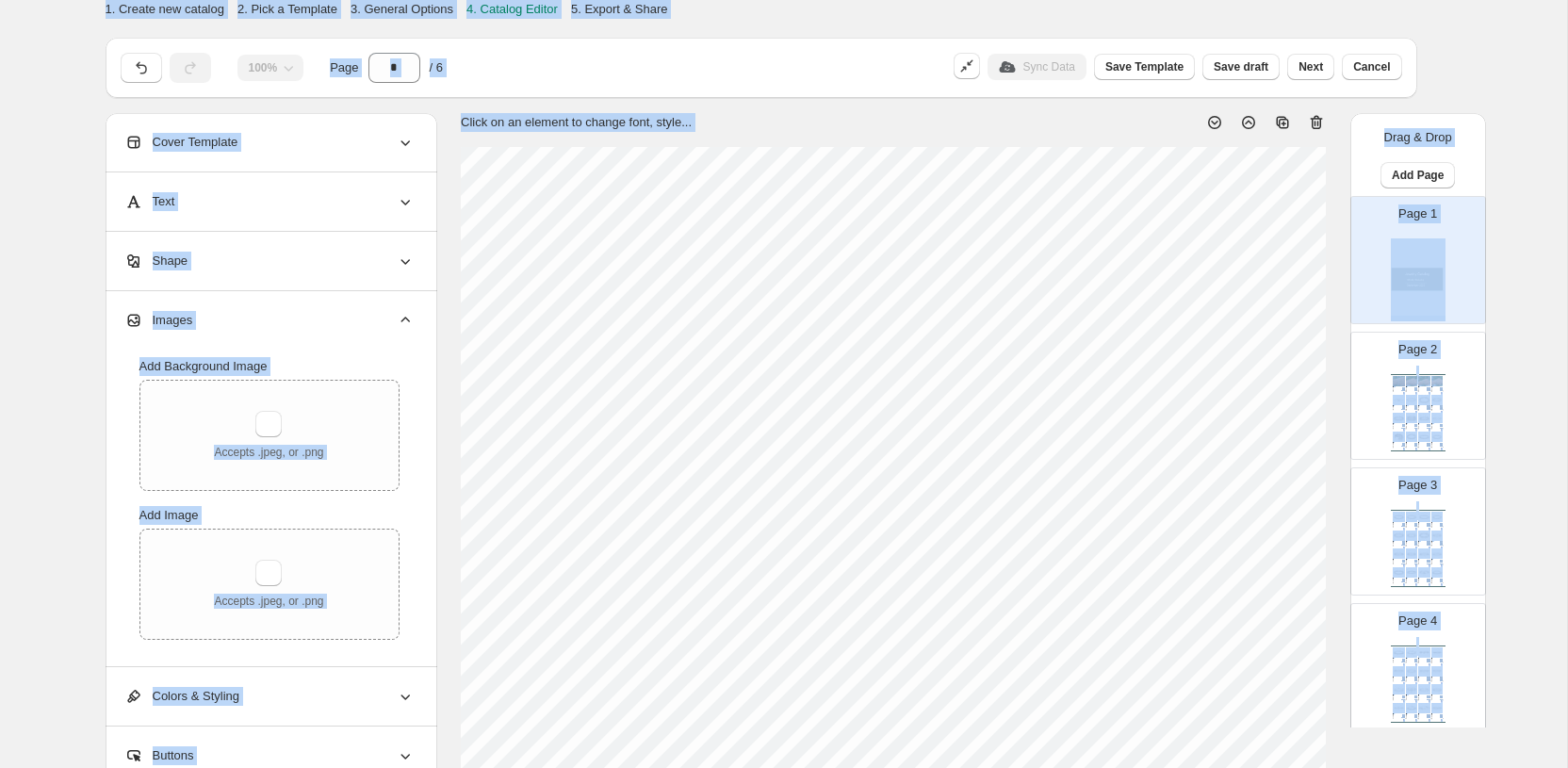 click 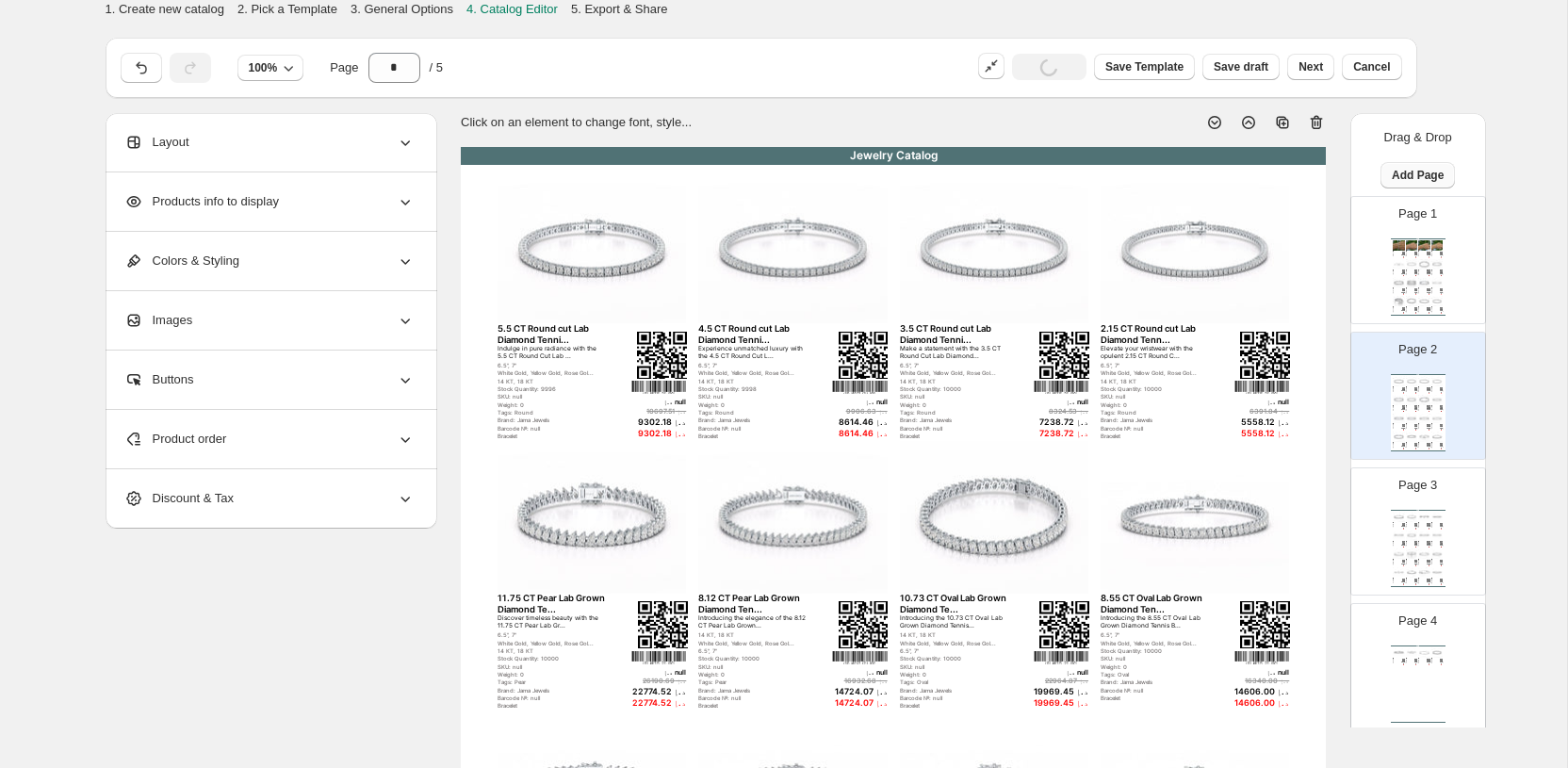 click on "Add Page" at bounding box center [1417, 175] 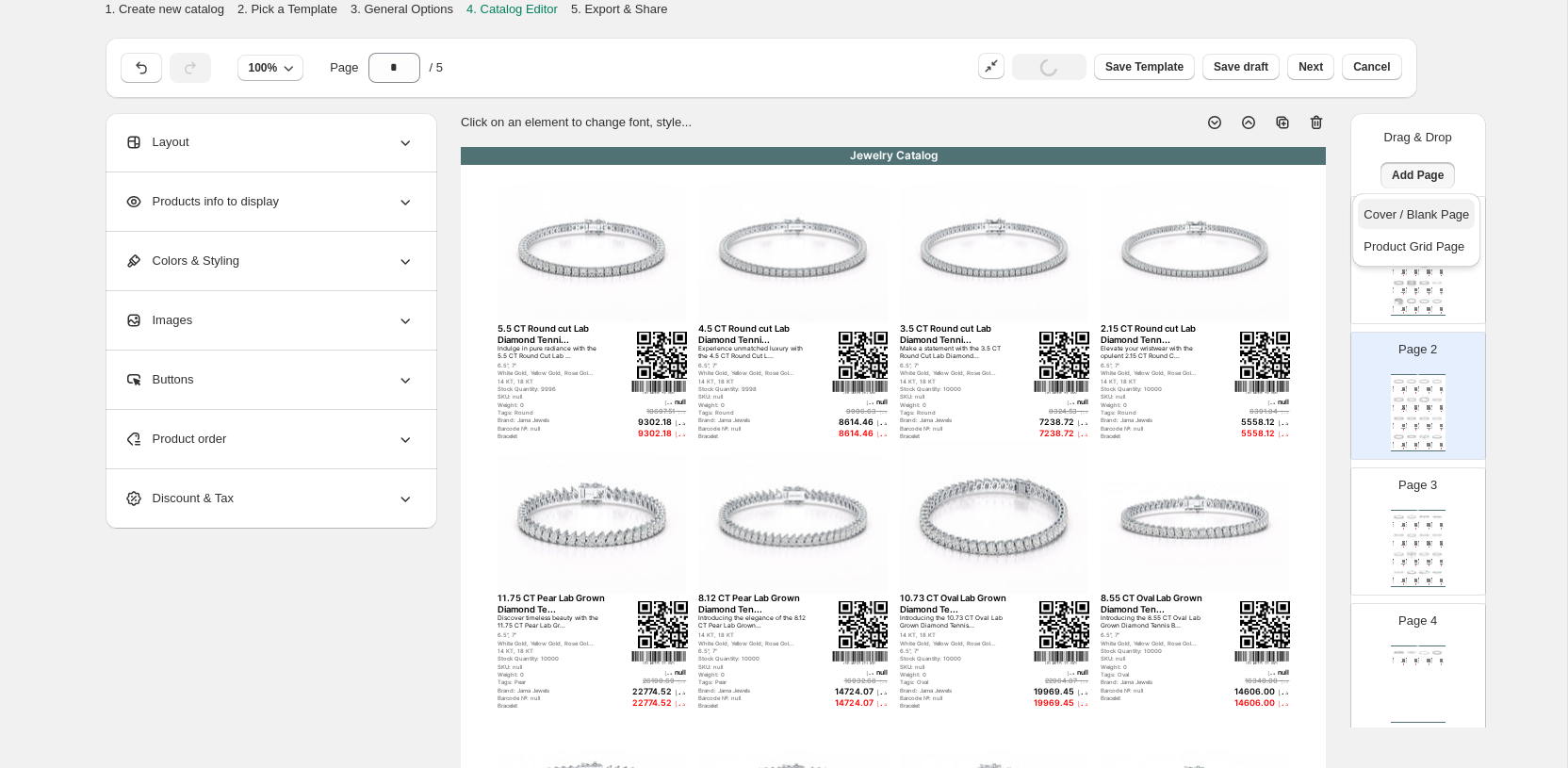 click on "Cover / Blank Page" at bounding box center (1416, 214) 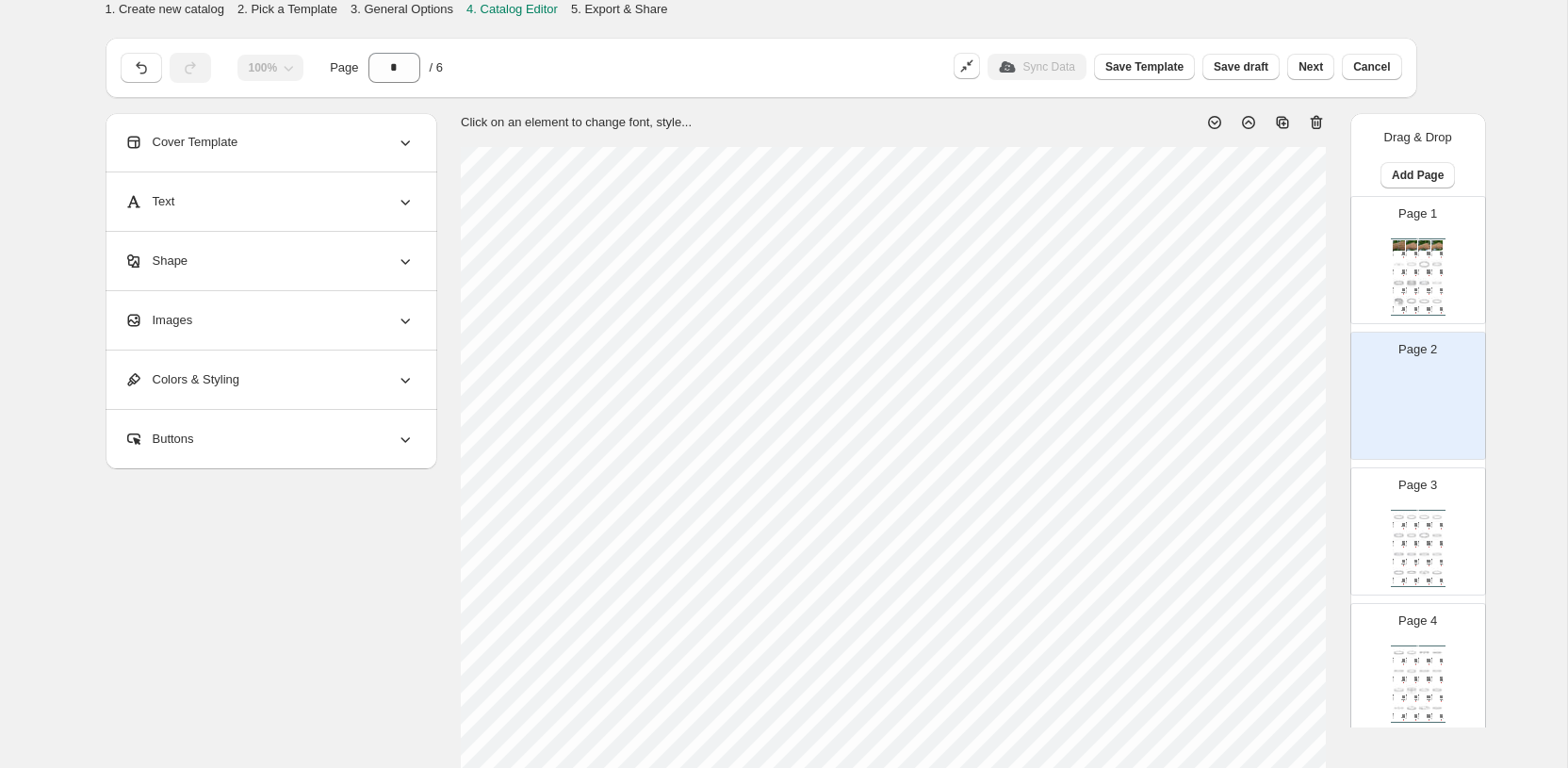 click on "Images" at bounding box center (270, 320) 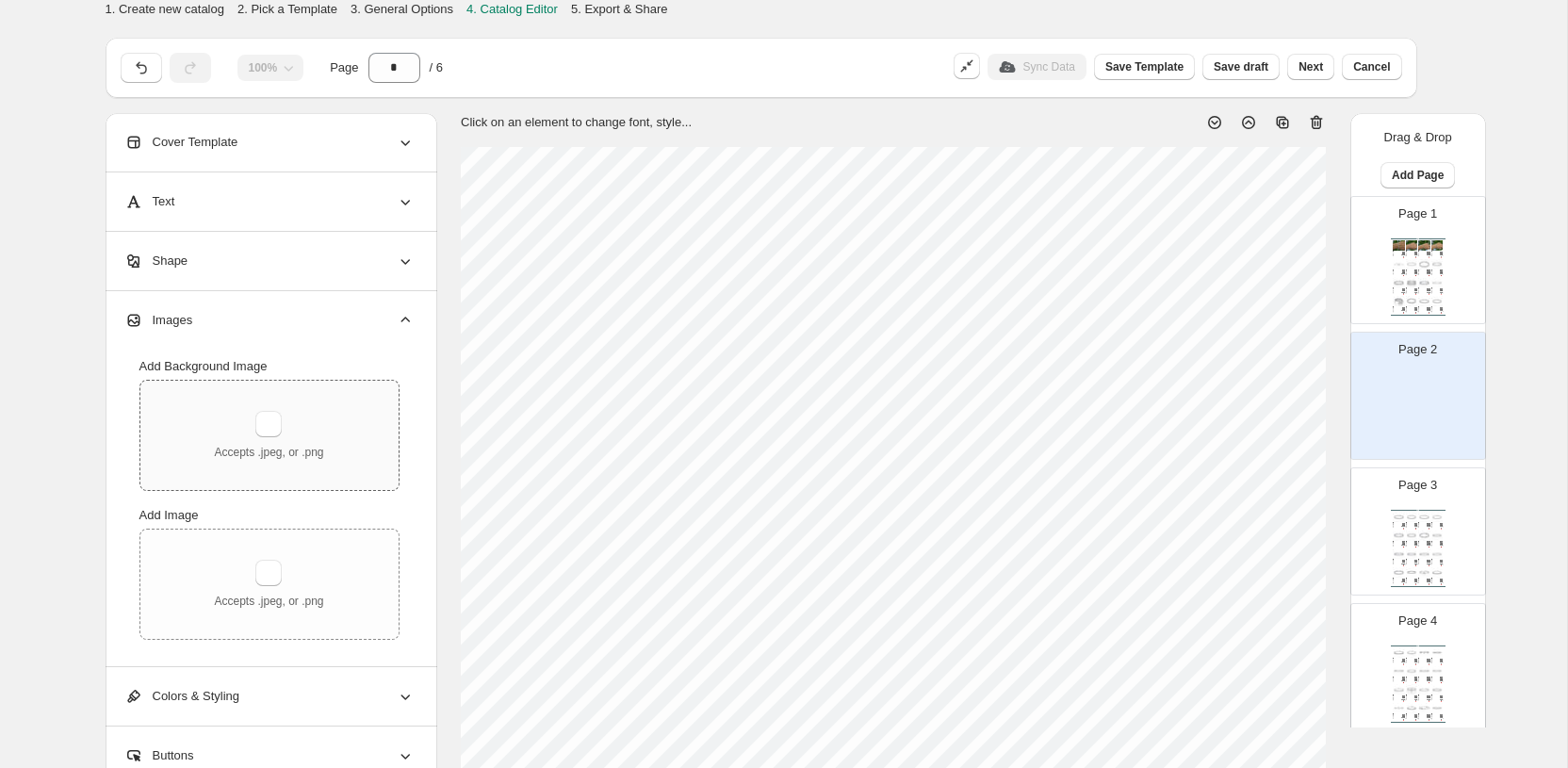 click on "Accepts .jpeg, or .png" at bounding box center [269, 435] 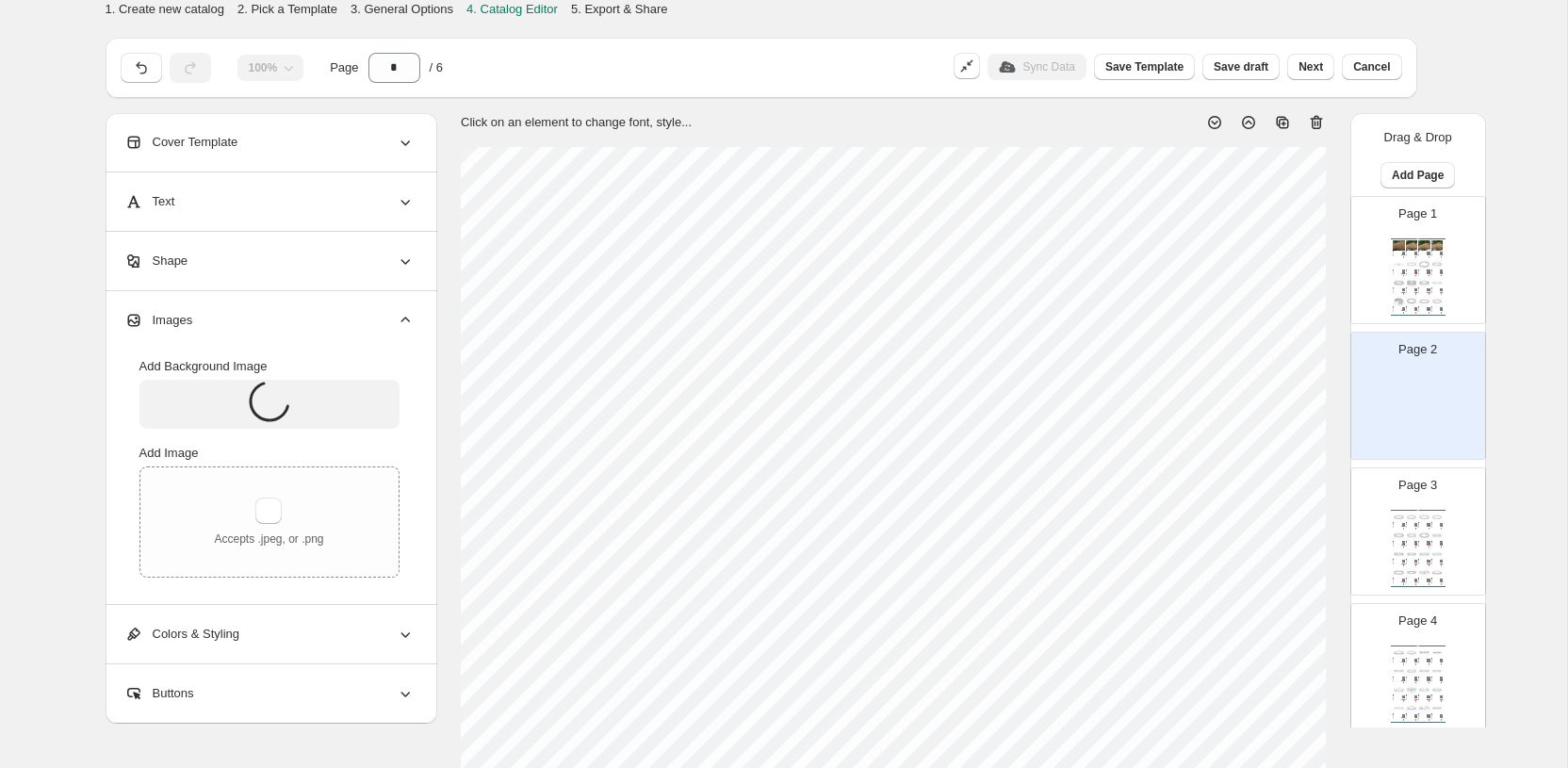 click at bounding box center (1398, 282) 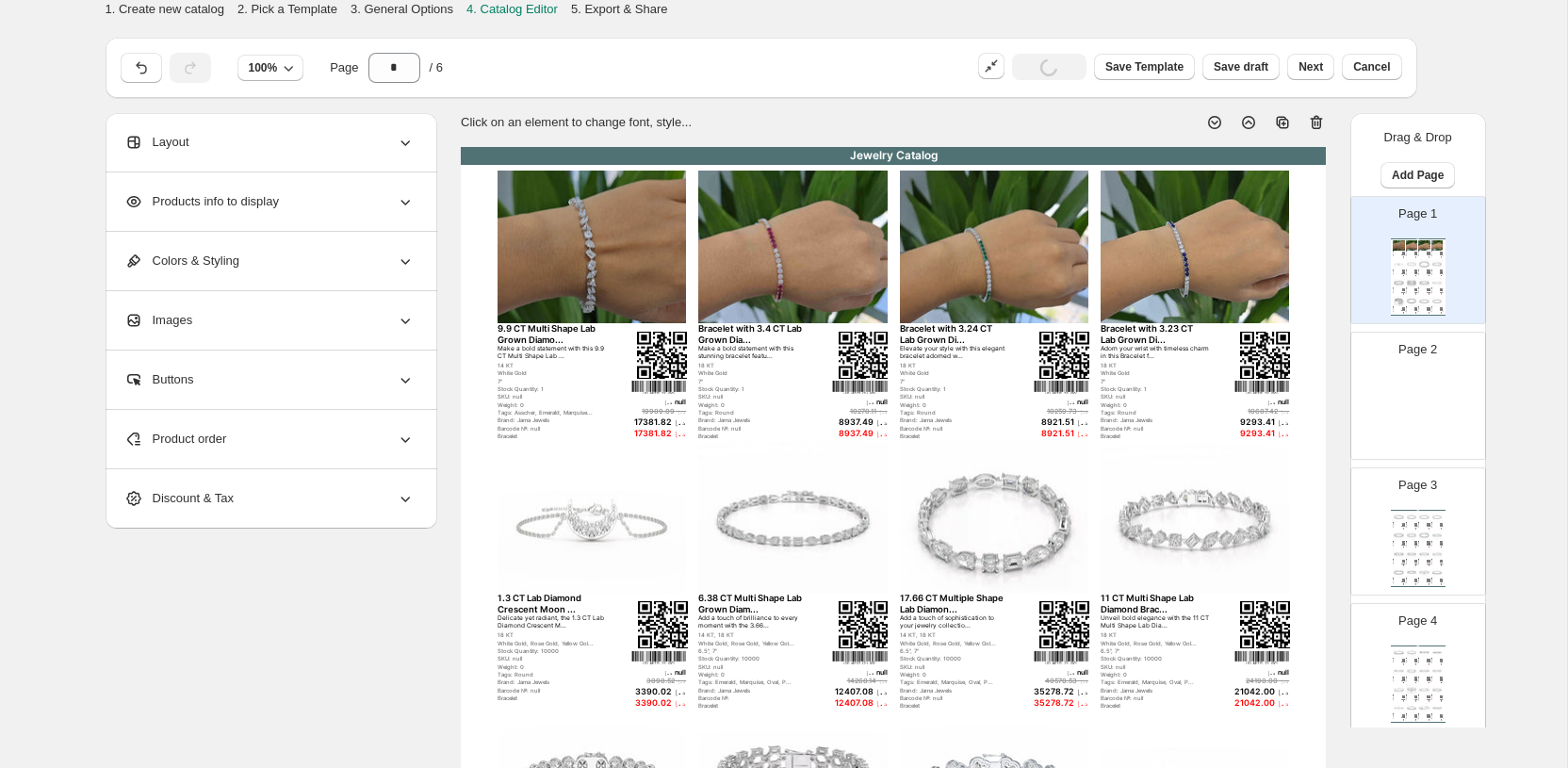 click on "Page 2" at bounding box center (1411, 388) 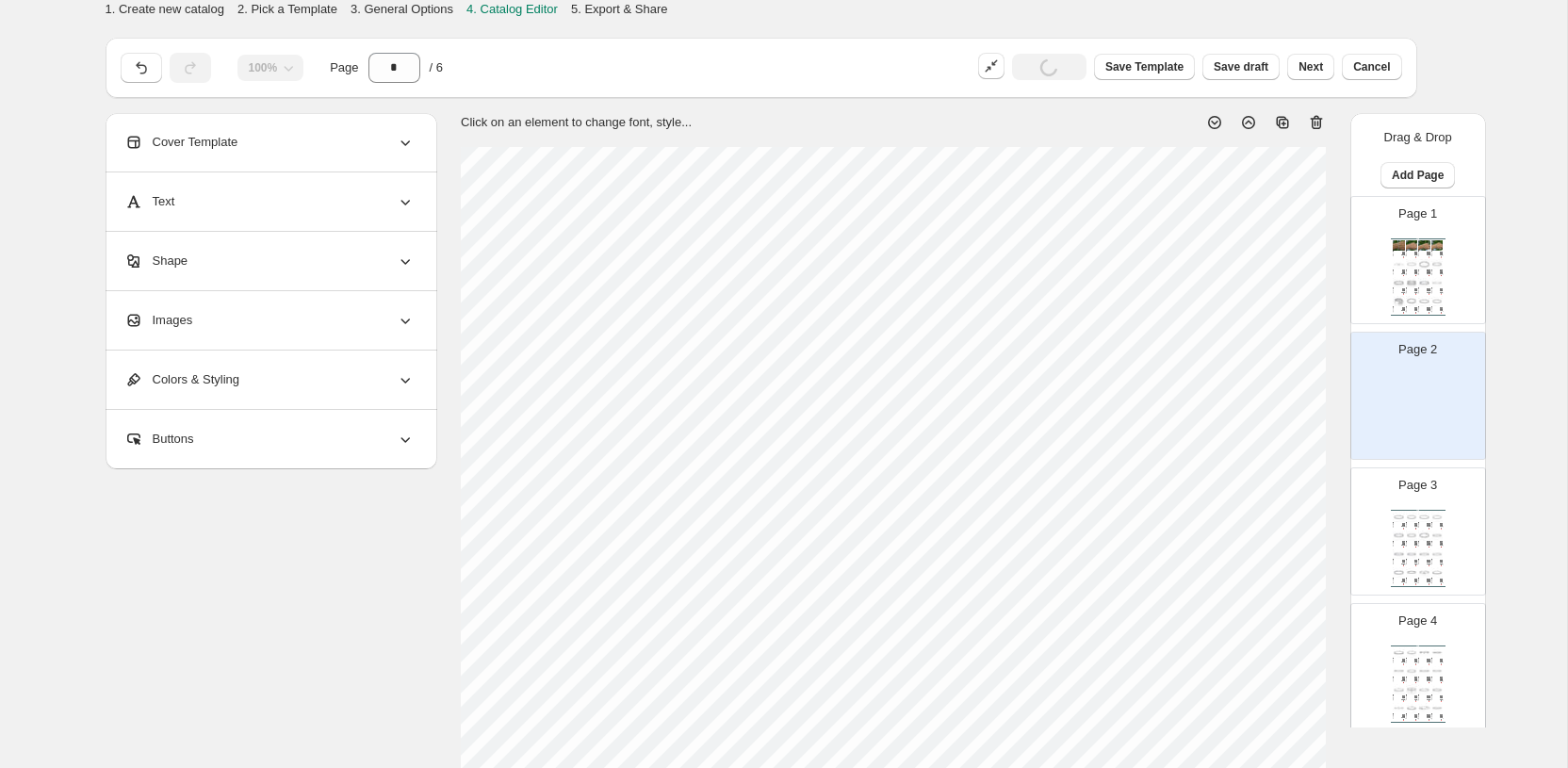 click at bounding box center (1424, 264) 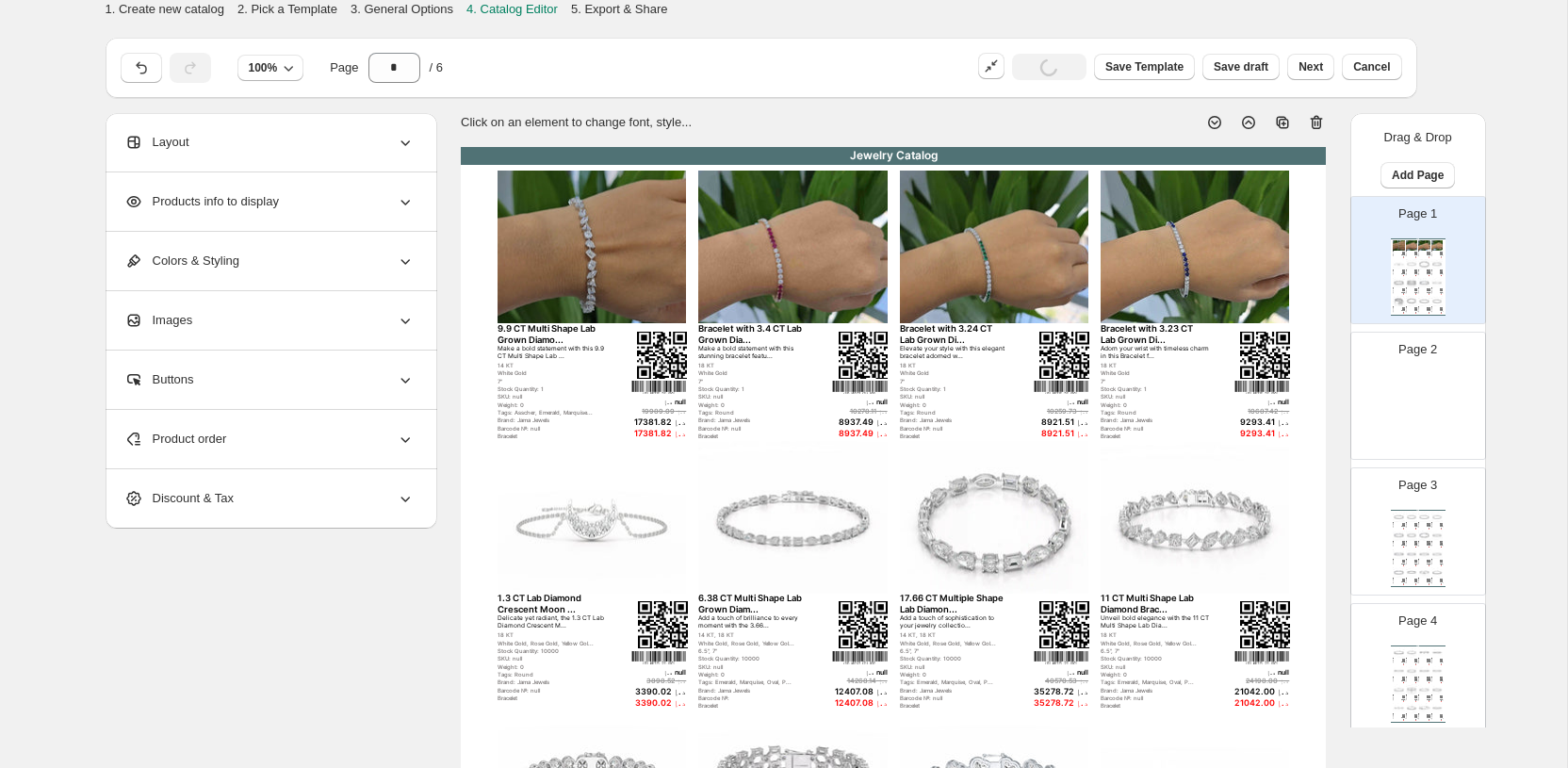 click on "Products info to display" at bounding box center (270, 202) 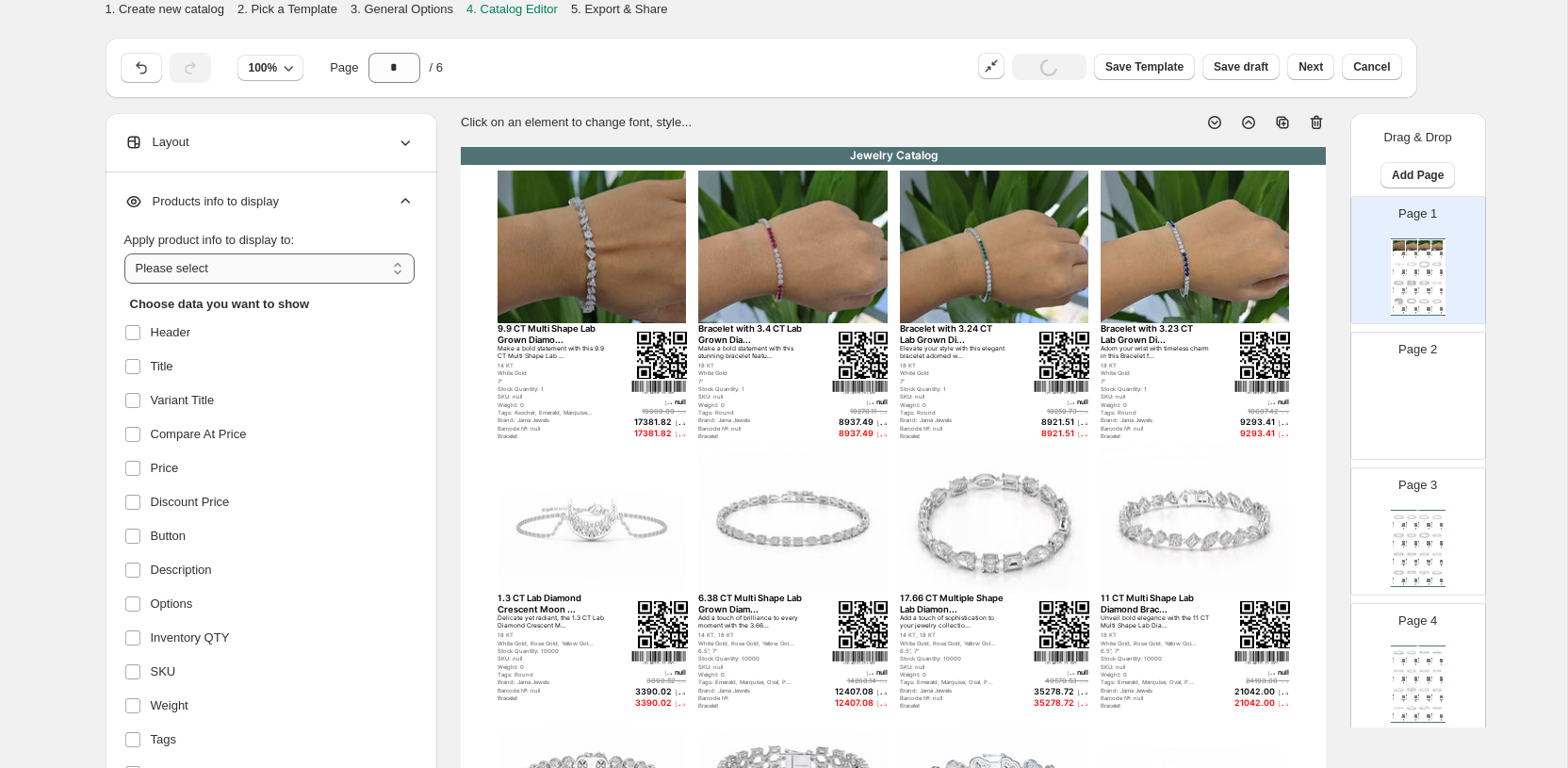 click on "**********" at bounding box center (270, 269) 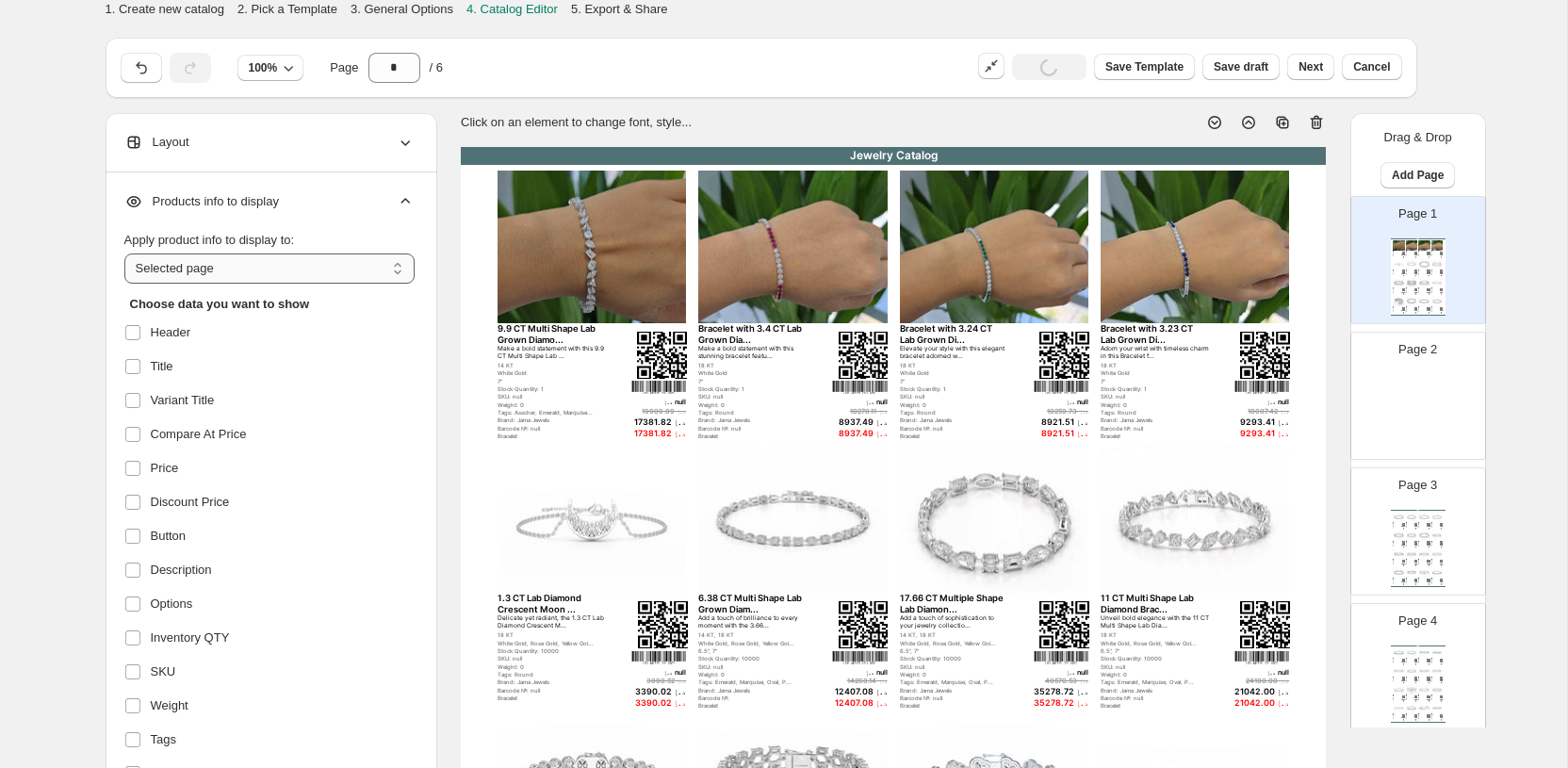 click on "**********" at bounding box center (270, 269) 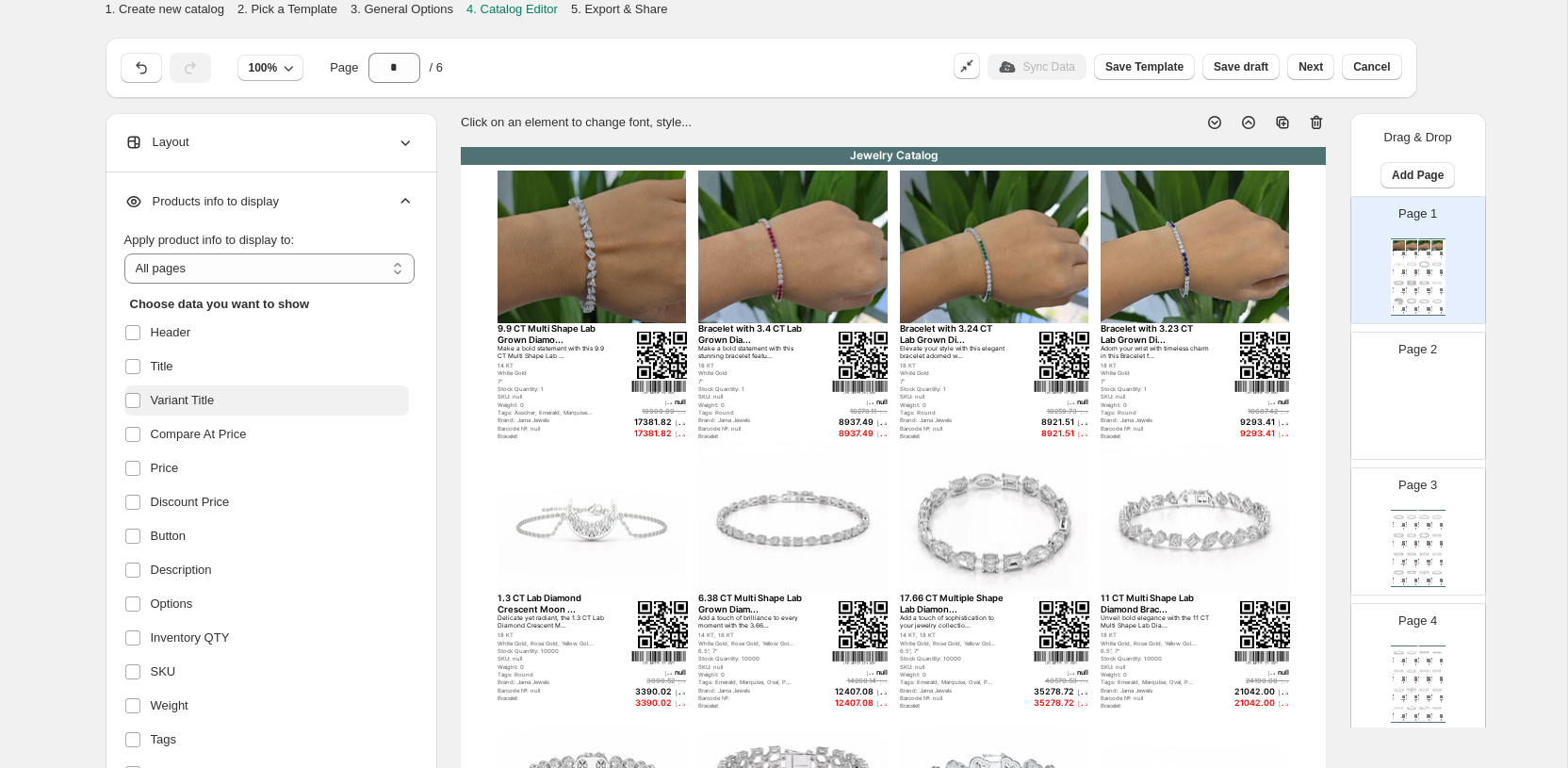 click on "Variant Title" at bounding box center [183, 400] 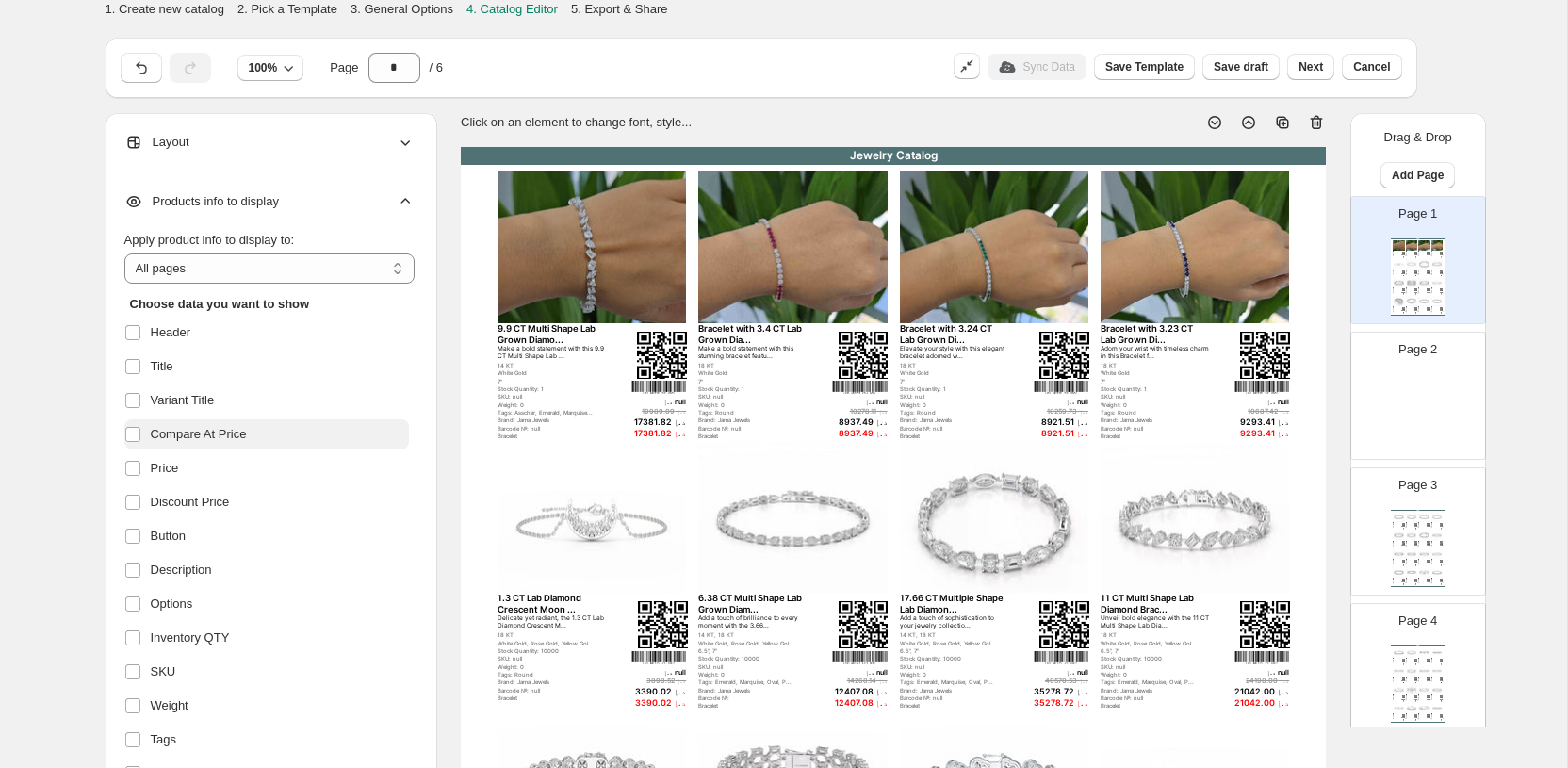 click on "Compare At Price" at bounding box center (199, 434) 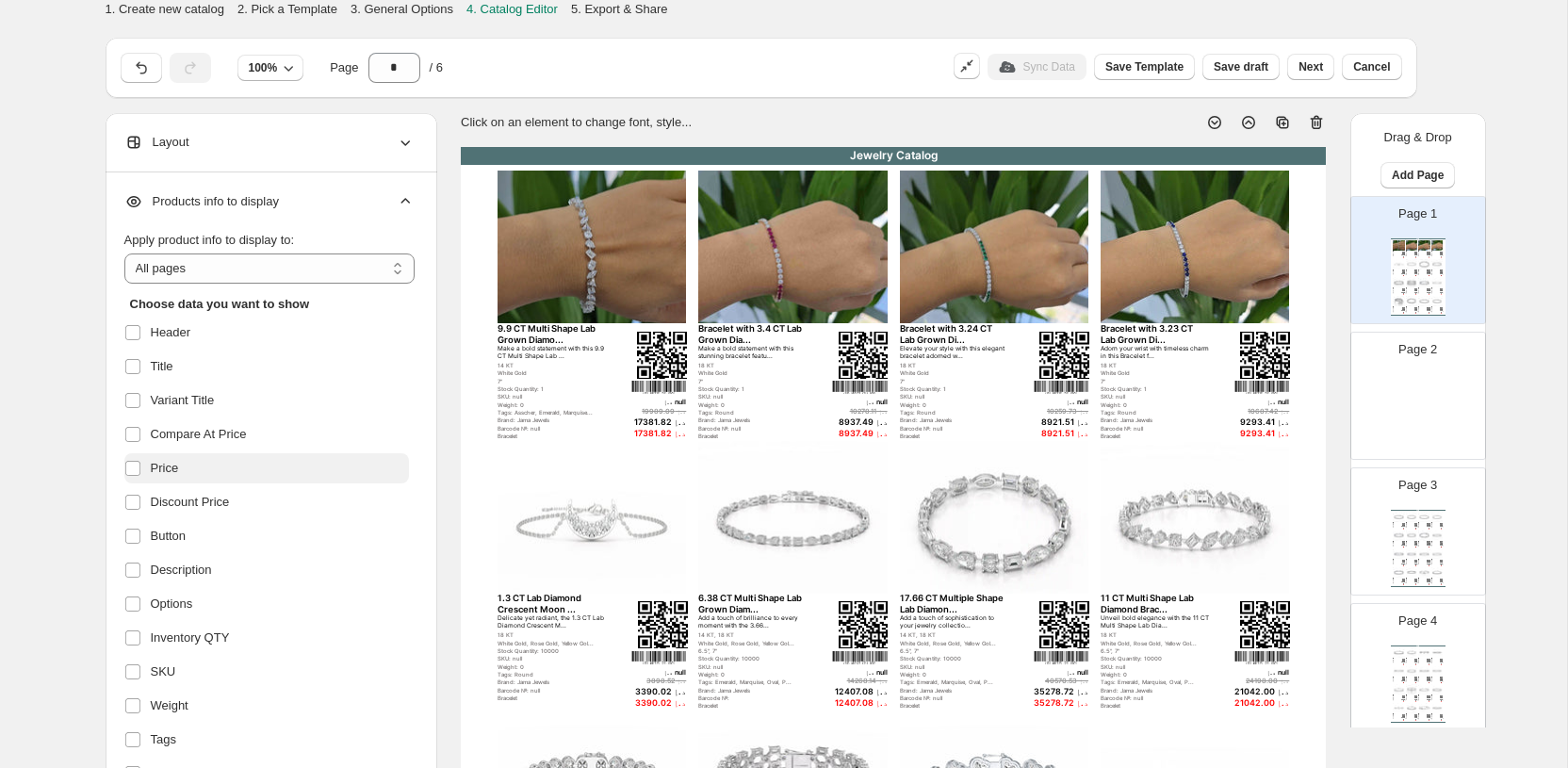 click on "Price" at bounding box center (165, 468) 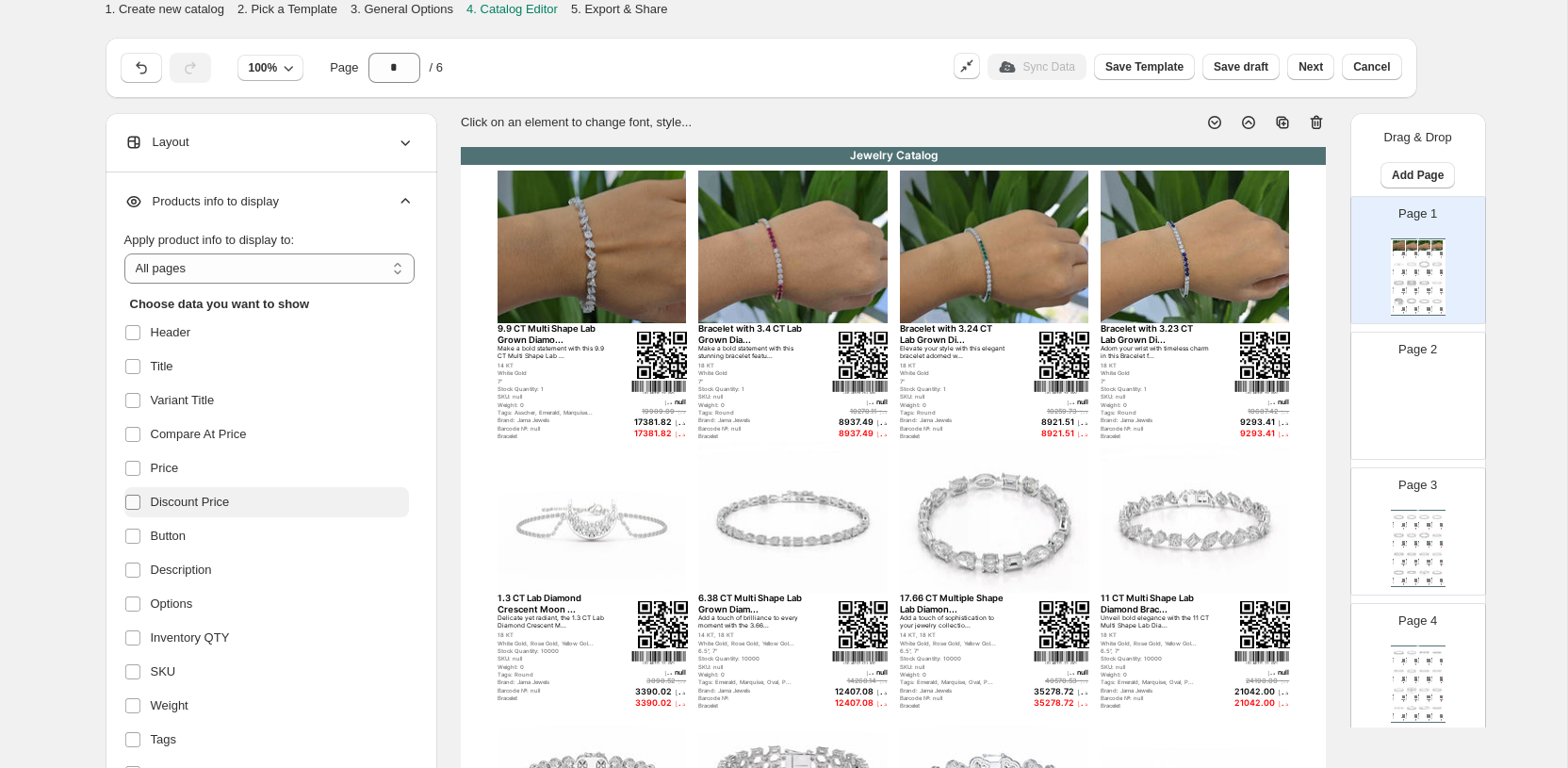 click at bounding box center [137, 502] 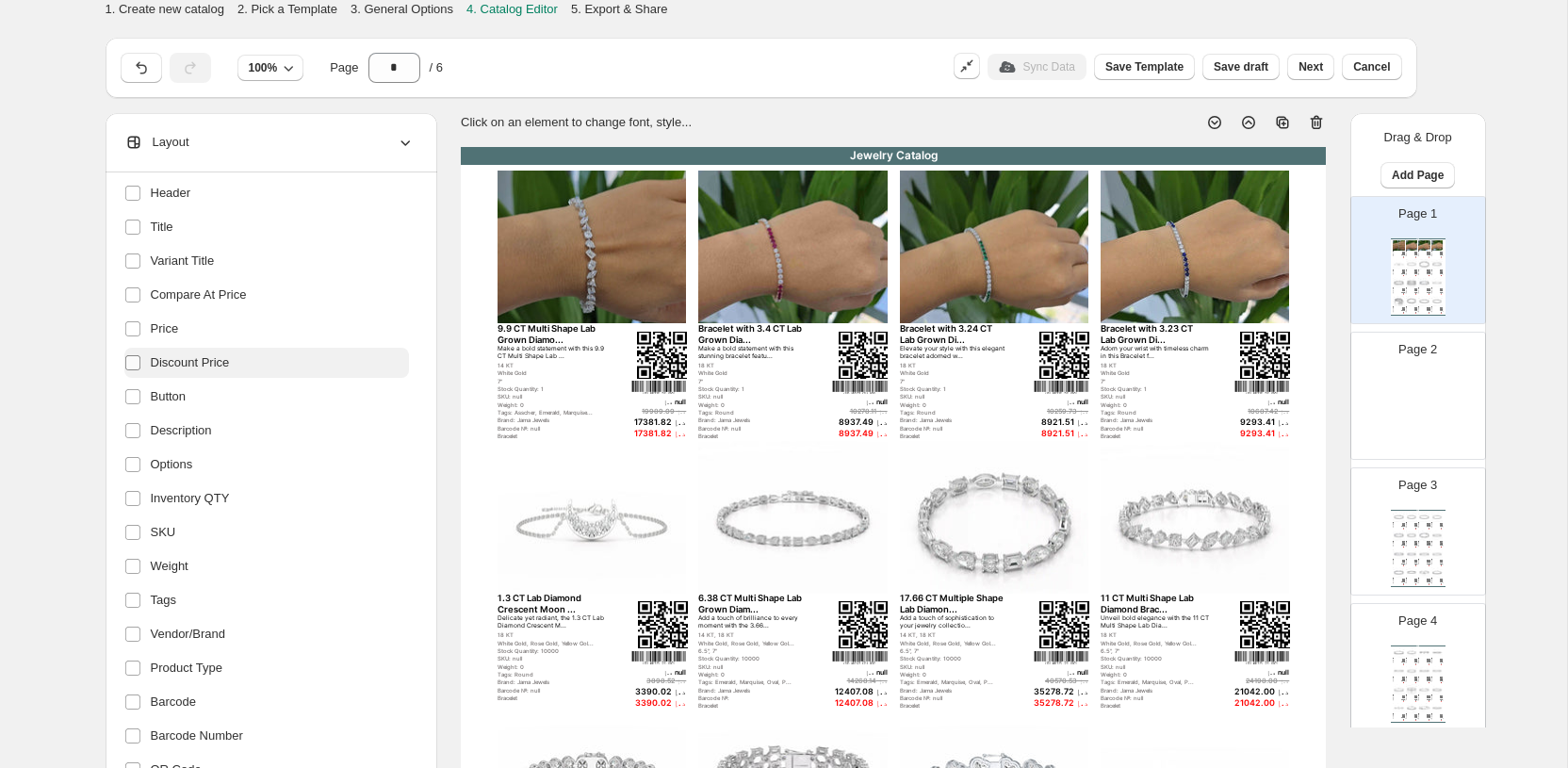 scroll, scrollTop: 174, scrollLeft: 0, axis: vertical 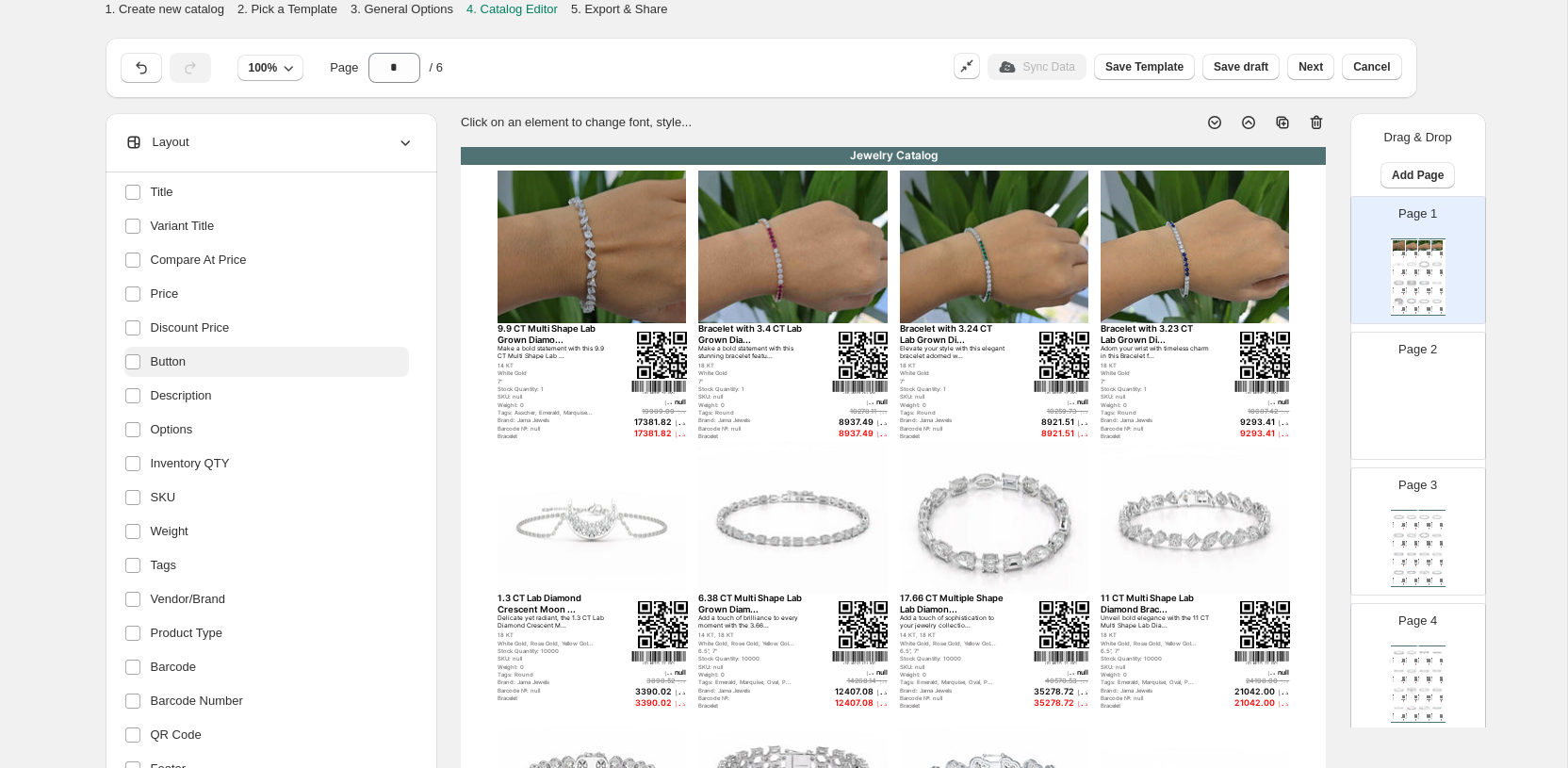 click on "Button" at bounding box center (267, 362) 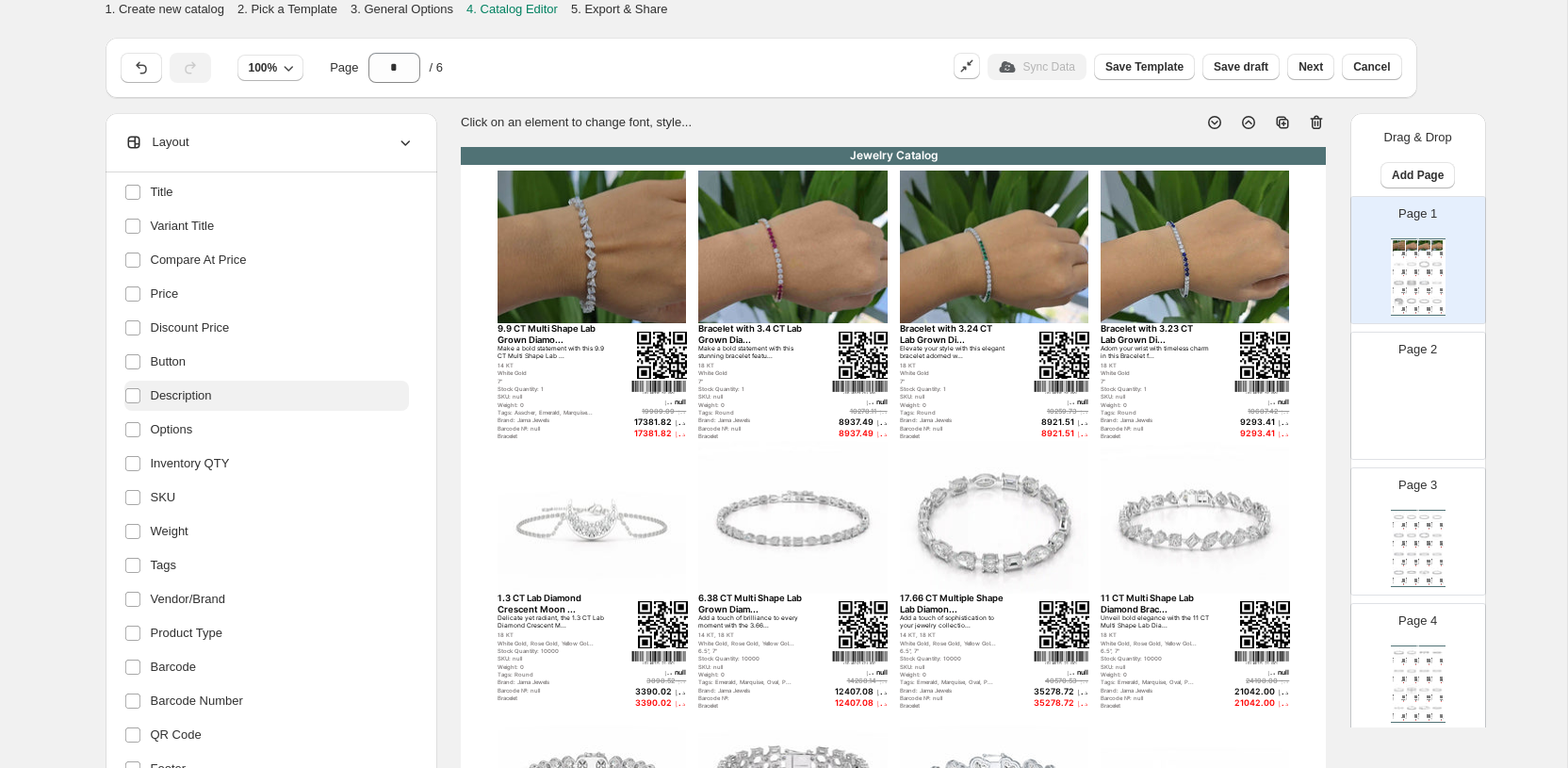click on "Description" at bounding box center (181, 396) 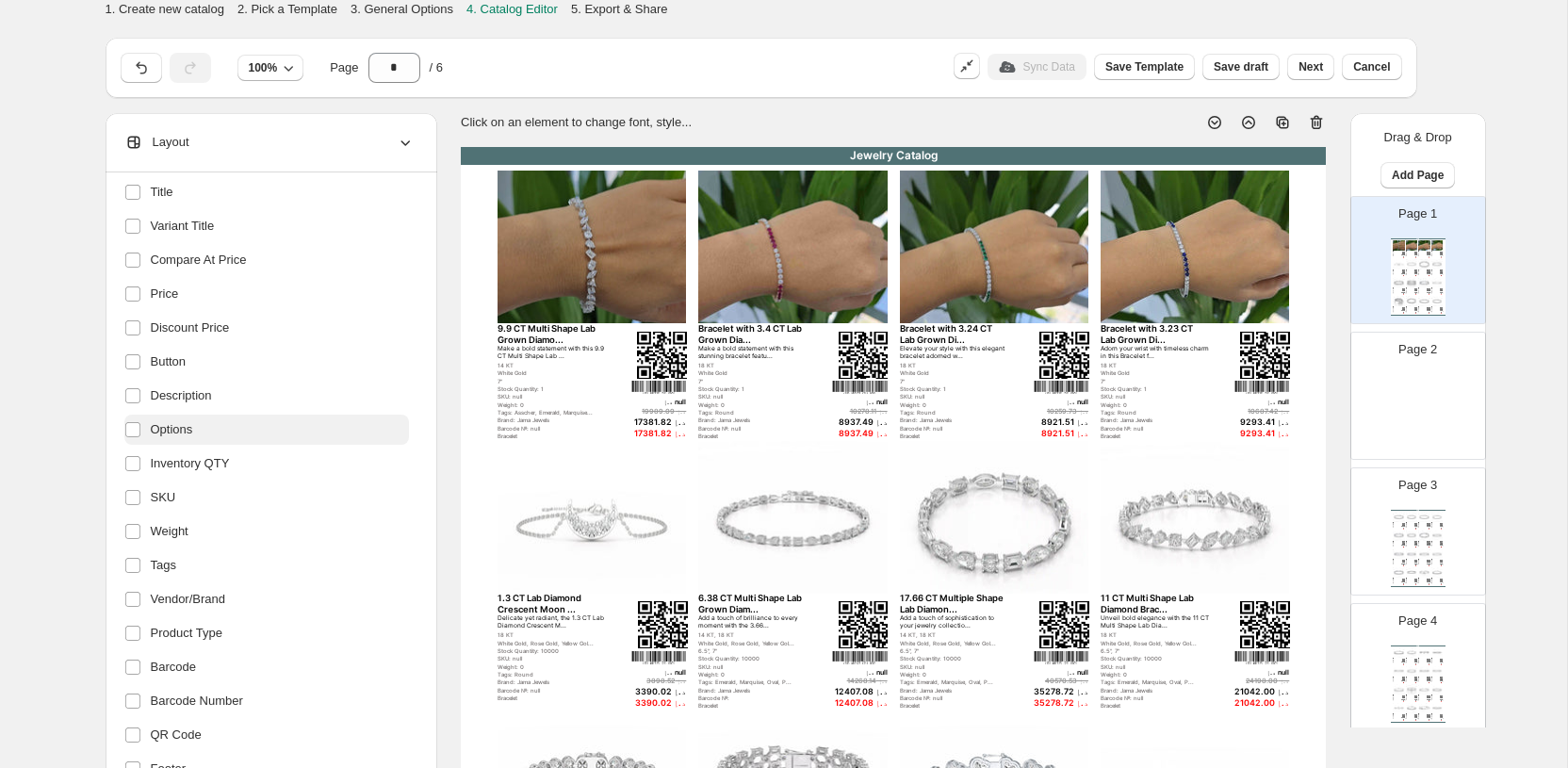click on "Options" at bounding box center (172, 430) 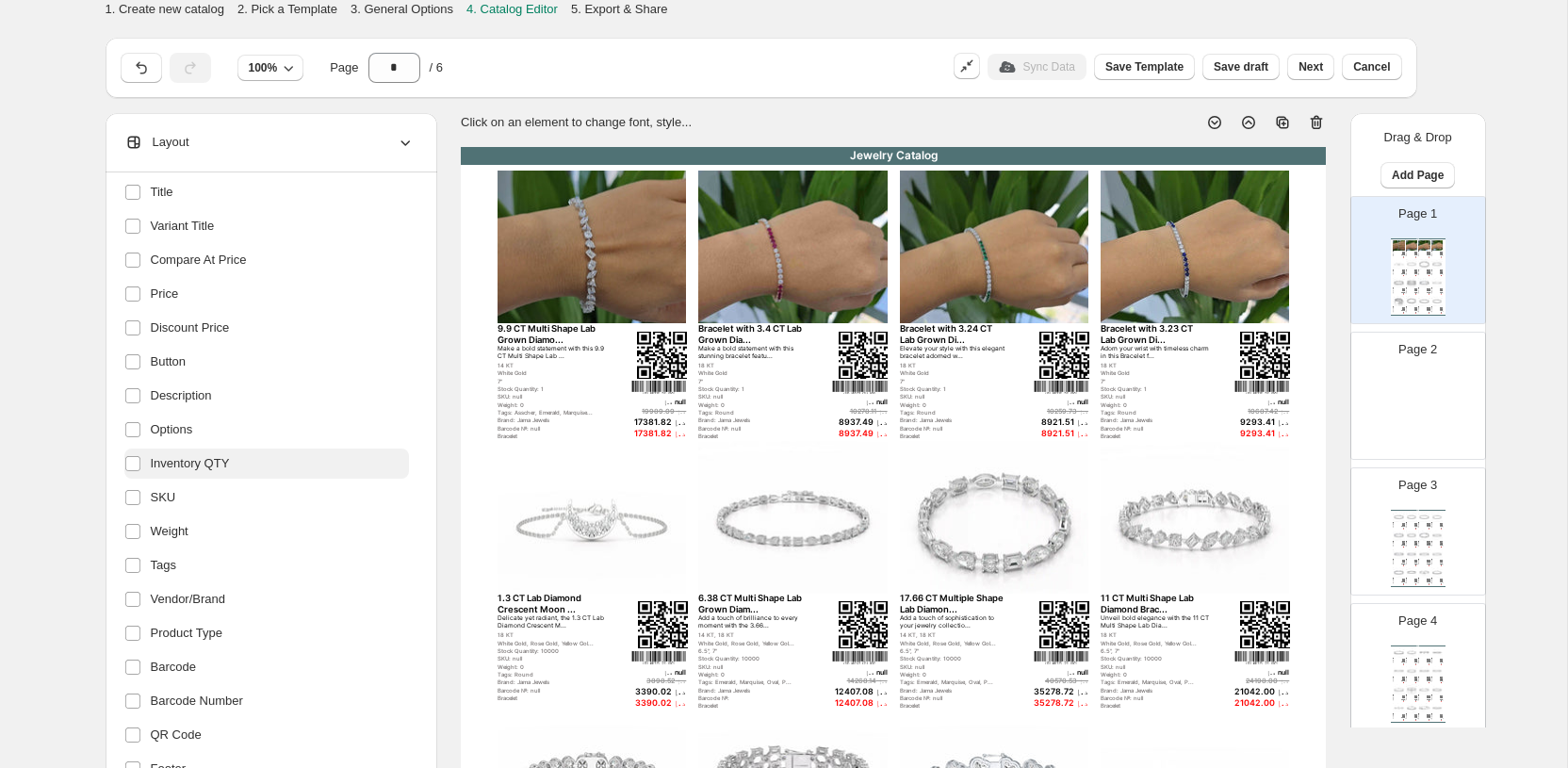 click on "Inventory QTY" at bounding box center (190, 464) 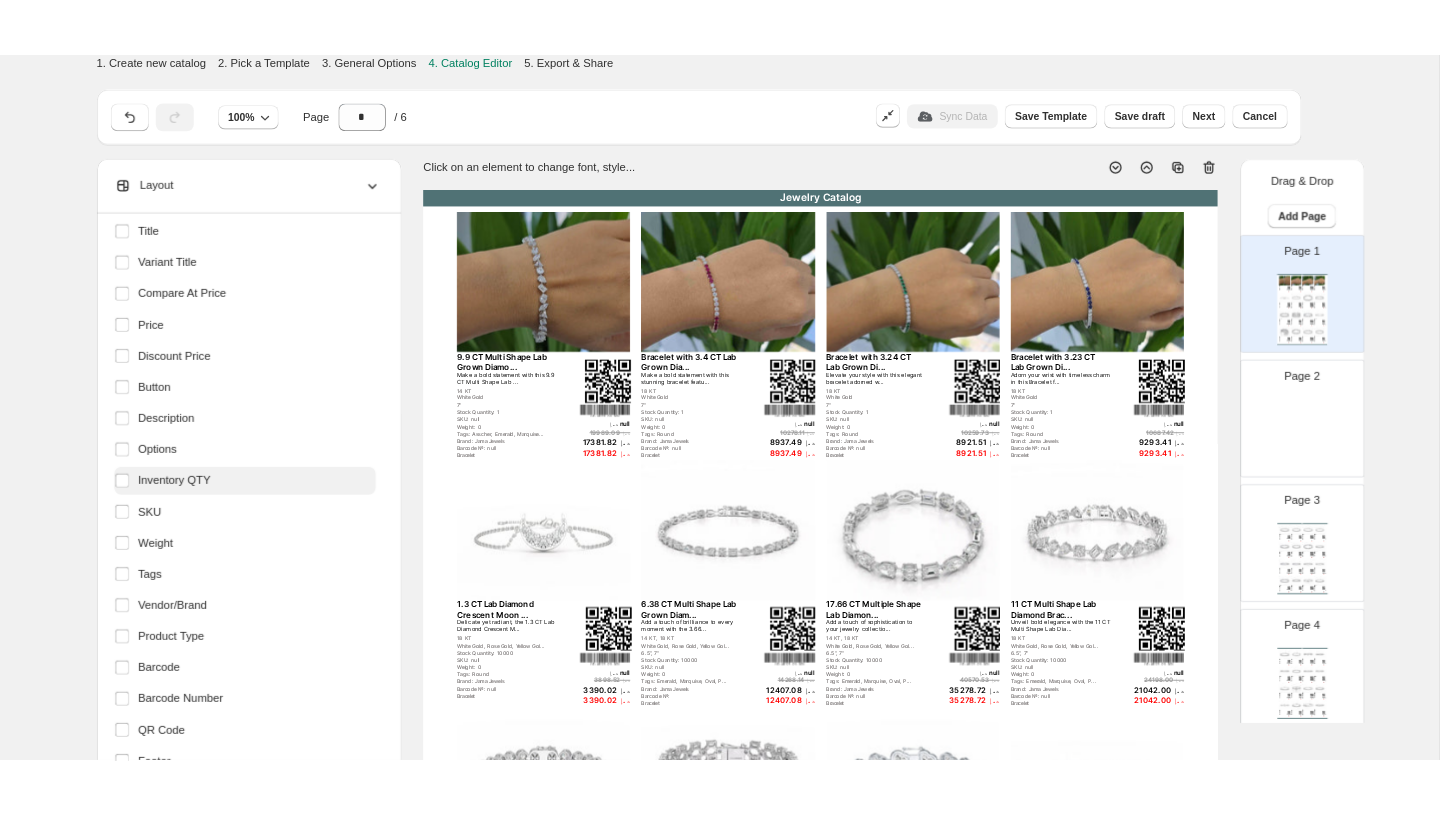 scroll, scrollTop: 273, scrollLeft: 0, axis: vertical 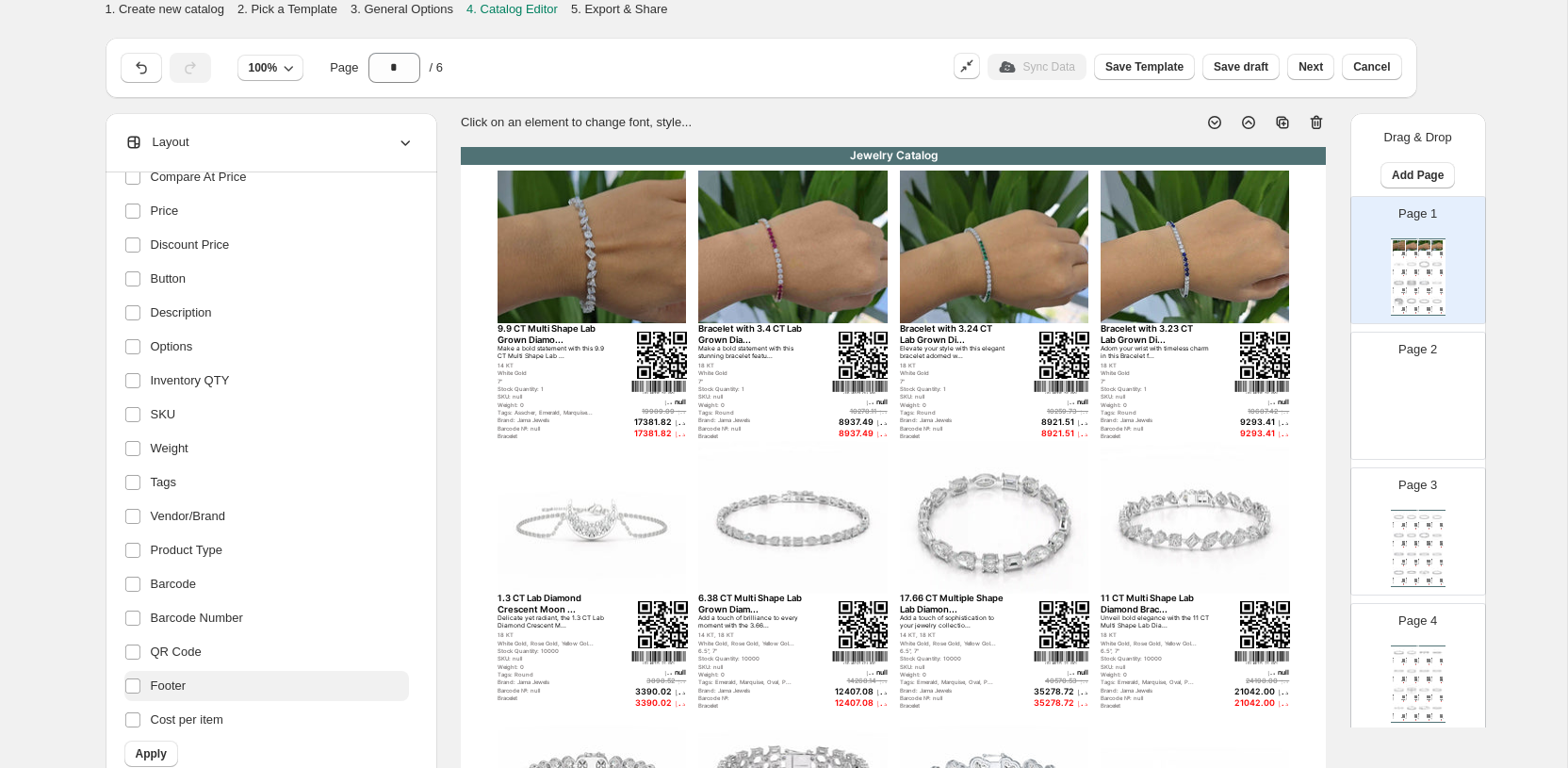 click on "Footer" at bounding box center [169, 686] 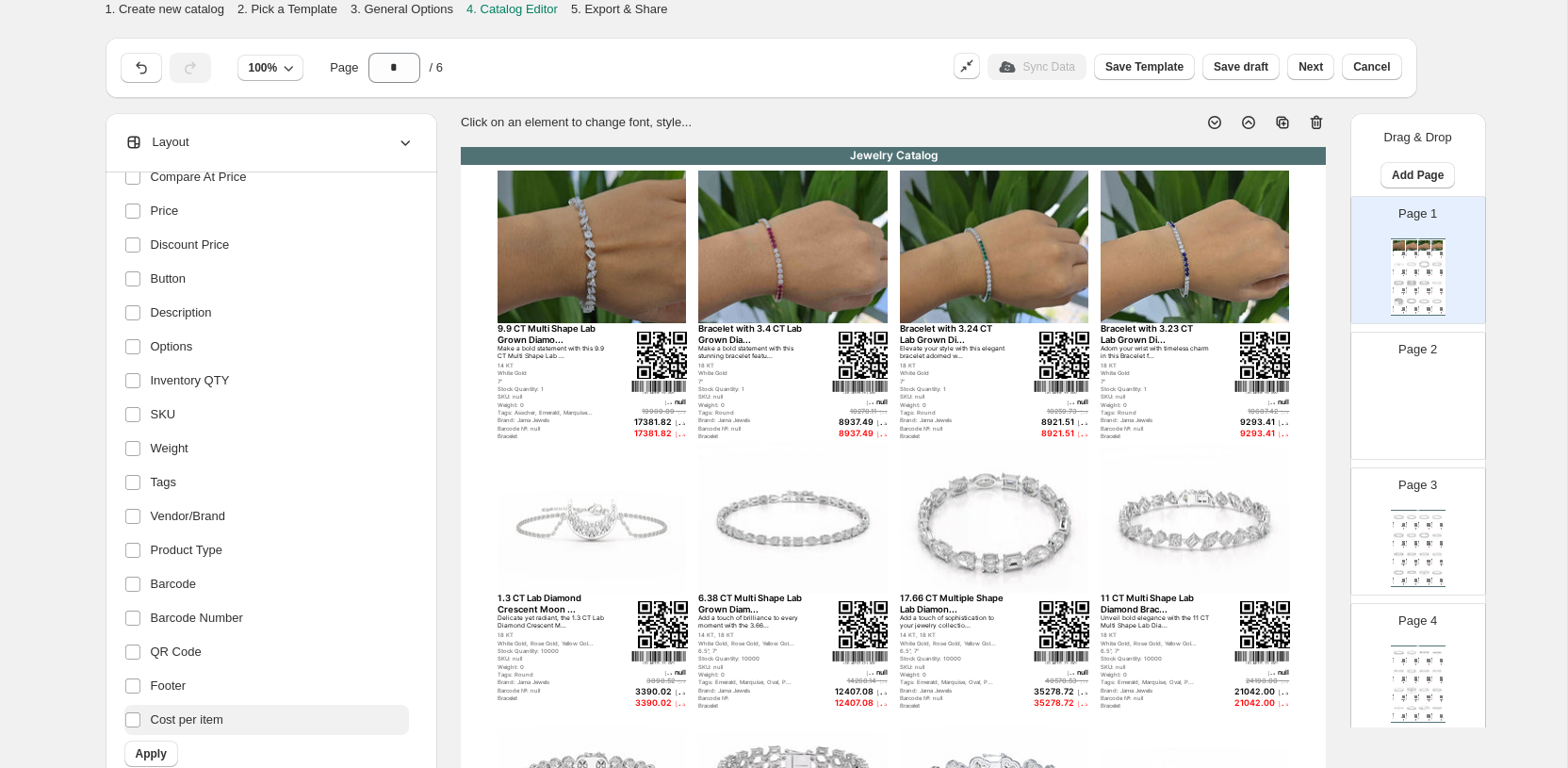 click on "Cost per item" at bounding box center (187, 720) 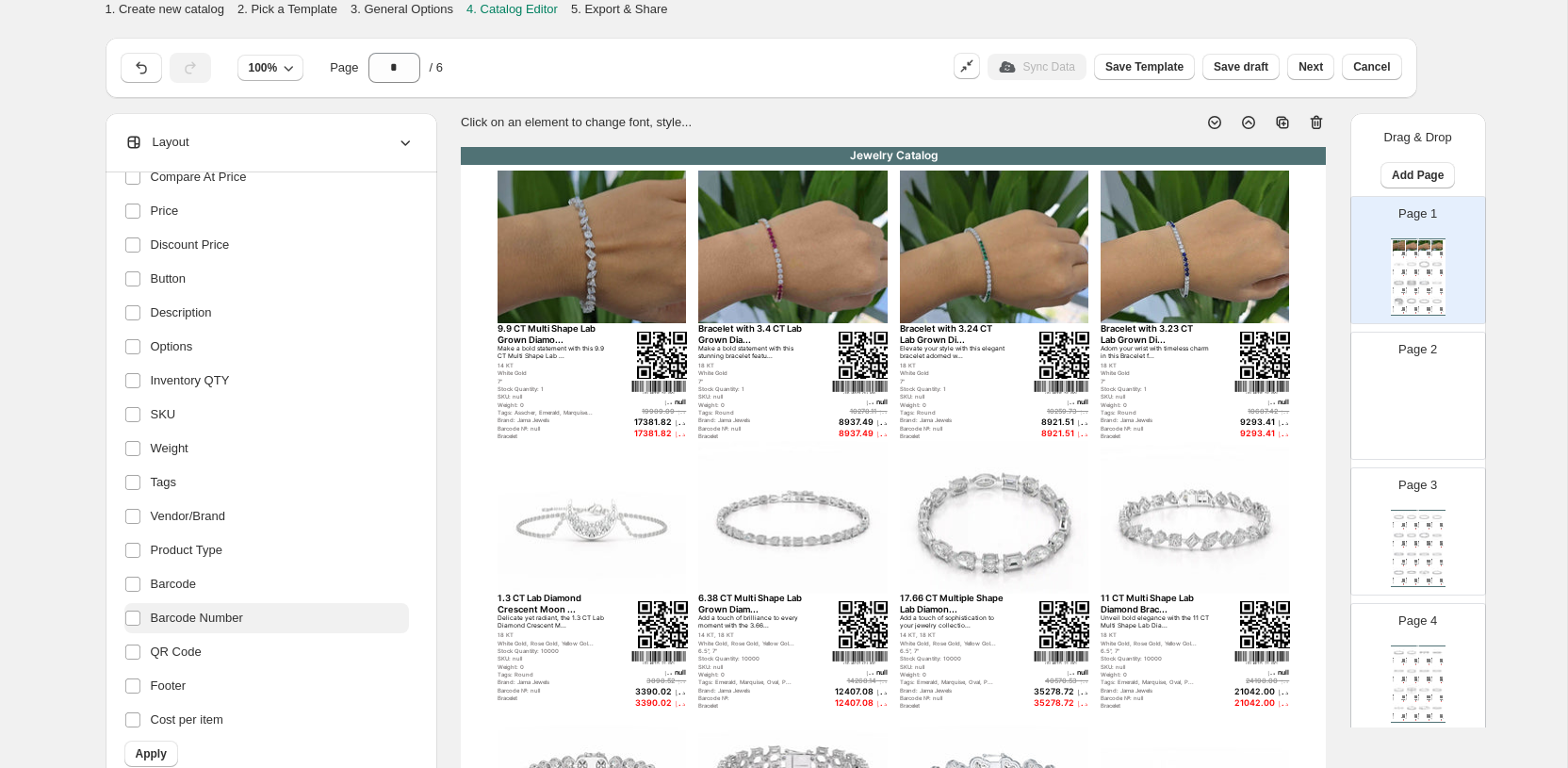click on "Barcode Number" at bounding box center (197, 618) 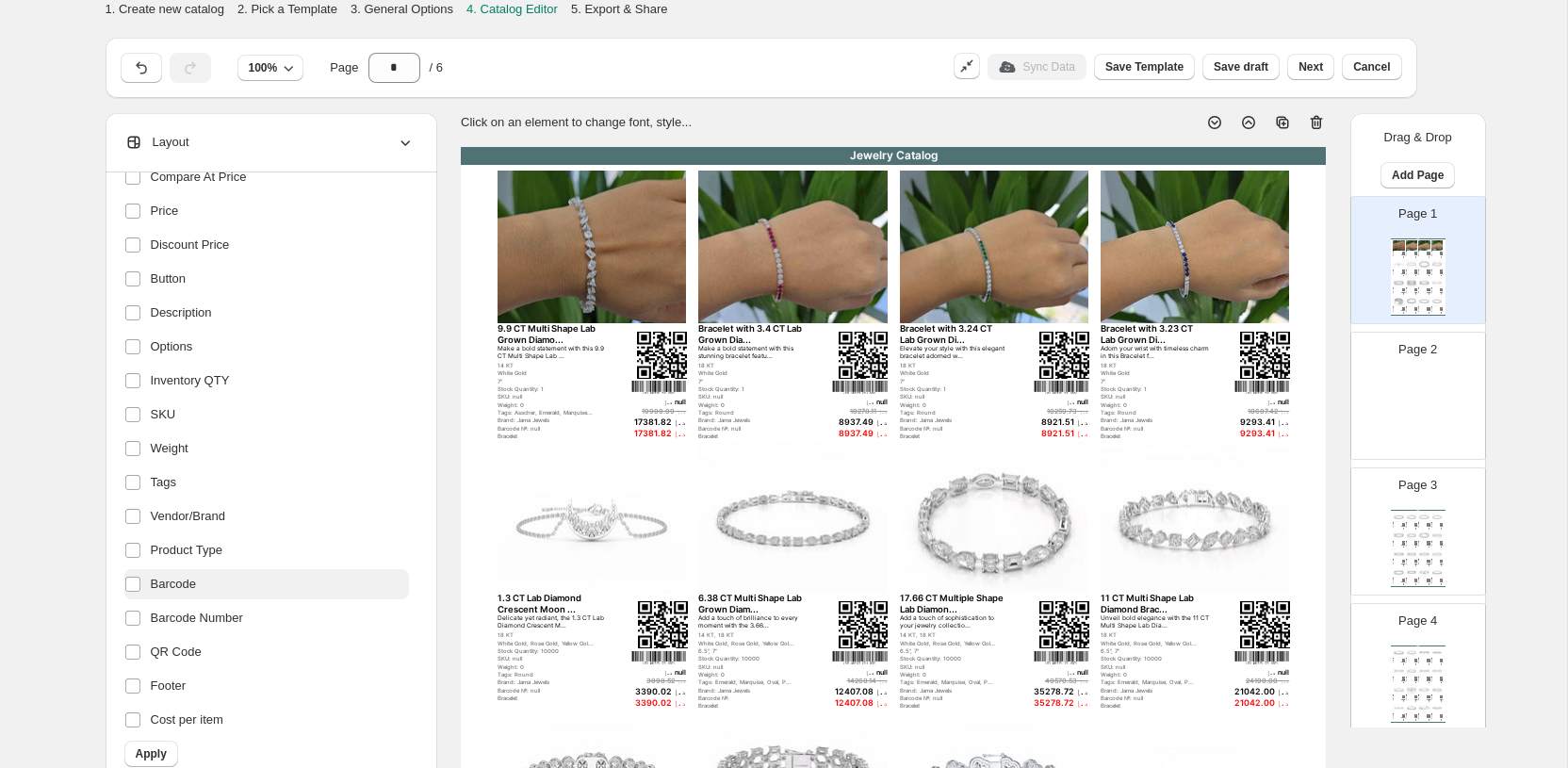 click on "Barcode" at bounding box center (267, 584) 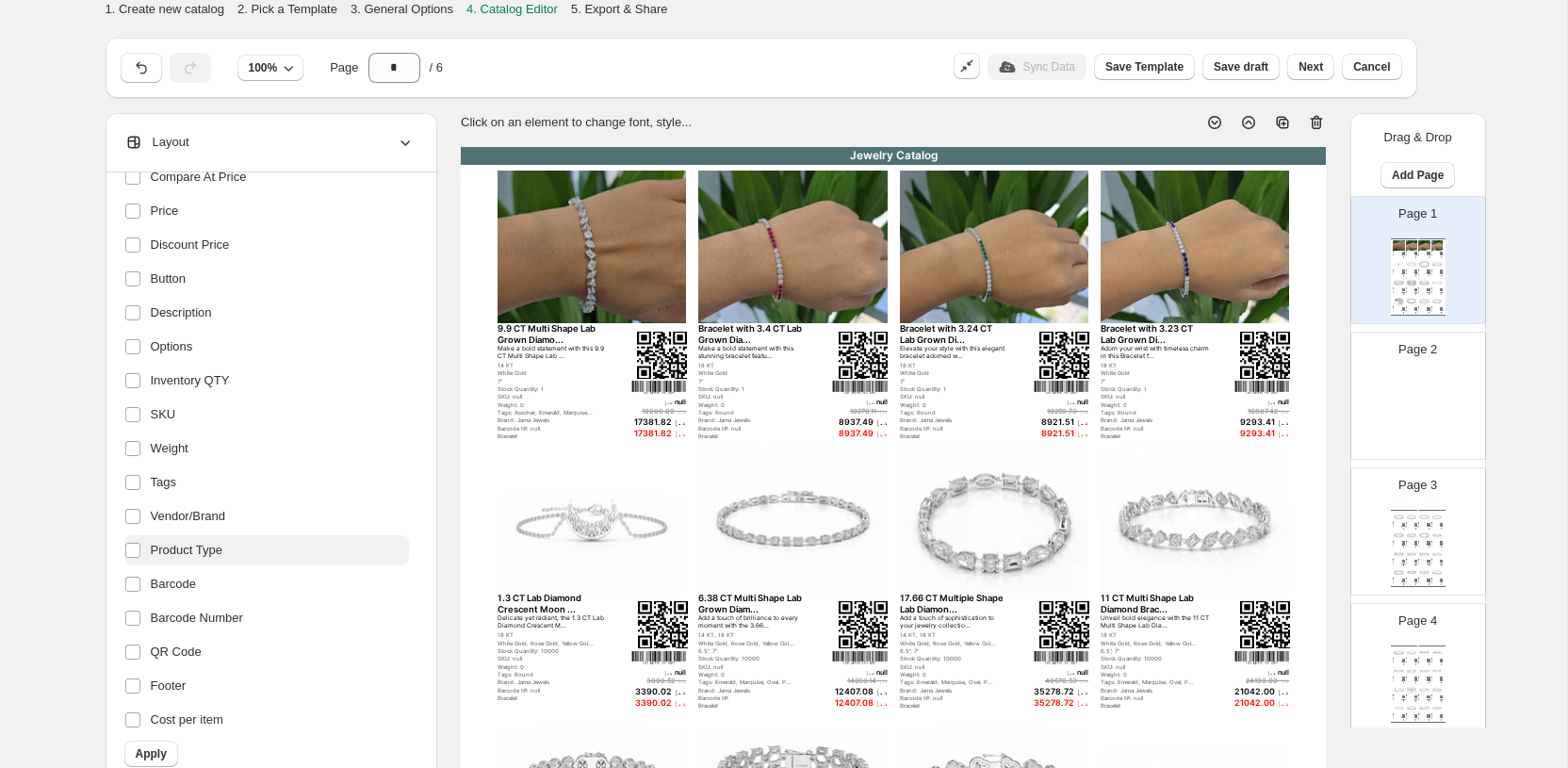 click on "Product Type" at bounding box center [267, 550] 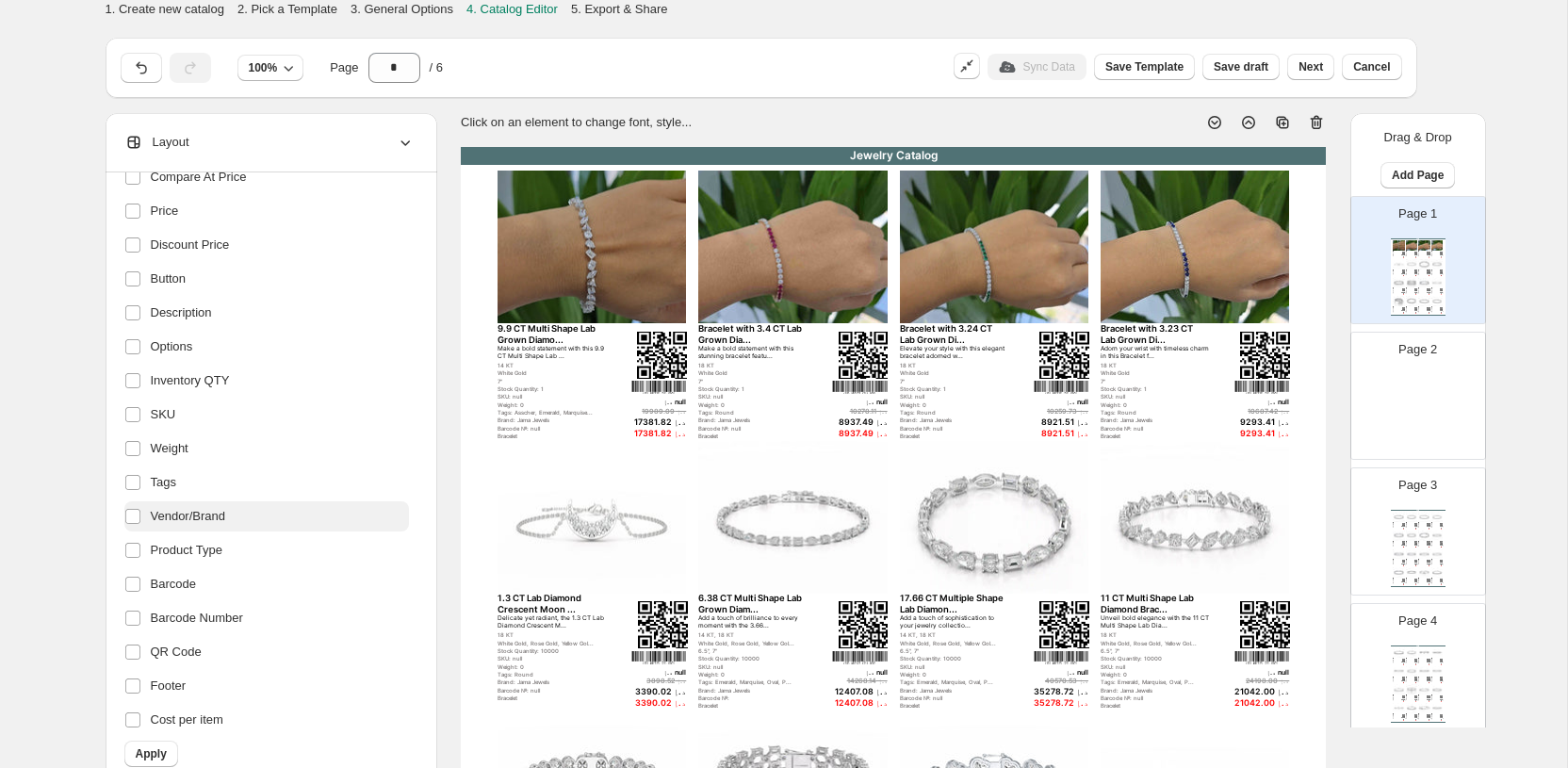 click on "Vendor/Brand" at bounding box center (267, 516) 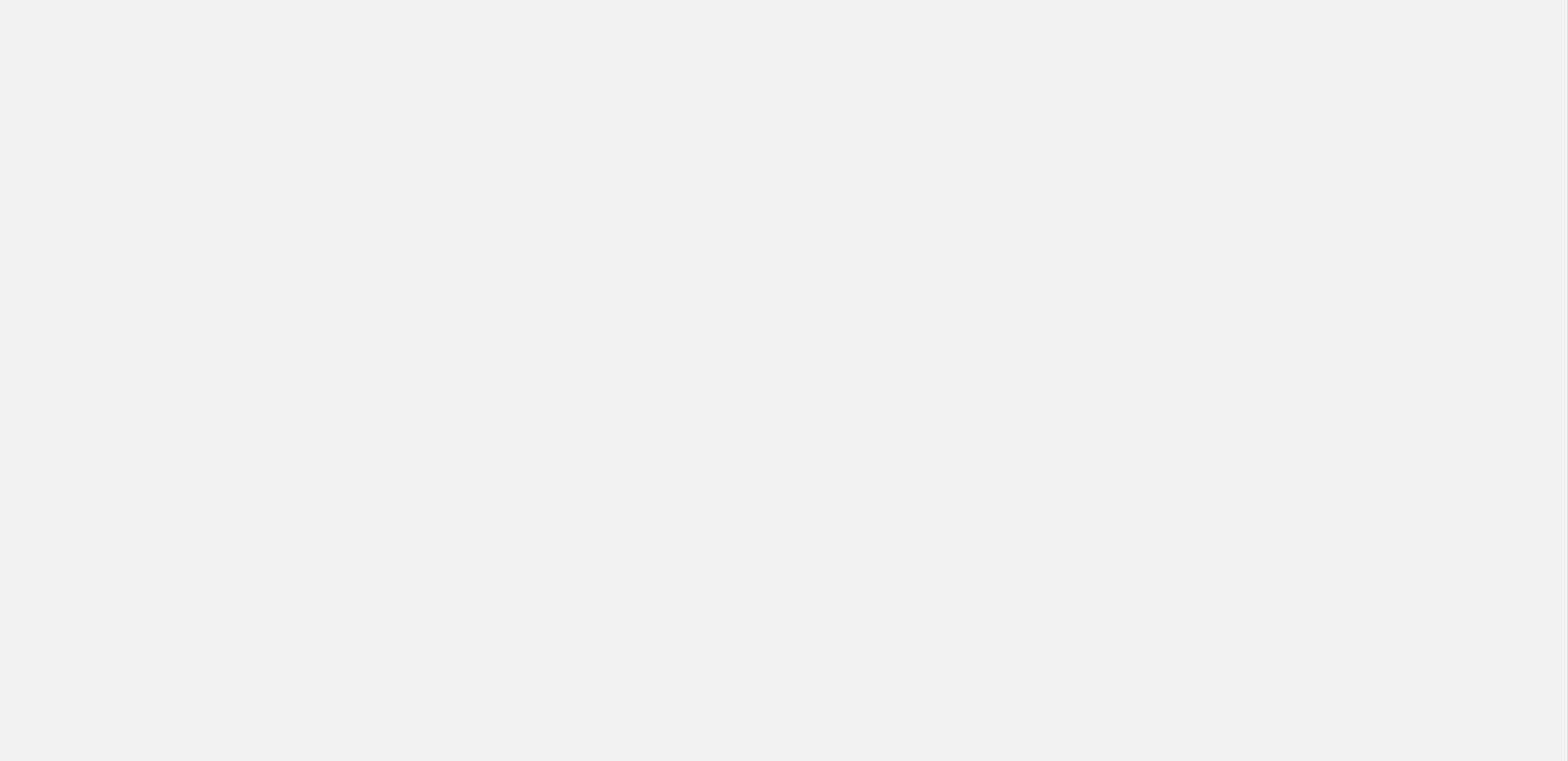 click on "Billing Help Center Get Support Suggestion box" at bounding box center [783, 380] 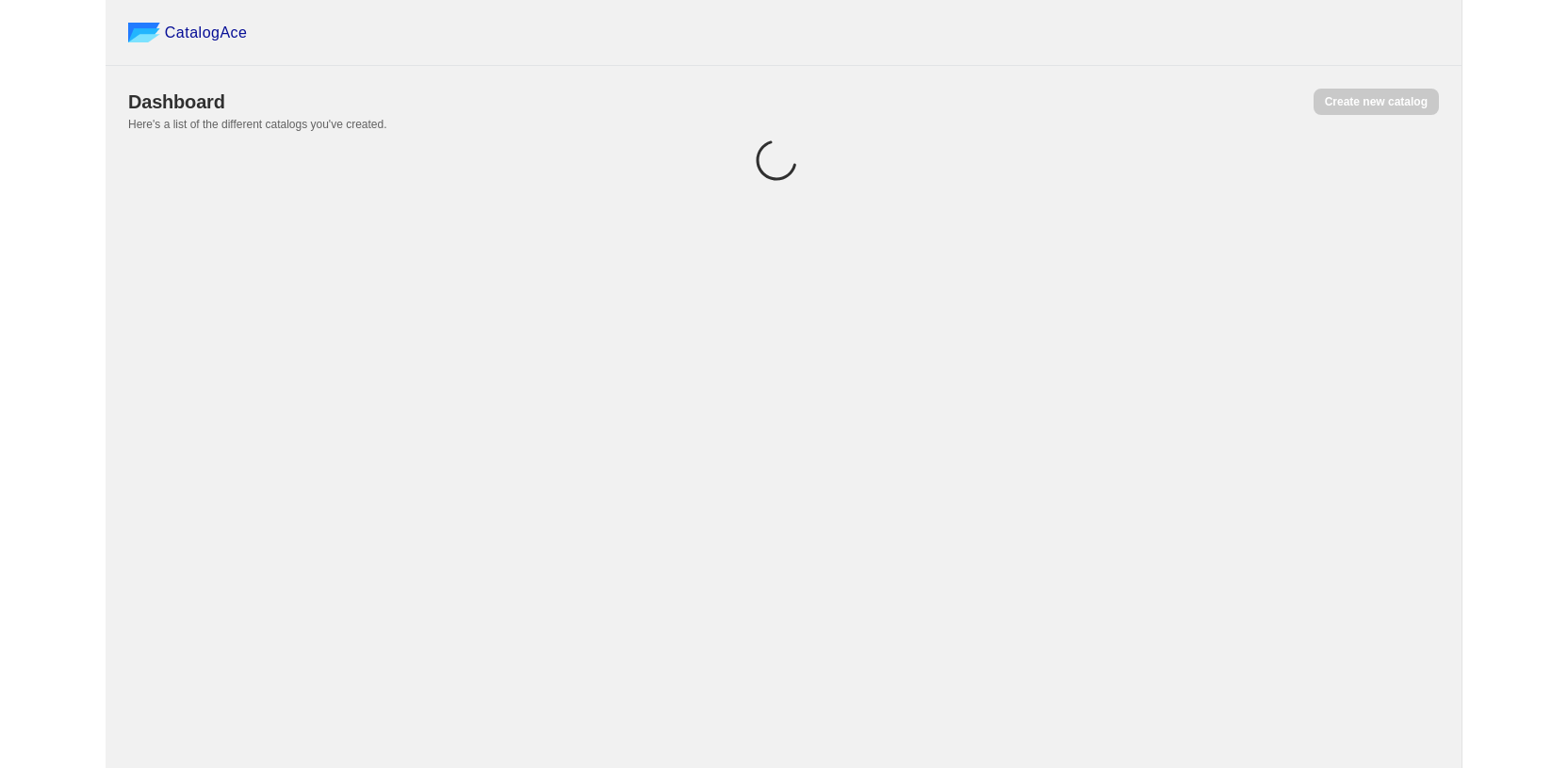 scroll, scrollTop: 0, scrollLeft: 0, axis: both 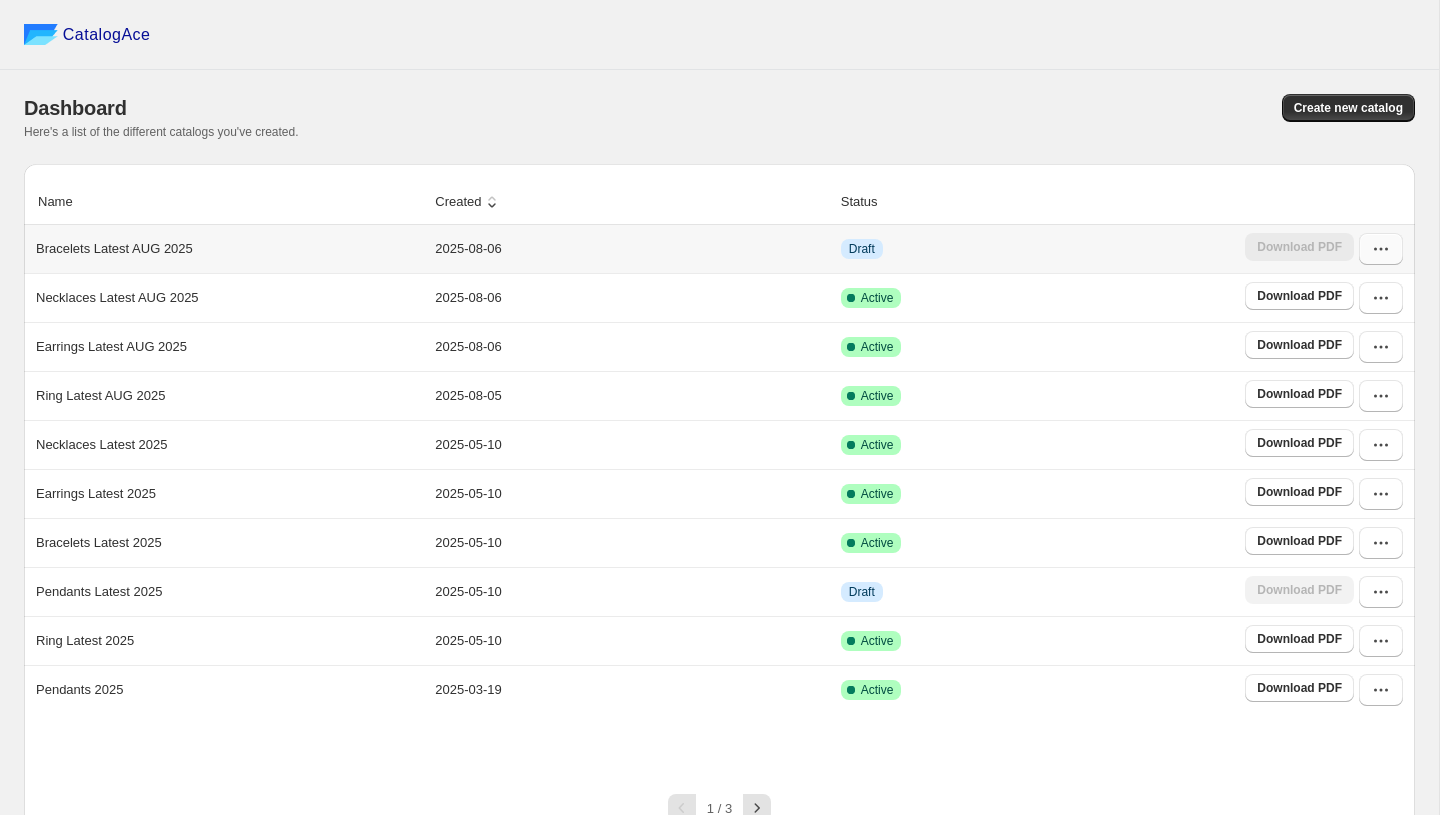 click 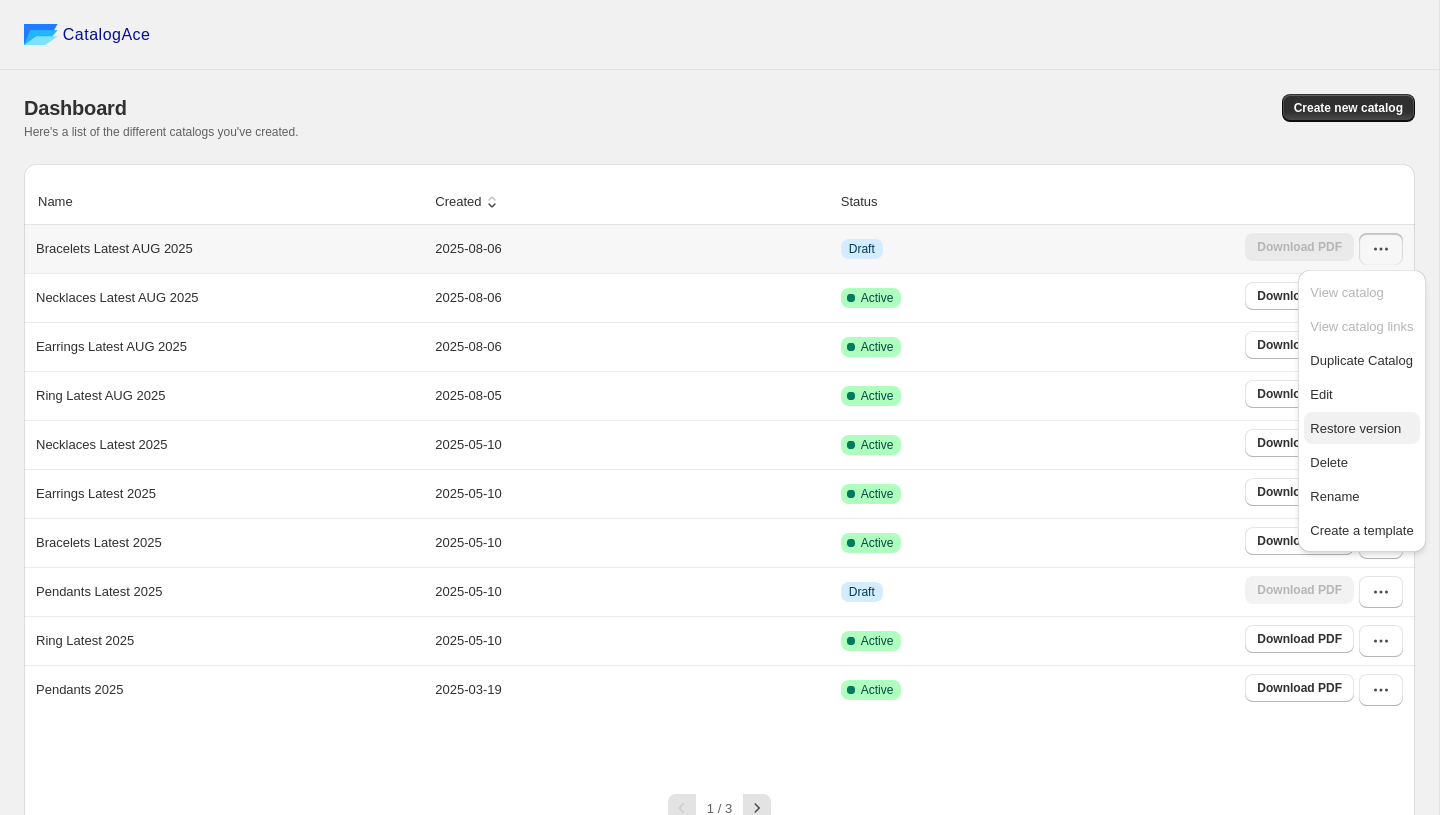 click on "Restore version" at bounding box center [1361, 429] 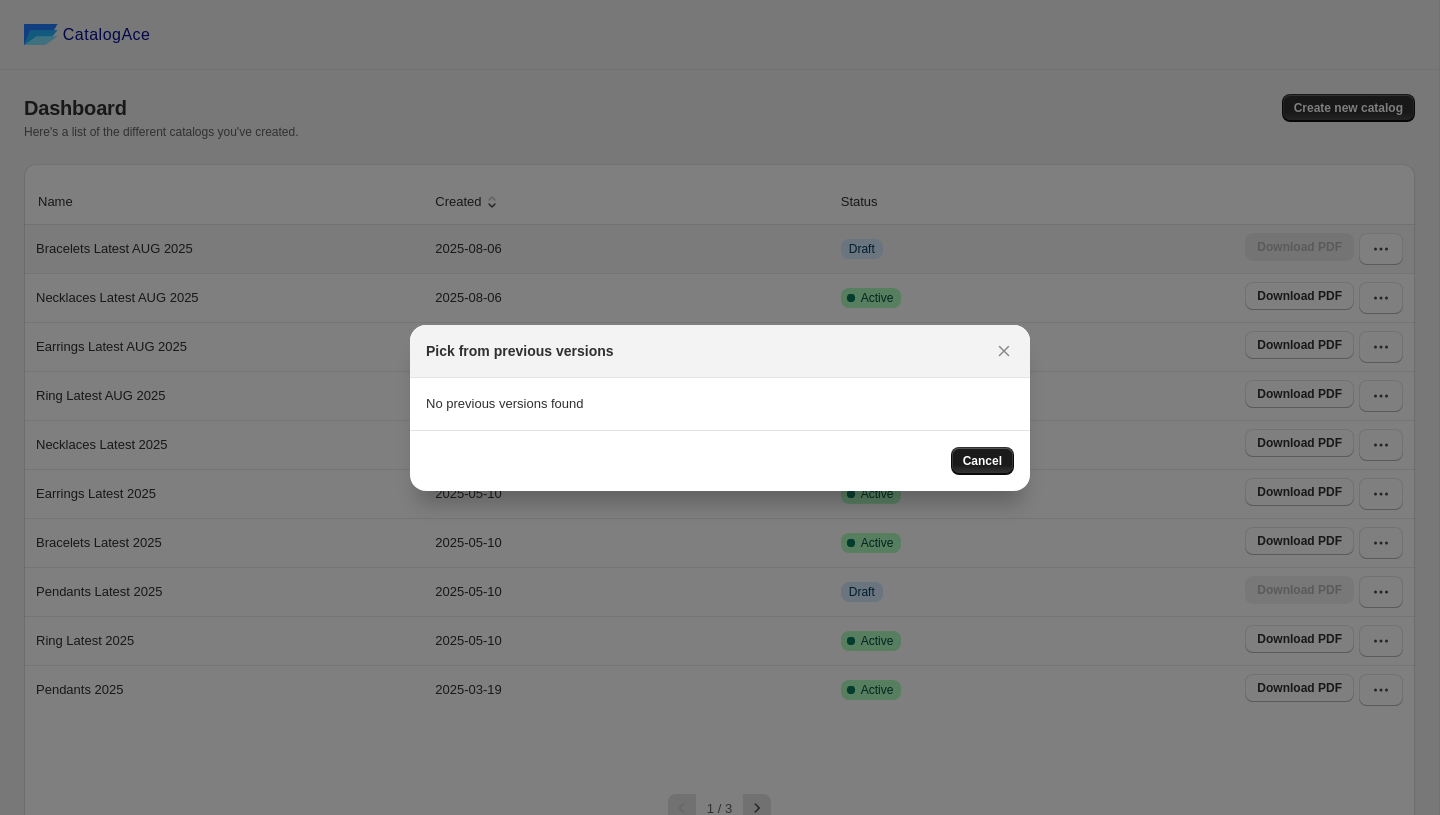 click on "Cancel" at bounding box center [982, 461] 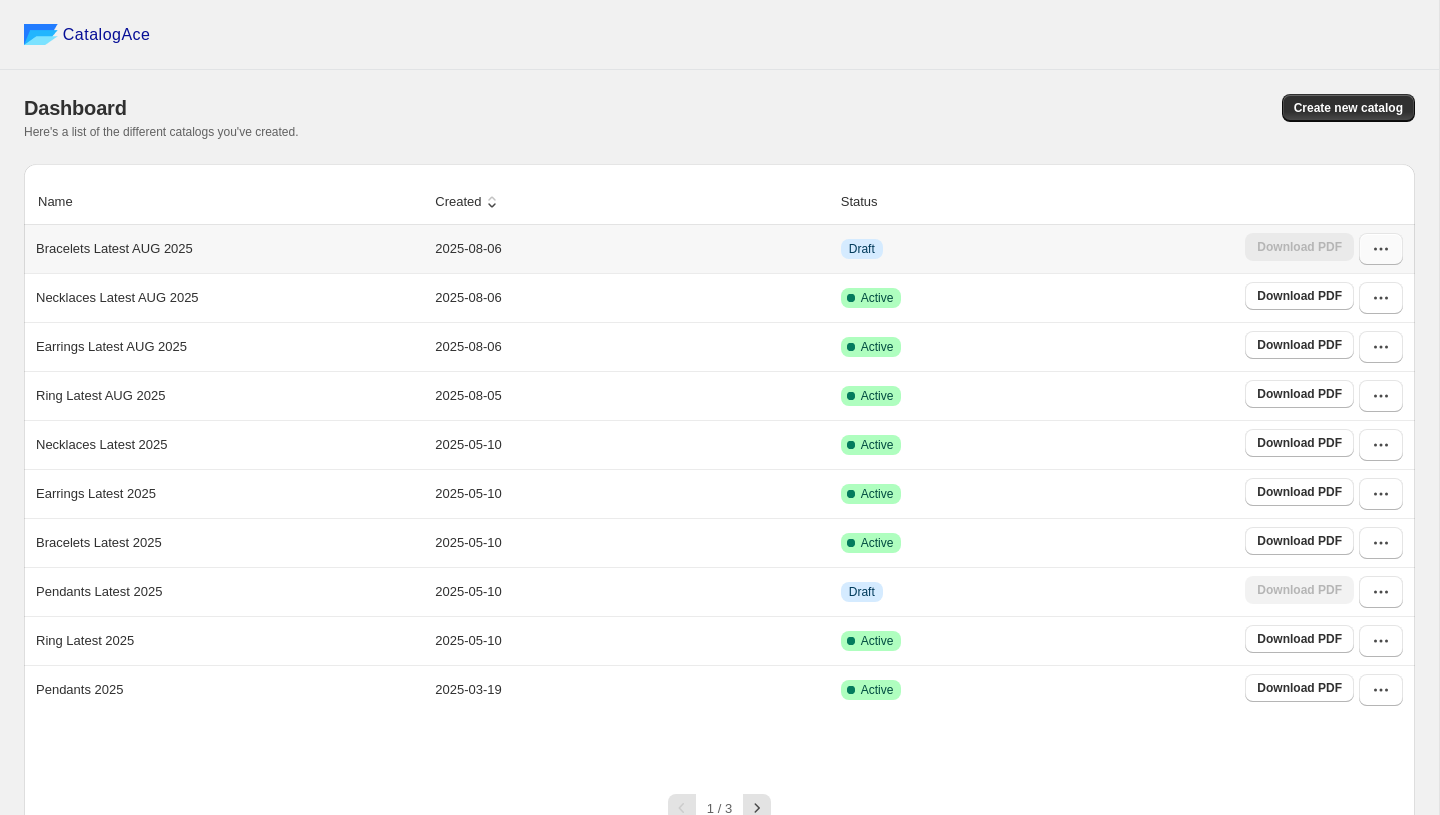 click at bounding box center [1381, 249] 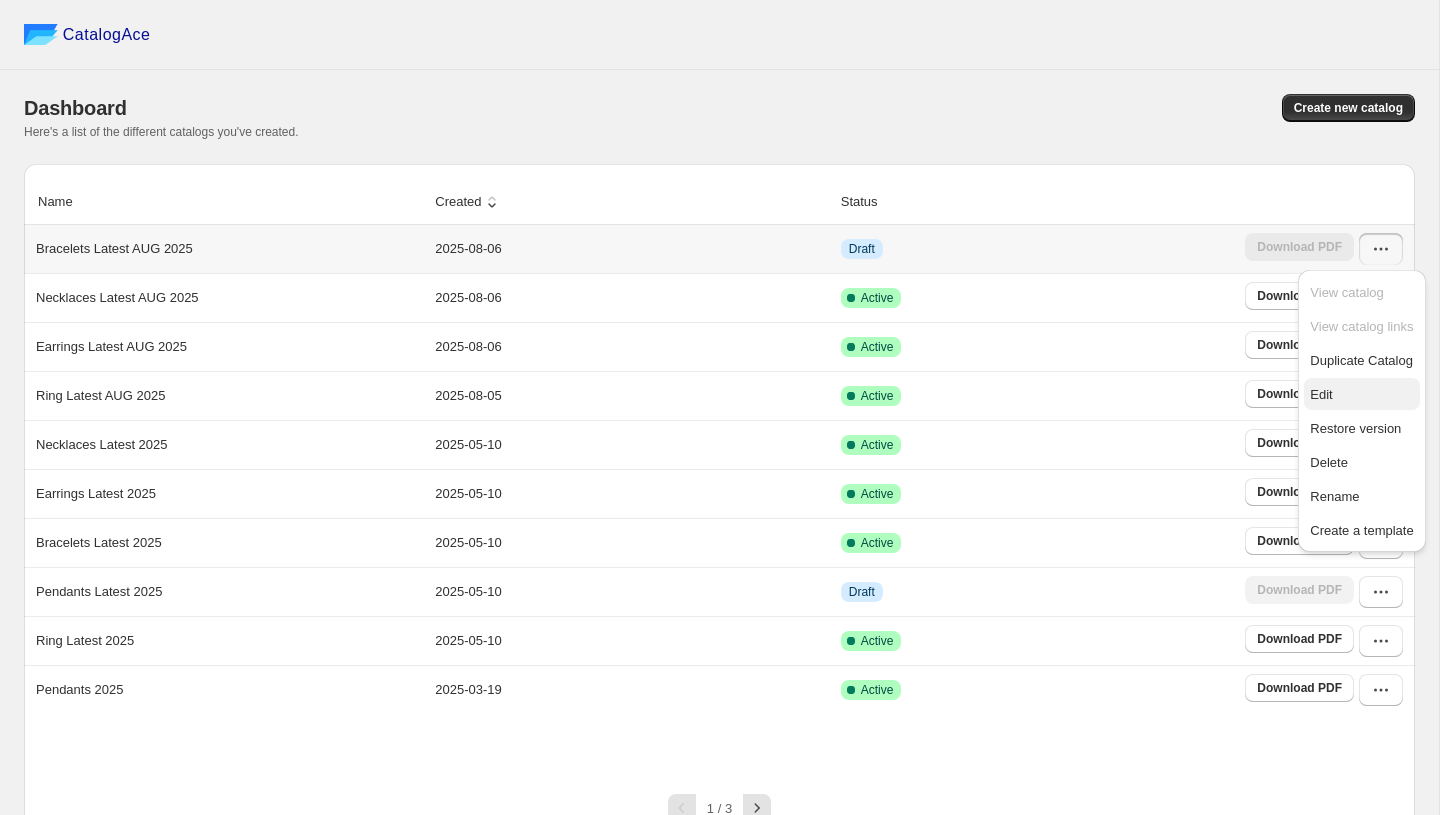 click on "Edit" at bounding box center [1321, 394] 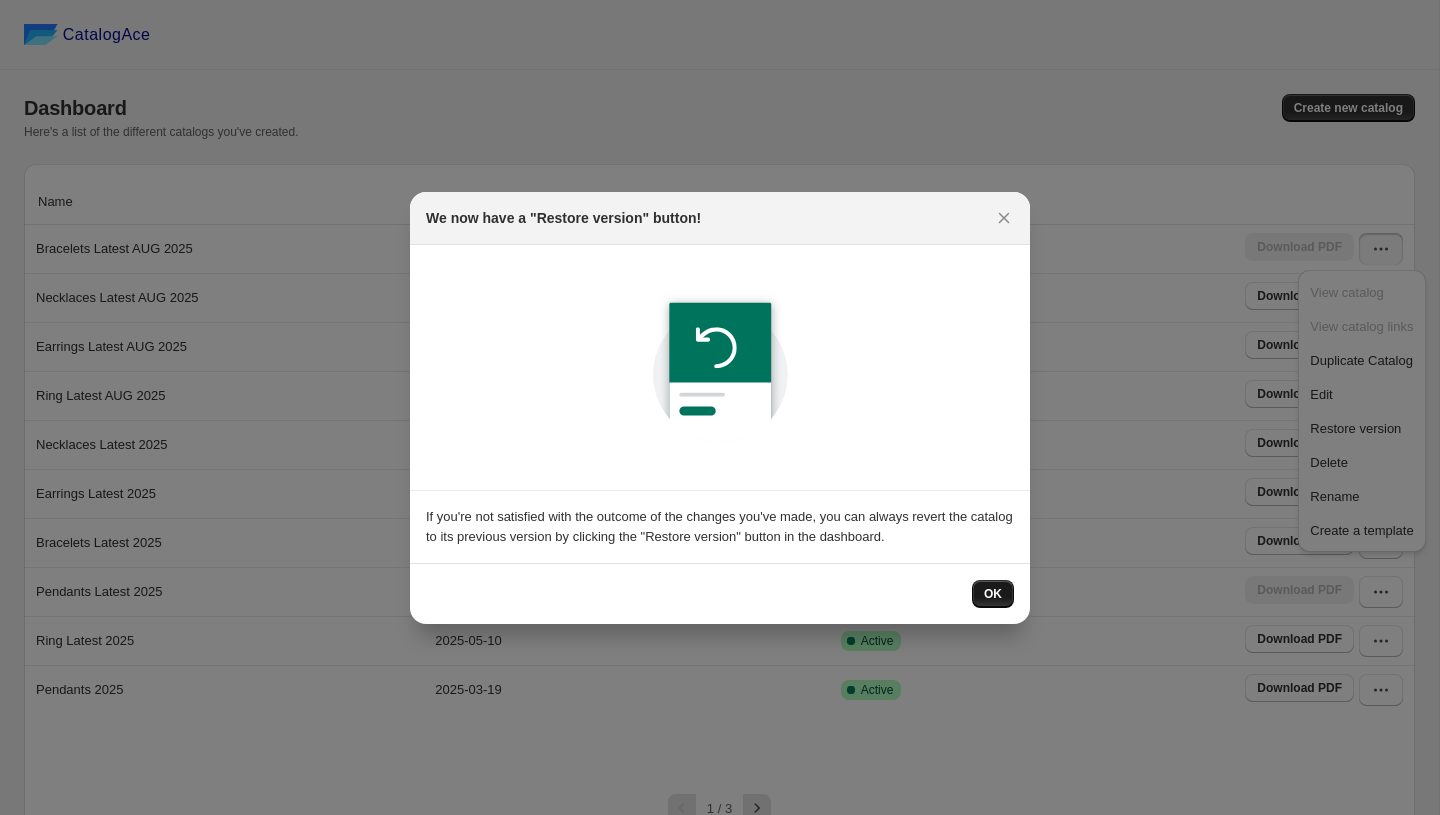 click on "OK" at bounding box center (993, 594) 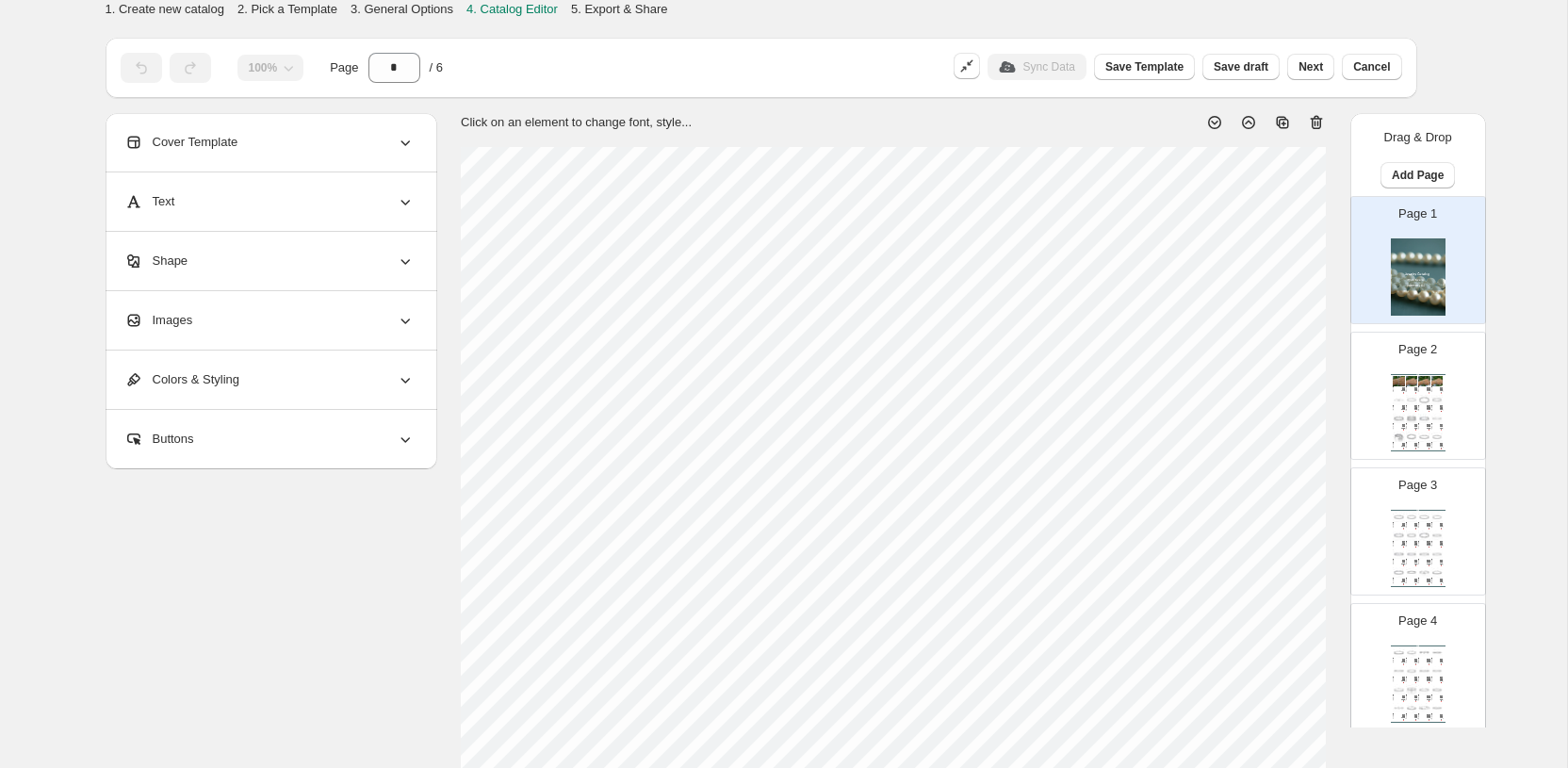 click 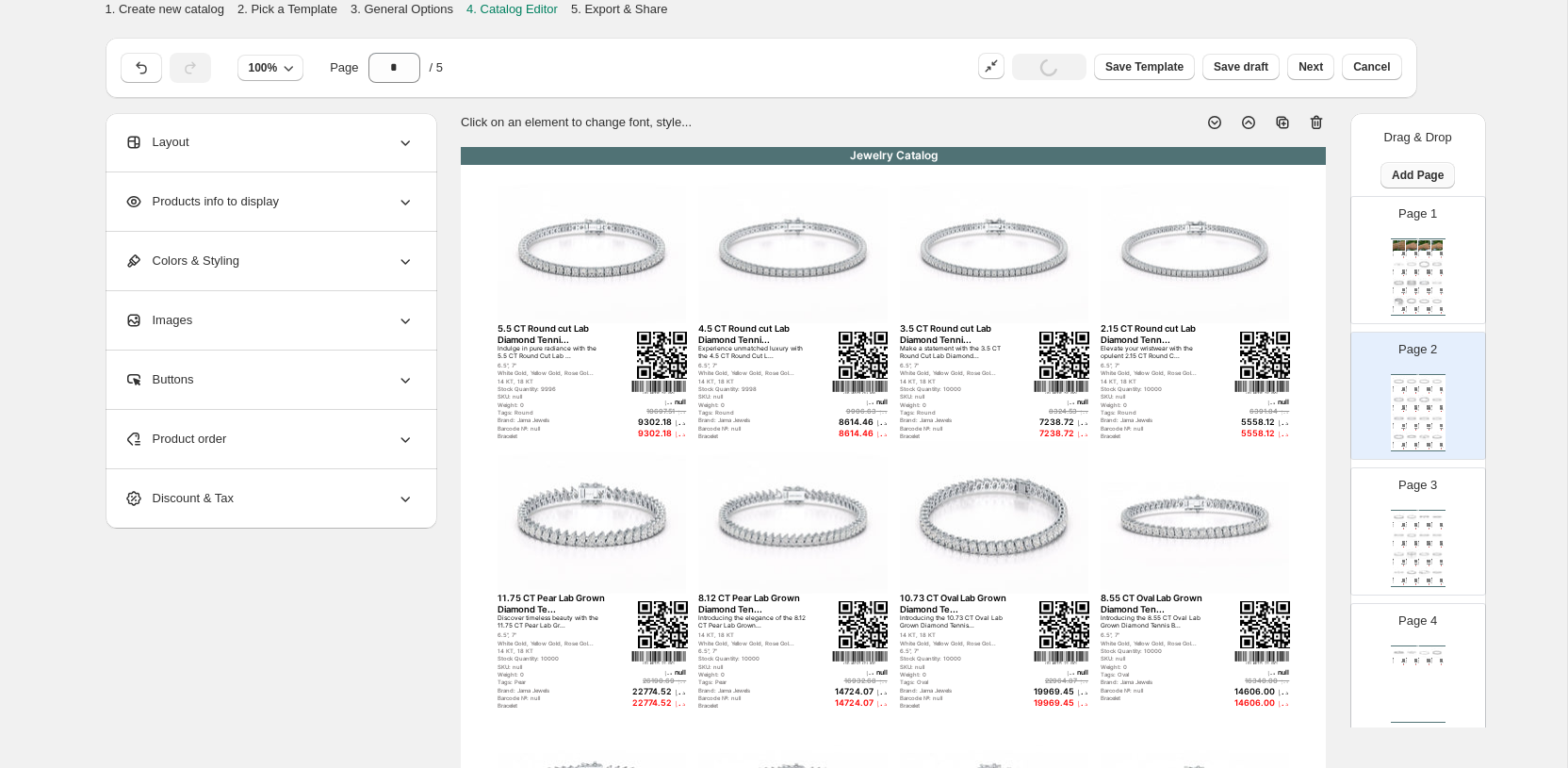 click on "Add Page" at bounding box center (1417, 175) 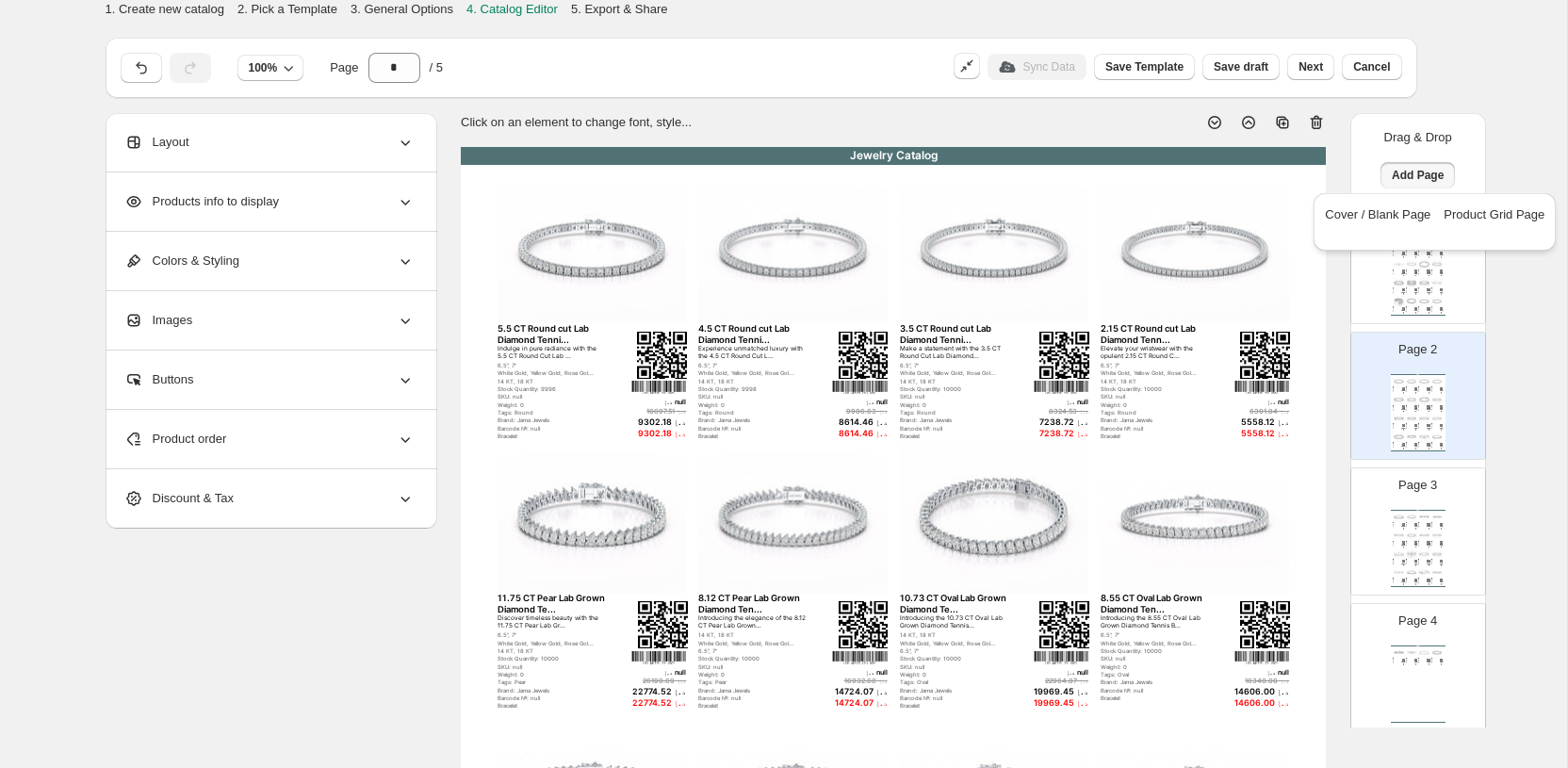 click on "**********" at bounding box center (783, 672) 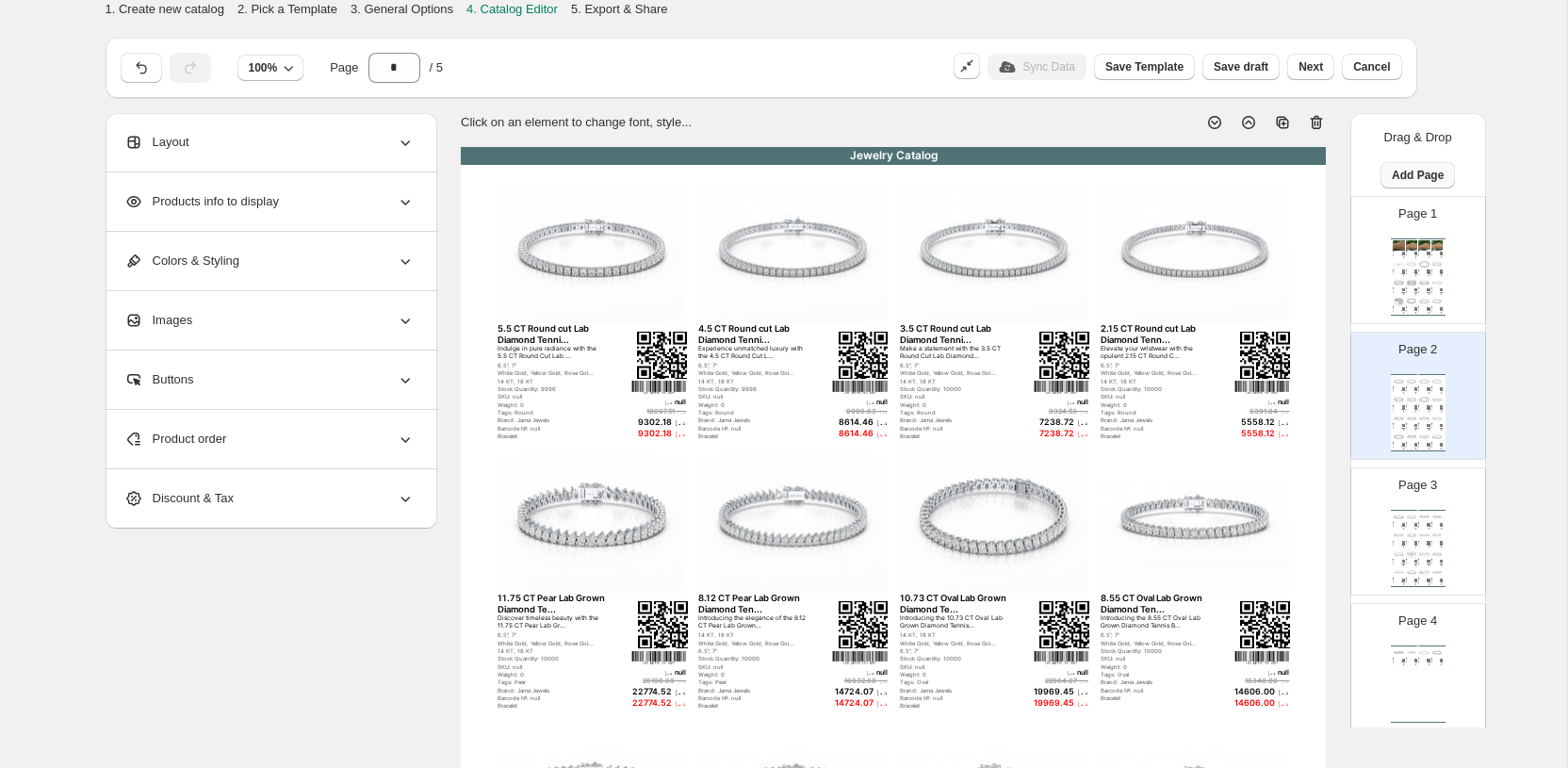 click on "Add Page" at bounding box center (1417, 175) 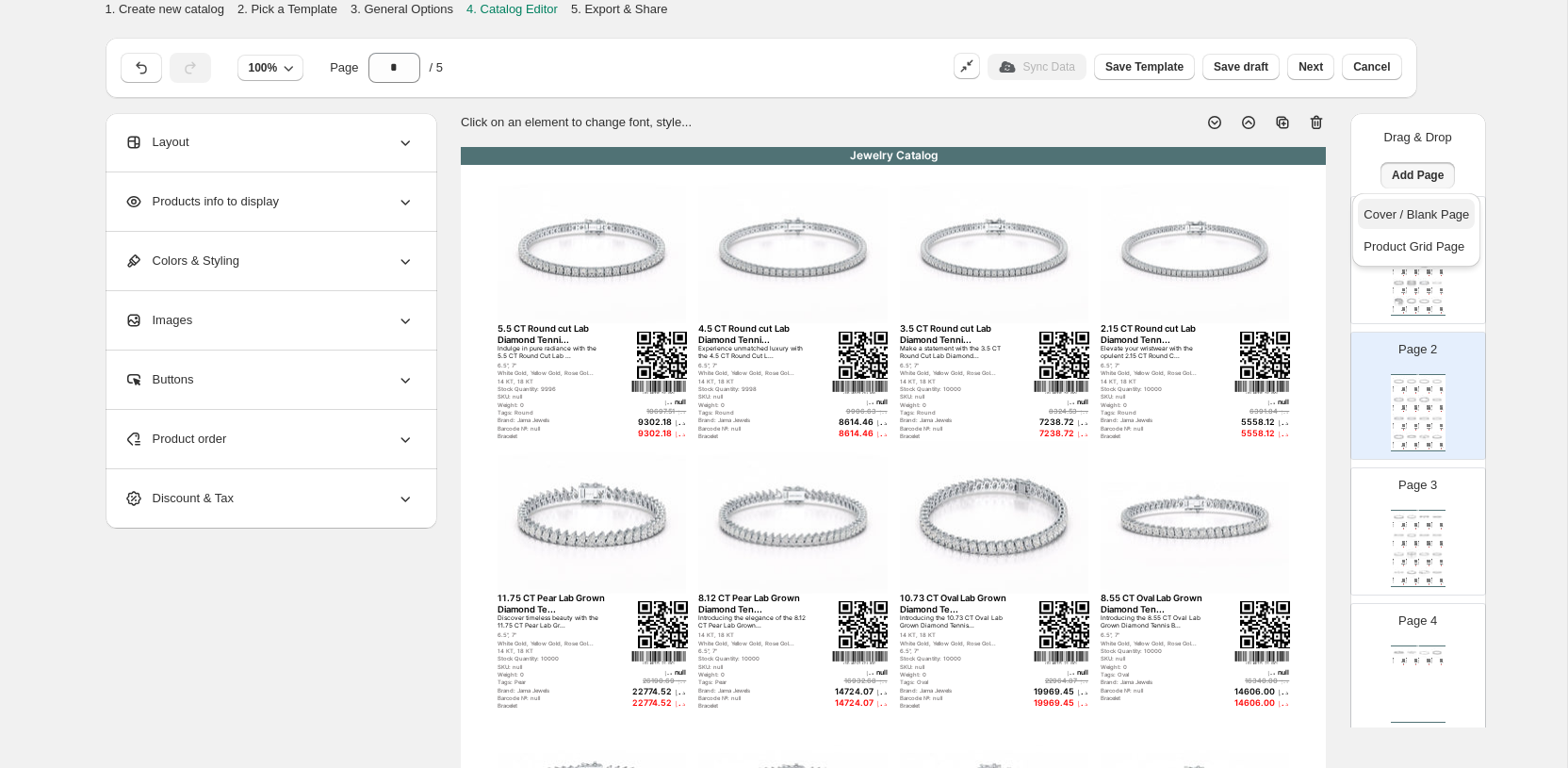 click on "Cover / Blank Page" at bounding box center (1416, 214) 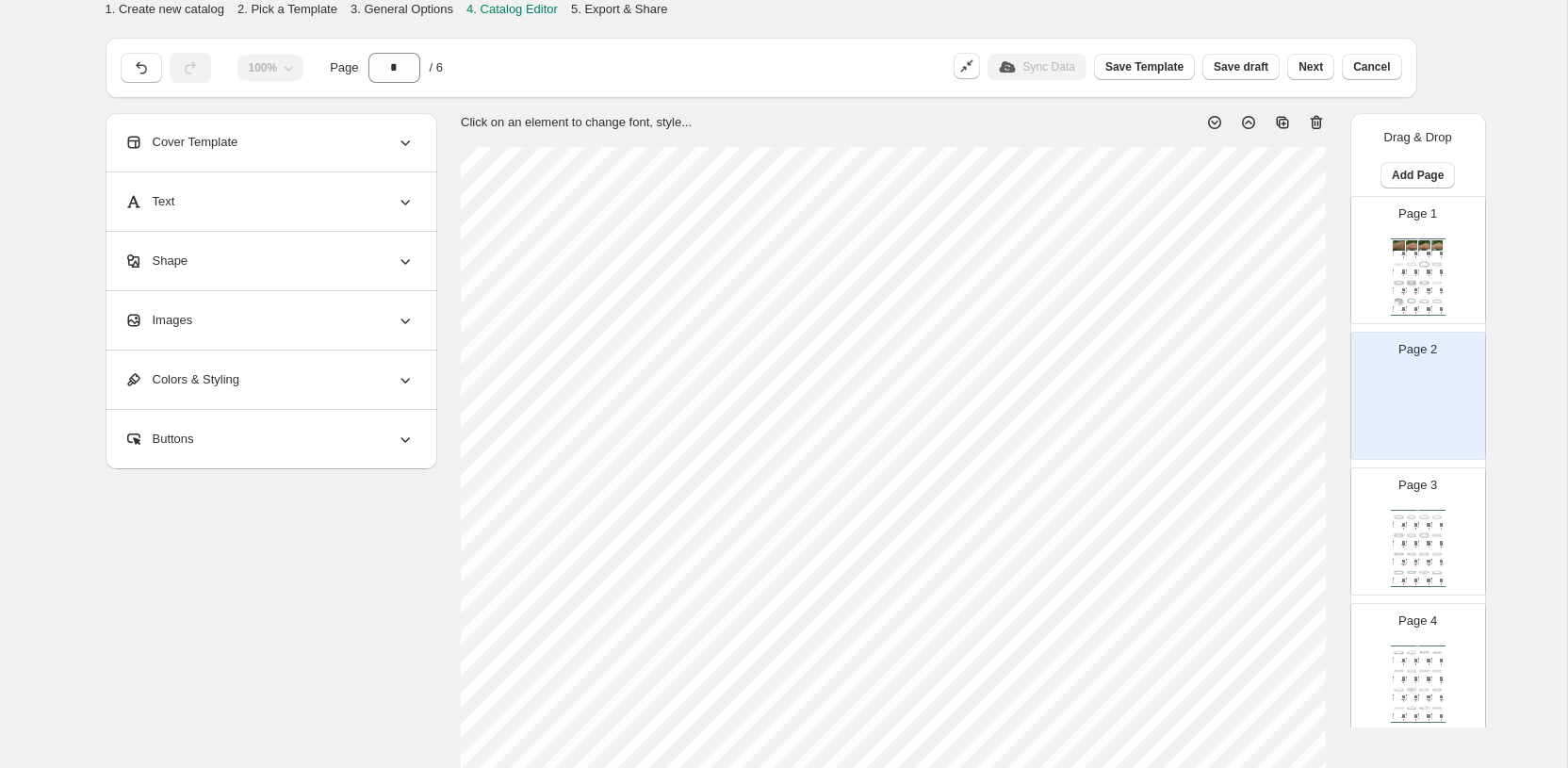 click on "Images" at bounding box center (270, 320) 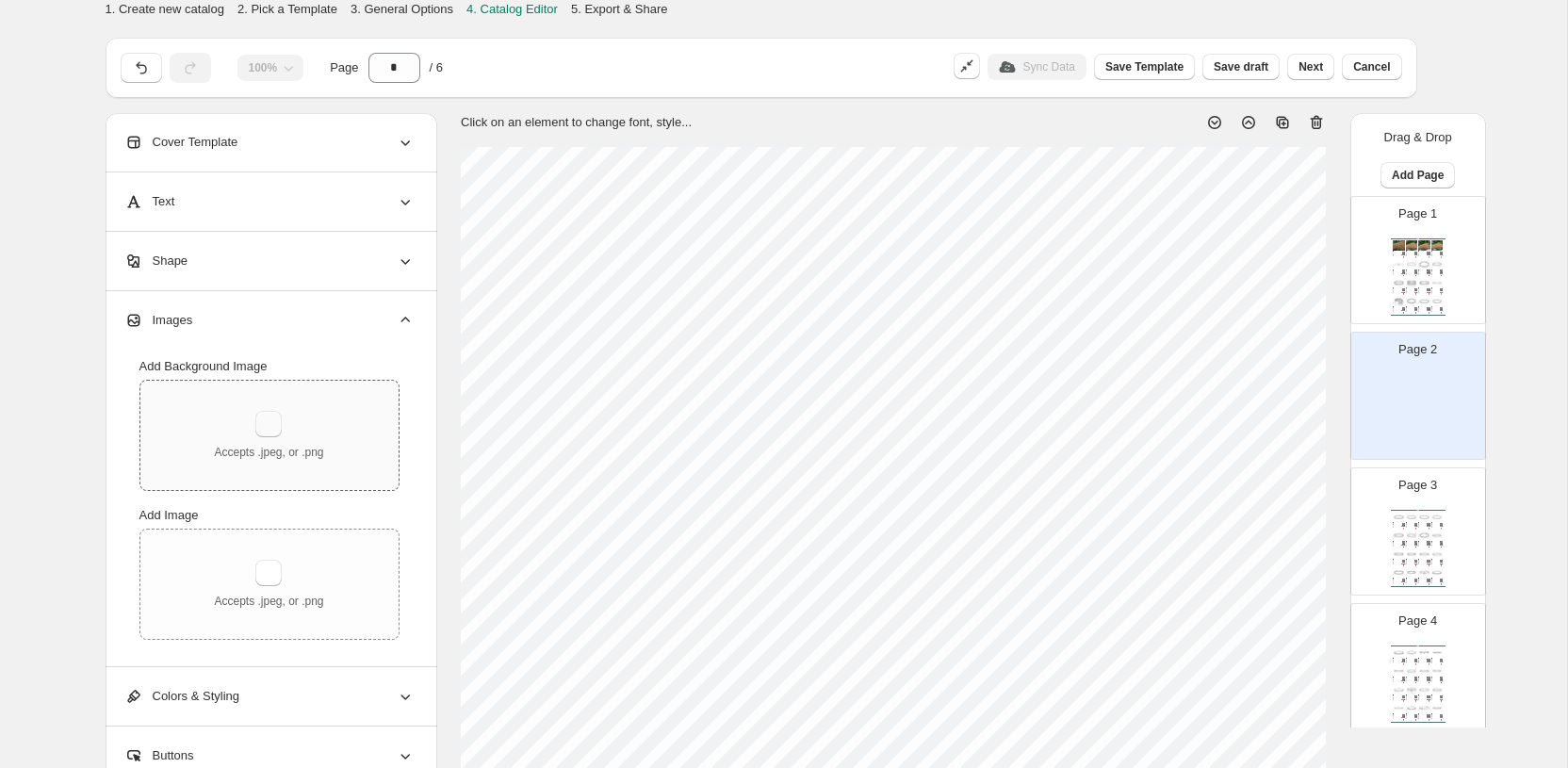 click at bounding box center [269, 424] 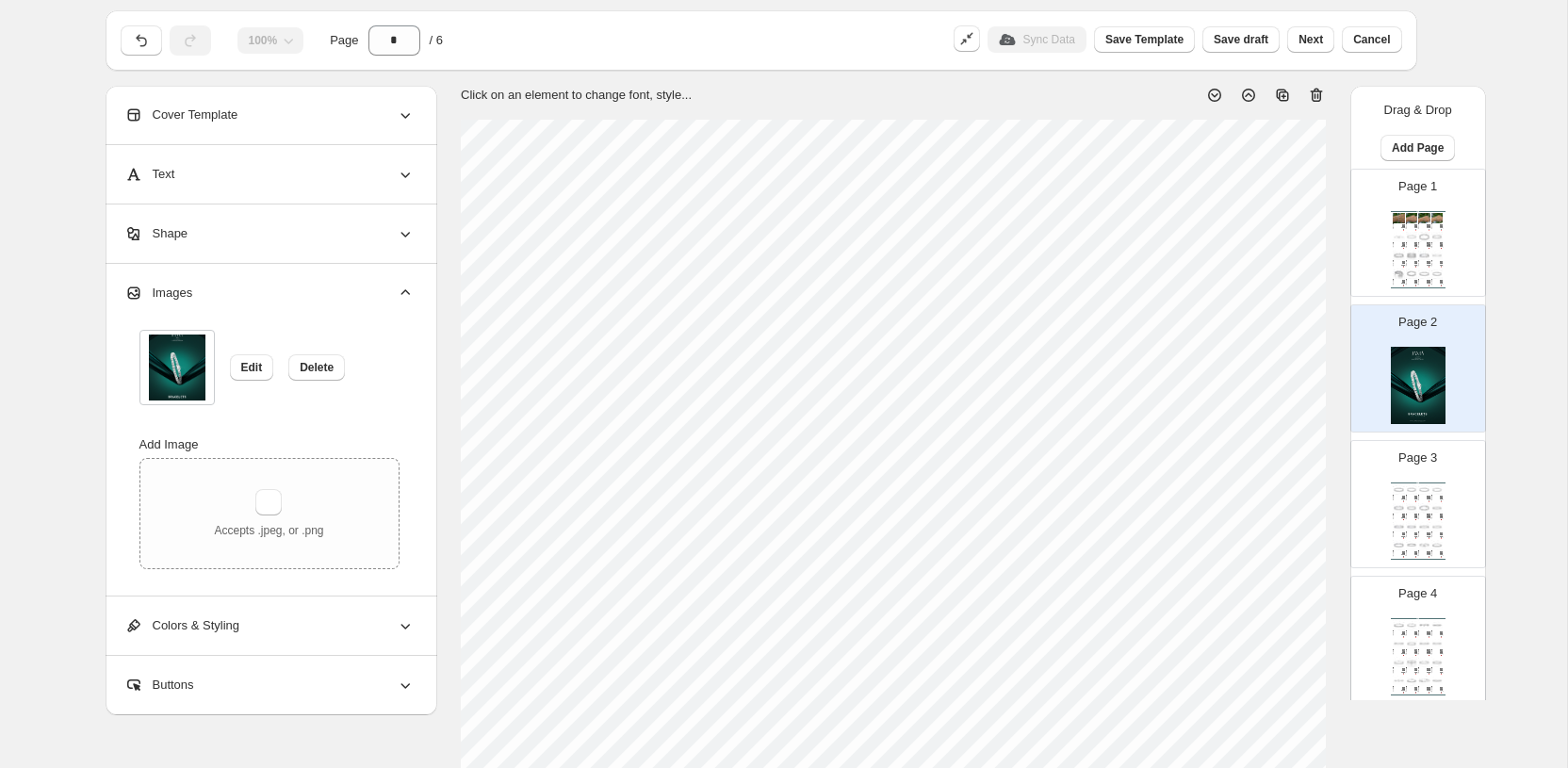 scroll, scrollTop: 26, scrollLeft: 0, axis: vertical 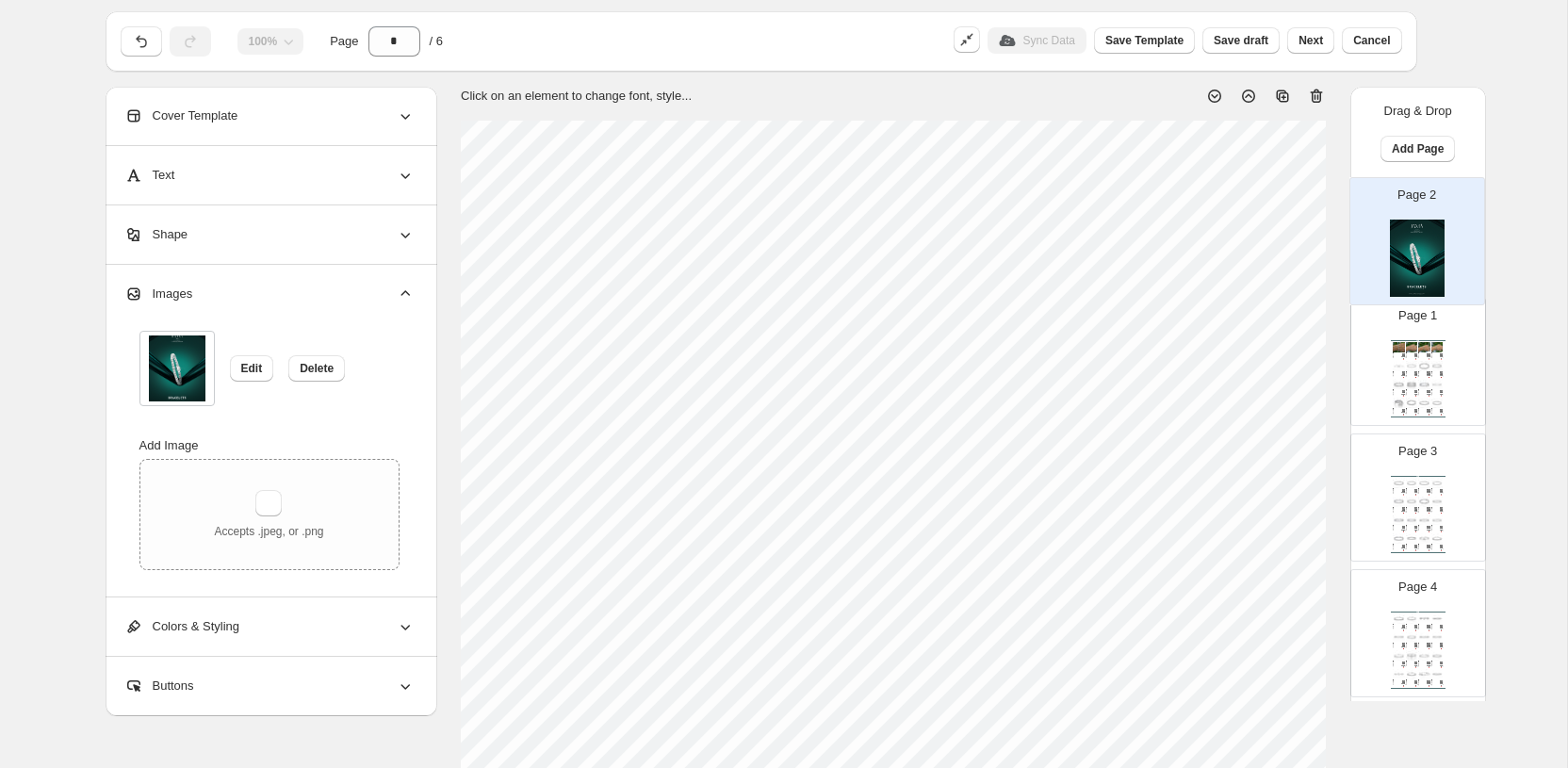 drag, startPoint x: 1419, startPoint y: 365, endPoint x: 1418, endPoint y: 231, distance: 134.00373 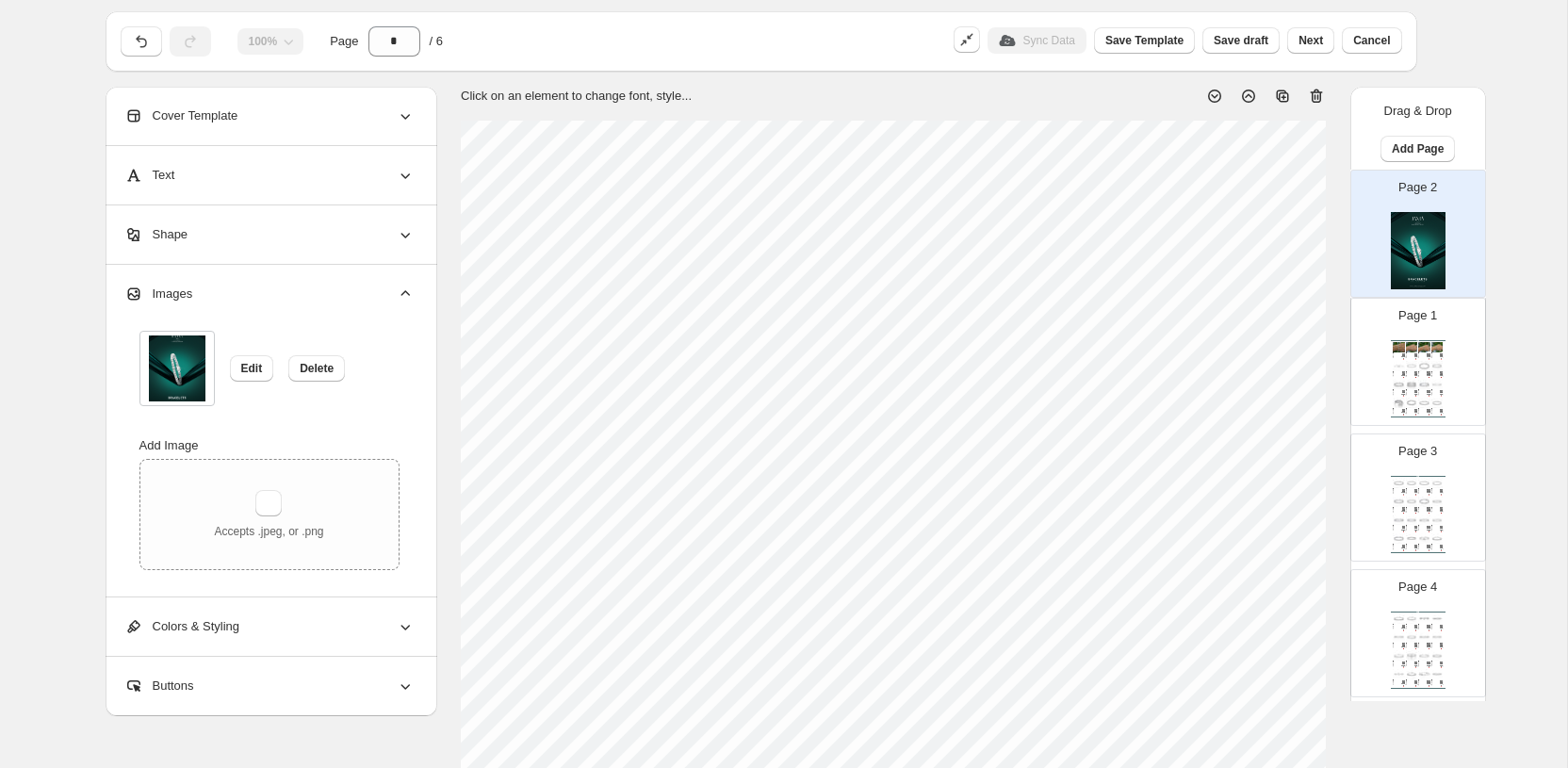 select on "**********" 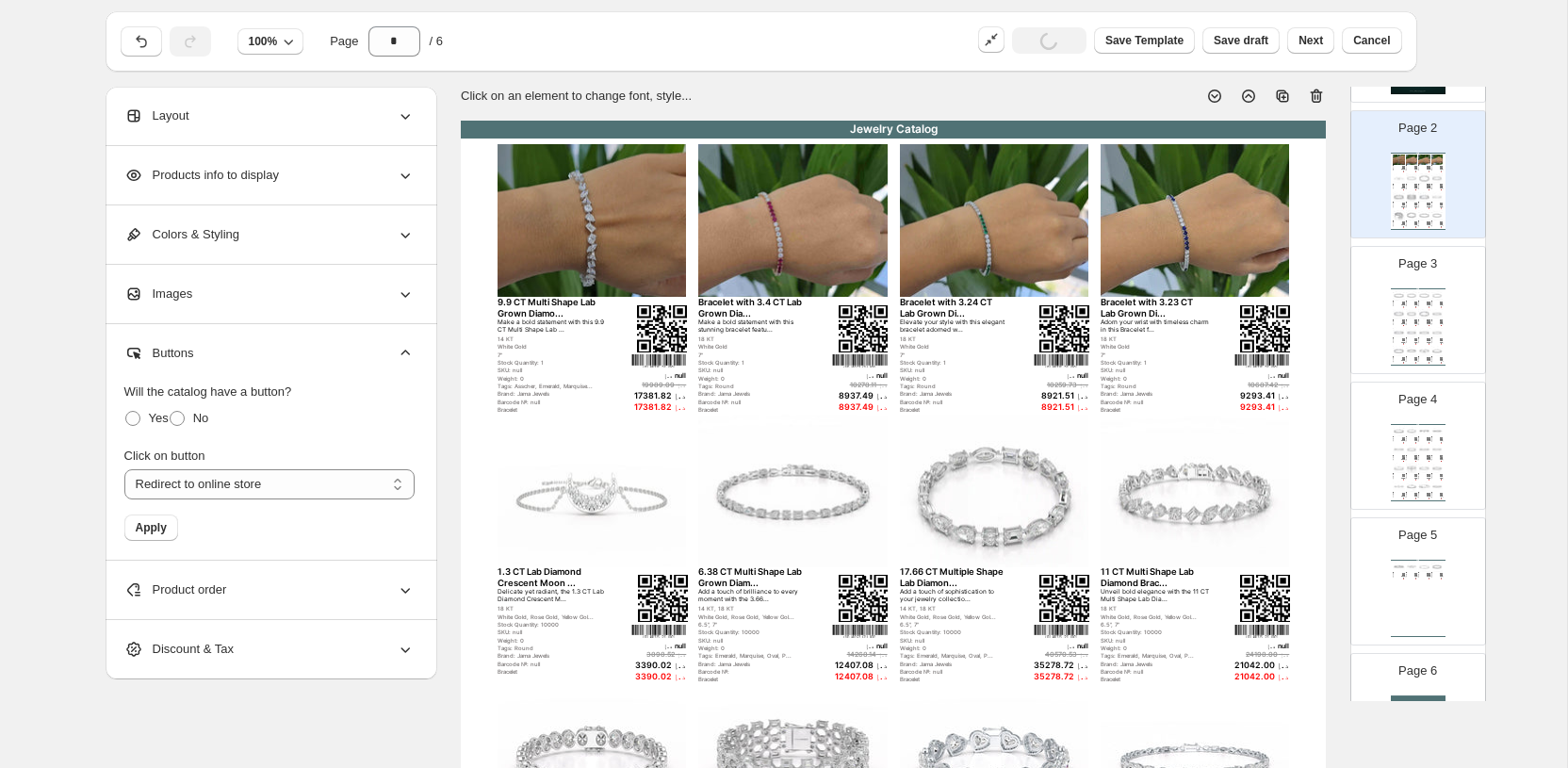 scroll, scrollTop: 324, scrollLeft: 0, axis: vertical 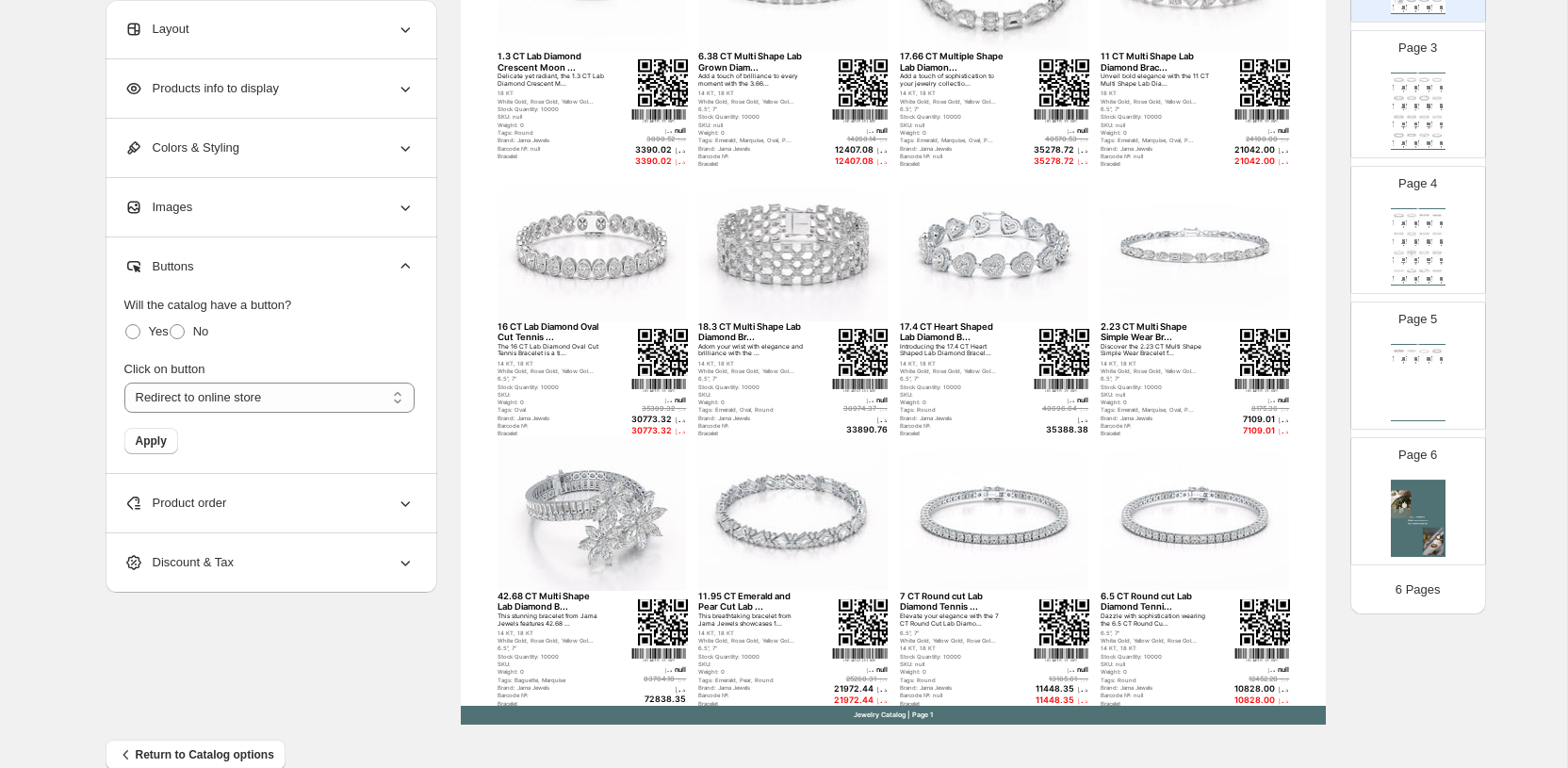 click at bounding box center (1418, 518) 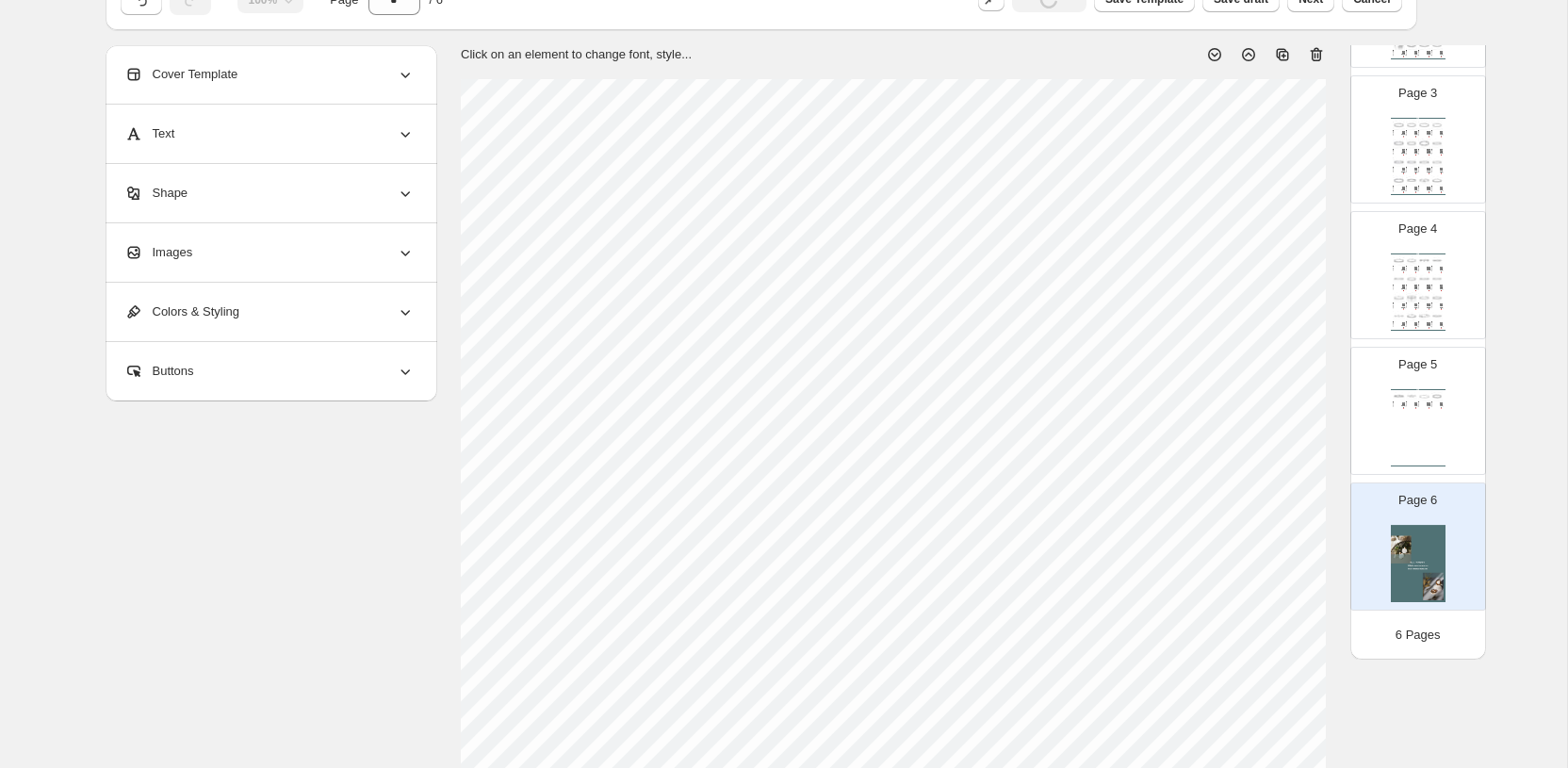 scroll, scrollTop: 0, scrollLeft: 0, axis: both 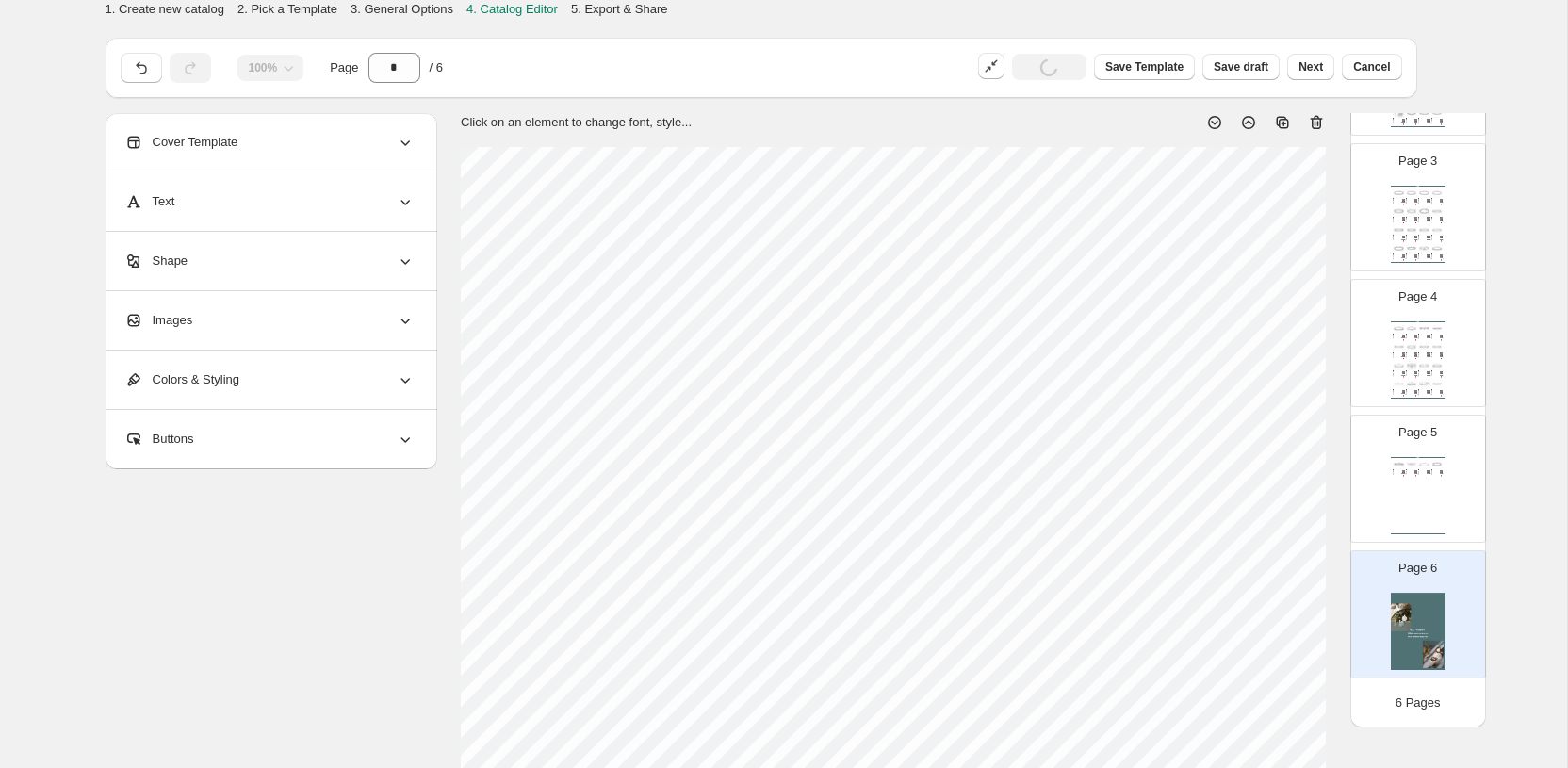 click 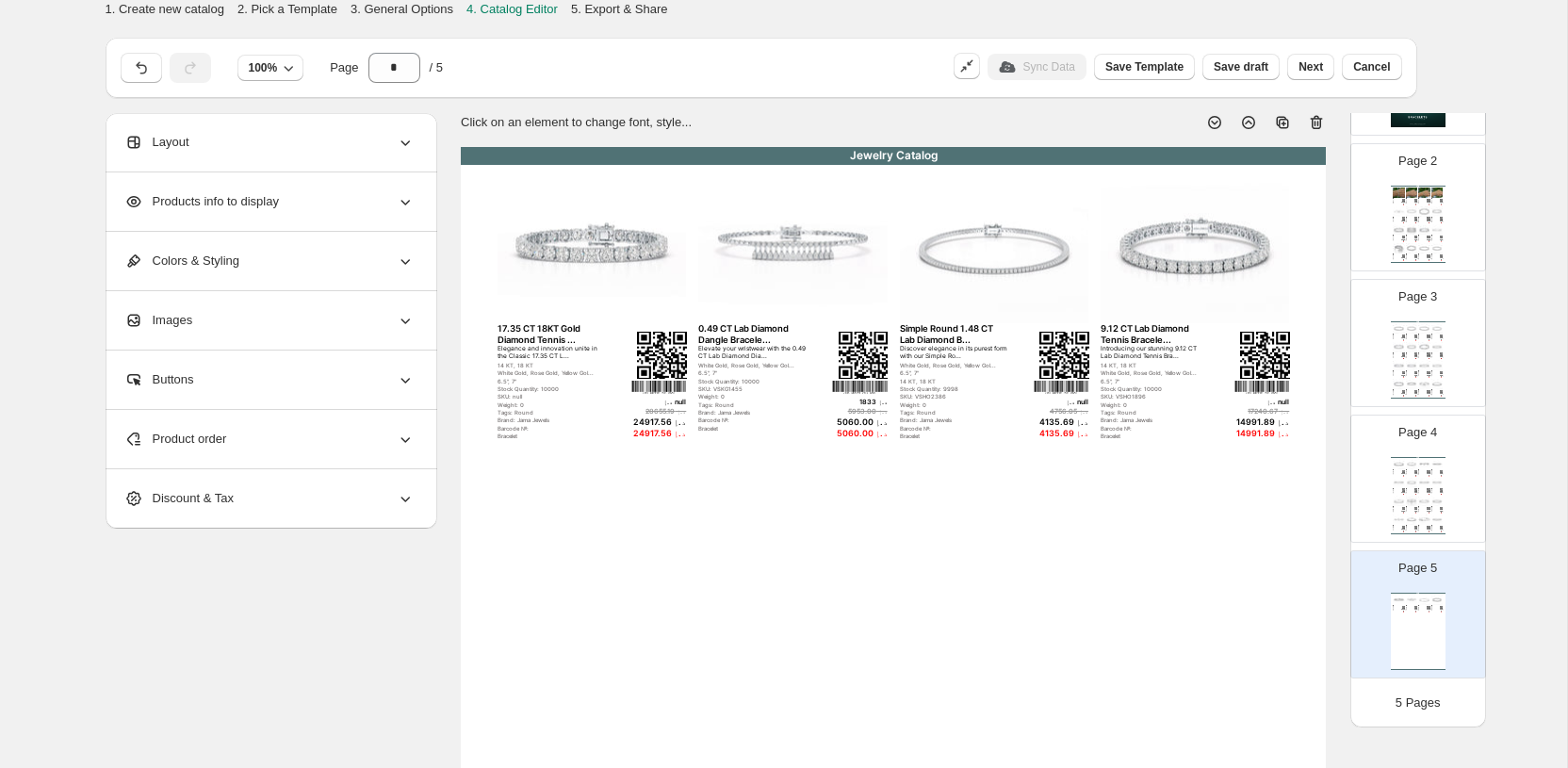 scroll, scrollTop: 0, scrollLeft: 0, axis: both 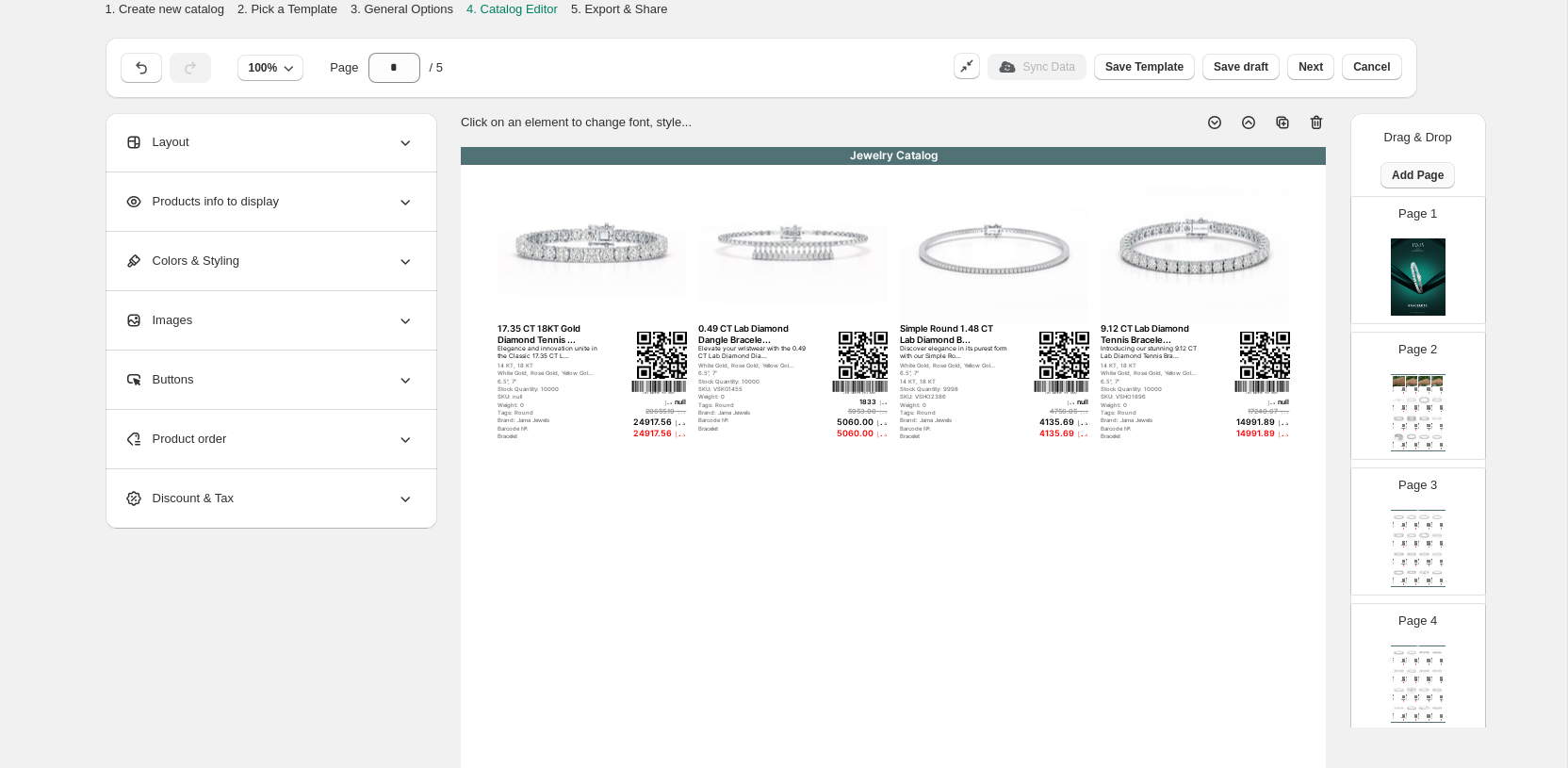 click on "Add Page" at bounding box center (1417, 175) 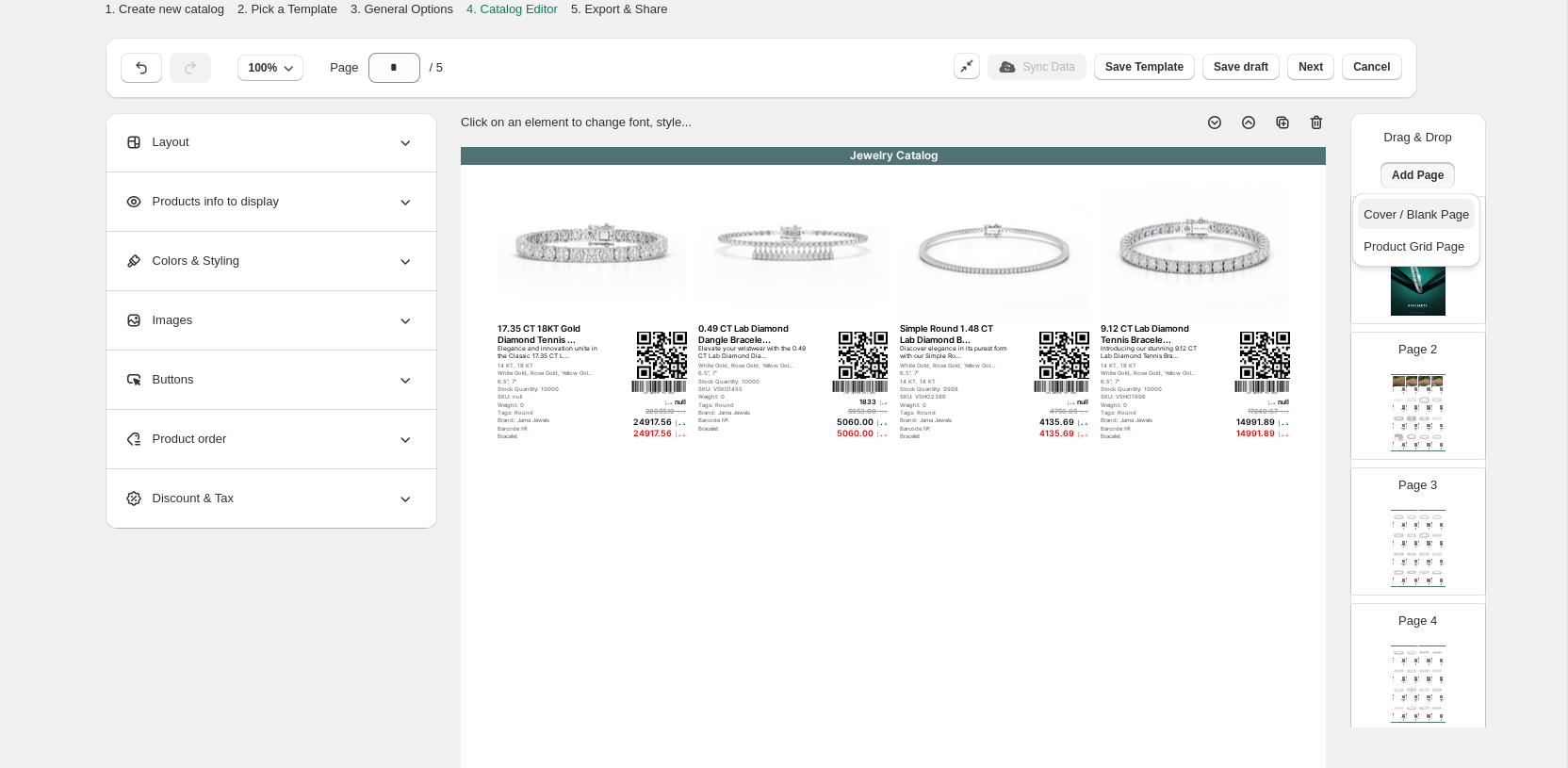 click on "Cover / Blank Page" at bounding box center (1416, 214) 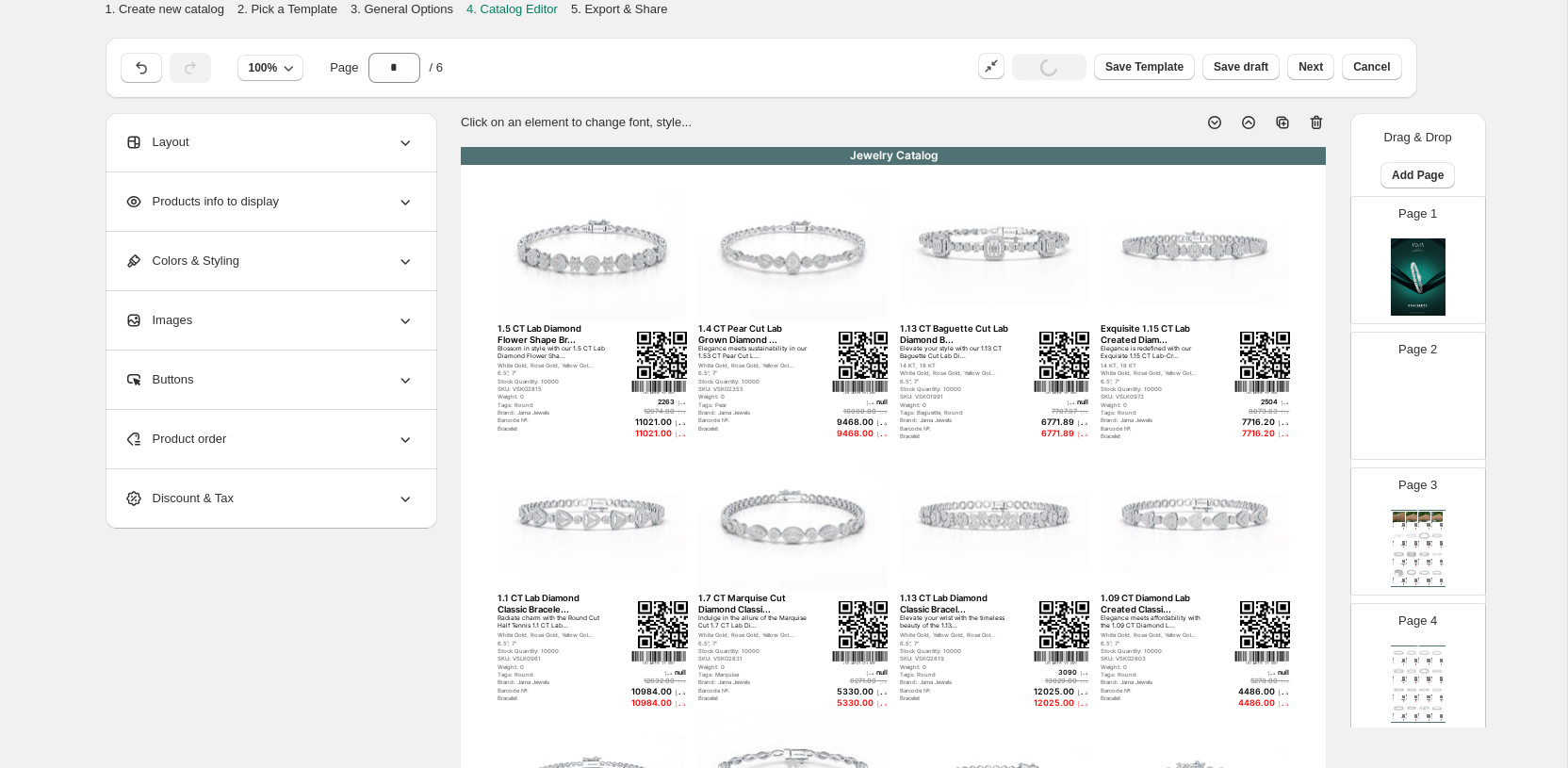 click on "Page 2" at bounding box center [1411, 388] 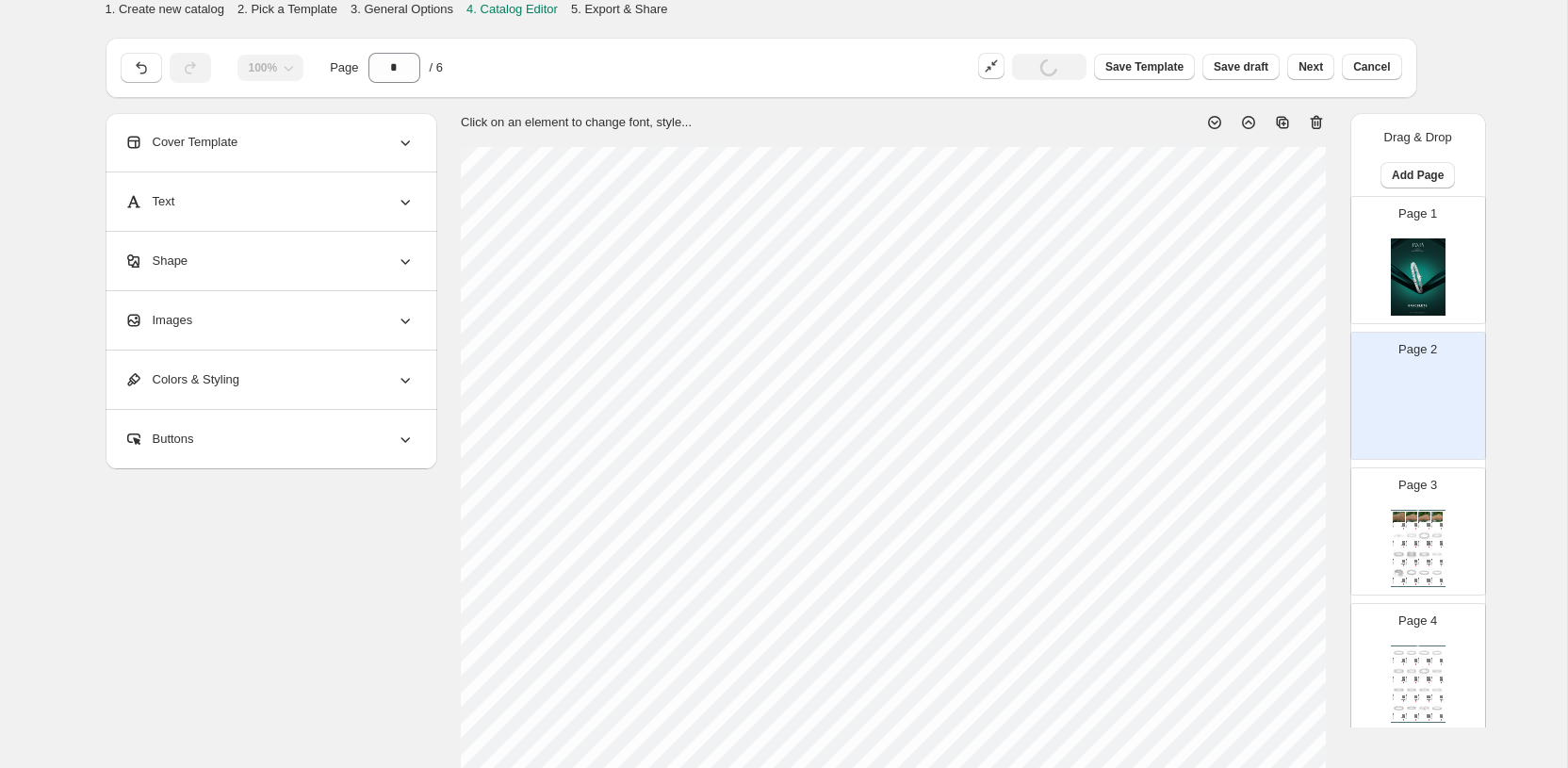 click on "Images" at bounding box center [270, 320] 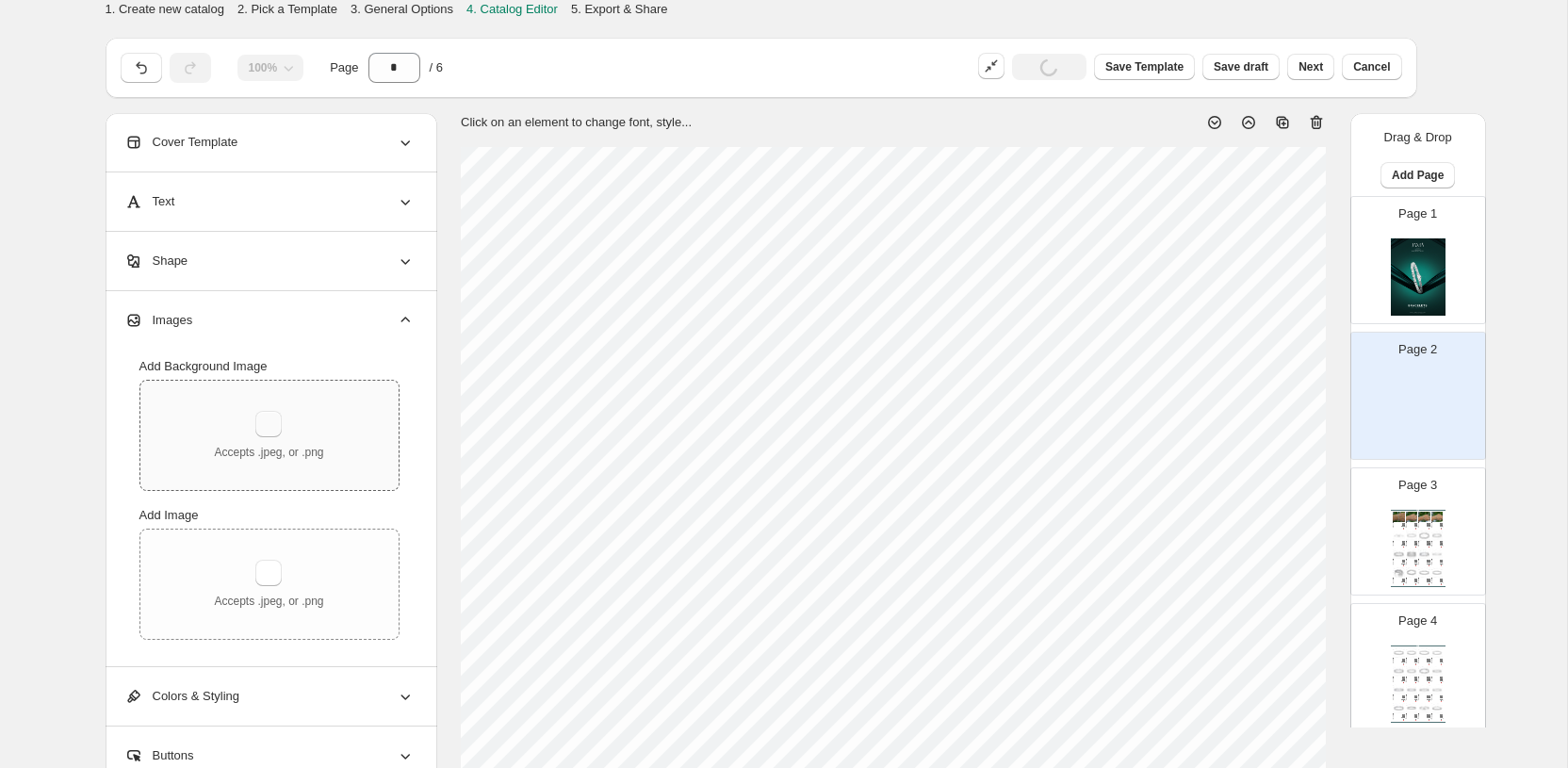 click at bounding box center (269, 424) 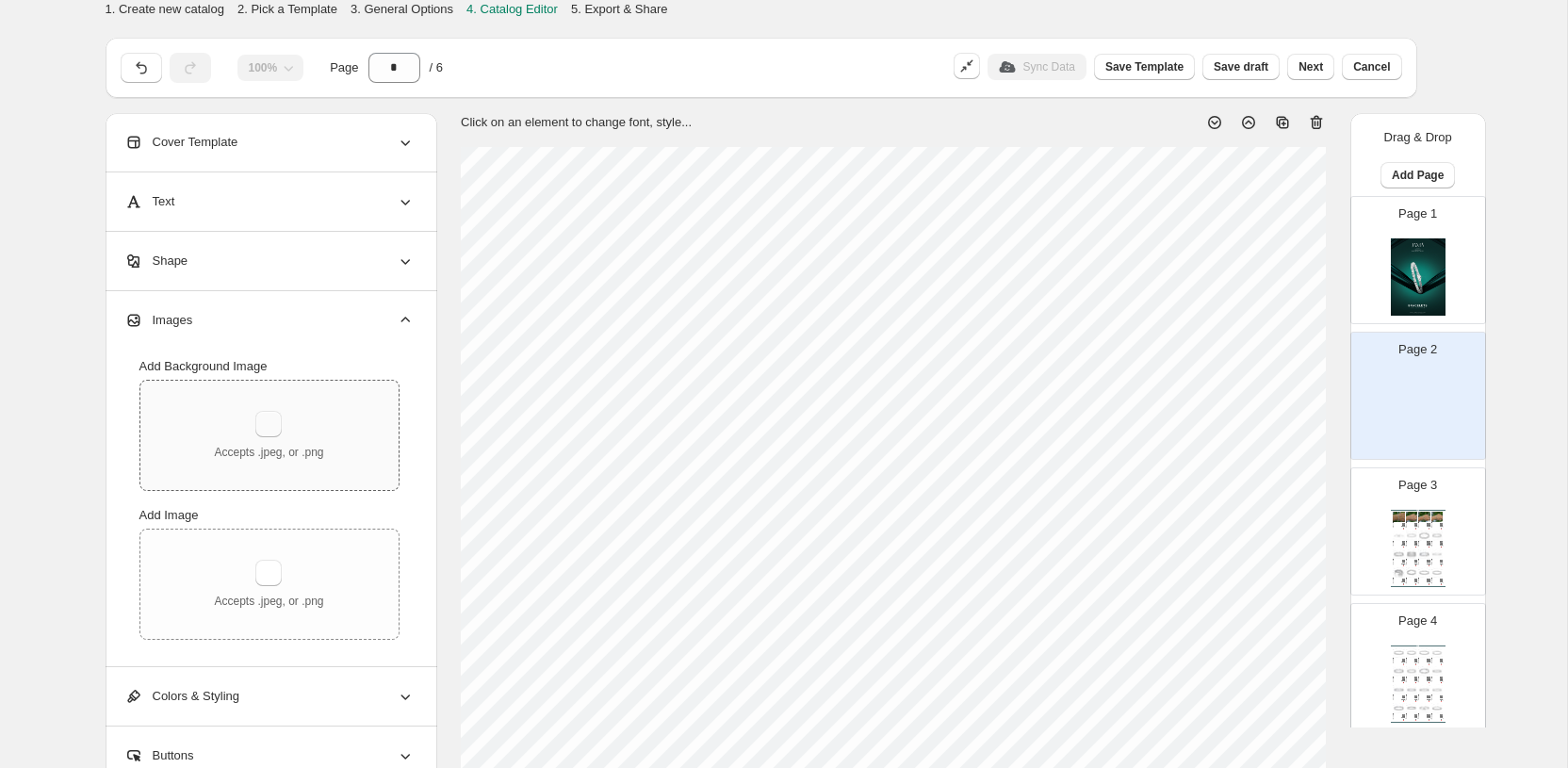 type on "**********" 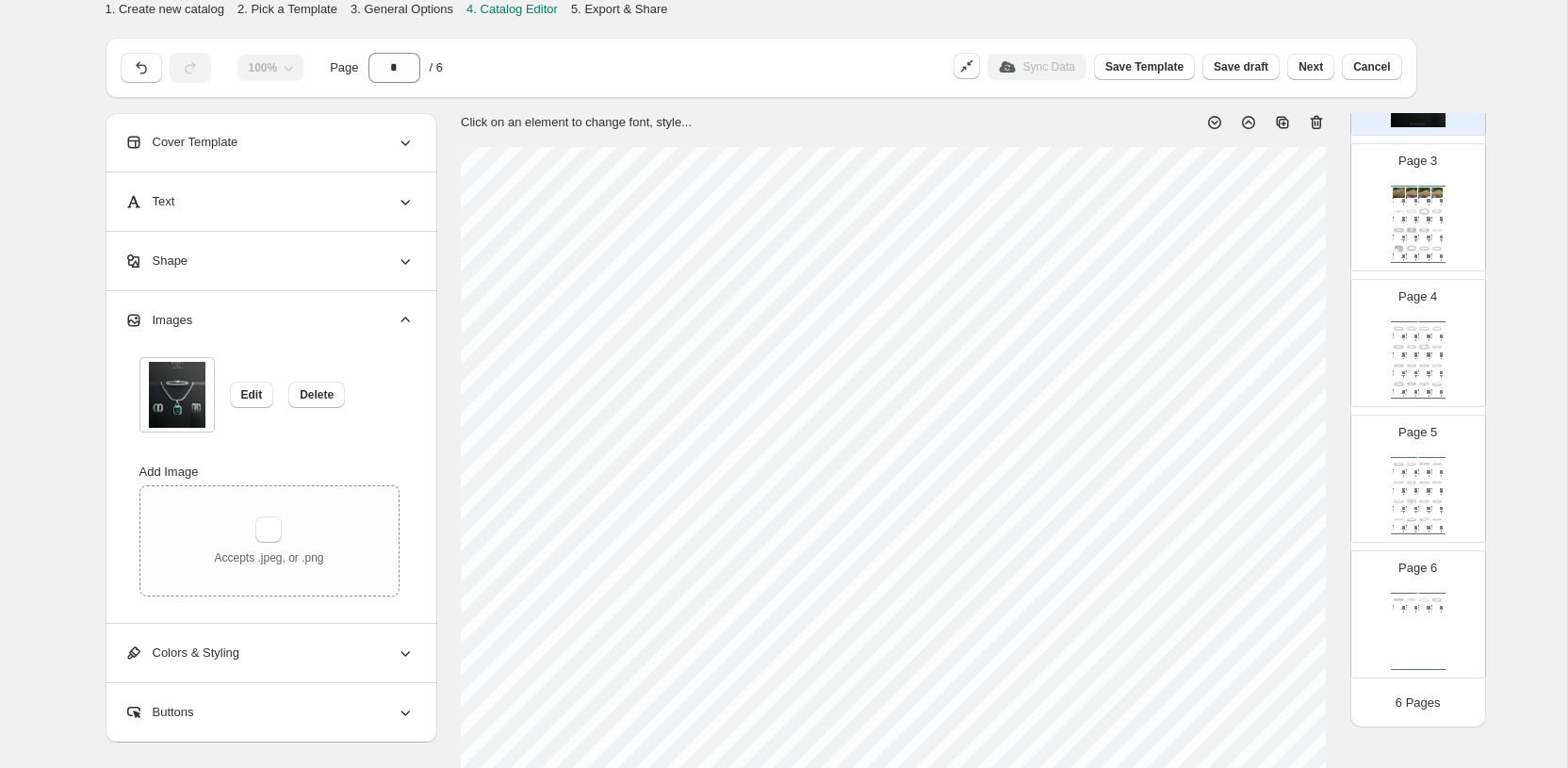 scroll, scrollTop: 272, scrollLeft: 0, axis: vertical 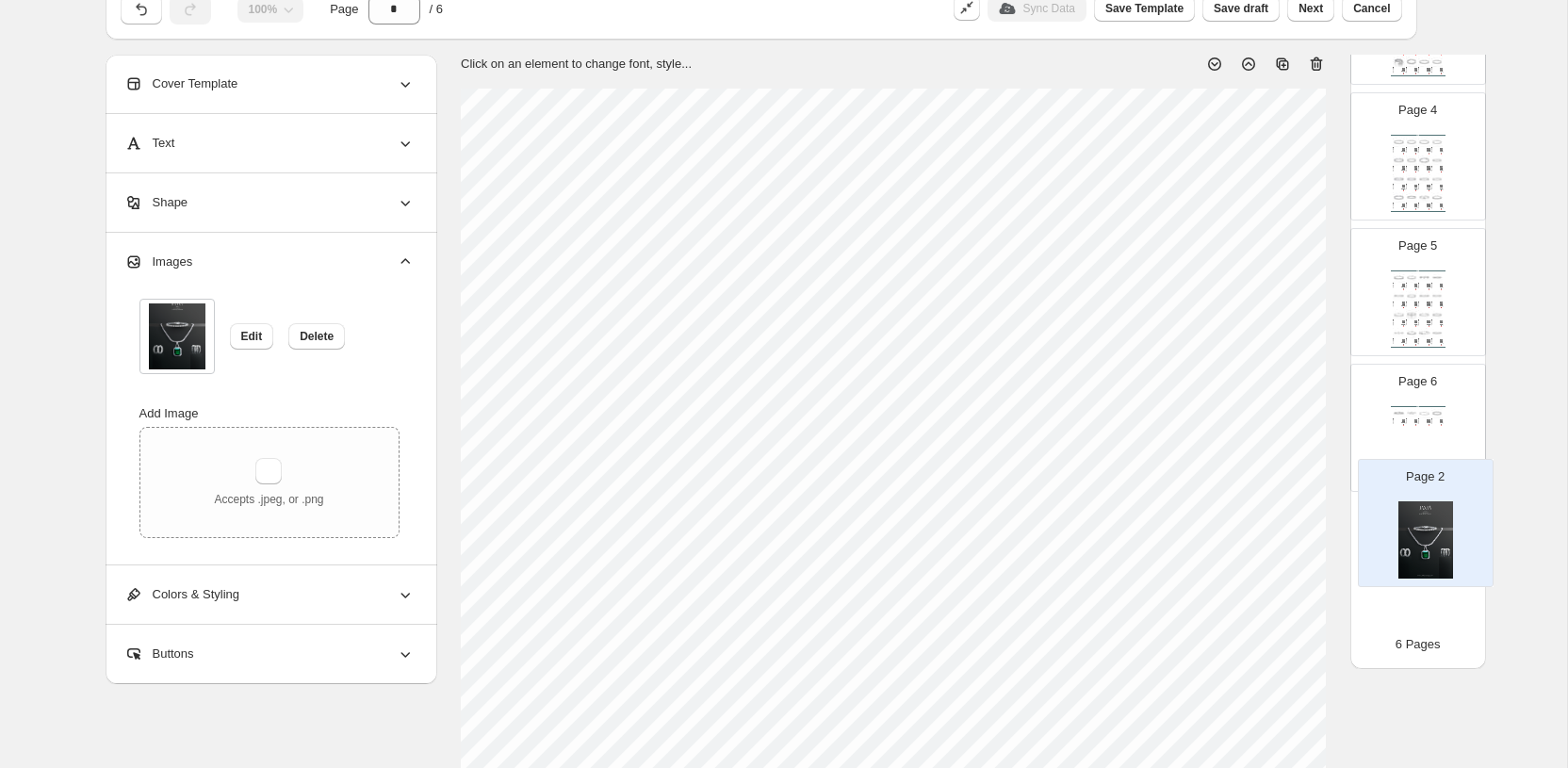 drag, startPoint x: 1413, startPoint y: 165, endPoint x: 1418, endPoint y: 572, distance: 407.03071 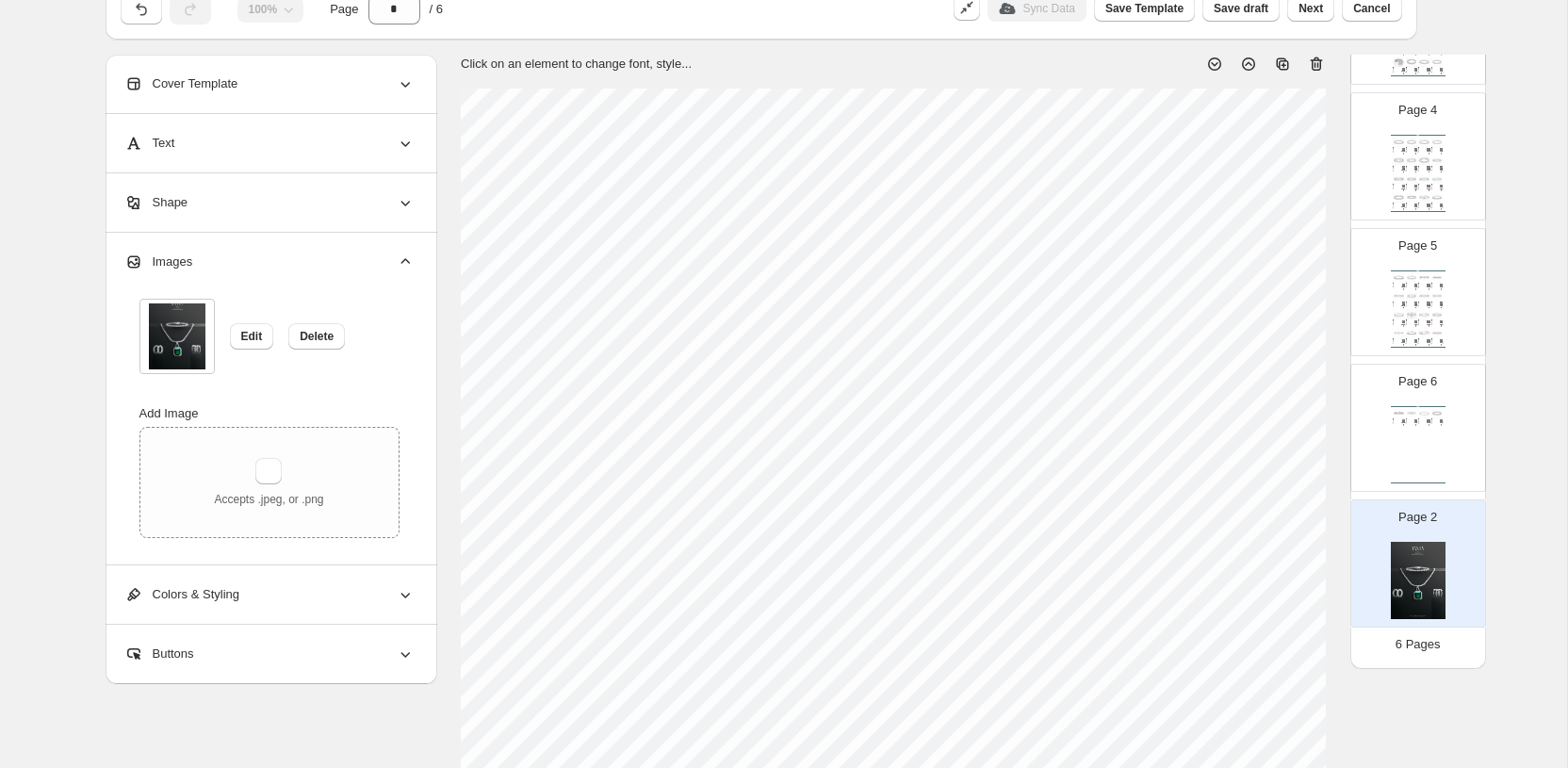 select on "**********" 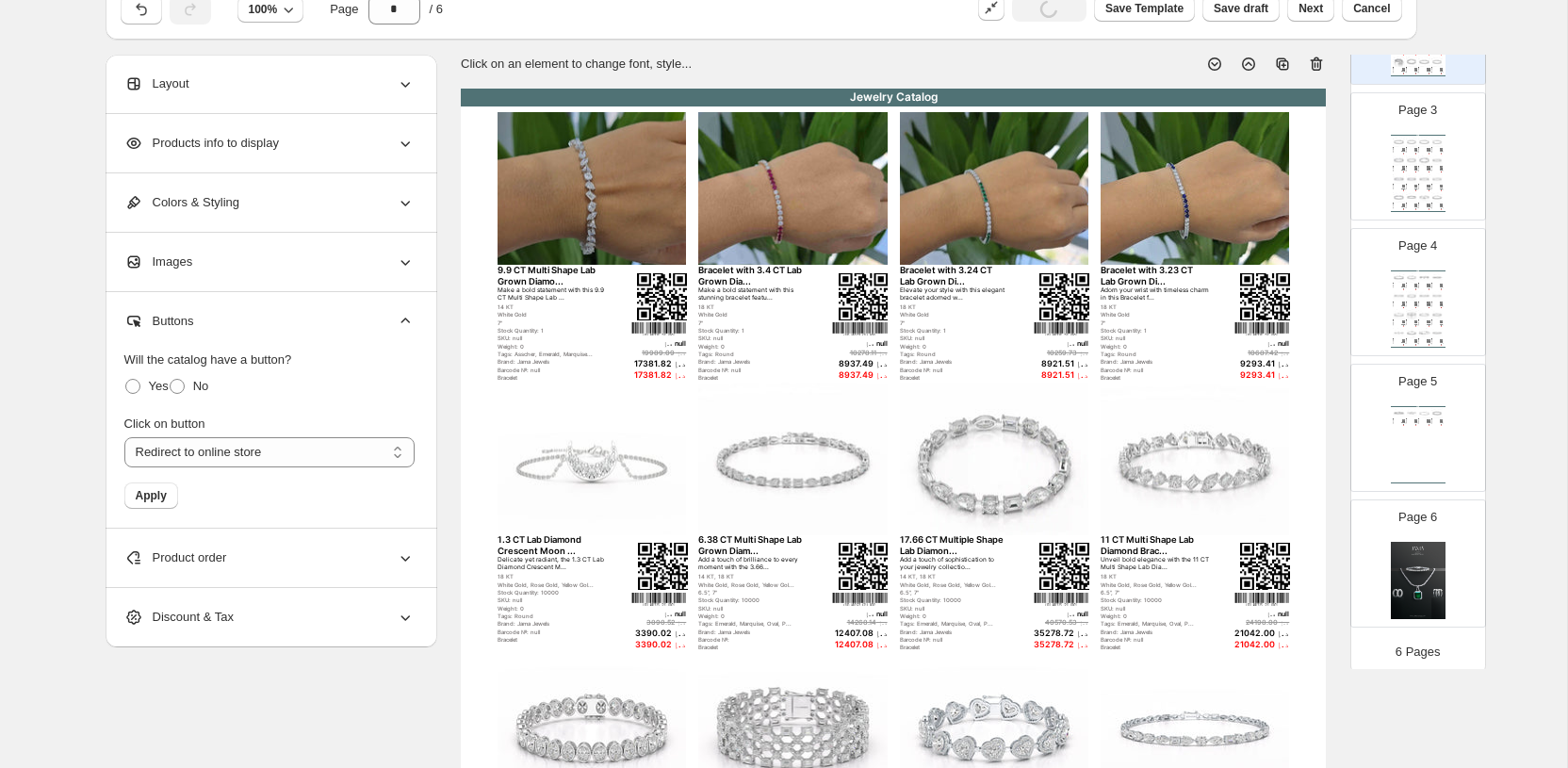 scroll, scrollTop: 0, scrollLeft: 0, axis: both 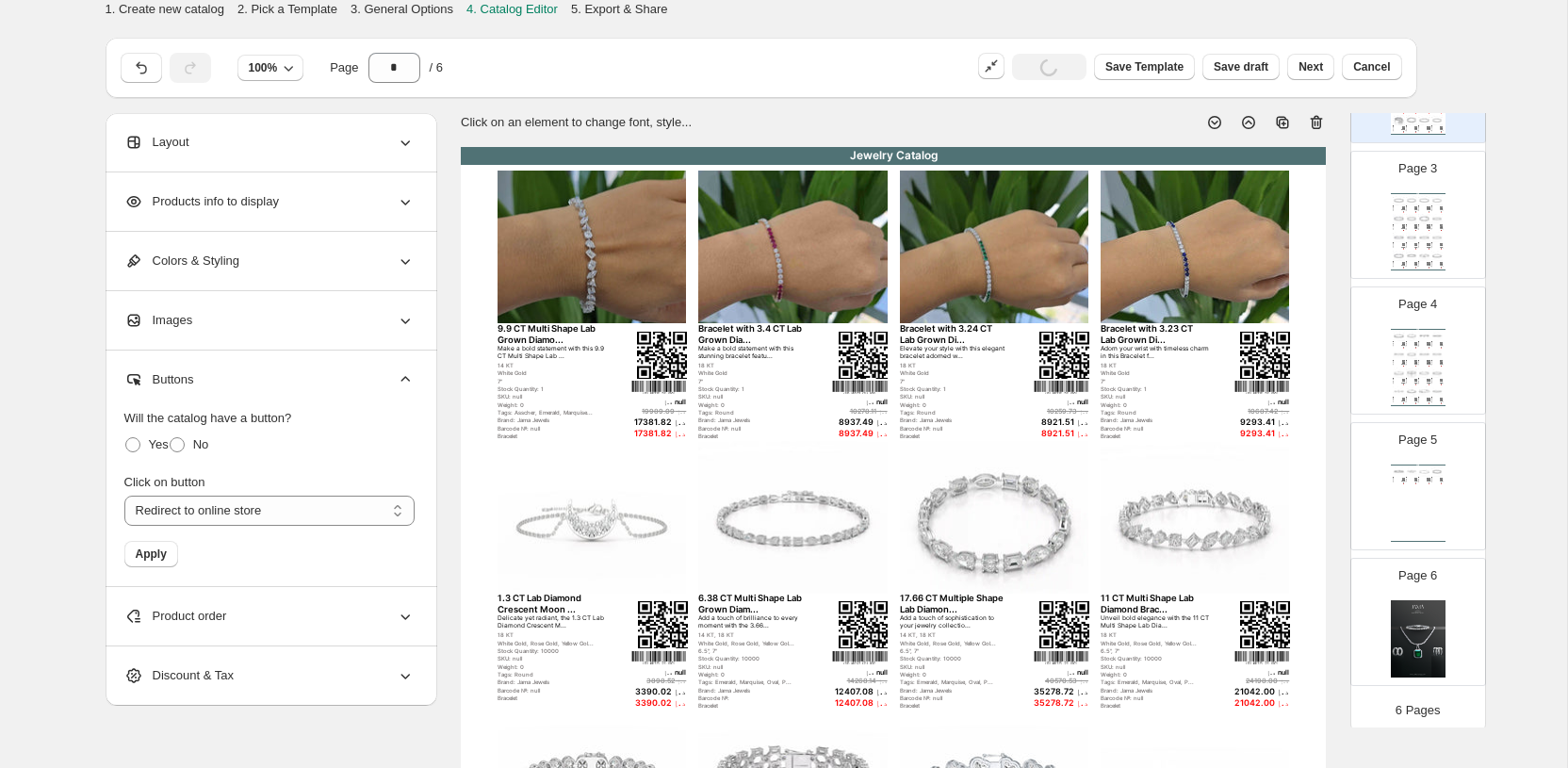 click on "Jewelry Catalog" at bounding box center [893, 155] 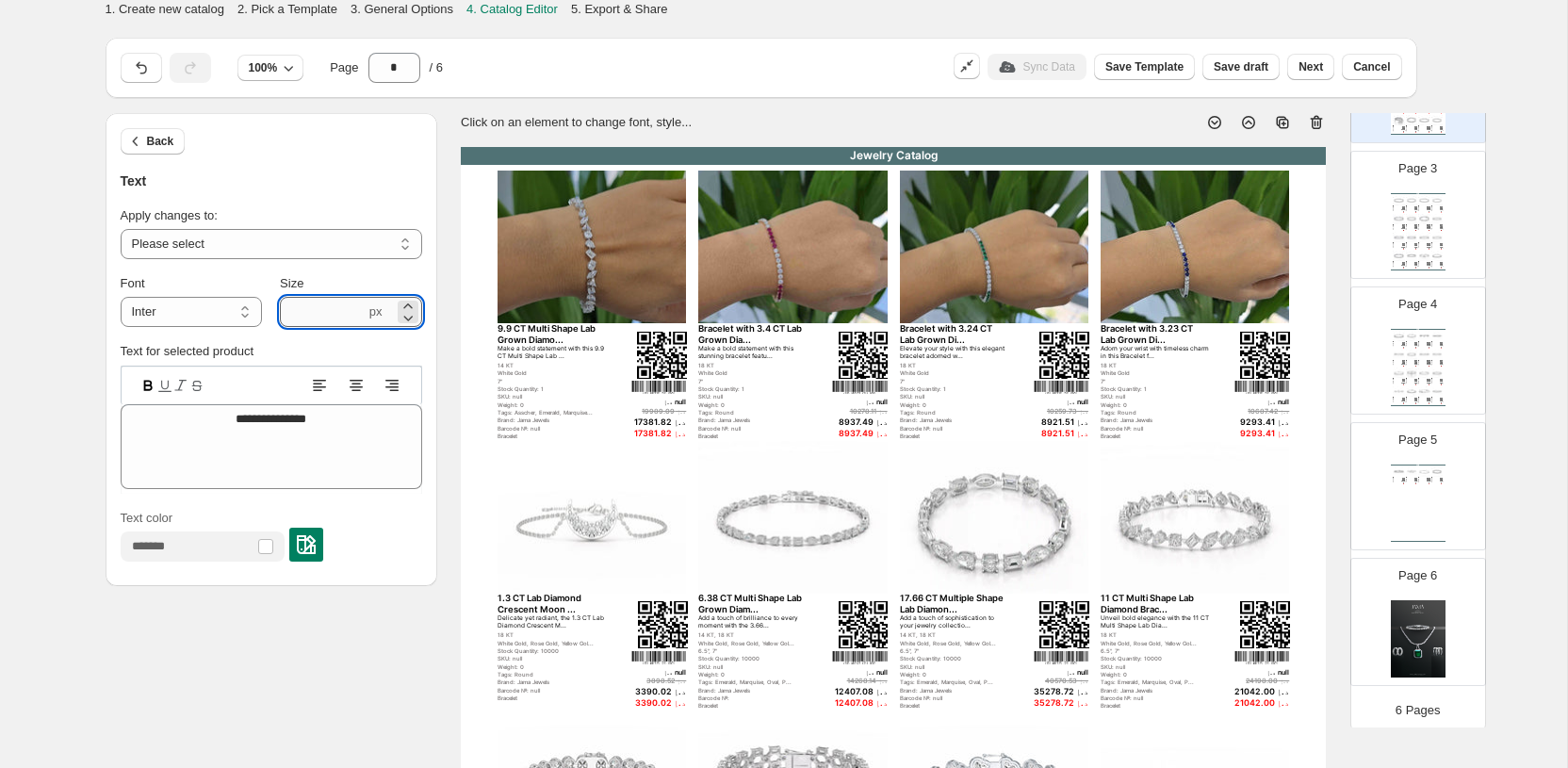 click on "****" at bounding box center [322, 312] 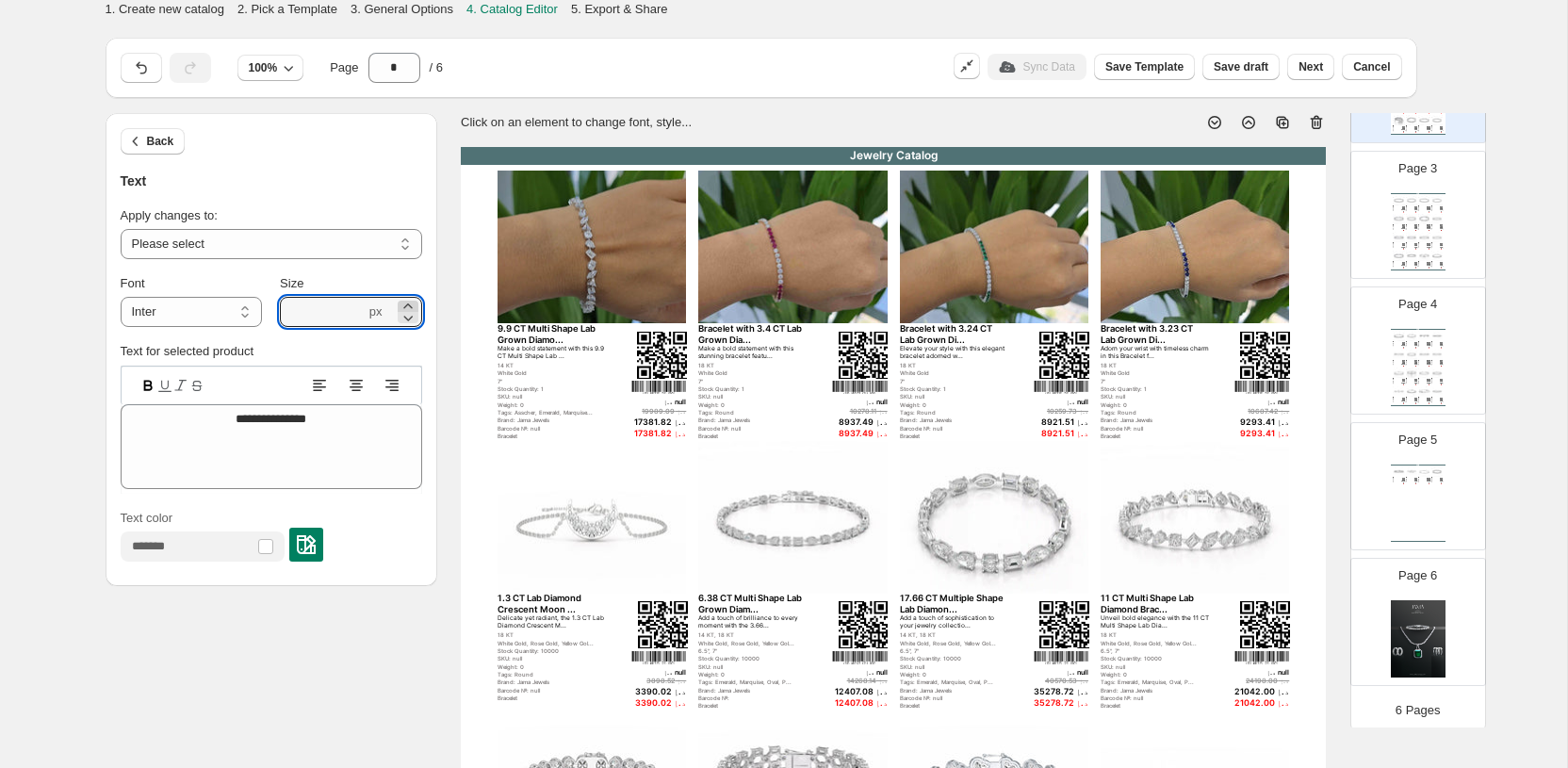click 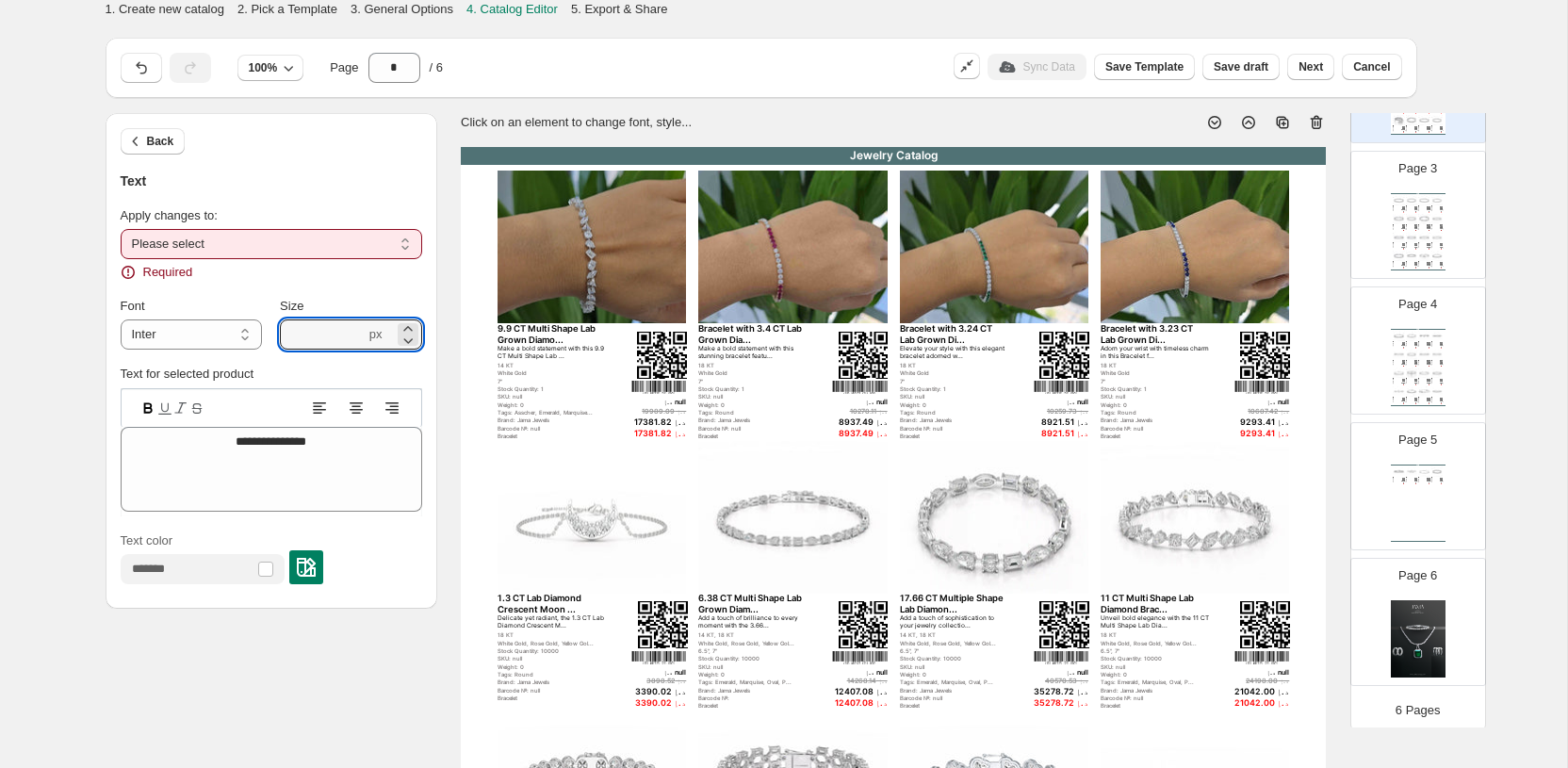 click on "**********" at bounding box center [271, 244] 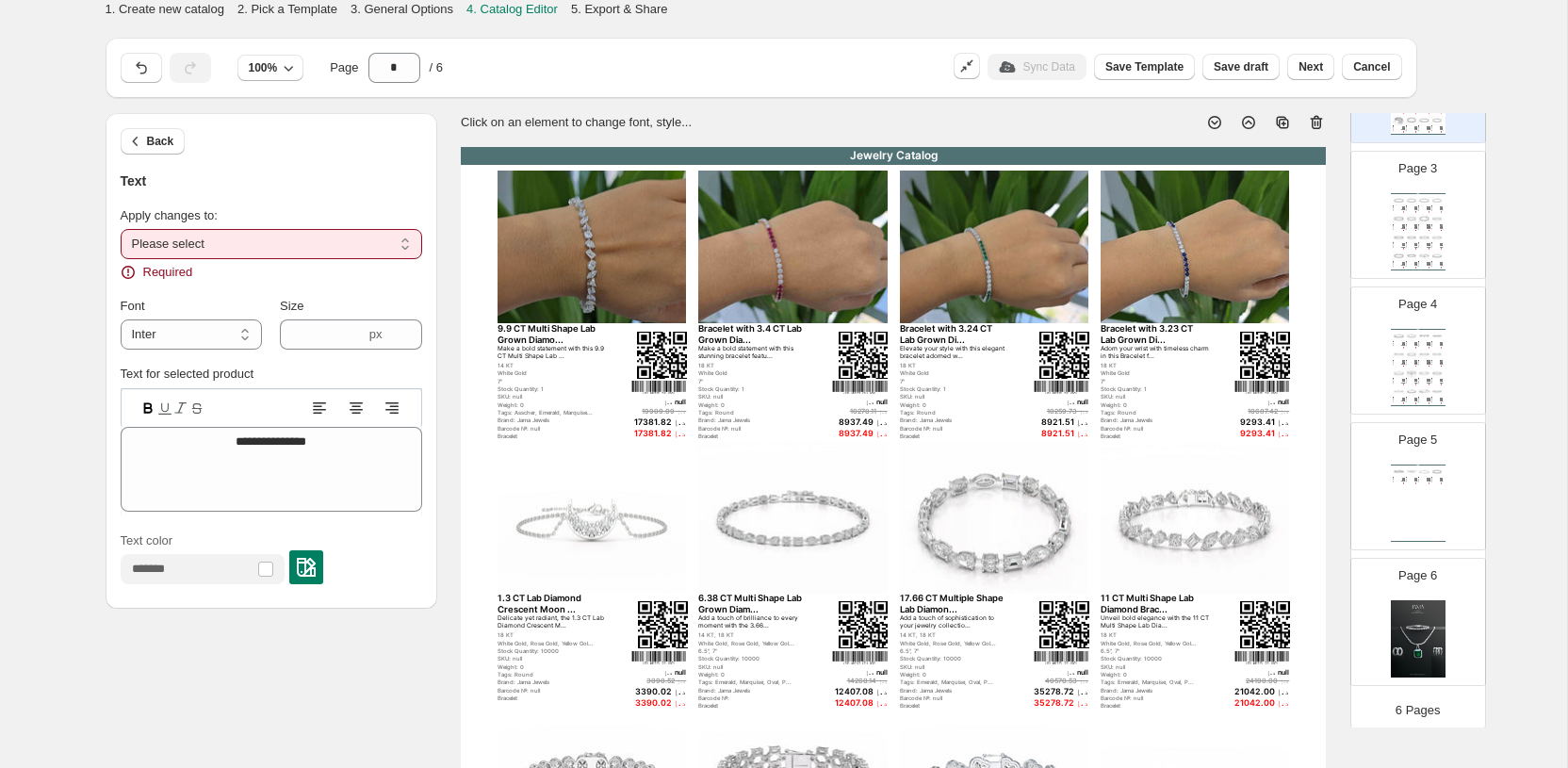 select on "**********" 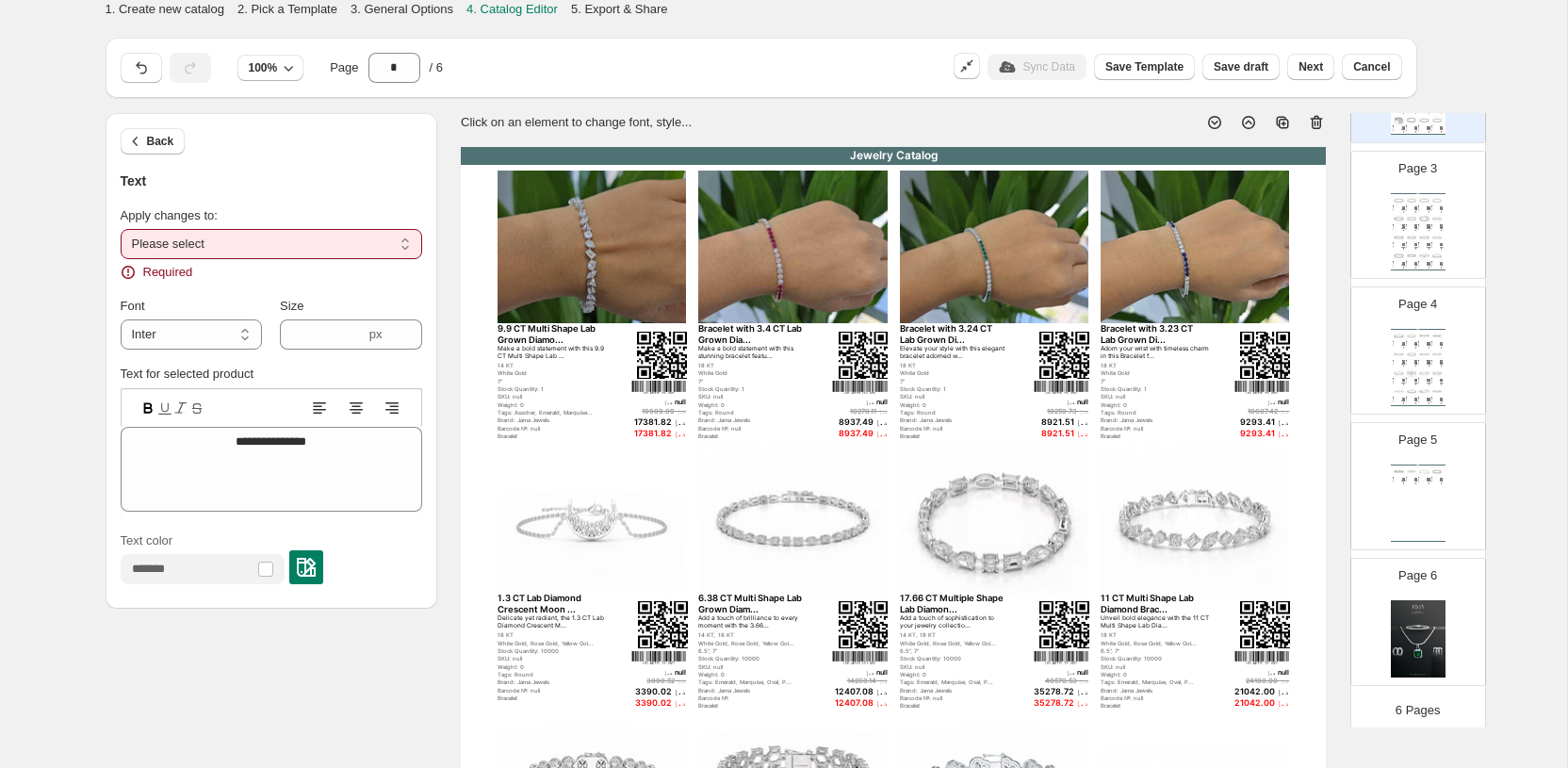 click on "**********" at bounding box center [271, 244] 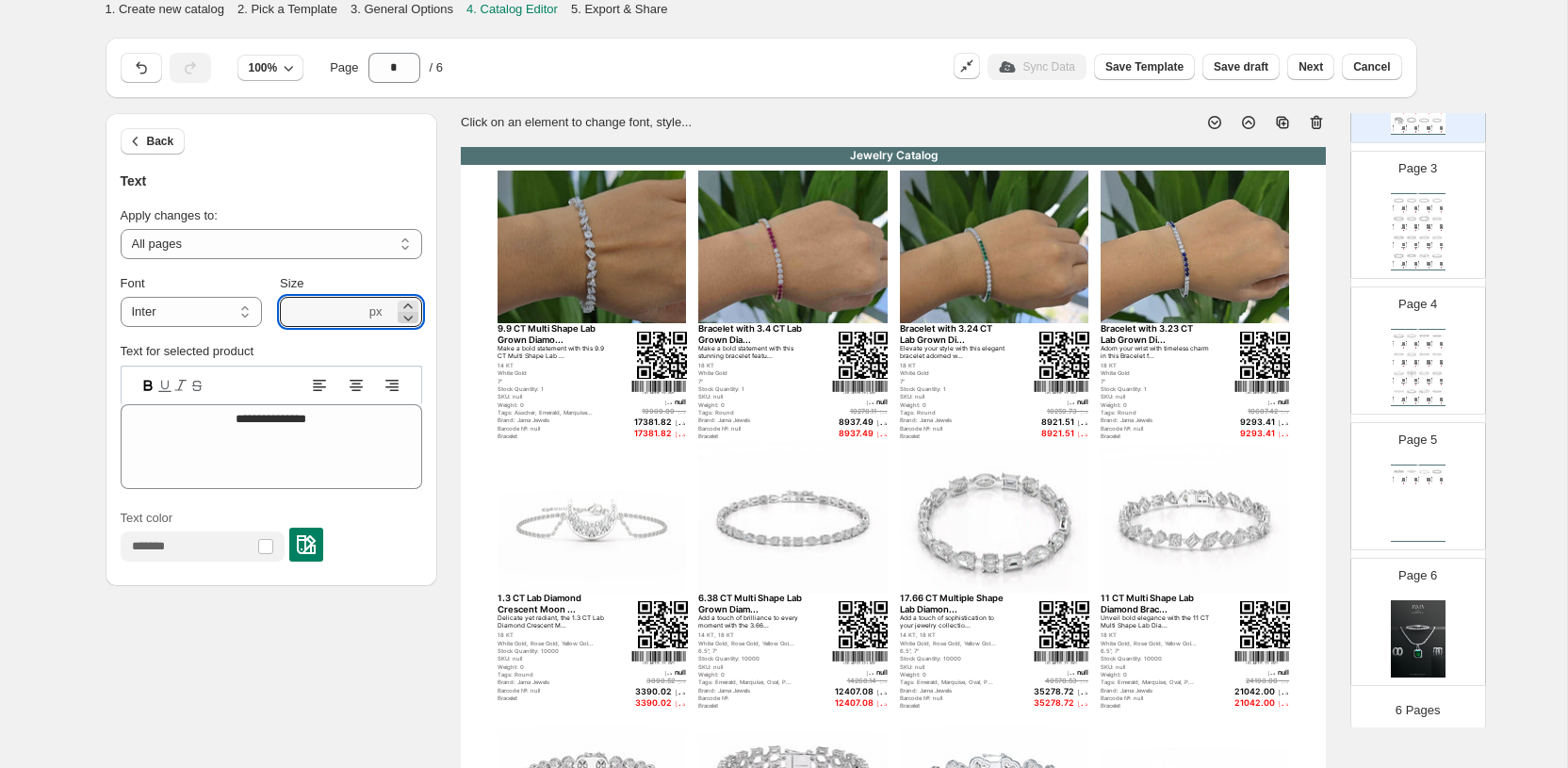 click 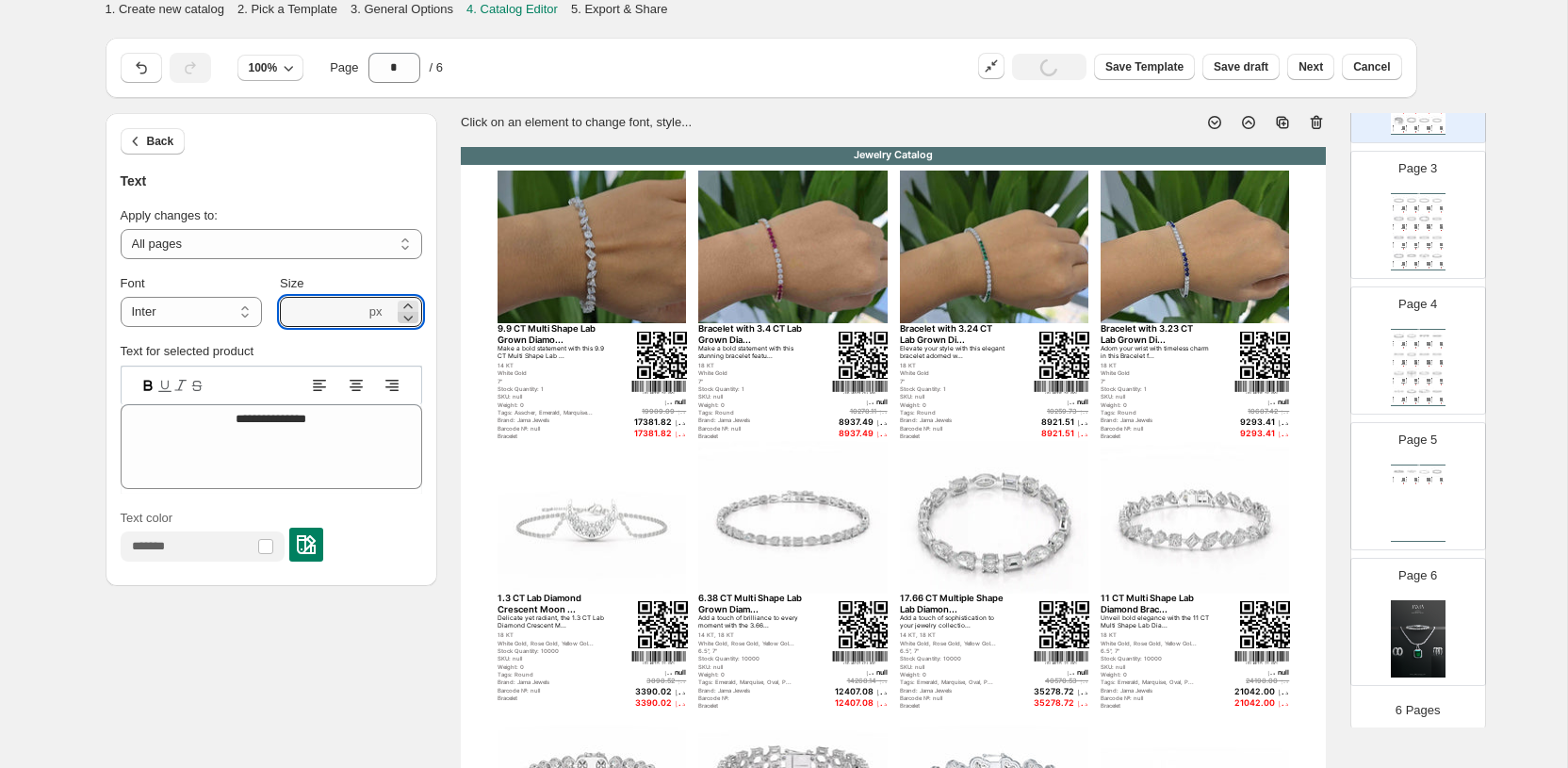 click 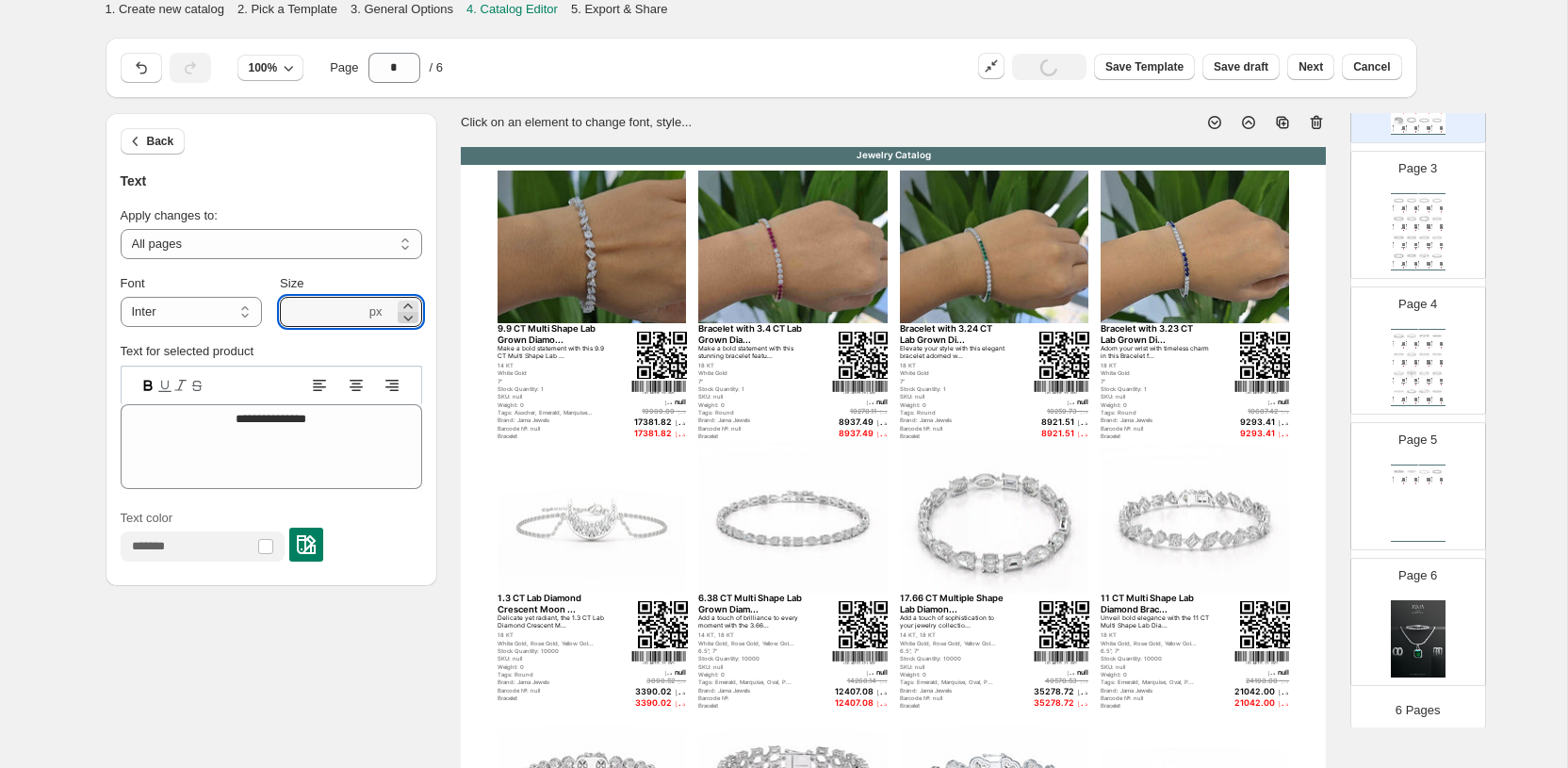 click 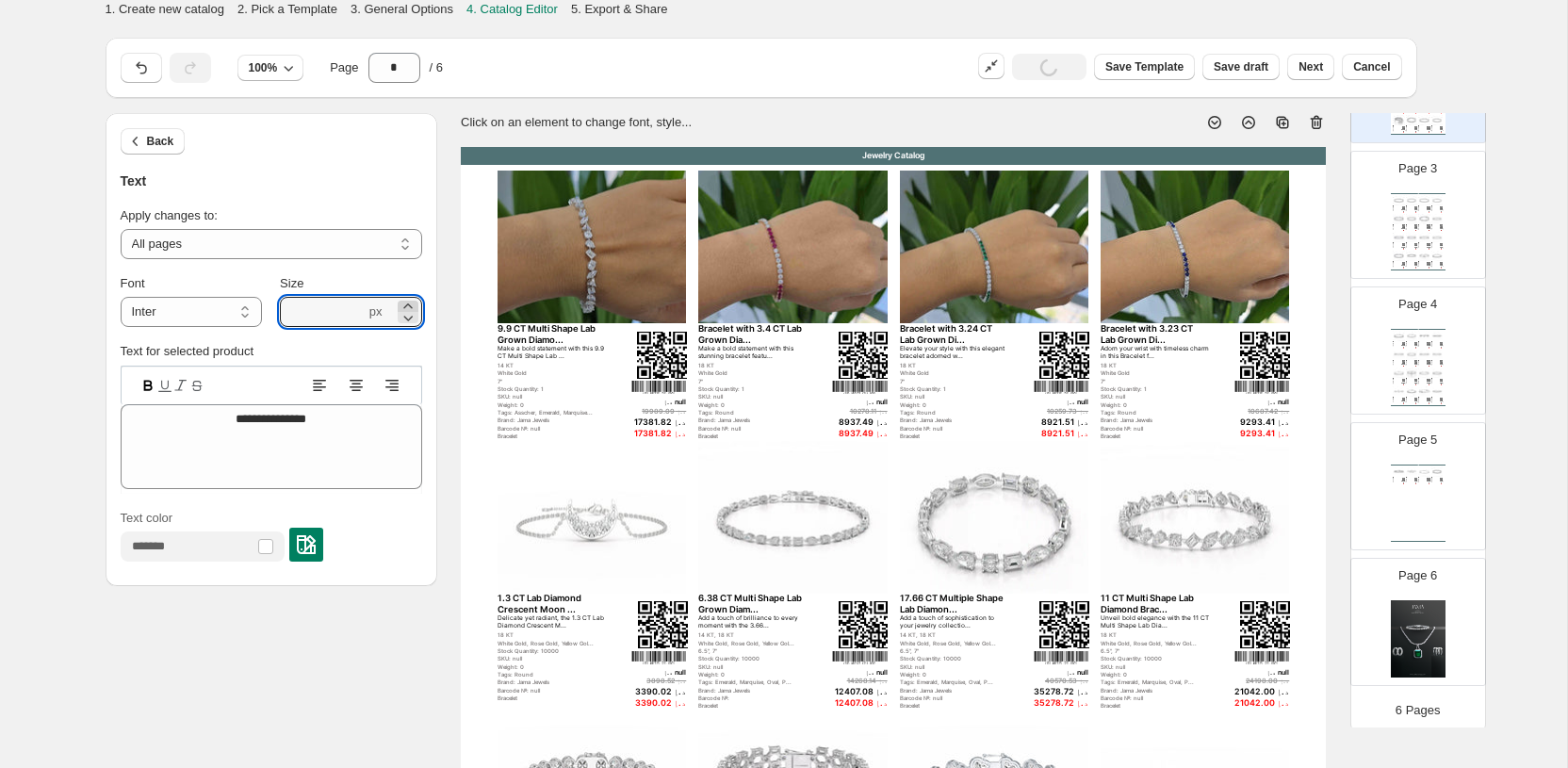 click 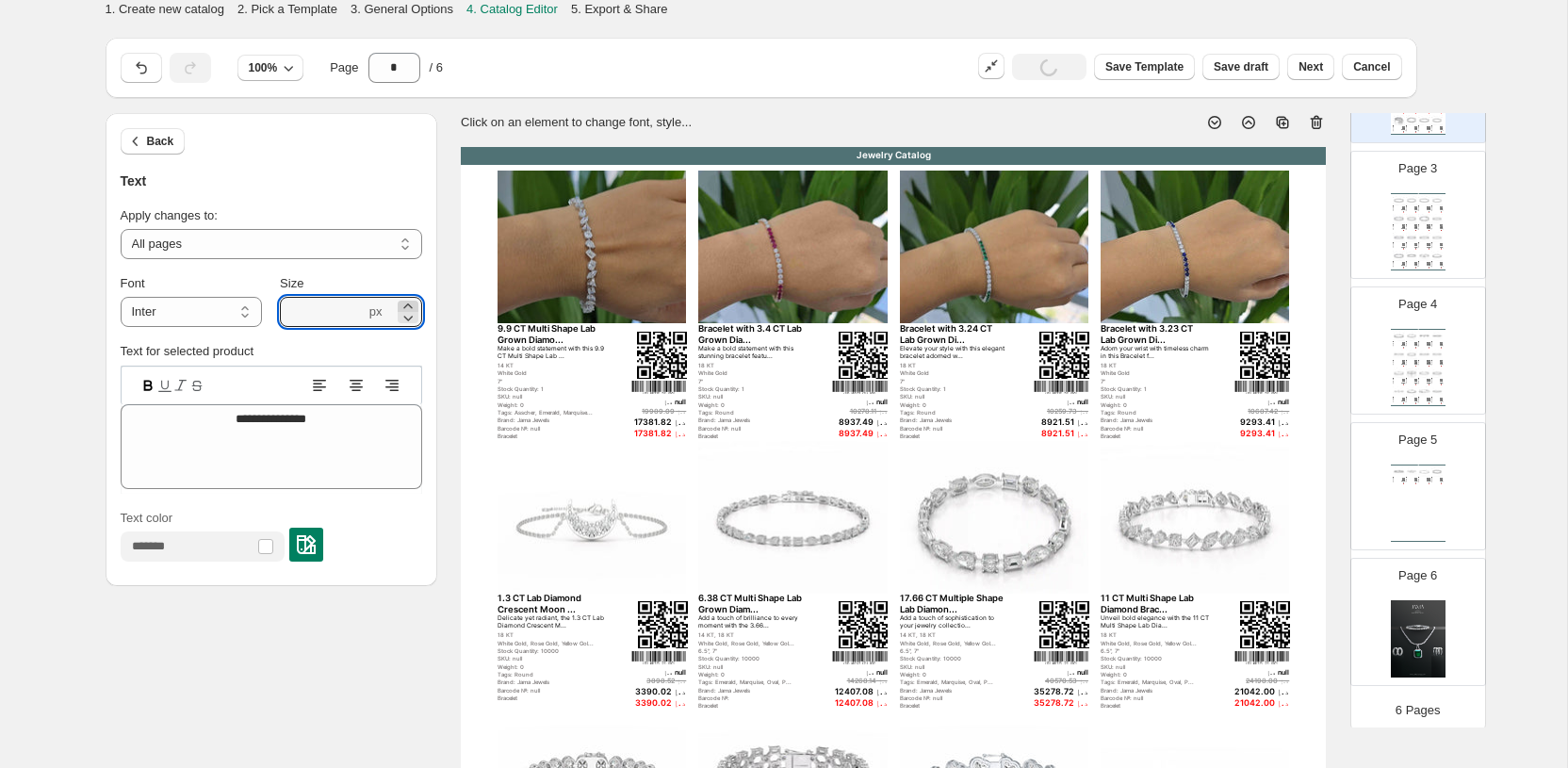 click 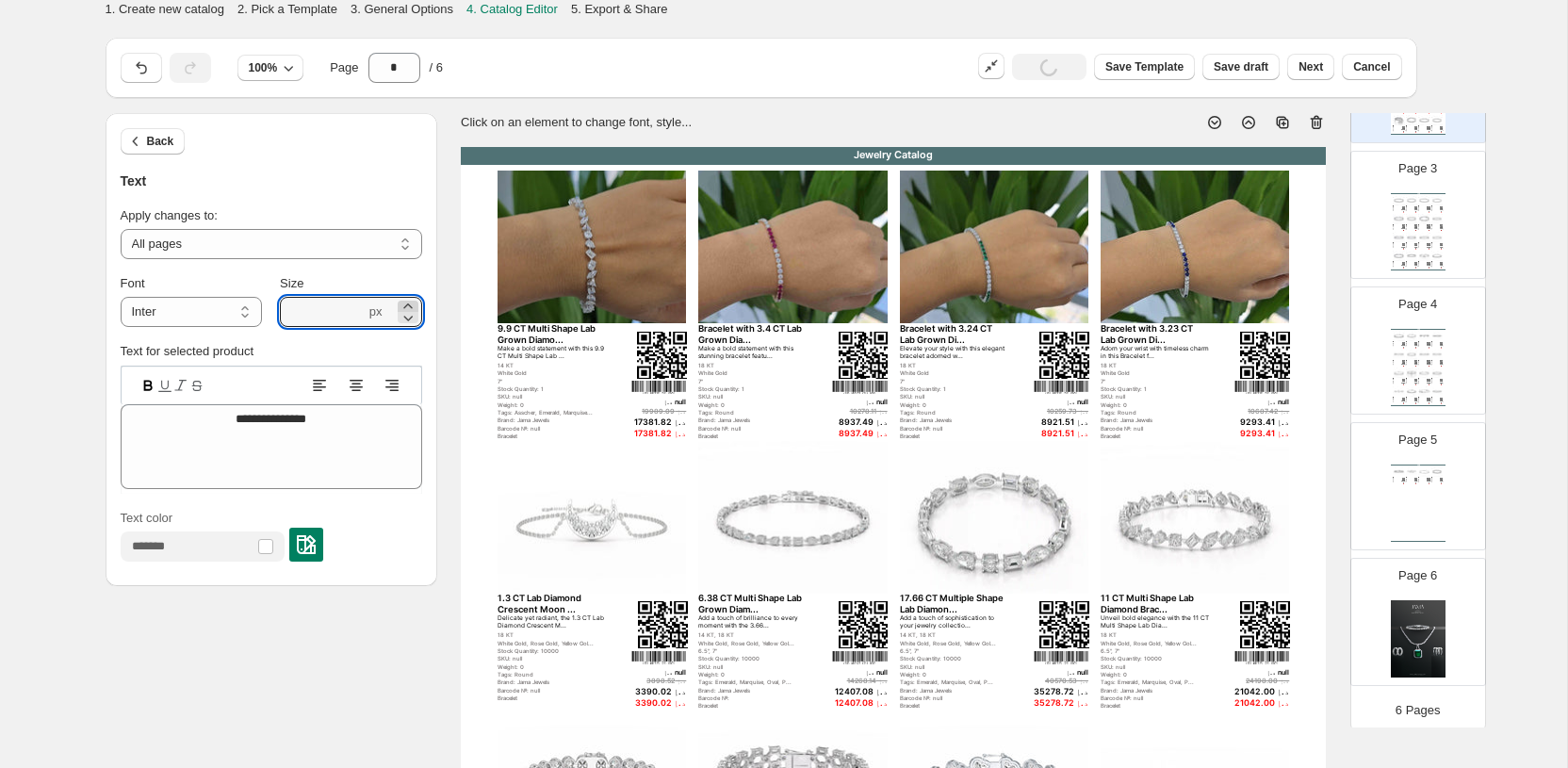 click 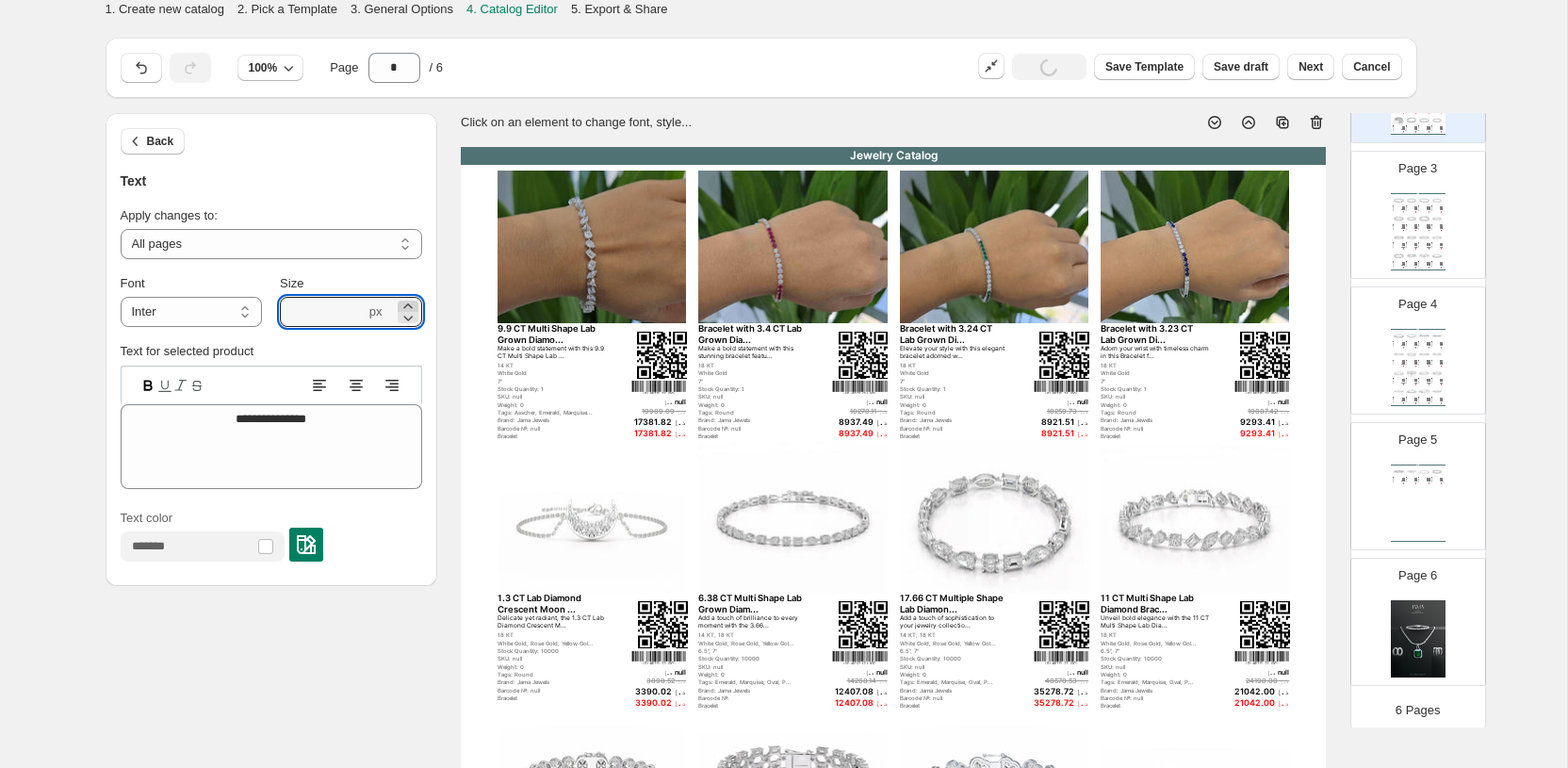 click 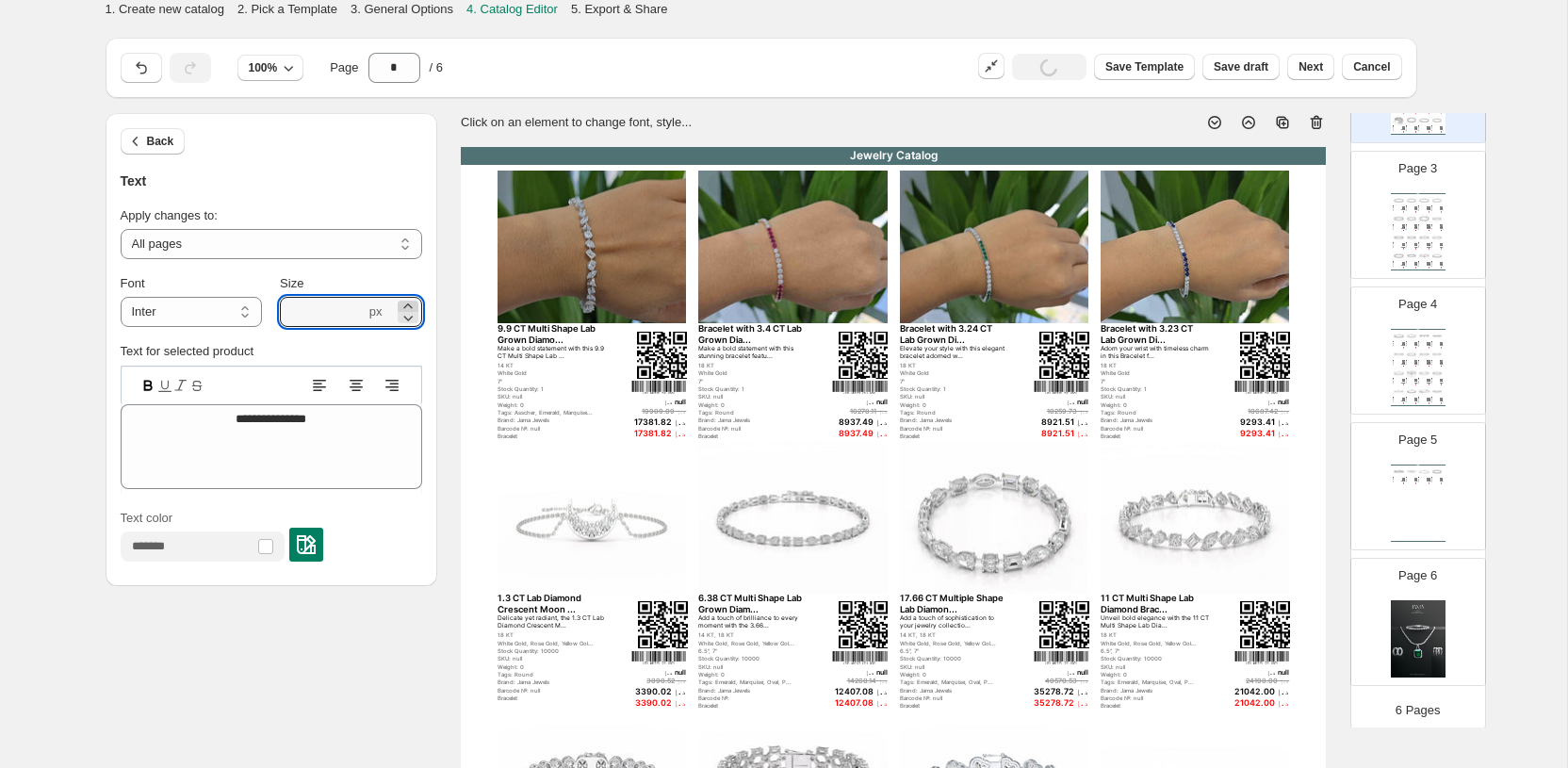 type on "****" 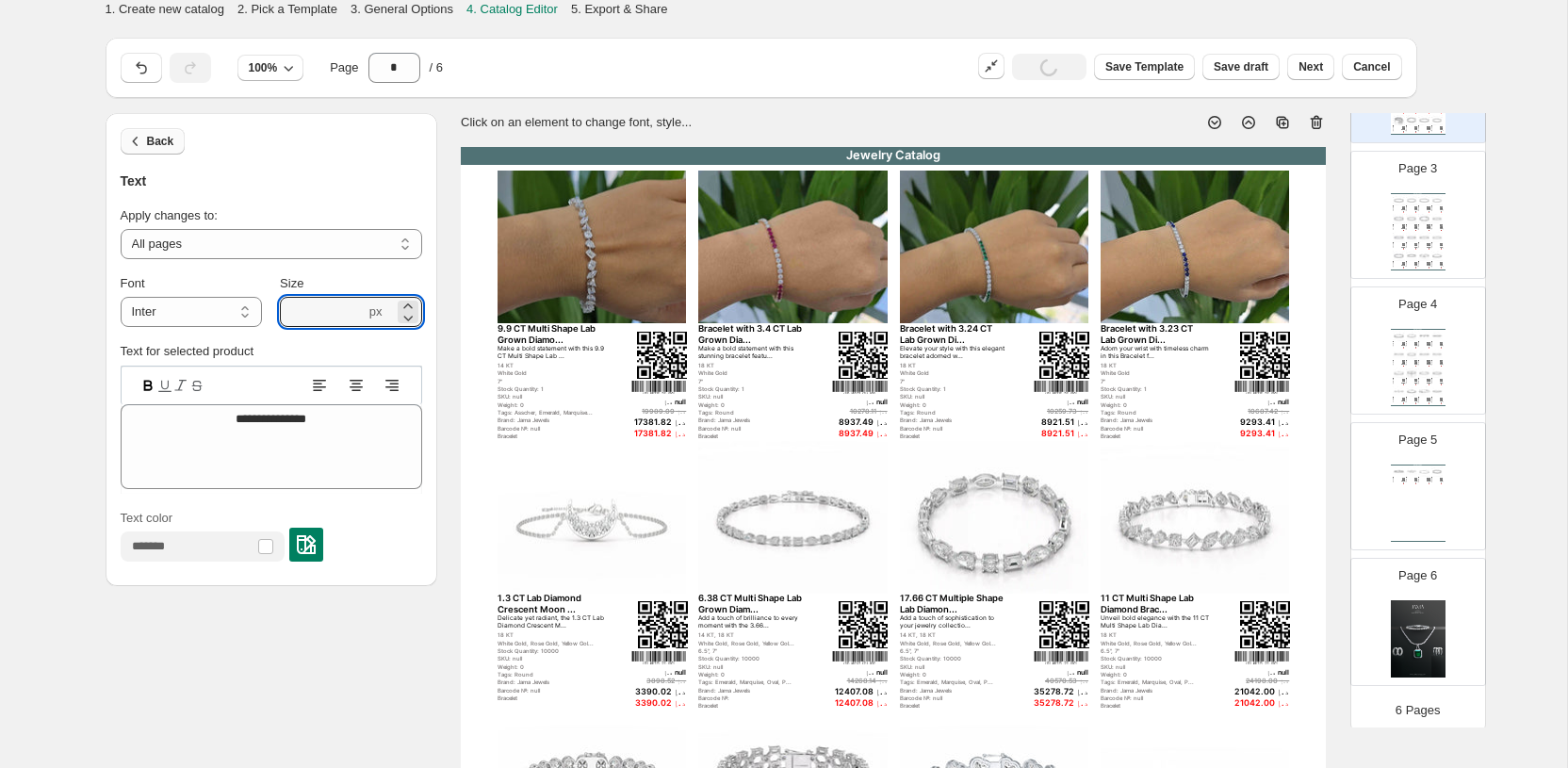 click on "Back" at bounding box center [160, 141] 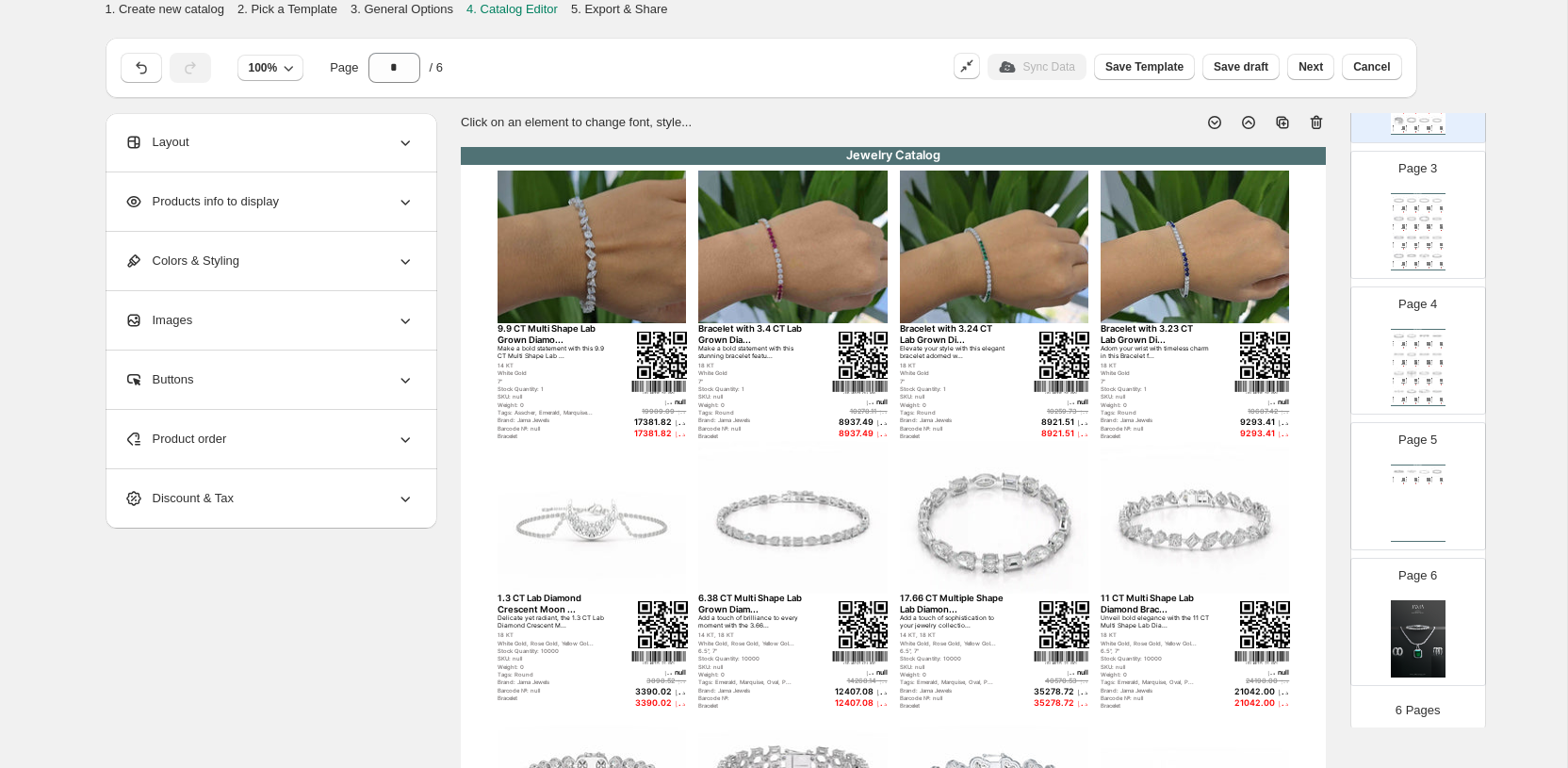 click on "Colors & Styling" at bounding box center [270, 261] 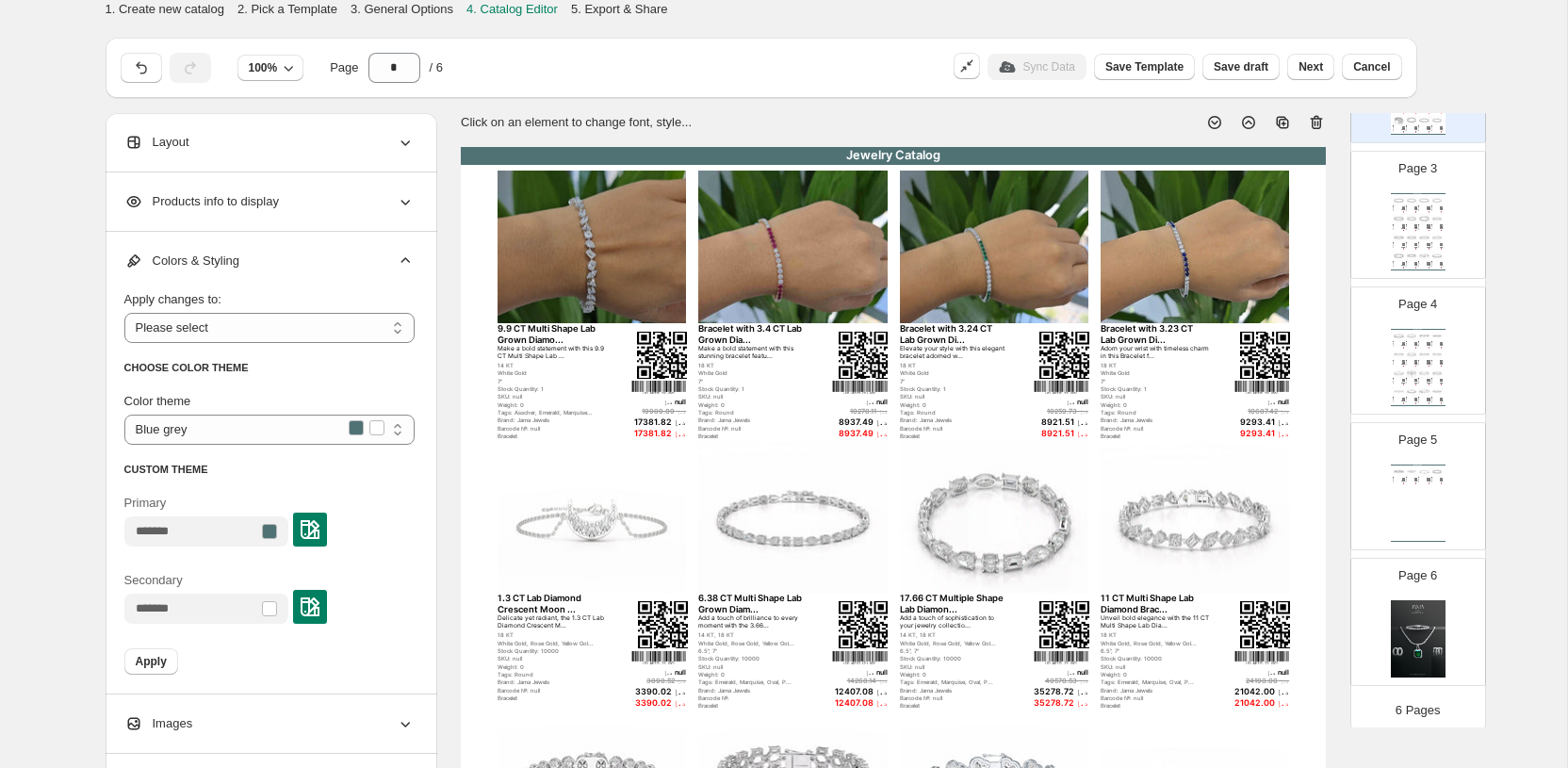click on "Primary" at bounding box center (270, 520) 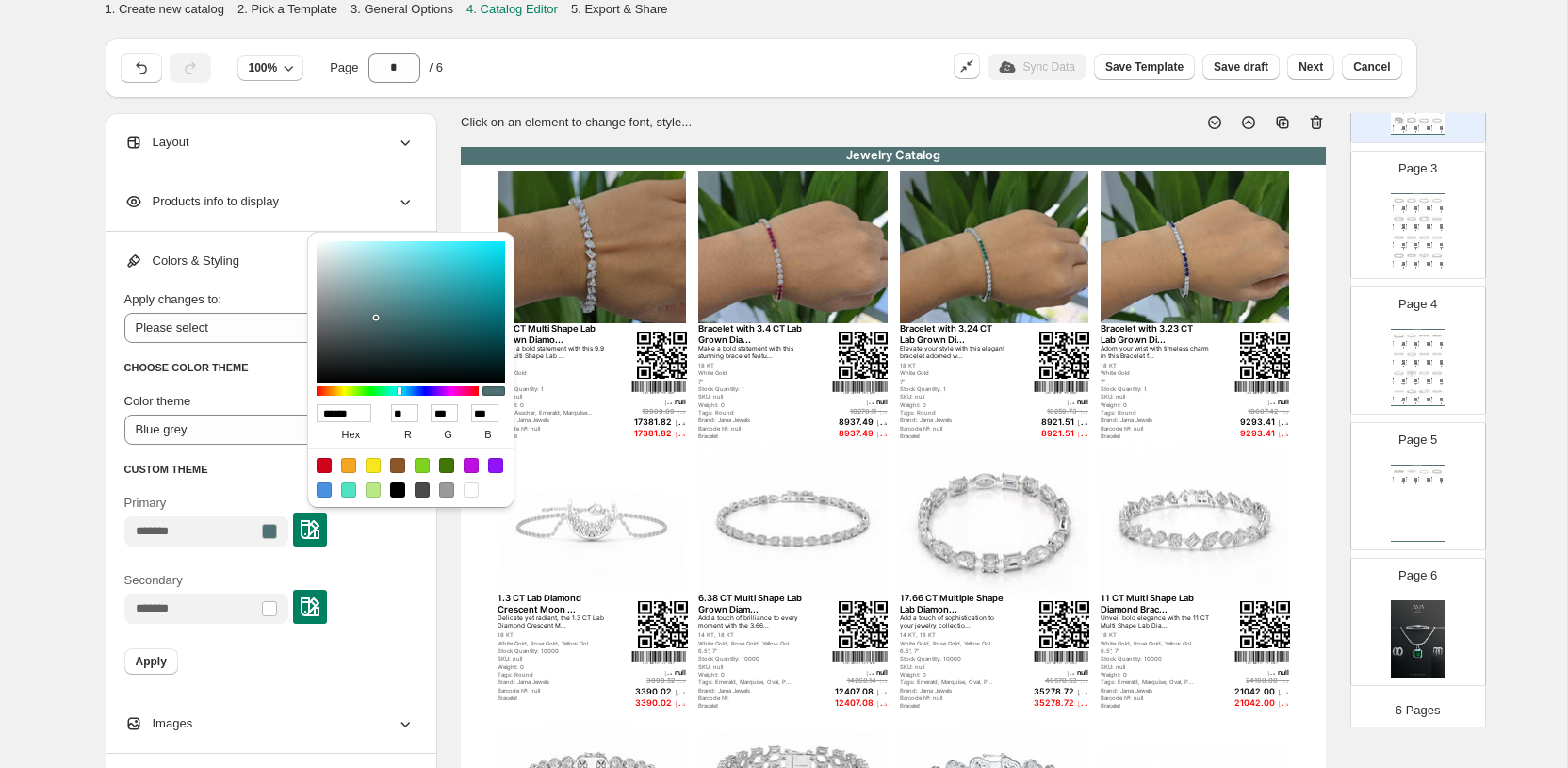 drag, startPoint x: 359, startPoint y: 413, endPoint x: 318, endPoint y: 415, distance: 41.04875 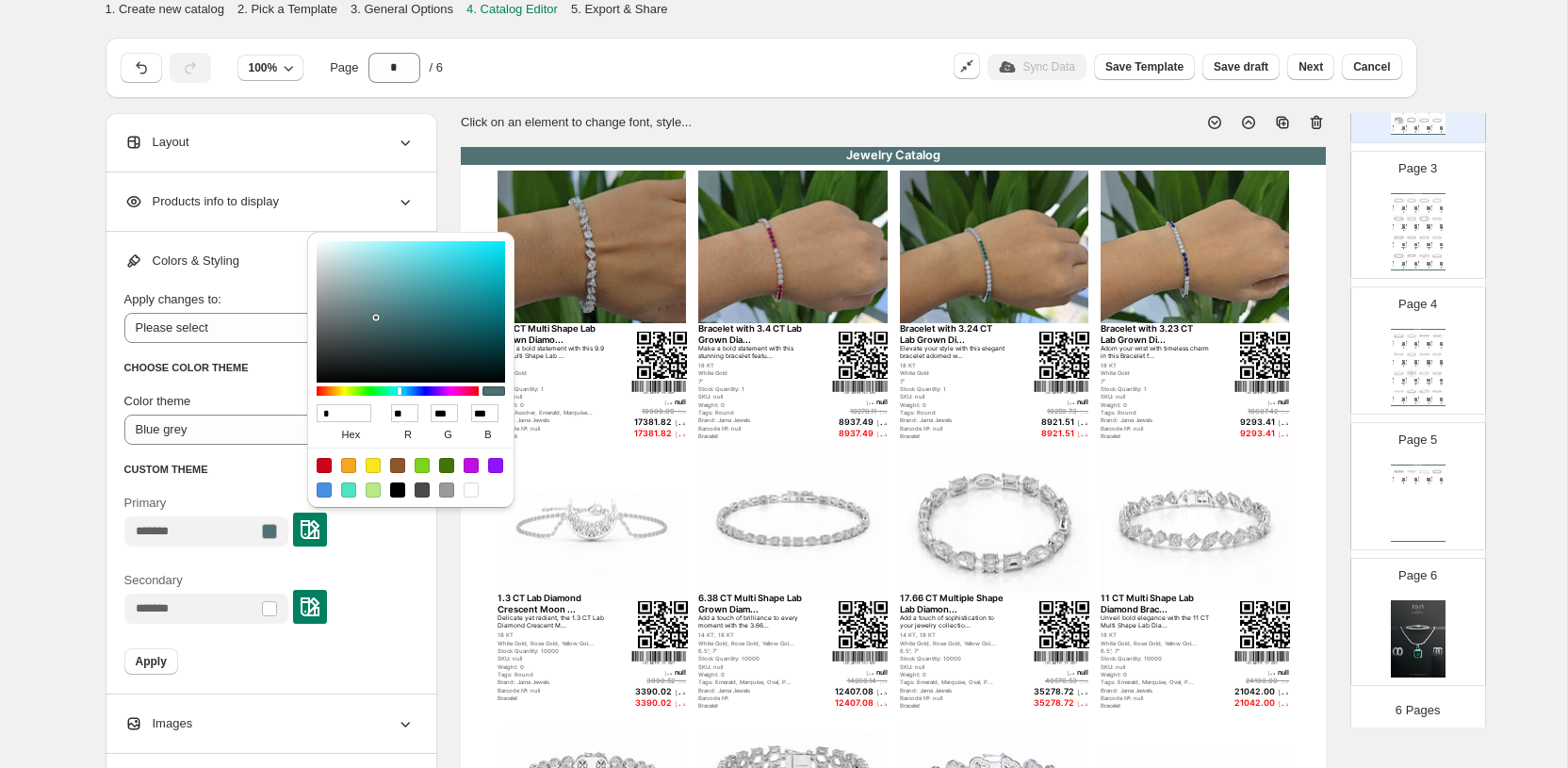 type on "******" 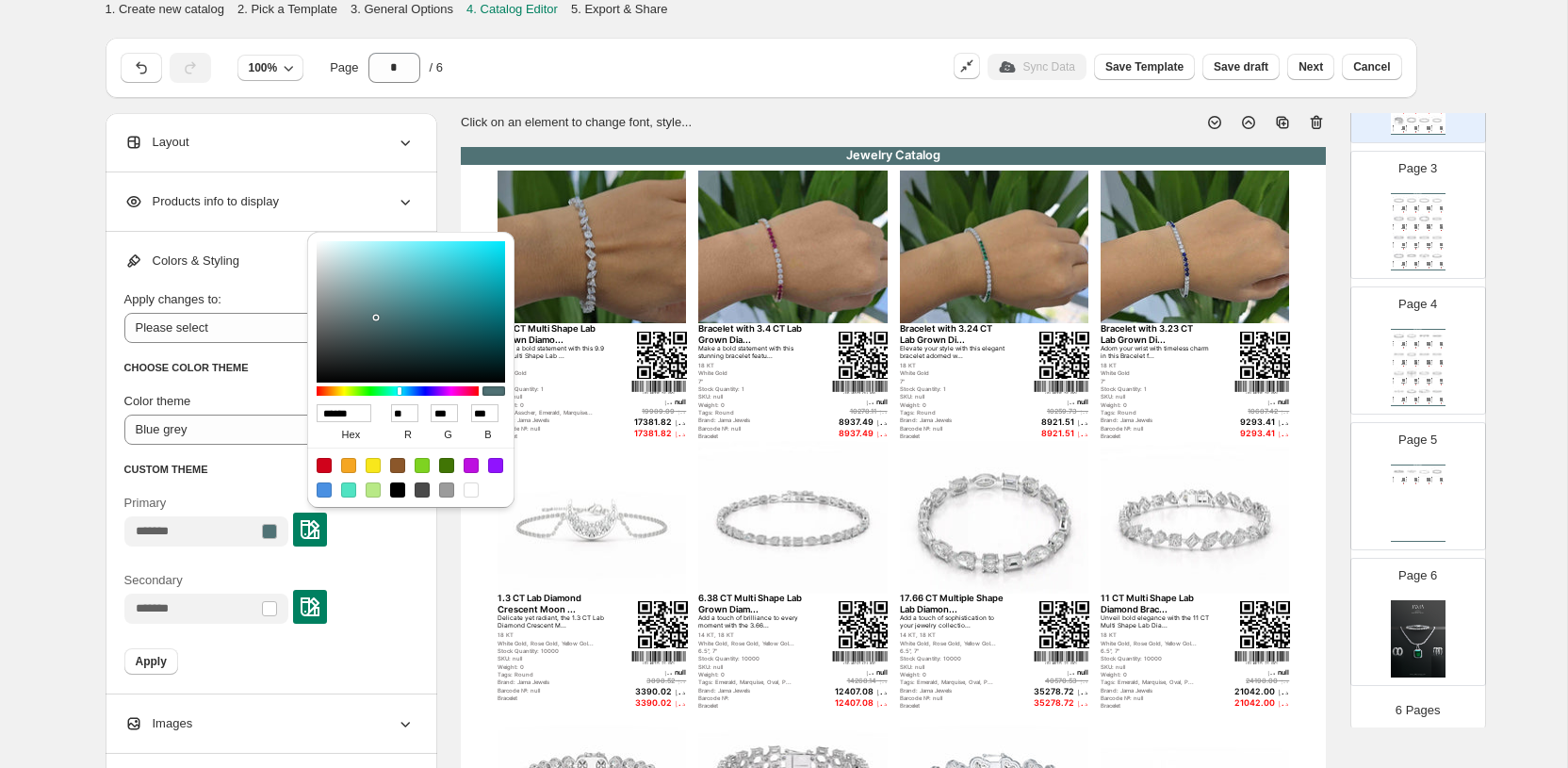 type on "**" 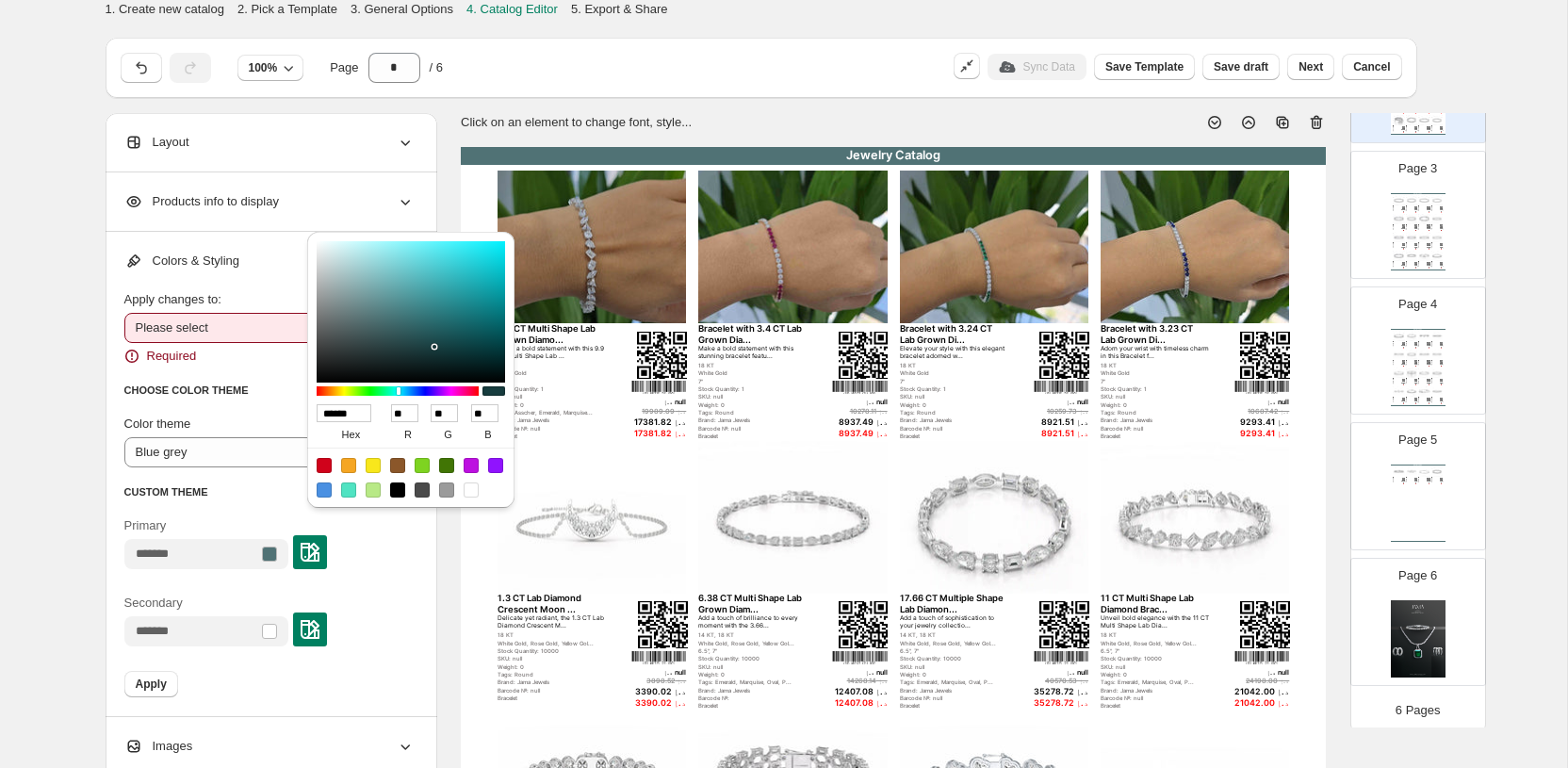 click on "**********" at bounding box center [270, 328] 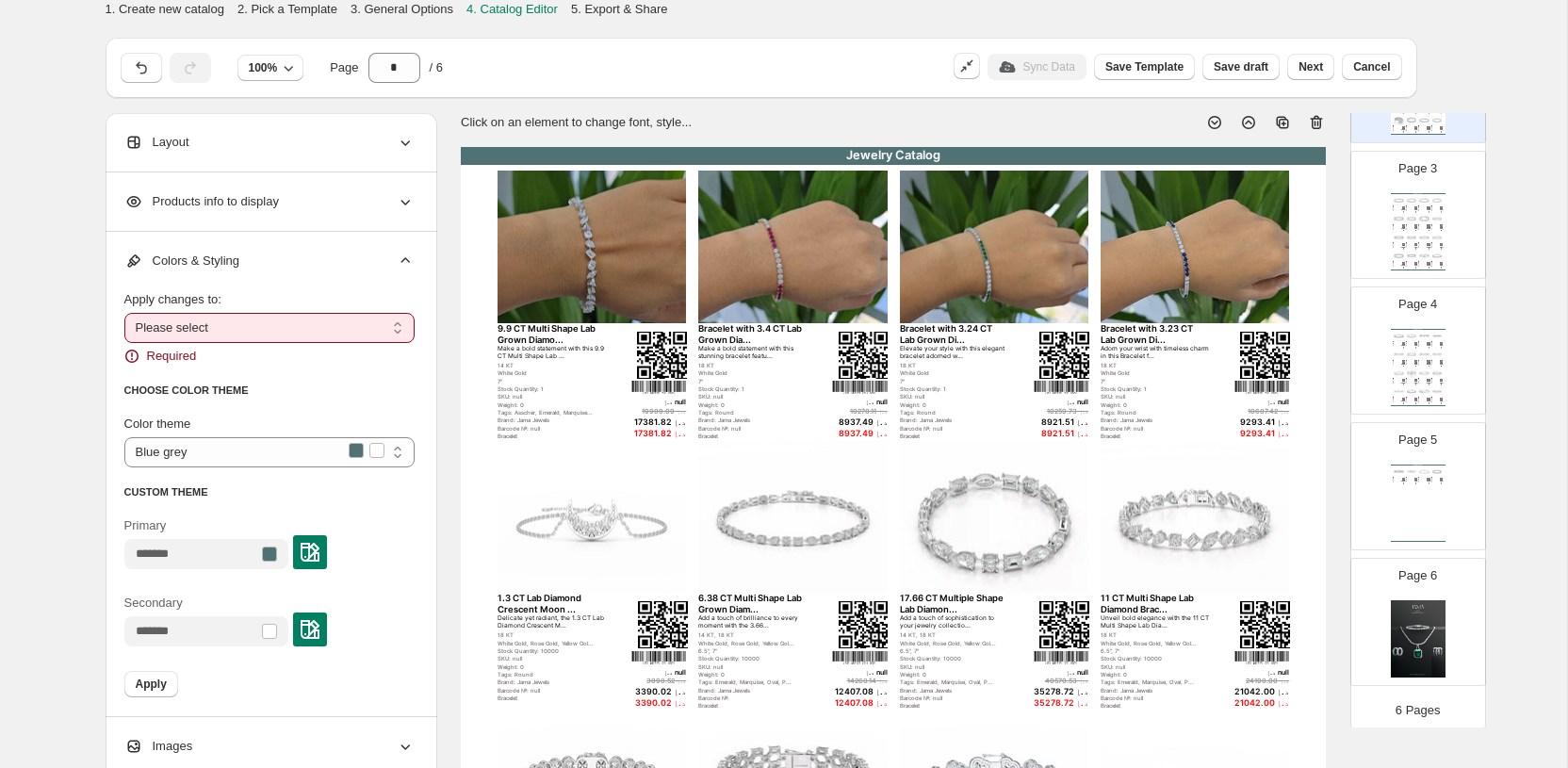 select on "**********" 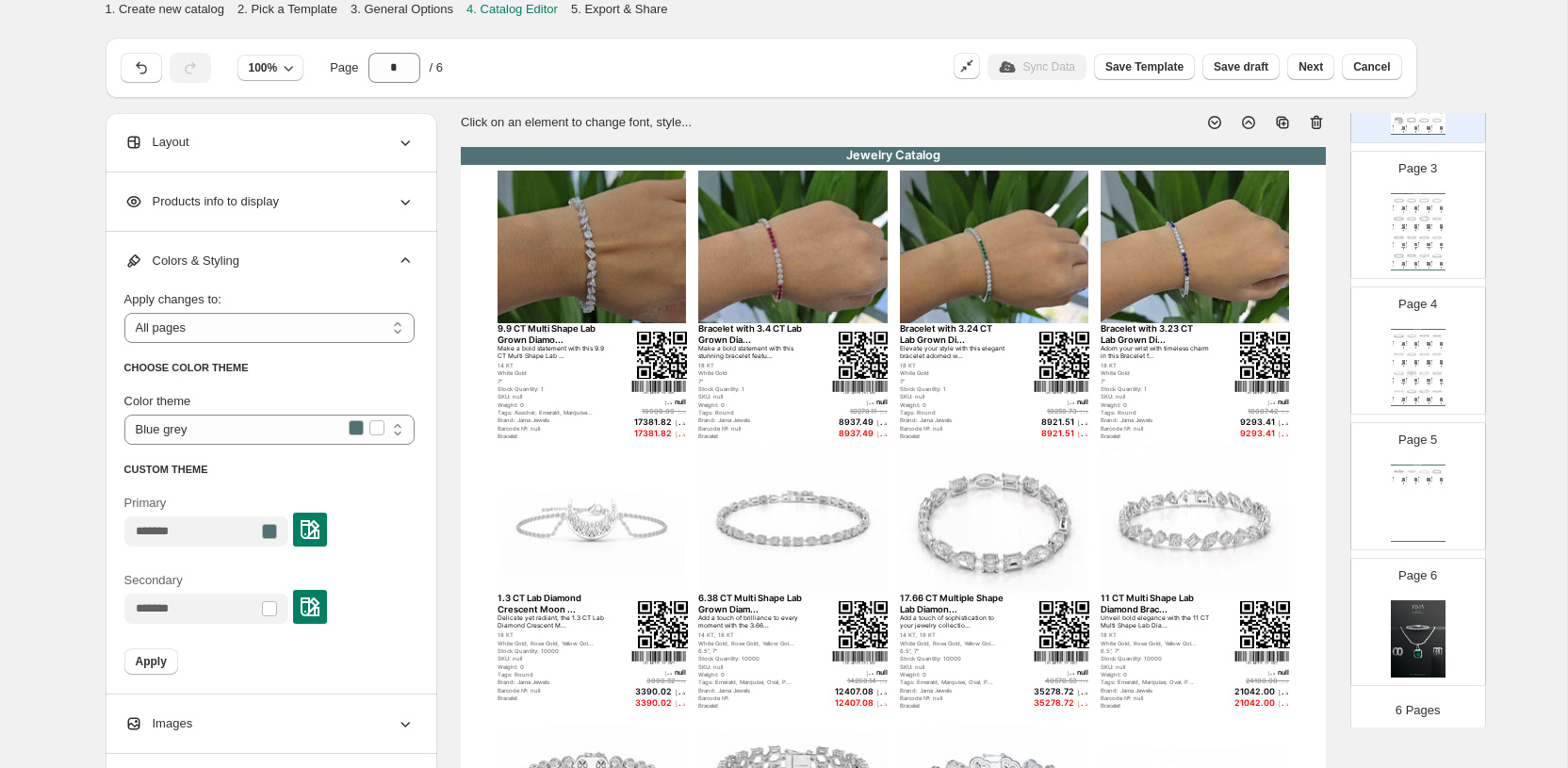 click at bounding box center [310, 530] 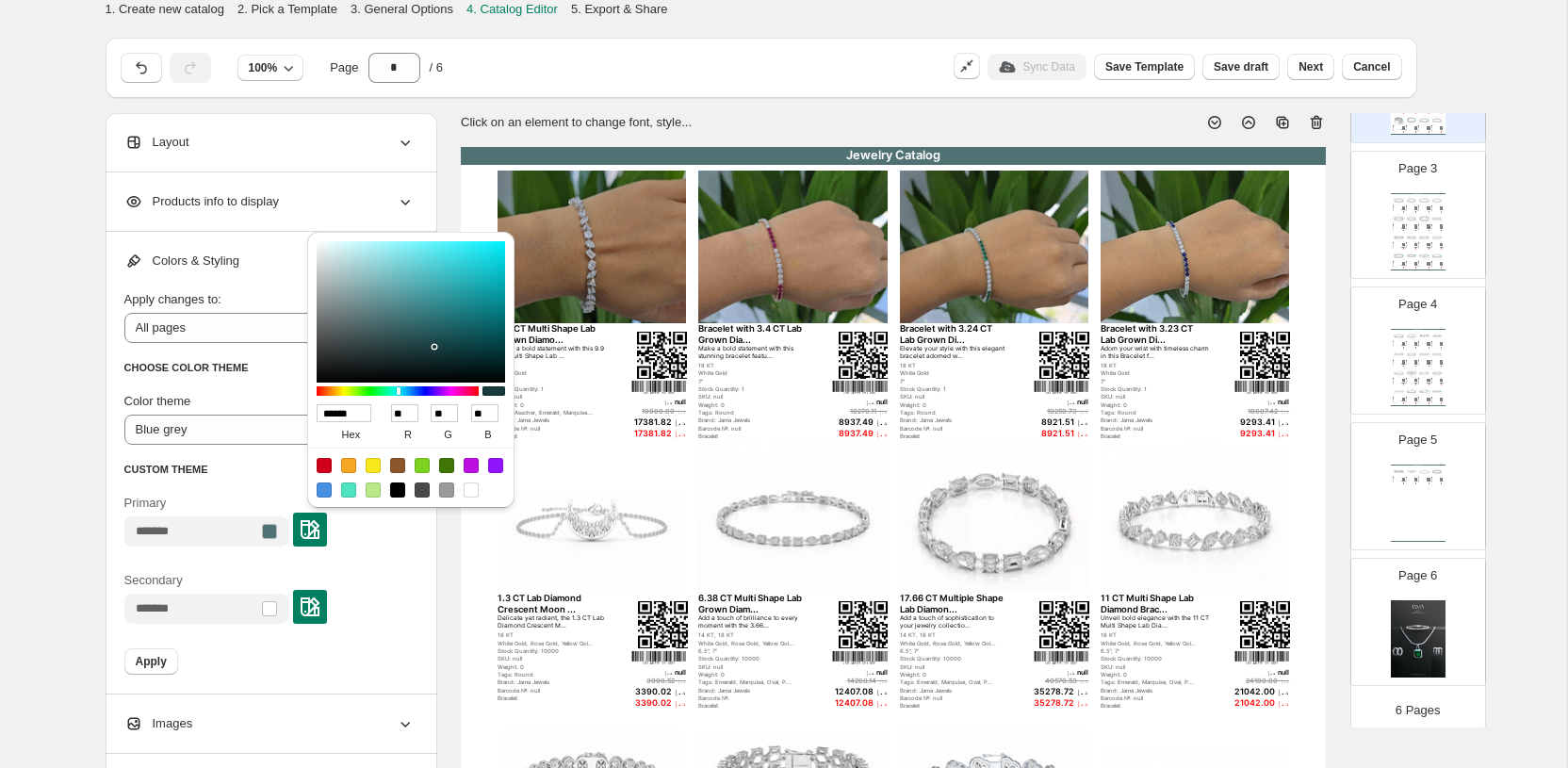 click on "Primary" at bounding box center [270, 525] 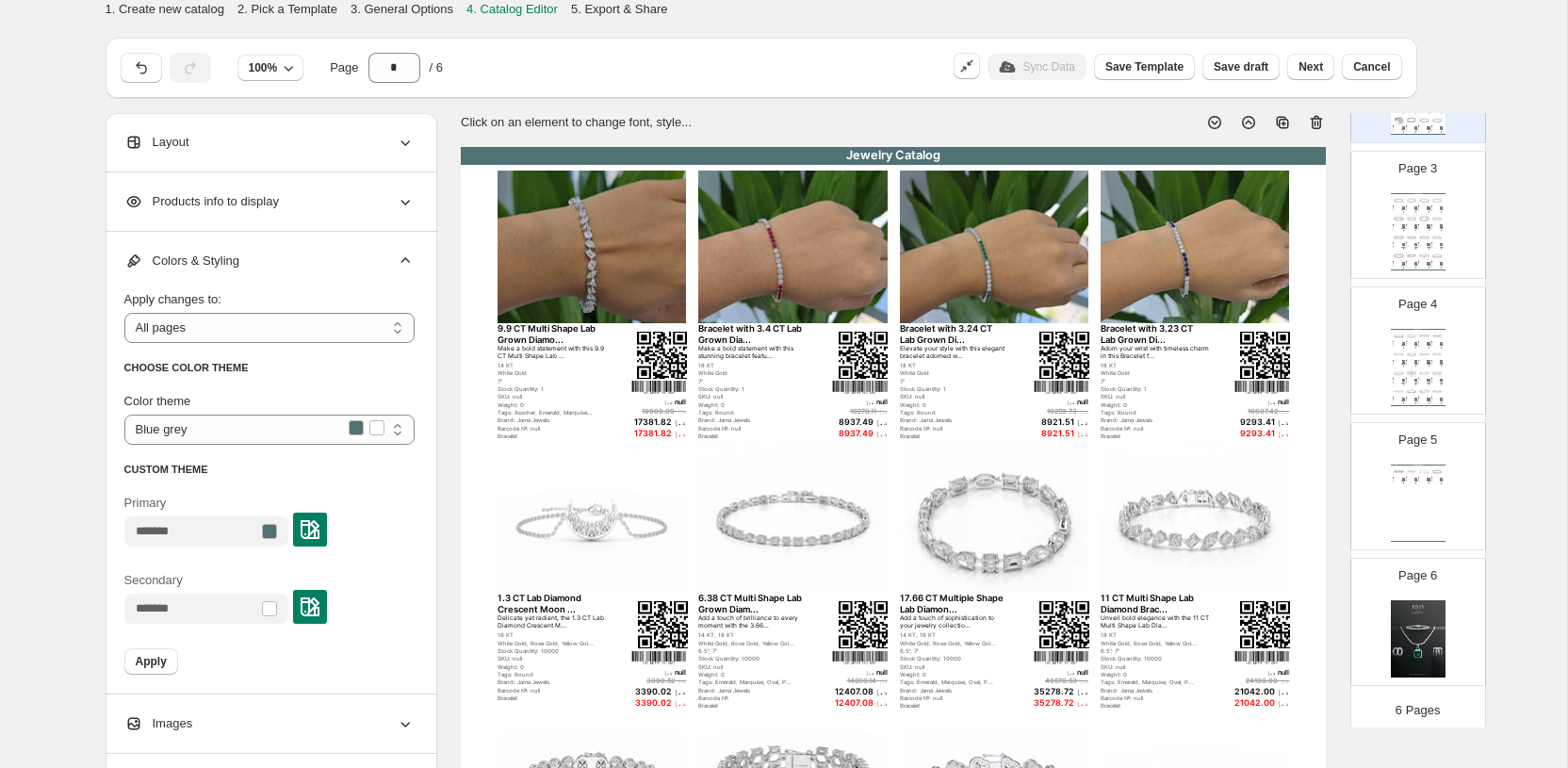 click at bounding box center (310, 530) 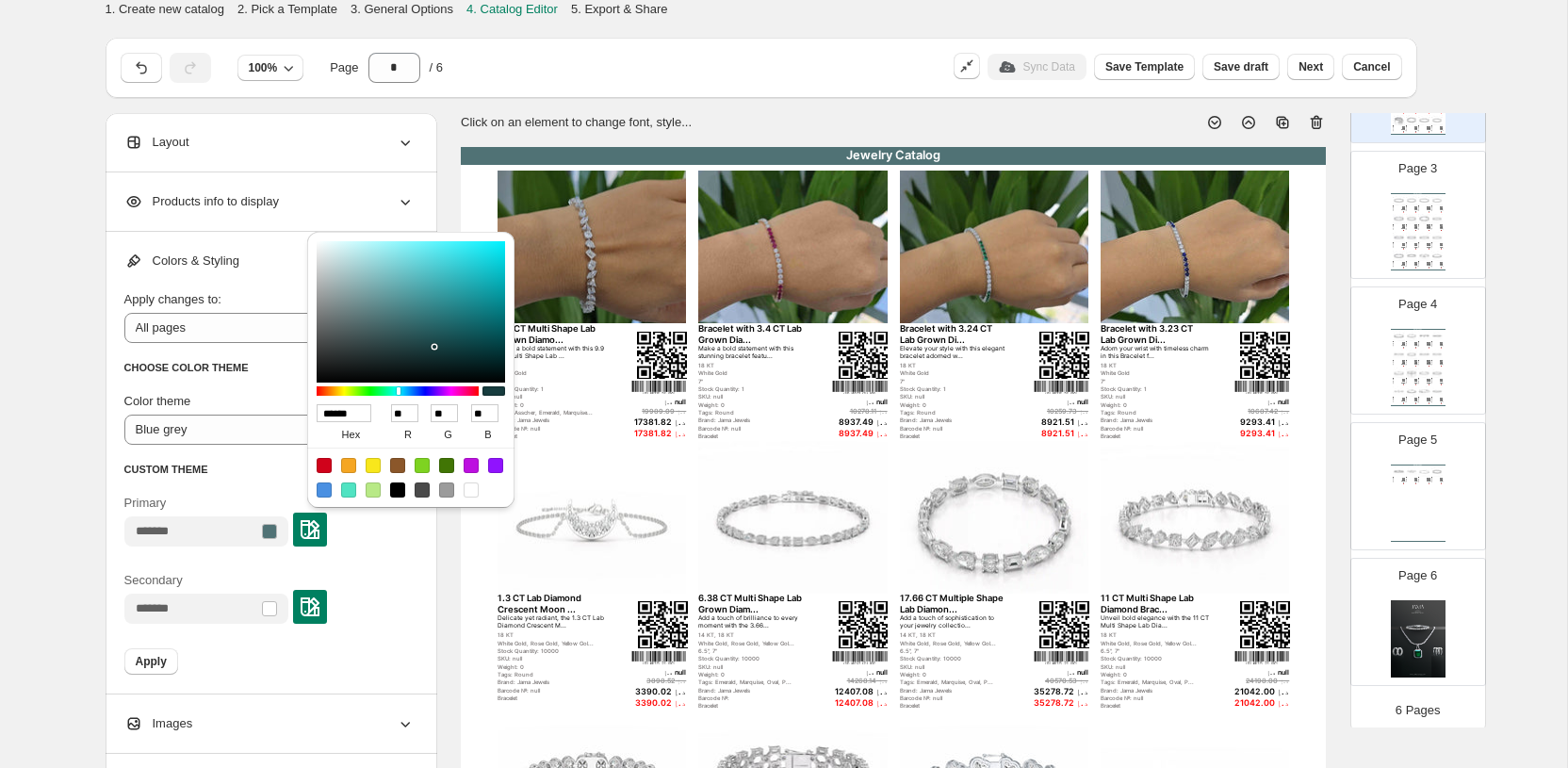 click on "******" at bounding box center (344, 413) 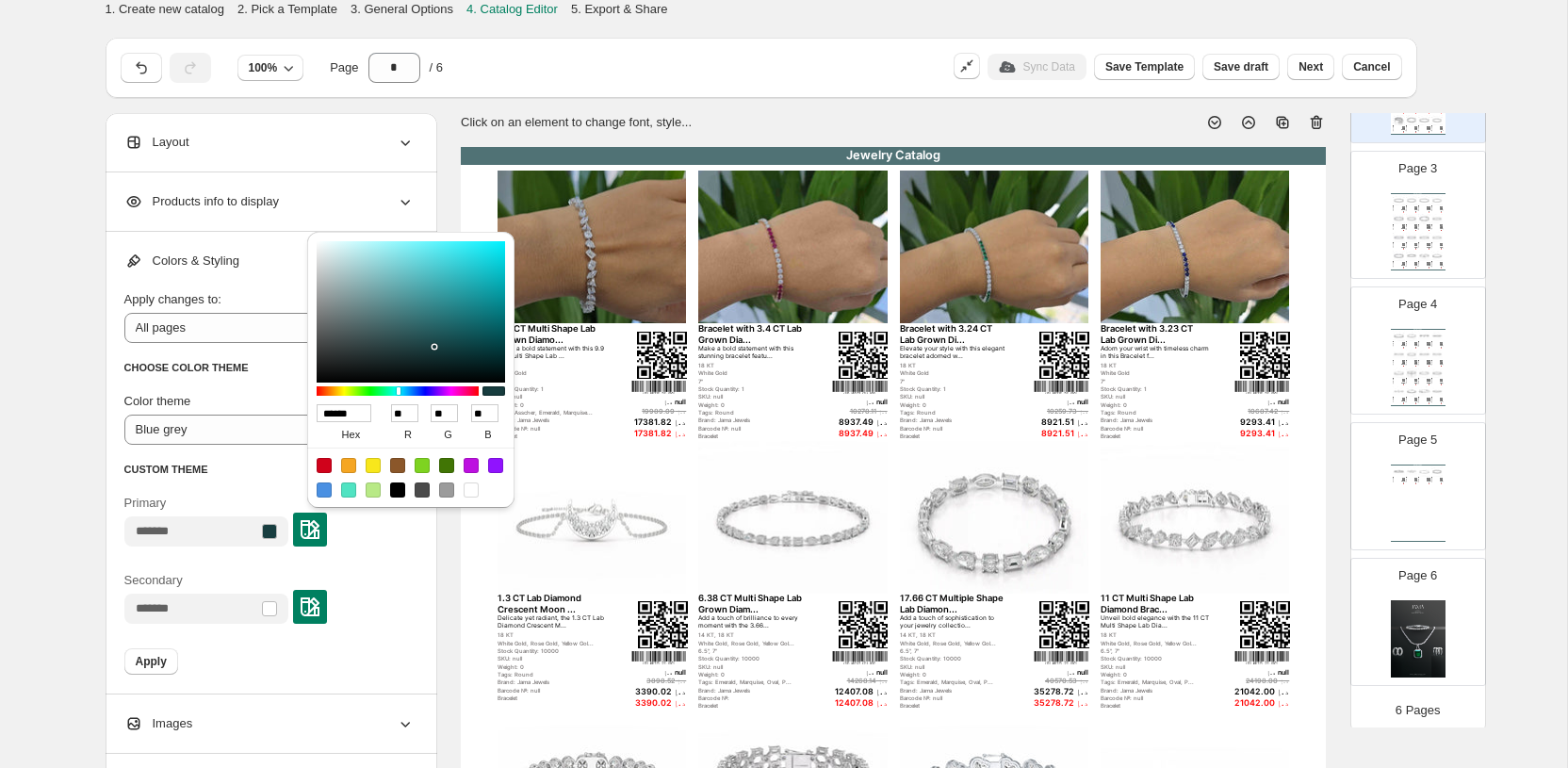 type on "******" 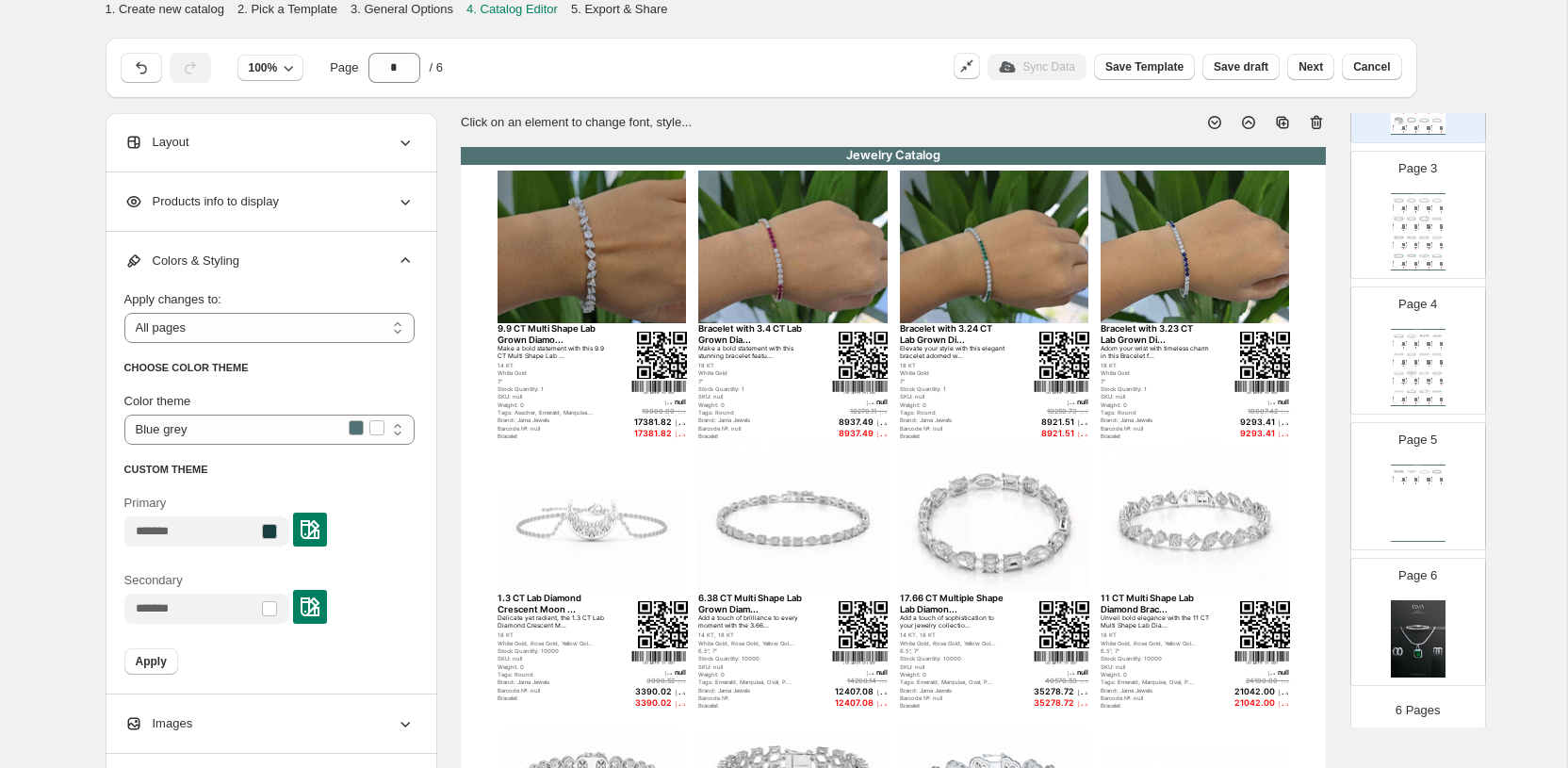 click on "Apply" at bounding box center (151, 662) 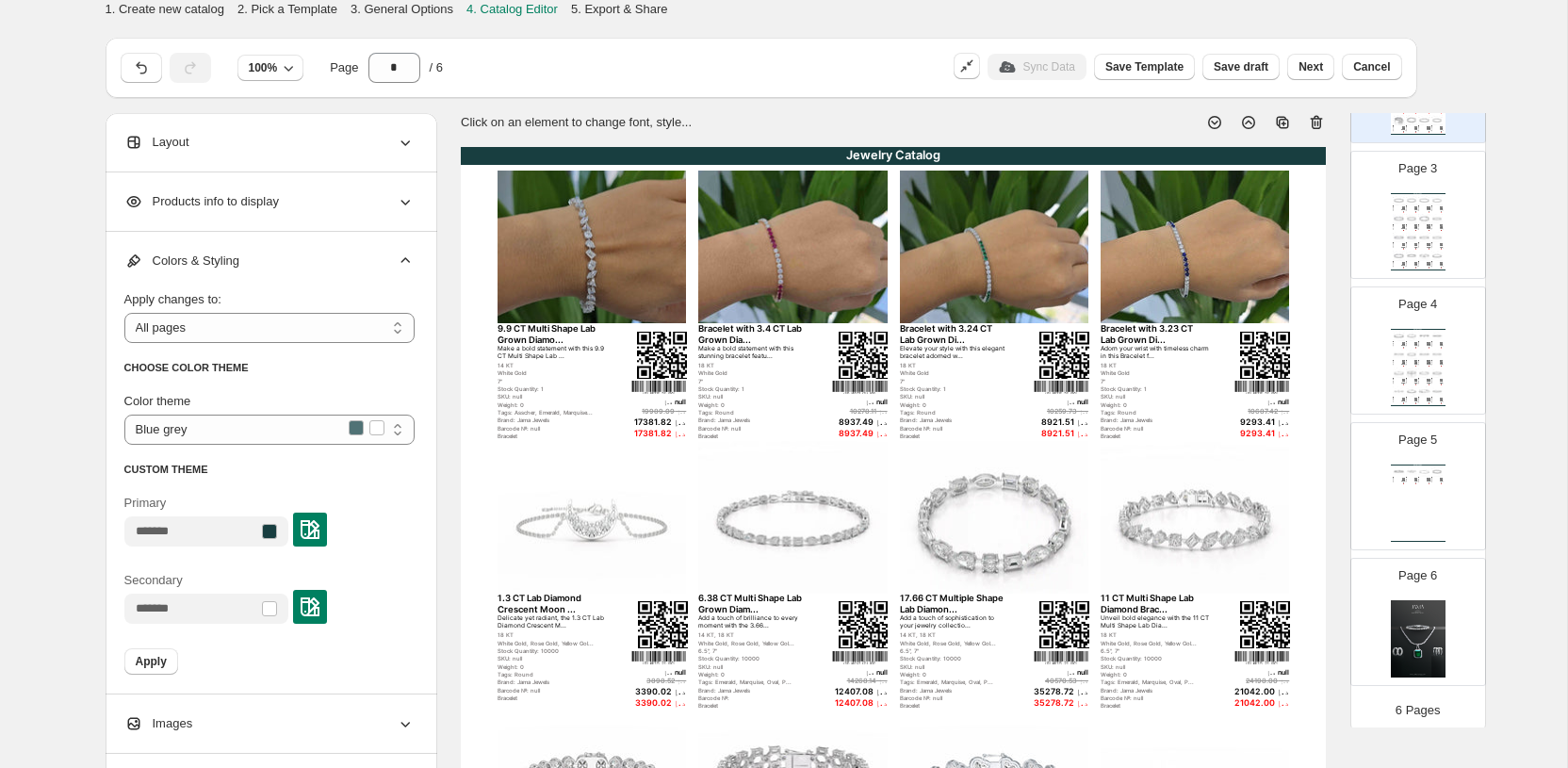 click on "Colors & Styling" at bounding box center (270, 261) 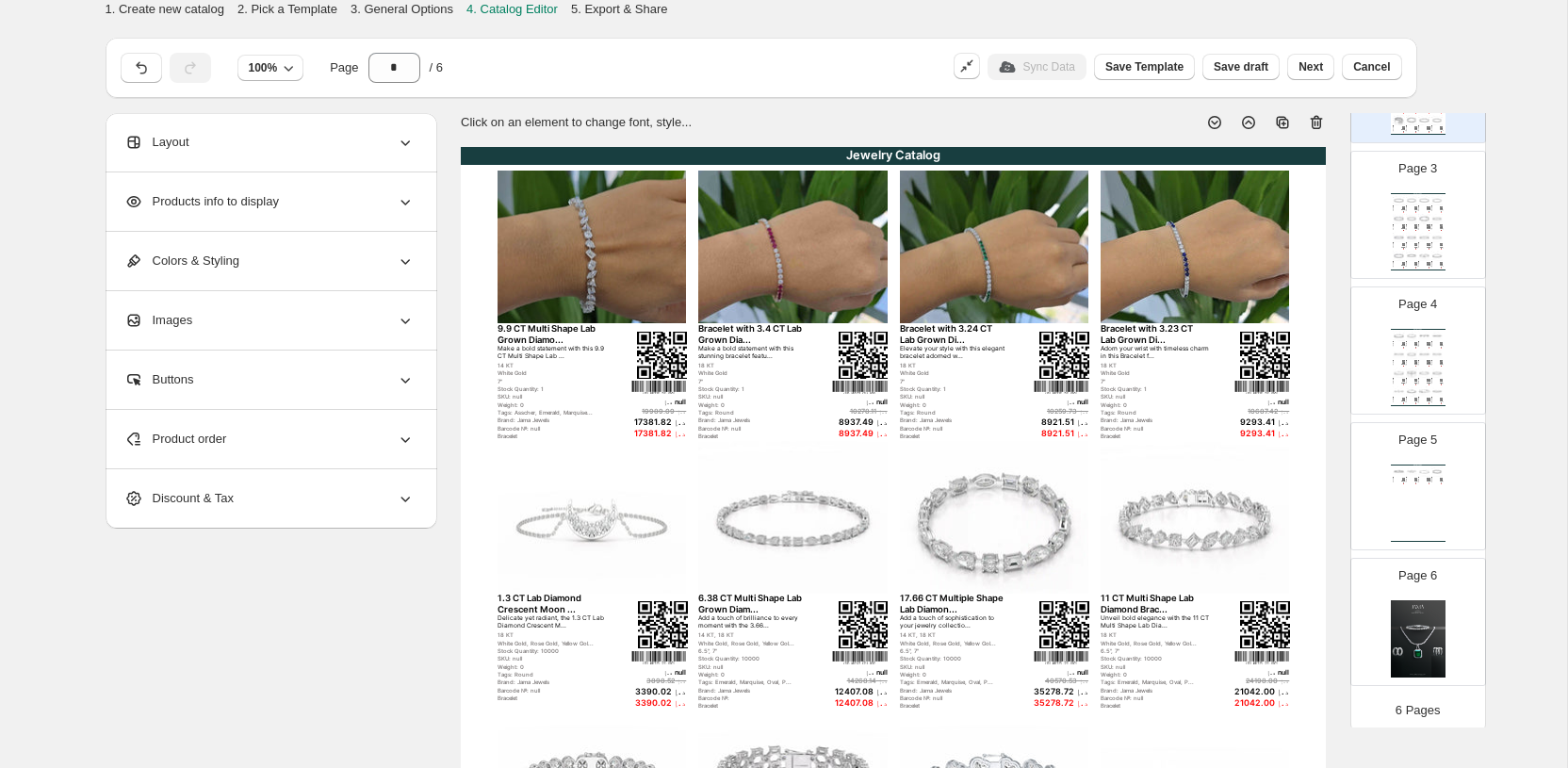 click on "Products info to display" at bounding box center (270, 202) 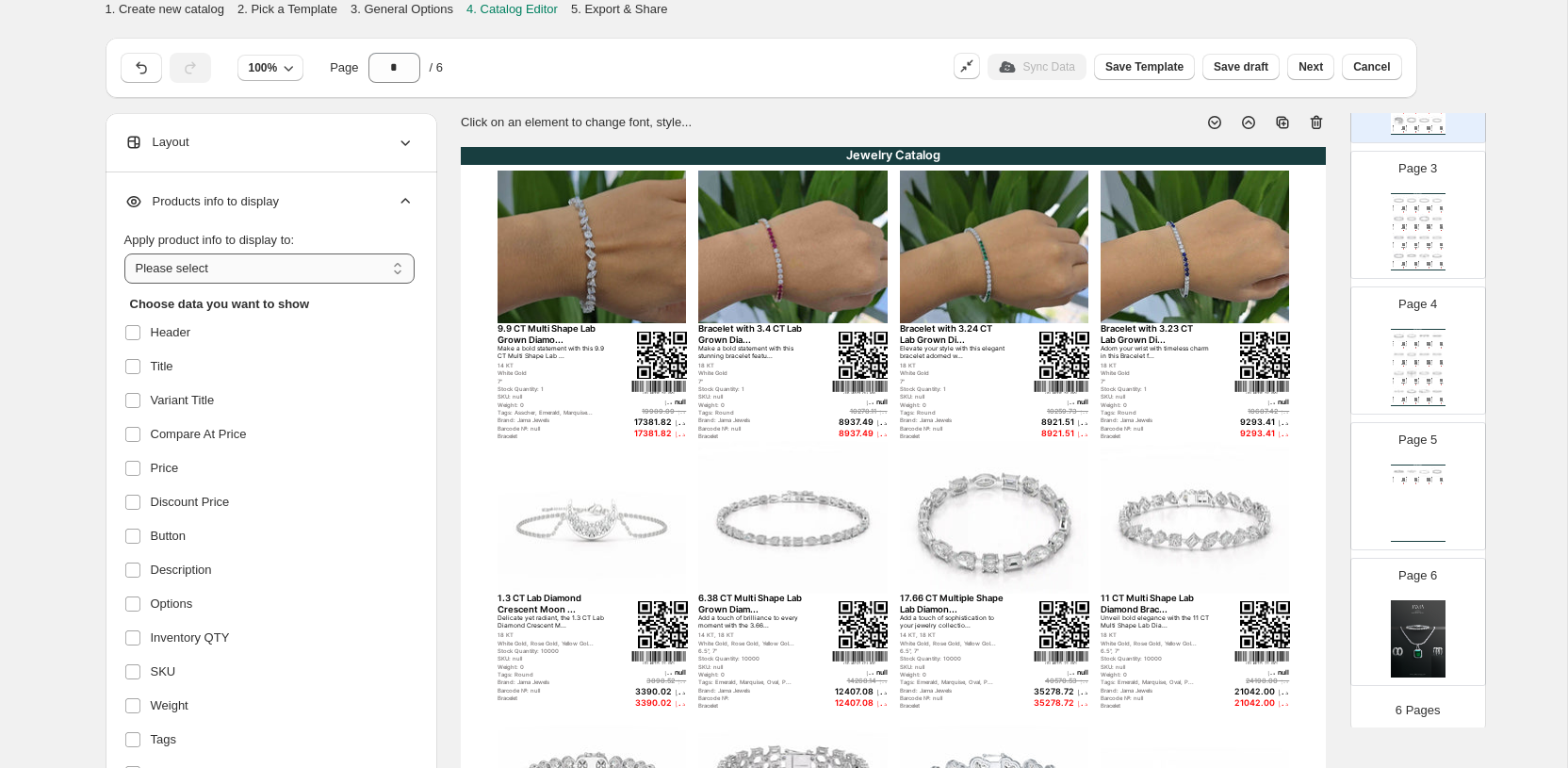 click on "**********" at bounding box center (270, 269) 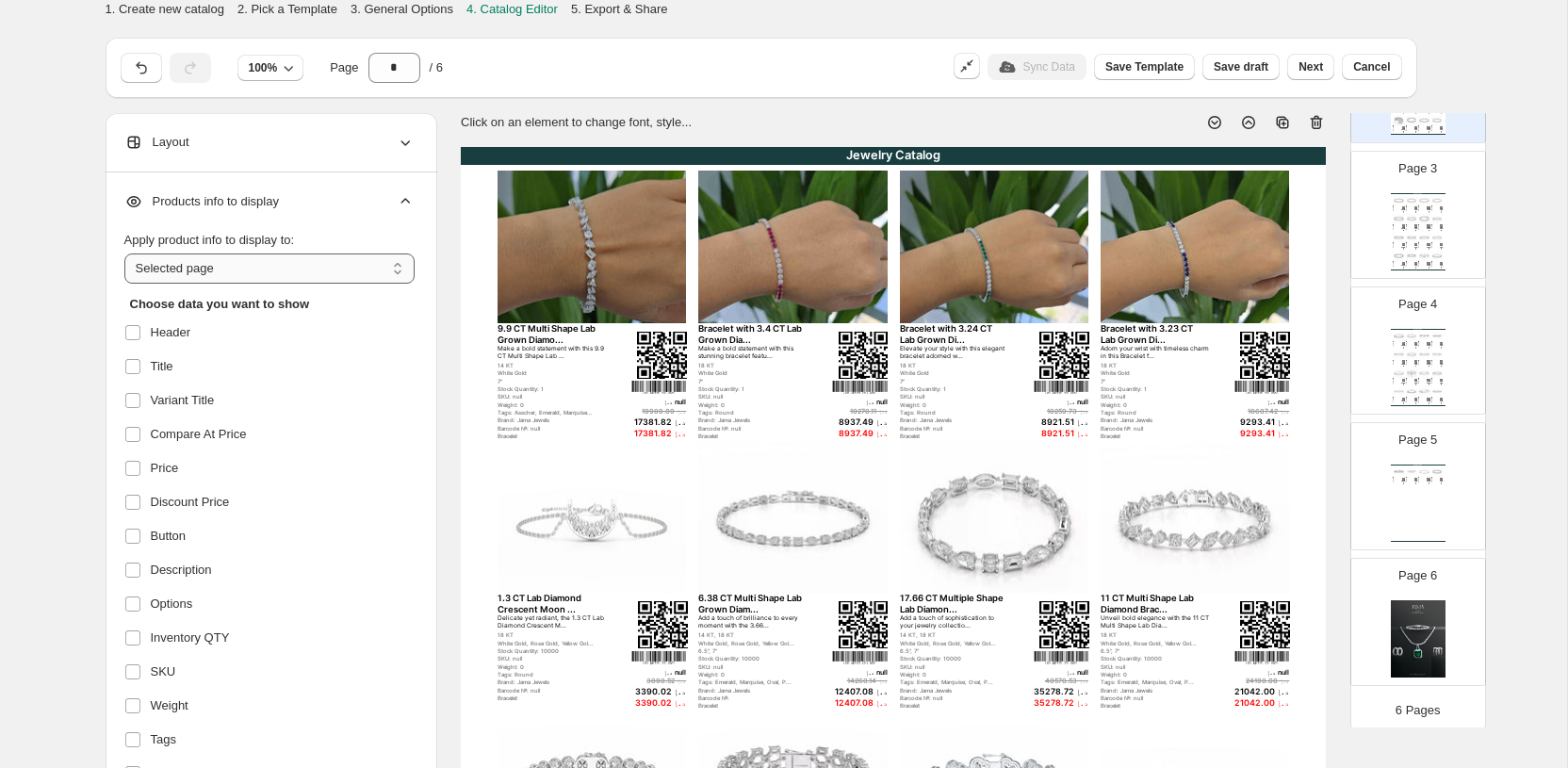 click on "**********" at bounding box center [270, 269] 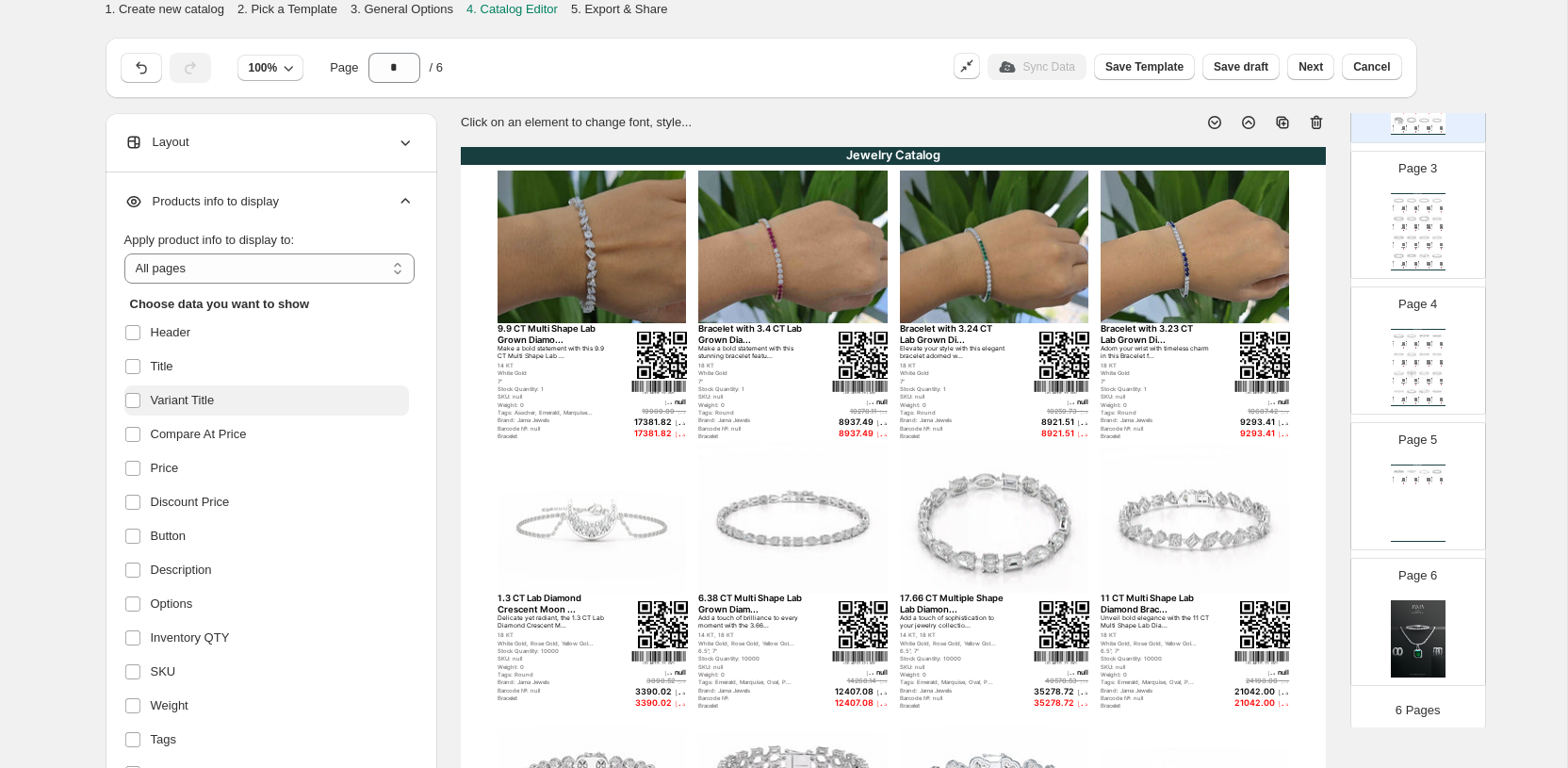 click on "Variant Title" at bounding box center (183, 400) 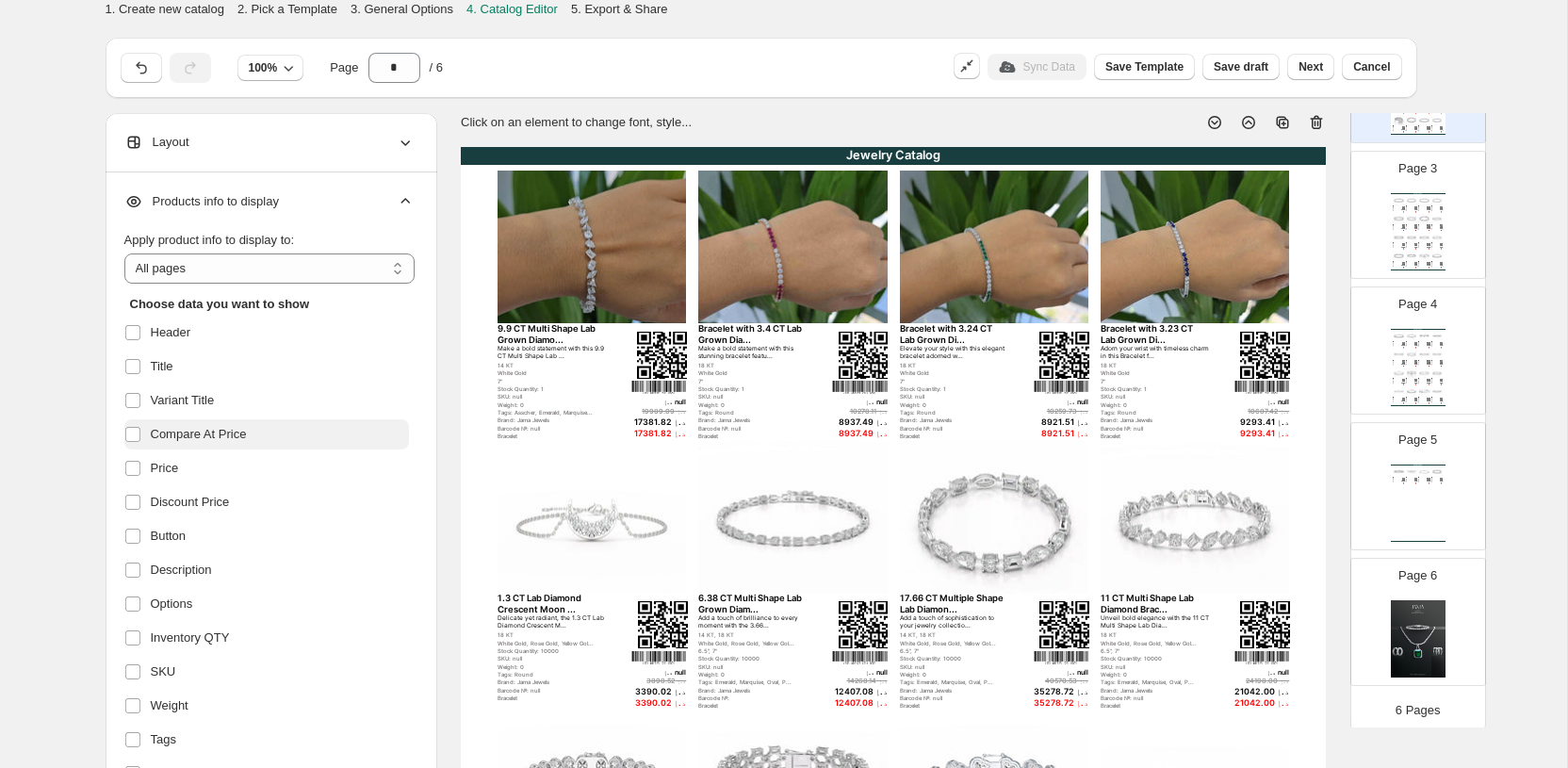 click on "Compare At Price" at bounding box center (199, 434) 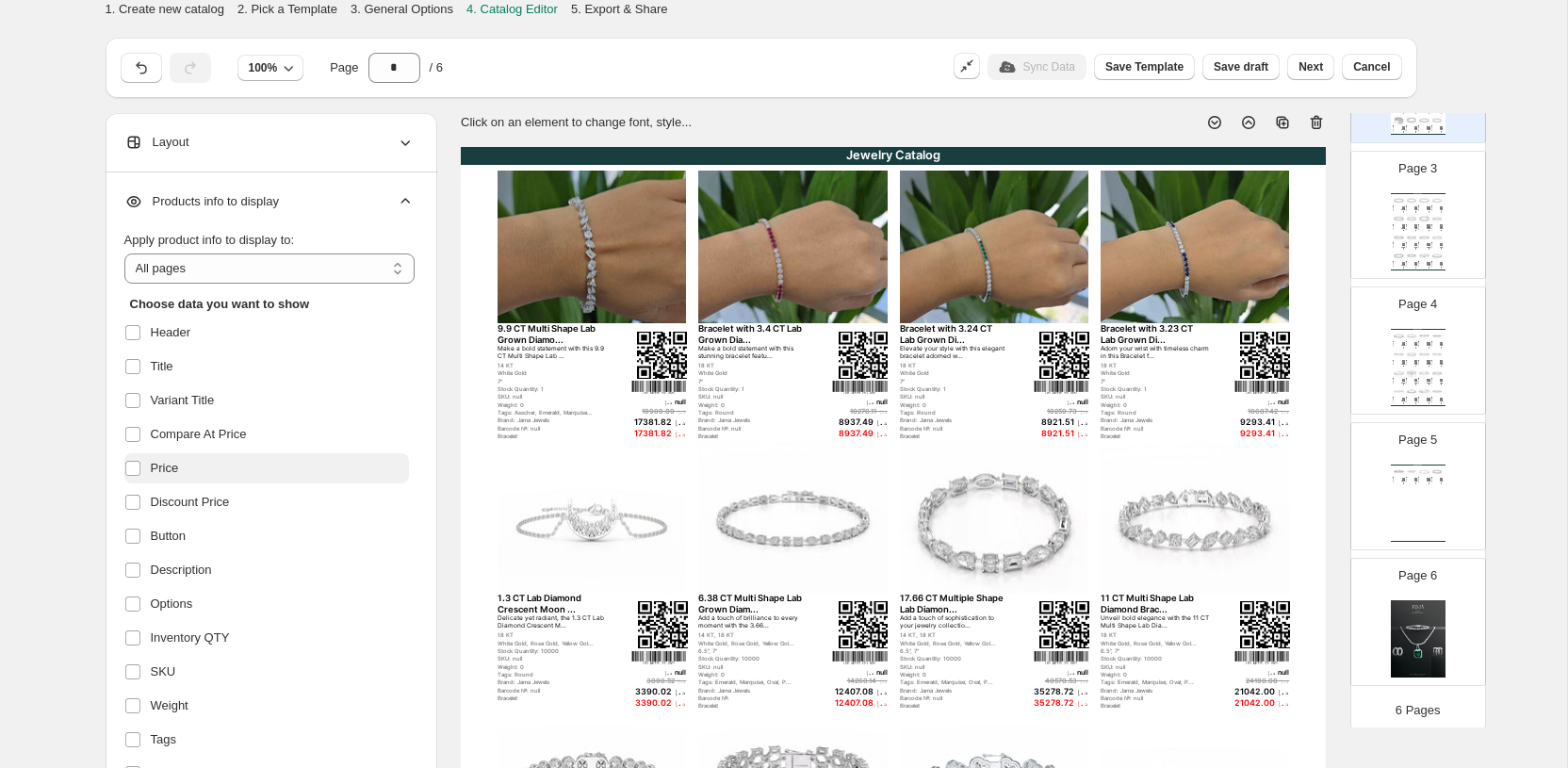 click on "Price" at bounding box center [165, 468] 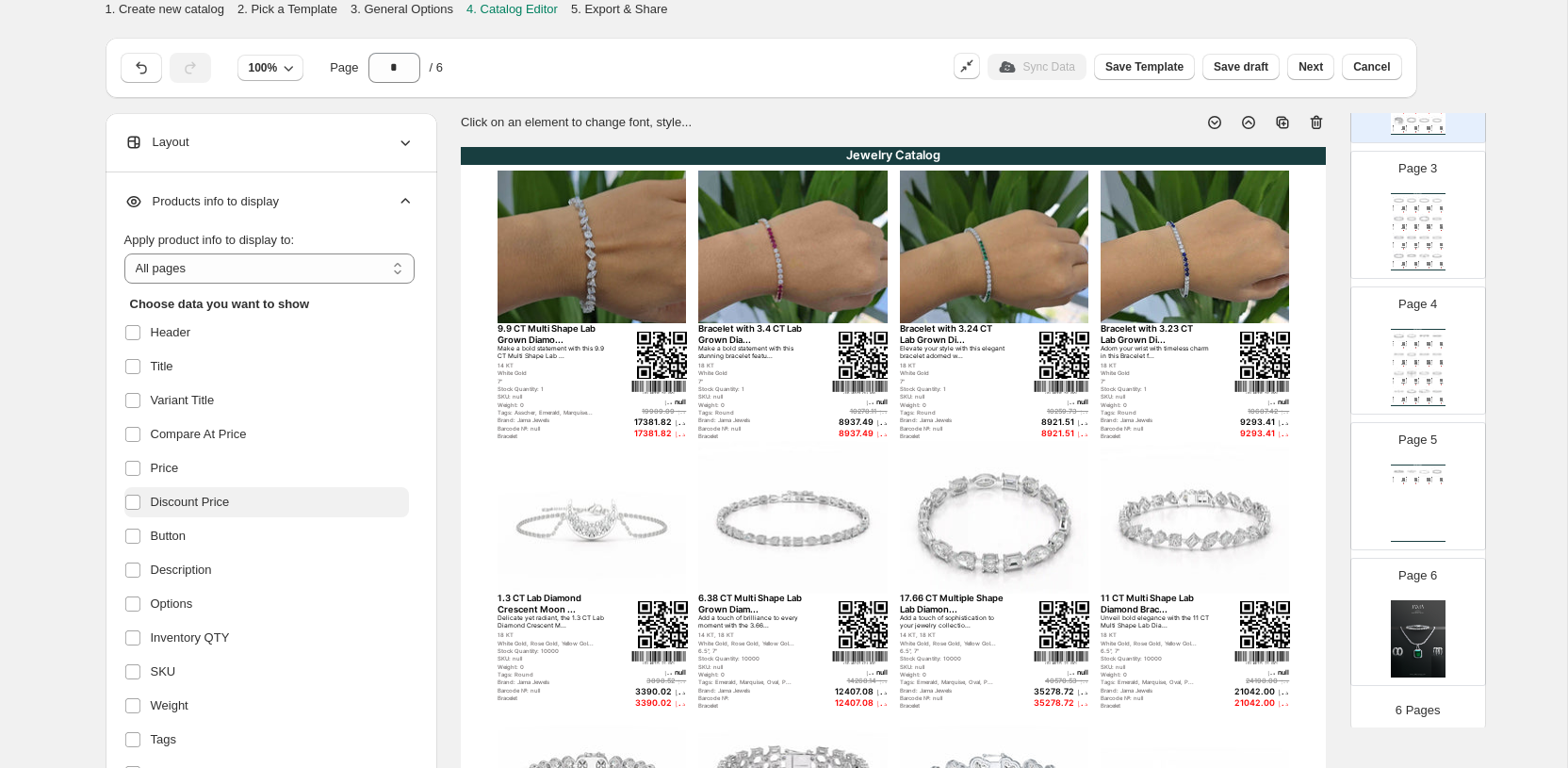 click on "Discount Price" at bounding box center (190, 502) 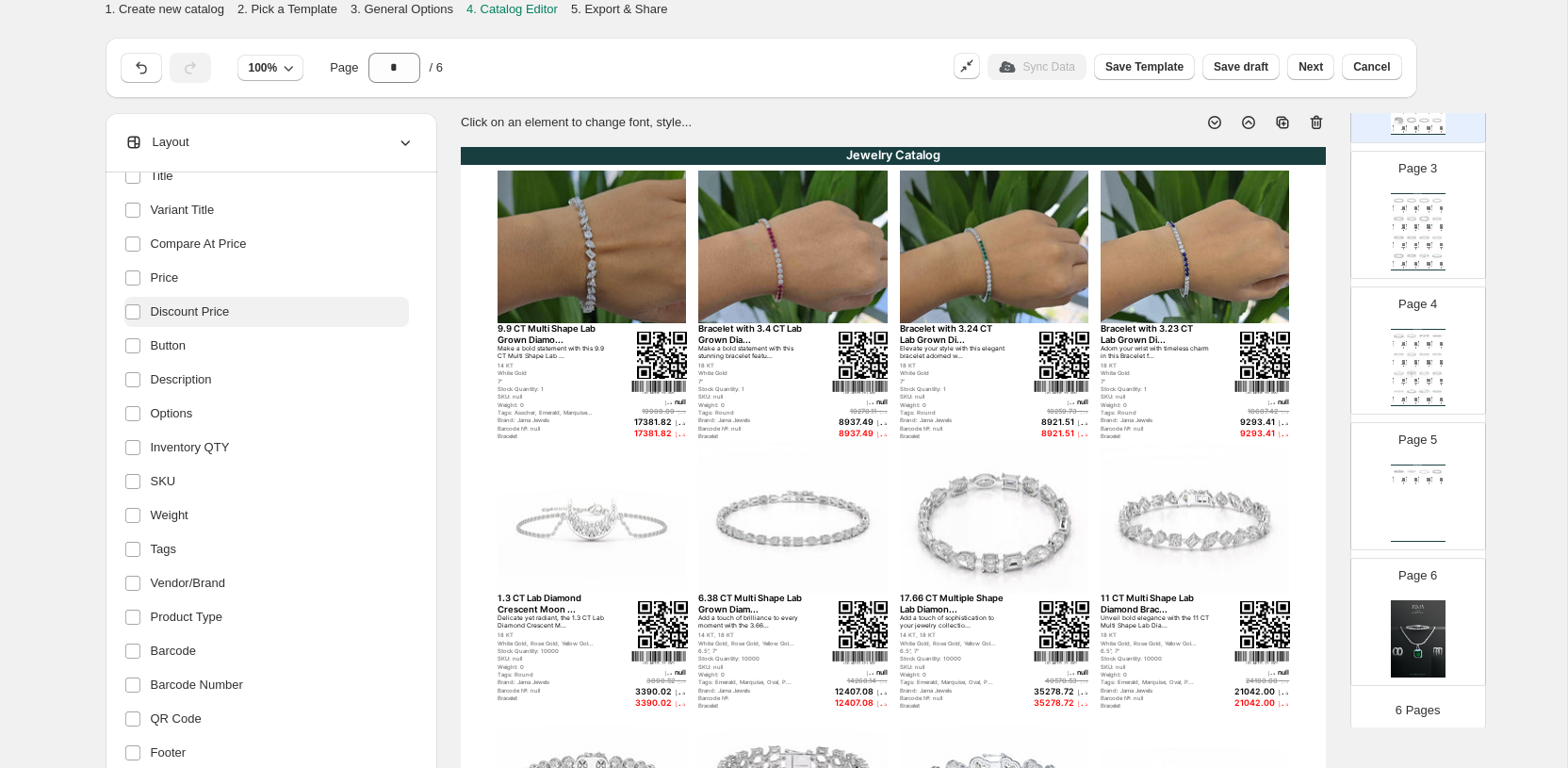 scroll, scrollTop: 257, scrollLeft: 0, axis: vertical 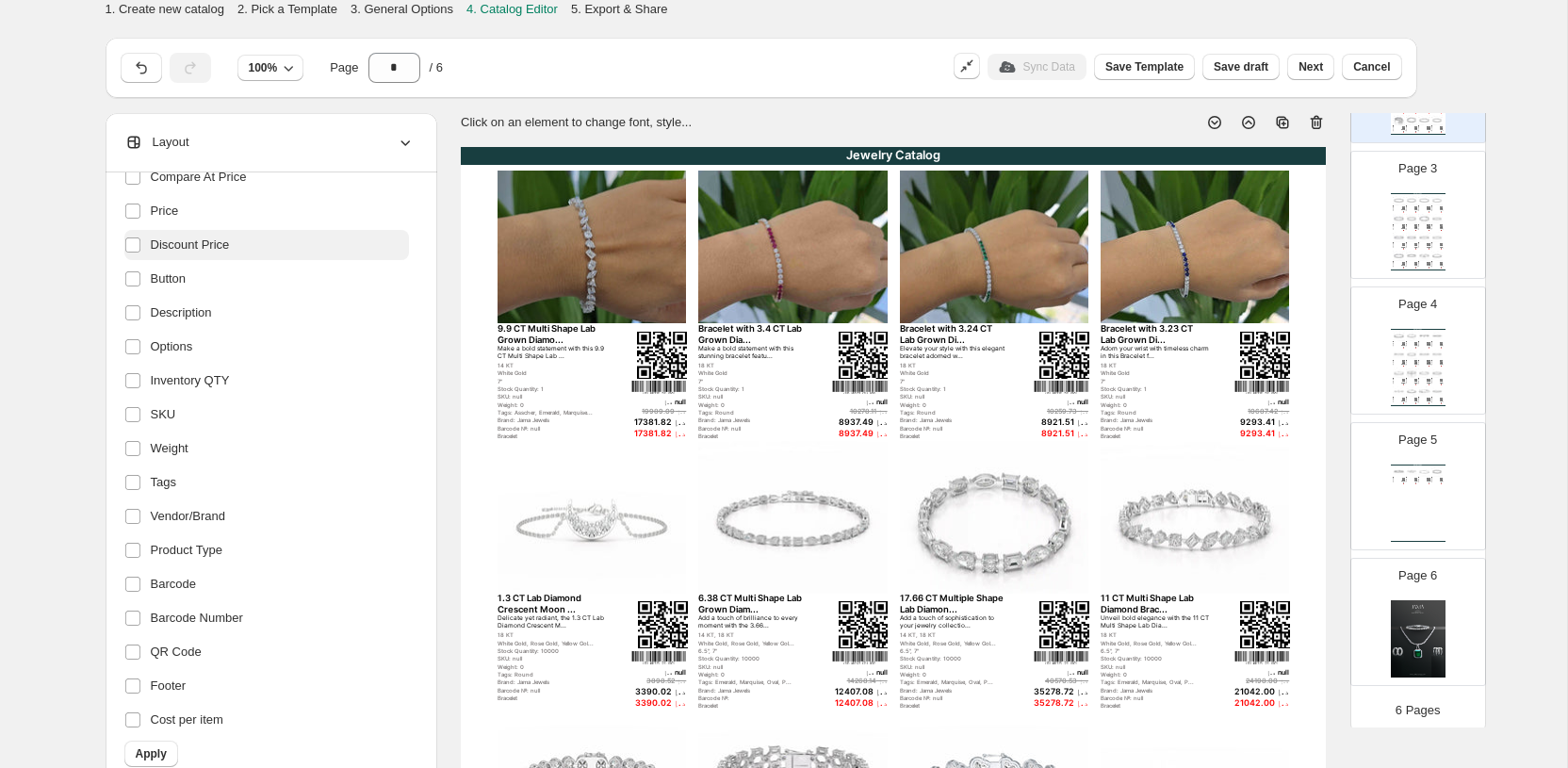 click on "Tags" at bounding box center (267, 482) 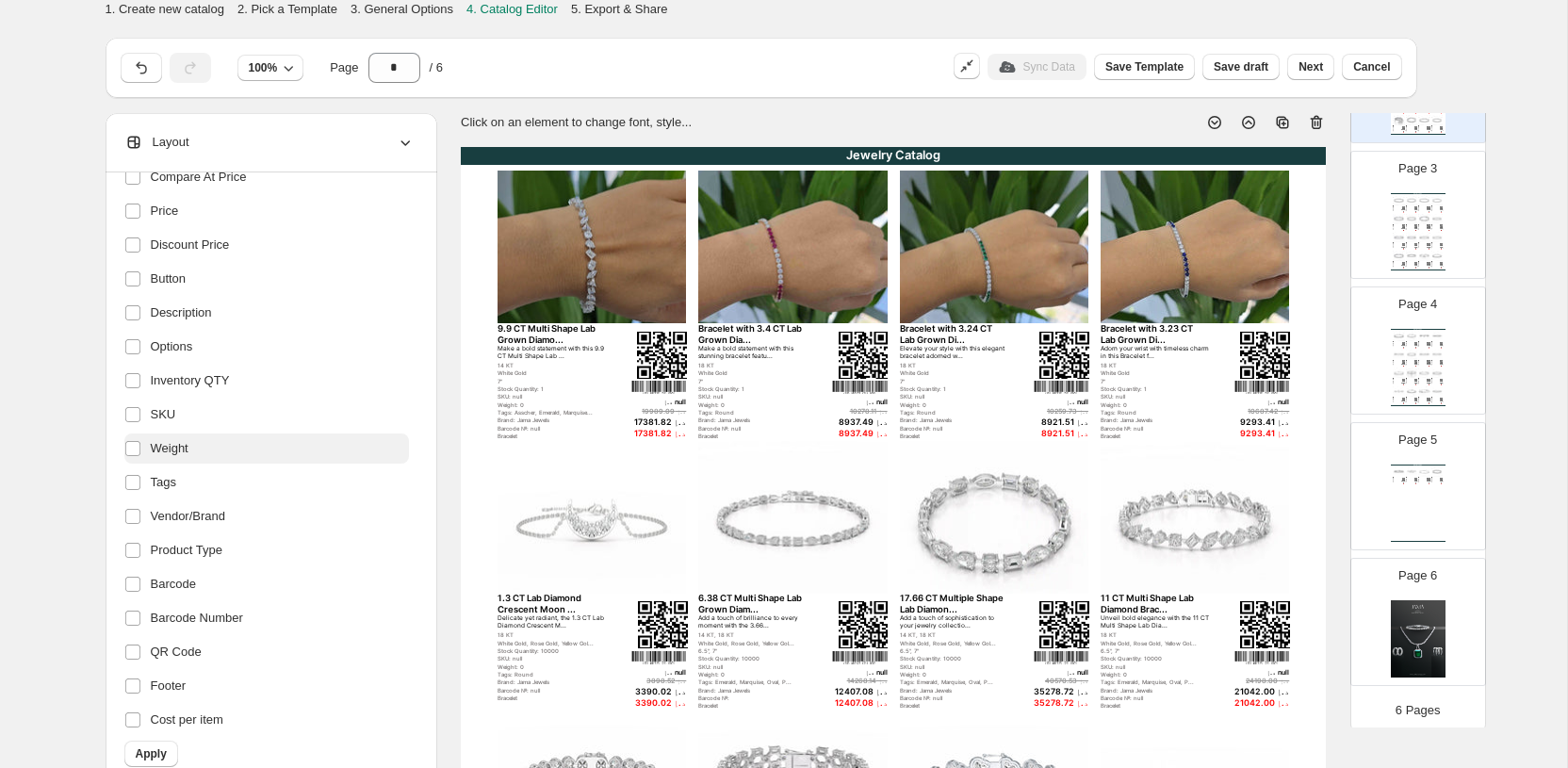 click on "Weight" at bounding box center (170, 449) 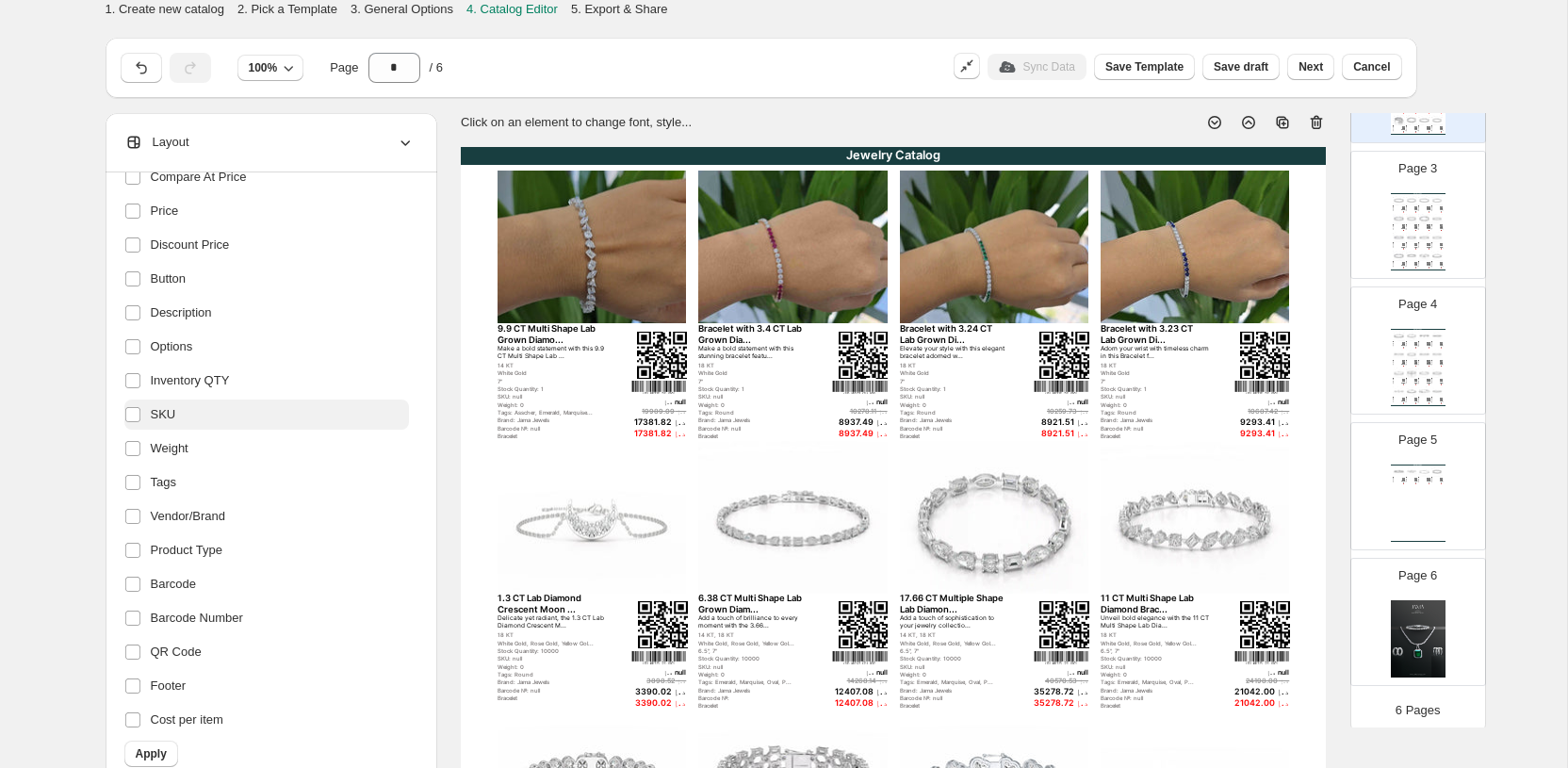 click on "SKU" at bounding box center [267, 415] 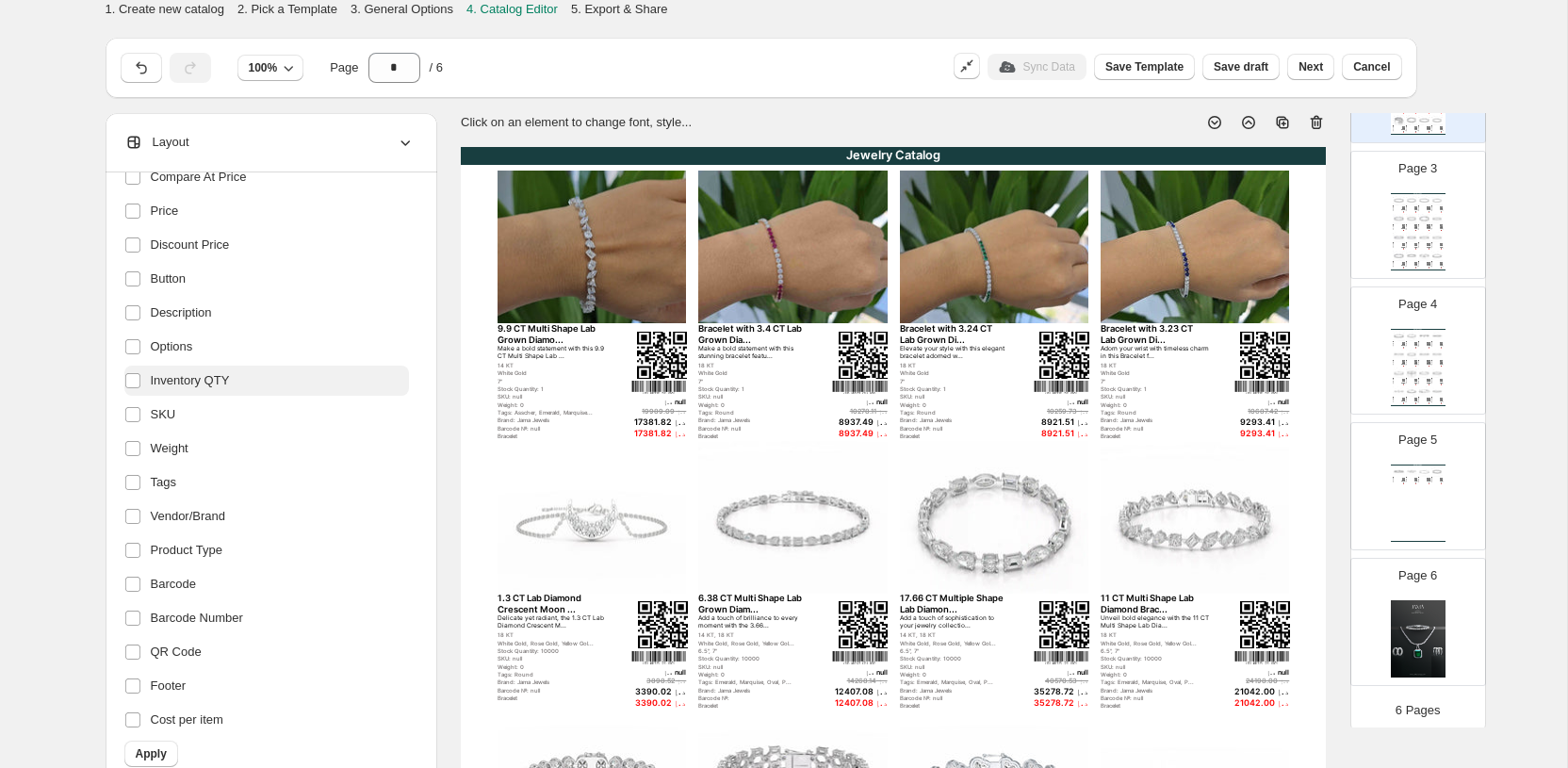 click on "Inventory QTY" at bounding box center (267, 381) 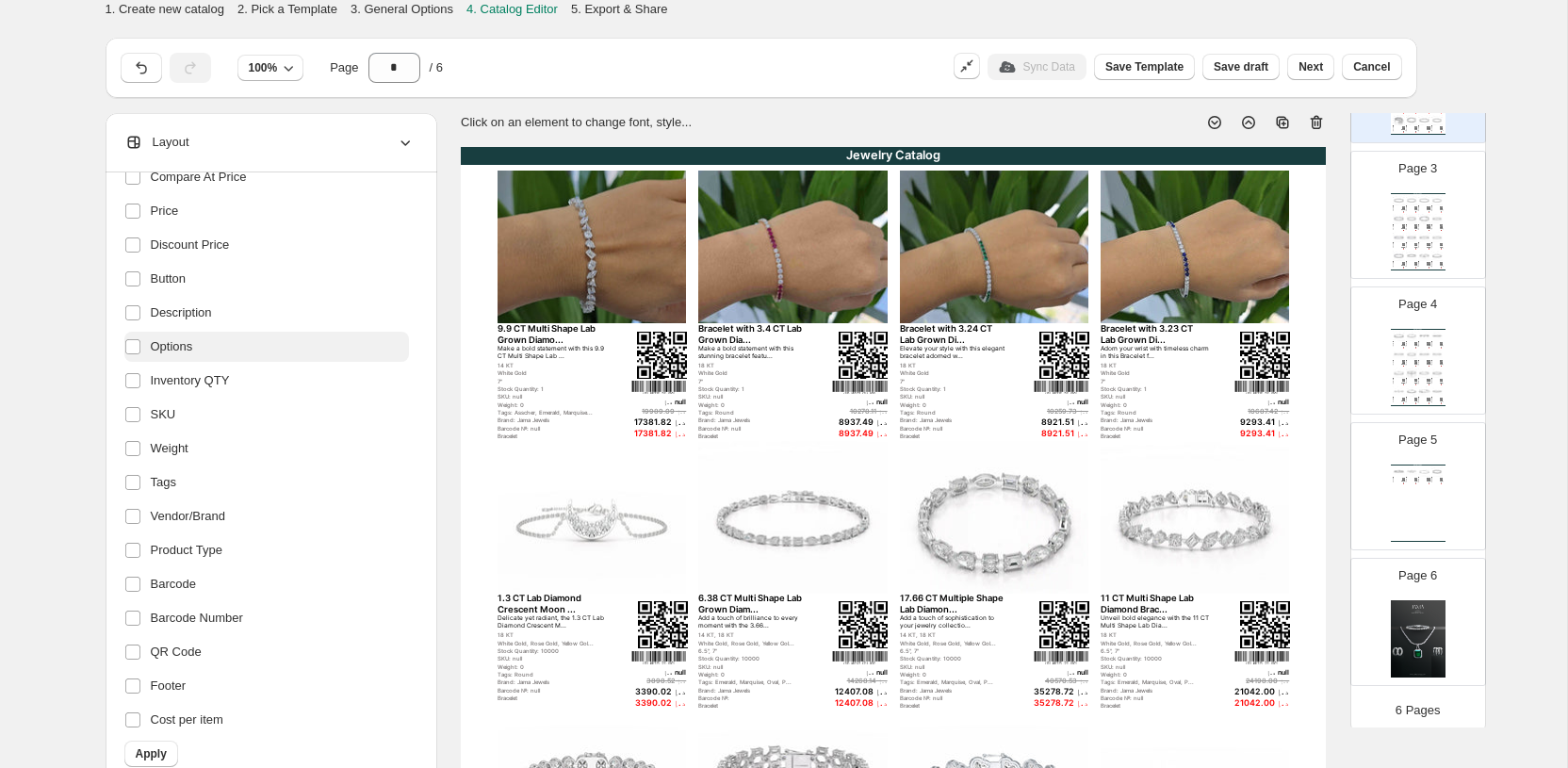 click on "Options" at bounding box center (267, 347) 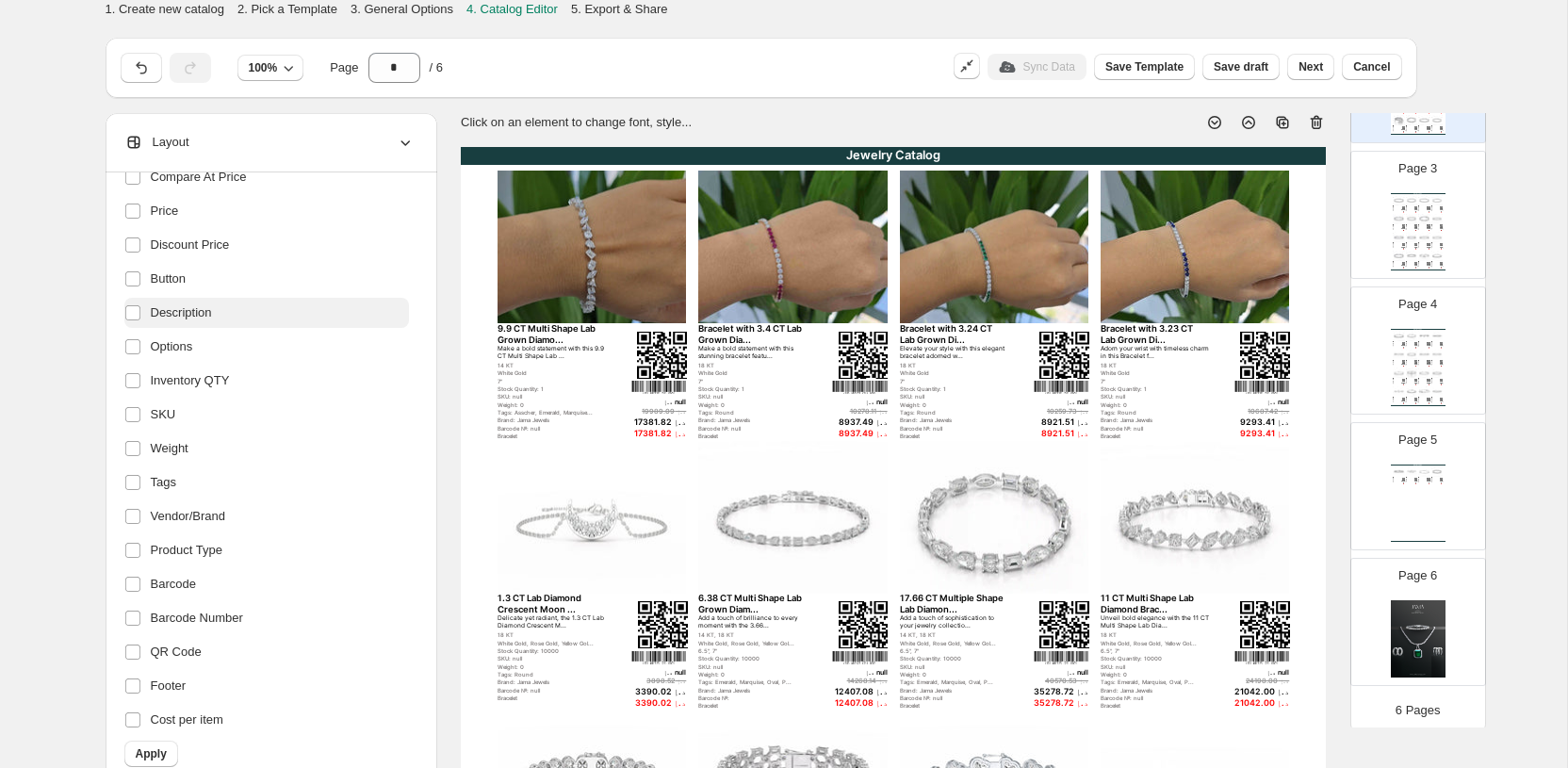 click on "Description" at bounding box center (267, 313) 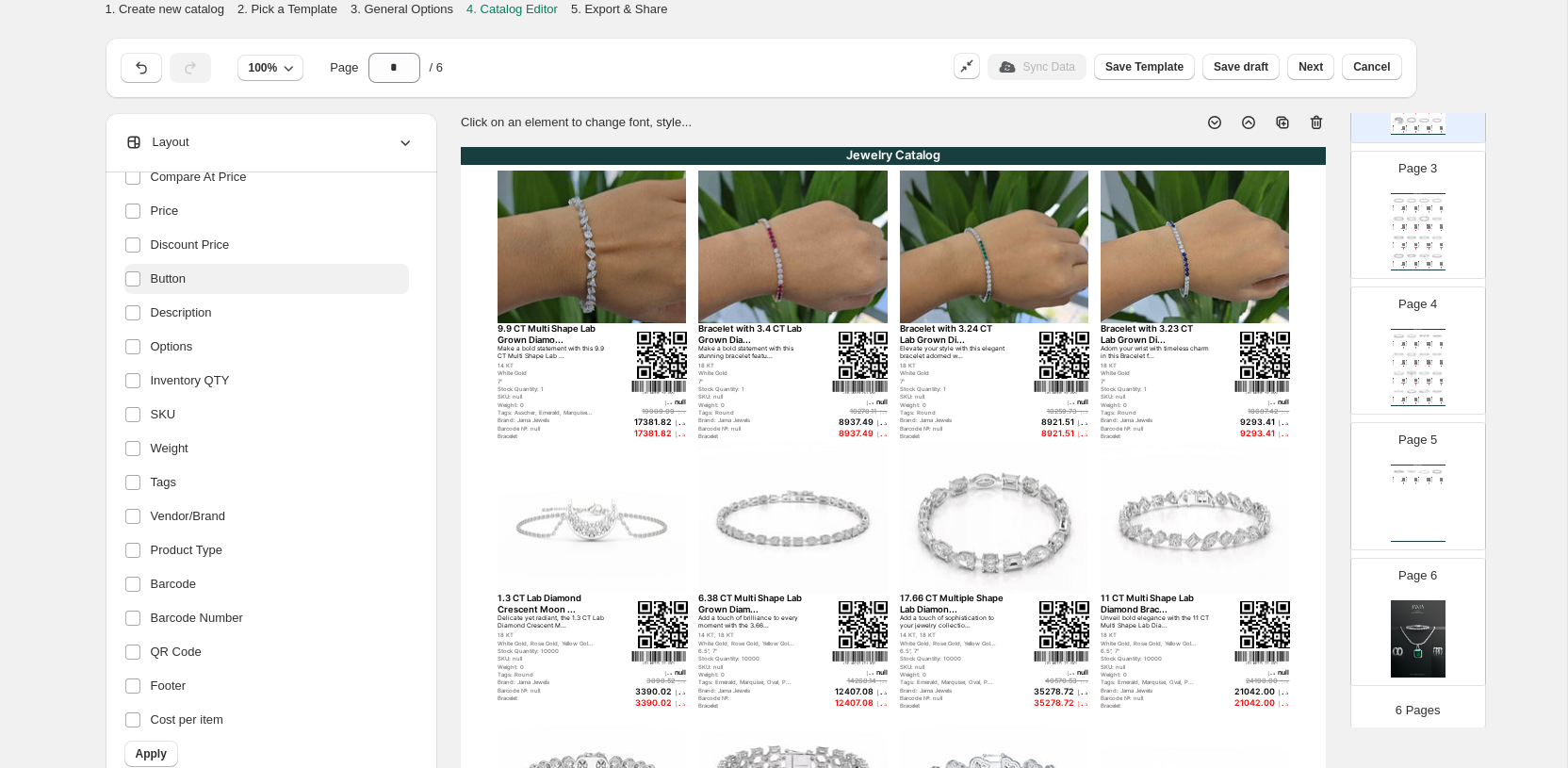 click on "Button" at bounding box center (267, 279) 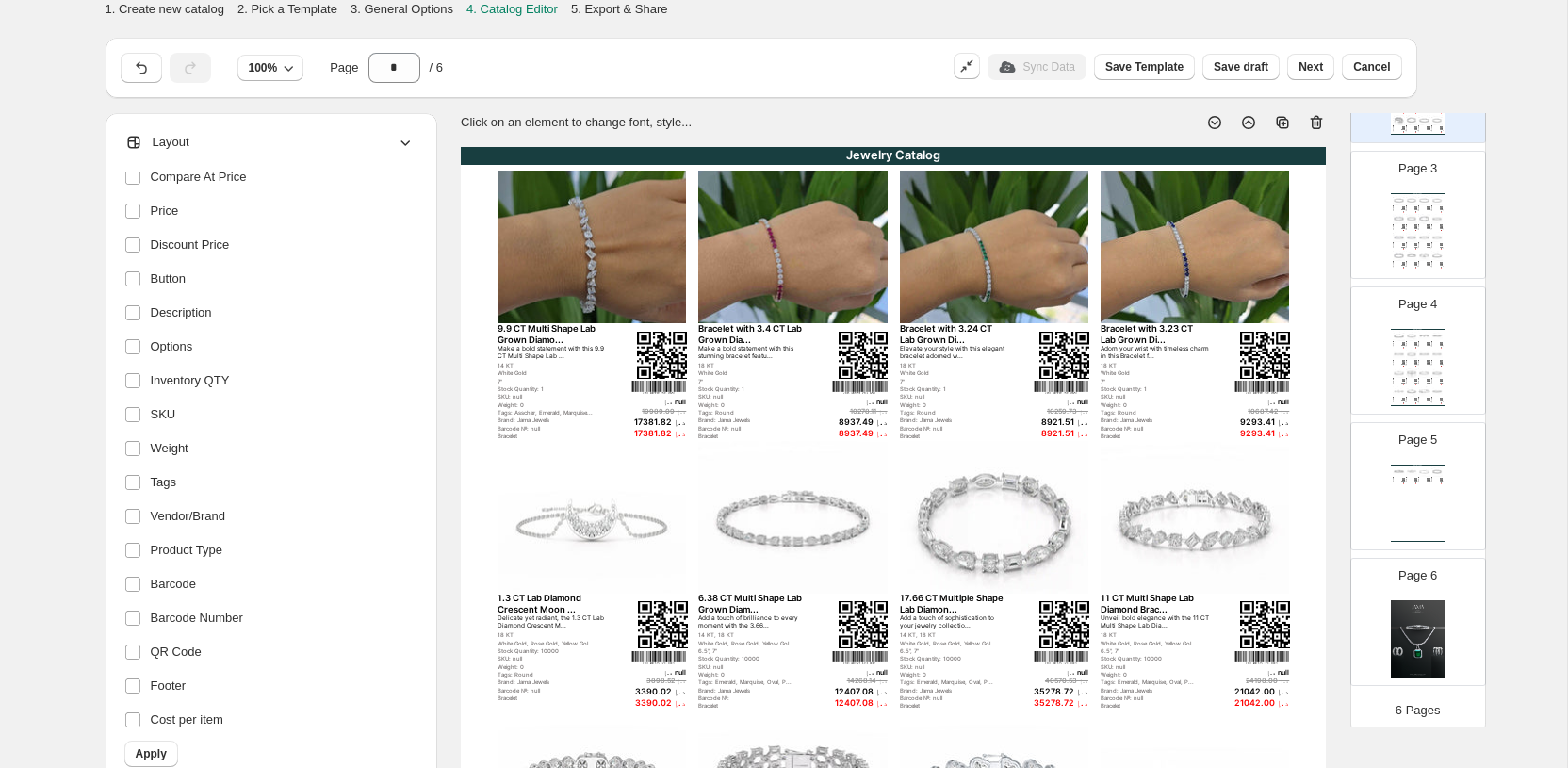 click on "Header Title Variant Title Compare At Price Price Discount Price Button Description Options Inventory QTY SKU Weight Tags Vendor/Brand Product Type Barcode Barcode Number QR Code Footer Cost per item" at bounding box center [267, 398] 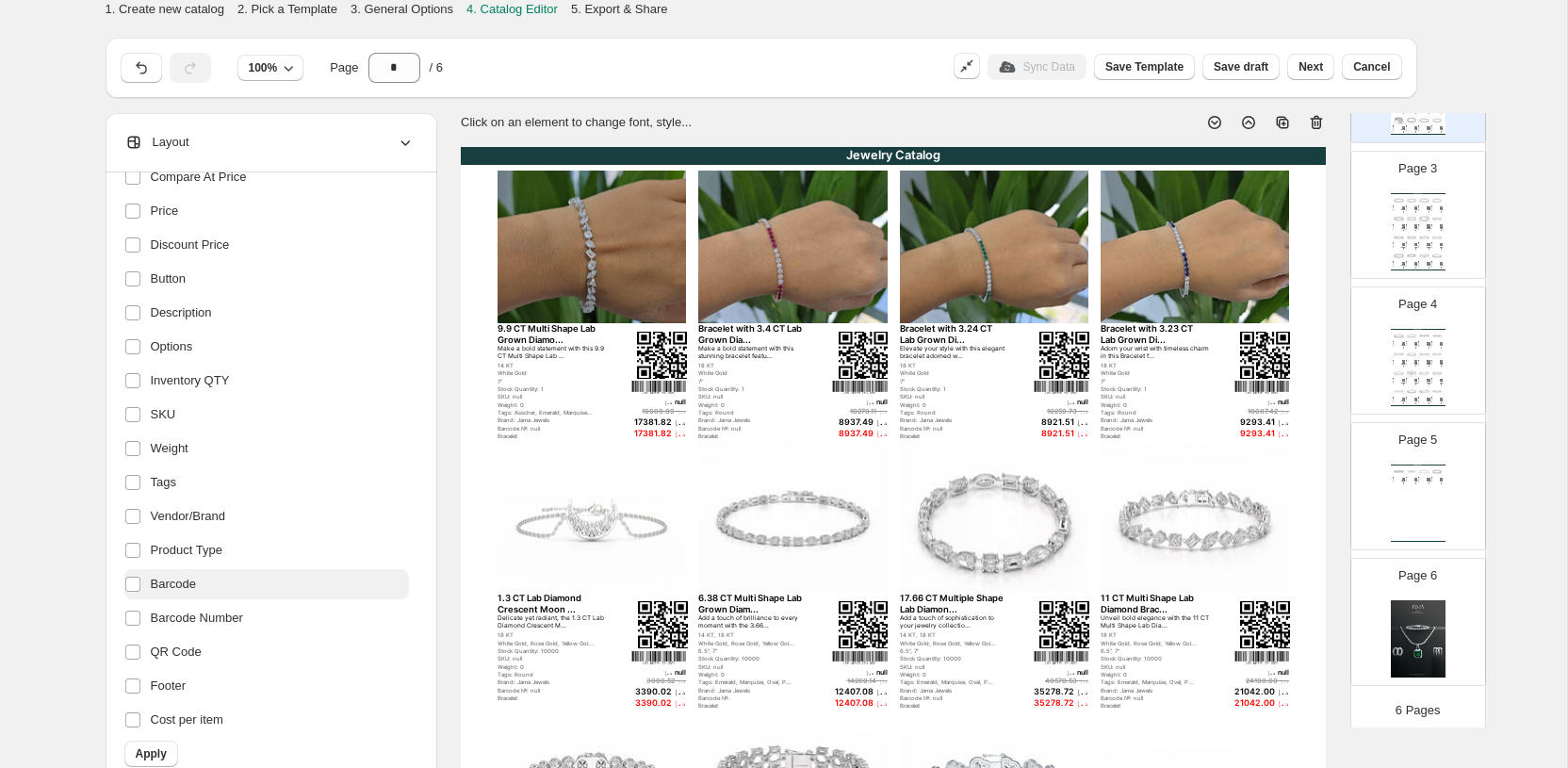 click on "Barcode" at bounding box center [267, 584] 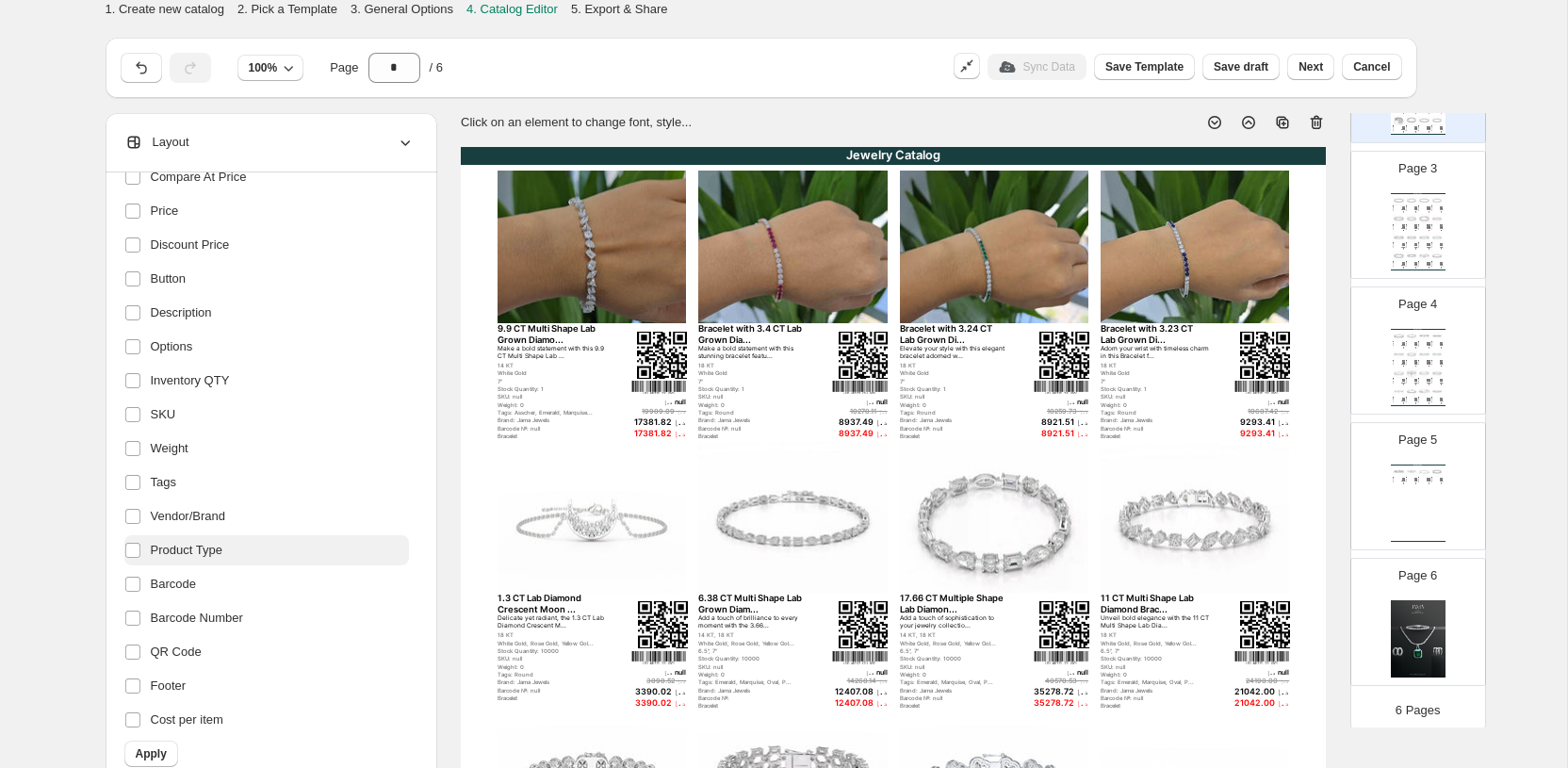 click on "Product Type" at bounding box center (187, 550) 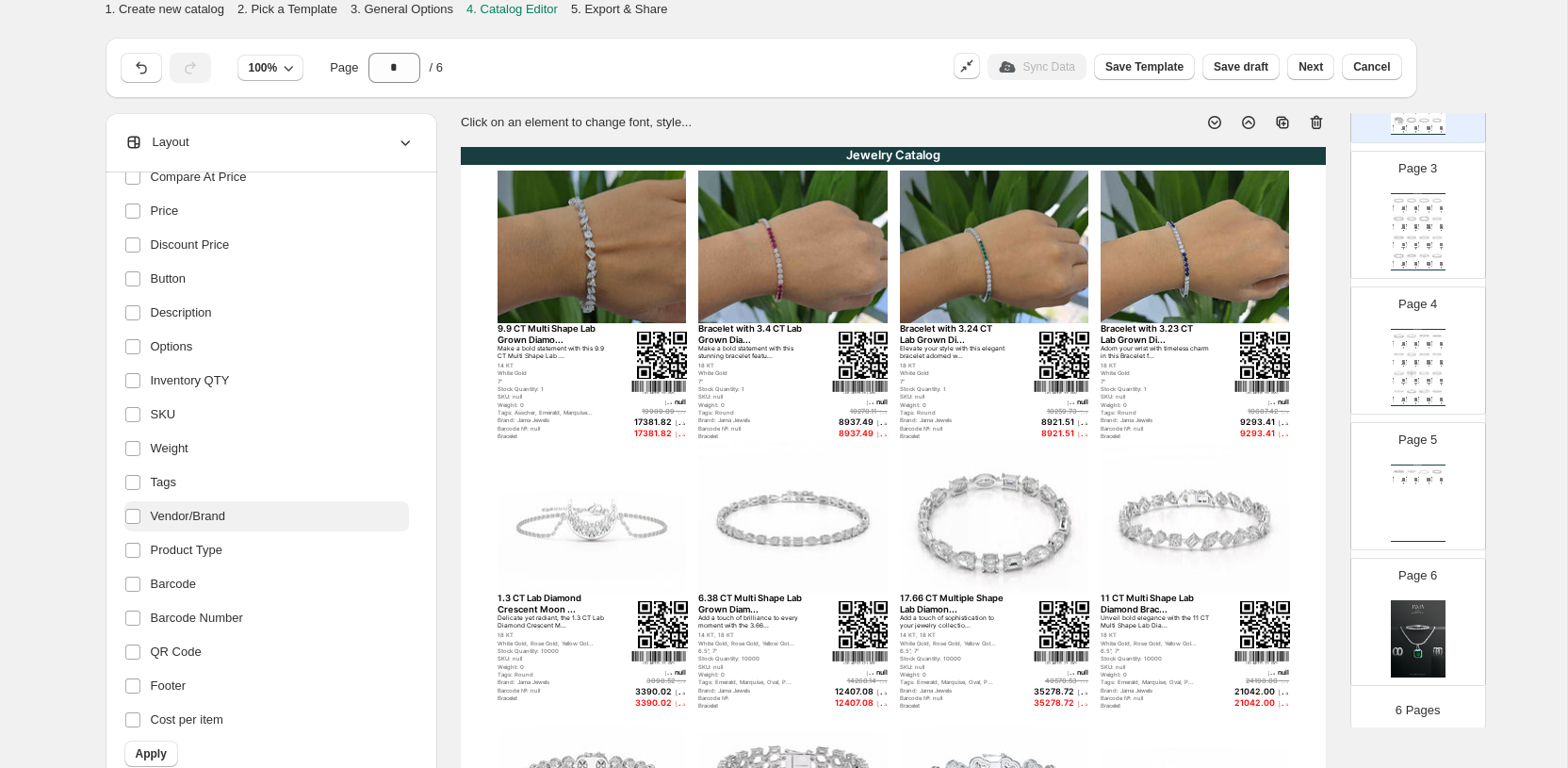 click on "Vendor/Brand" at bounding box center [267, 516] 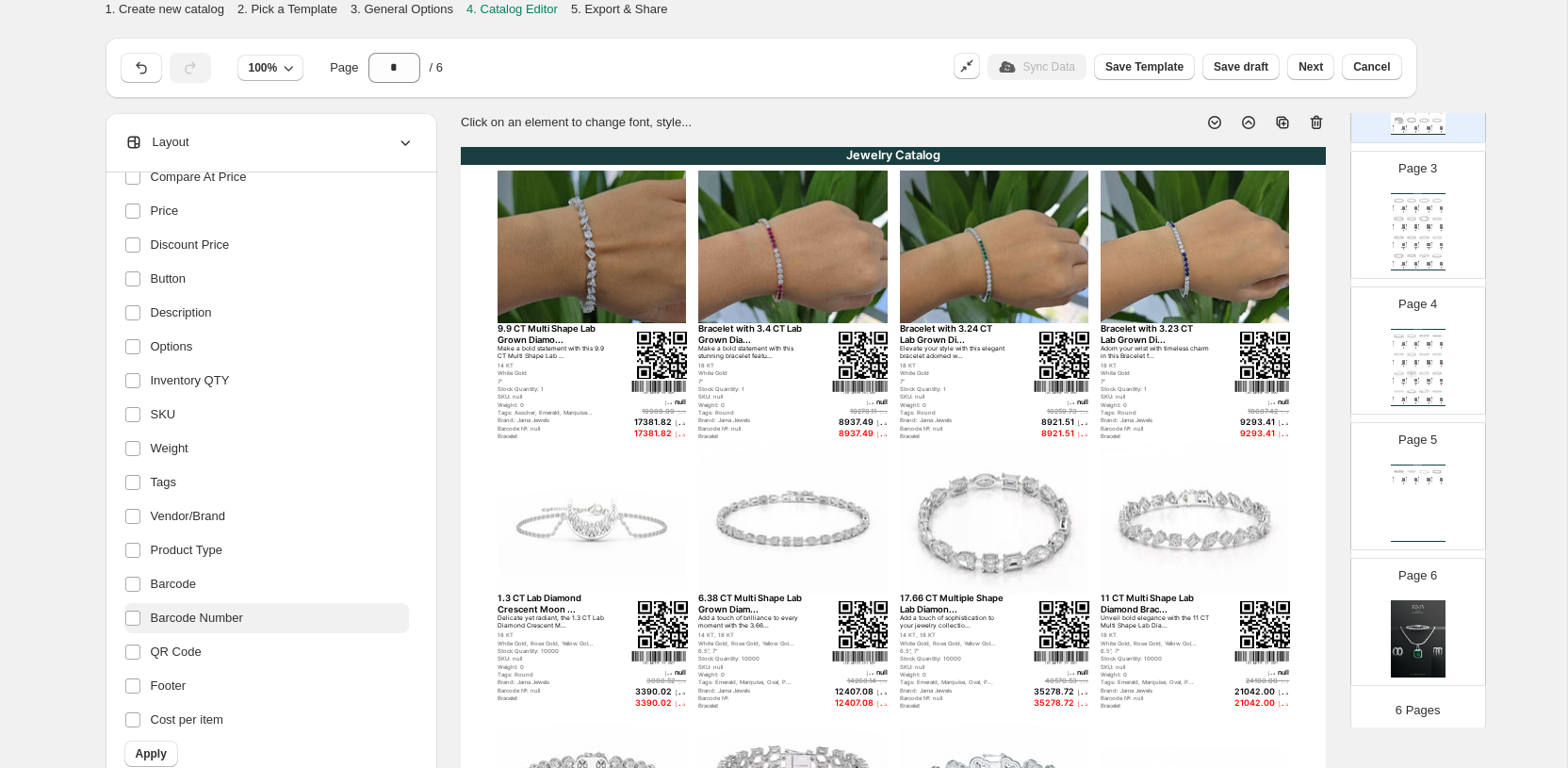 click on "Barcode Number" at bounding box center (197, 618) 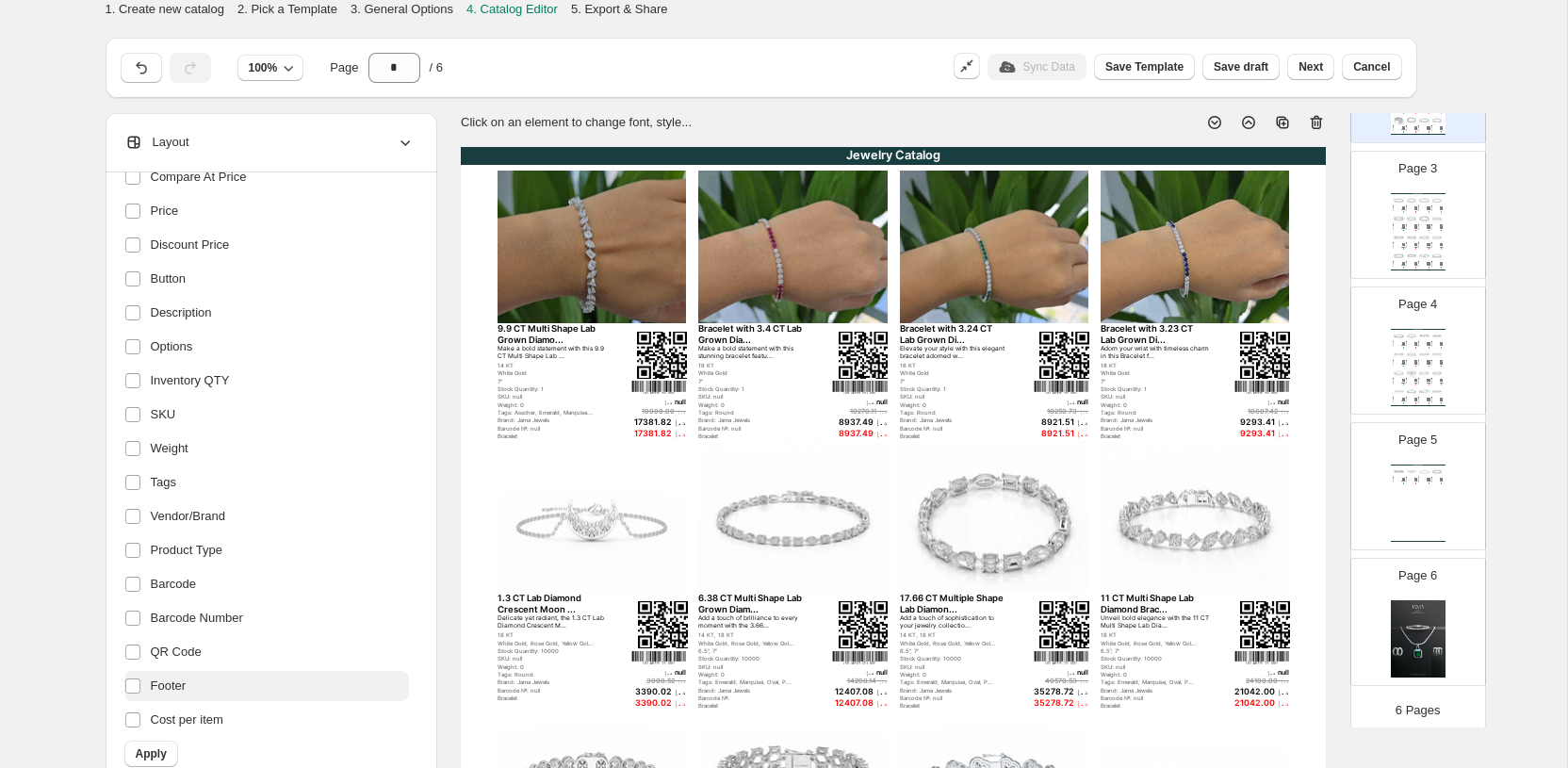 click on "Footer" at bounding box center (267, 686) 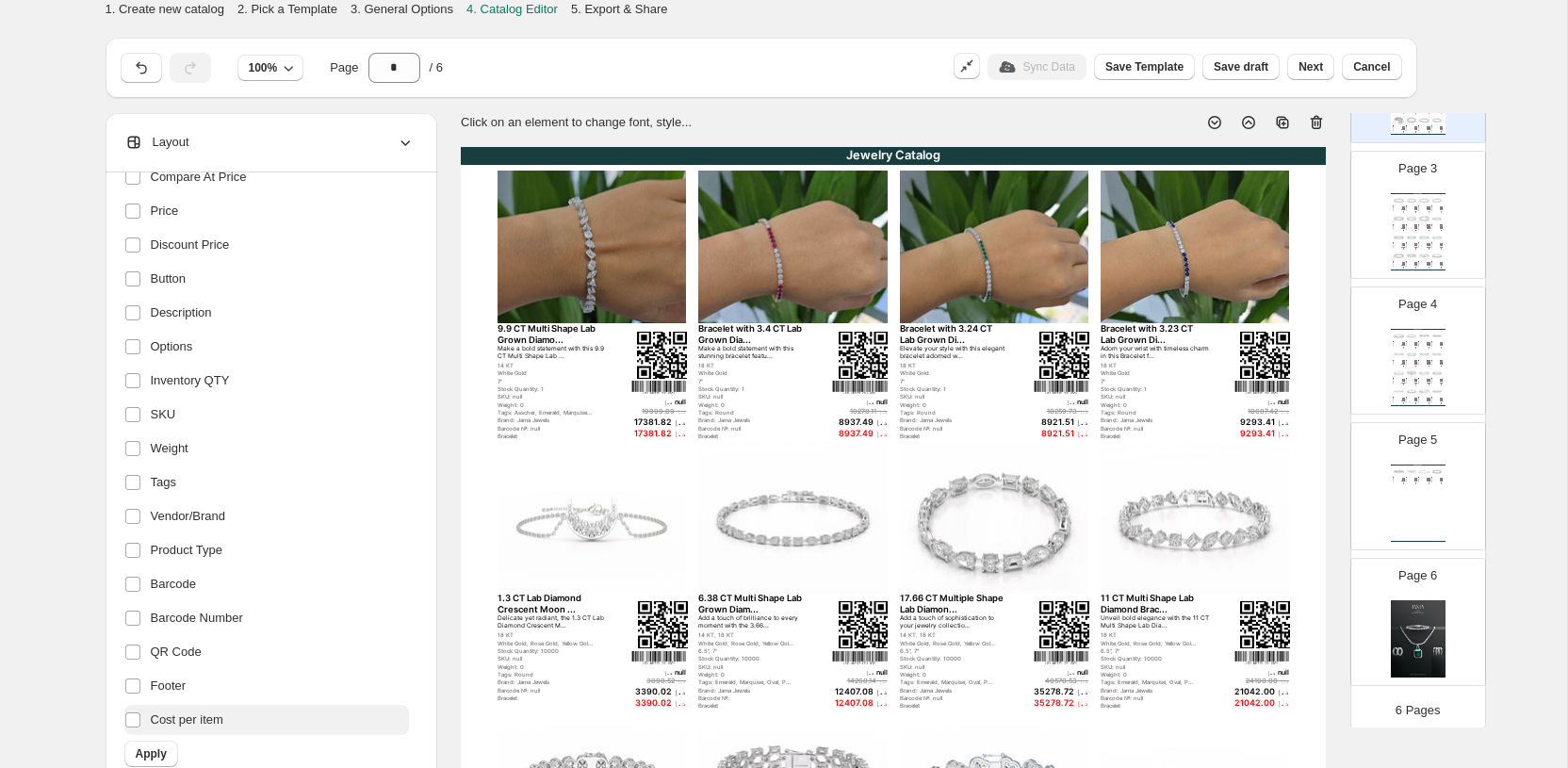 click on "Cost per item" at bounding box center (187, 720) 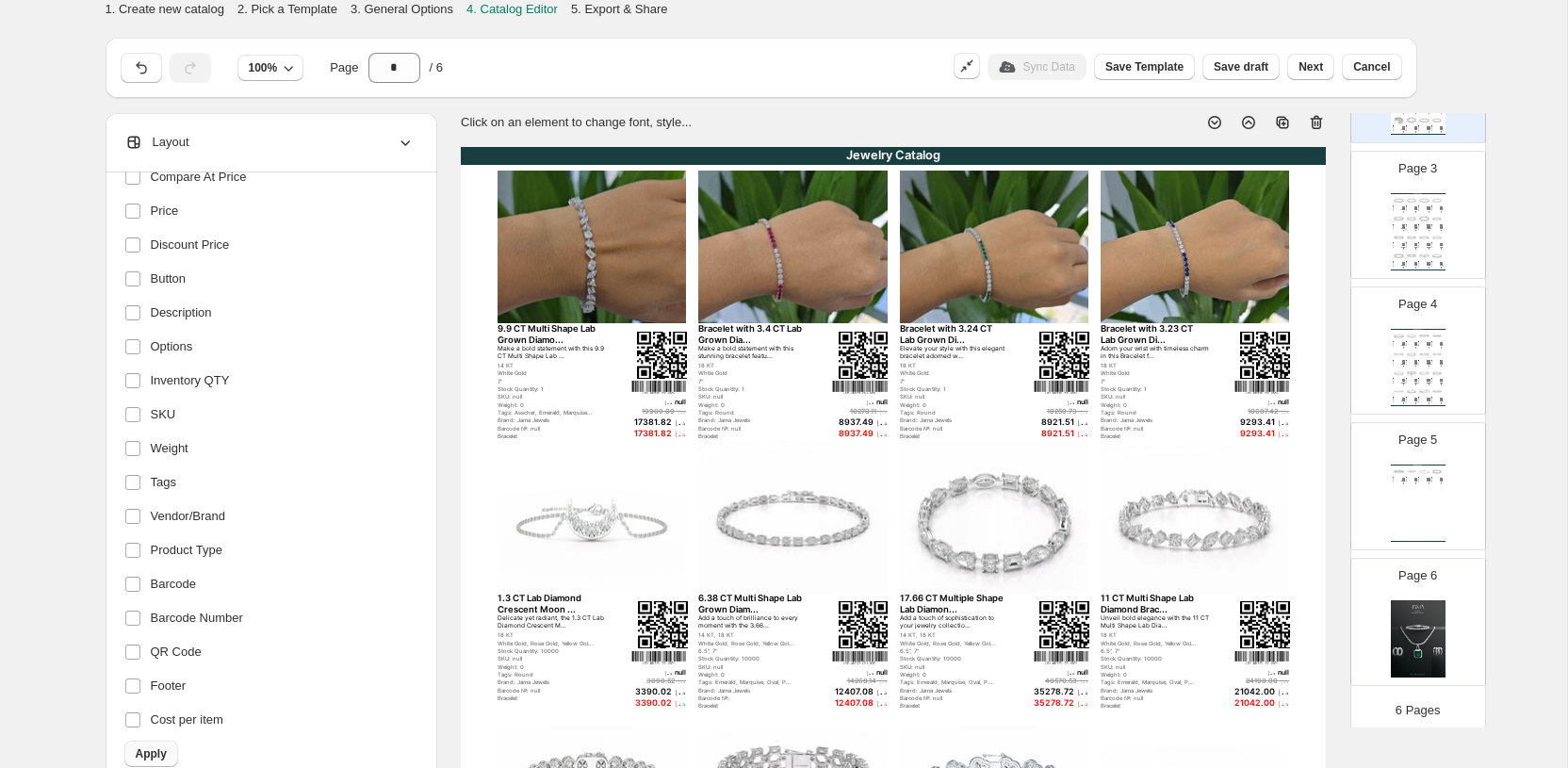 click on "Apply" at bounding box center [151, 754] 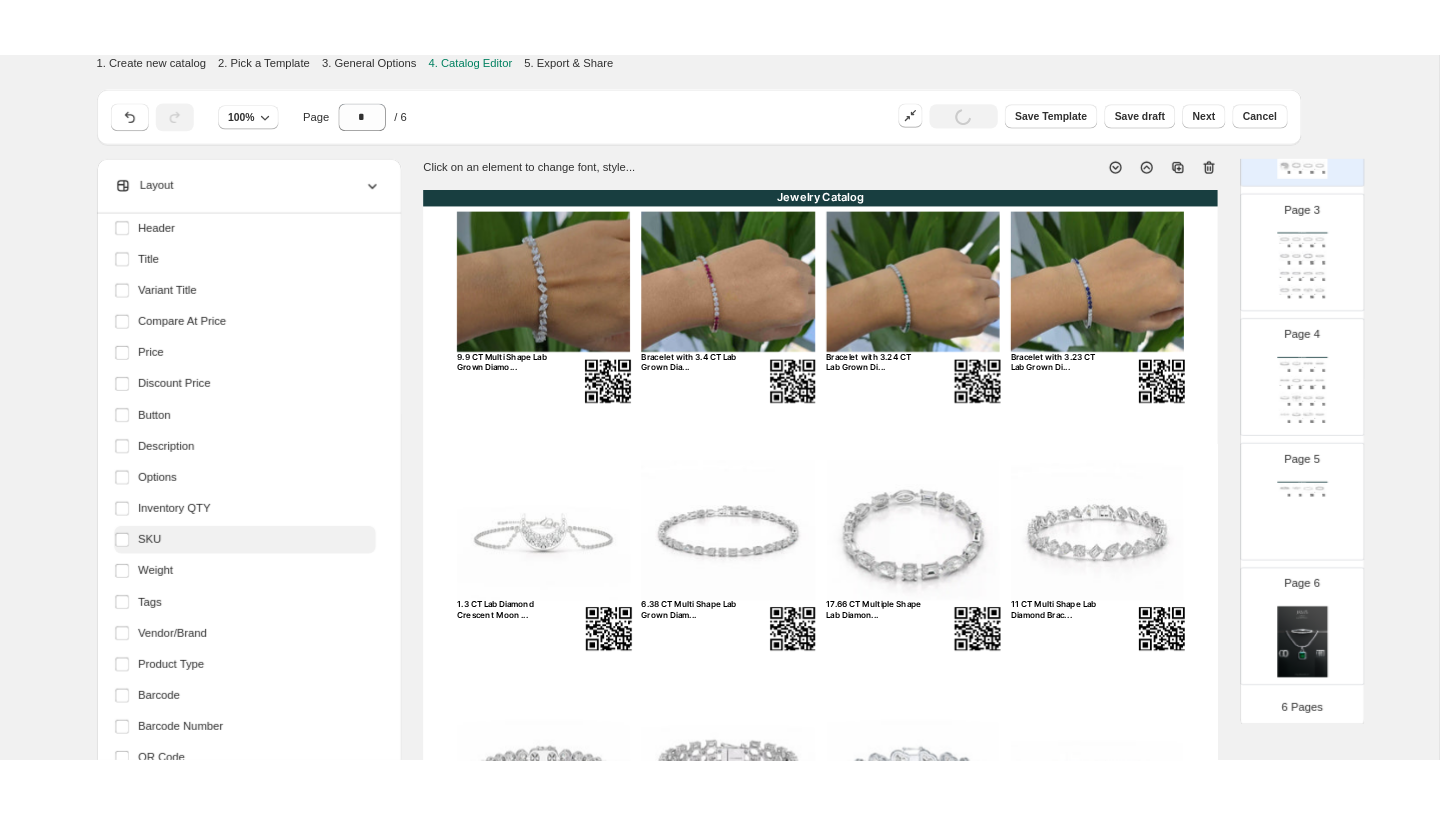 scroll, scrollTop: 0, scrollLeft: 0, axis: both 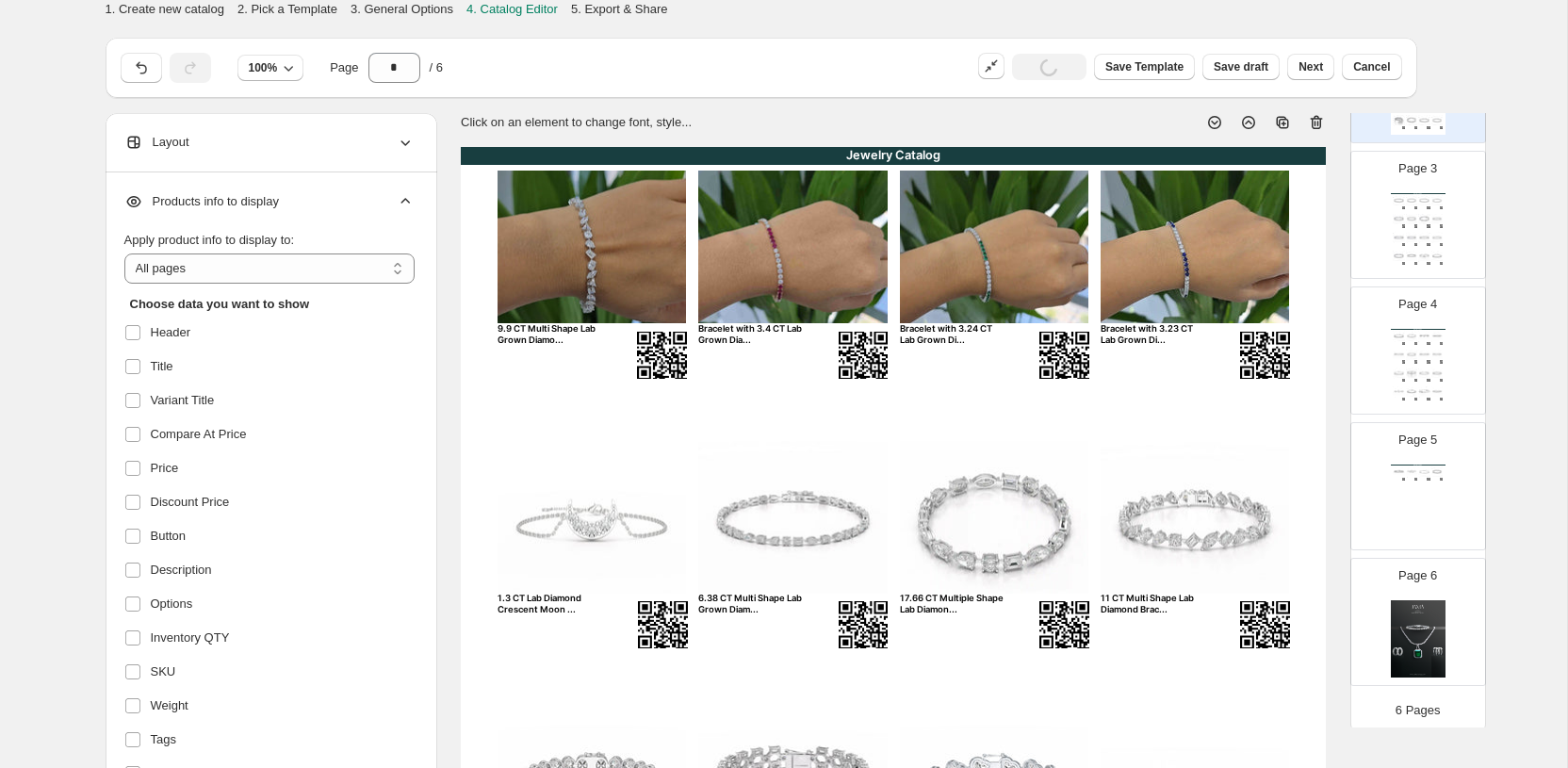 click 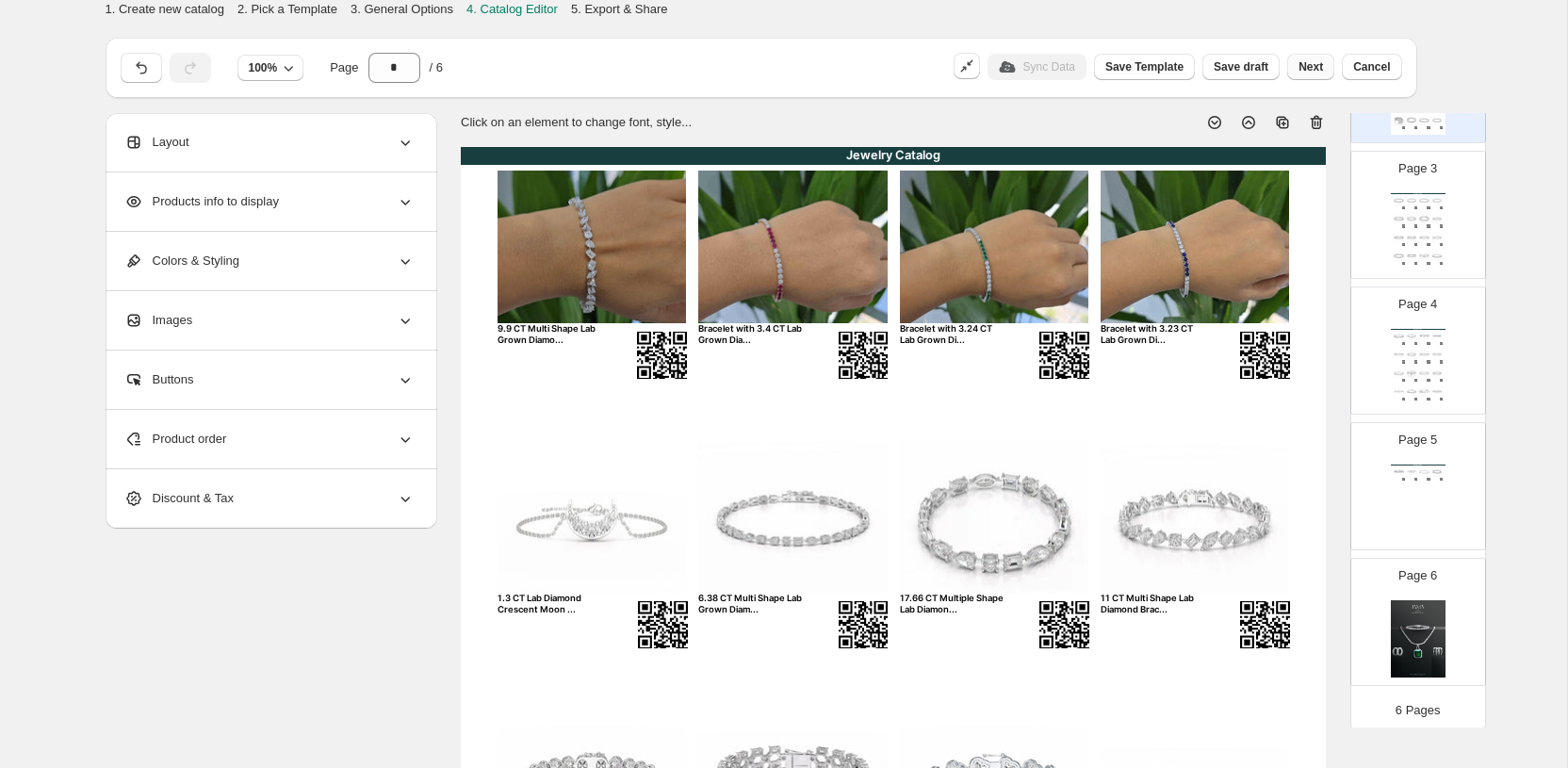 click on "Next" at bounding box center [1311, 67] 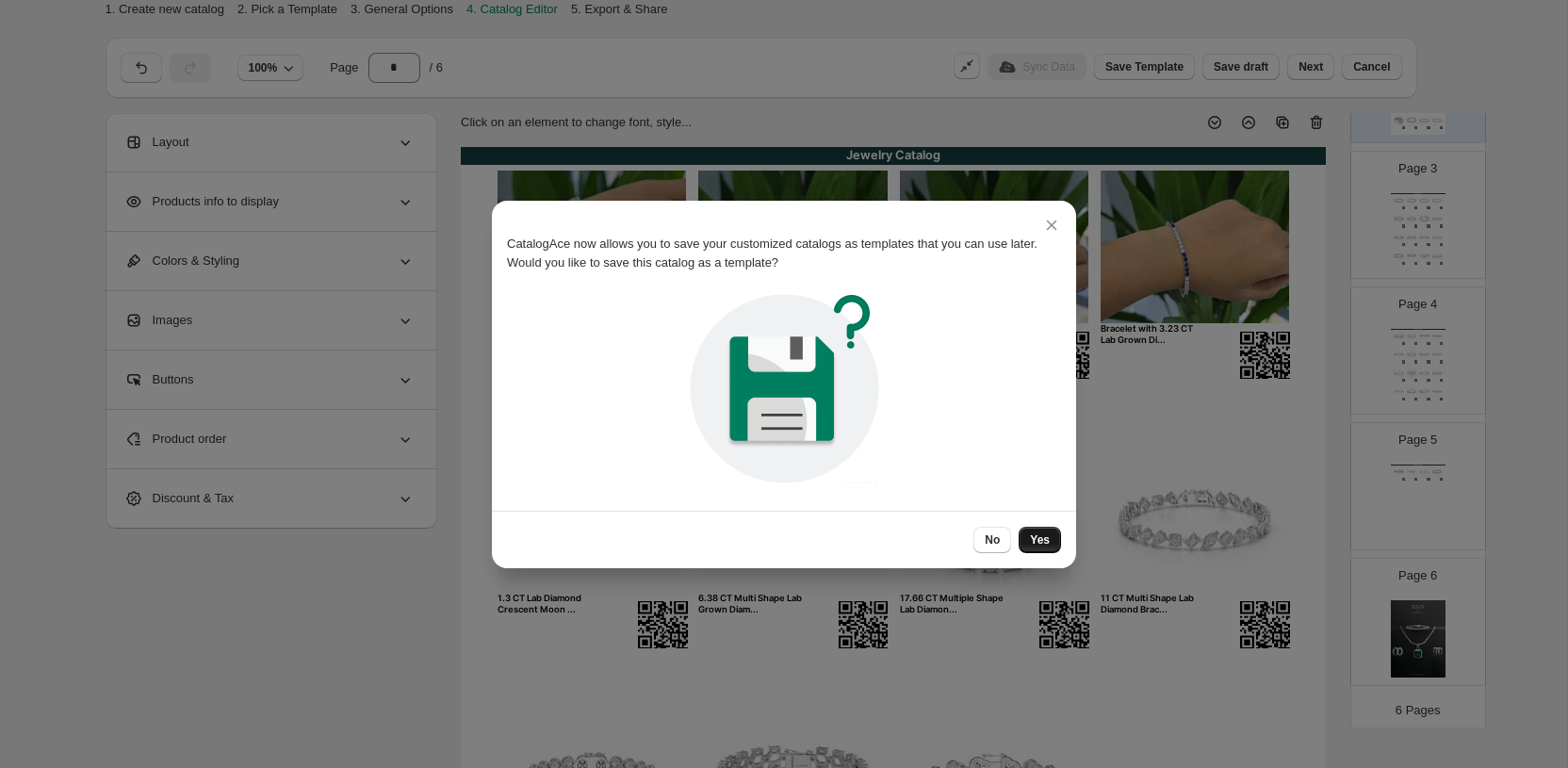 click on "Yes" at bounding box center [1039, 540] 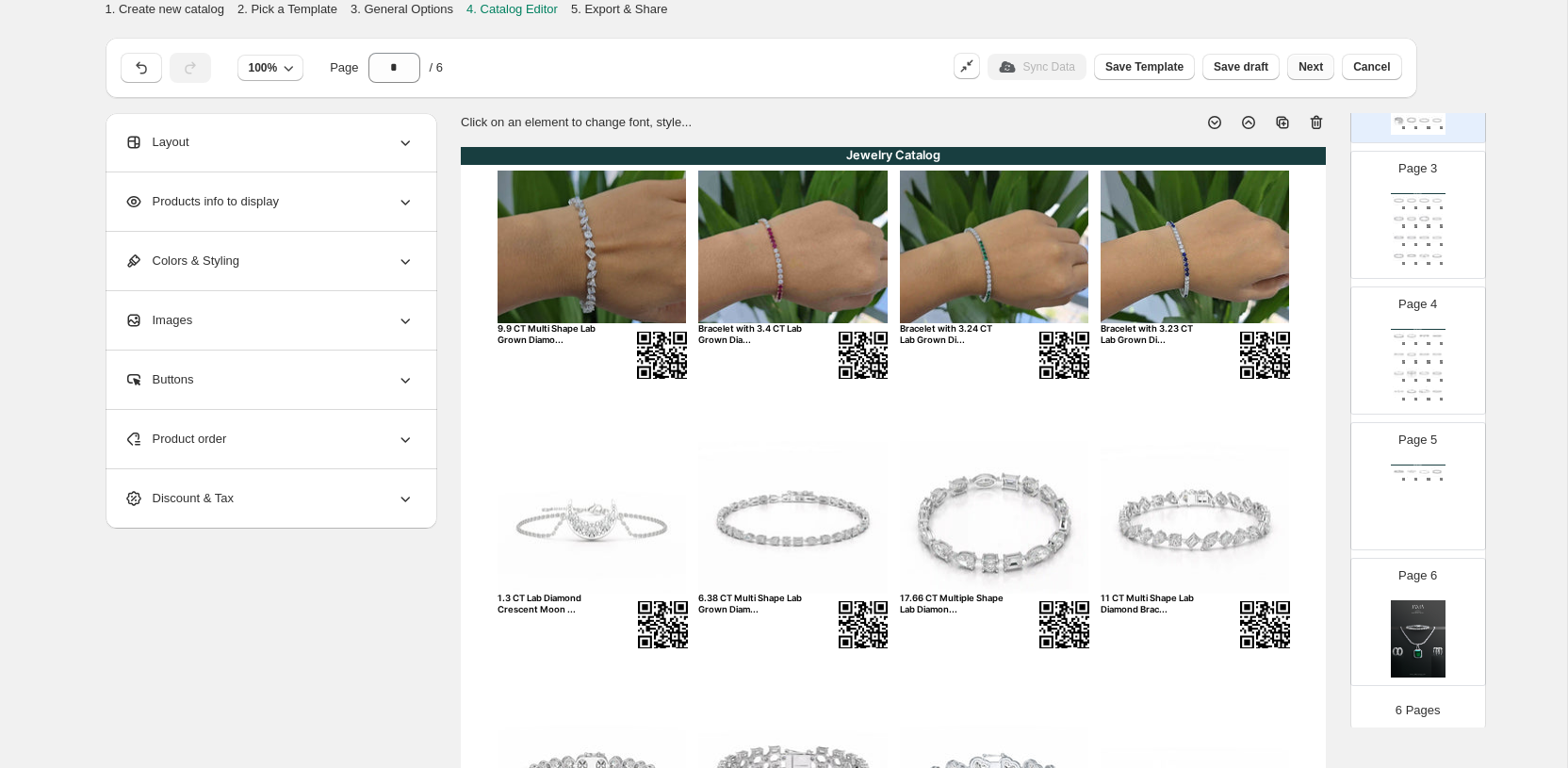 click on "Next" at bounding box center (1311, 67) 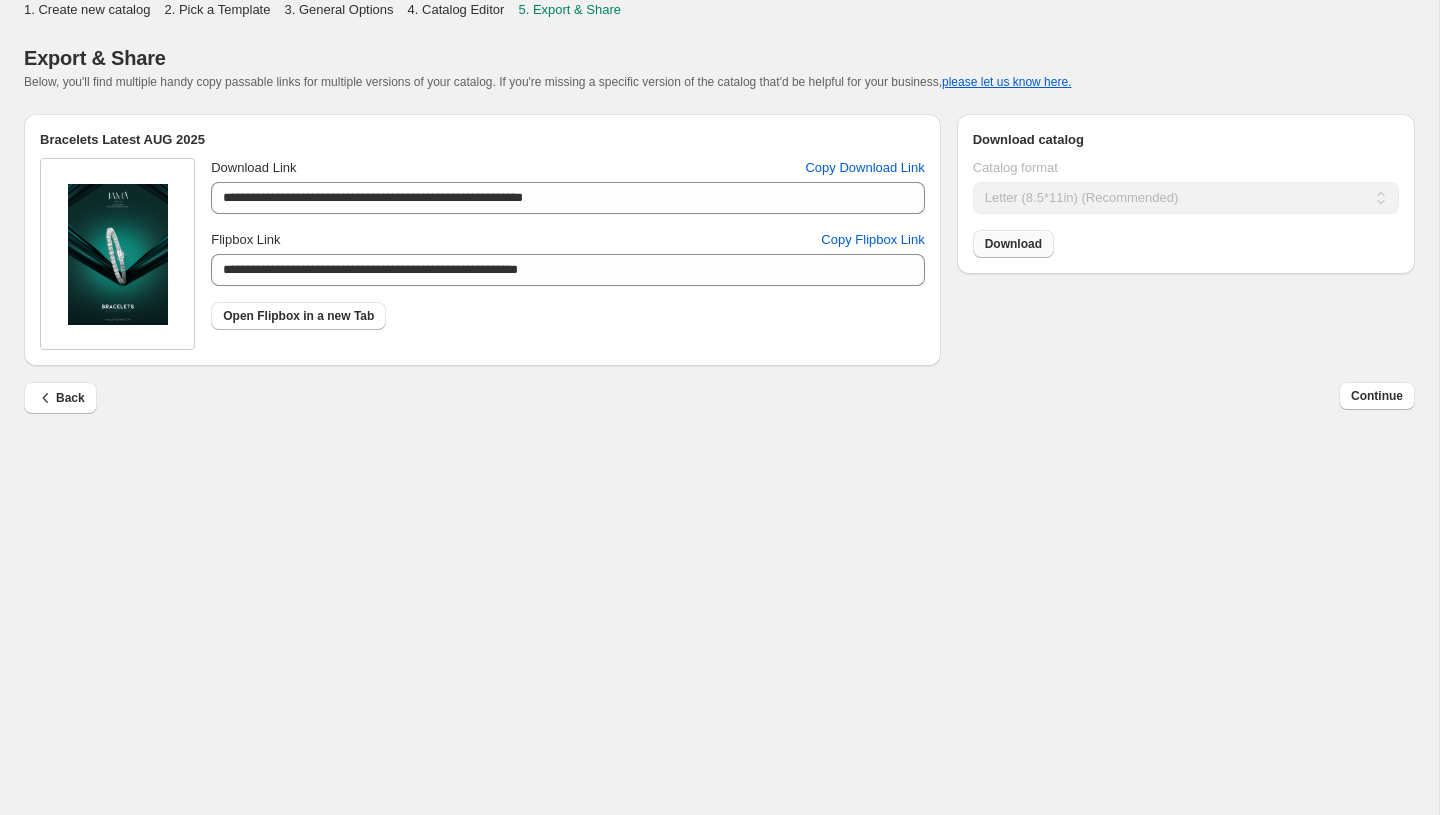 click on "Download" at bounding box center [1013, 244] 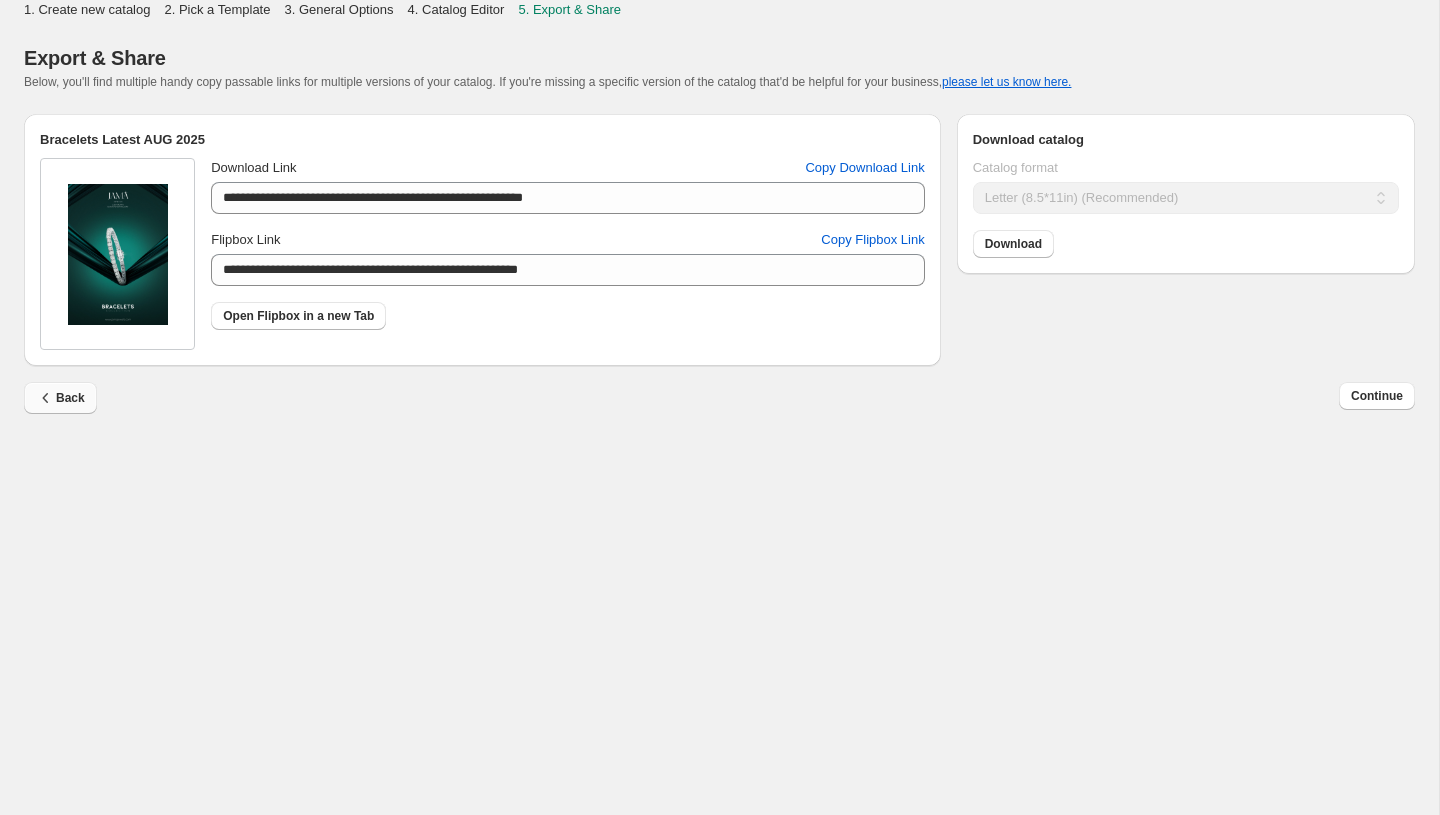 click 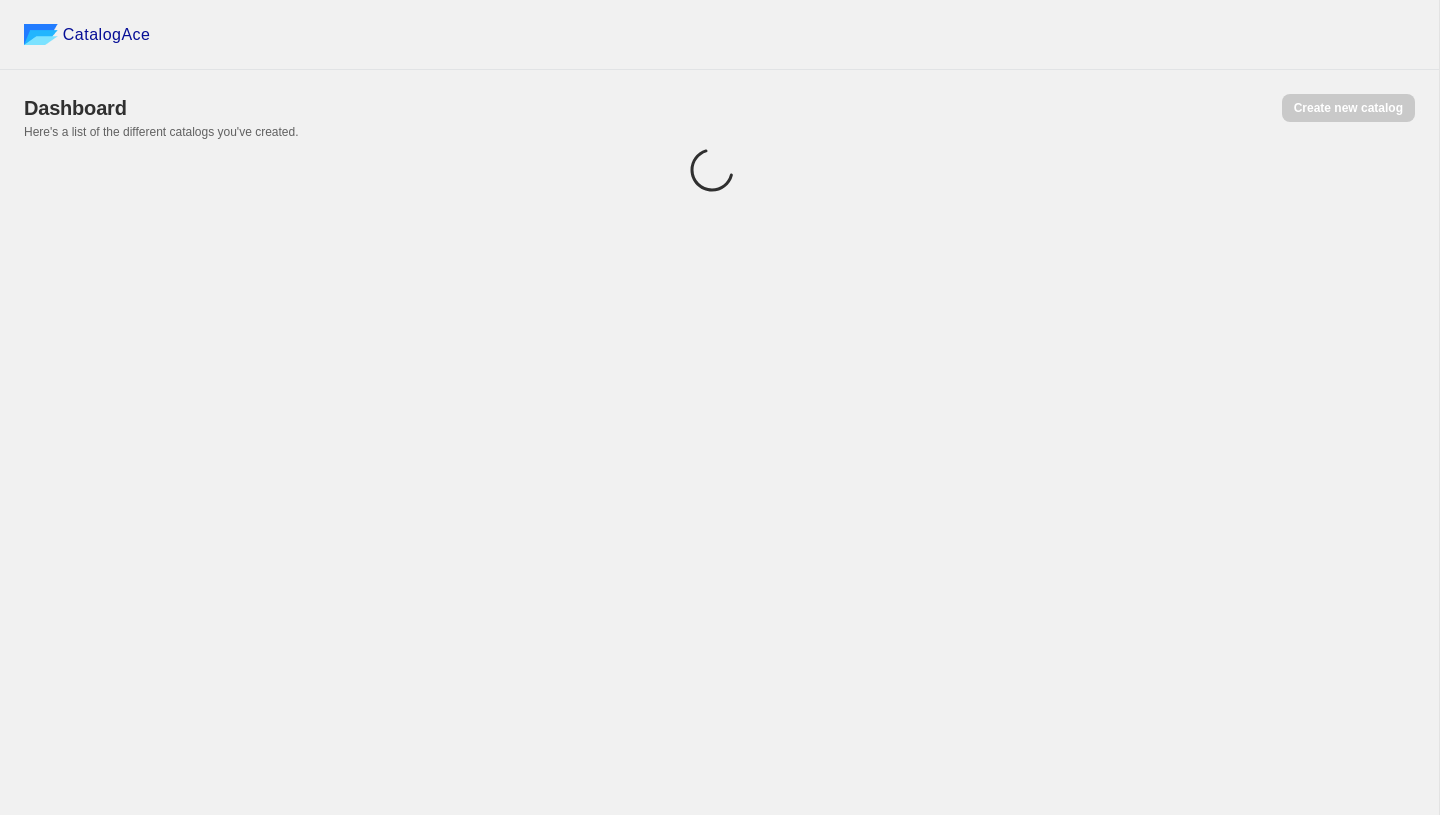 scroll, scrollTop: 0, scrollLeft: 0, axis: both 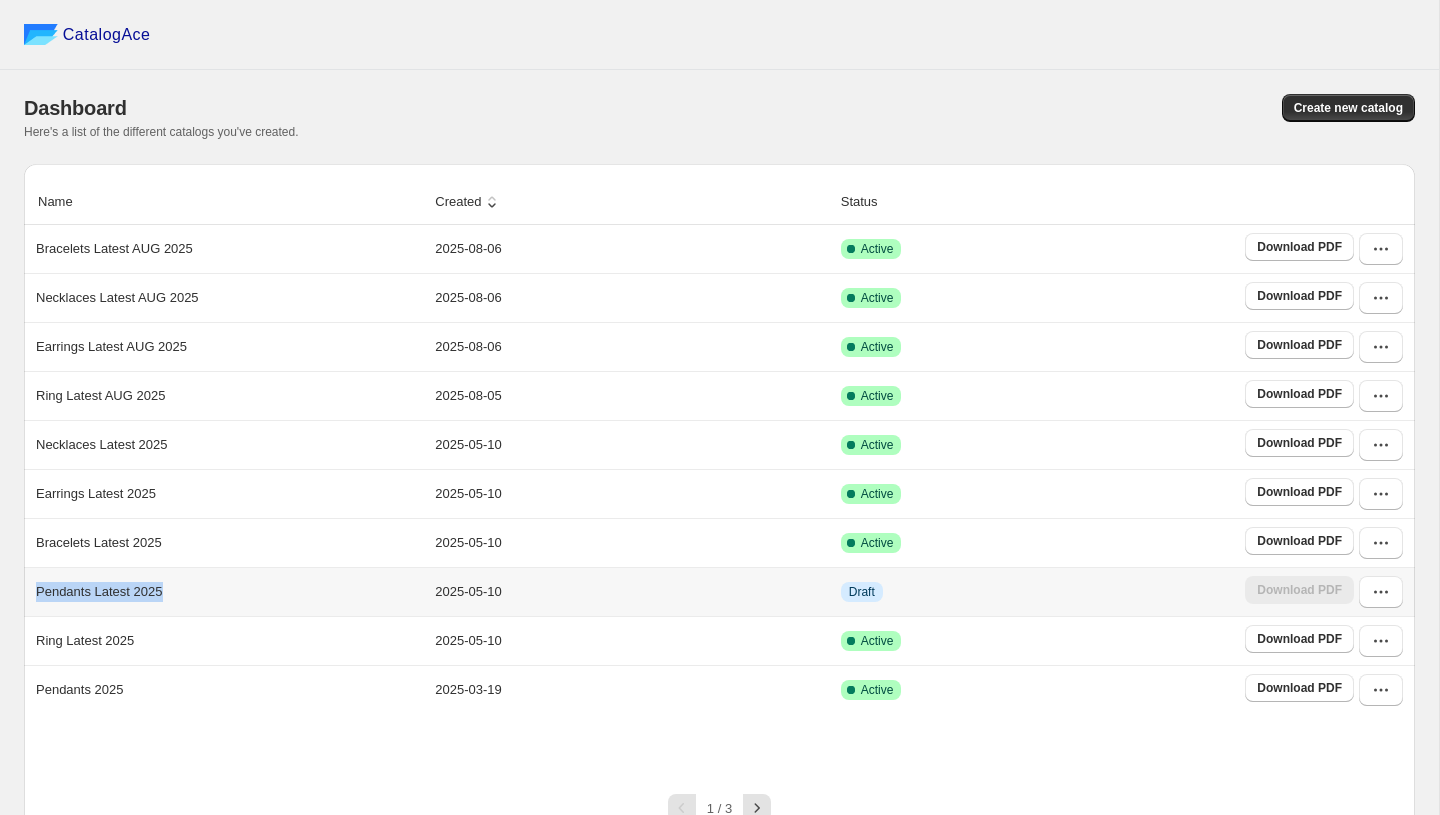 drag, startPoint x: 201, startPoint y: 589, endPoint x: 32, endPoint y: 593, distance: 169.04733 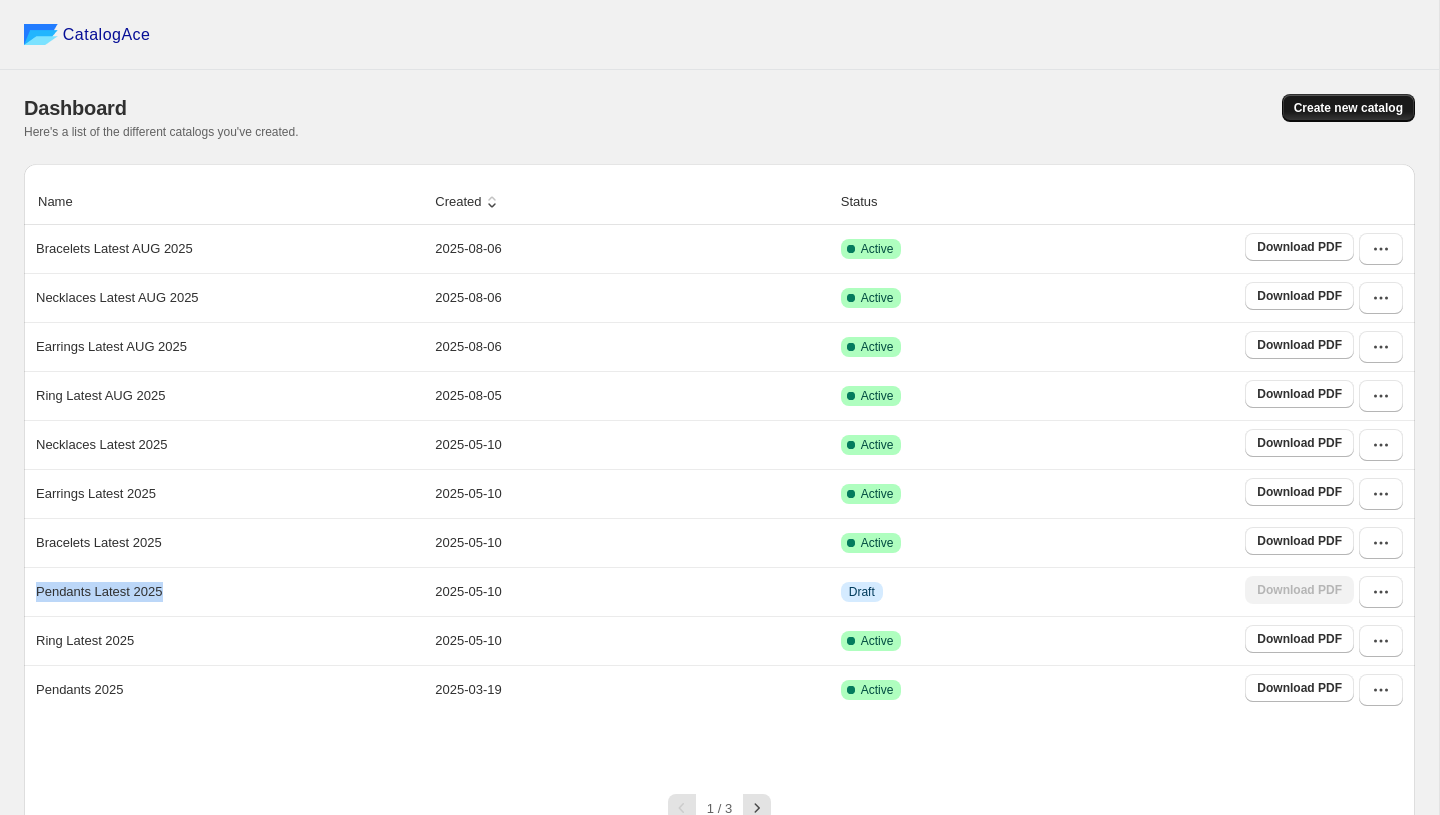 click on "Create new catalog" at bounding box center (1348, 108) 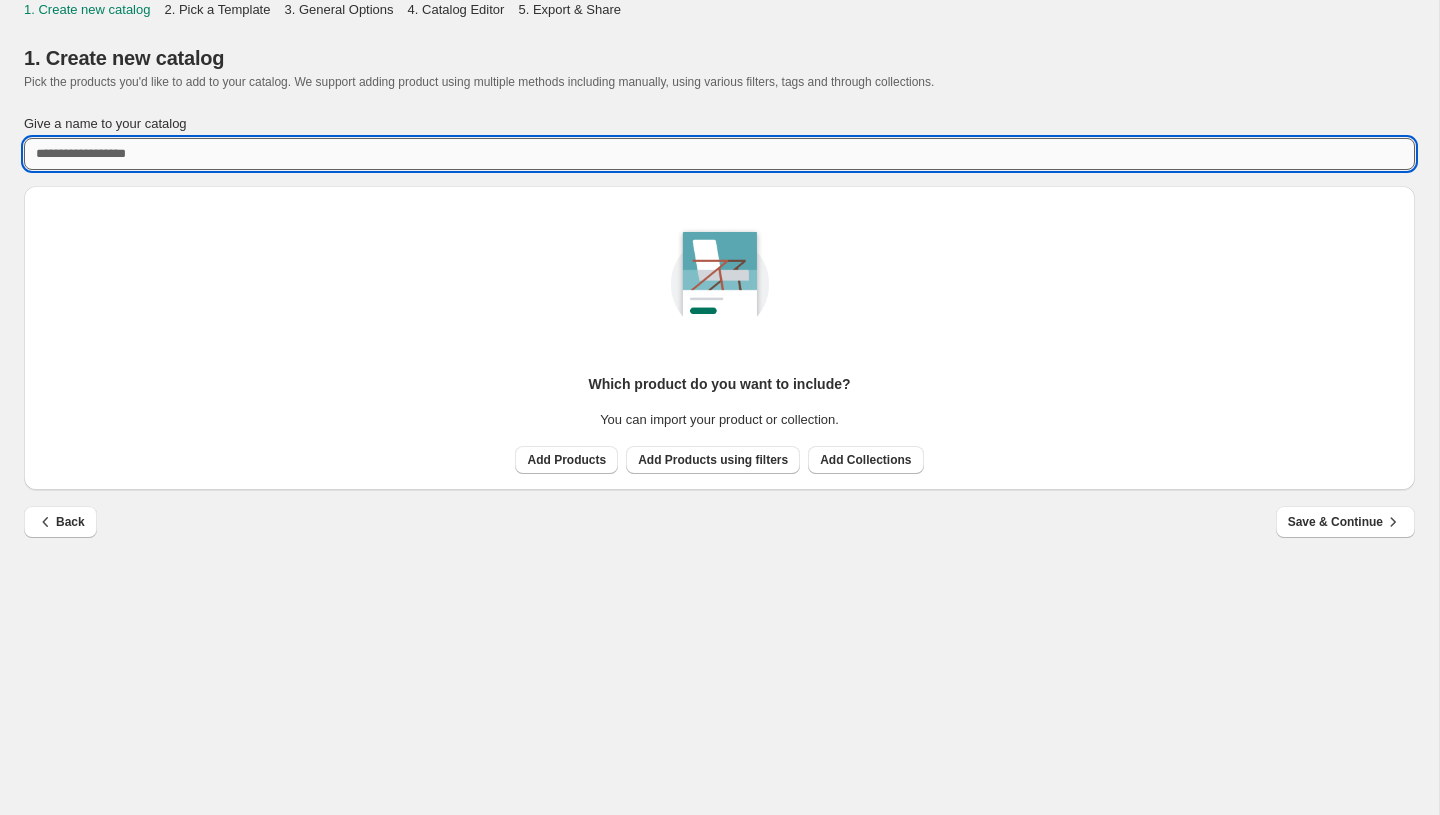 click on "Give a name to your catalog" at bounding box center (719, 154) 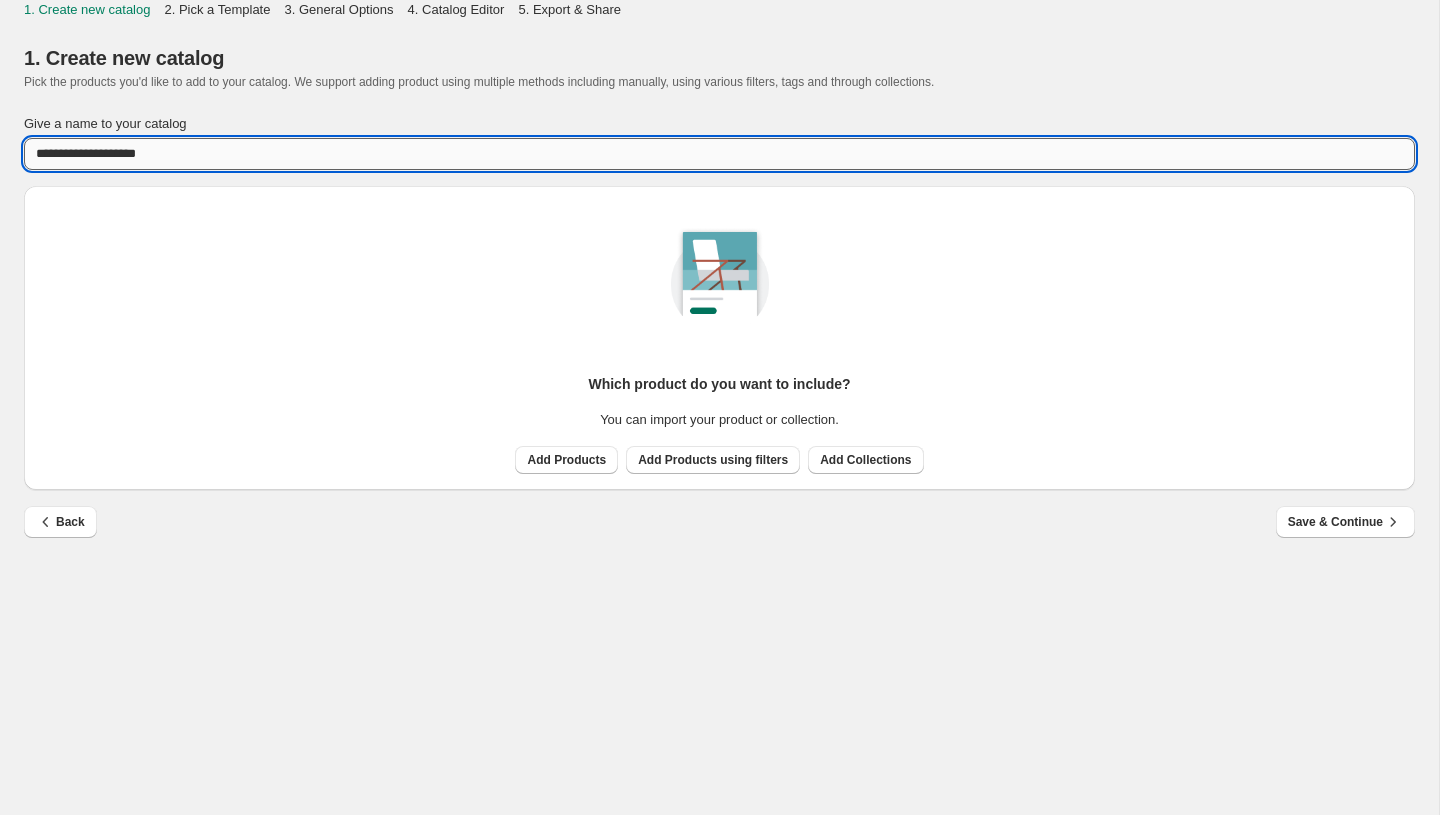 click on "**********" at bounding box center [719, 154] 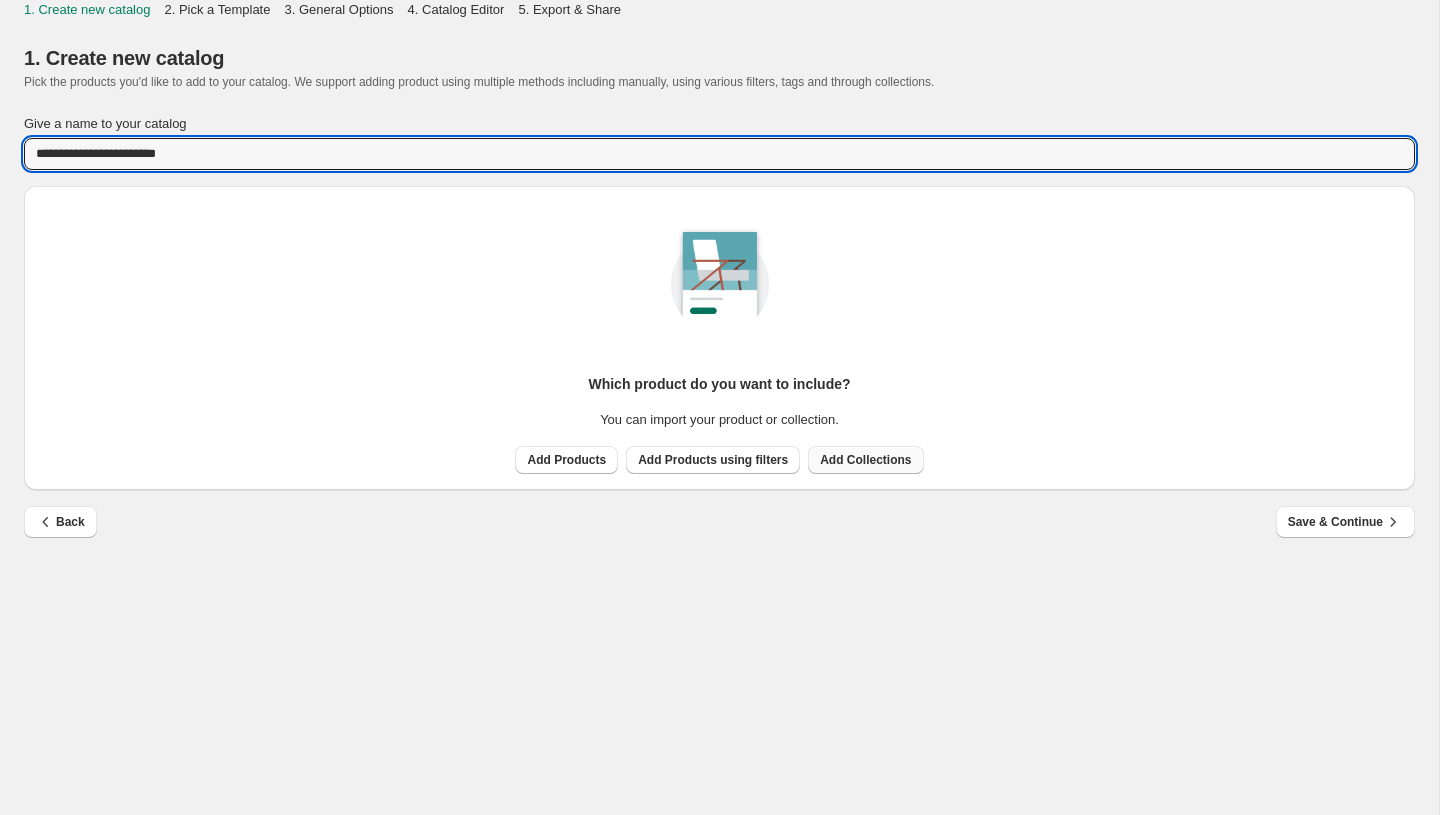 type on "**********" 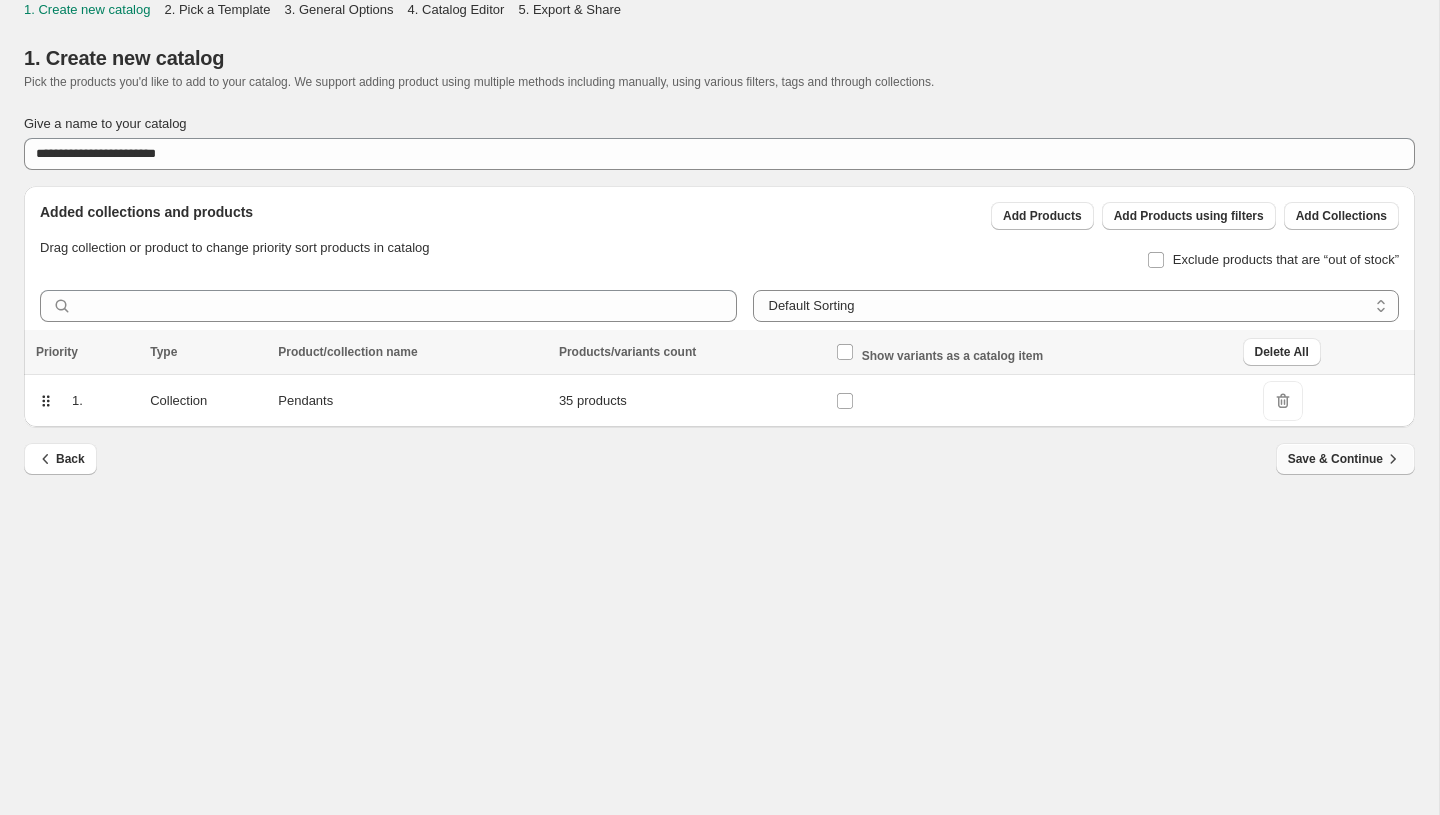 click on "Save & Continue" at bounding box center [1345, 459] 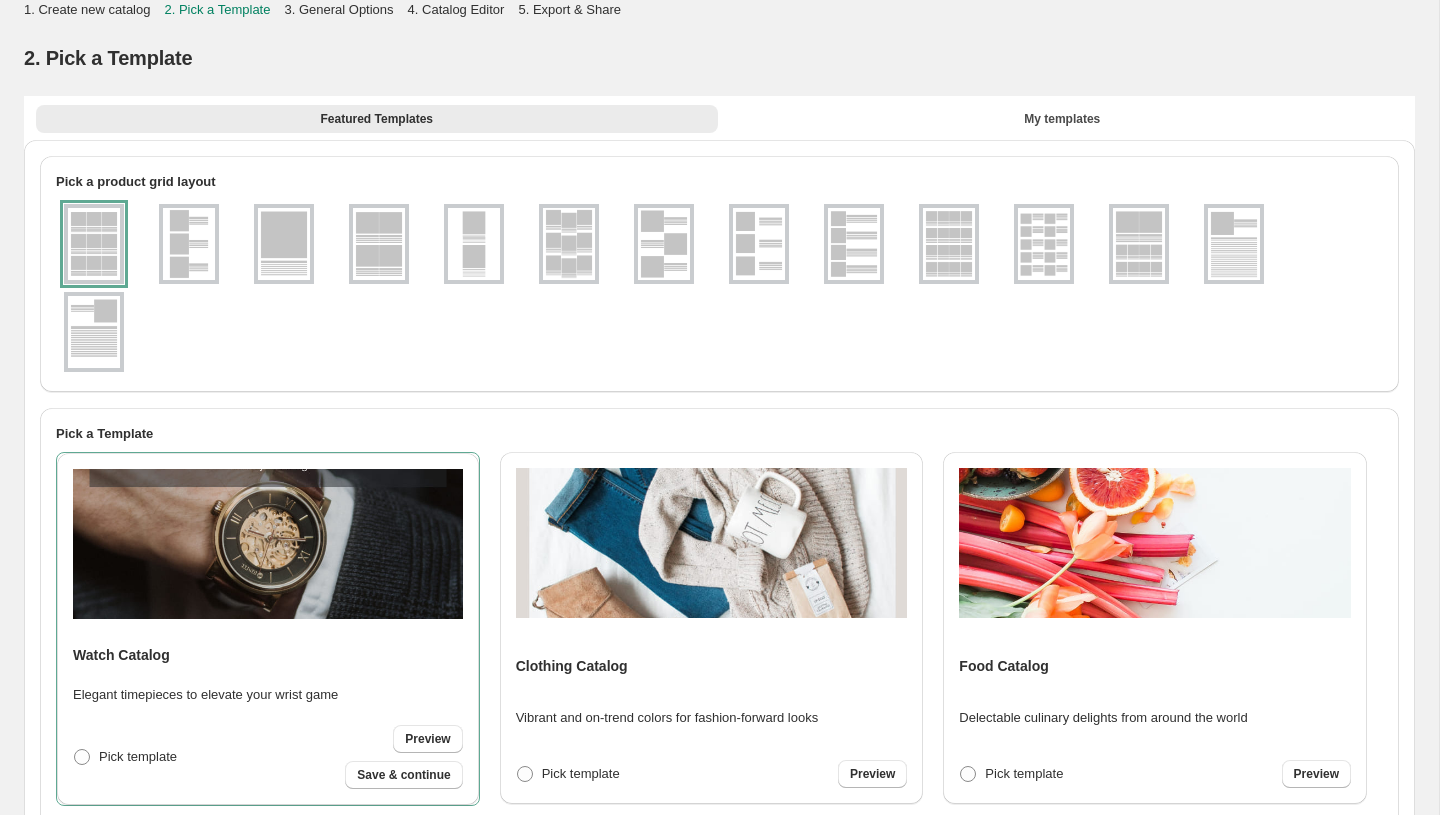 click at bounding box center (949, 244) 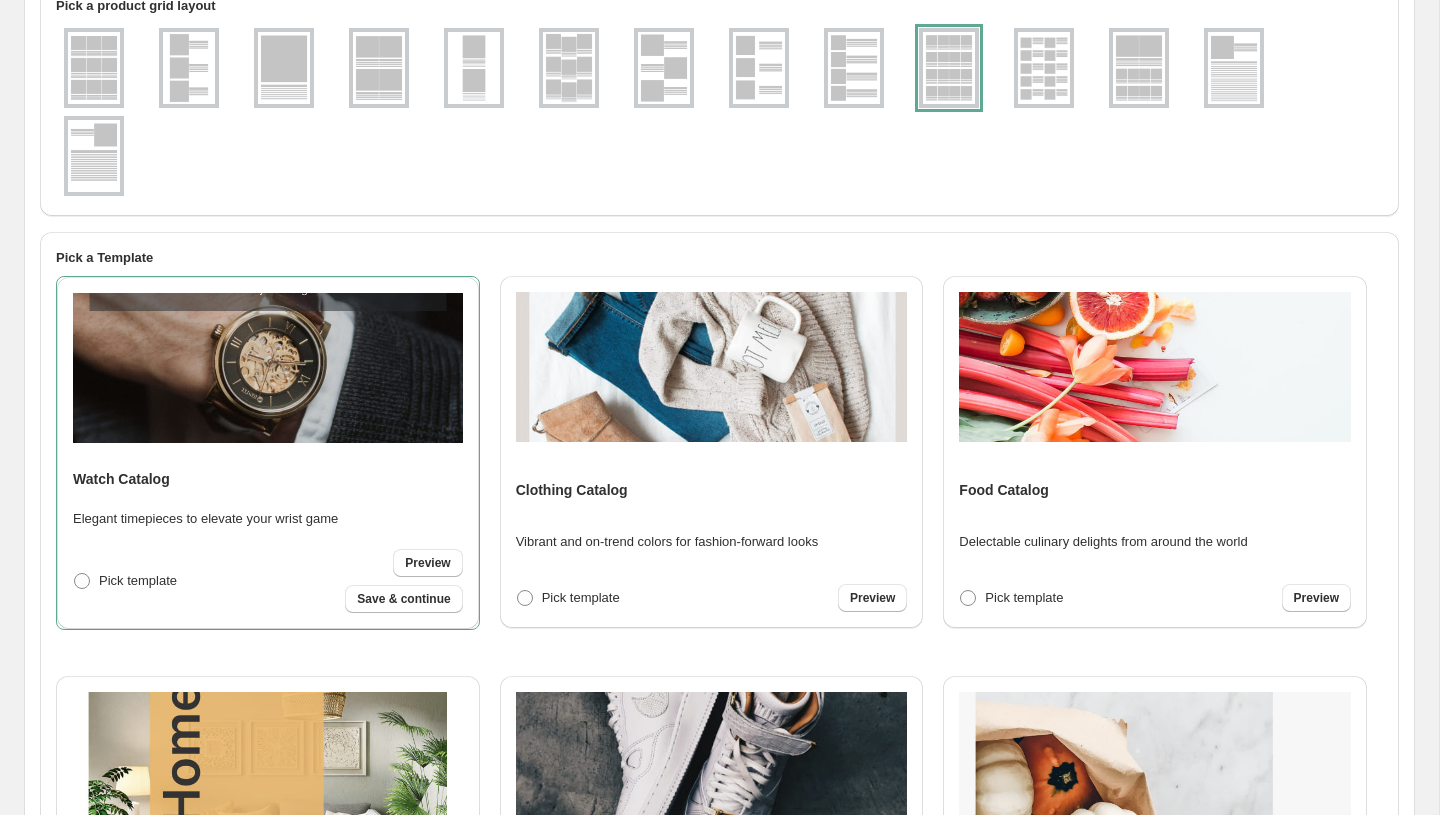 scroll, scrollTop: 562, scrollLeft: 0, axis: vertical 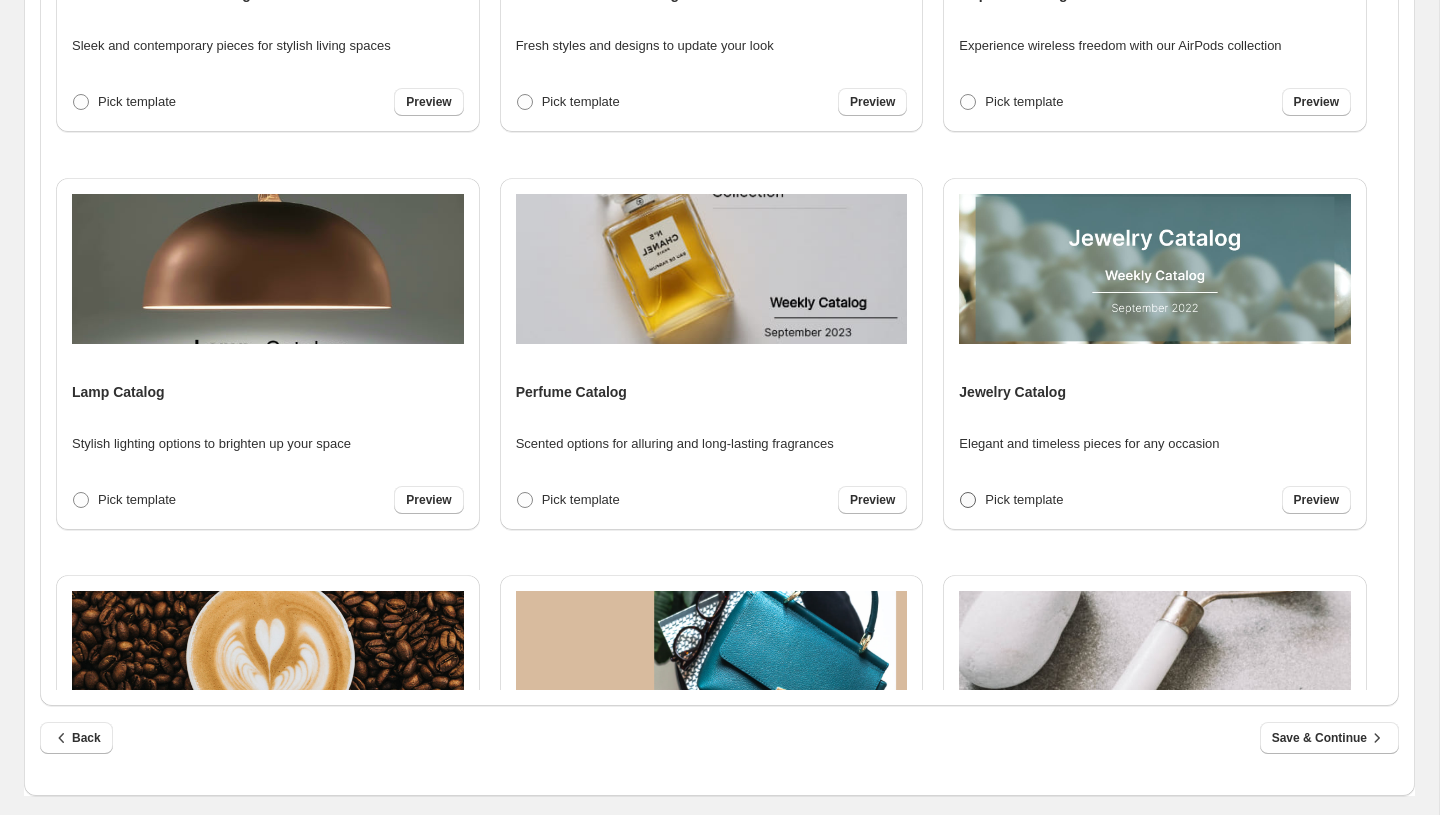 click on "Pick template" at bounding box center (1024, 499) 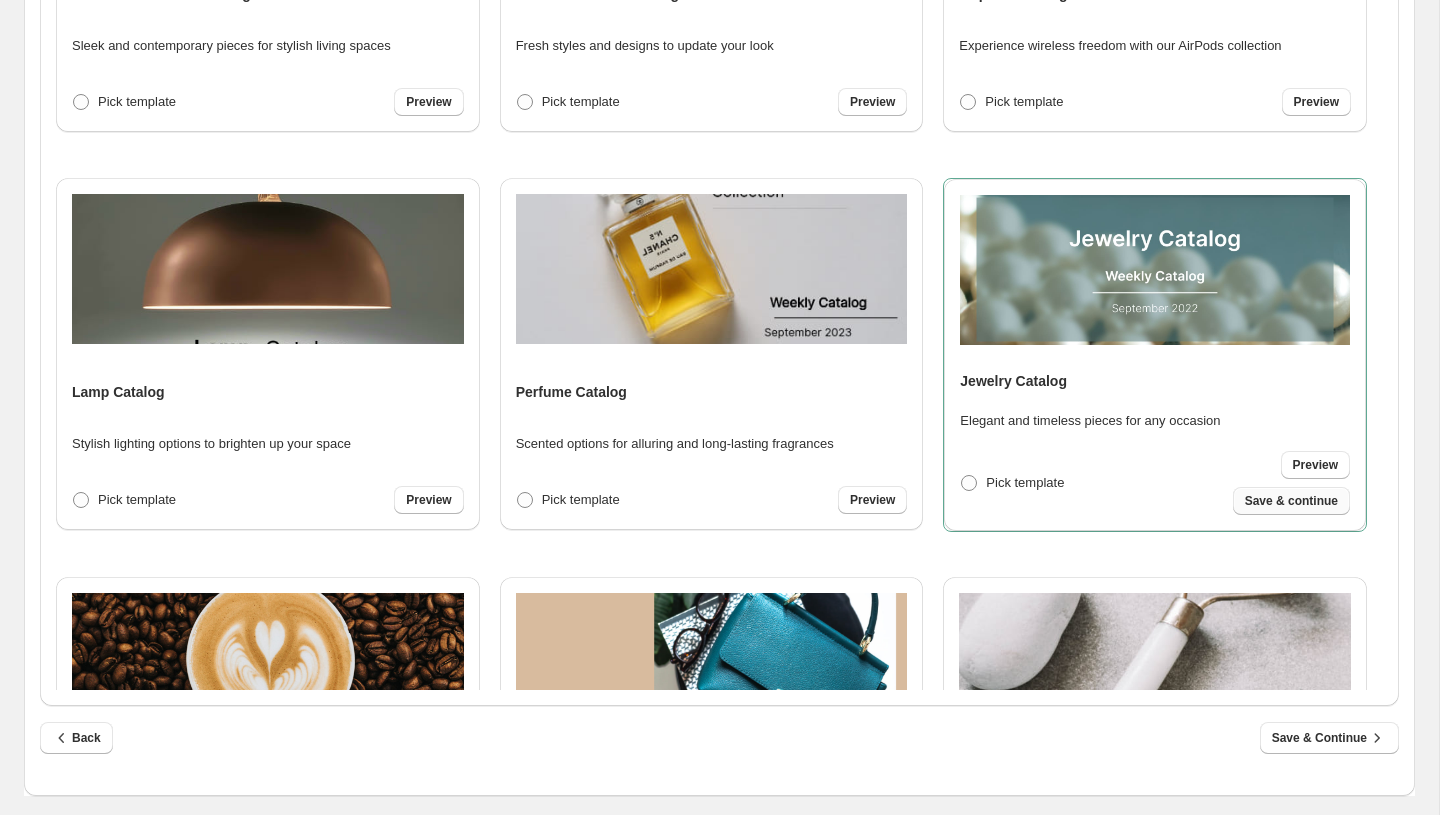click on "Save & continue" at bounding box center [1291, 501] 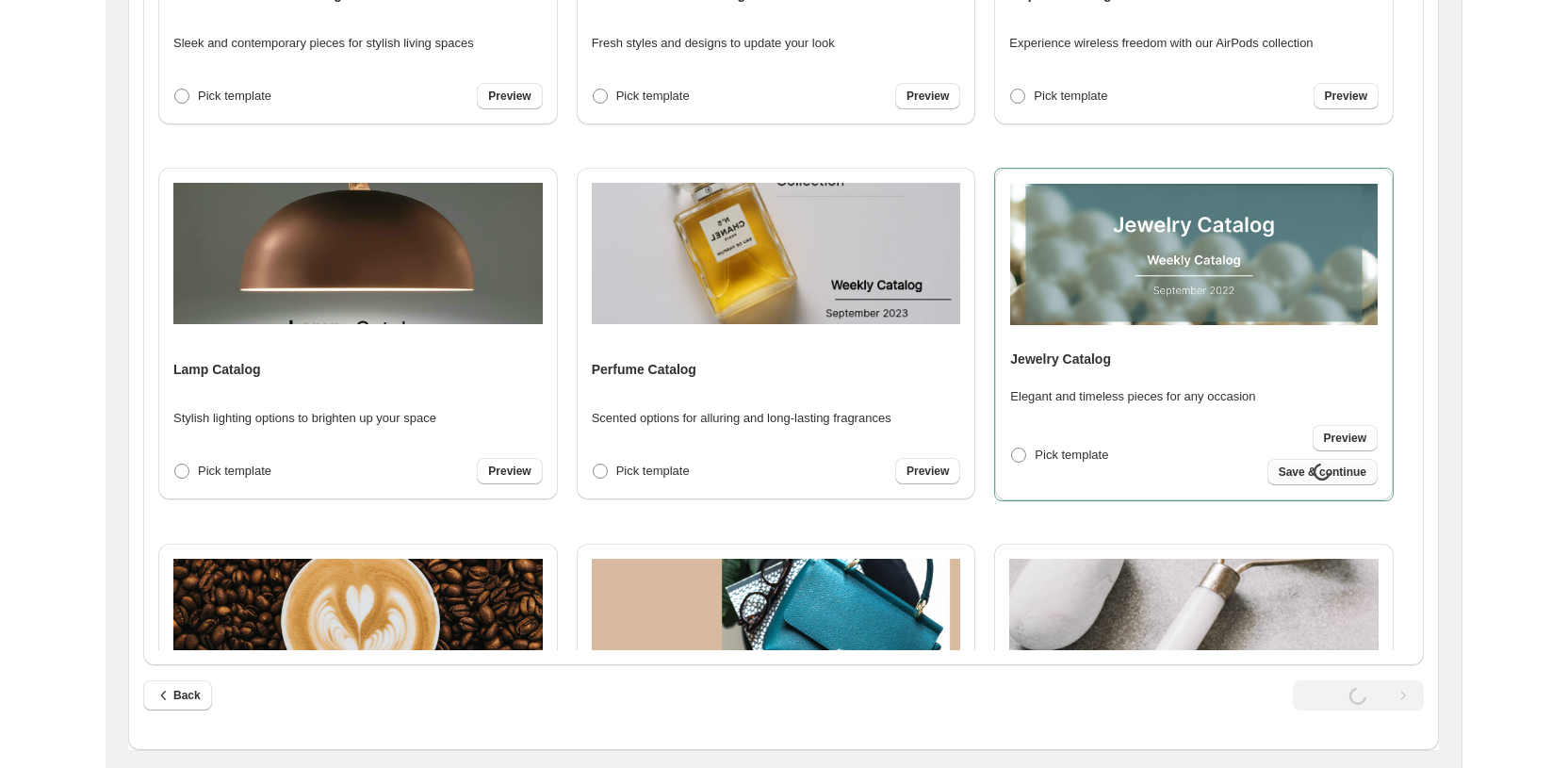 scroll, scrollTop: 0, scrollLeft: 0, axis: both 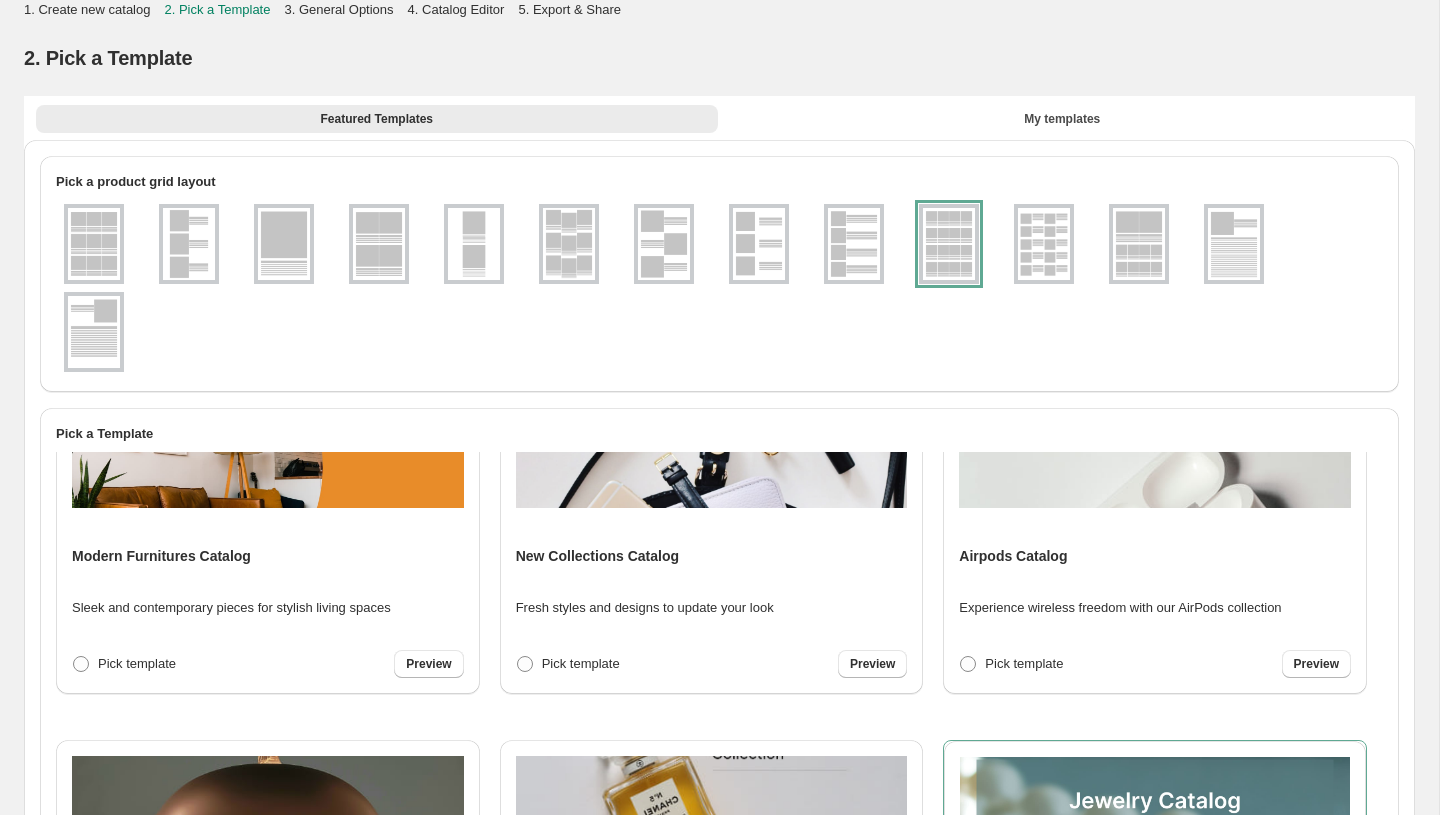 select on "**********" 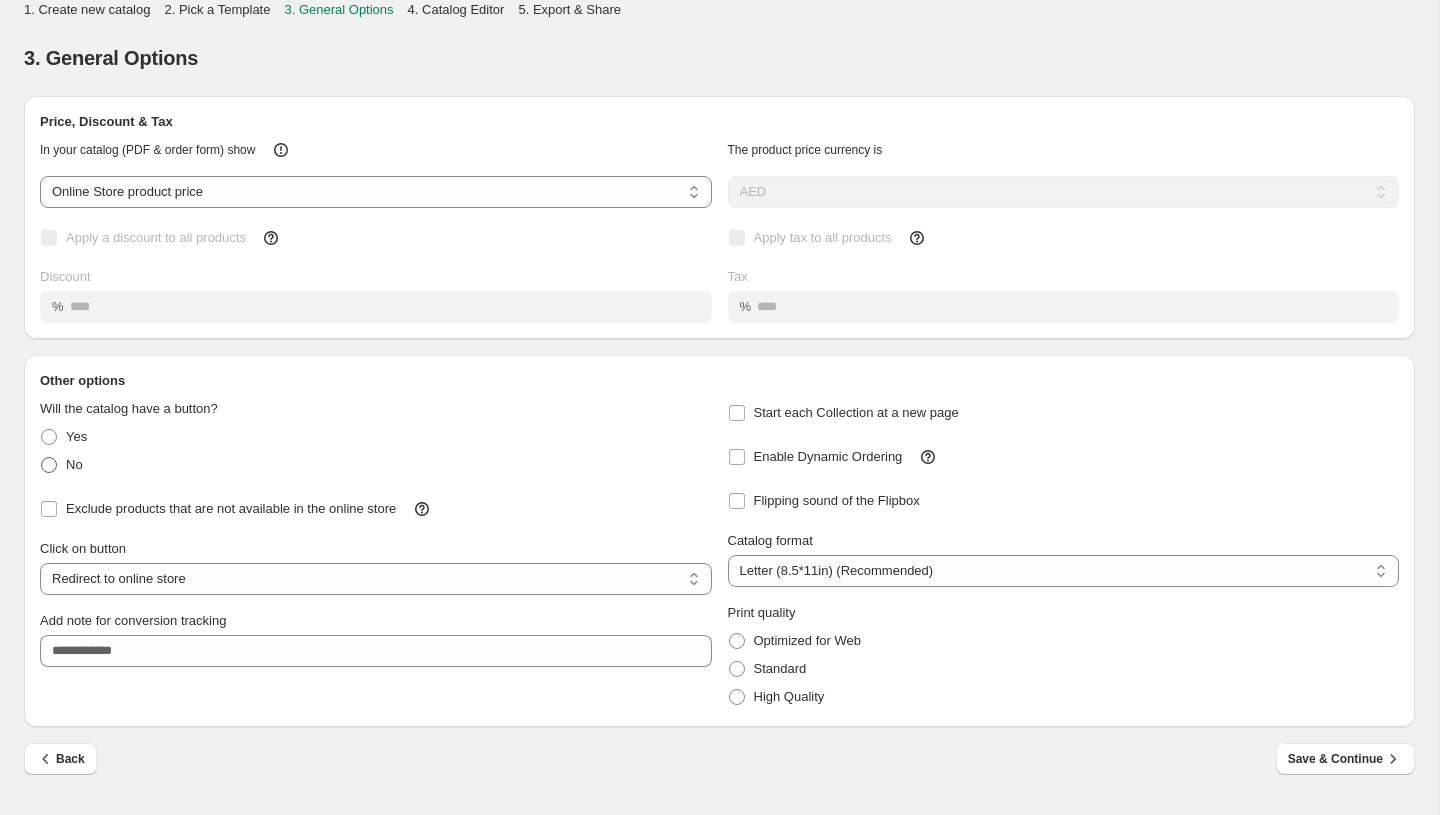 click on "No" at bounding box center [74, 465] 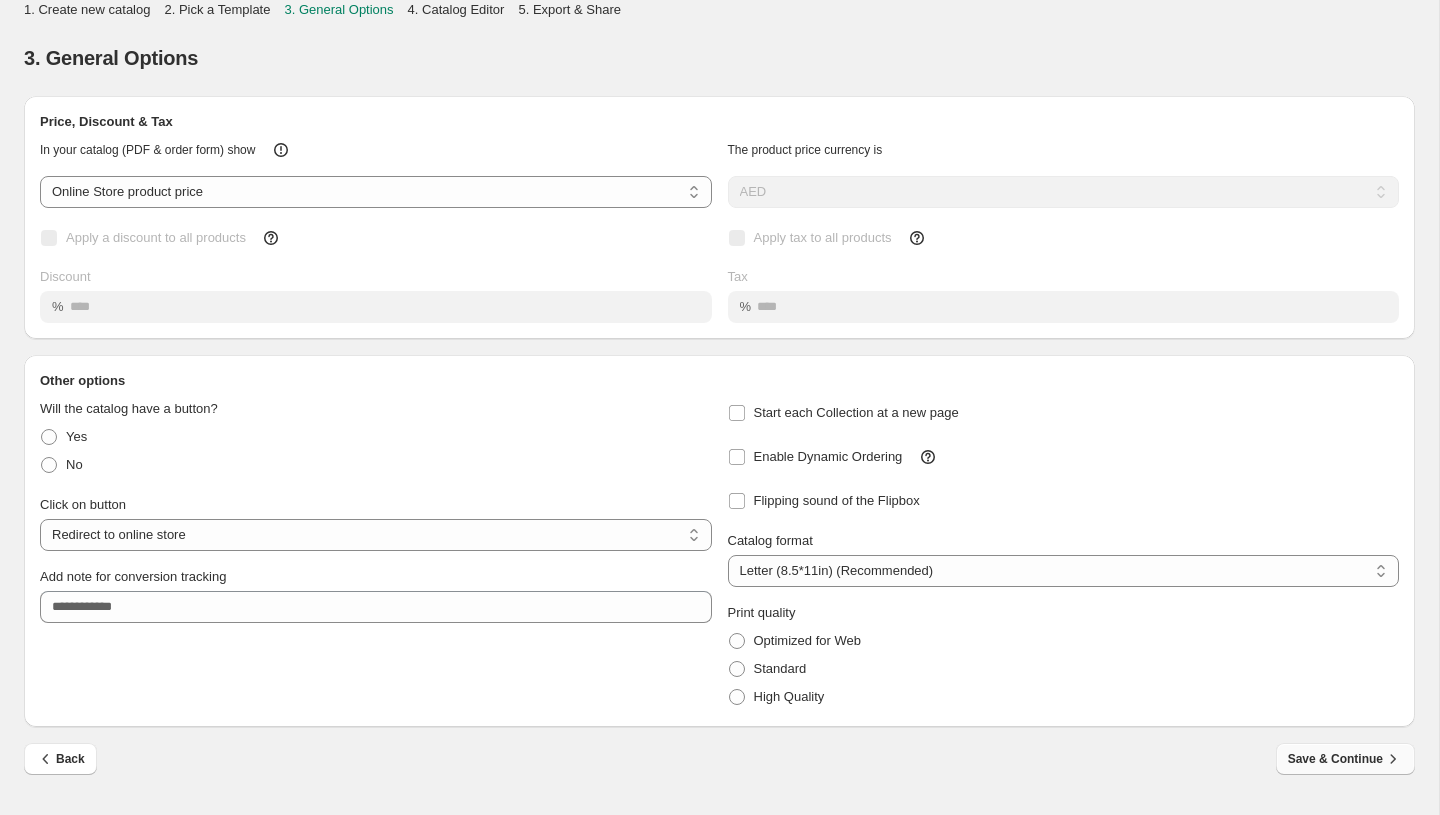 click on "Save & Continue" at bounding box center (1345, 759) 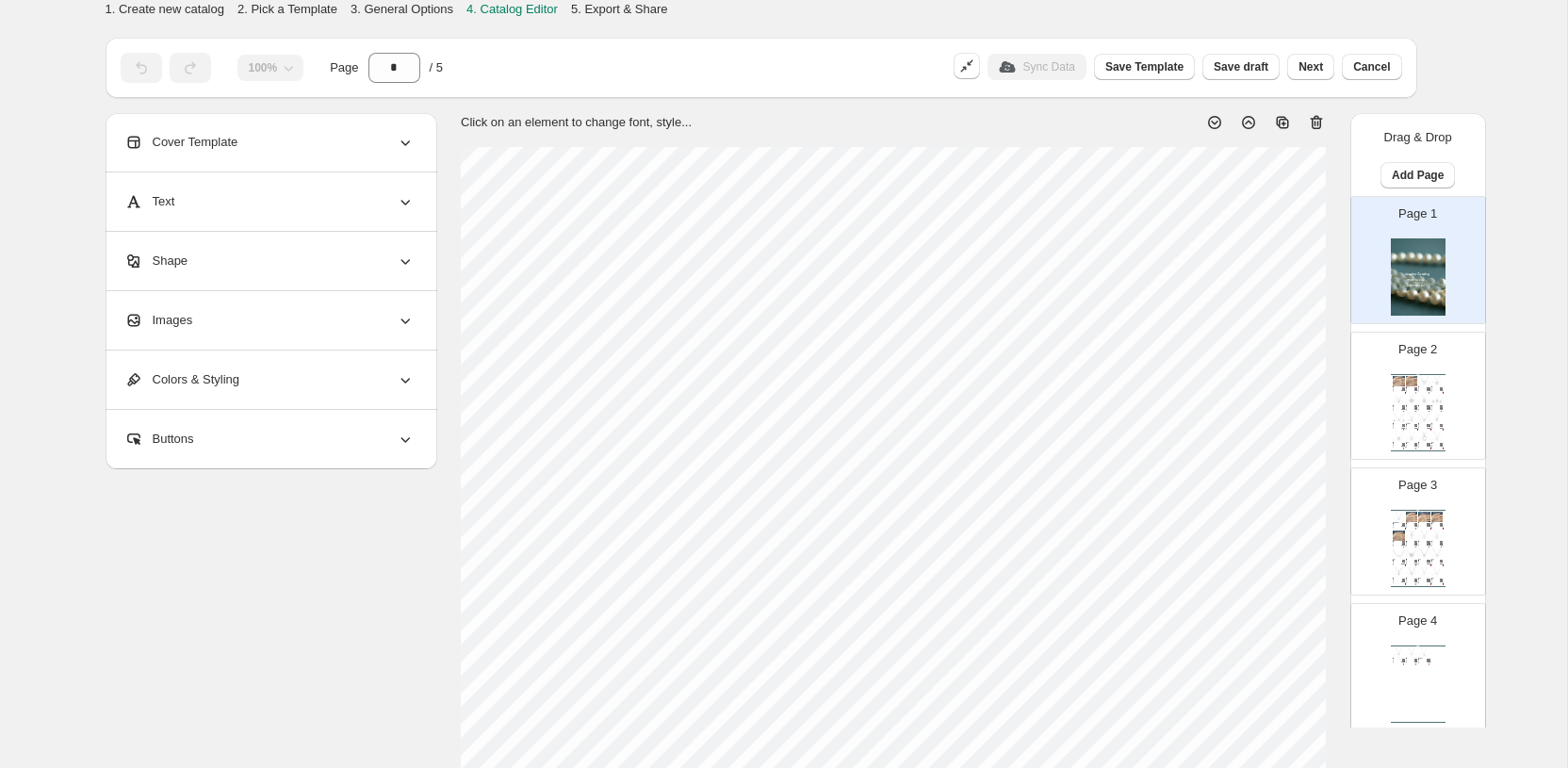 click 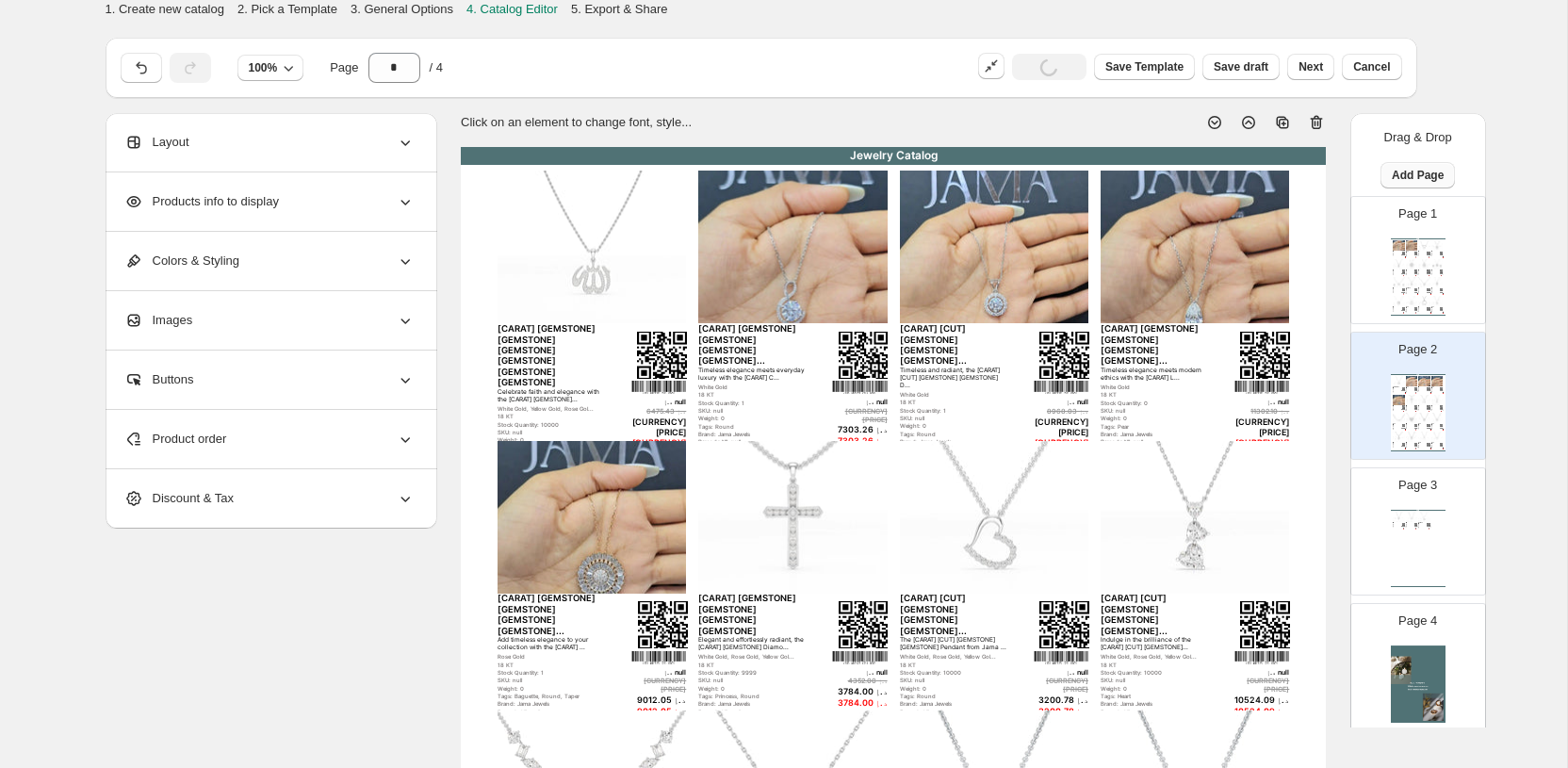 click on "Add Page" at bounding box center (1417, 175) 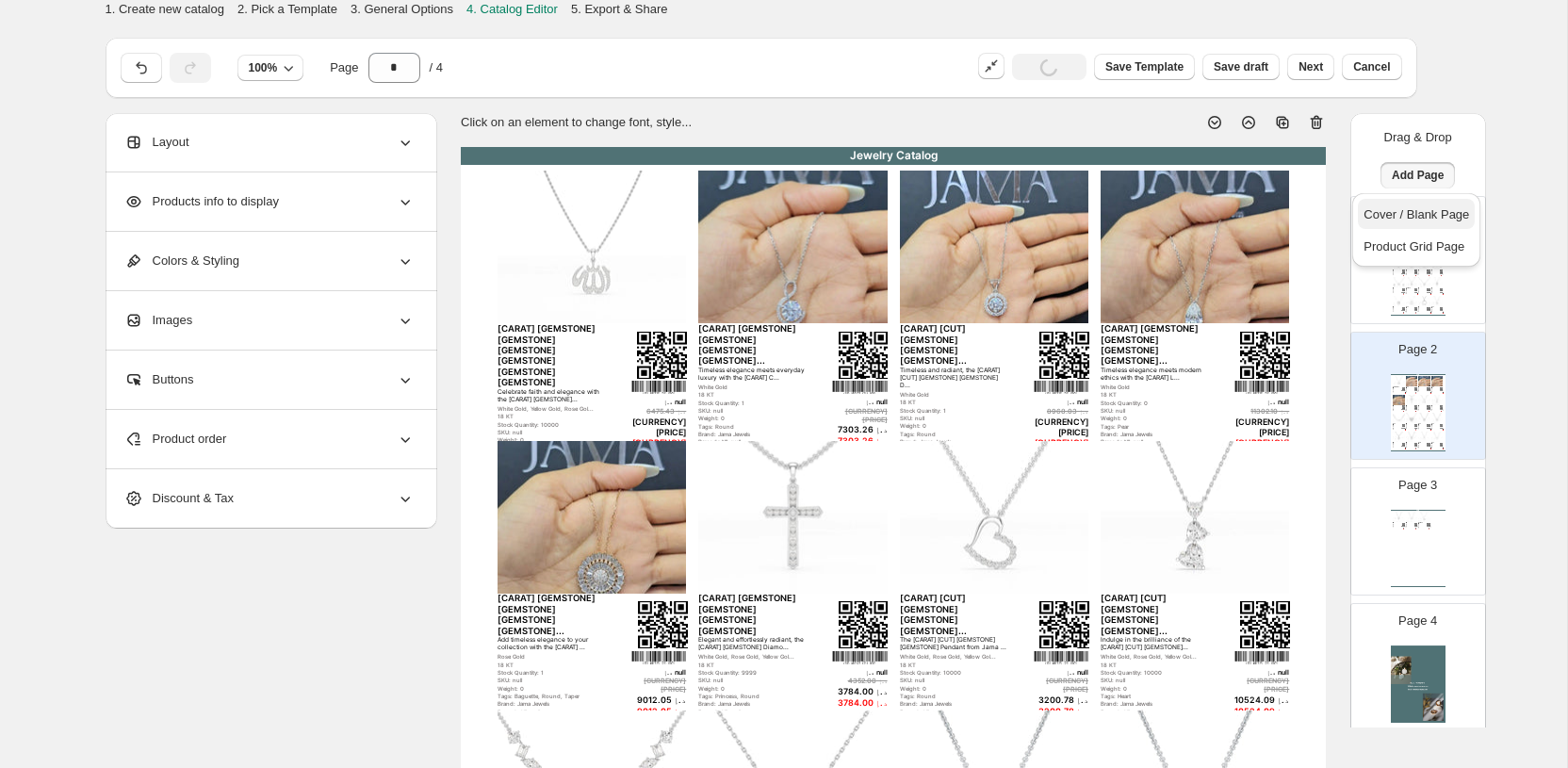 click on "Cover / Blank Page" at bounding box center (1416, 214) 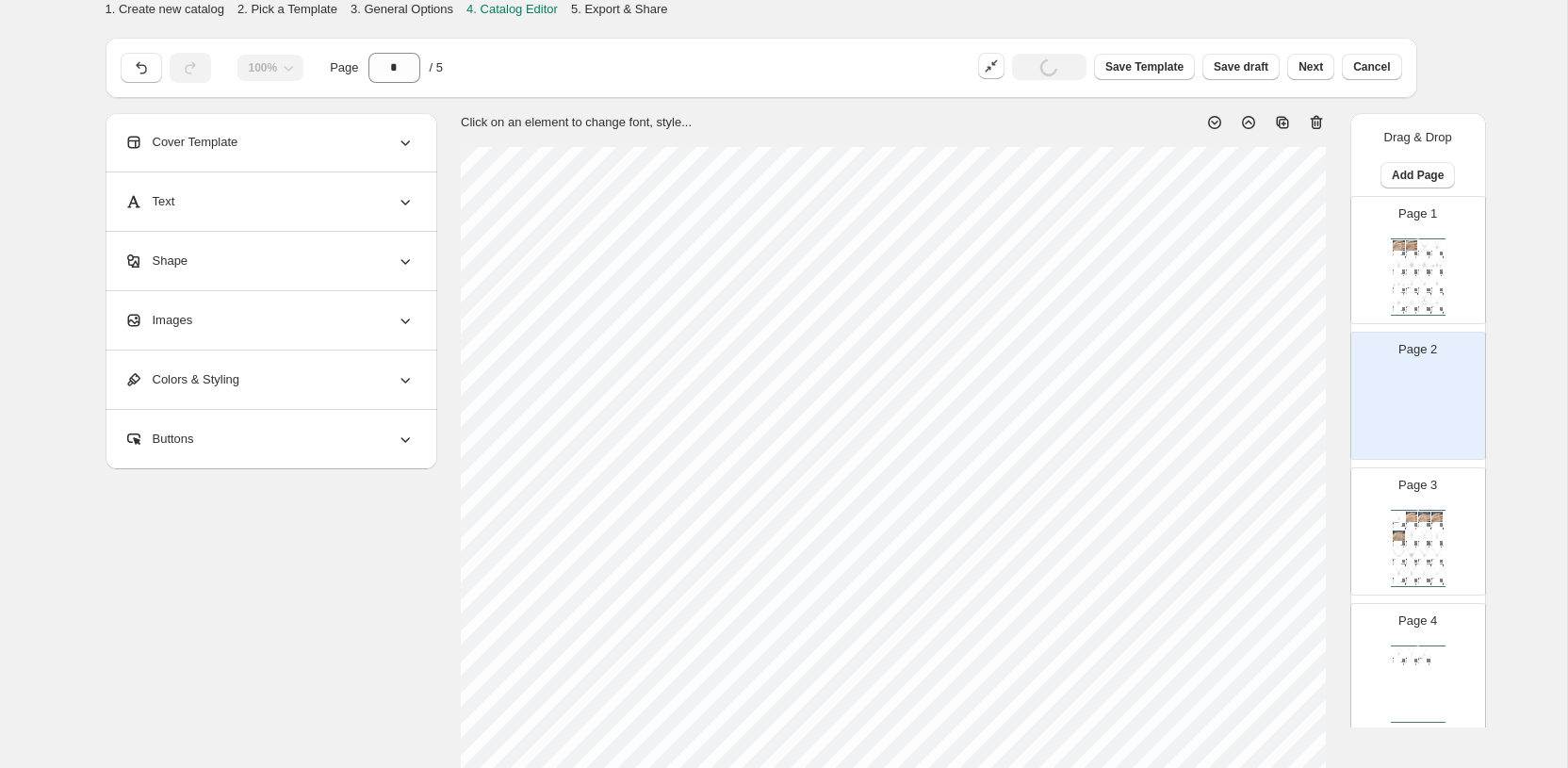 click on "Images" at bounding box center [270, 320] 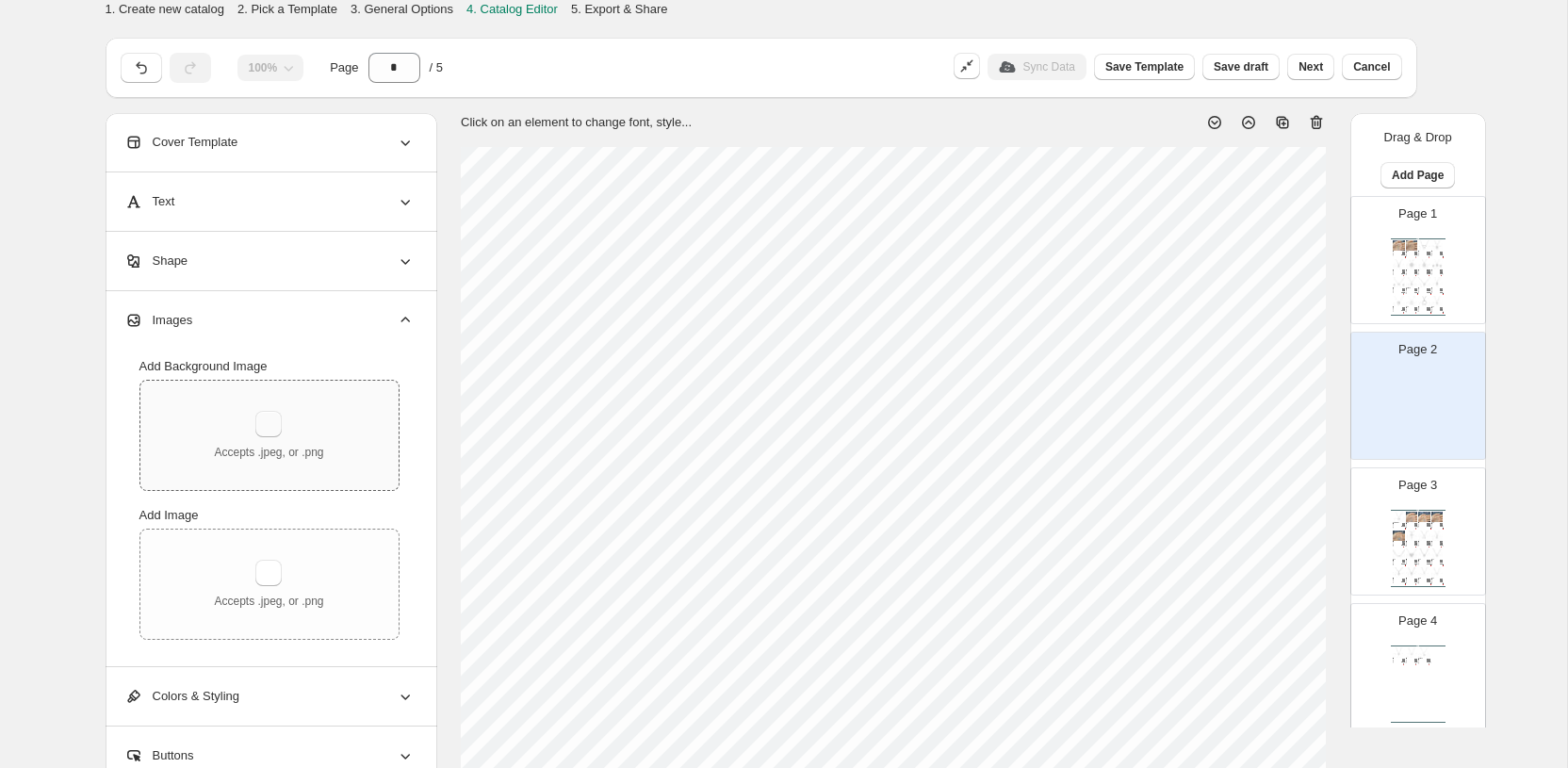 click at bounding box center (269, 424) 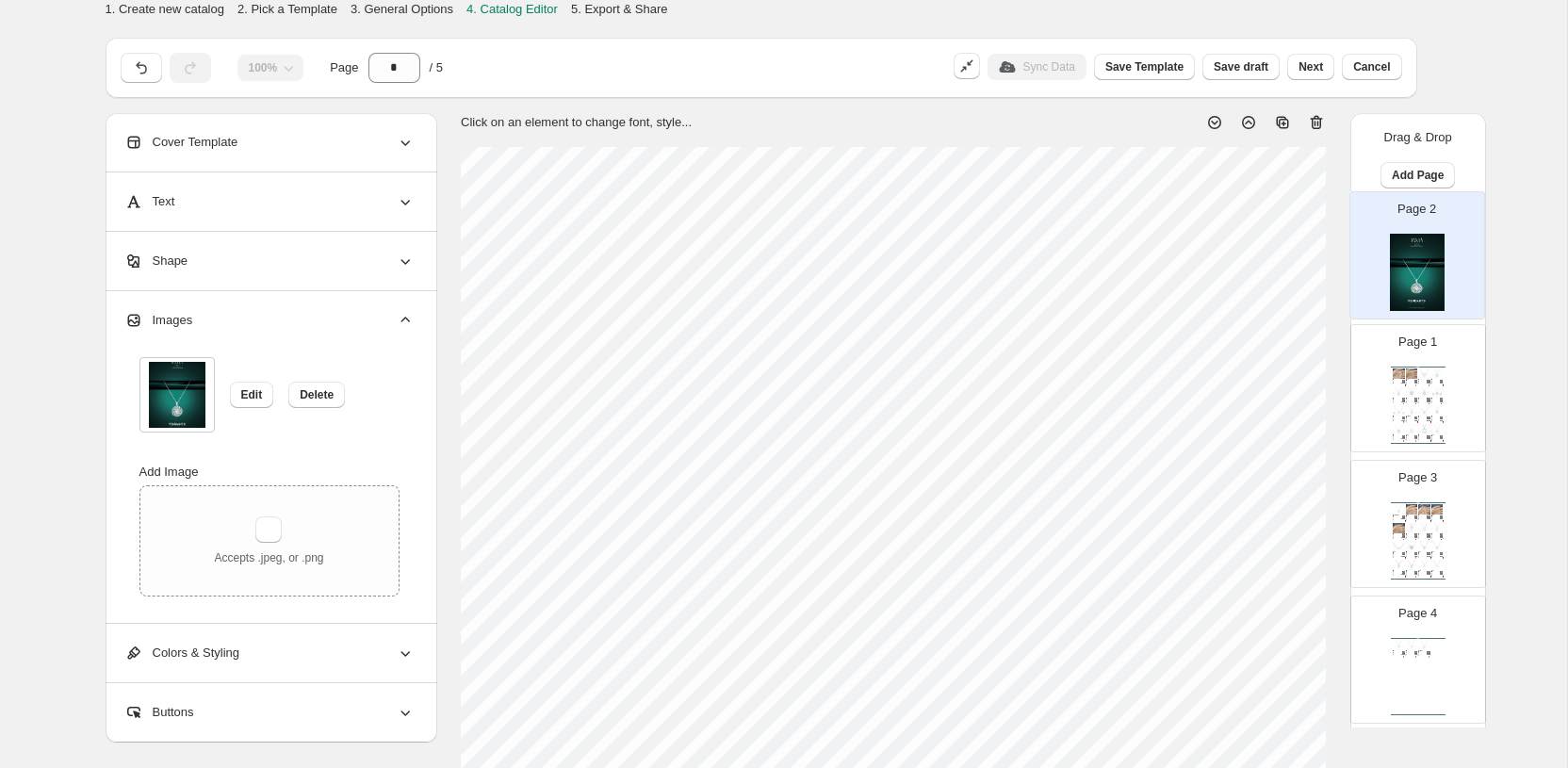 drag, startPoint x: 1406, startPoint y: 386, endPoint x: 1406, endPoint y: 240, distance: 146 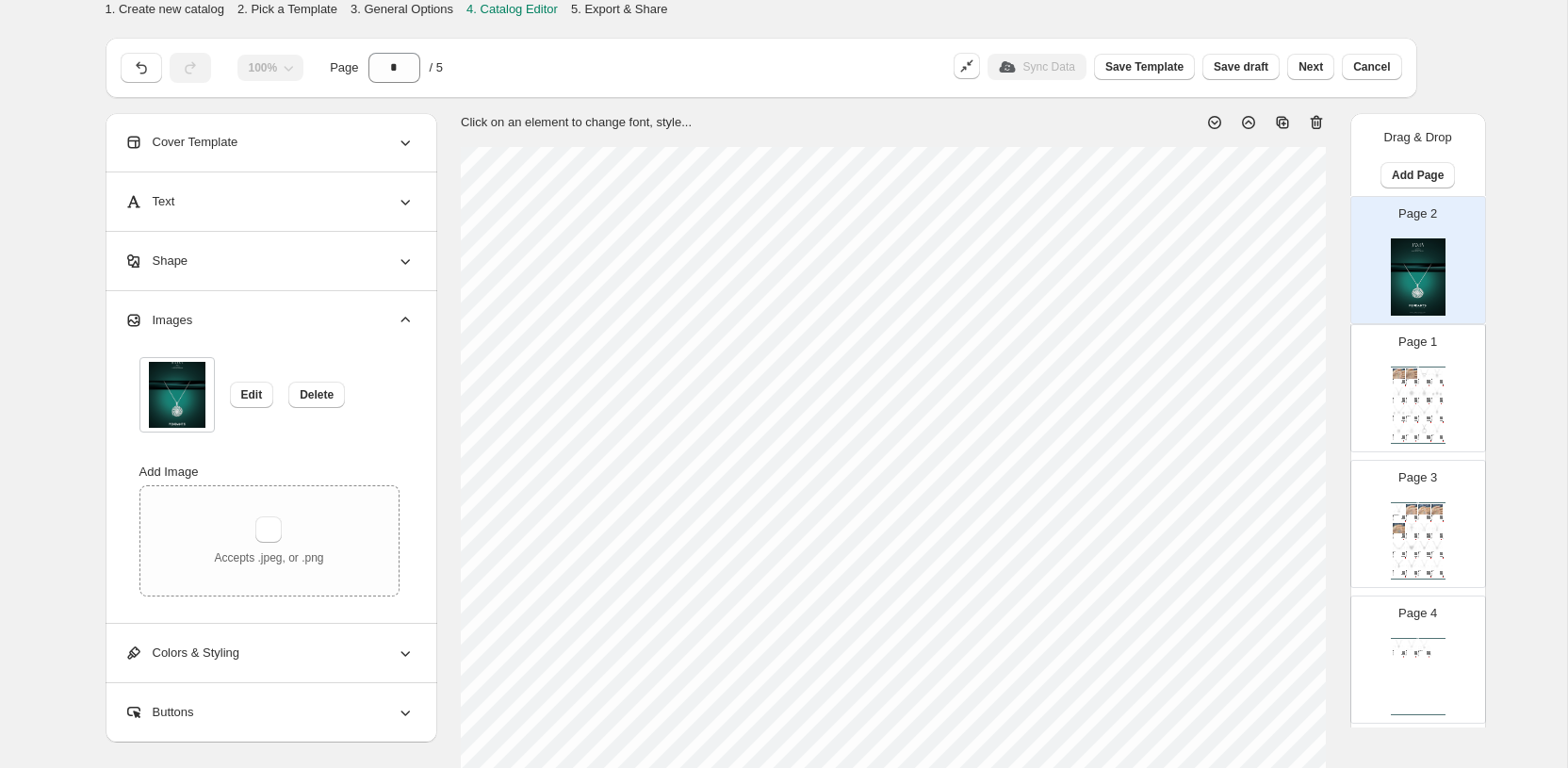 select on "**********" 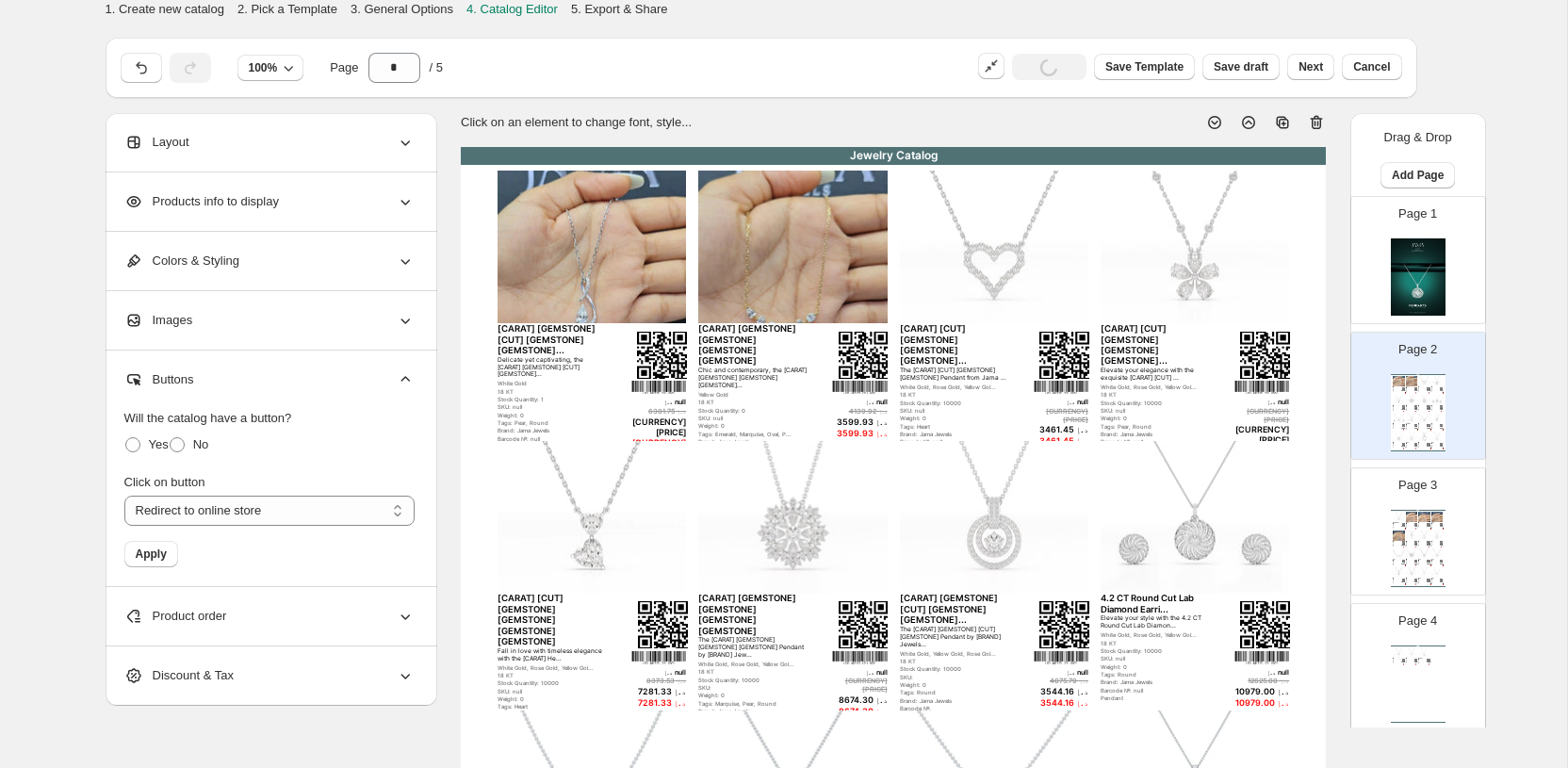 click on "Page 1" at bounding box center (1411, 253) 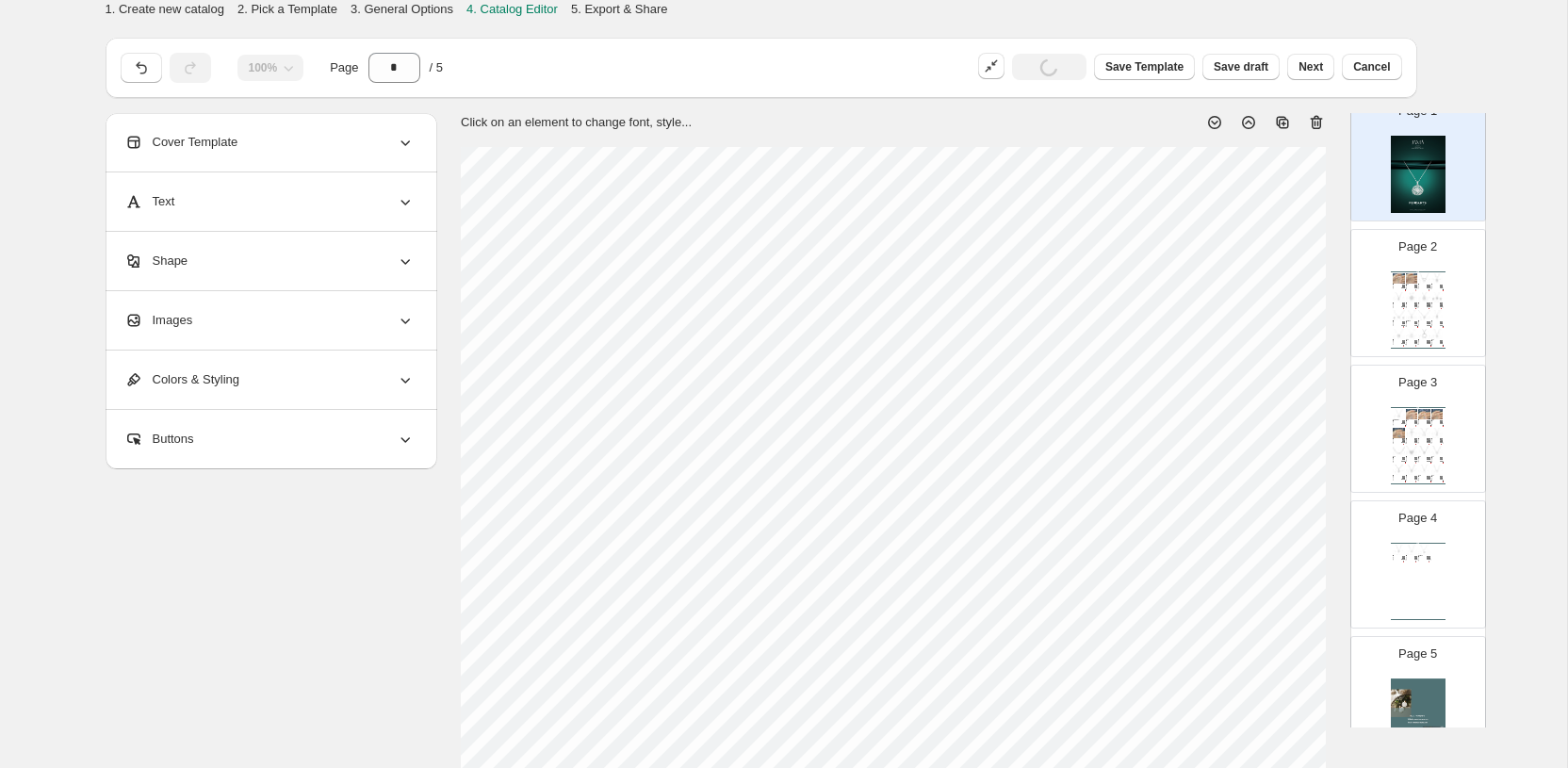 scroll, scrollTop: 188, scrollLeft: 0, axis: vertical 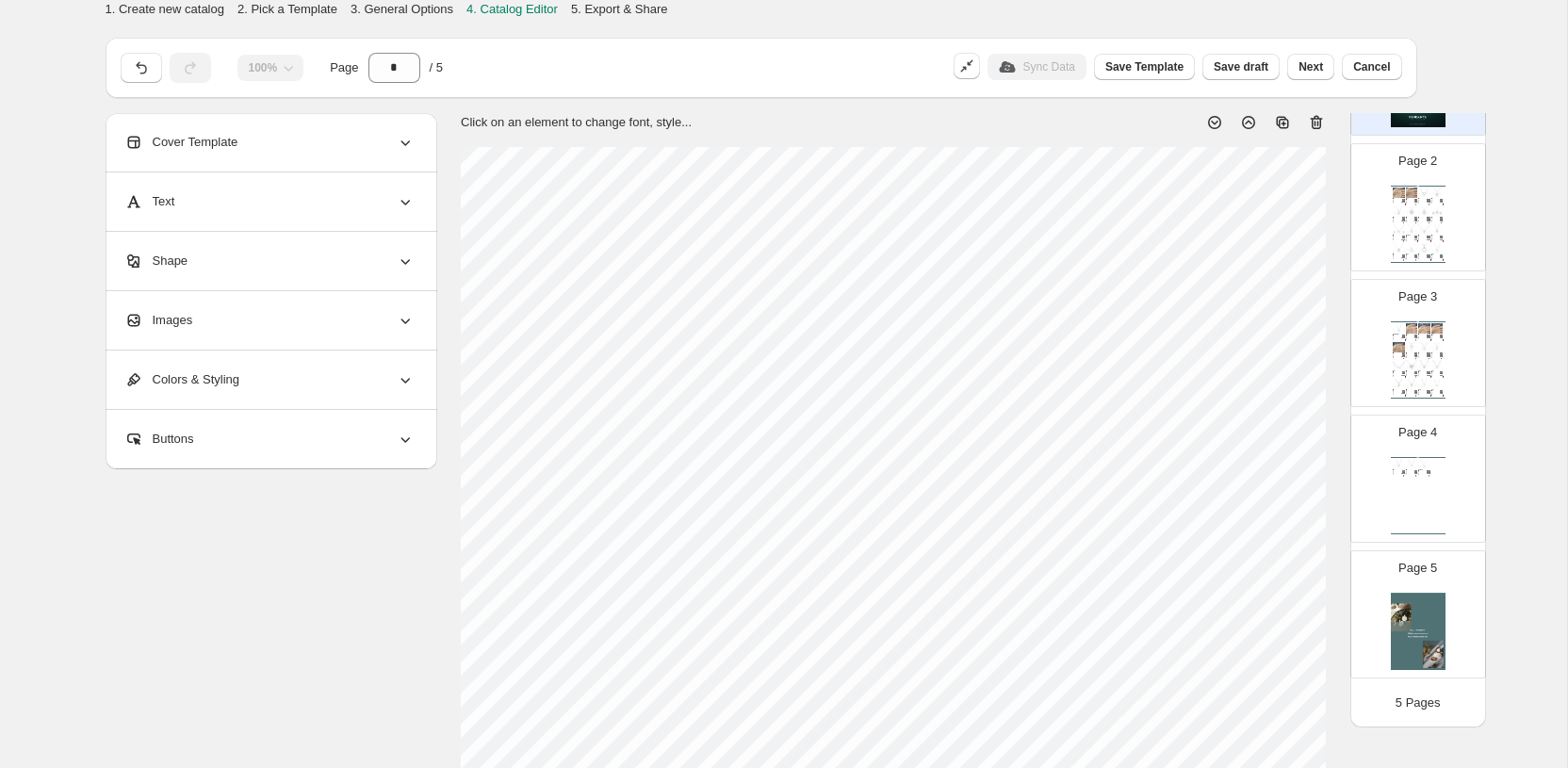 click at bounding box center (1418, 631) 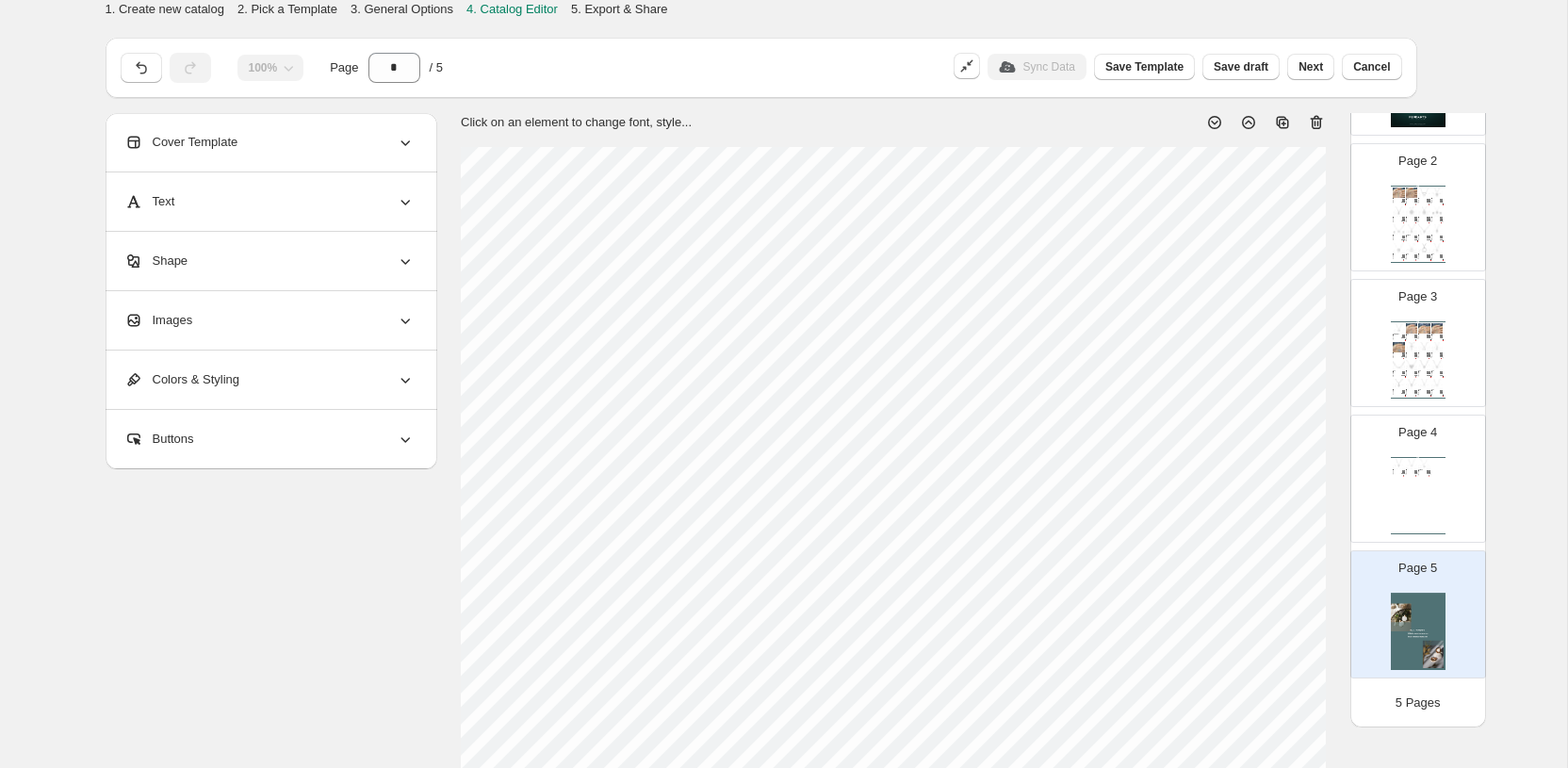 click 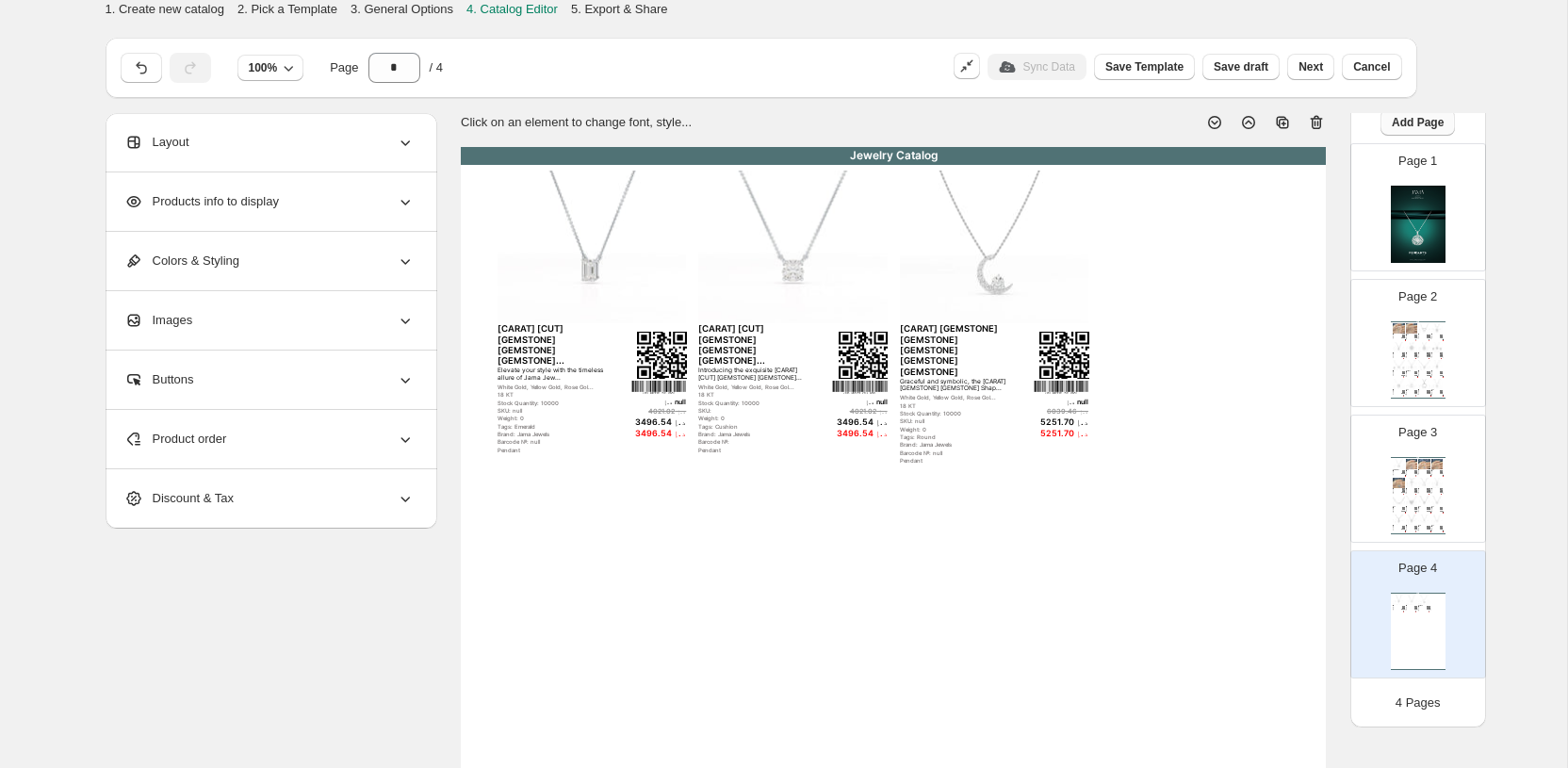 click on "Add Page" at bounding box center (1417, 123) 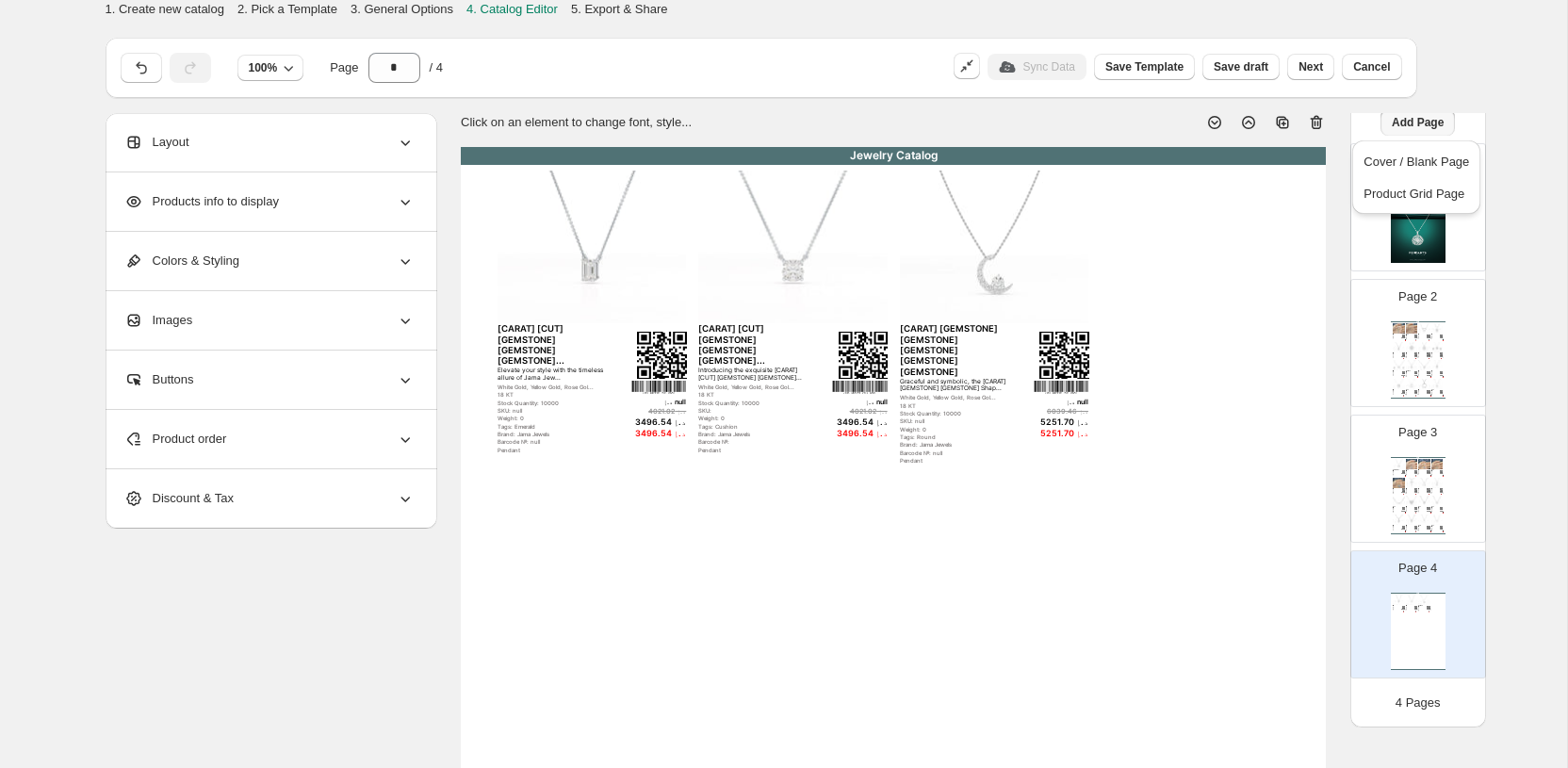 click on "Add Page" at bounding box center (1417, 123) 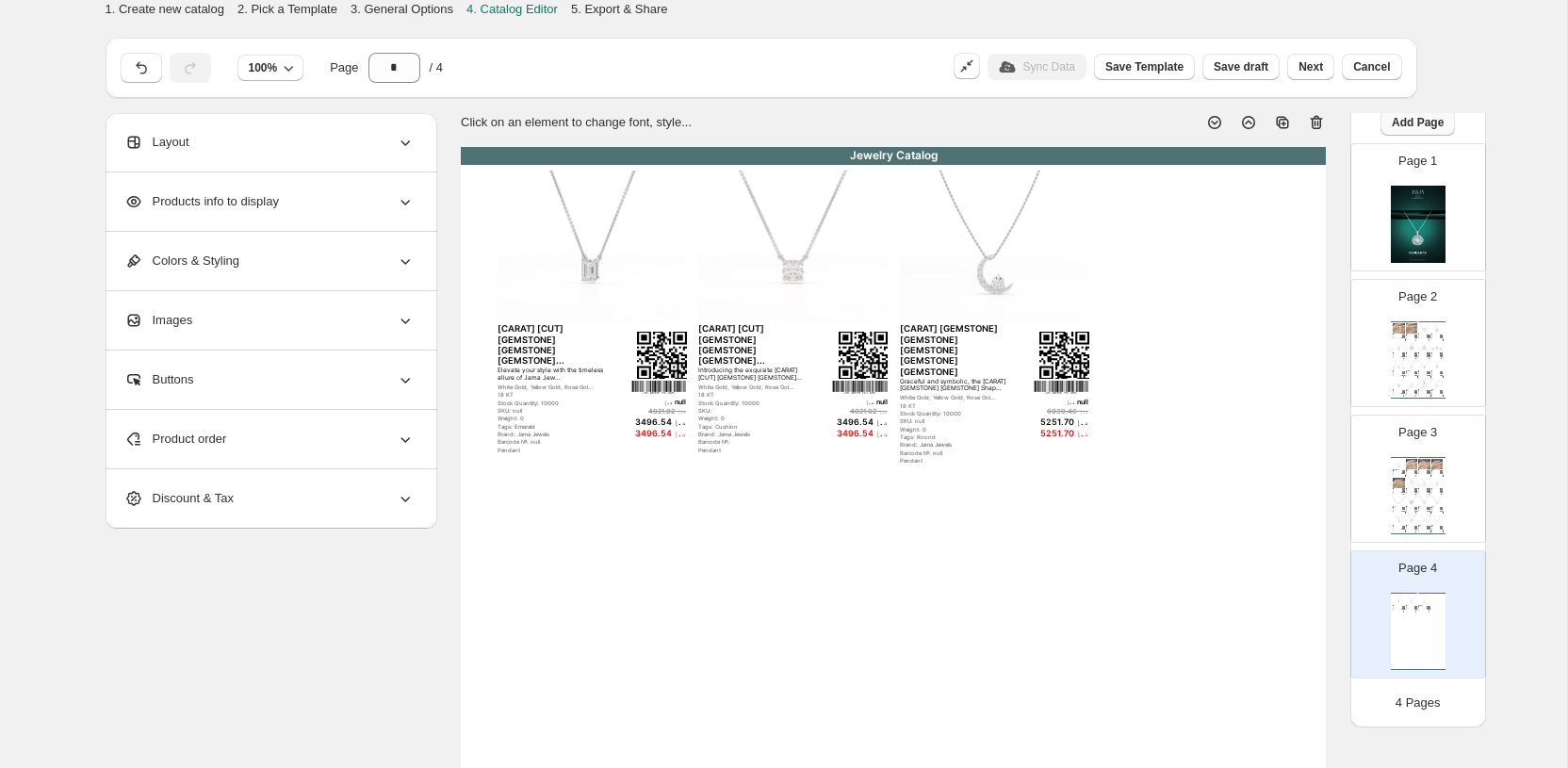 click on "Add Page" at bounding box center (1417, 123) 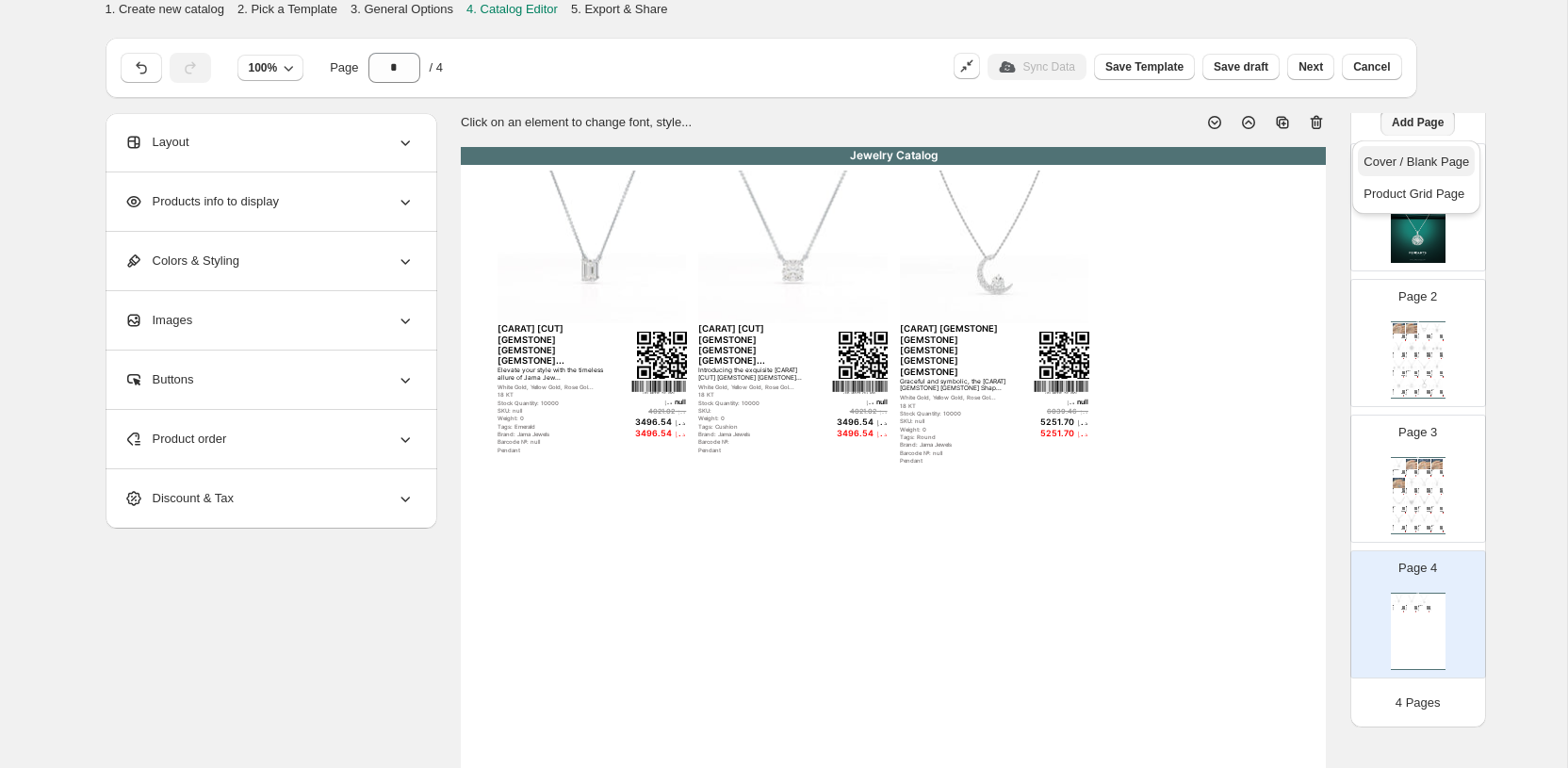 click on "Cover / Blank Page" at bounding box center (1416, 161) 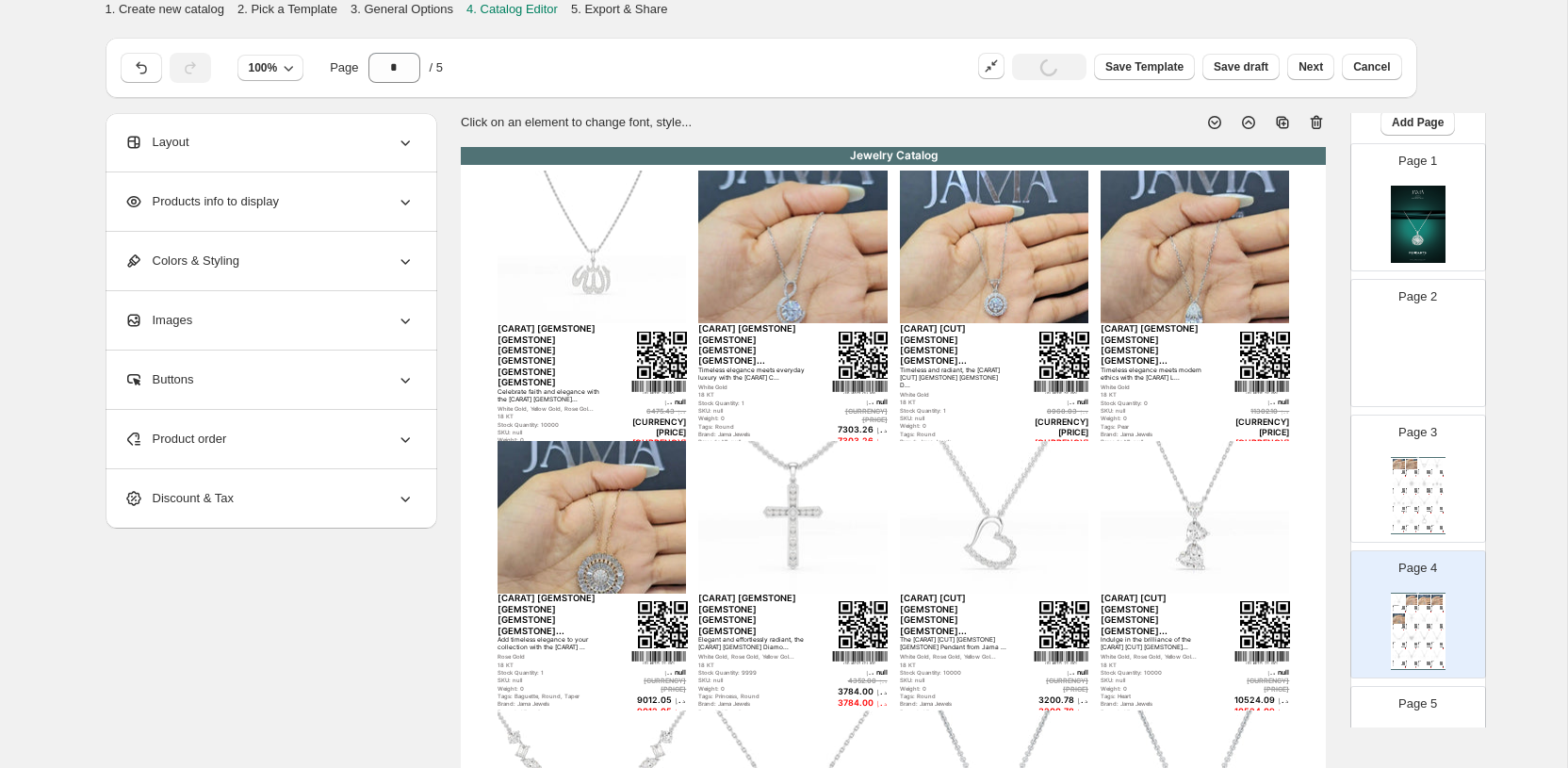 click at bounding box center [1418, 360] 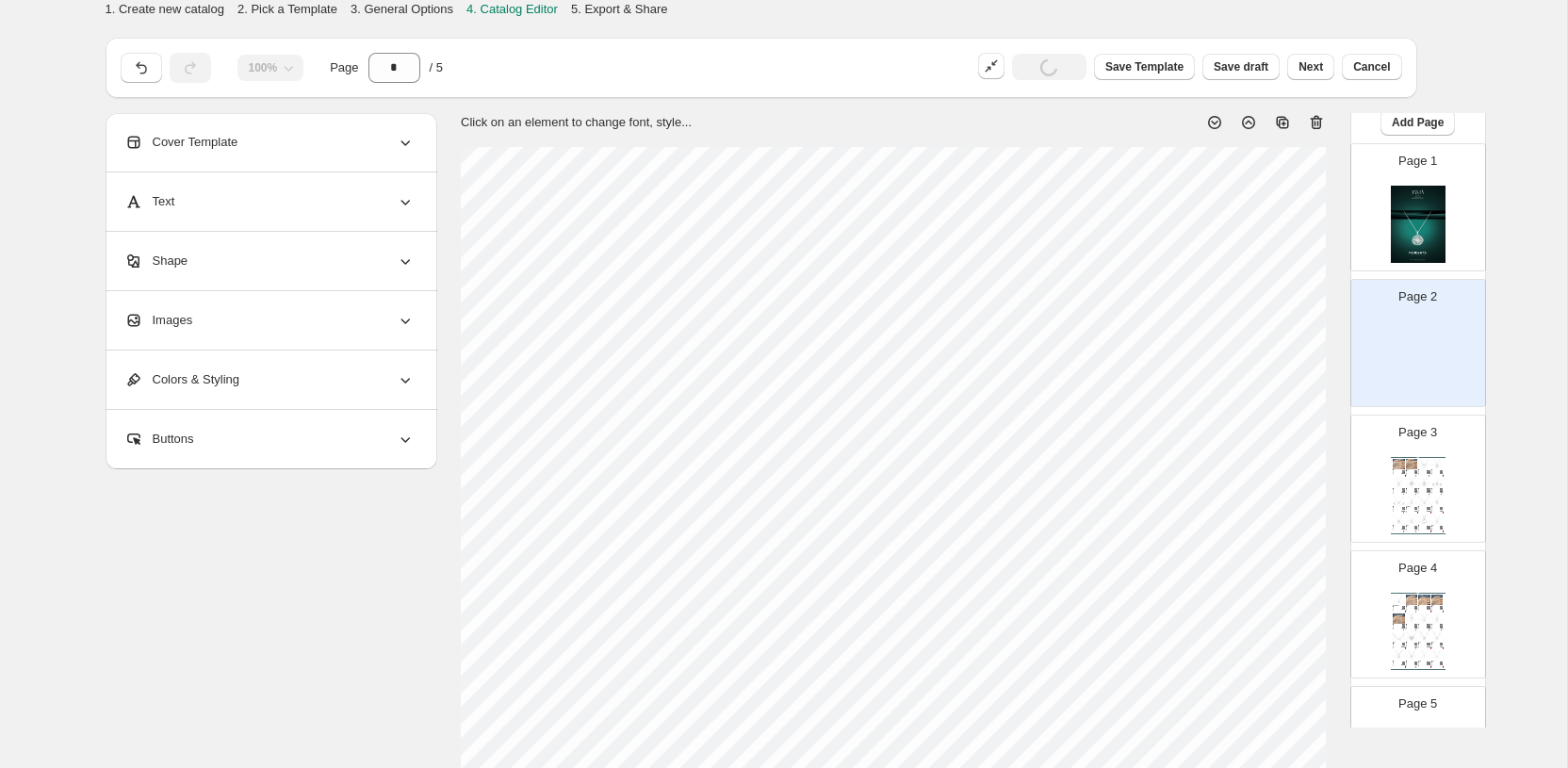 click on "Images" at bounding box center [270, 320] 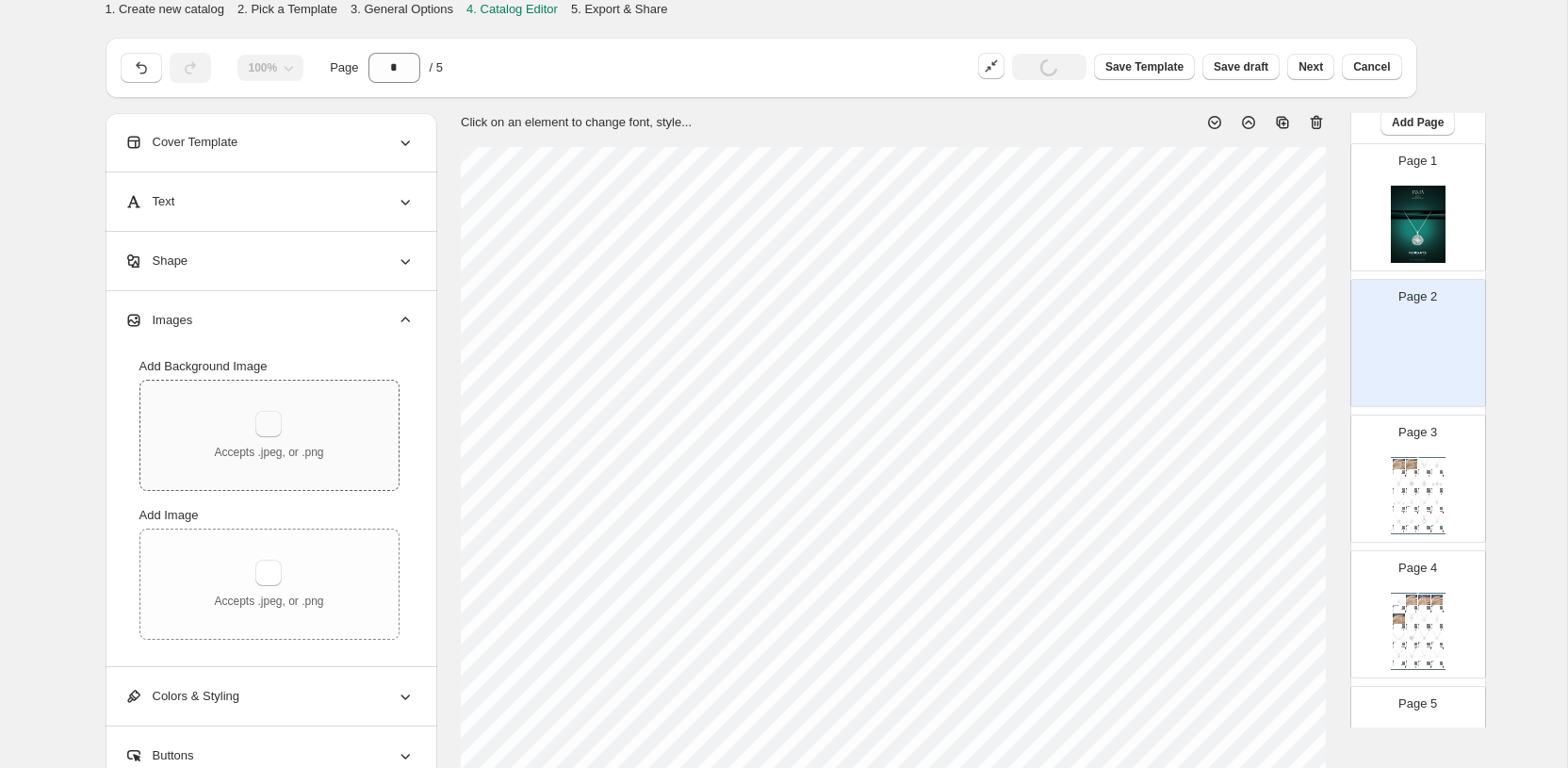 click at bounding box center (269, 424) 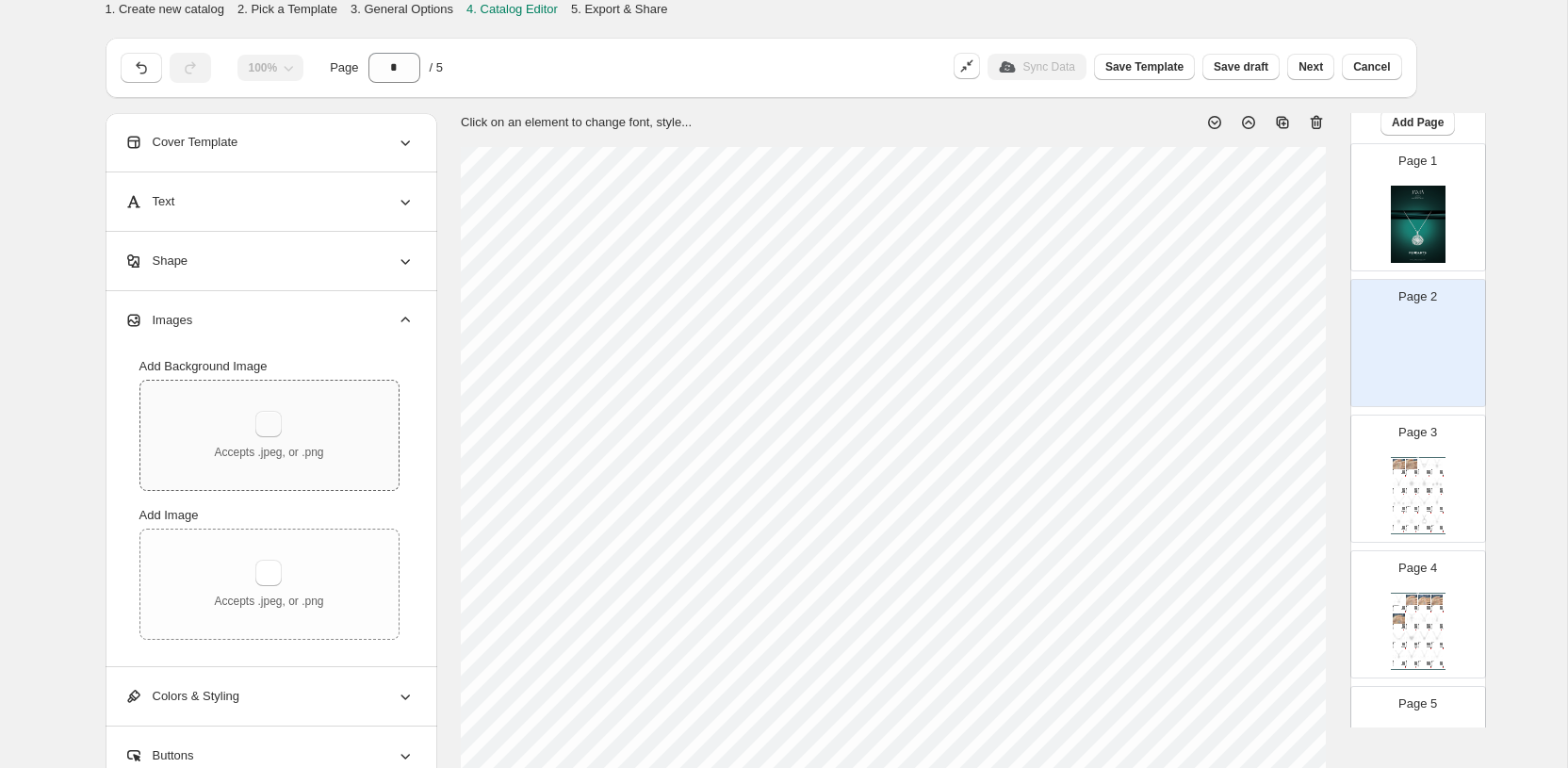 type on "**********" 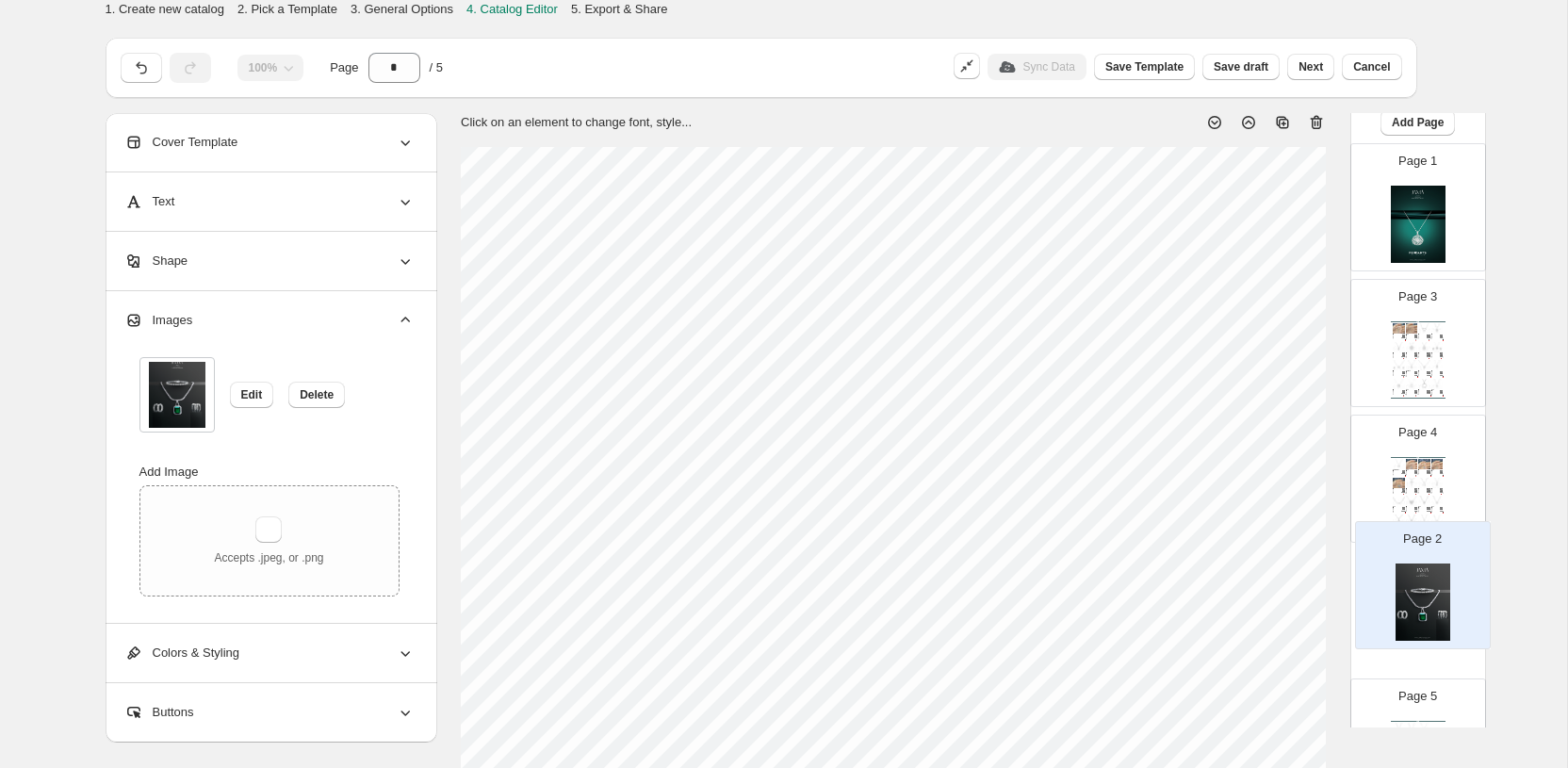 scroll, scrollTop: 7, scrollLeft: 0, axis: vertical 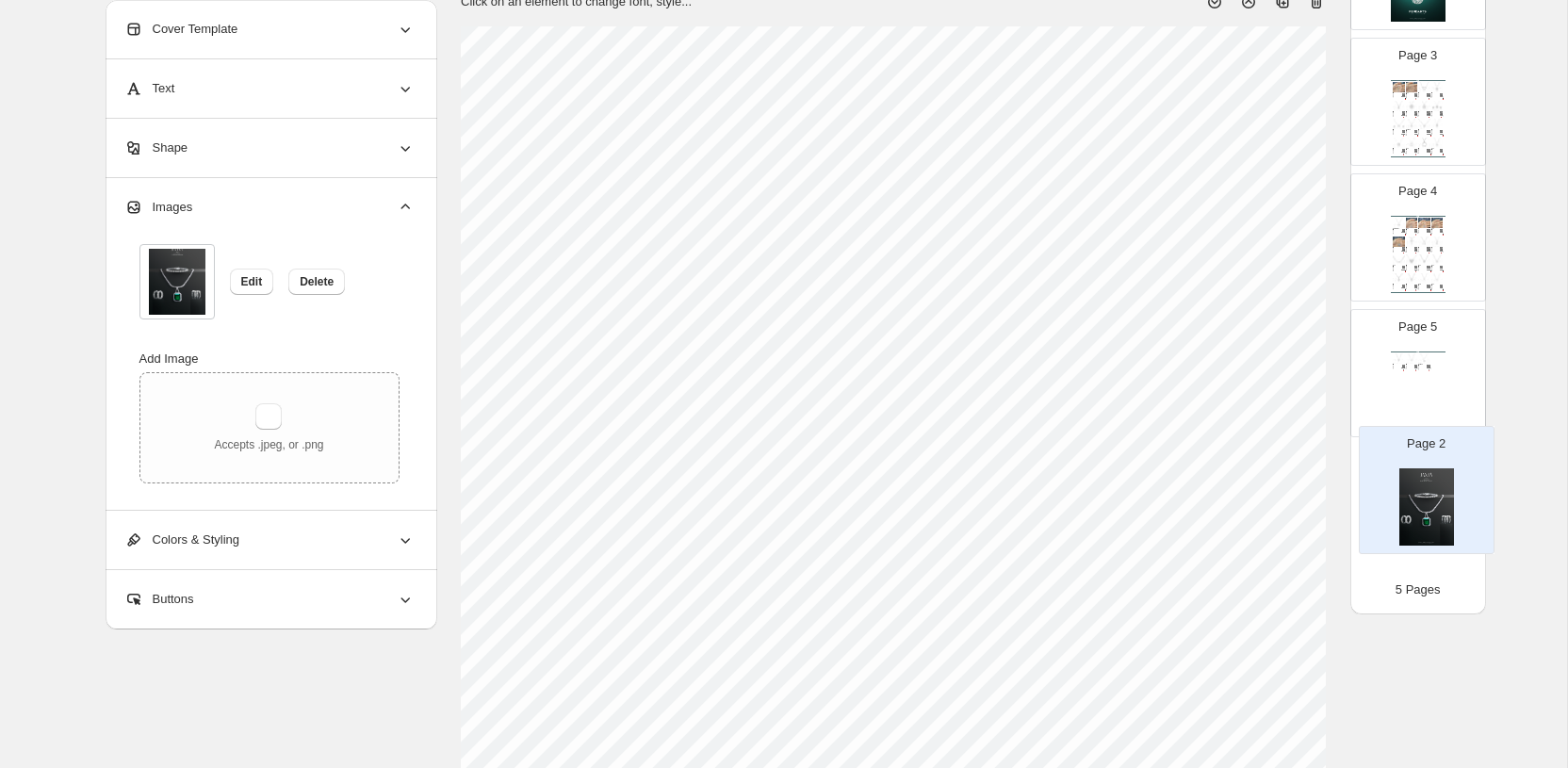 drag, startPoint x: 1421, startPoint y: 336, endPoint x: 1429, endPoint y: 488, distance: 152.21038 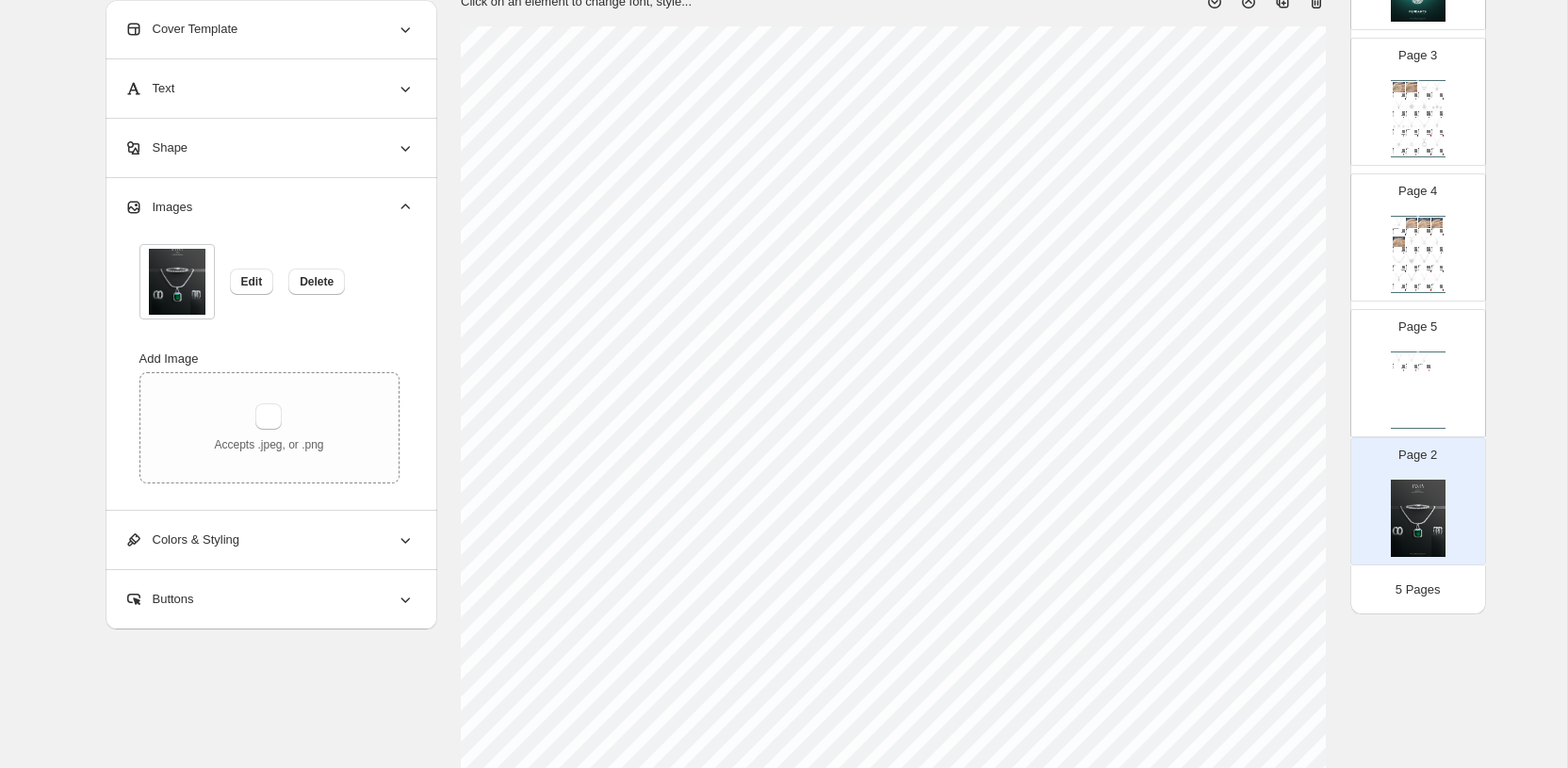 select on "**********" 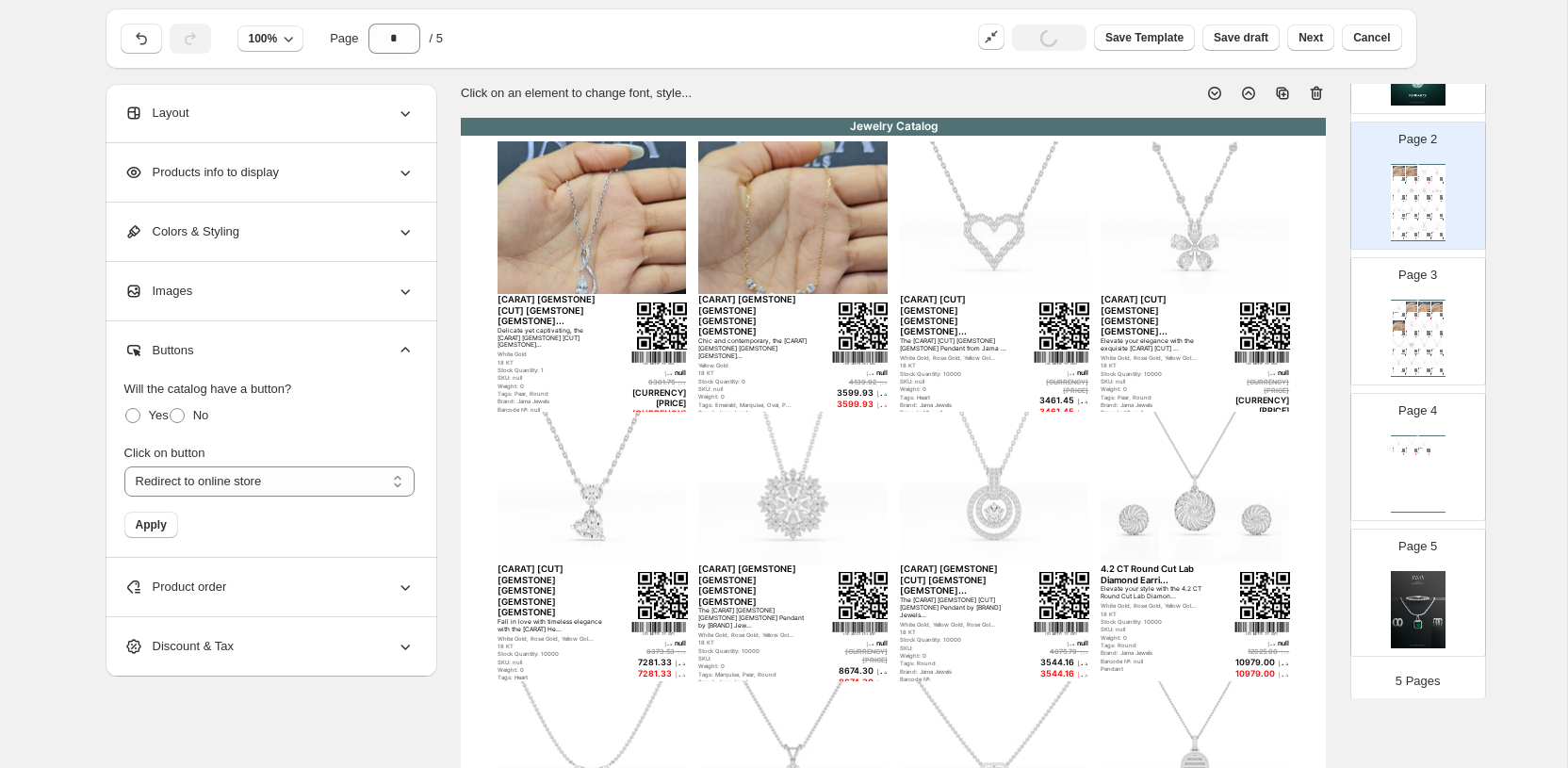 scroll, scrollTop: 0, scrollLeft: 0, axis: both 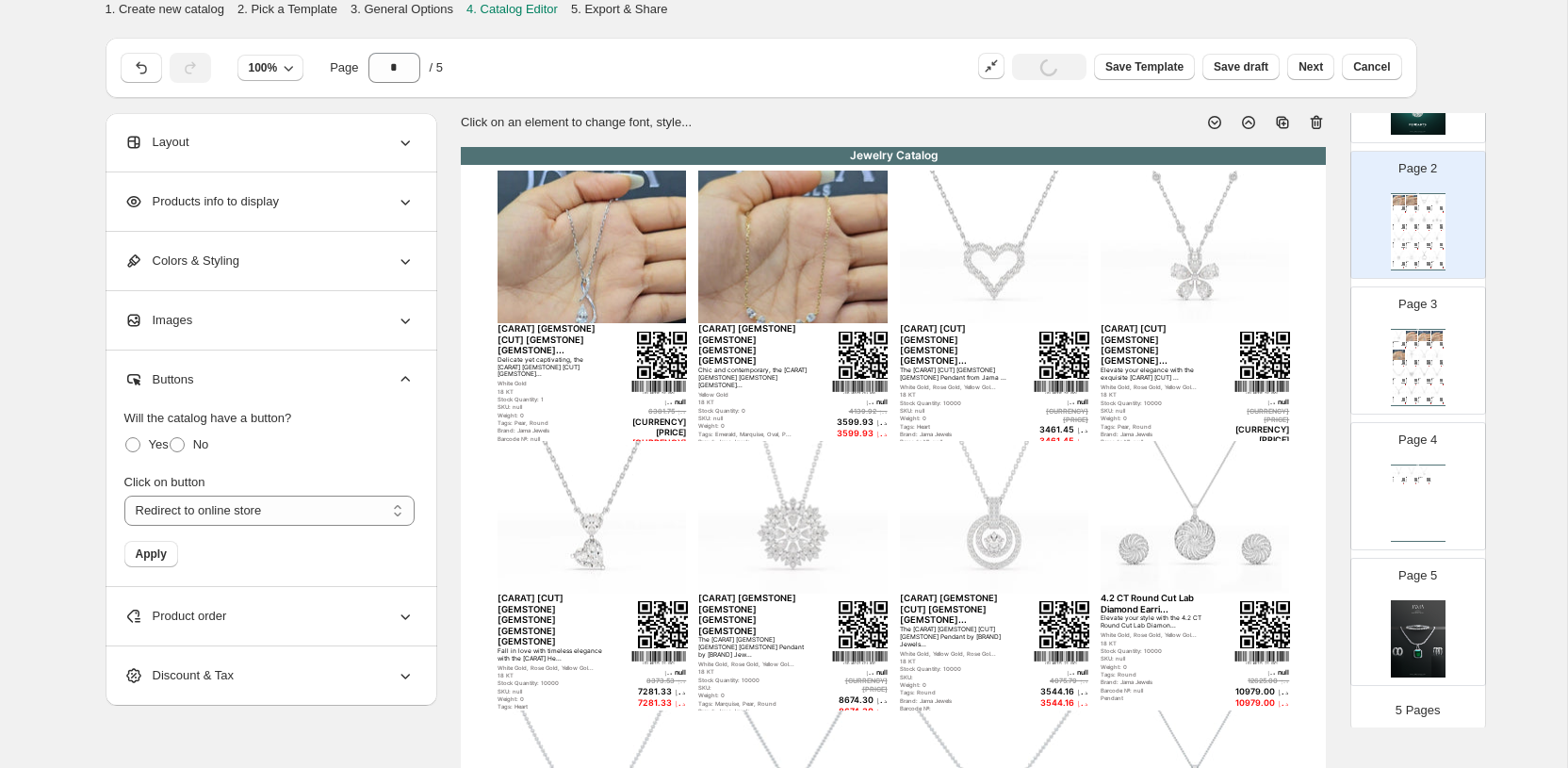 click 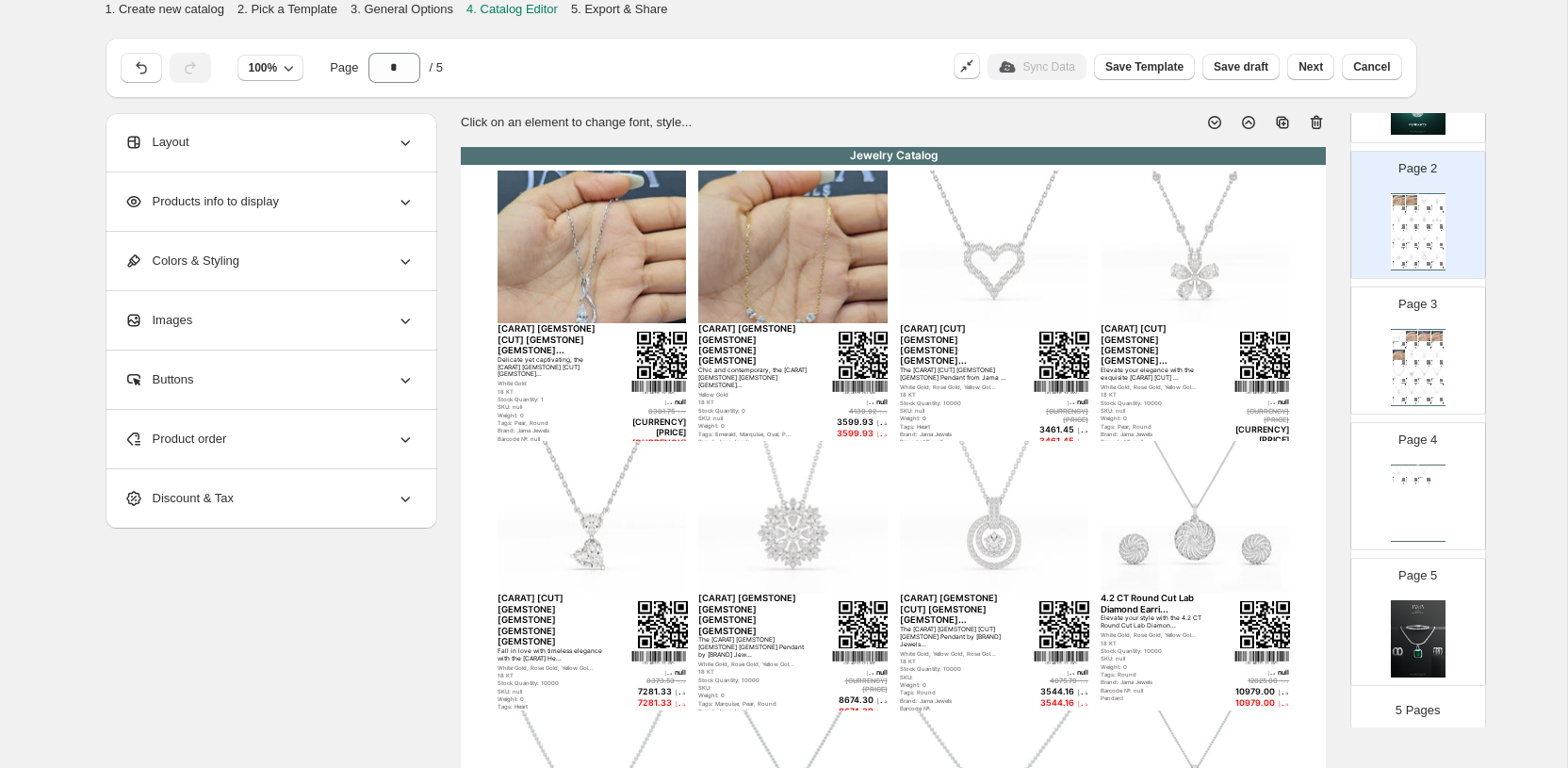 click on "Colors & Styling" at bounding box center (270, 261) 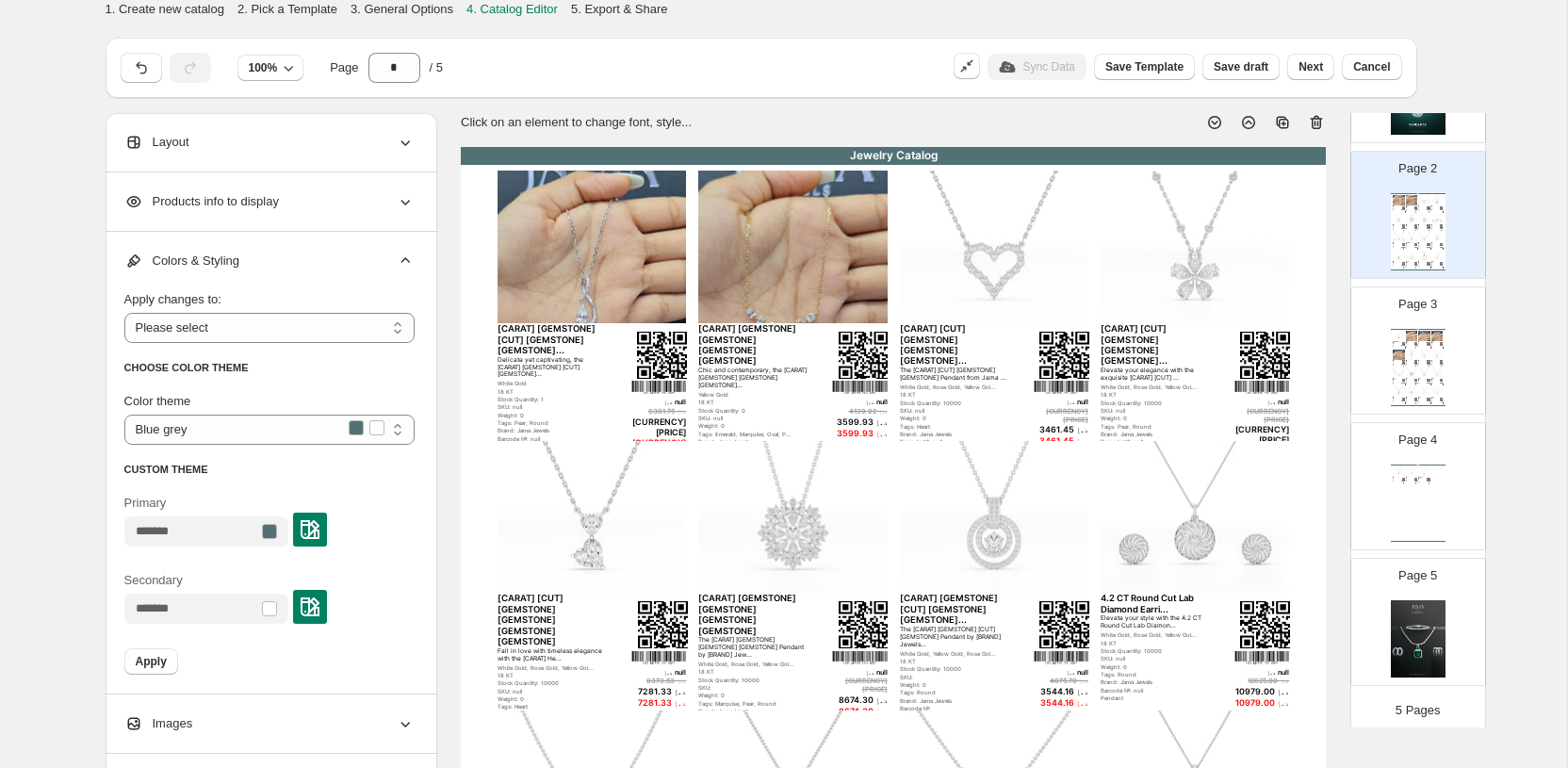 click at bounding box center [310, 530] 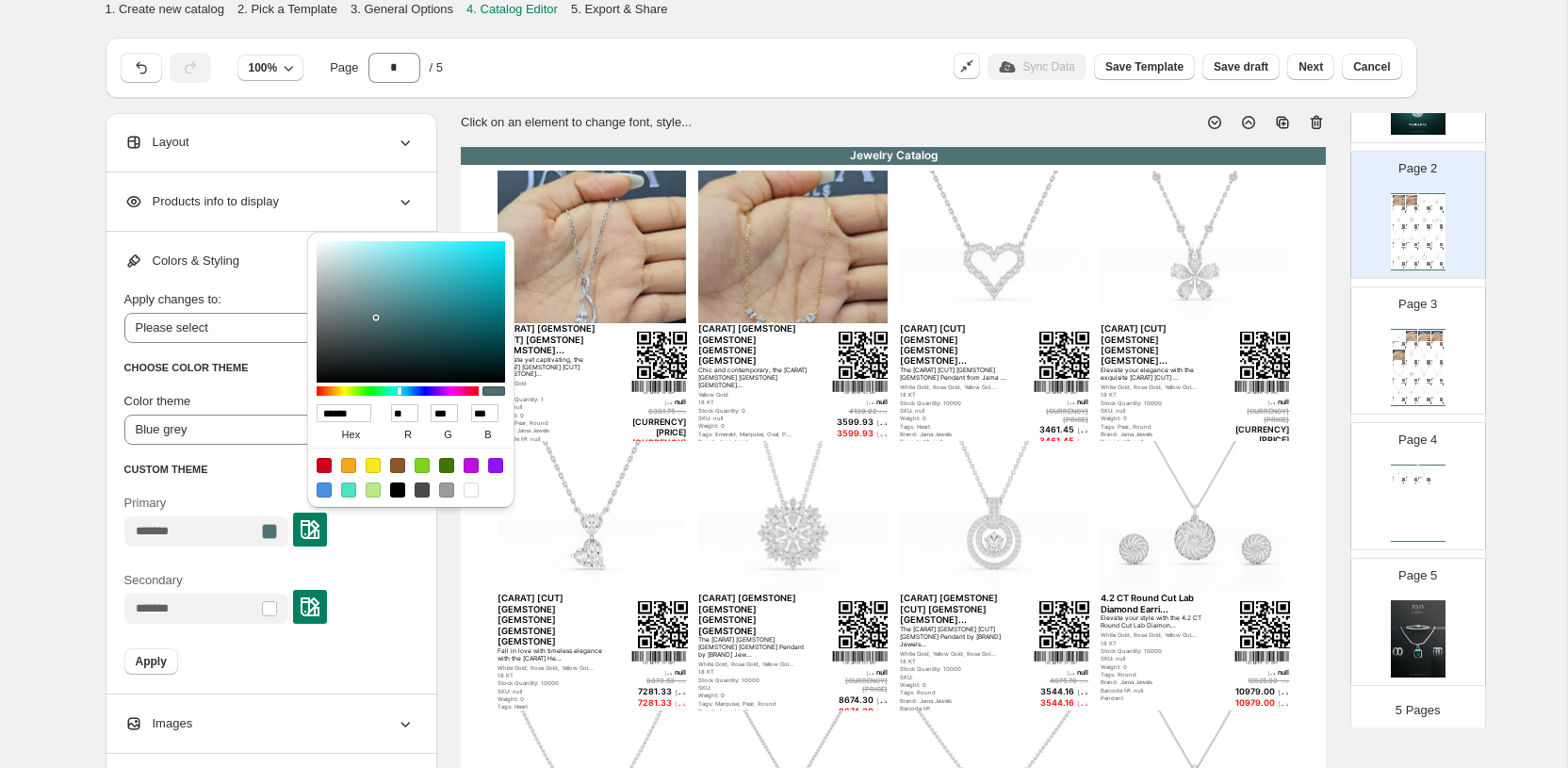 click on "******" at bounding box center [344, 413] 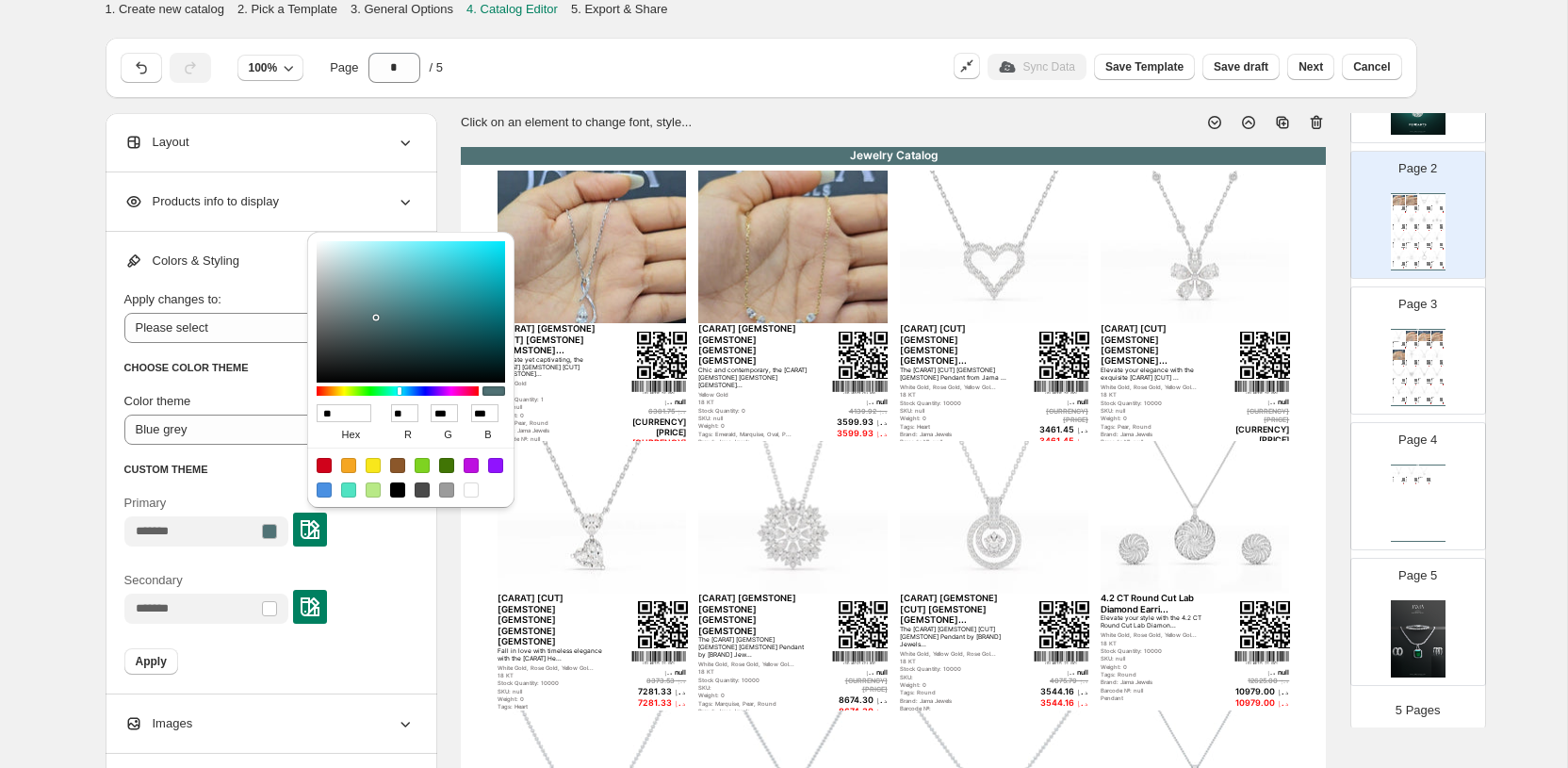 type on "***" 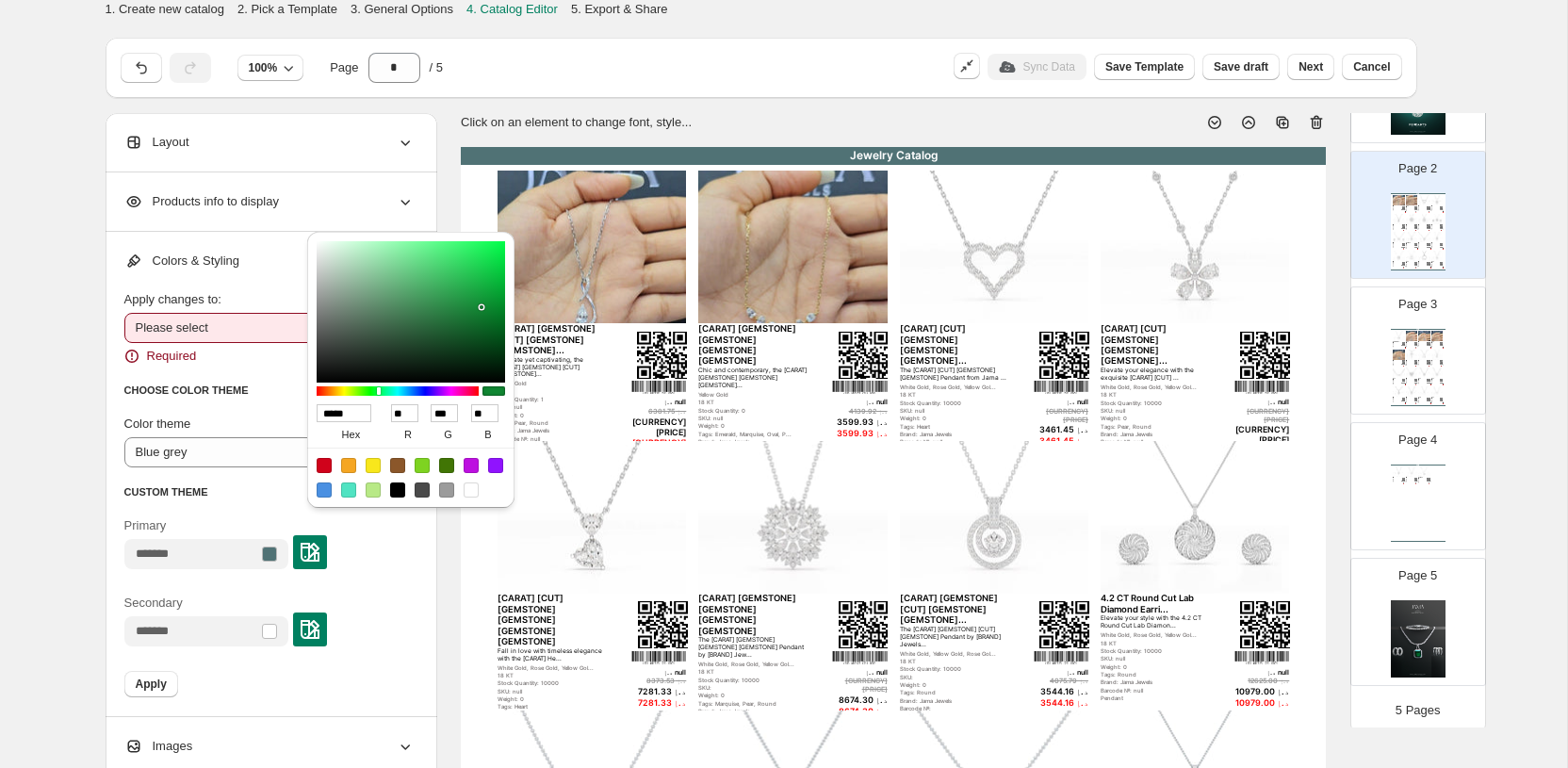 type on "******" 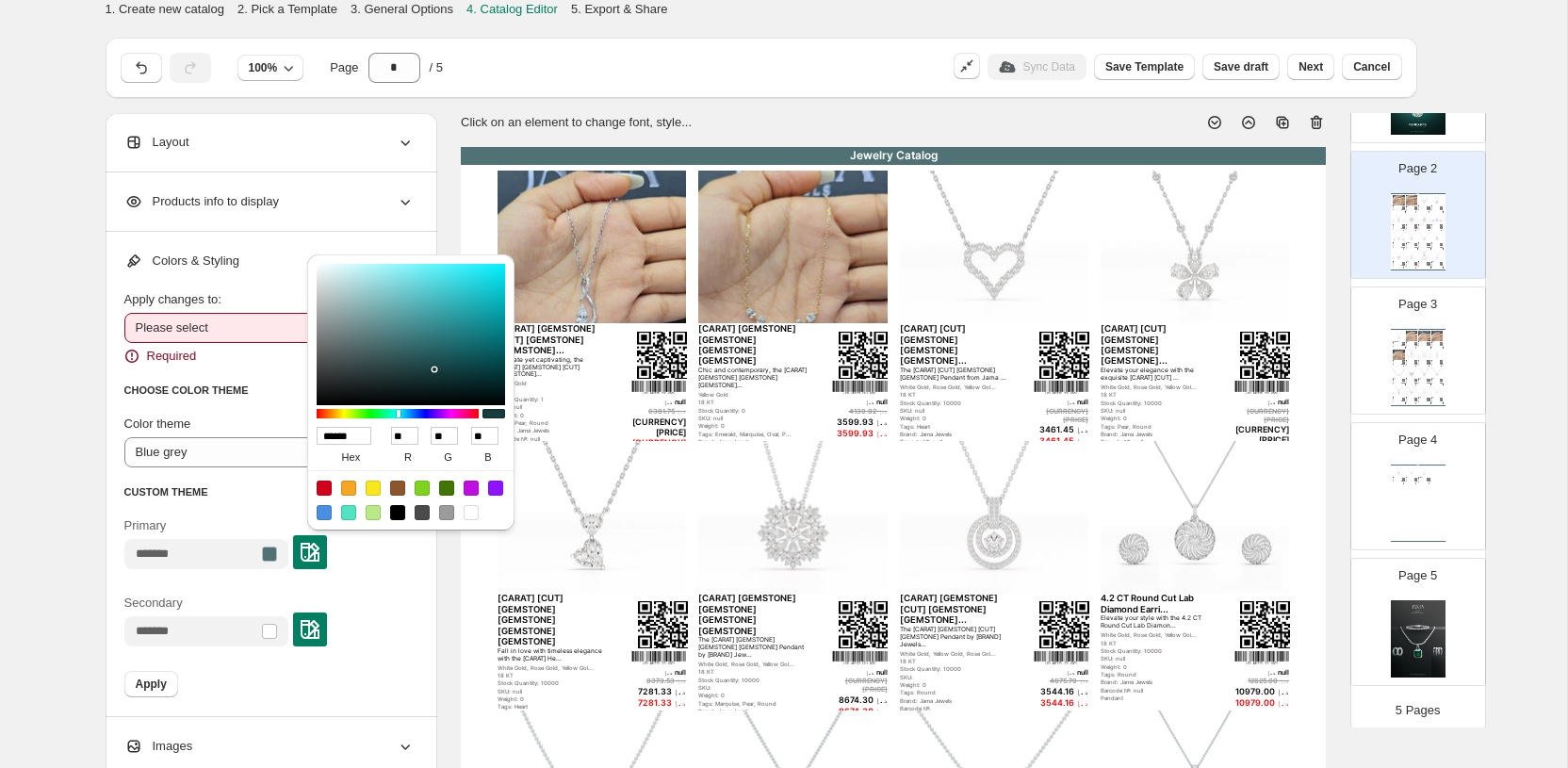 click on "**********" at bounding box center [270, 328] 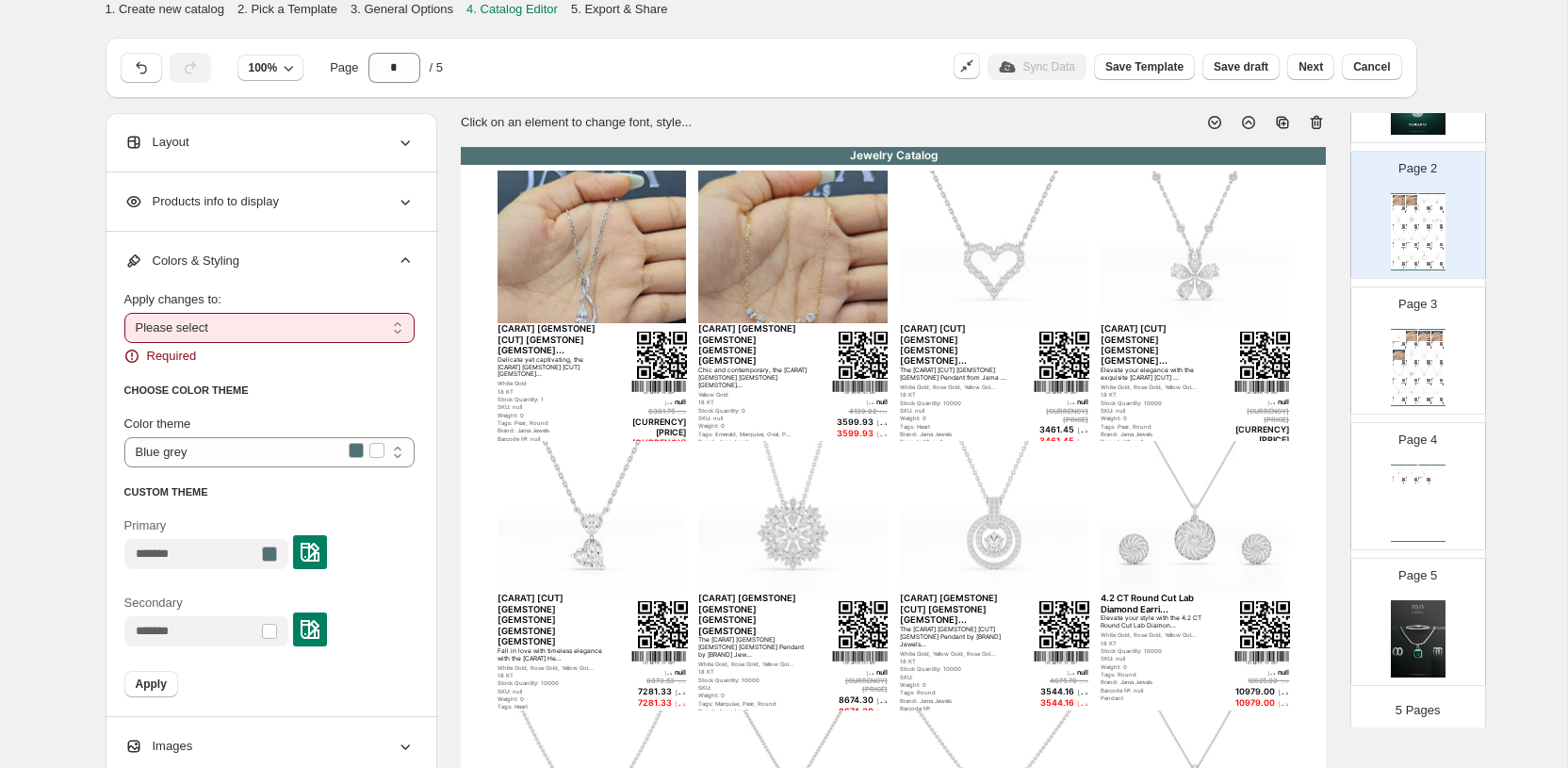 select on "**********" 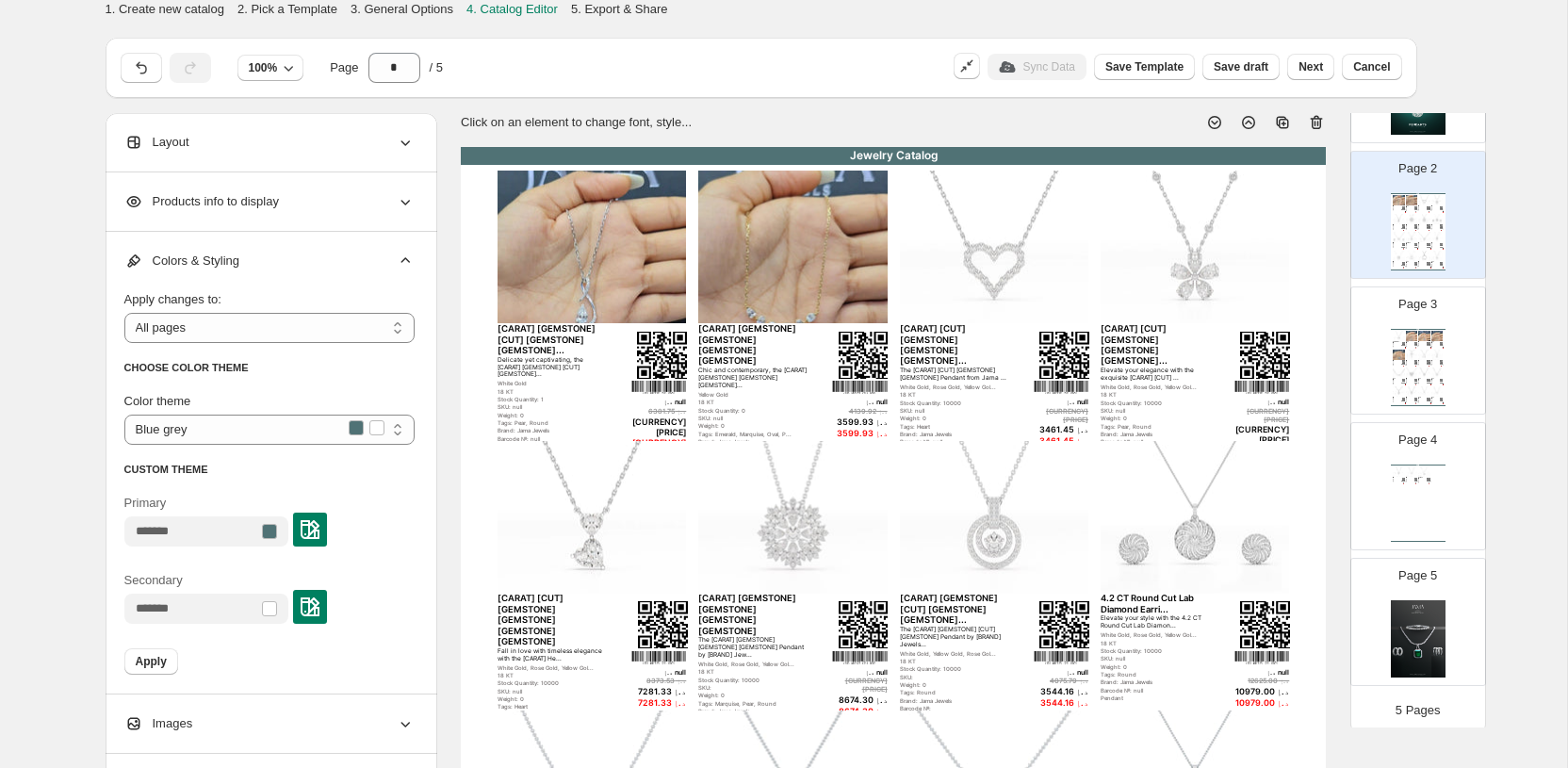 click at bounding box center [310, 530] 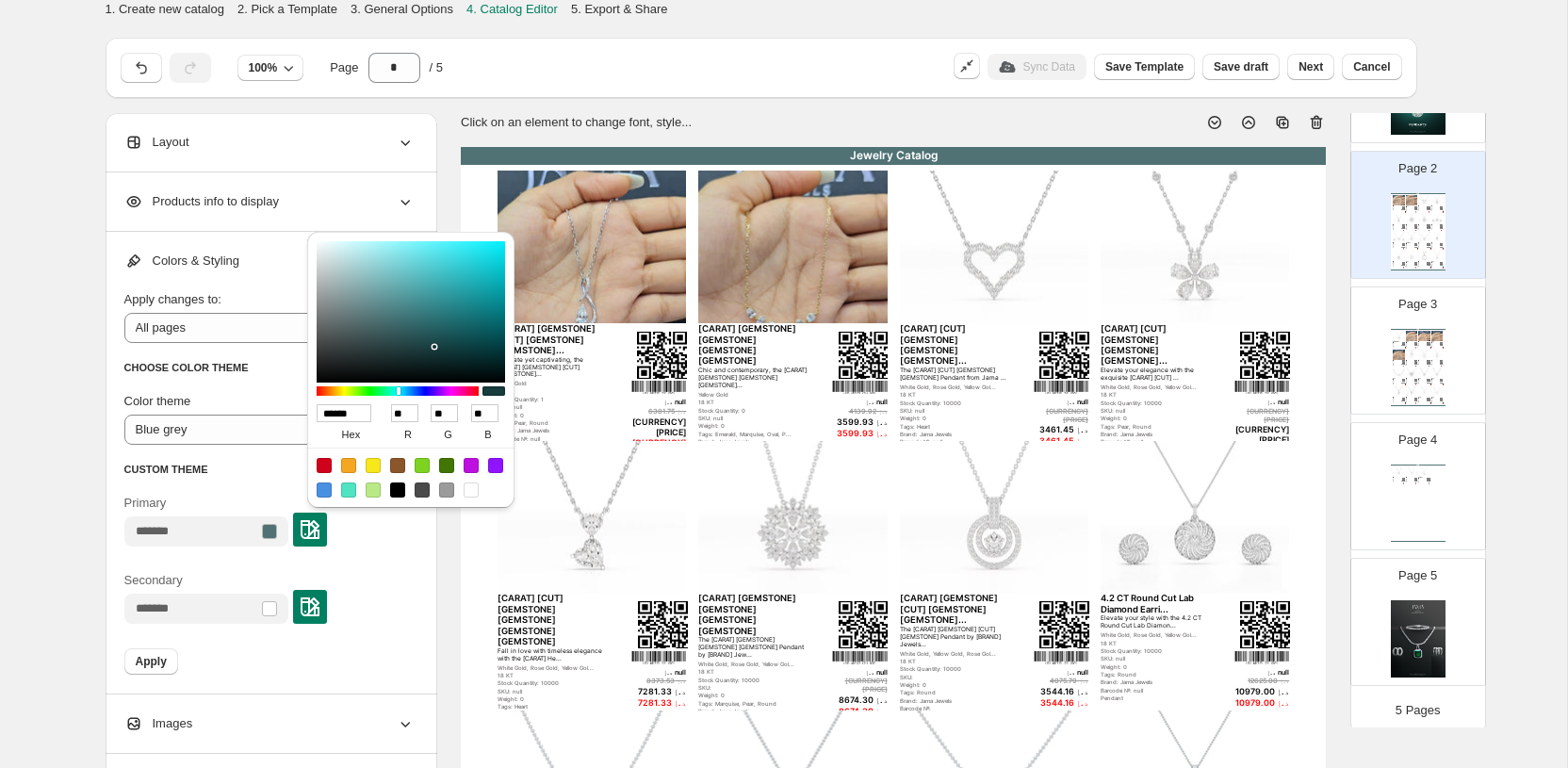 click on "******" at bounding box center (344, 413) 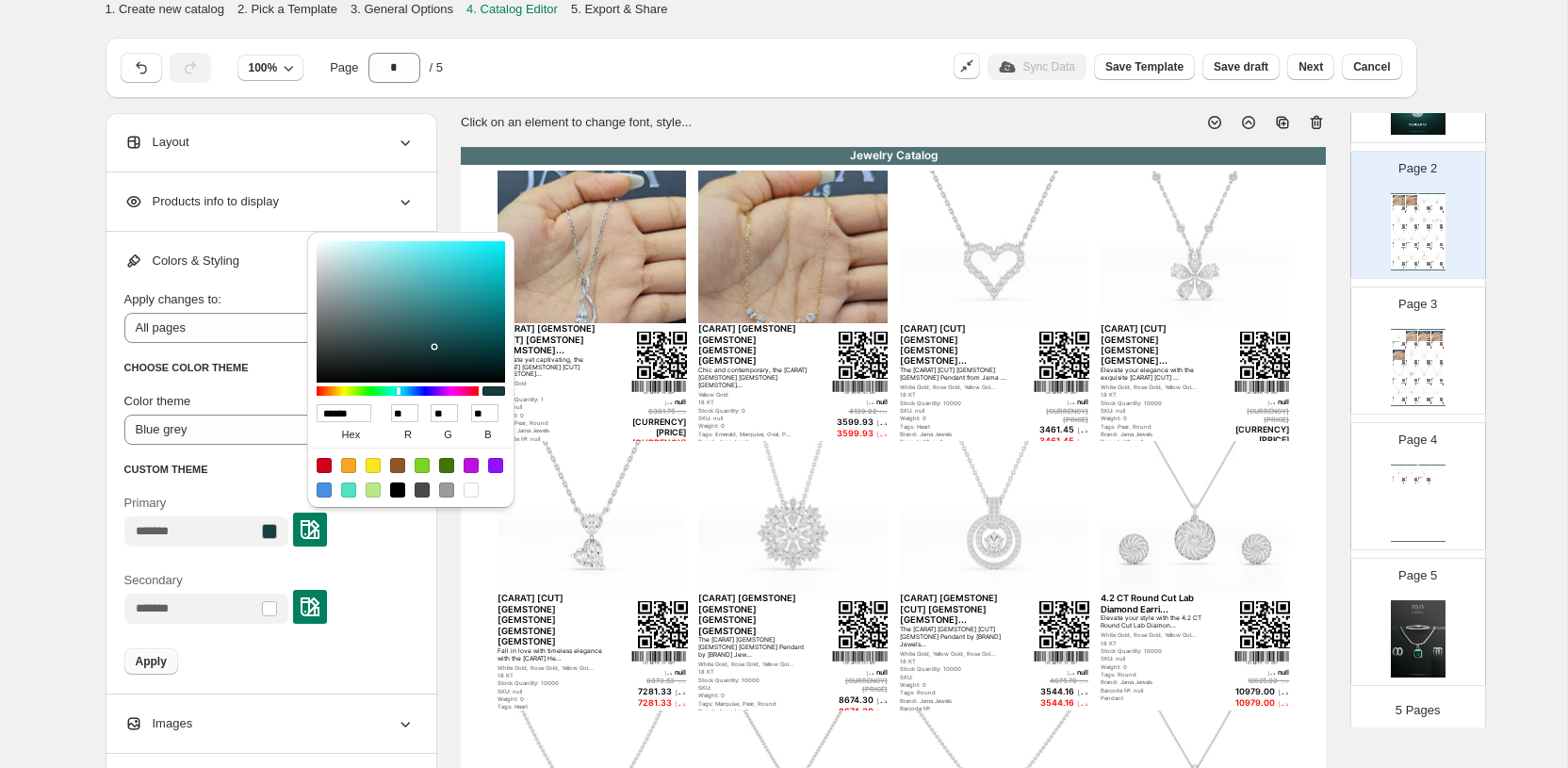 click on "Apply" at bounding box center (151, 662) 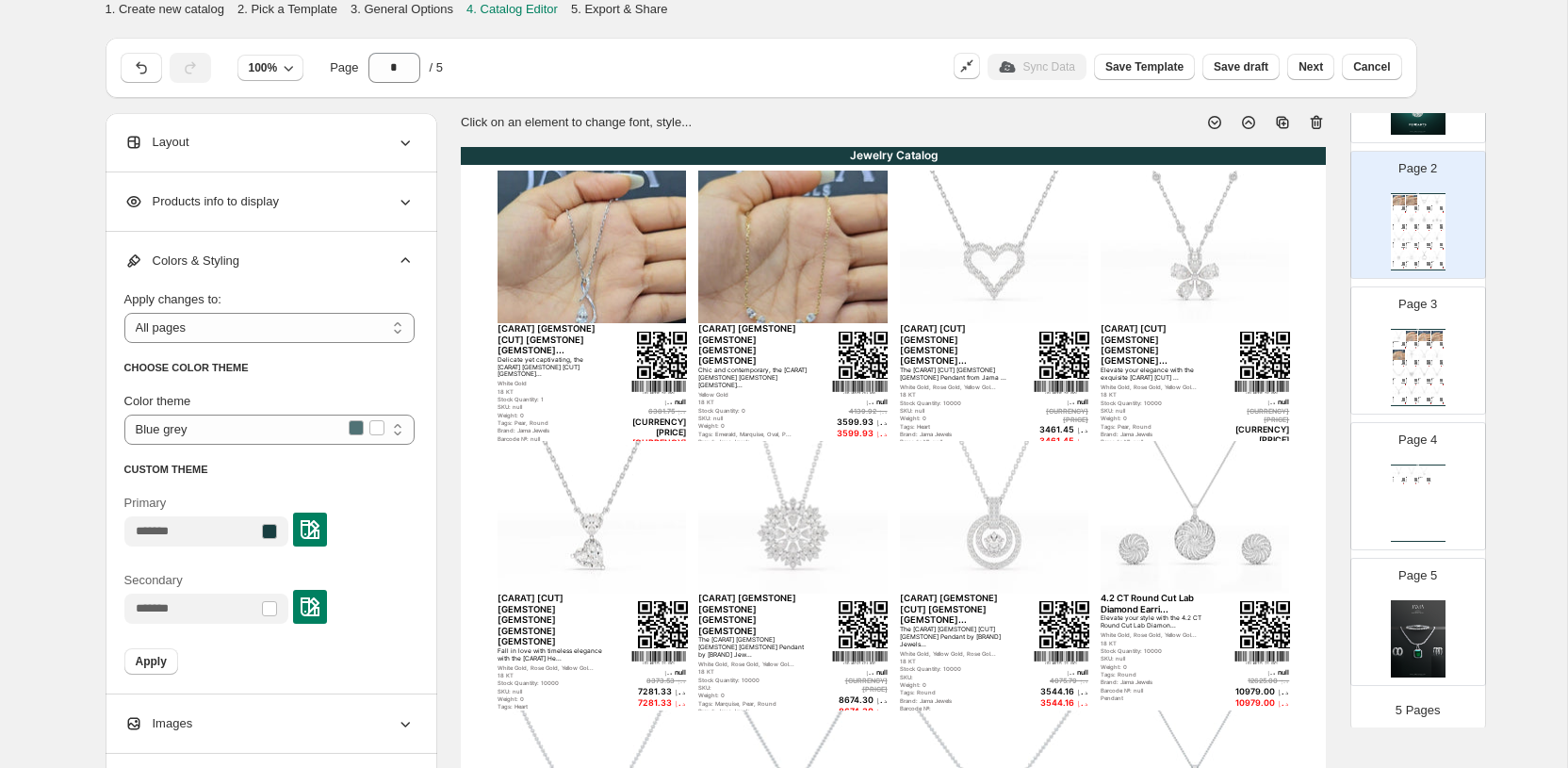 click on "Colors & Styling" at bounding box center [270, 261] 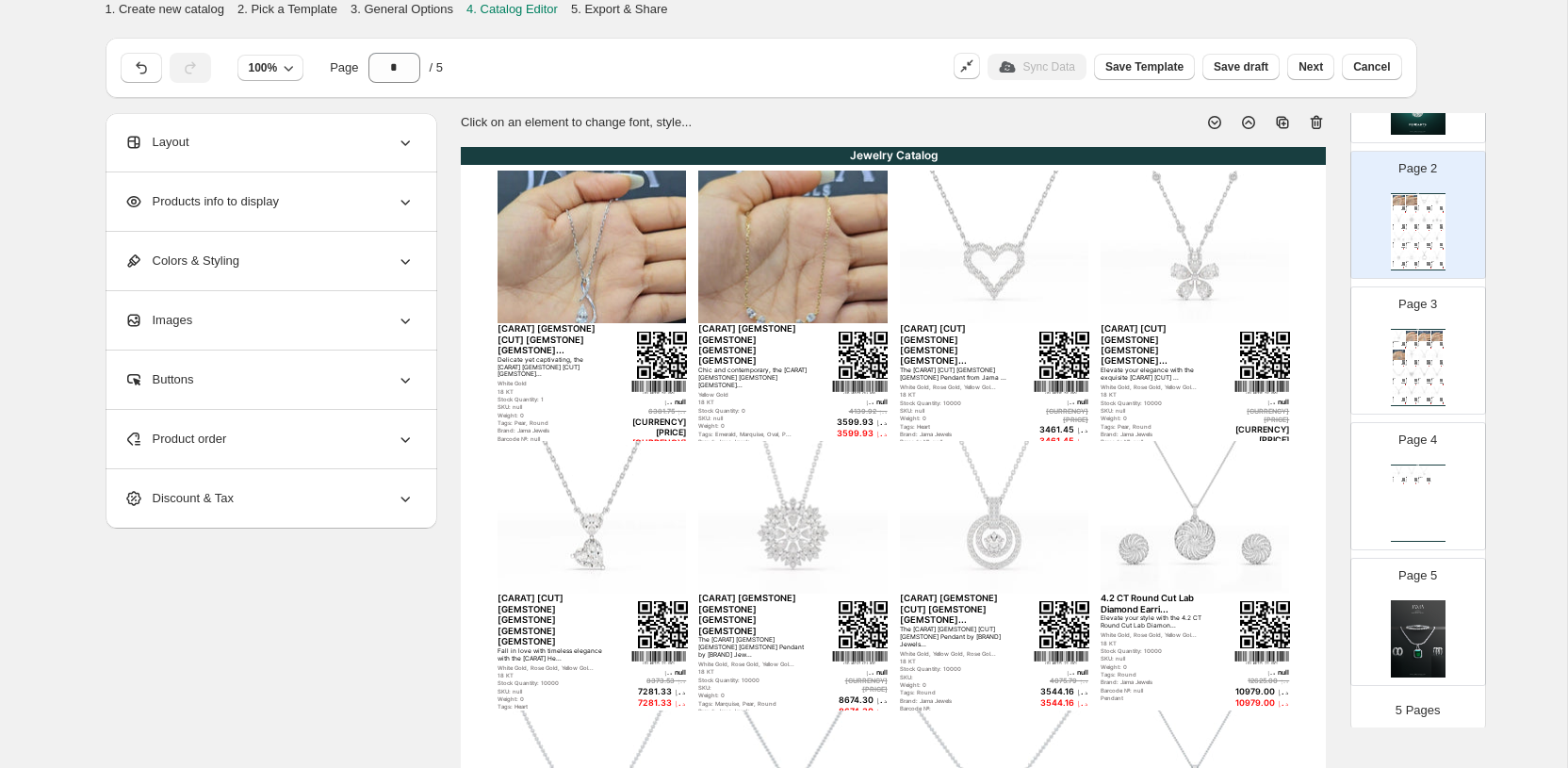 click 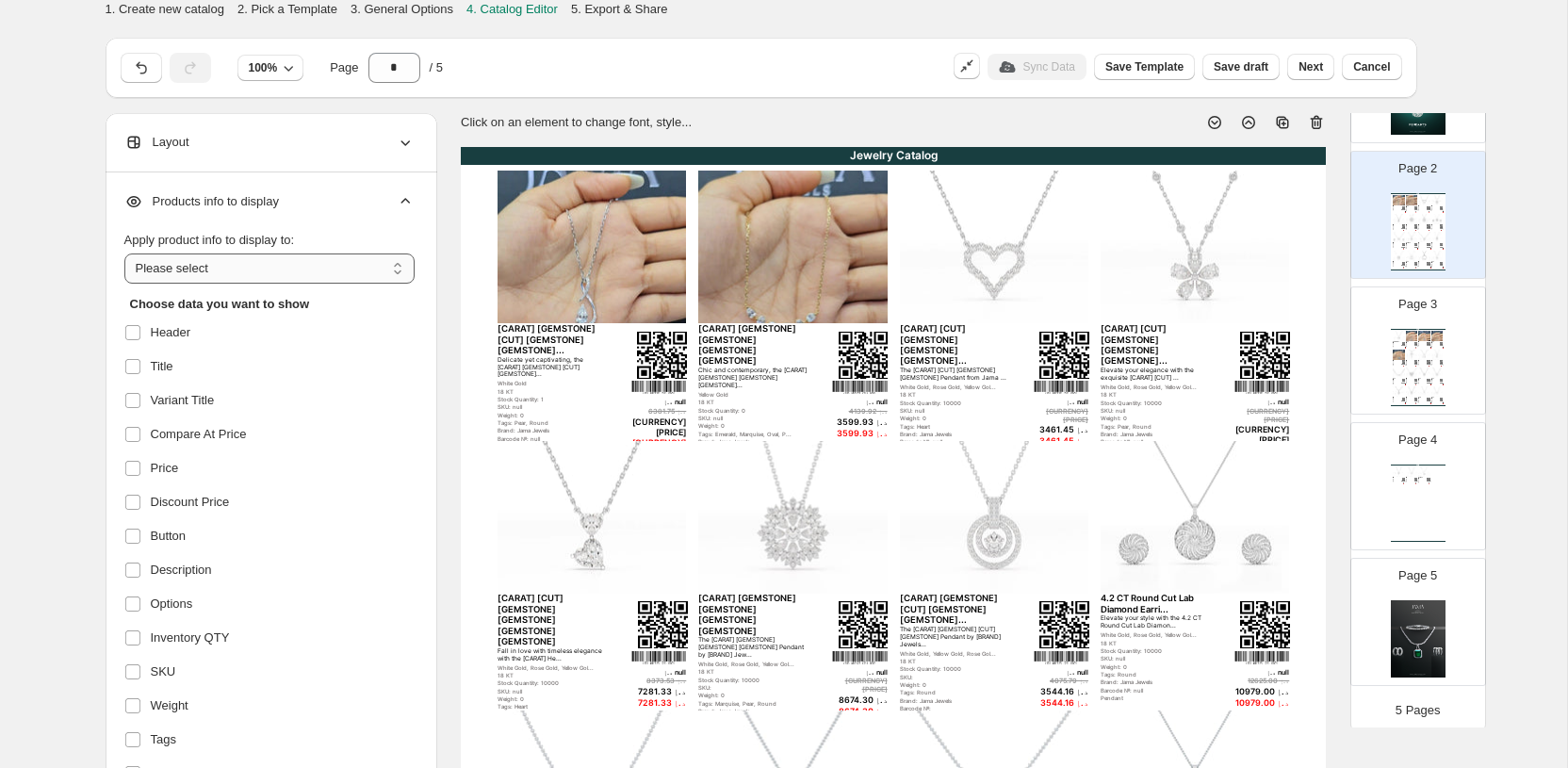 click on "**********" at bounding box center (270, 269) 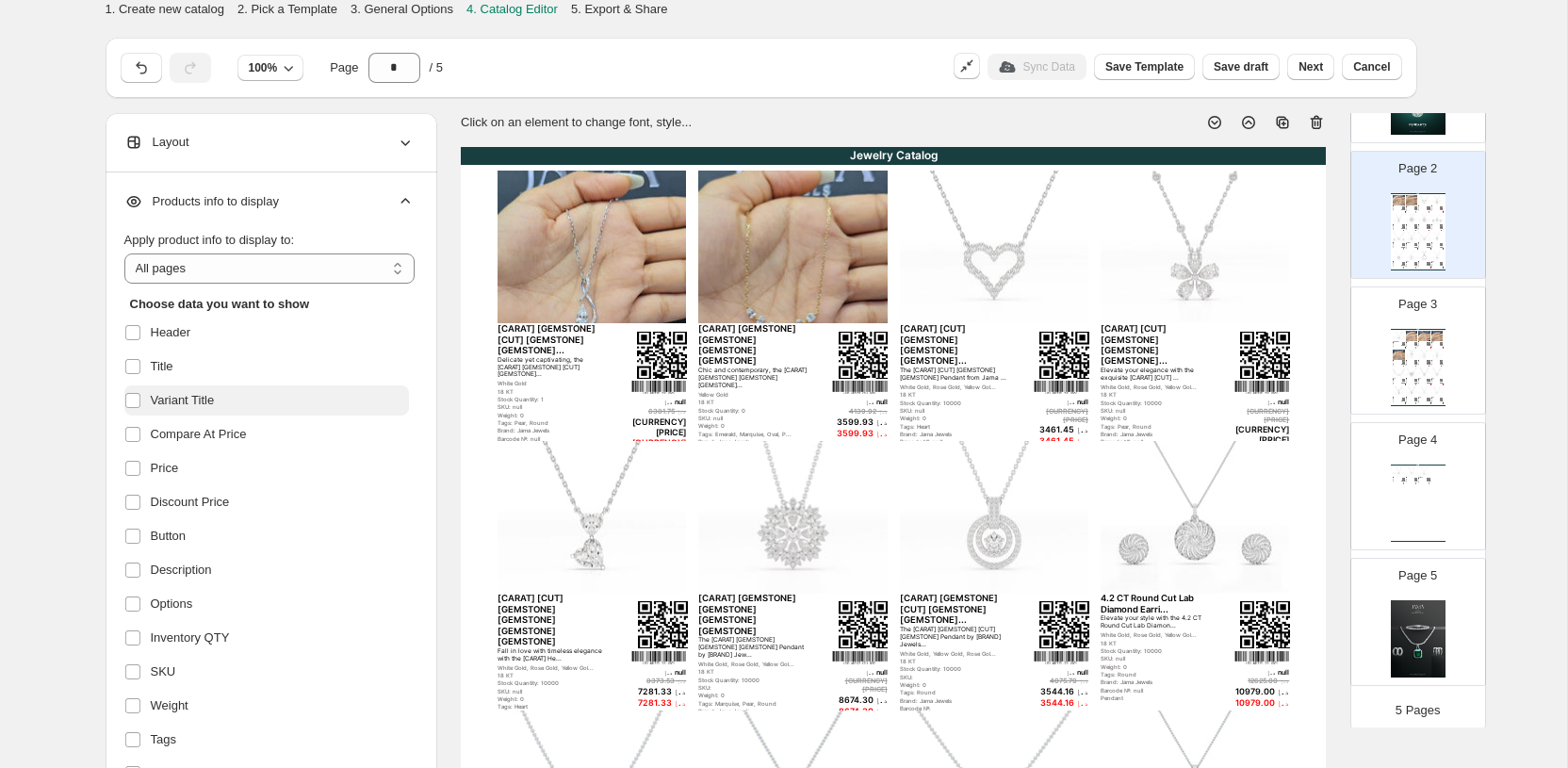 click on "Variant Title" at bounding box center (183, 400) 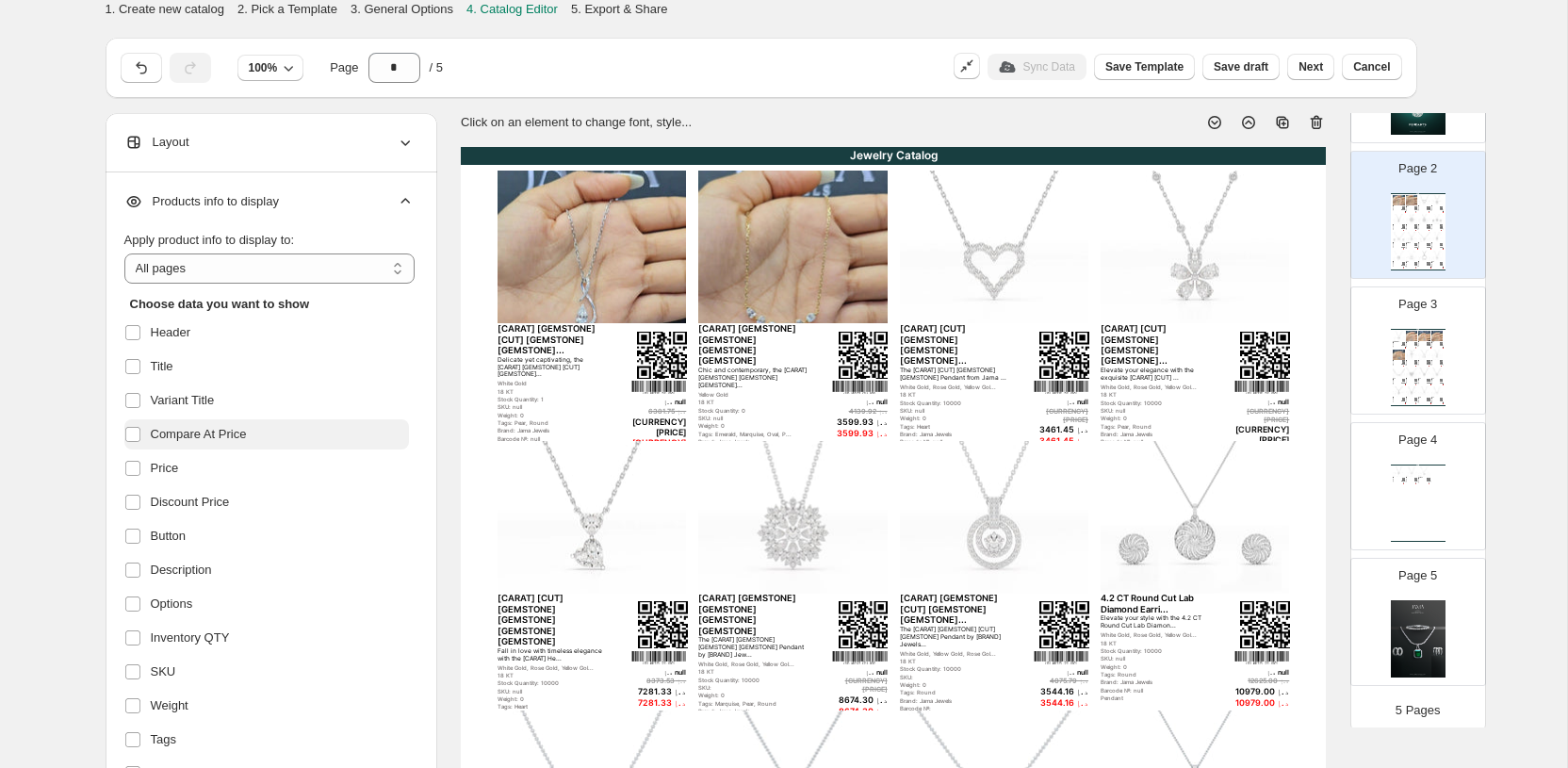 click on "Compare At Price" at bounding box center (199, 434) 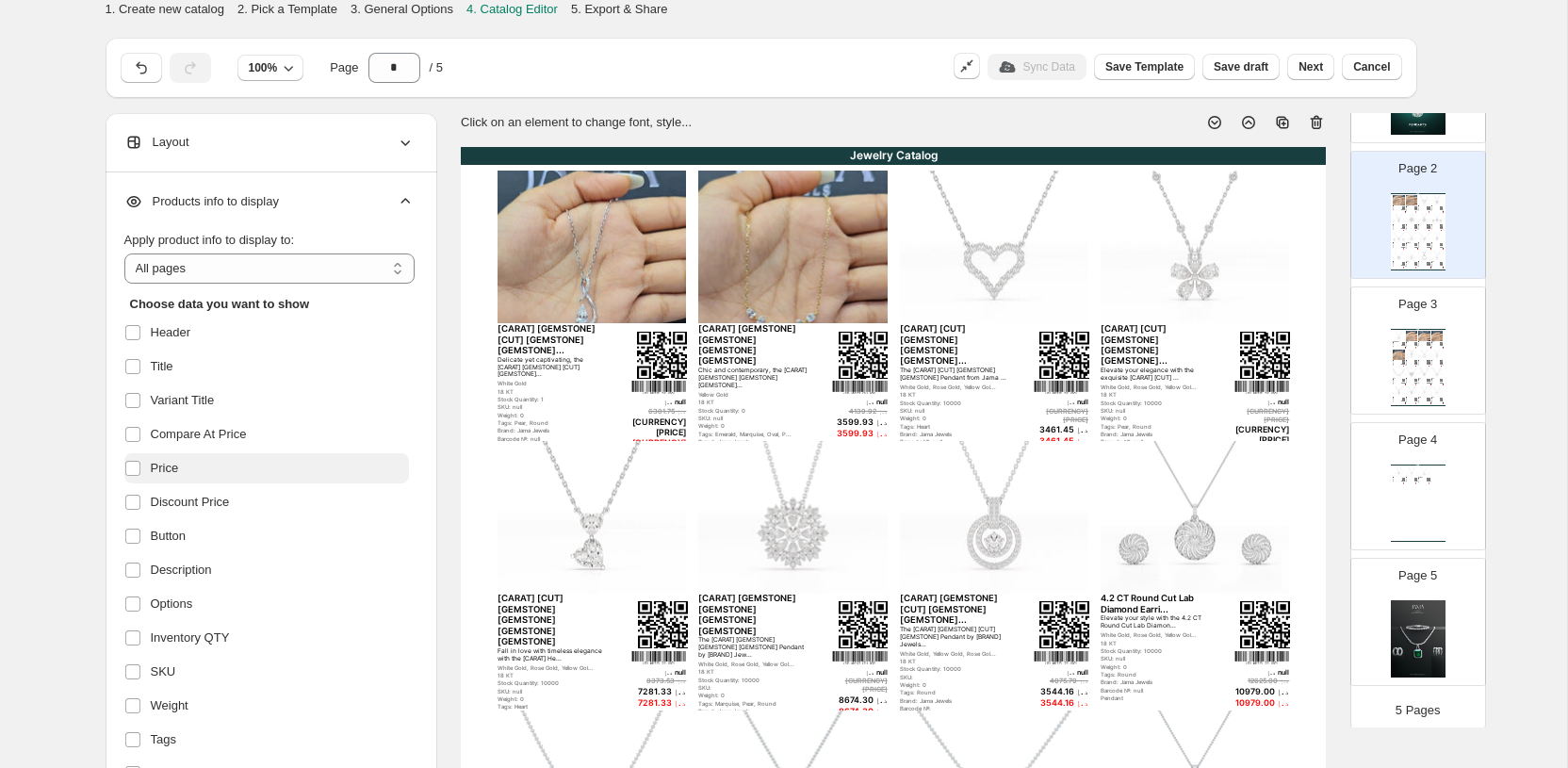 click on "Price" at bounding box center [165, 468] 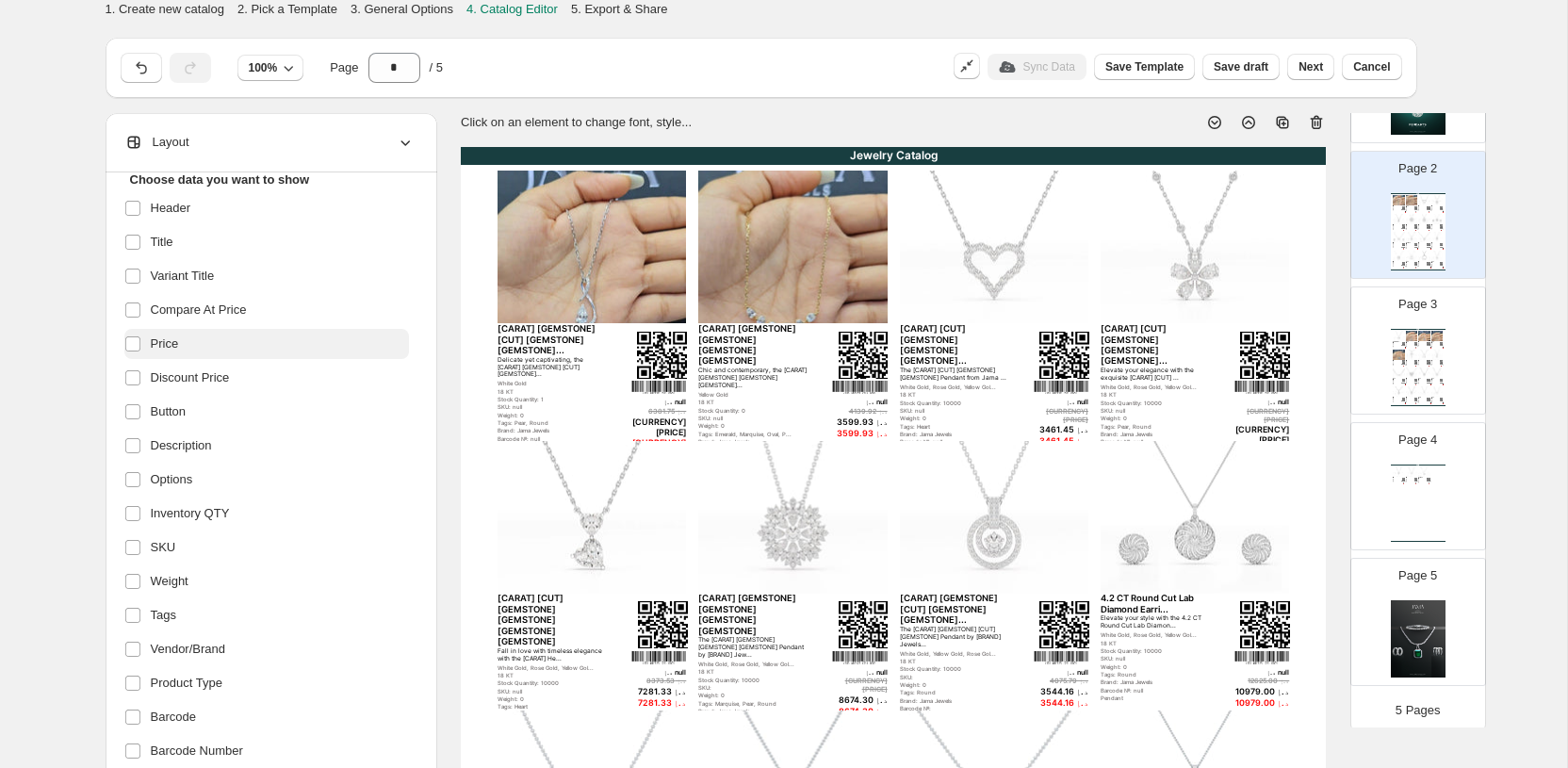 scroll, scrollTop: 220, scrollLeft: 0, axis: vertical 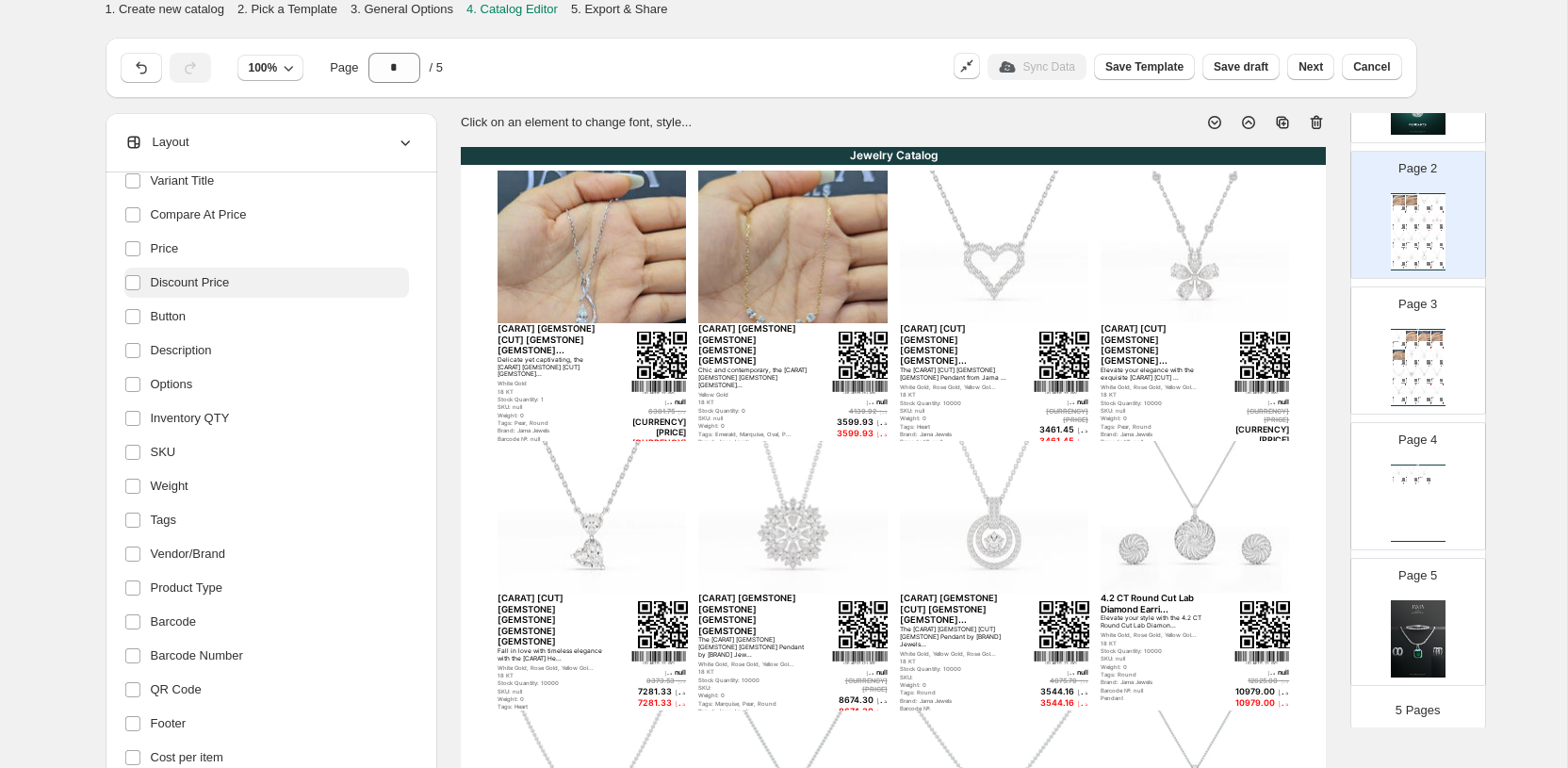 click on "Discount Price" at bounding box center (190, 283) 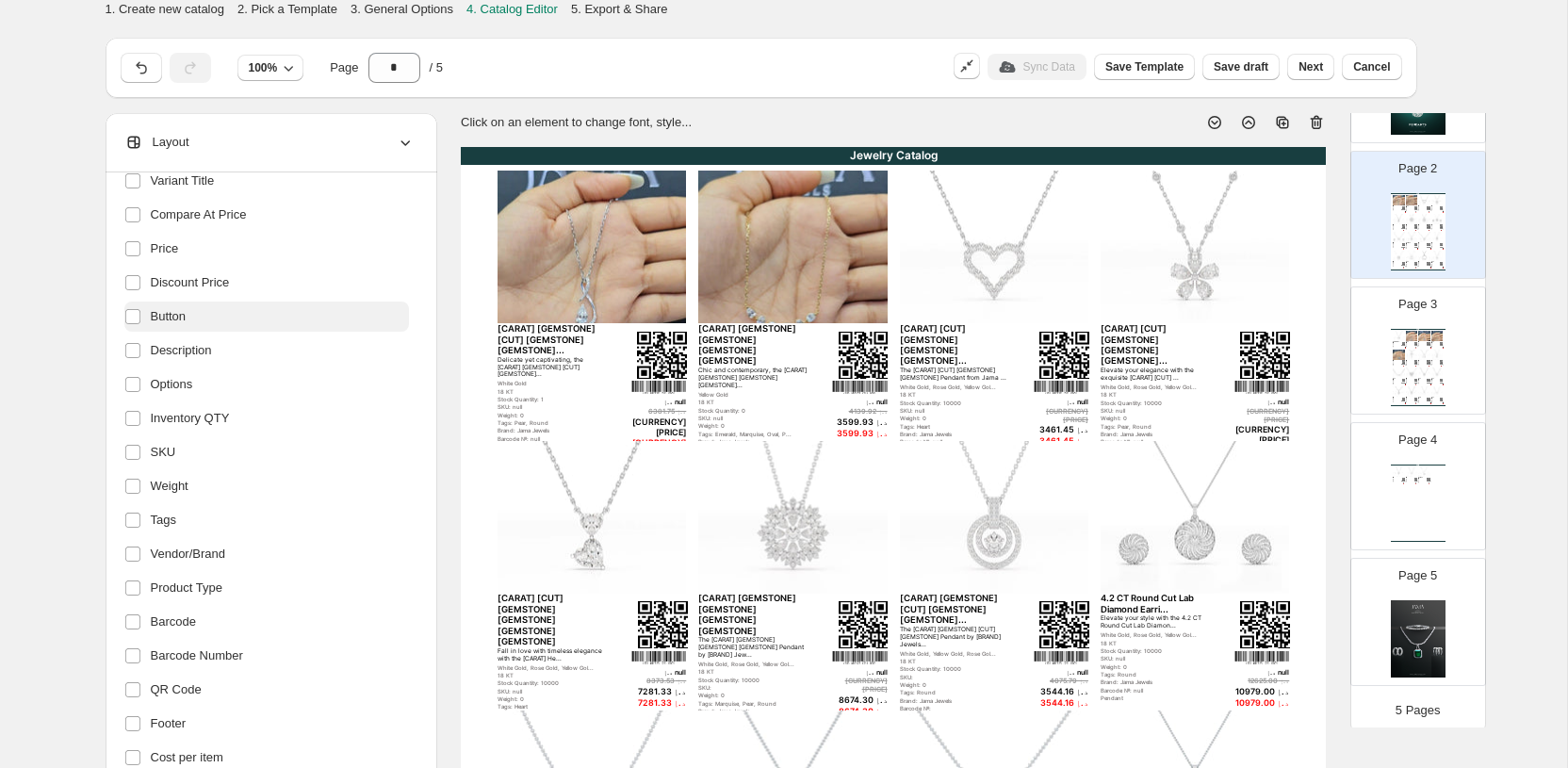 click on "Button" at bounding box center [267, 317] 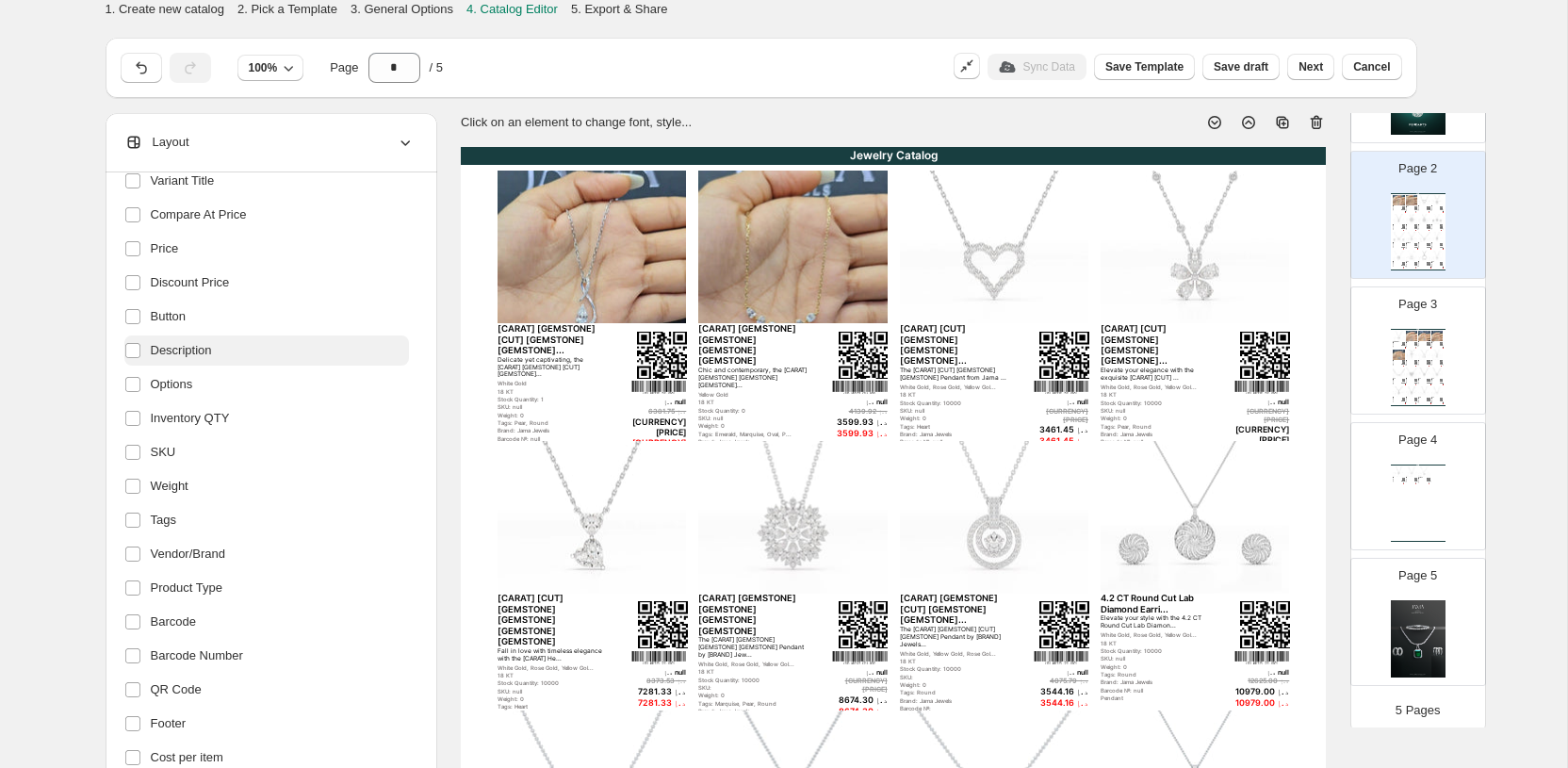 click on "Description" at bounding box center (181, 351) 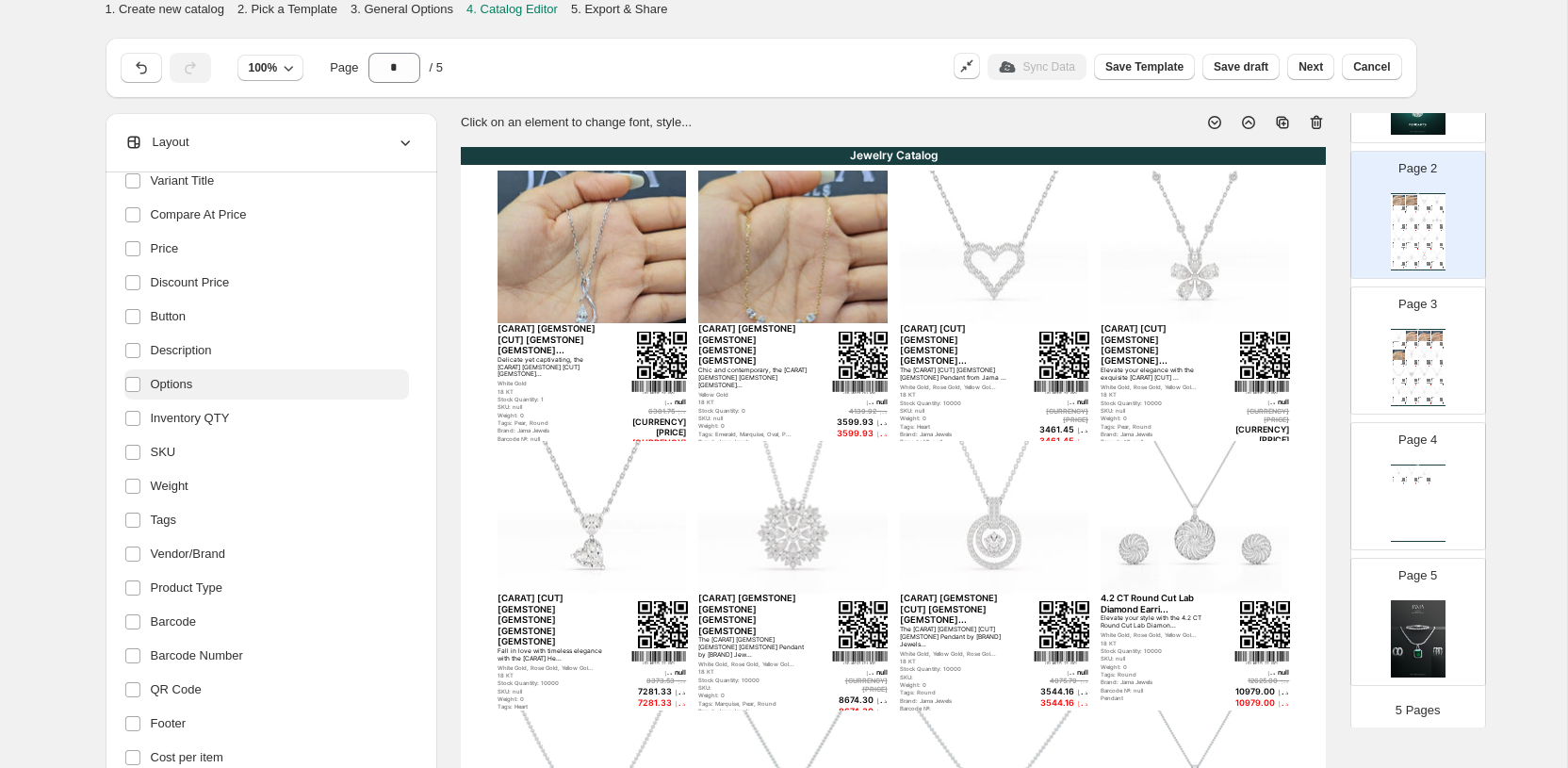 click on "Options" at bounding box center (172, 384) 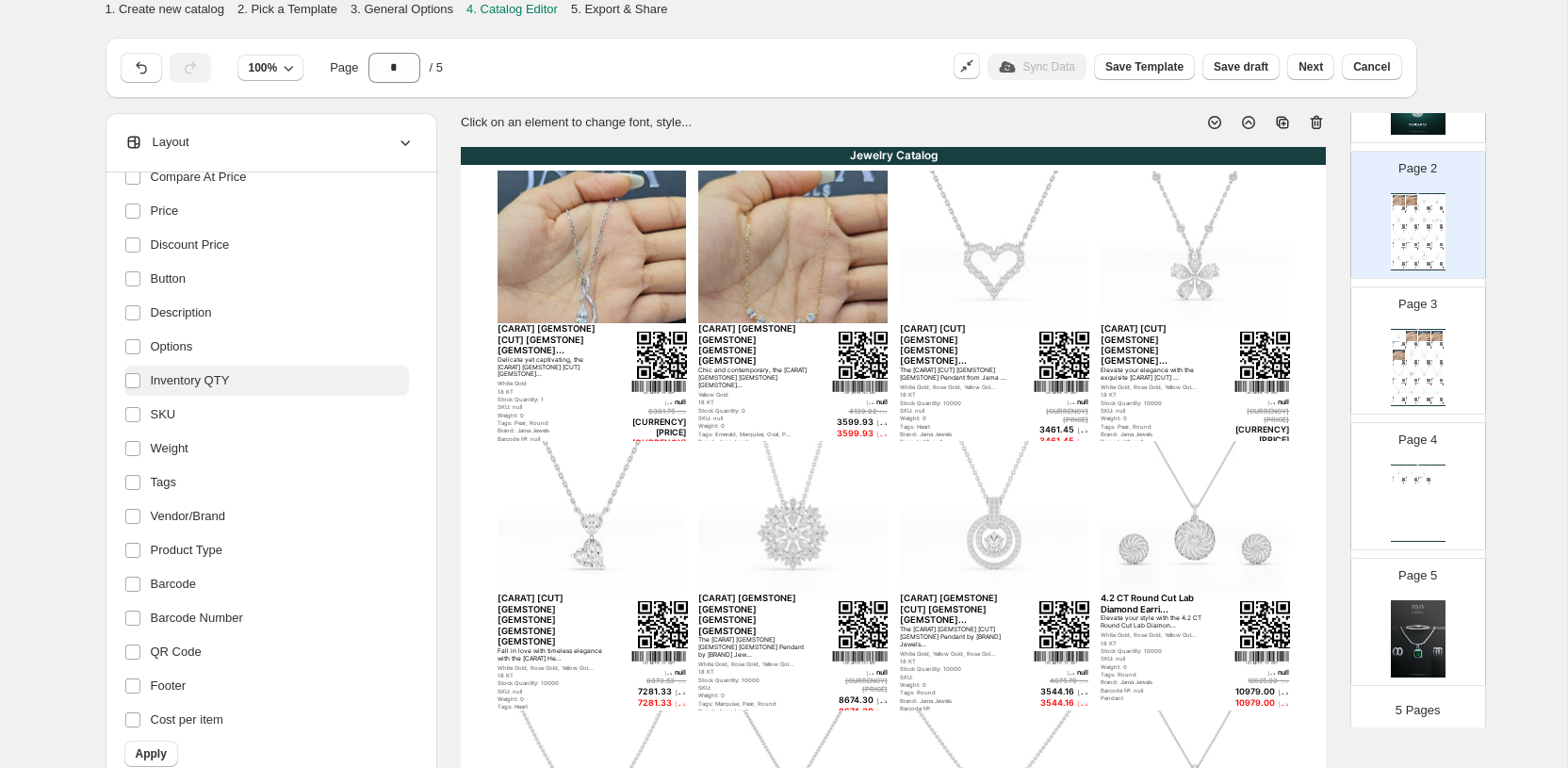 click on "Inventory QTY" at bounding box center (190, 381) 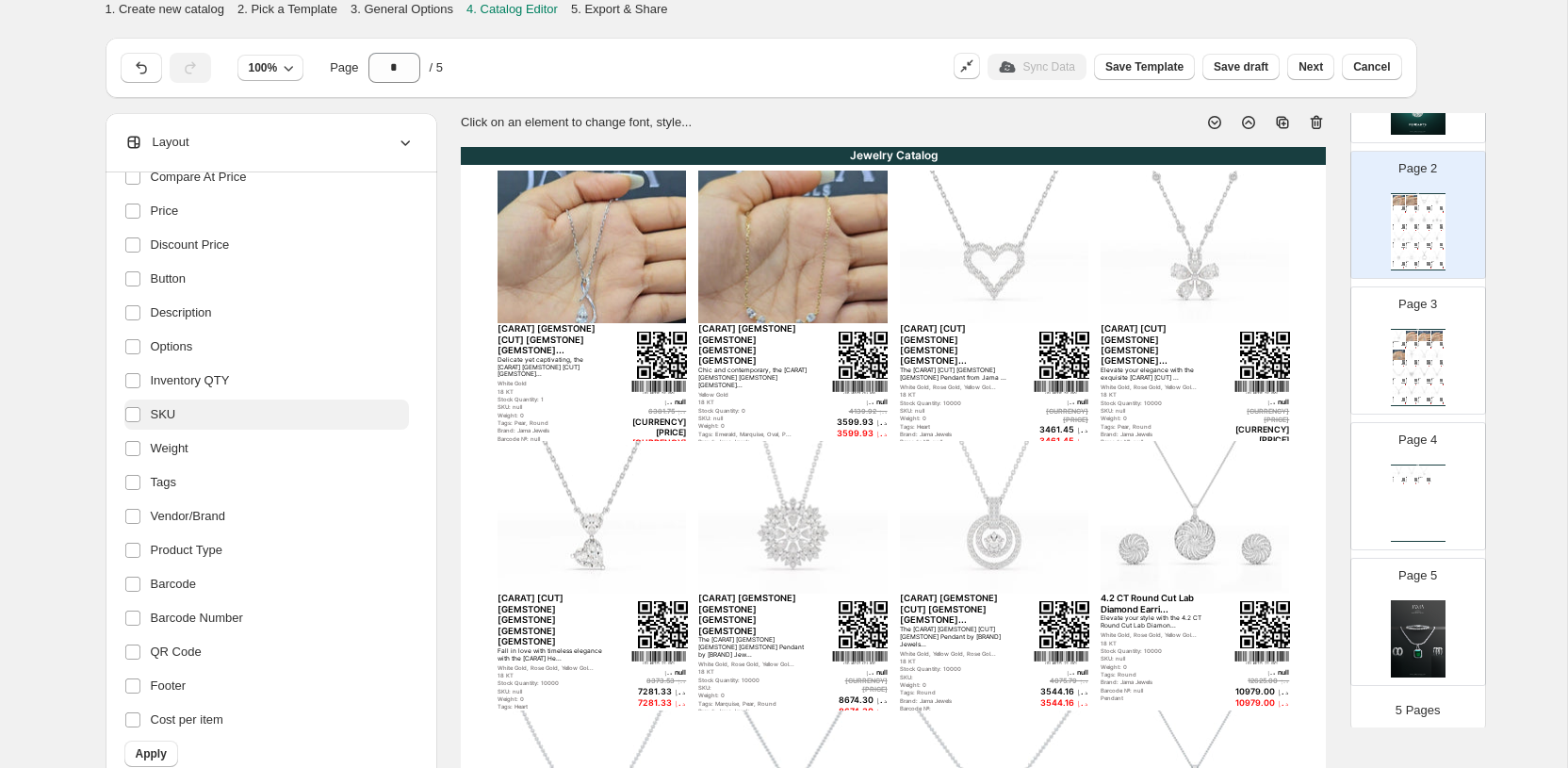 click on "SKU" at bounding box center (163, 415) 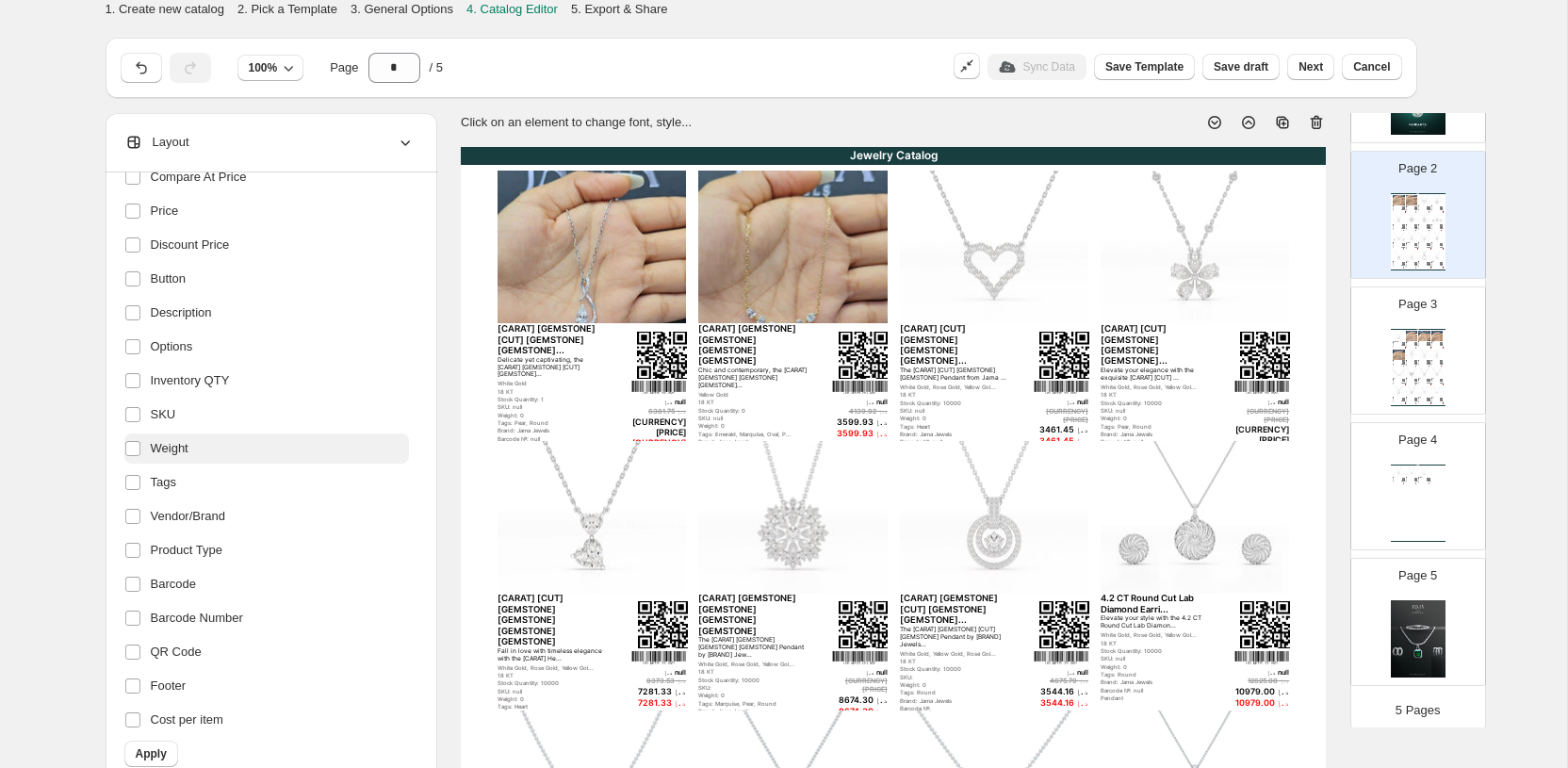 click on "Weight" at bounding box center [267, 449] 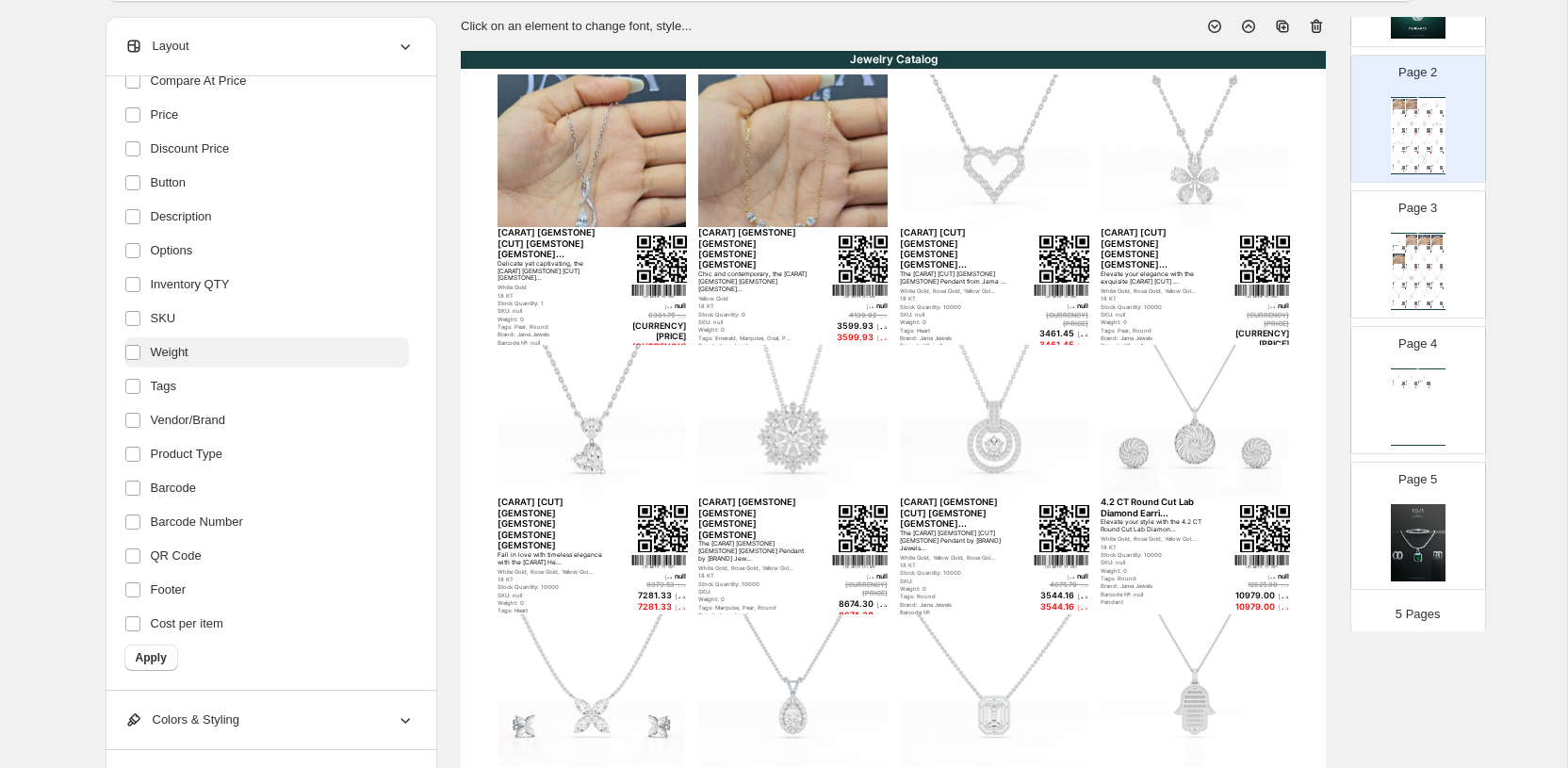 scroll, scrollTop: 99, scrollLeft: 0, axis: vertical 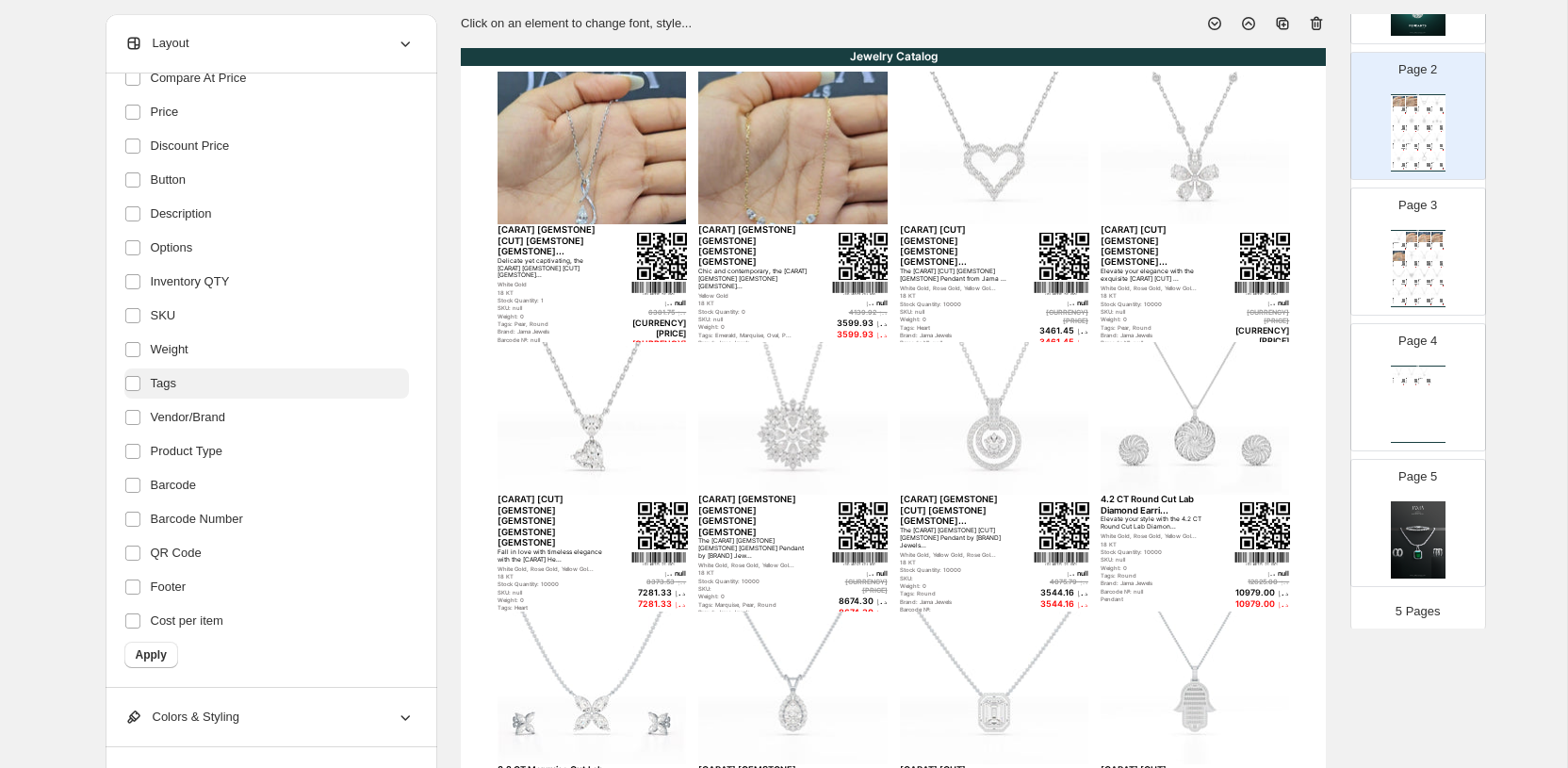 click on "Tags" at bounding box center [267, 384] 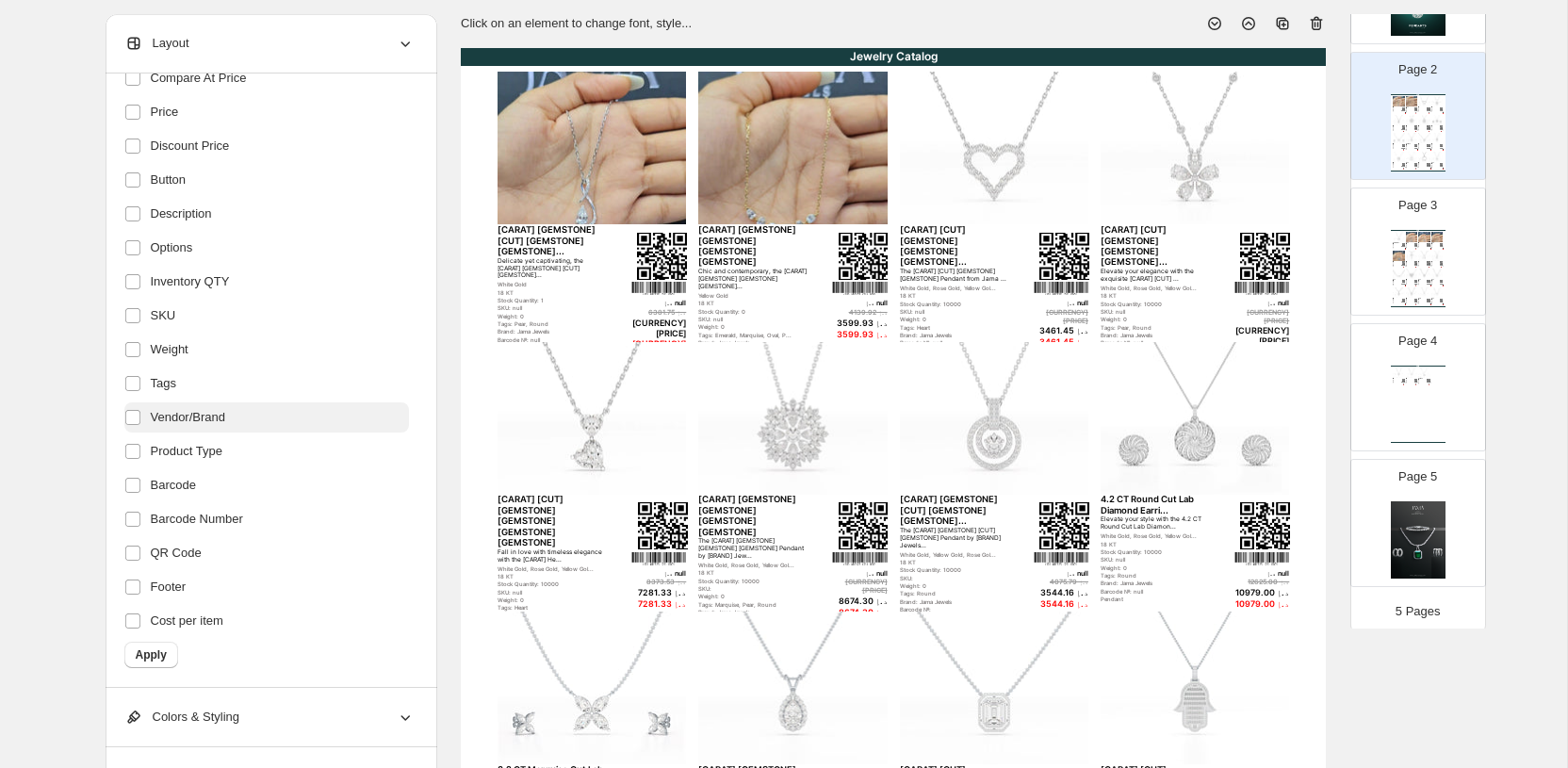 click on "Vendor/Brand" at bounding box center [188, 417] 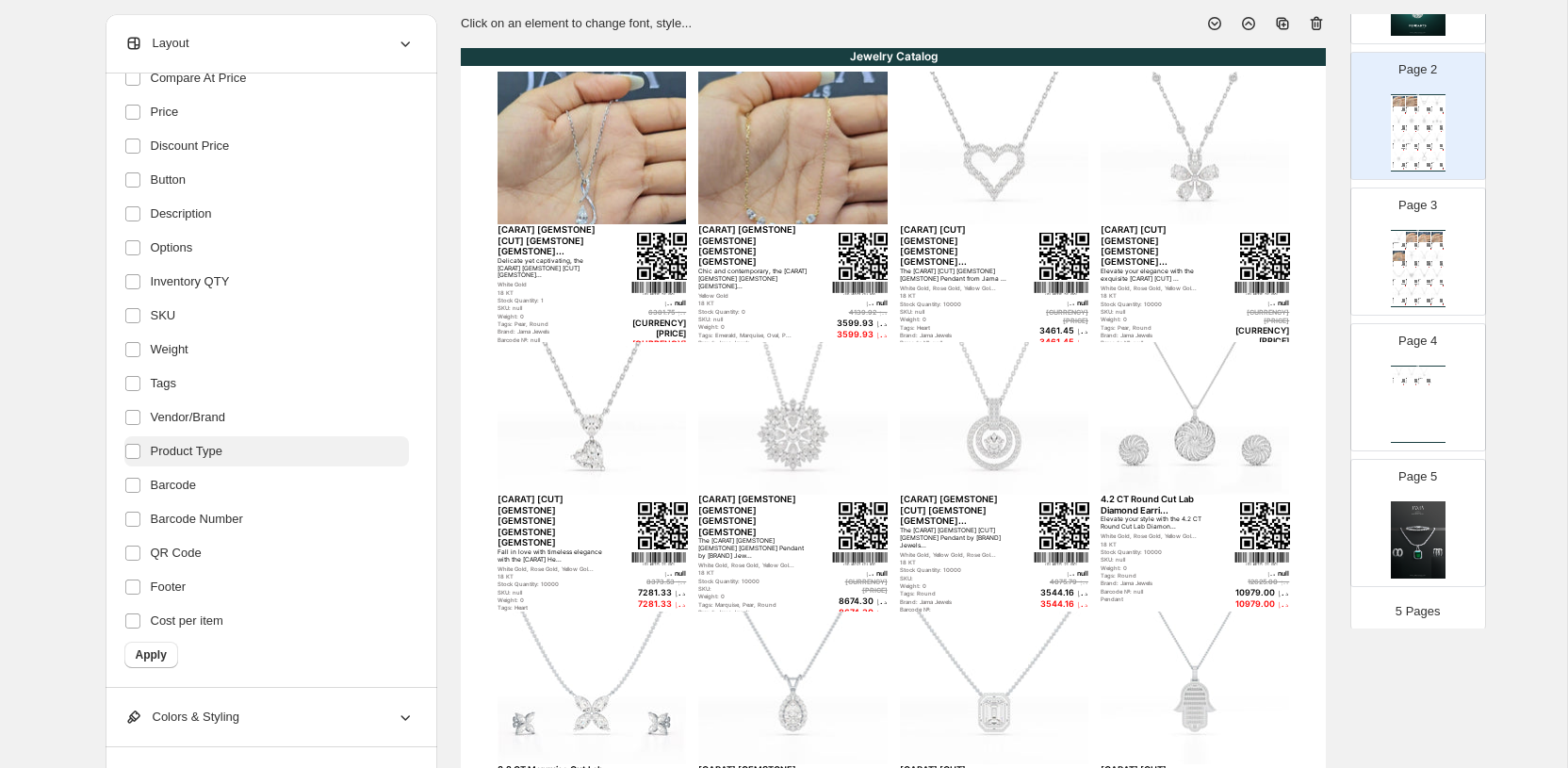 click on "Product Type" at bounding box center (187, 451) 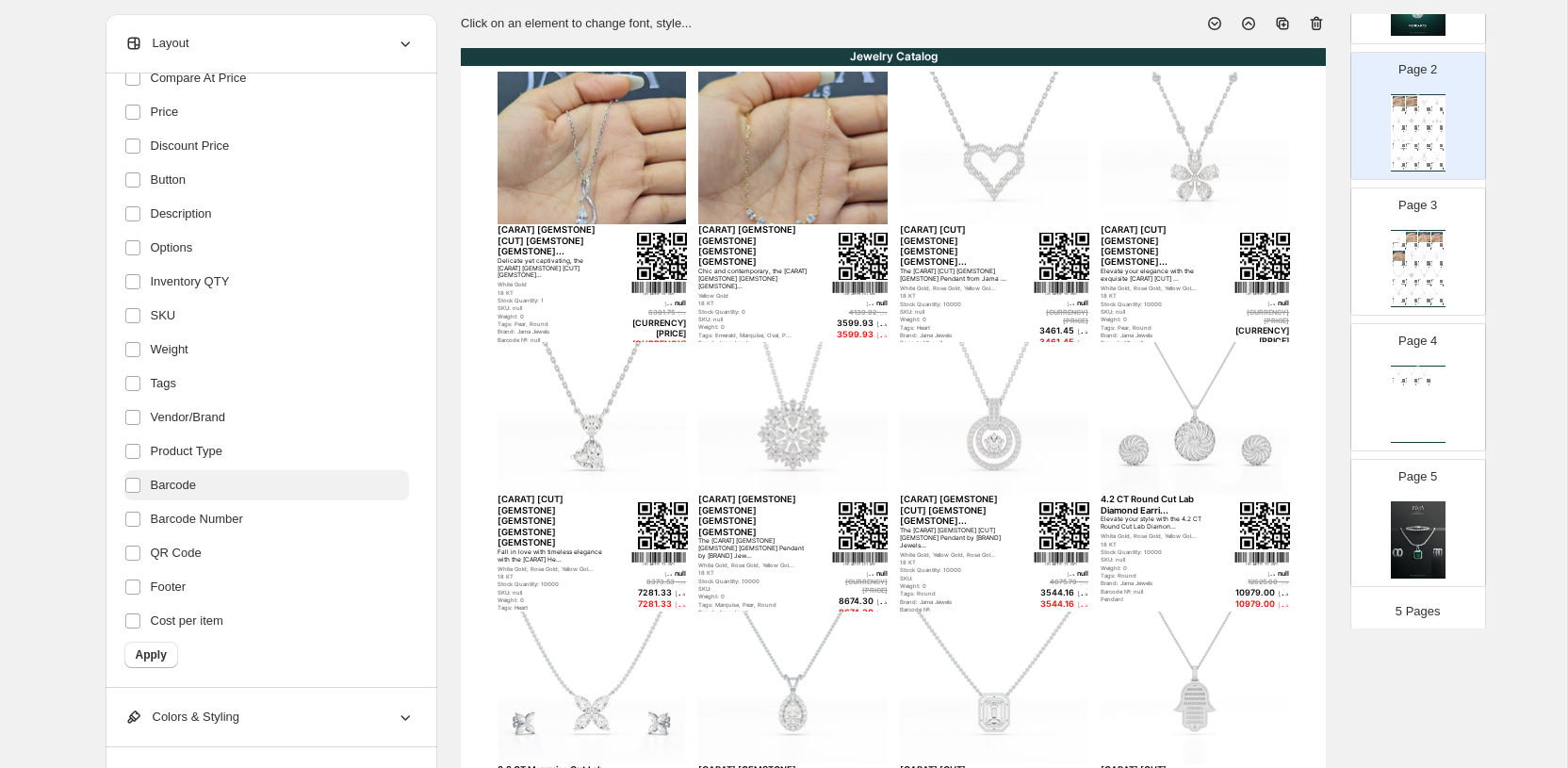 click on "Barcode" at bounding box center (173, 485) 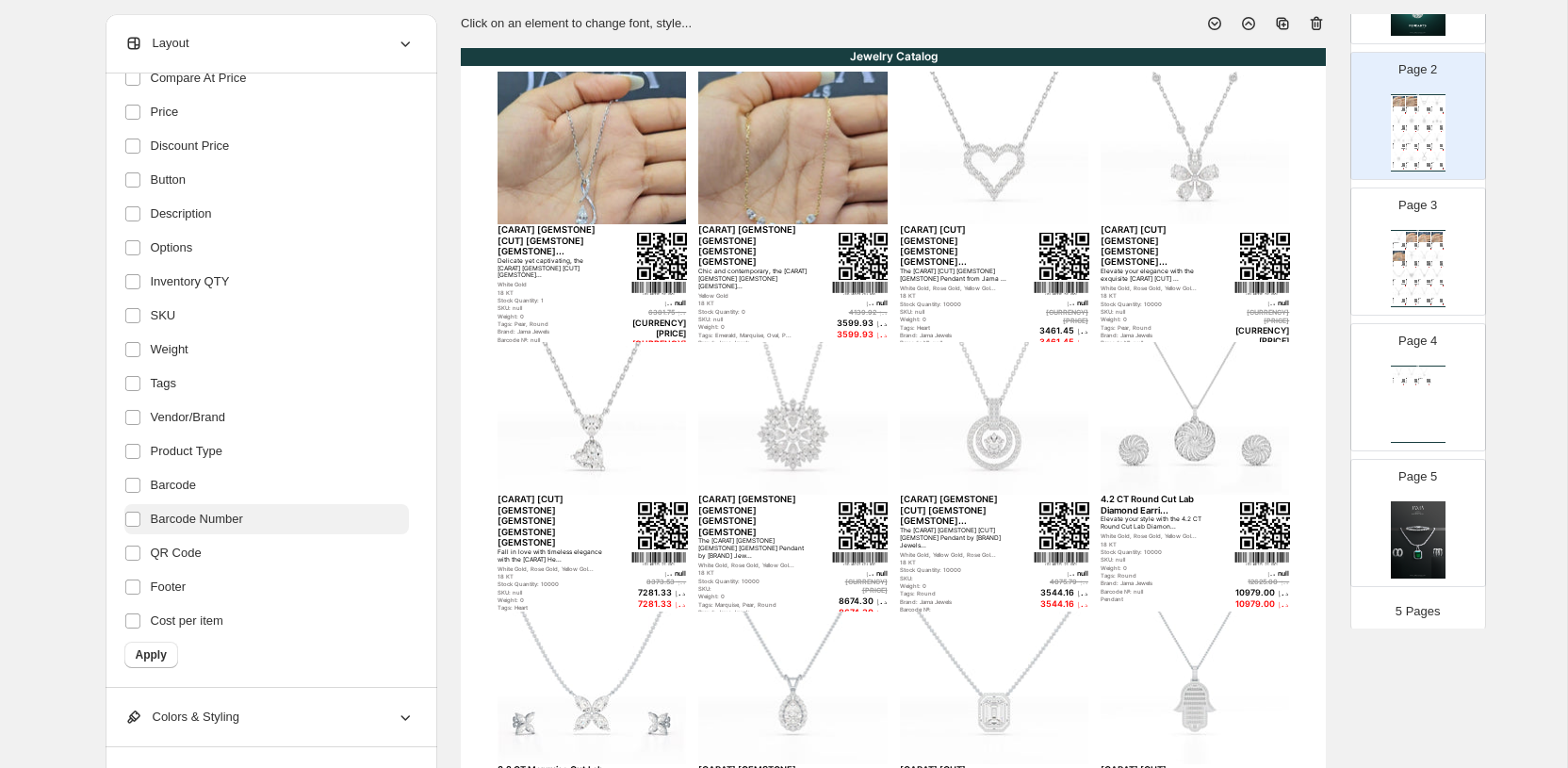 click on "Barcode Number" at bounding box center (197, 519) 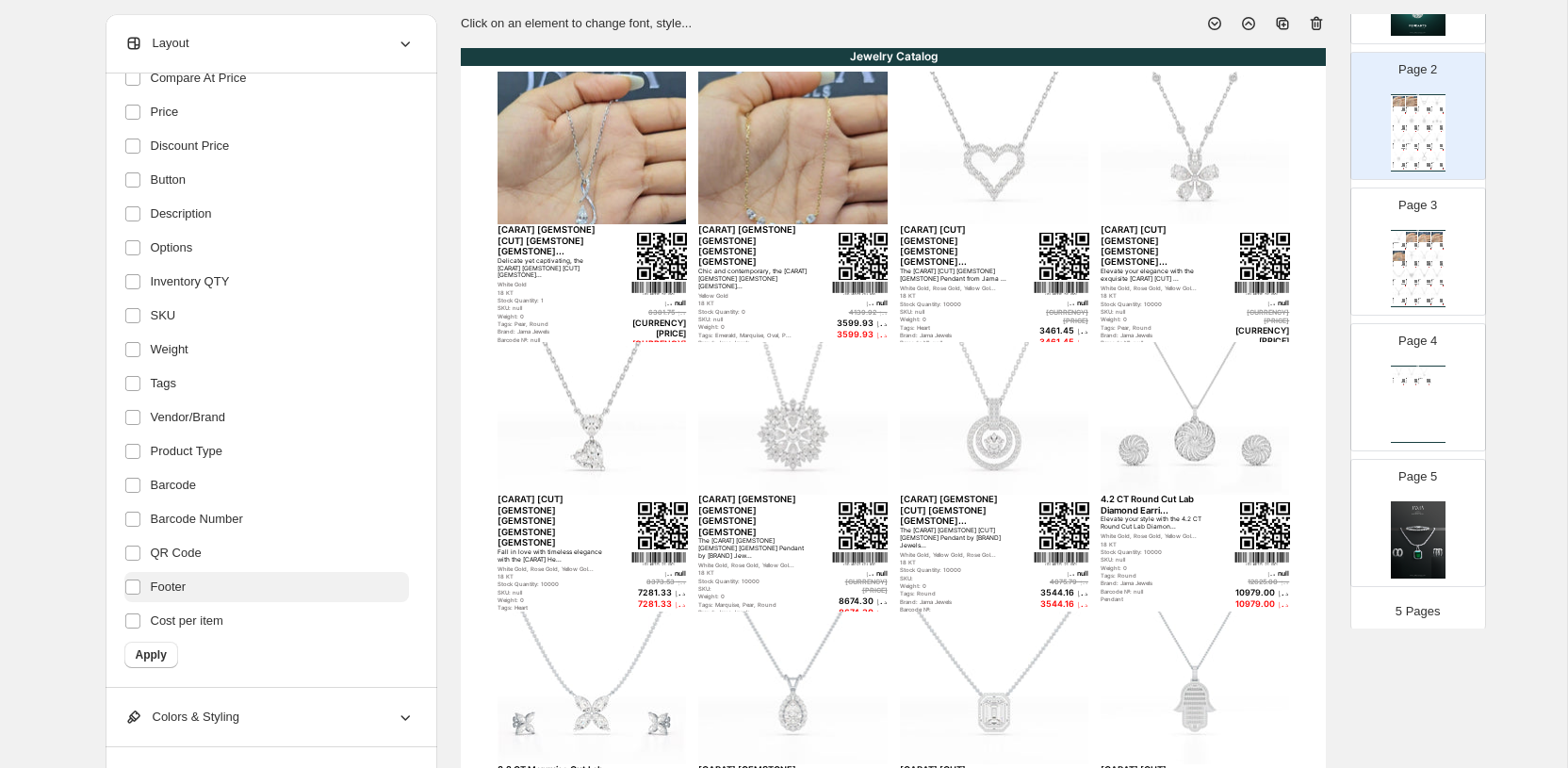 click on "Footer" at bounding box center [169, 587] 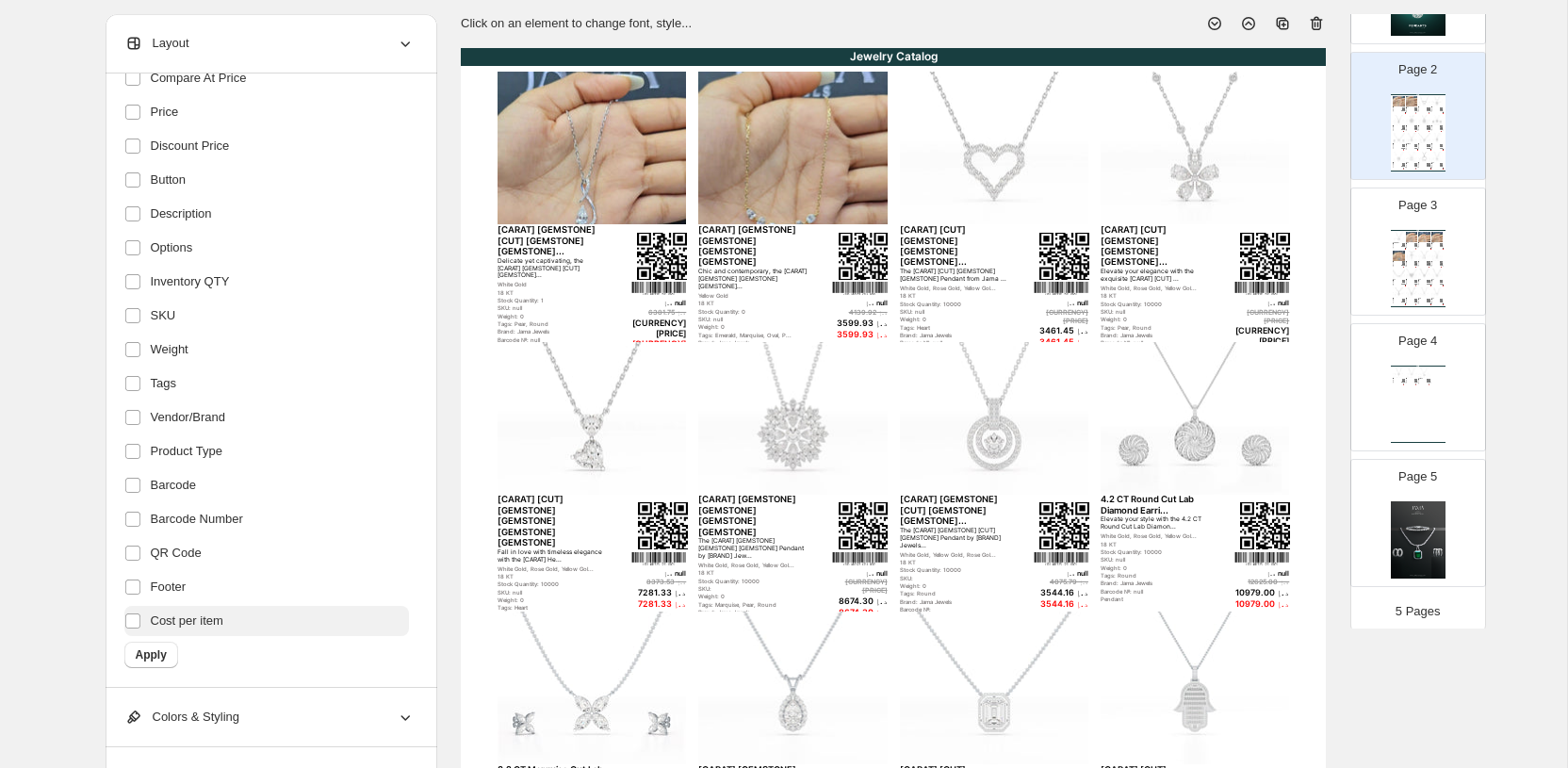click on "Cost per item" at bounding box center (187, 621) 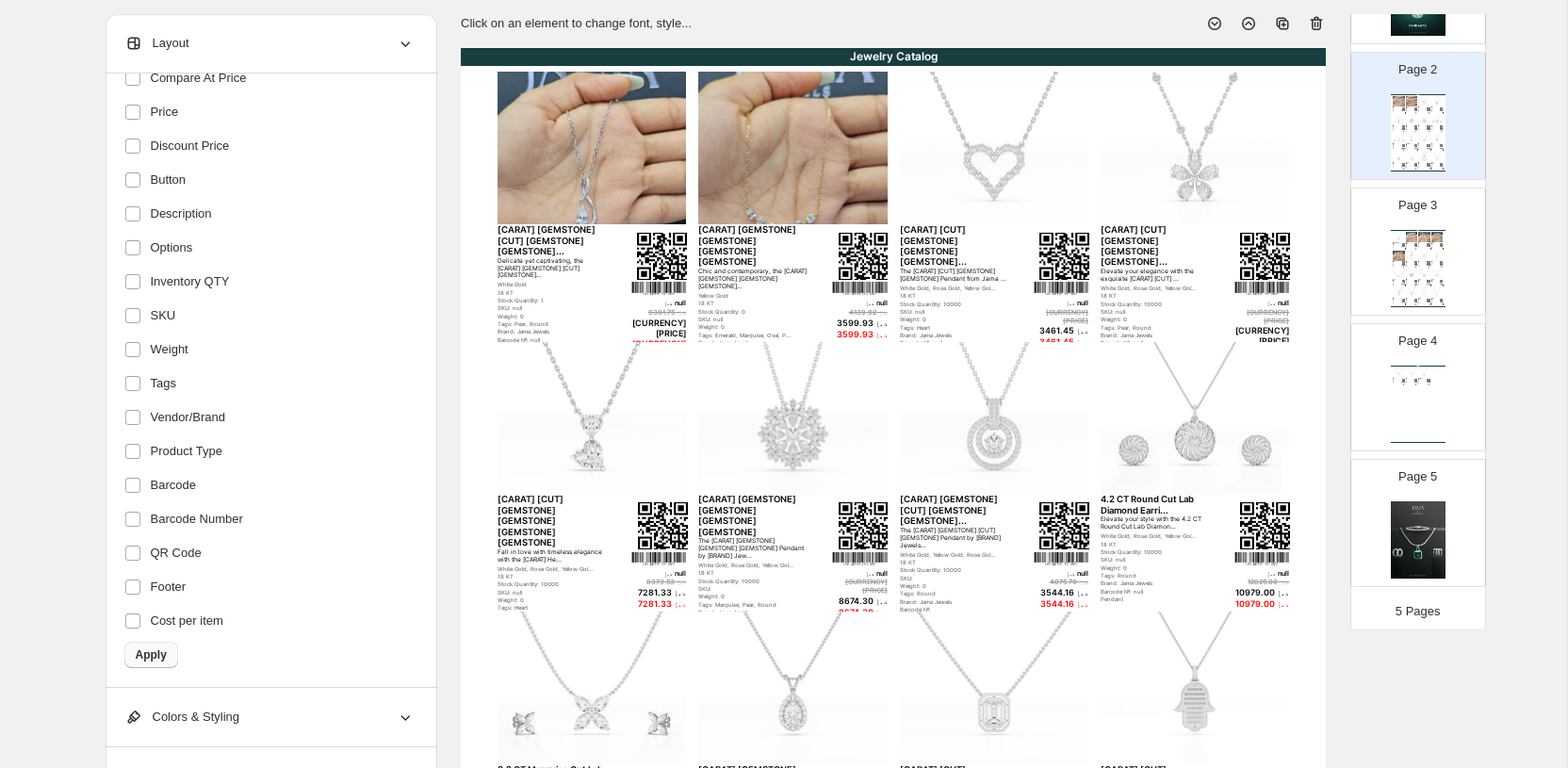 click on "Apply" at bounding box center [151, 655] 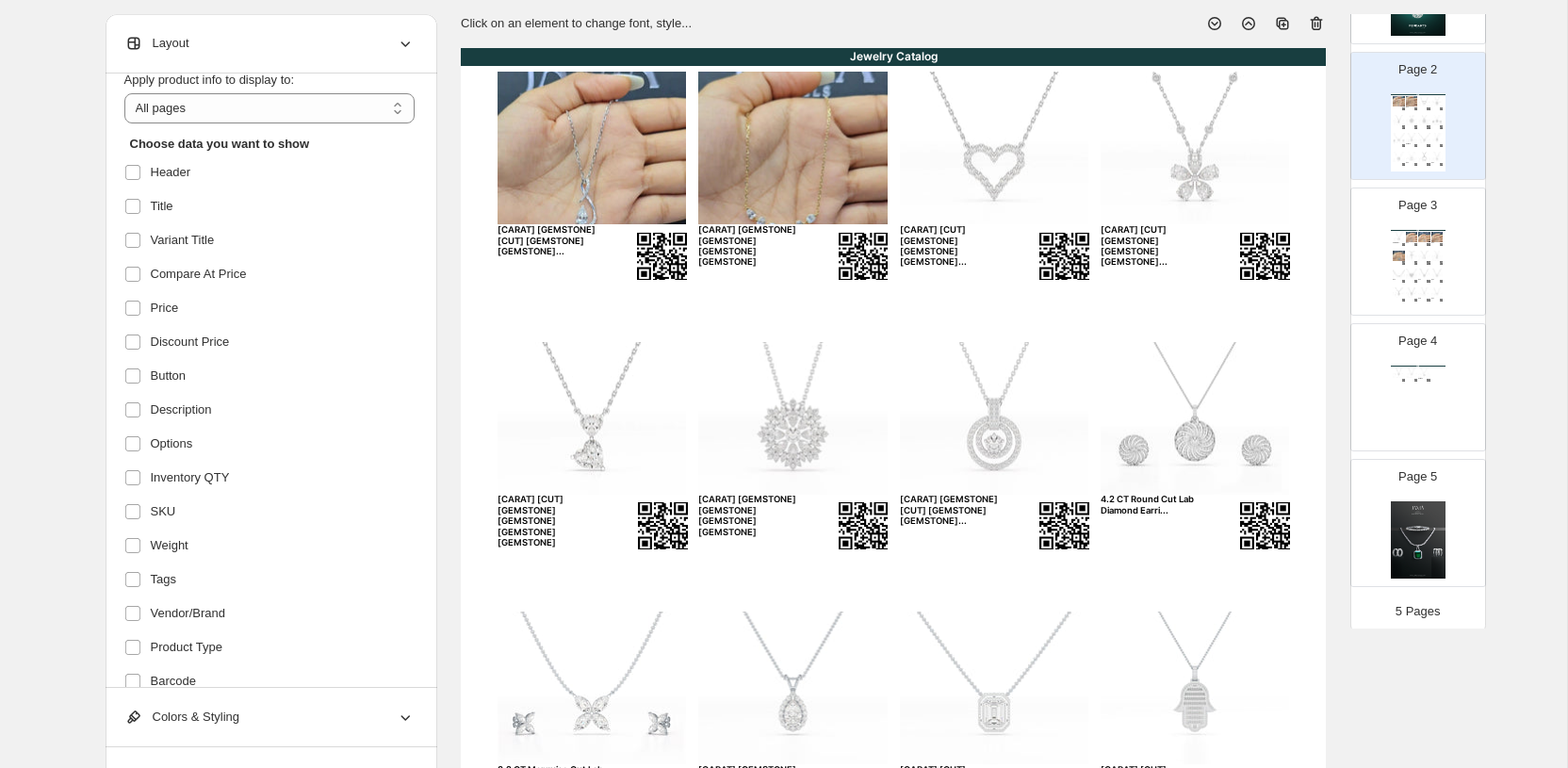 scroll, scrollTop: 0, scrollLeft: 0, axis: both 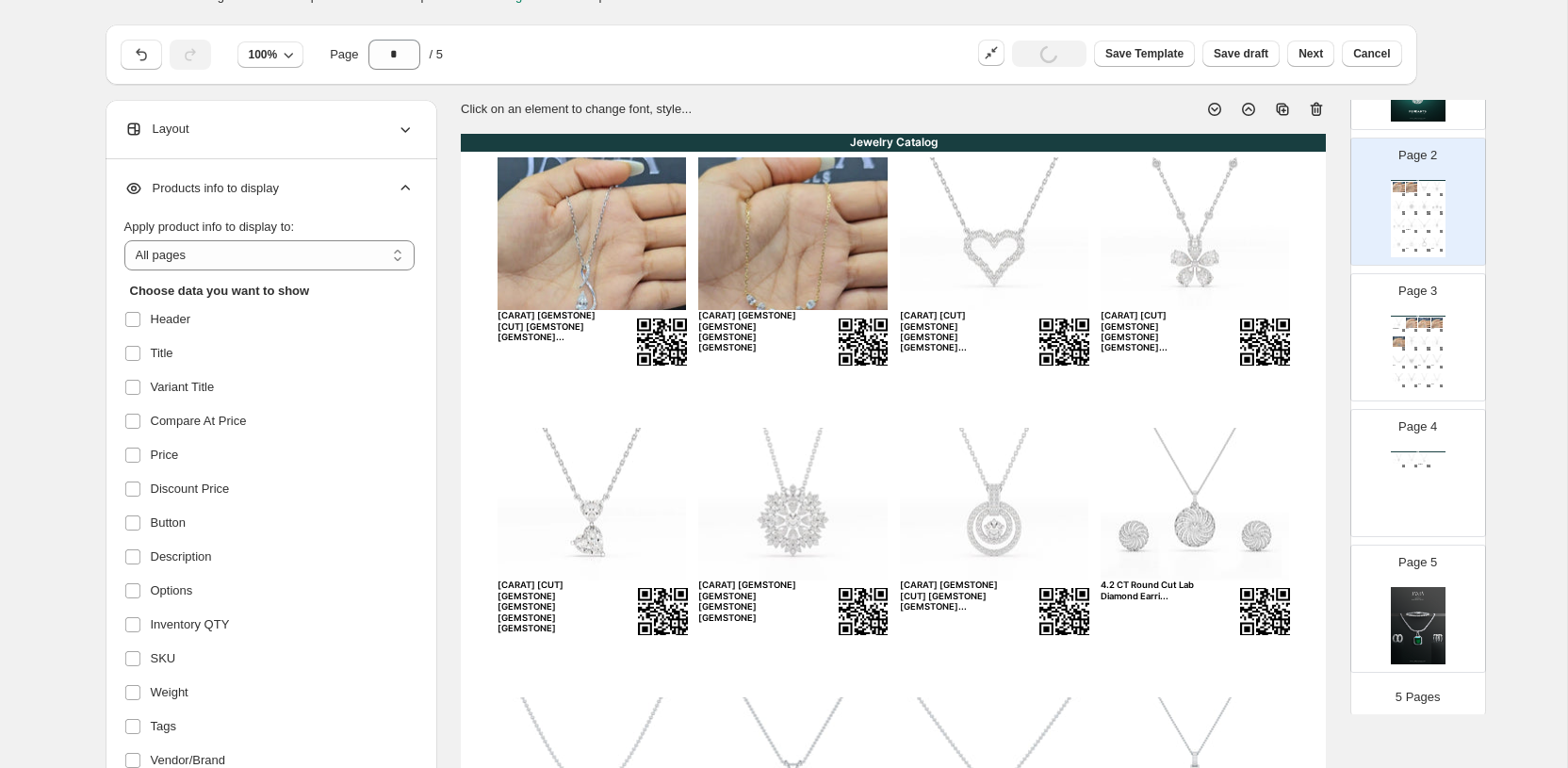 click 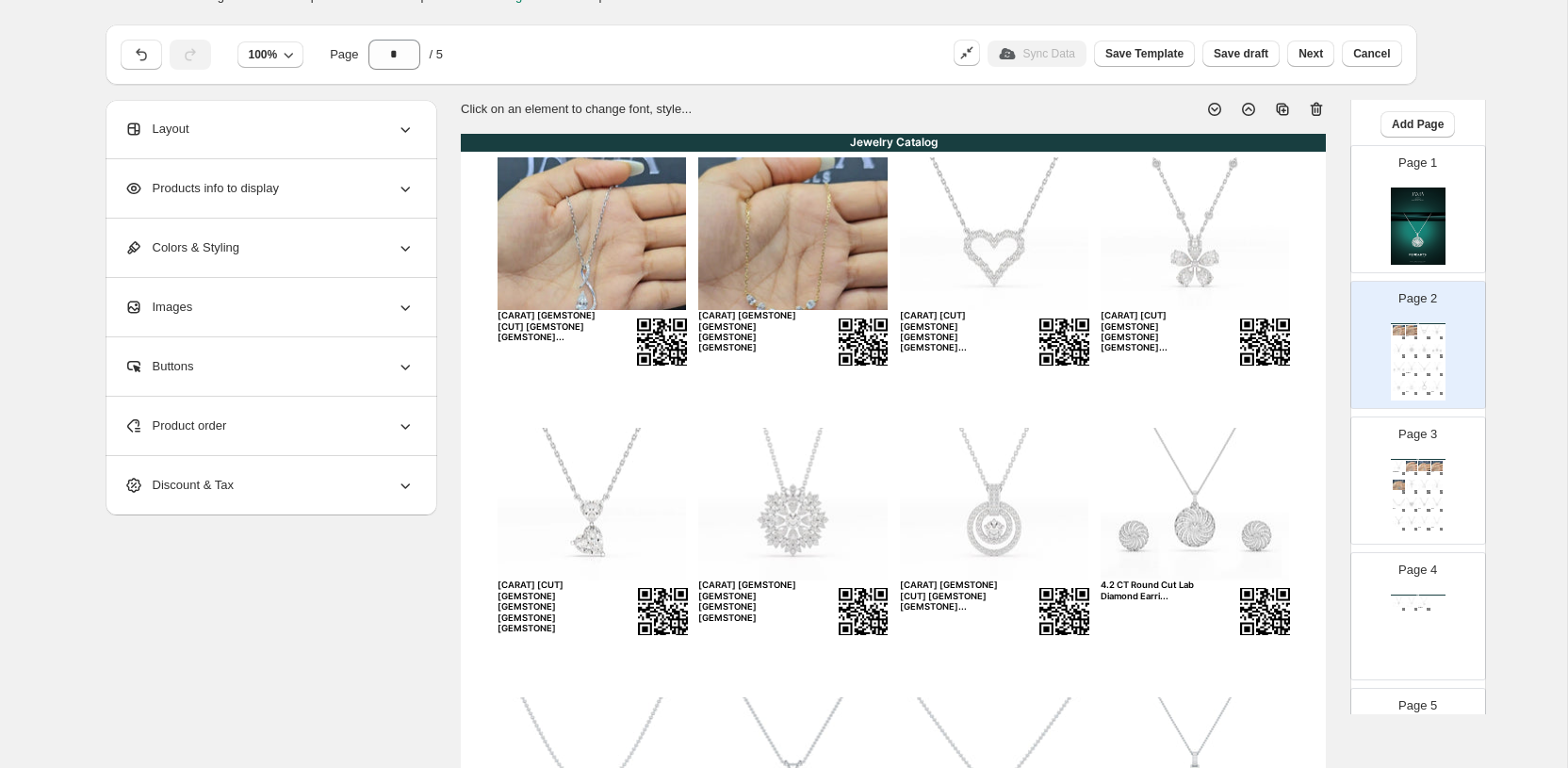 scroll, scrollTop: 0, scrollLeft: 0, axis: both 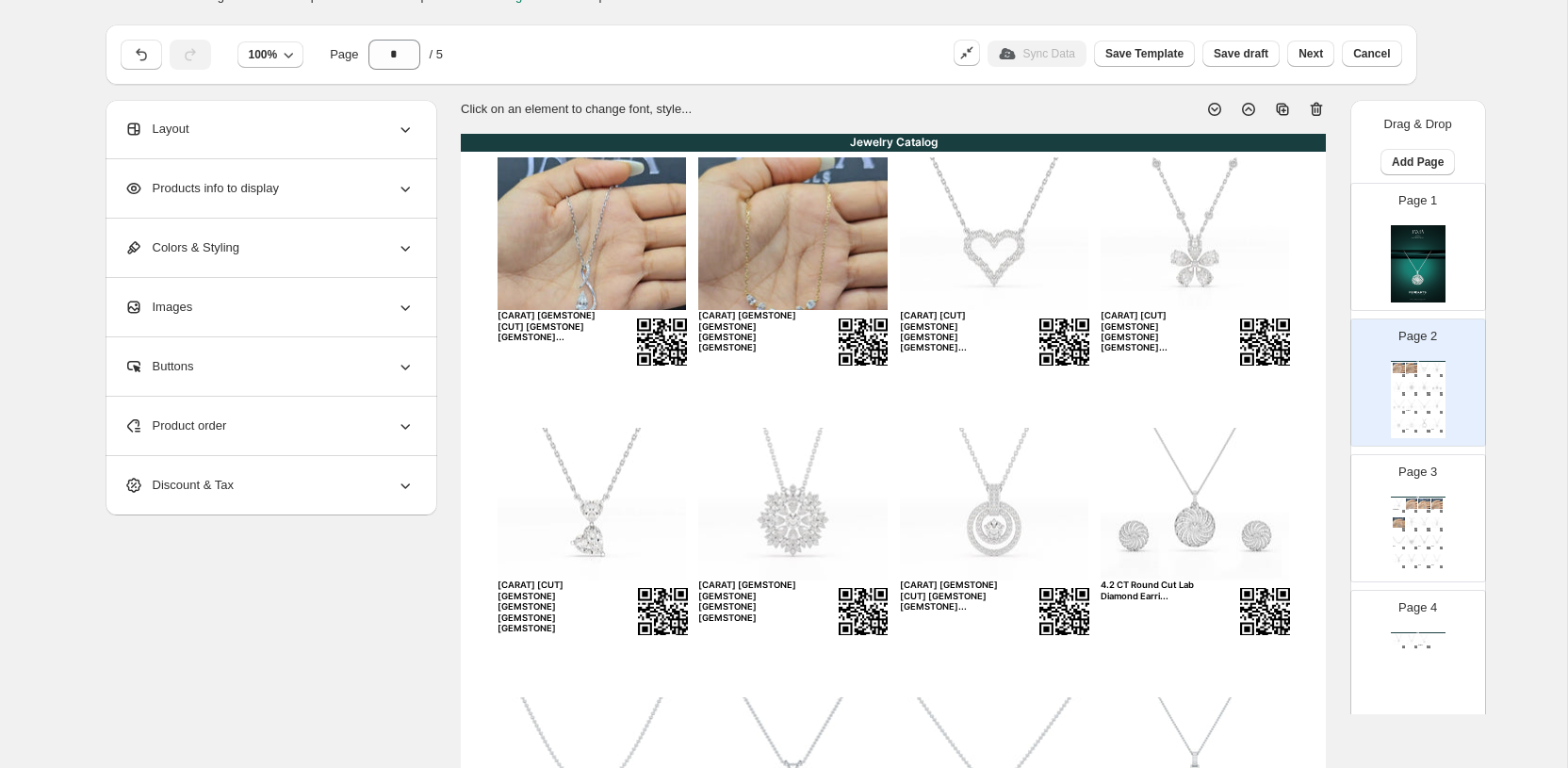 click on "Page 1" at bounding box center (1411, 239) 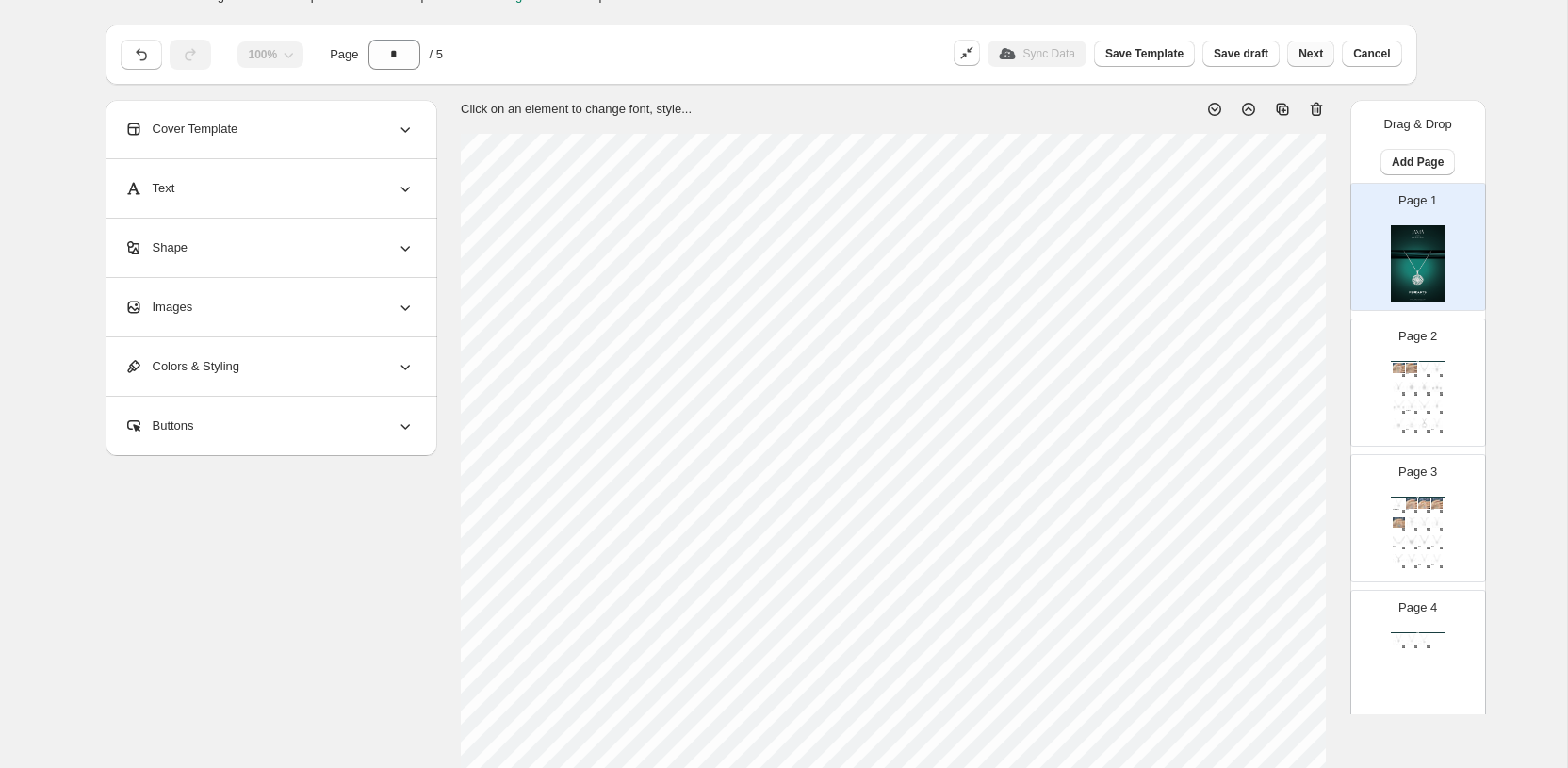 click on "Next" at bounding box center (1311, 54) 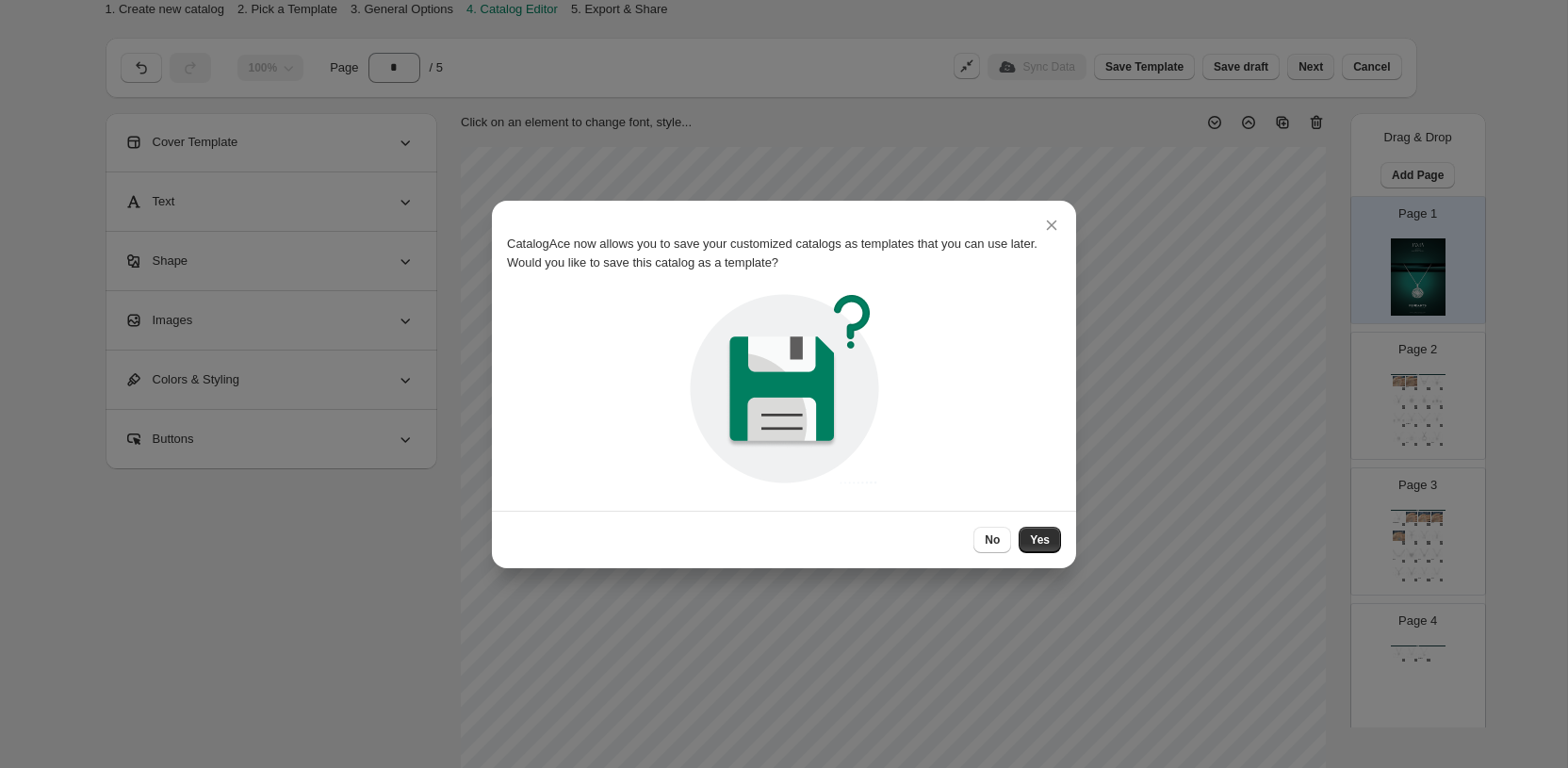 scroll, scrollTop: 13, scrollLeft: 0, axis: vertical 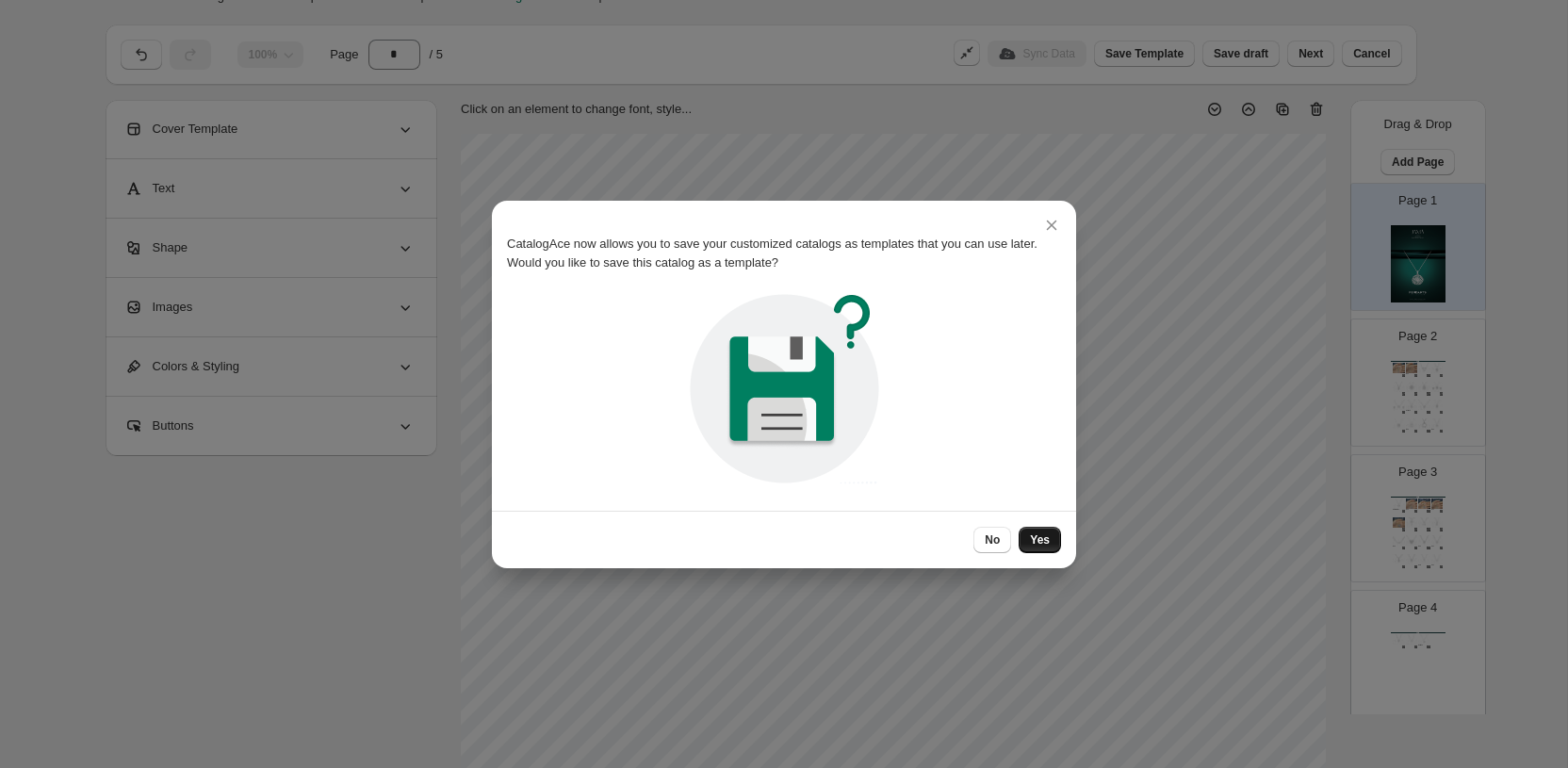 click on "Yes" at bounding box center (1039, 540) 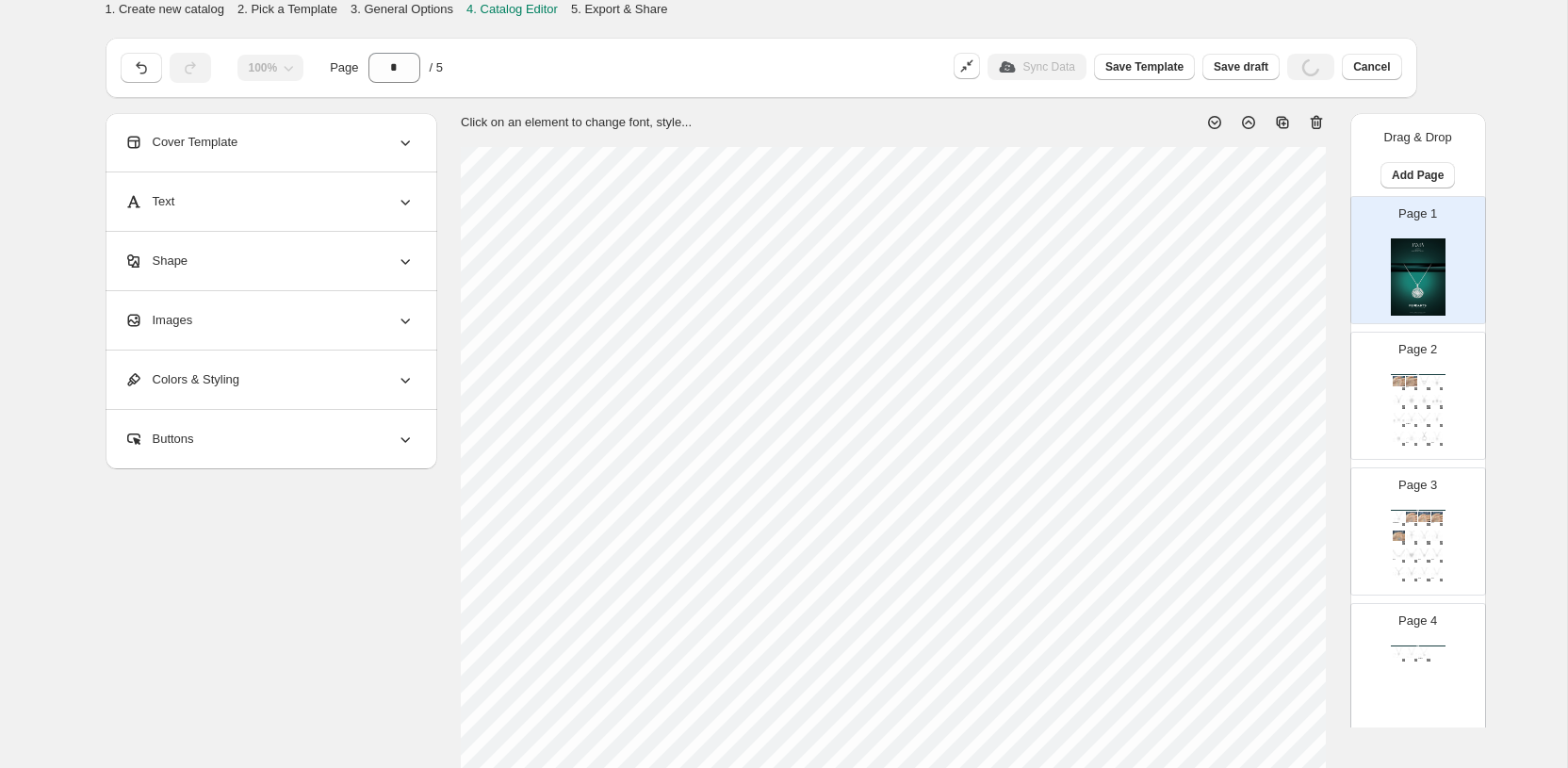 scroll, scrollTop: 13, scrollLeft: 0, axis: vertical 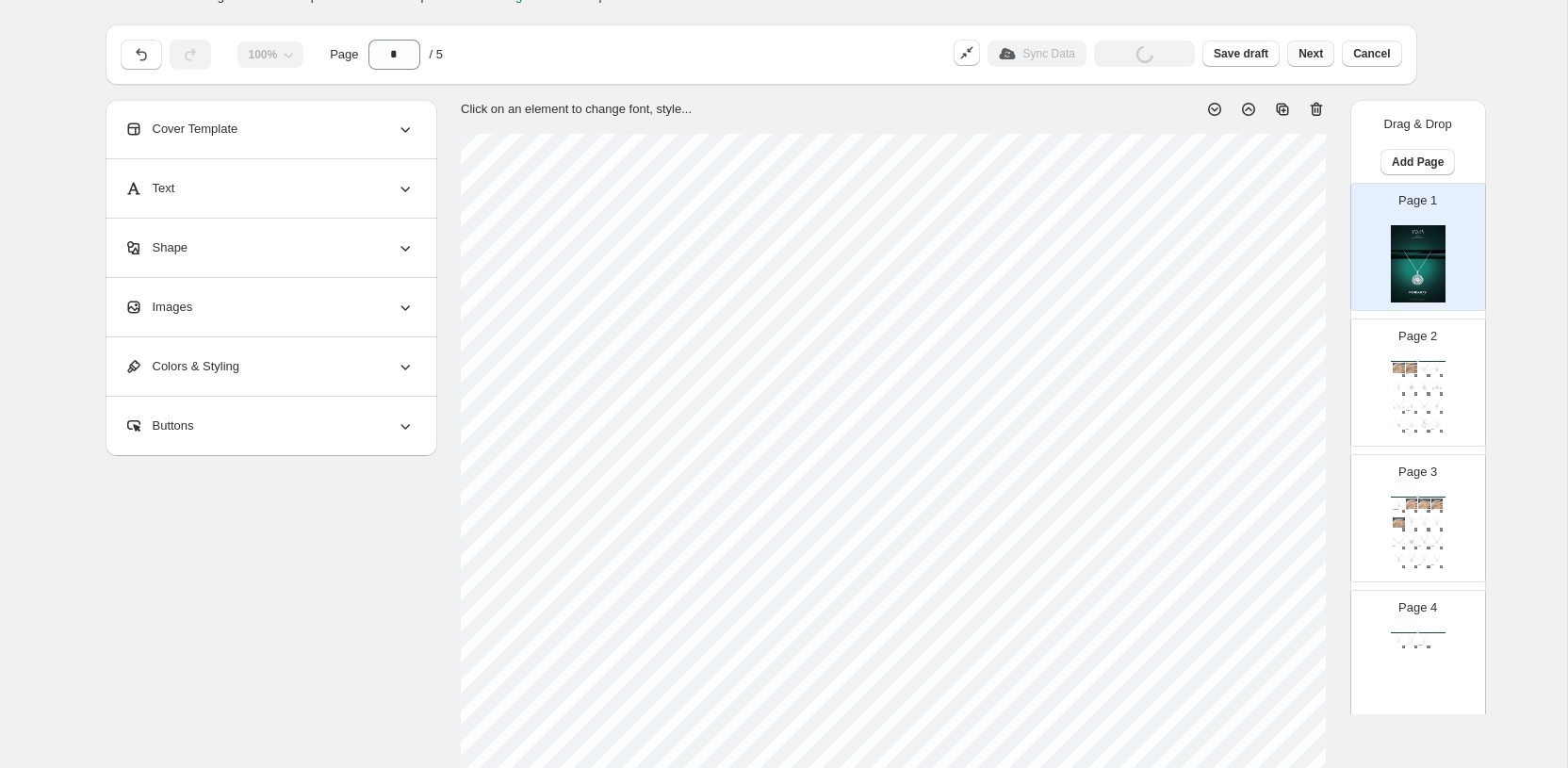click on "Next" at bounding box center (1311, 54) 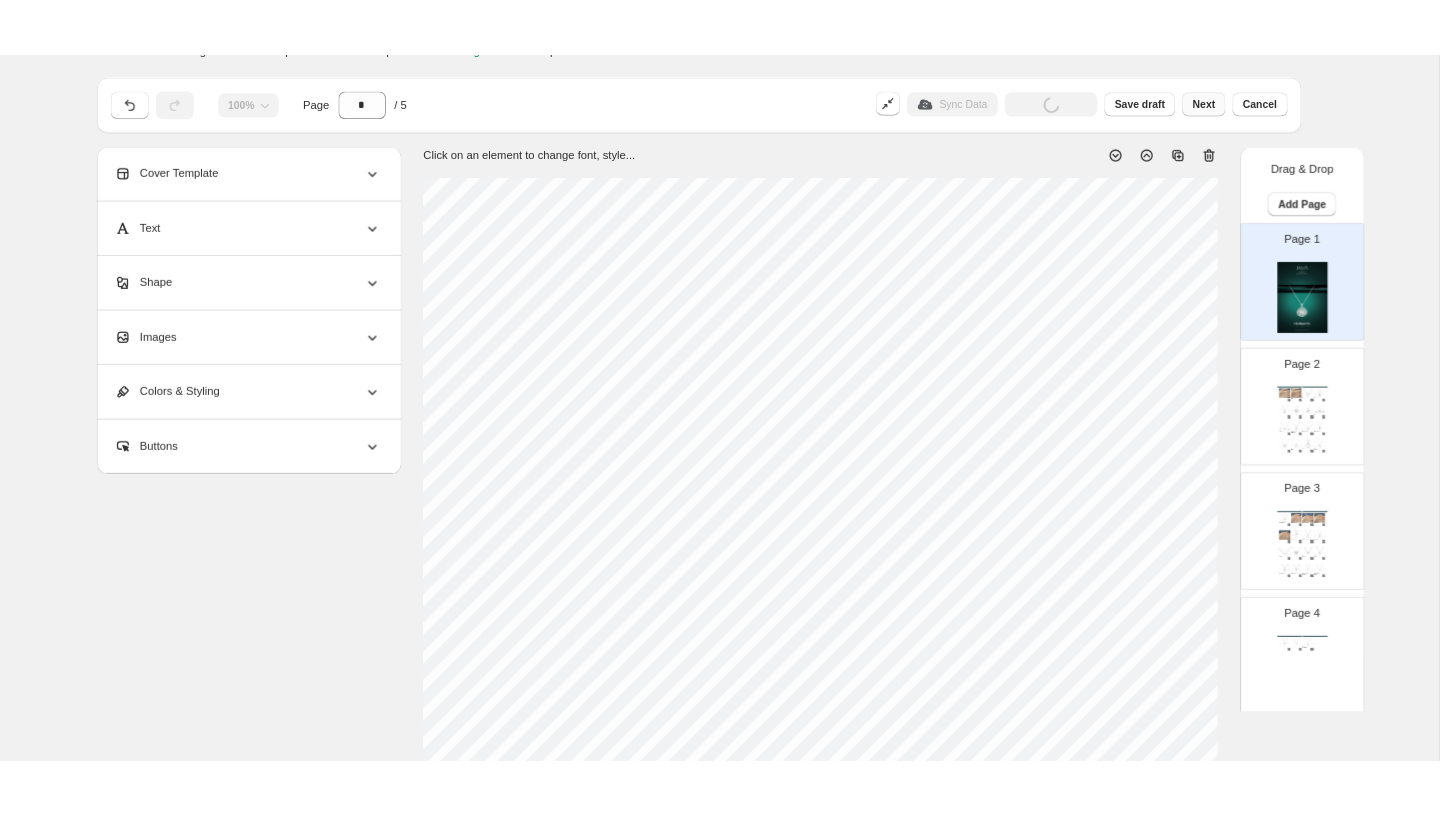 scroll, scrollTop: 0, scrollLeft: 0, axis: both 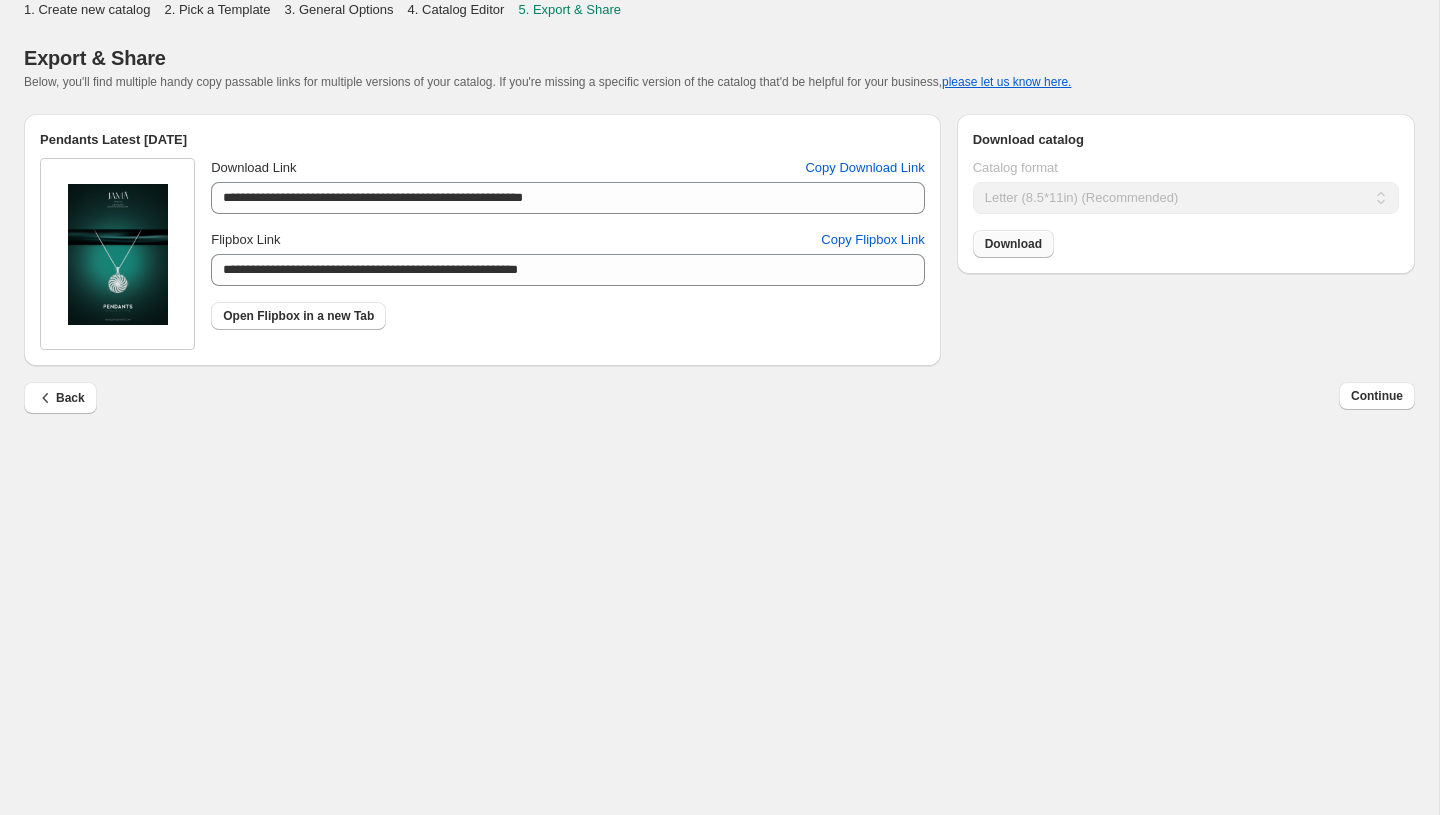 click on "Download" at bounding box center (1013, 244) 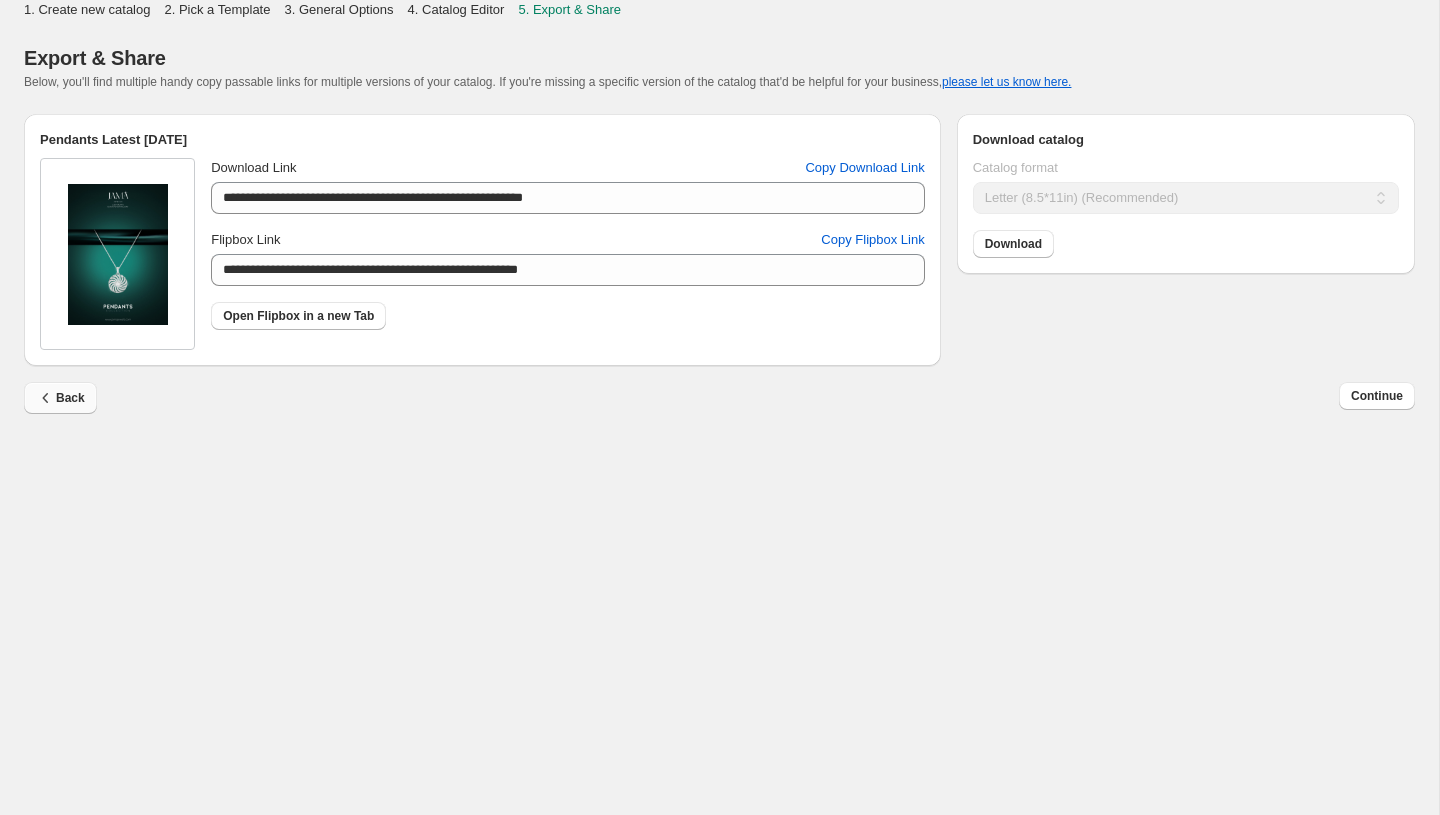 click on "Back" at bounding box center (60, 398) 